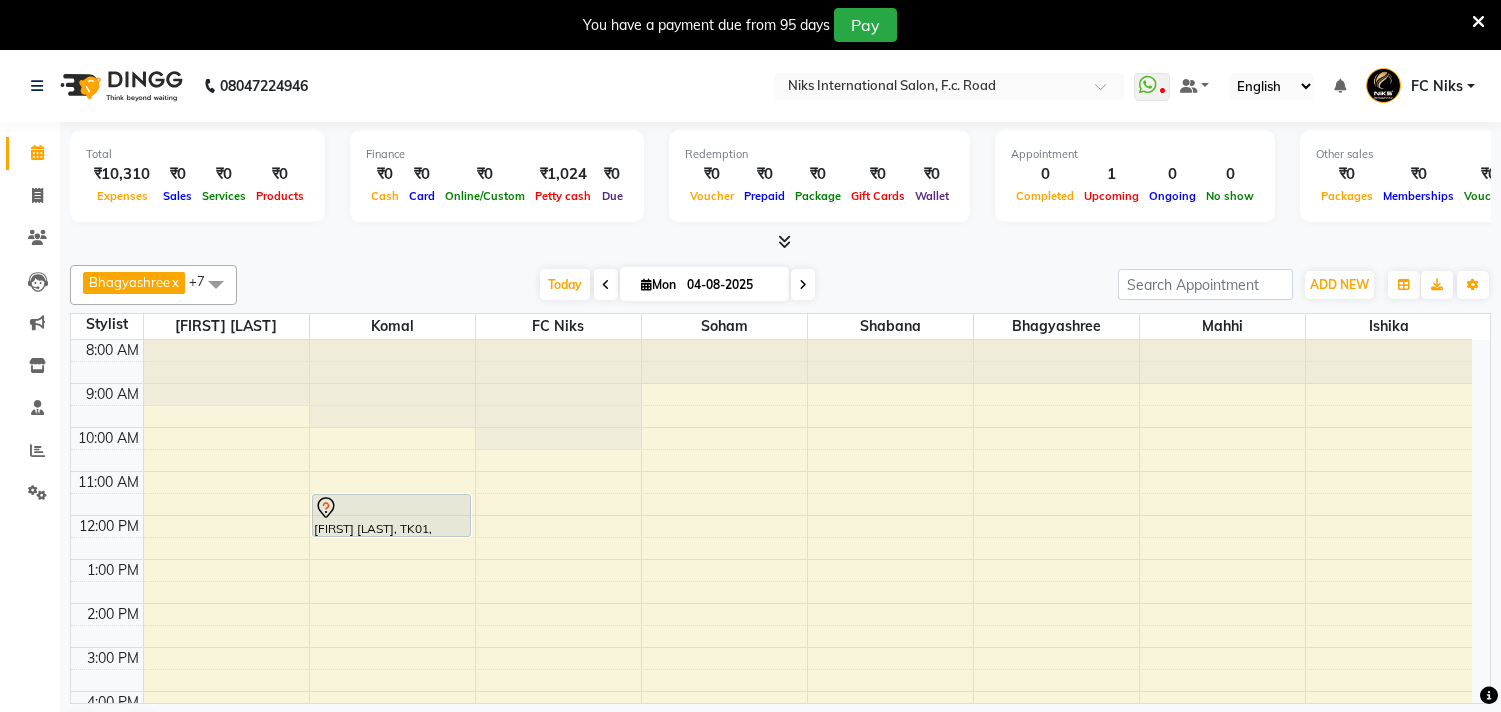 scroll, scrollTop: 0, scrollLeft: 0, axis: both 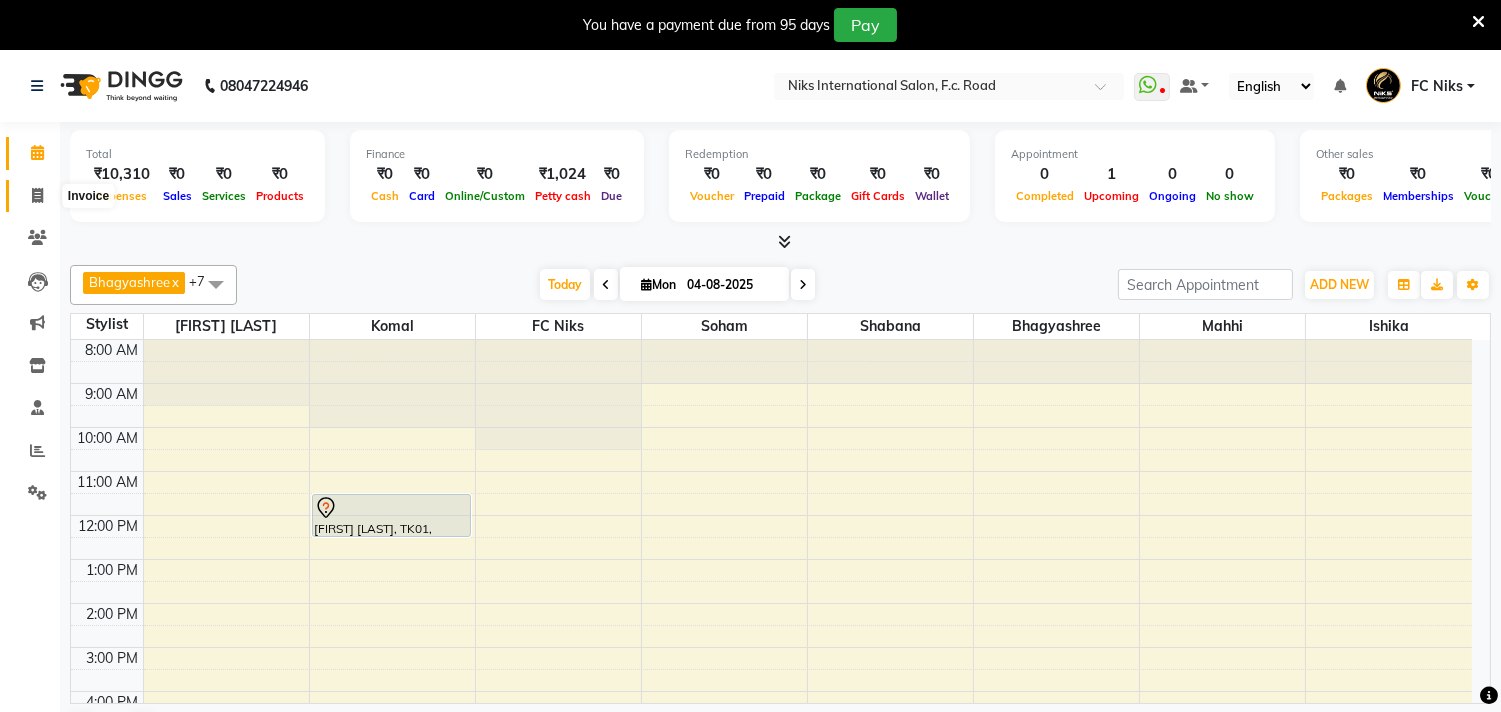 click 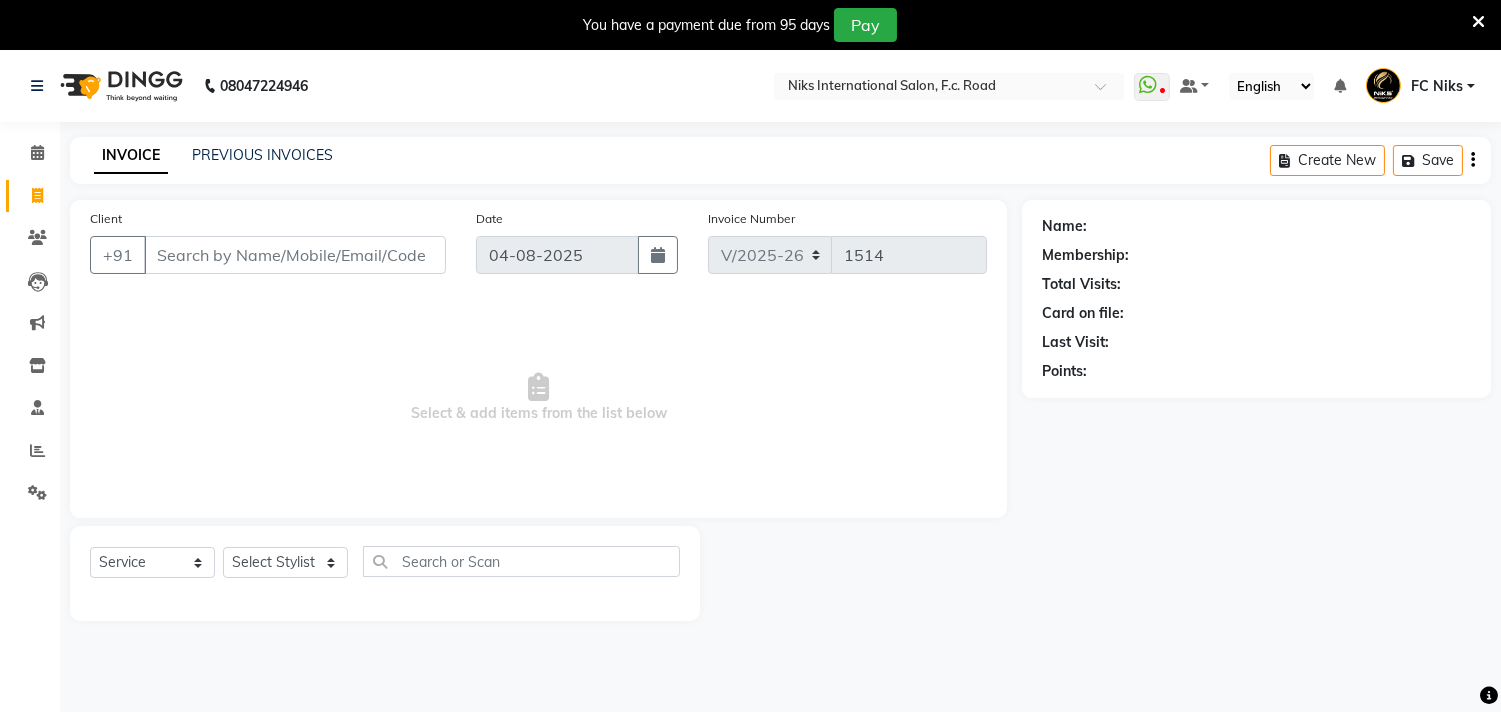click on "Client" at bounding box center [295, 255] 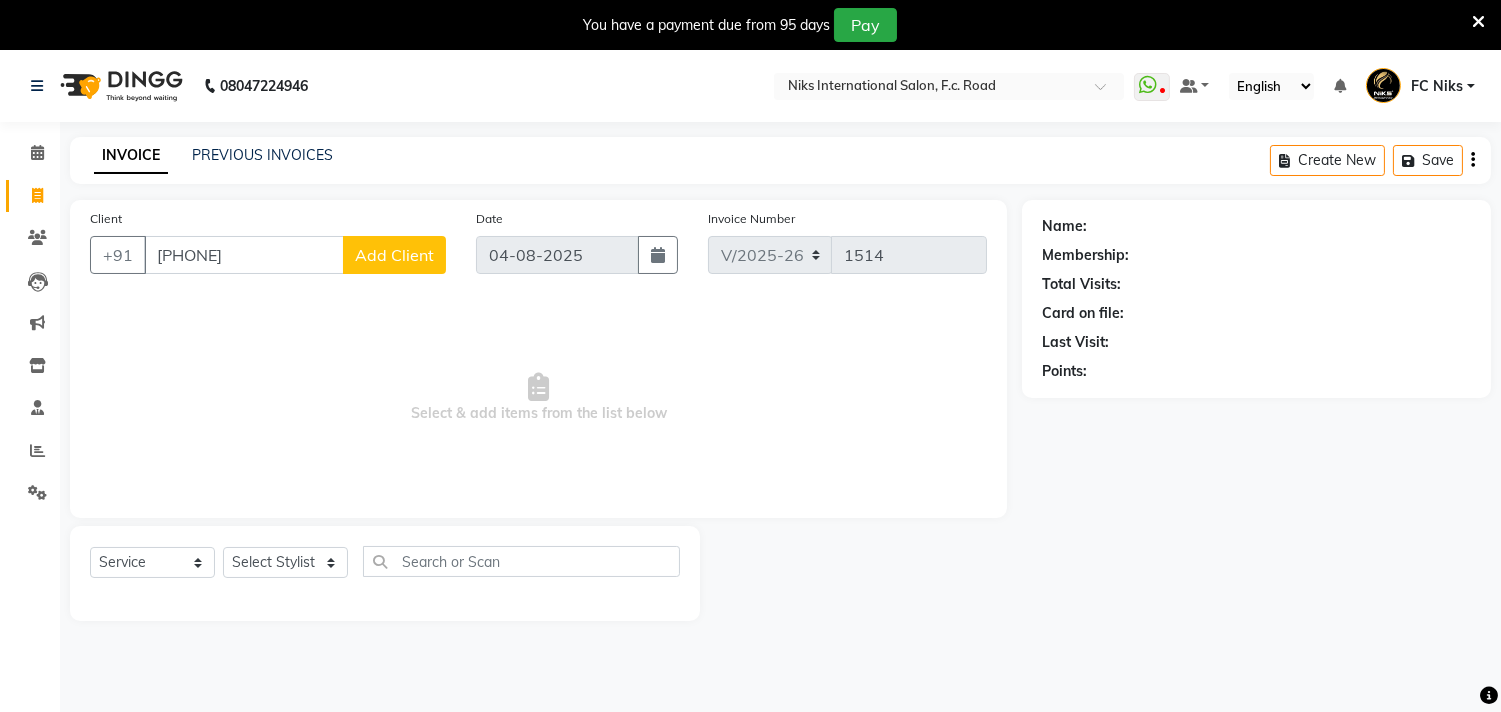 type on "[PHONE]" 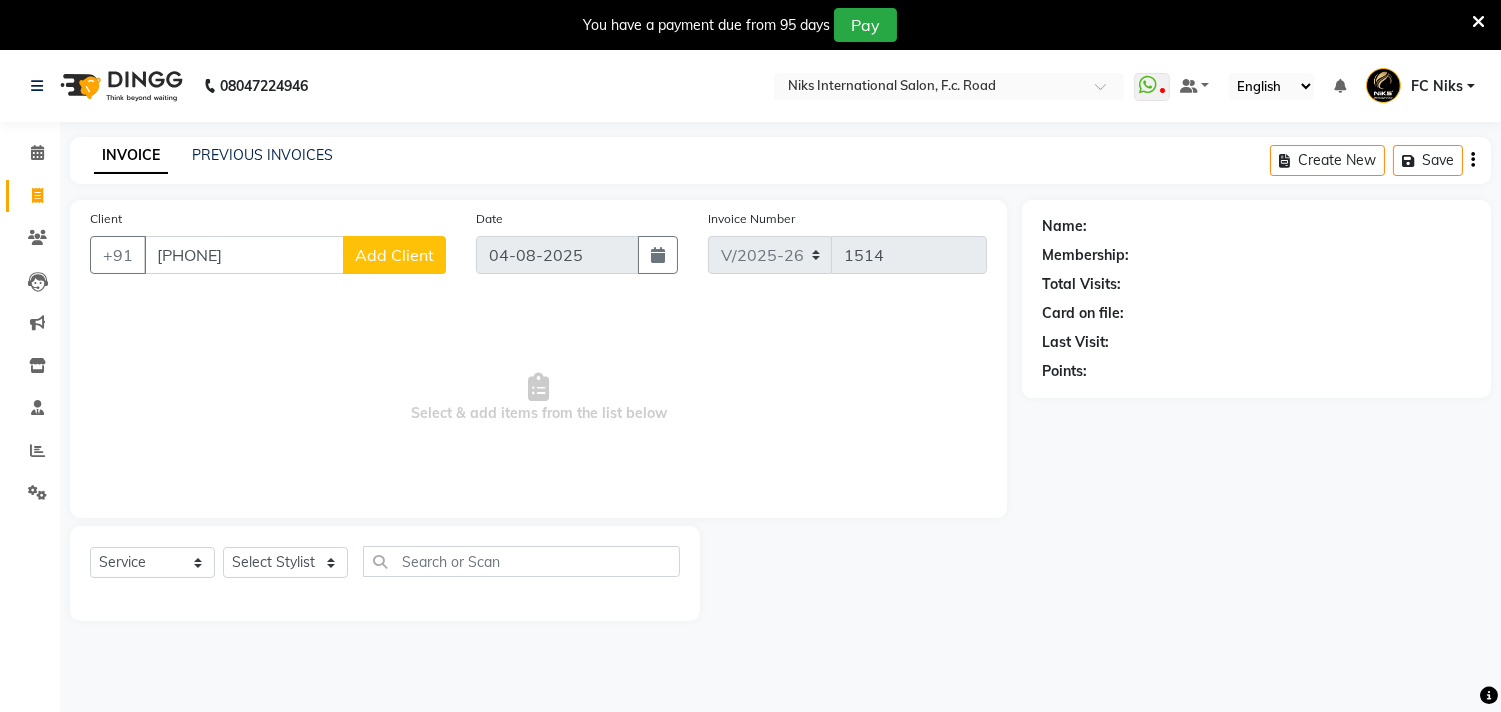 click on "Add Client" 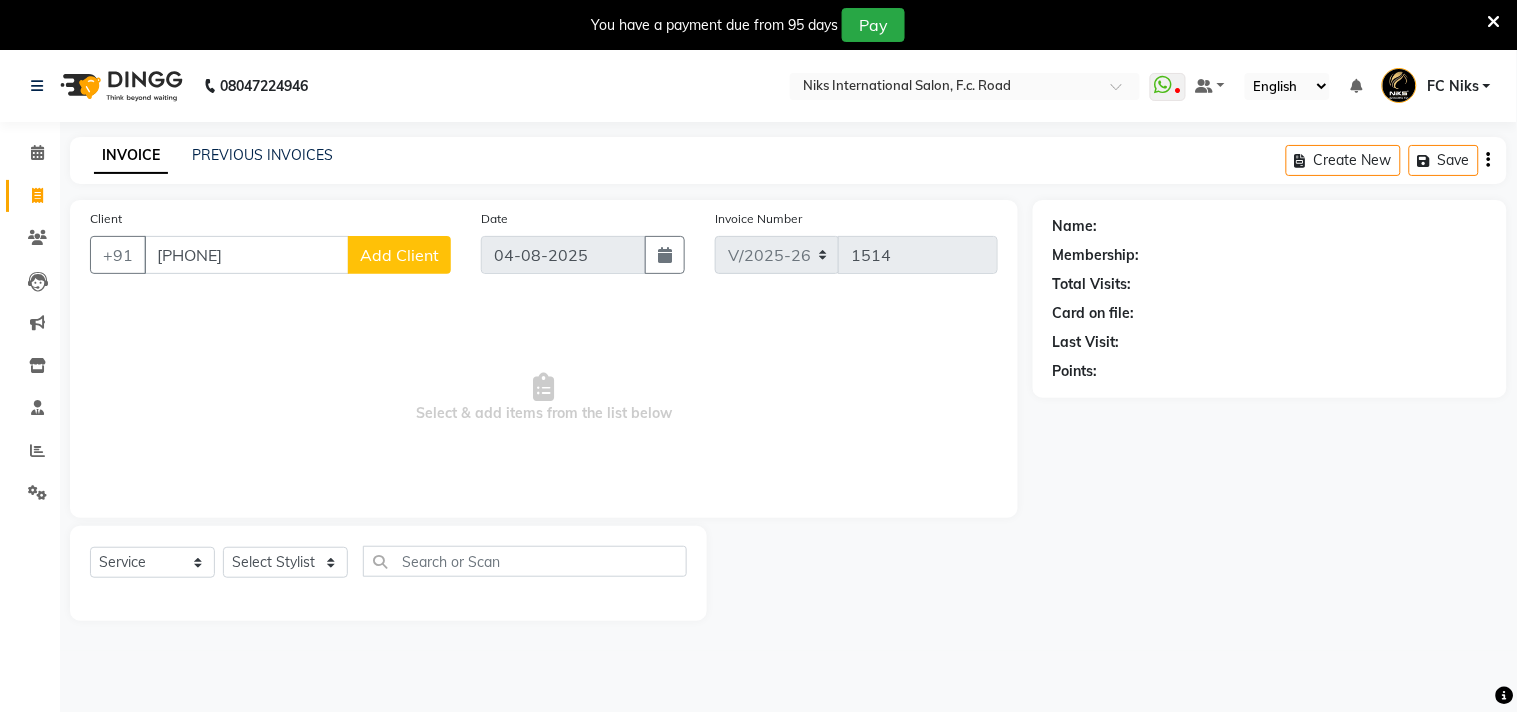 select on "22" 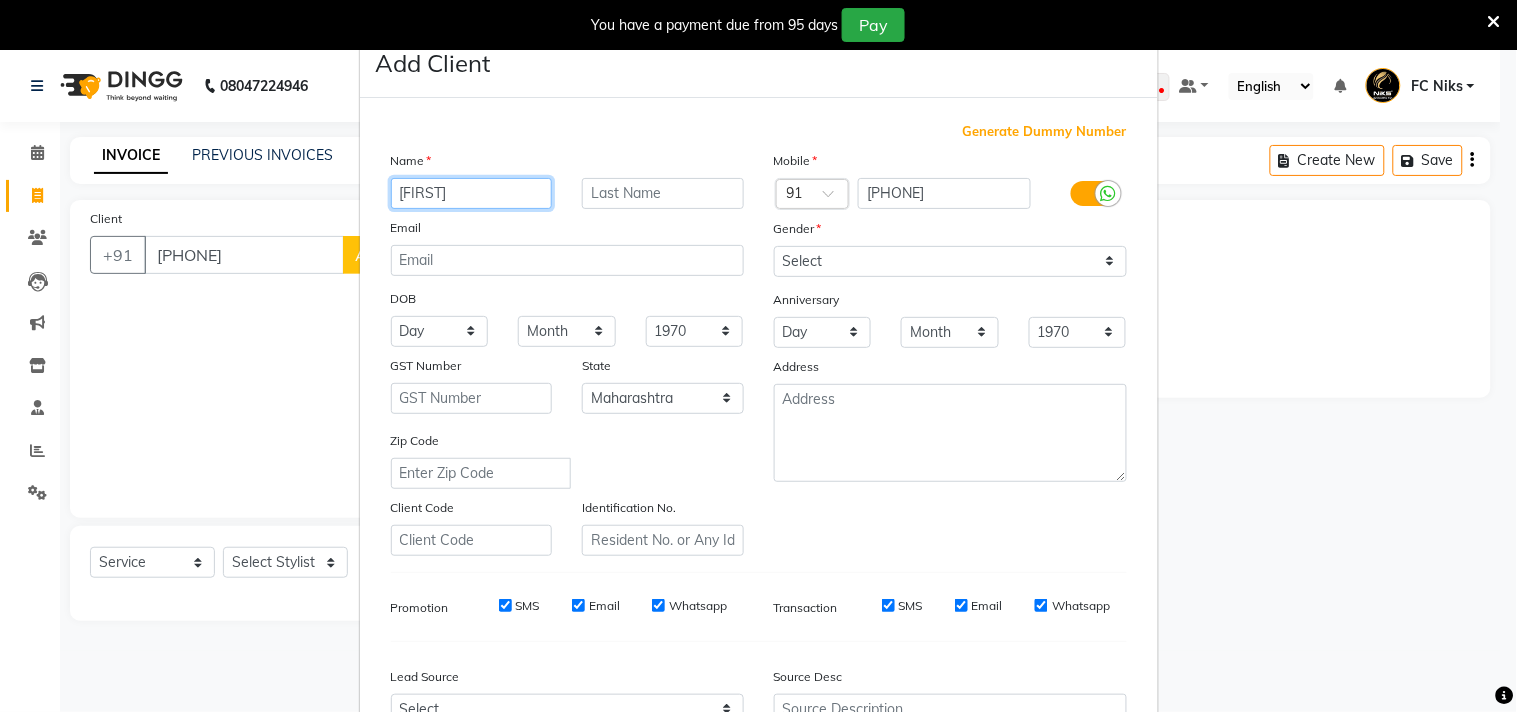 type on "[FIRST]" 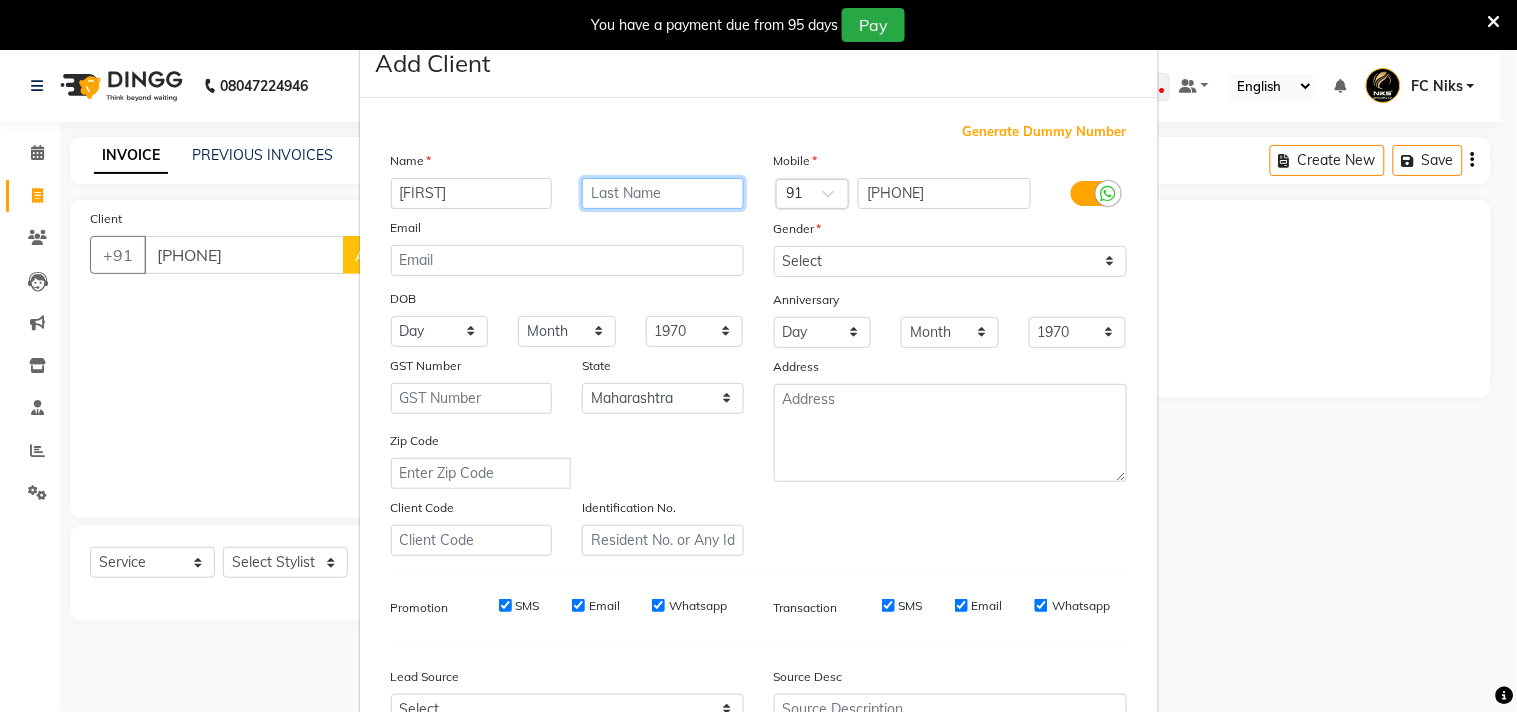 click at bounding box center [663, 193] 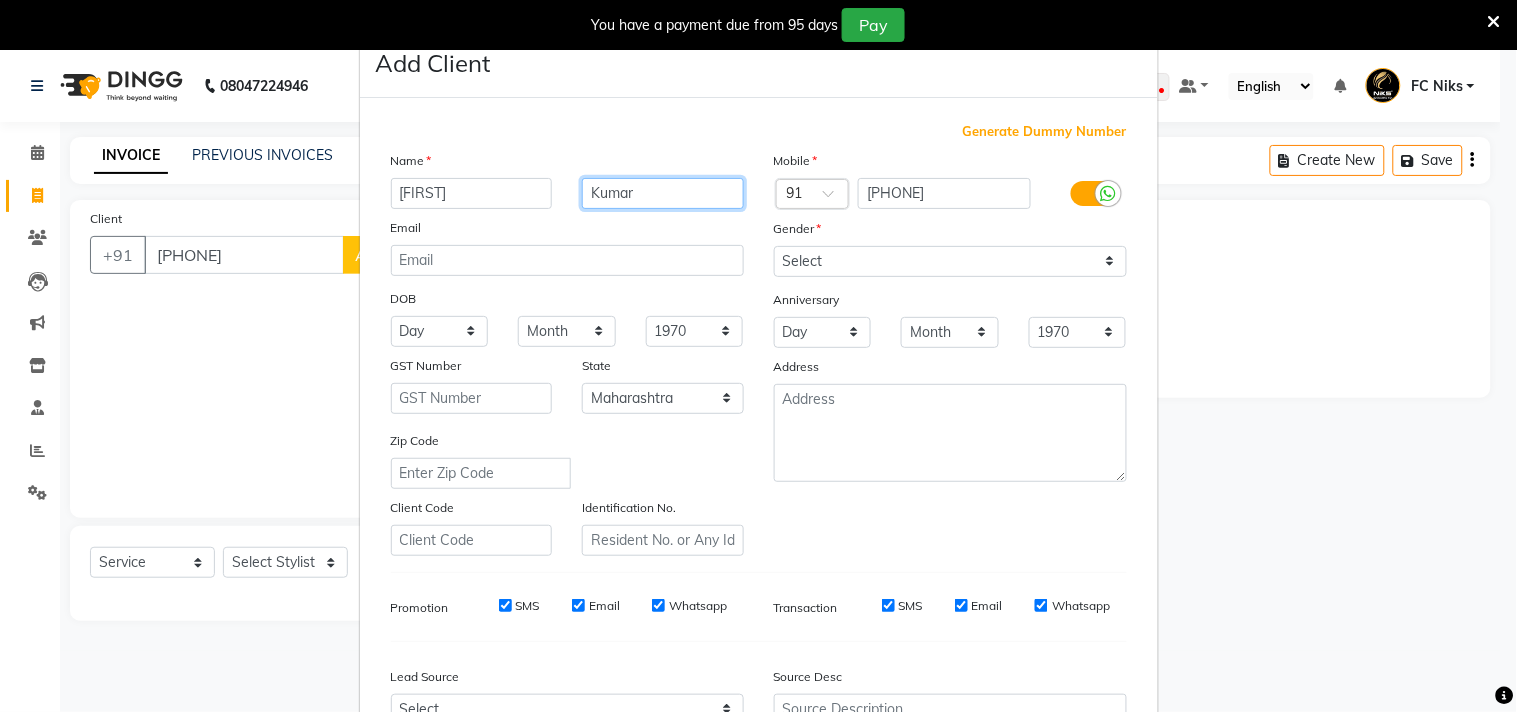 type on "Kumar" 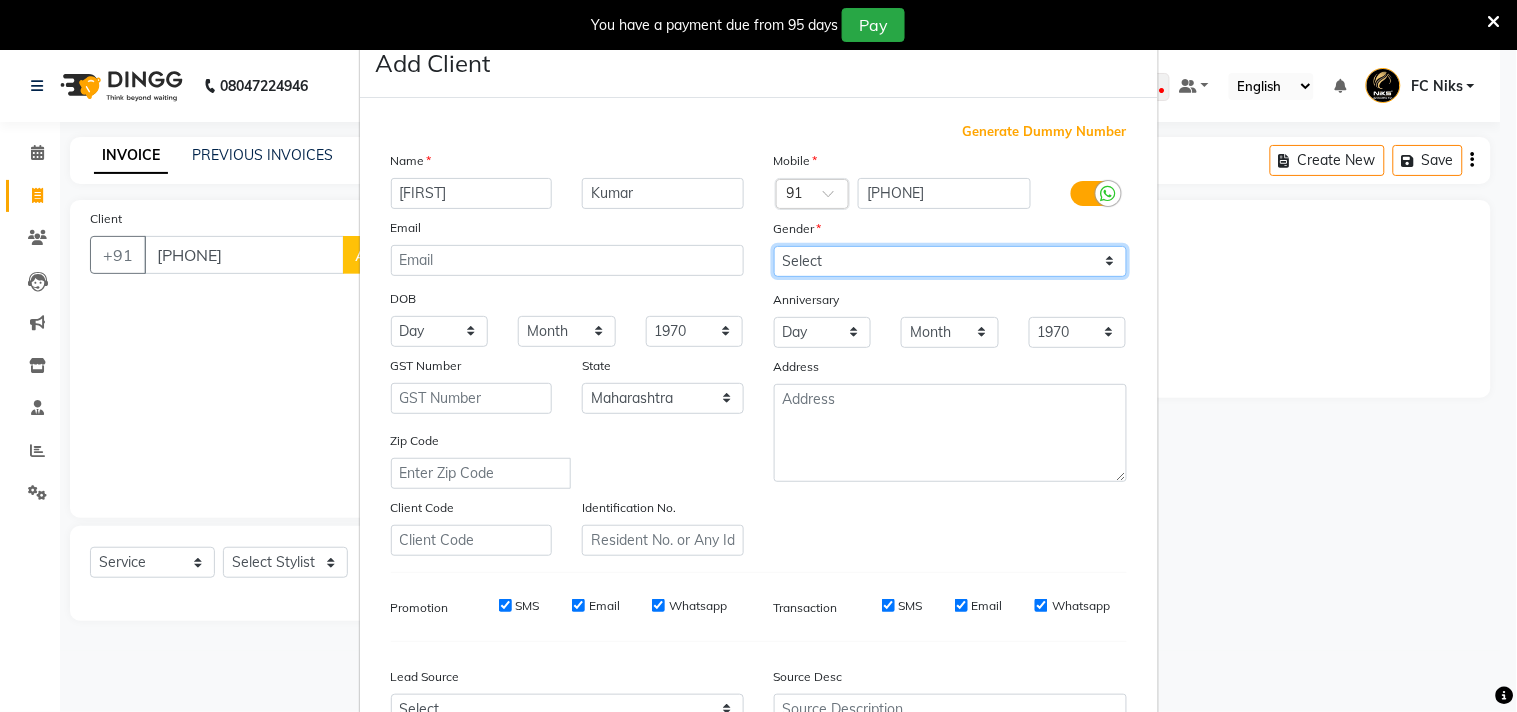 click on "Select Male Female Other Prefer Not To Say" at bounding box center (950, 261) 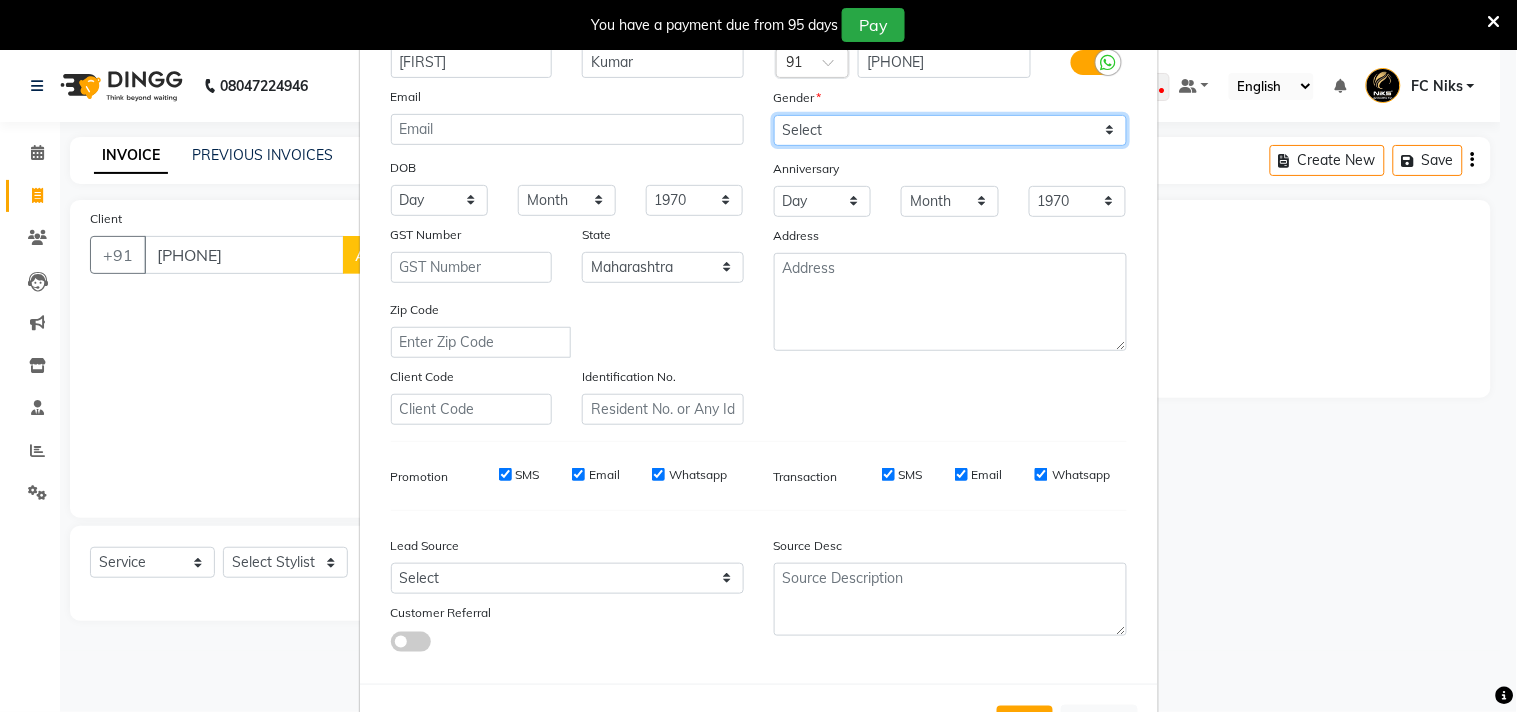scroll, scrollTop: 137, scrollLeft: 0, axis: vertical 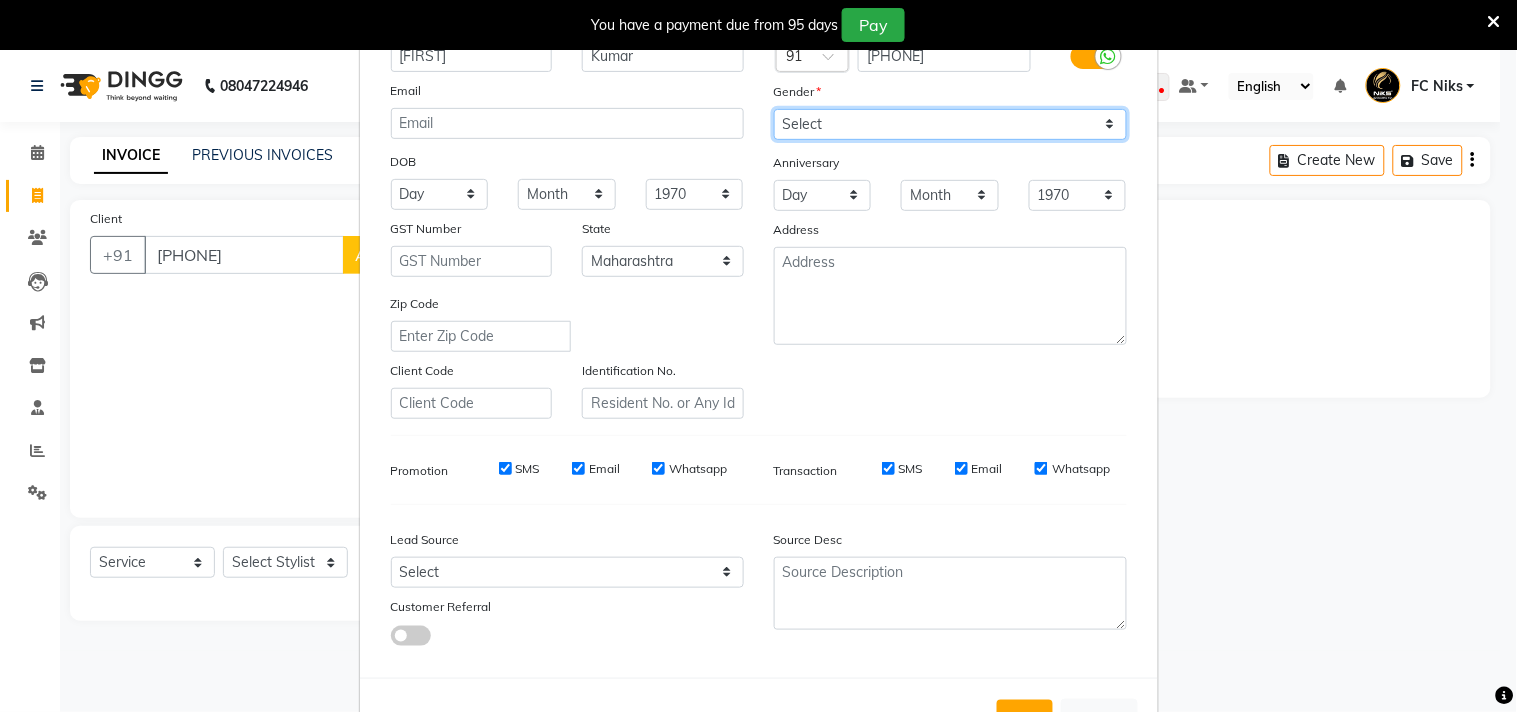 click on "Select Male Female Other Prefer Not To Say" at bounding box center (950, 124) 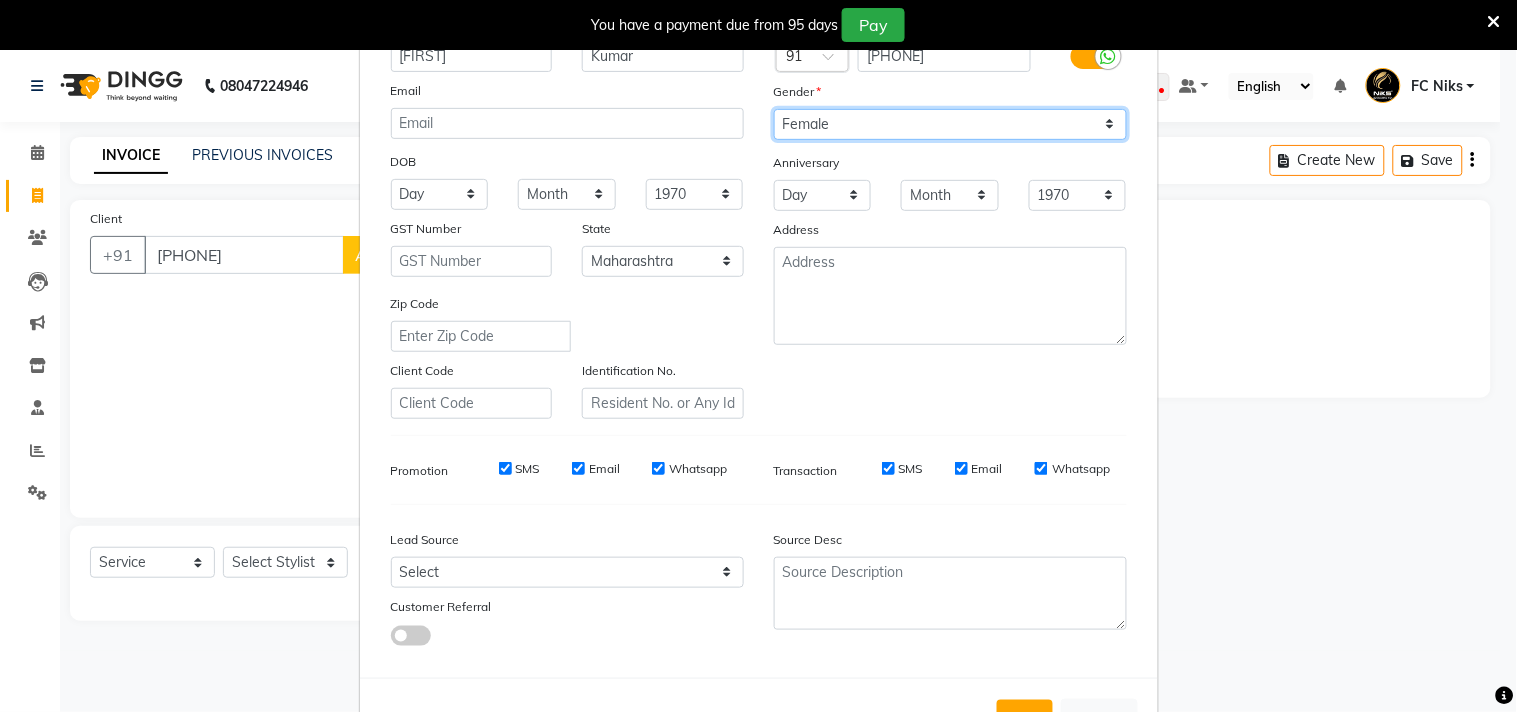 click on "Select Male Female Other Prefer Not To Say" at bounding box center (950, 124) 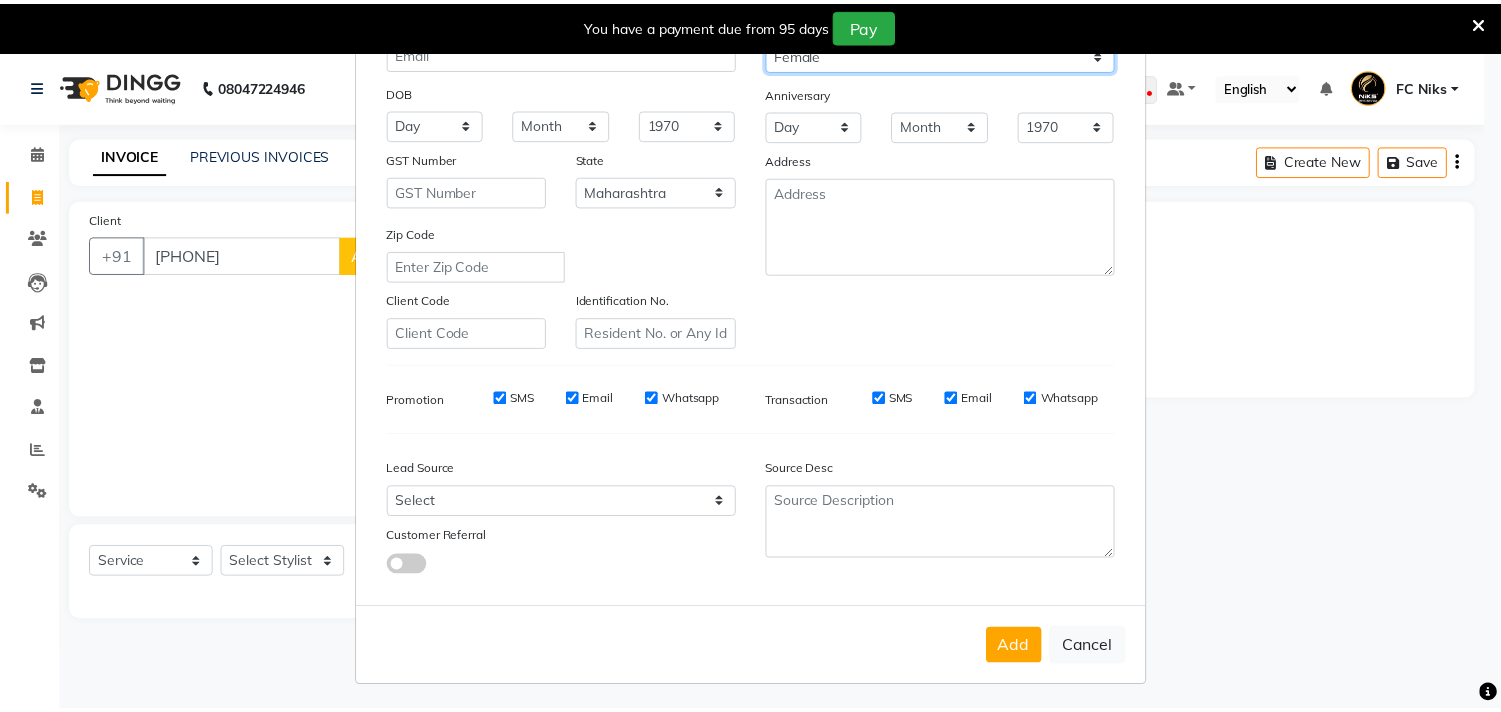 scroll, scrollTop: 212, scrollLeft: 0, axis: vertical 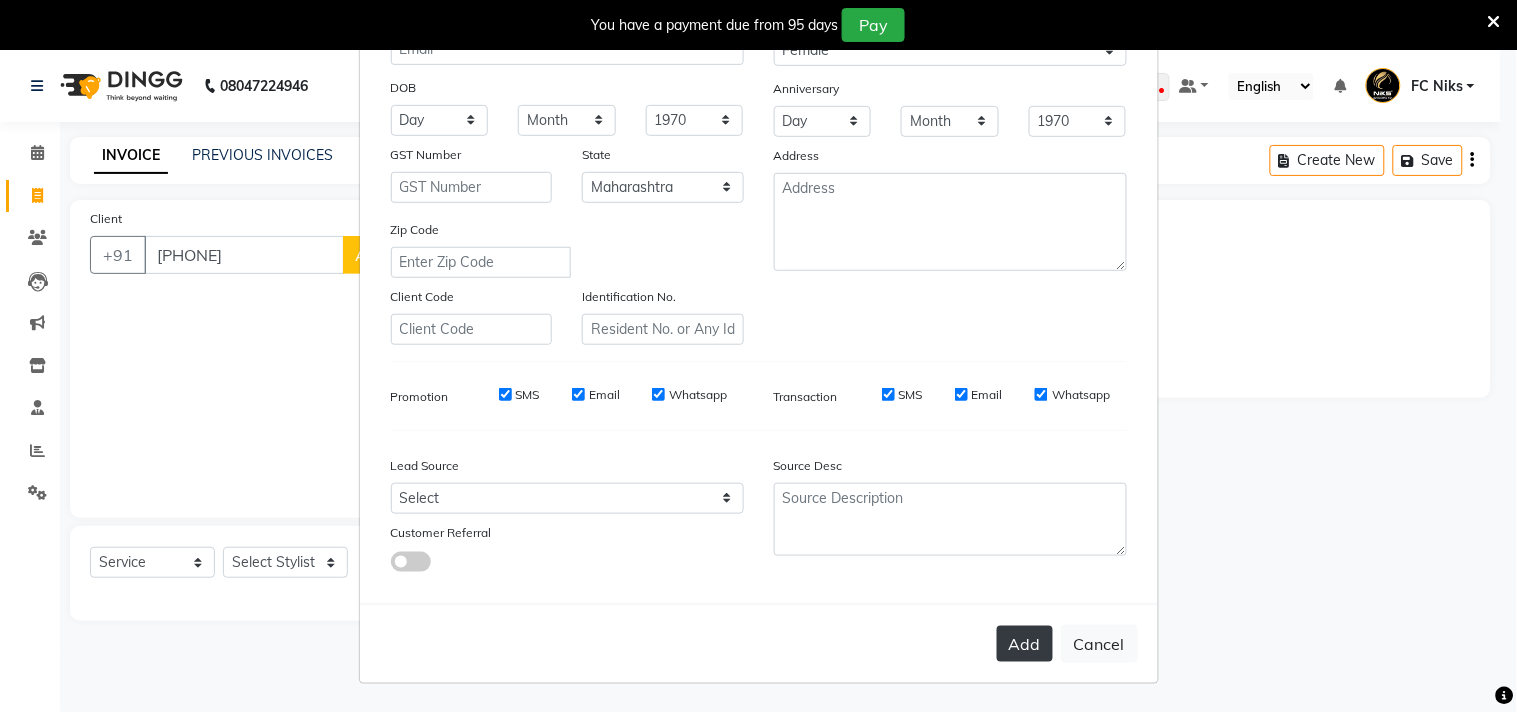 click on "Add" at bounding box center (1025, 644) 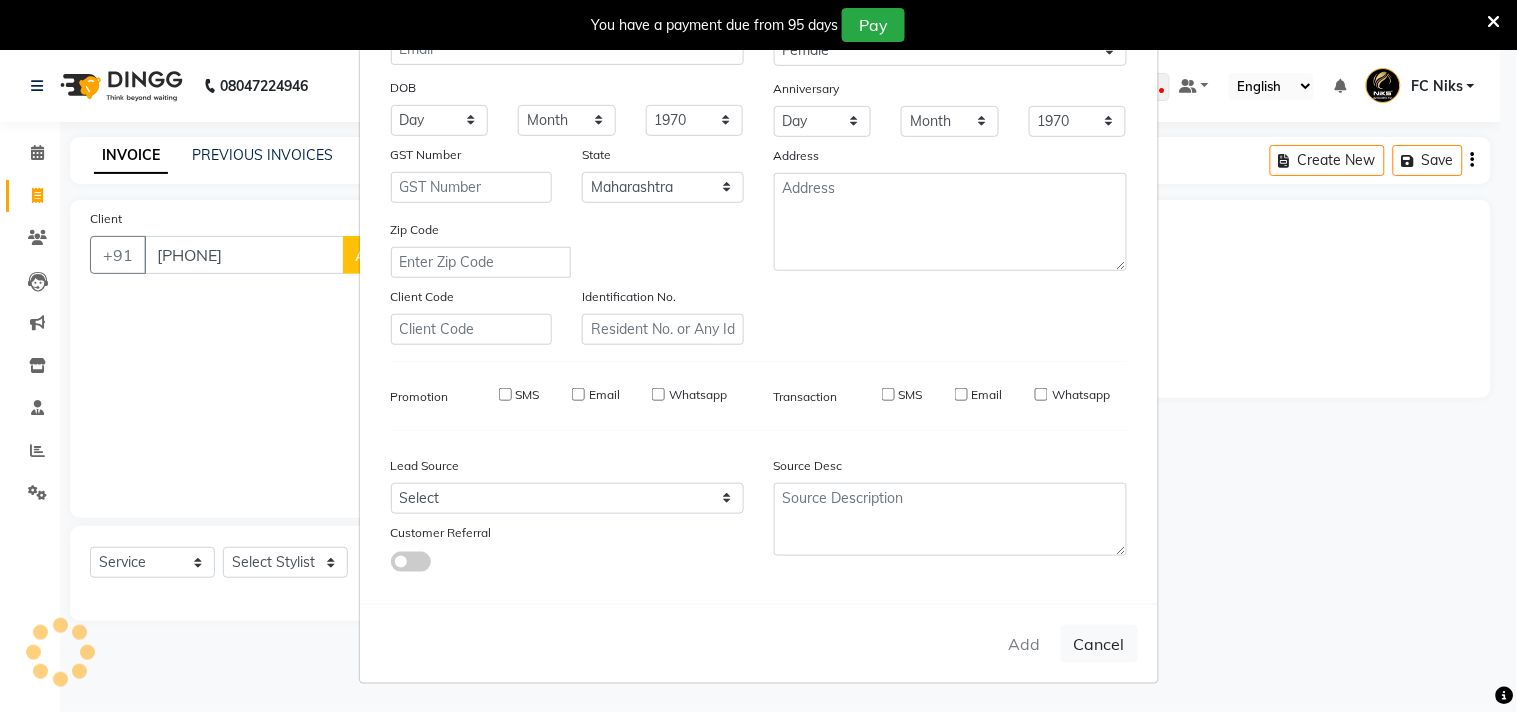 type on "86******75" 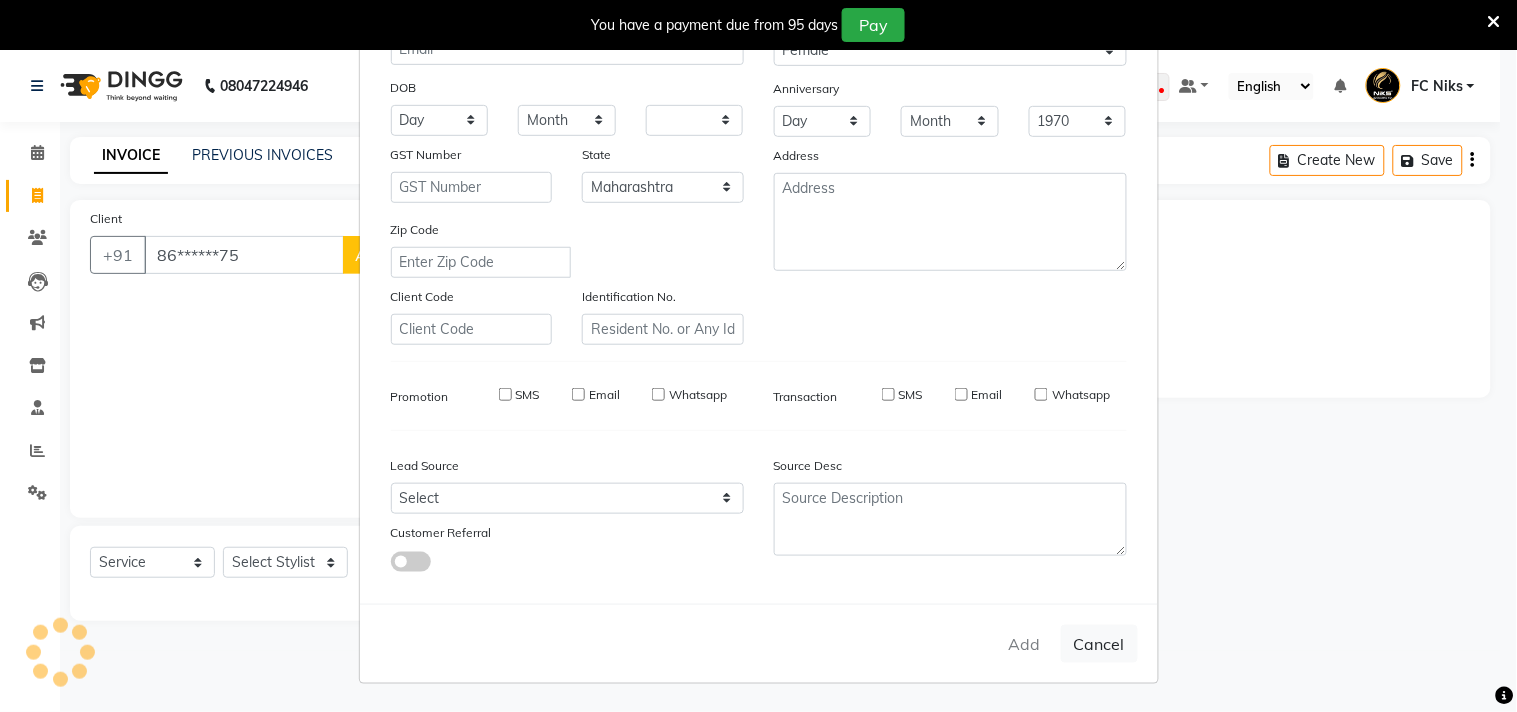 select on "null" 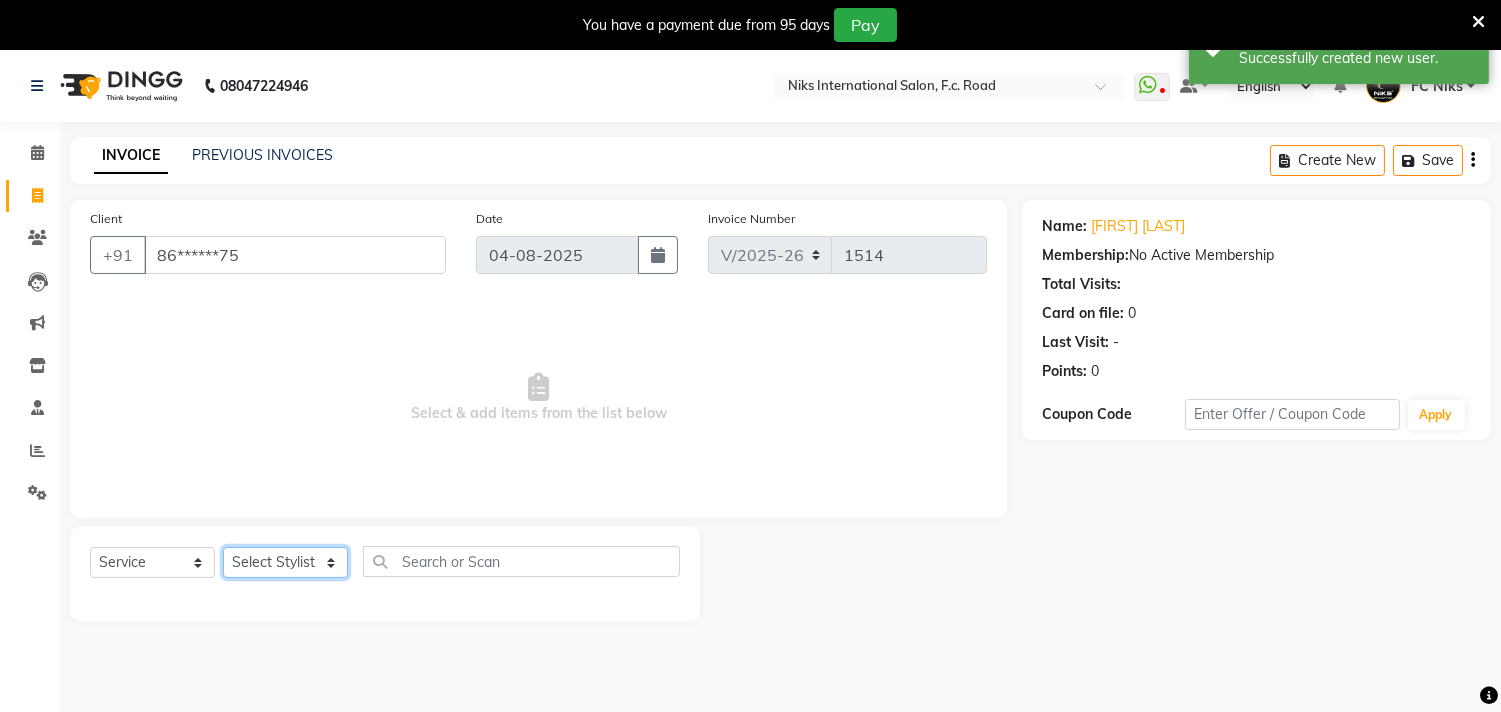 click on "Select Stylist Abhishek Amruta Bhagyashree CA Devkar FC Niks Ishika Kirti Komal Krishi Mahhi Nakshatra Nikhil Rajesh Savita Shabana Shrikant Gaikwad Soham" 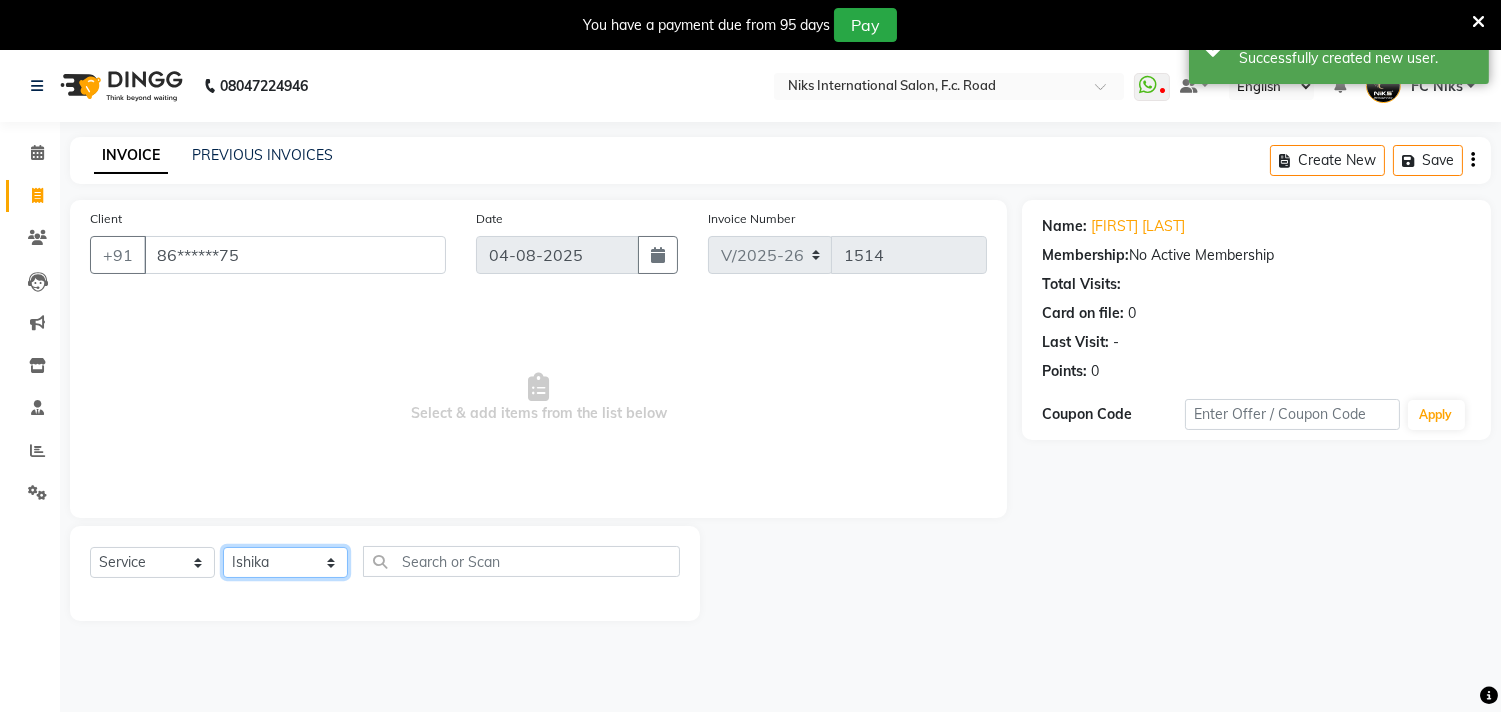 click on "Select Stylist Abhishek Amruta Bhagyashree CA Devkar FC Niks Ishika Kirti Komal Krishi Mahhi Nakshatra Nikhil Rajesh Savita Shabana Shrikant Gaikwad Soham" 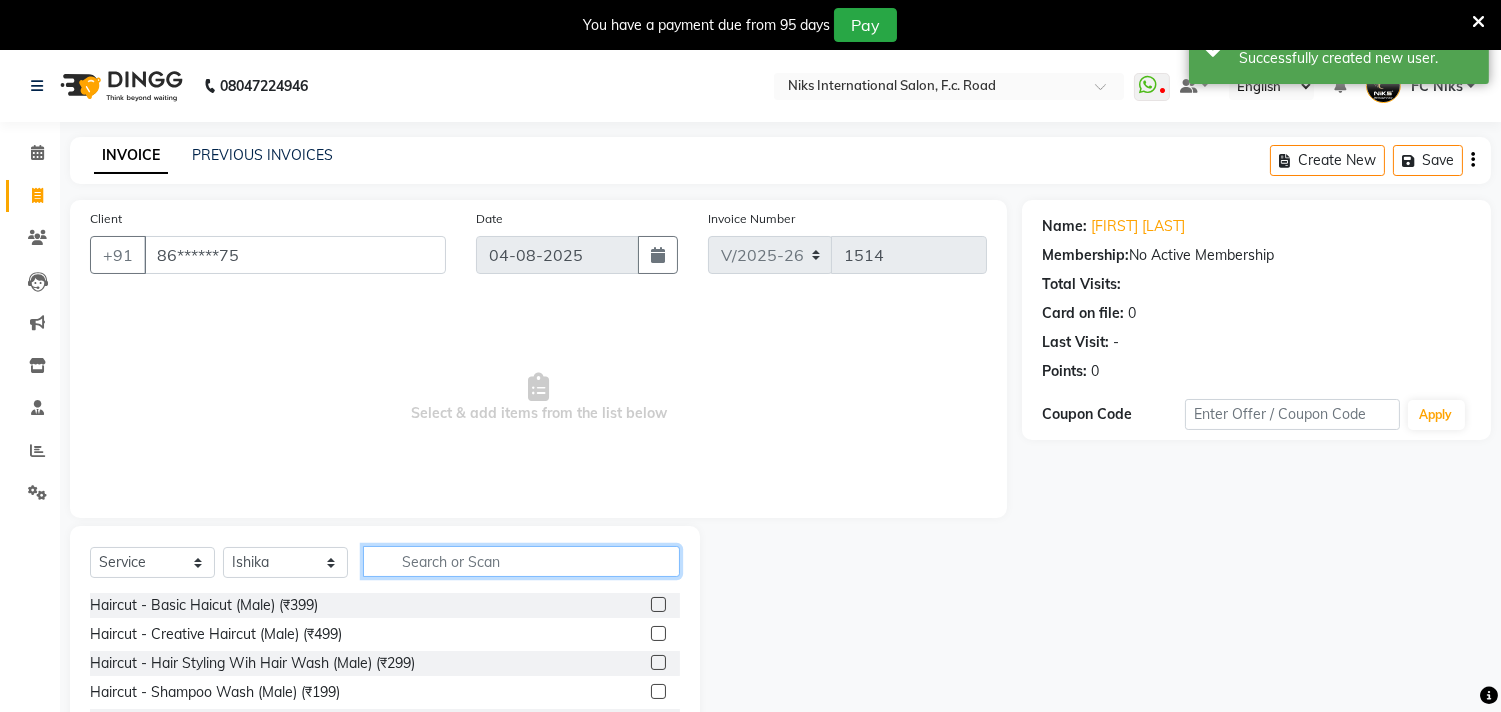 click 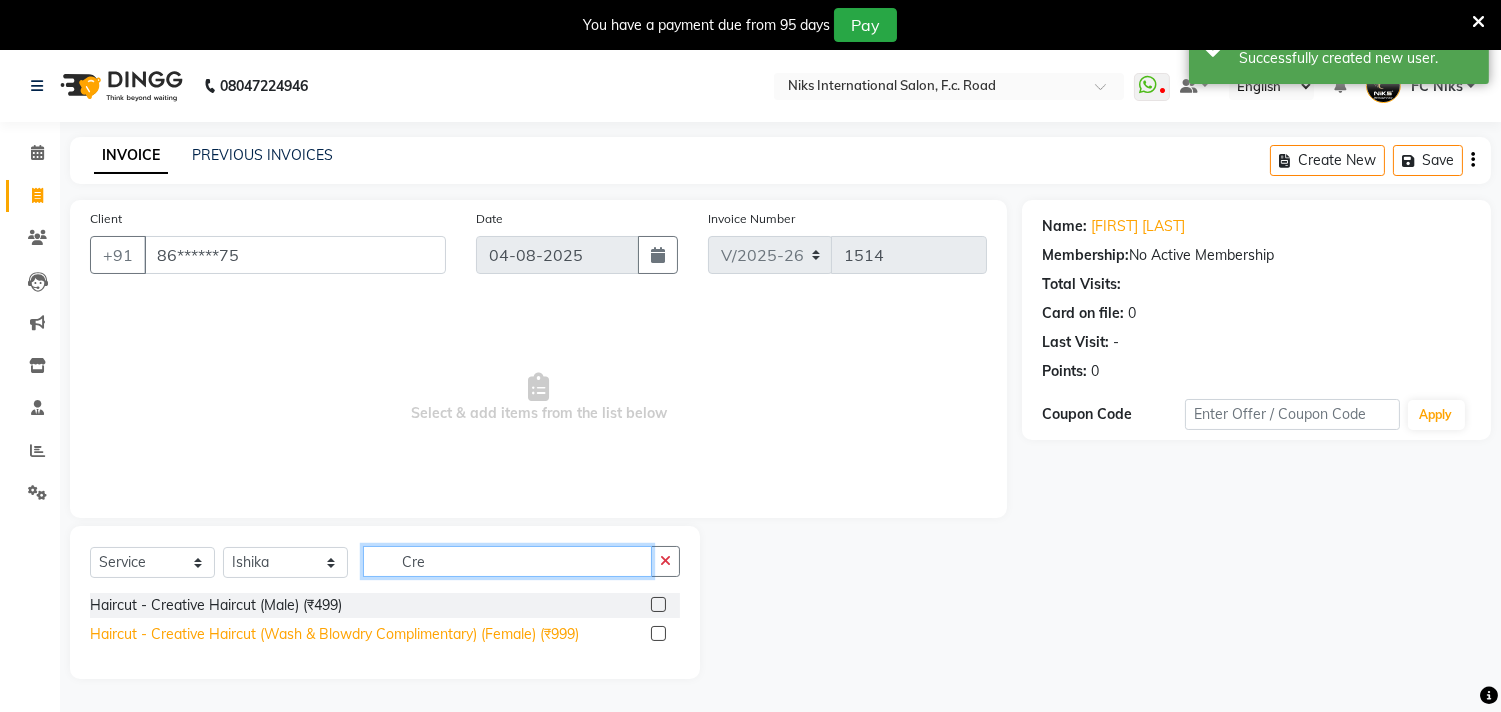 type on "Cre" 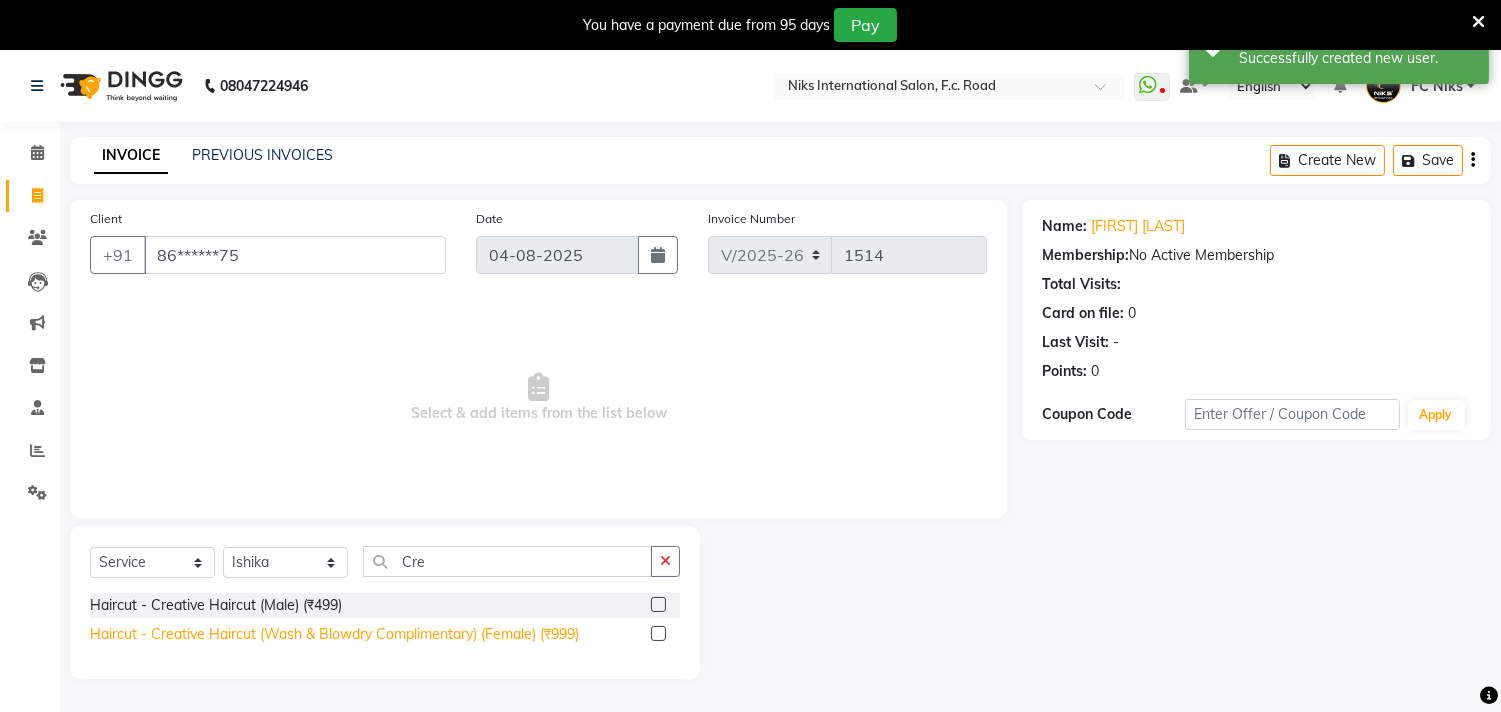 click on "Haircut - Creative Haircut (Wash & Blowdry Complimentary) (Female) (₹999)" 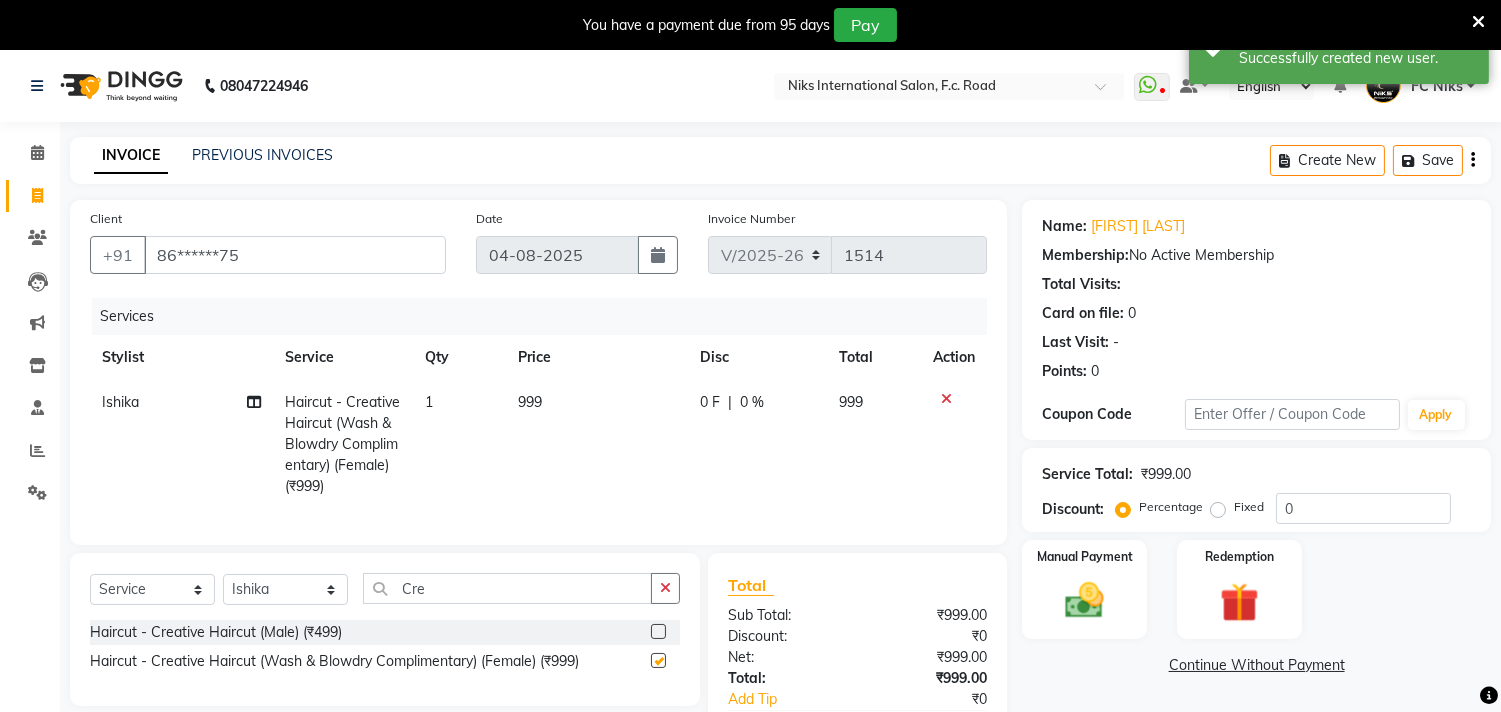 checkbox on "false" 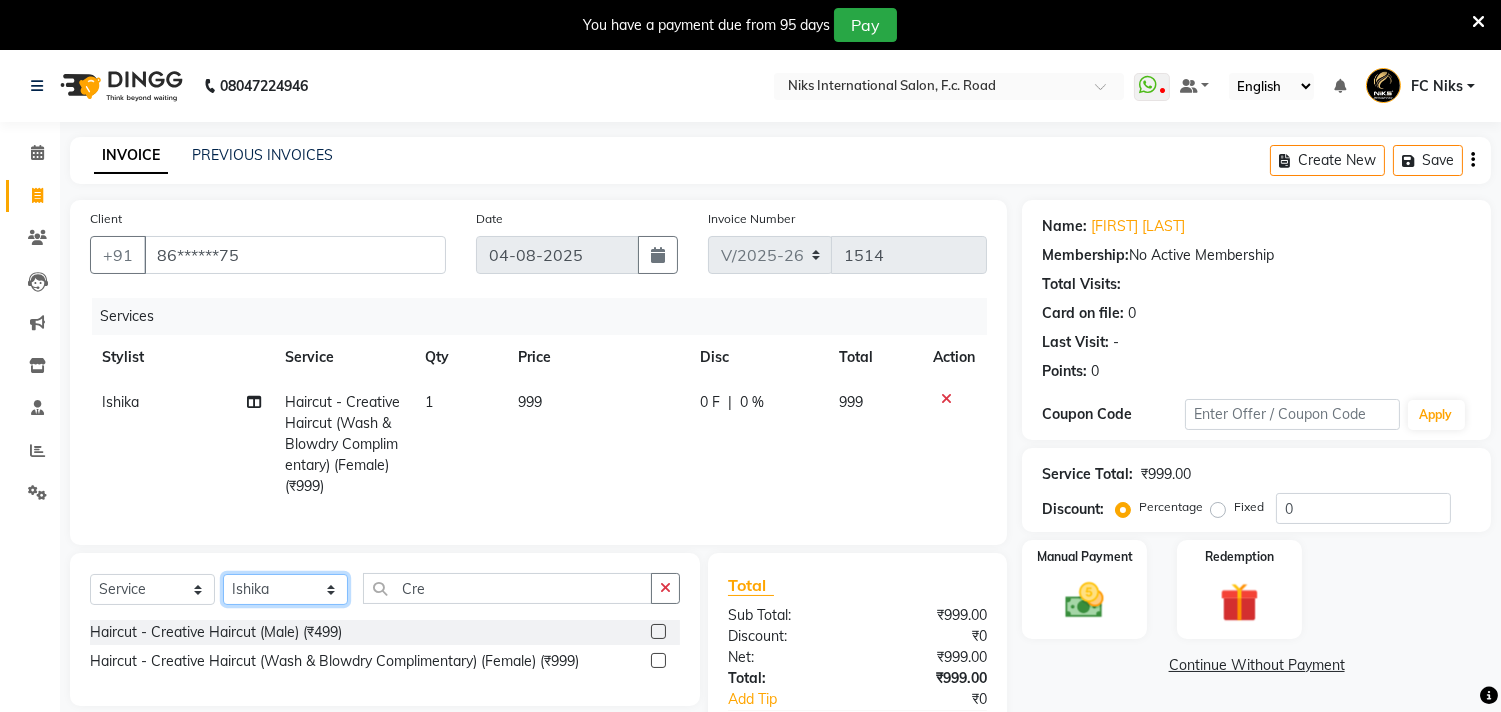 click on "Select Stylist Abhishek Amruta Bhagyashree CA Devkar FC Niks Ishika Kirti Komal Krishi Mahhi Nakshatra Nikhil Rajesh Savita Shabana Shrikant Gaikwad Soham" 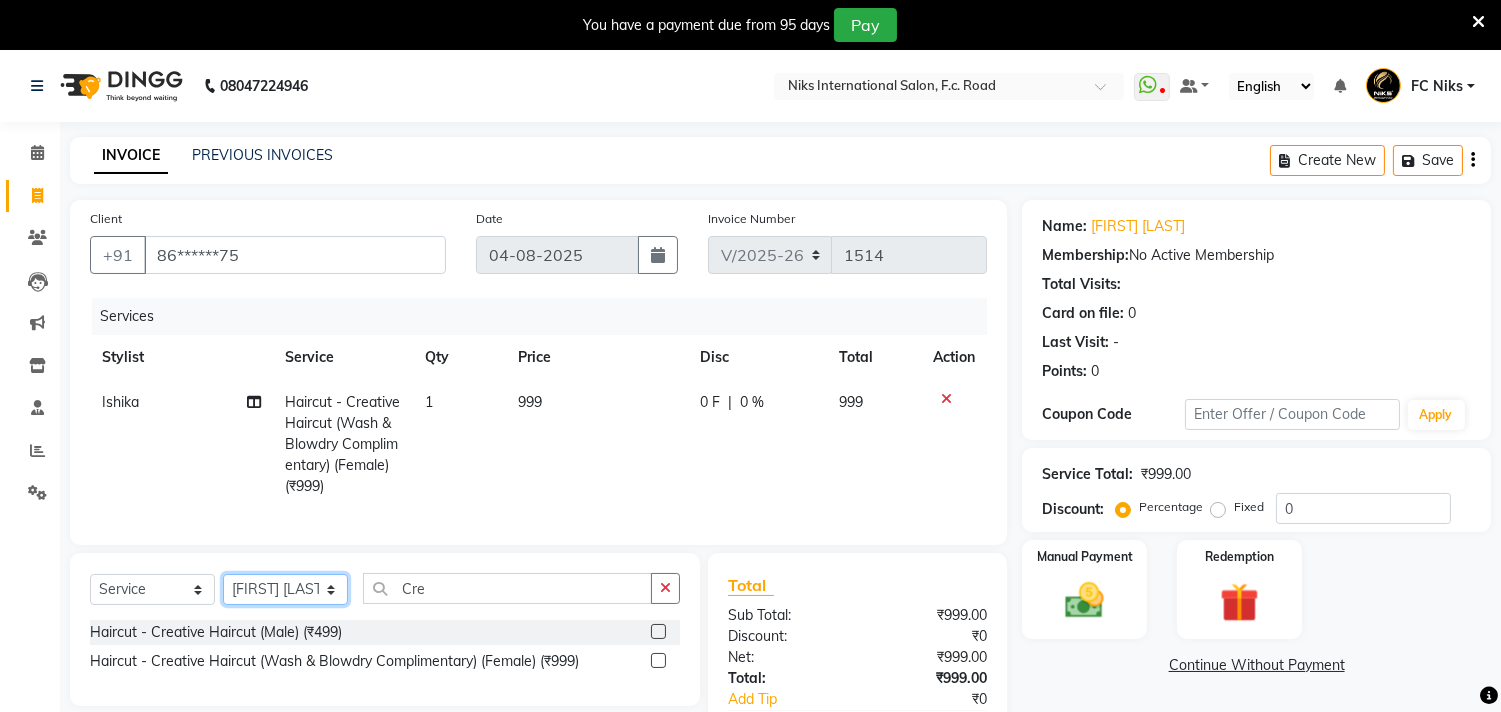 click on "Select Stylist Abhishek Amruta Bhagyashree CA Devkar FC Niks Ishika Kirti Komal Krishi Mahhi Nakshatra Nikhil Rajesh Savita Shabana Shrikant Gaikwad Soham" 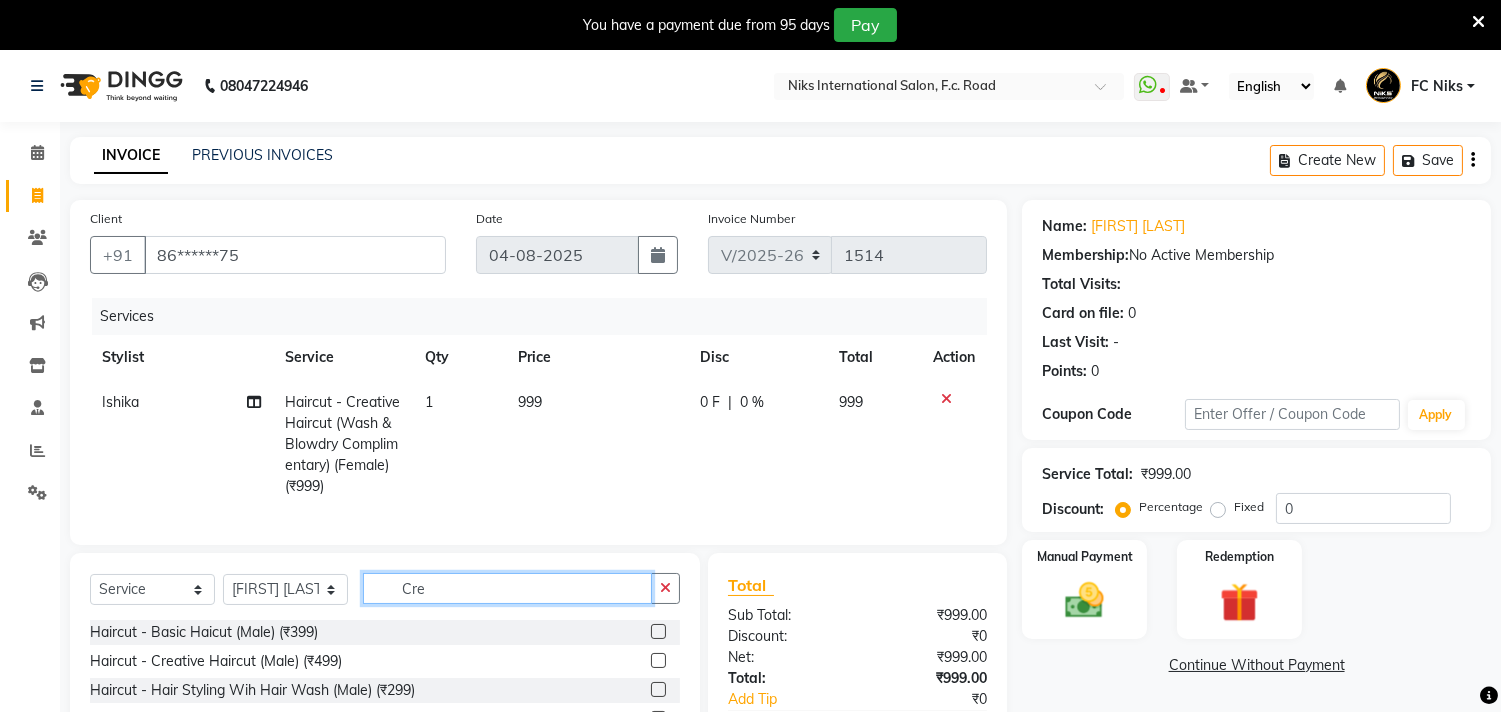 click on "Cre" 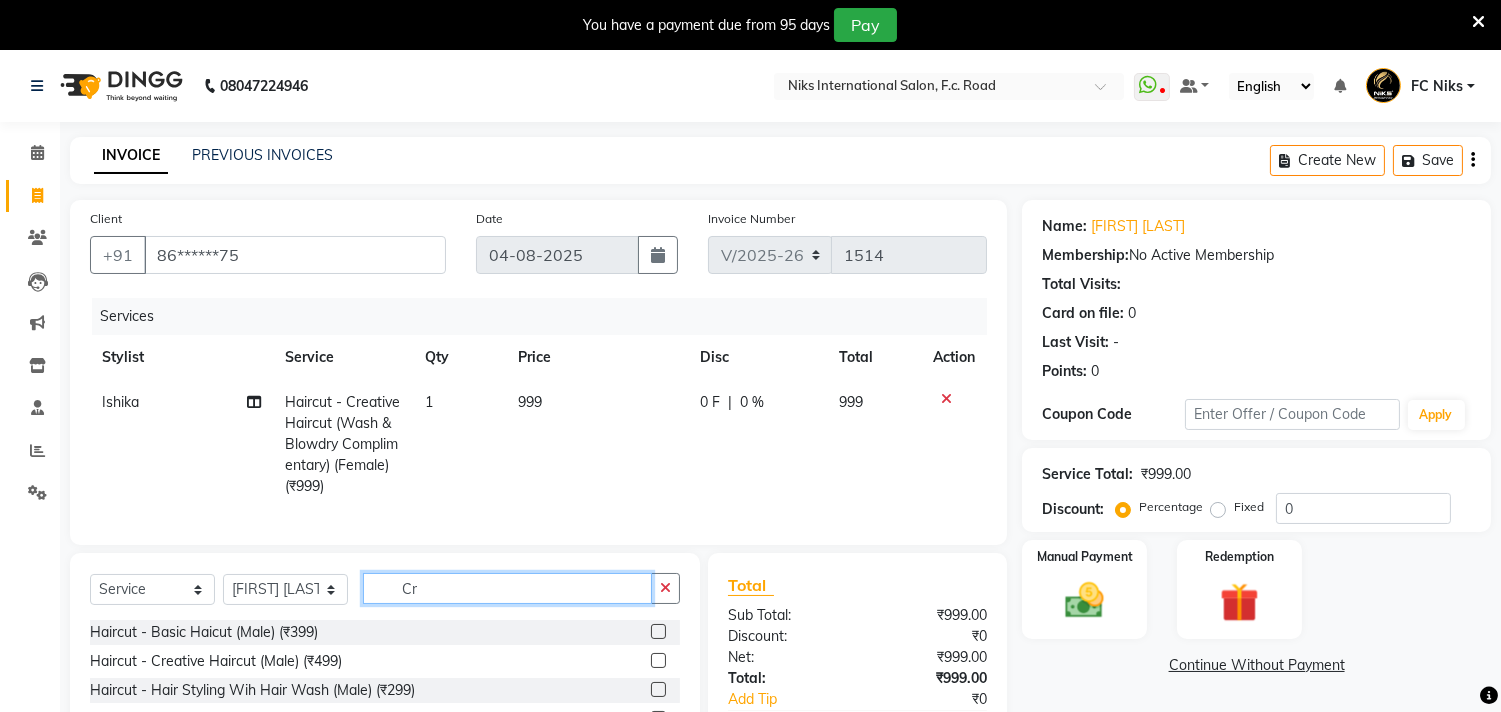 type on "C" 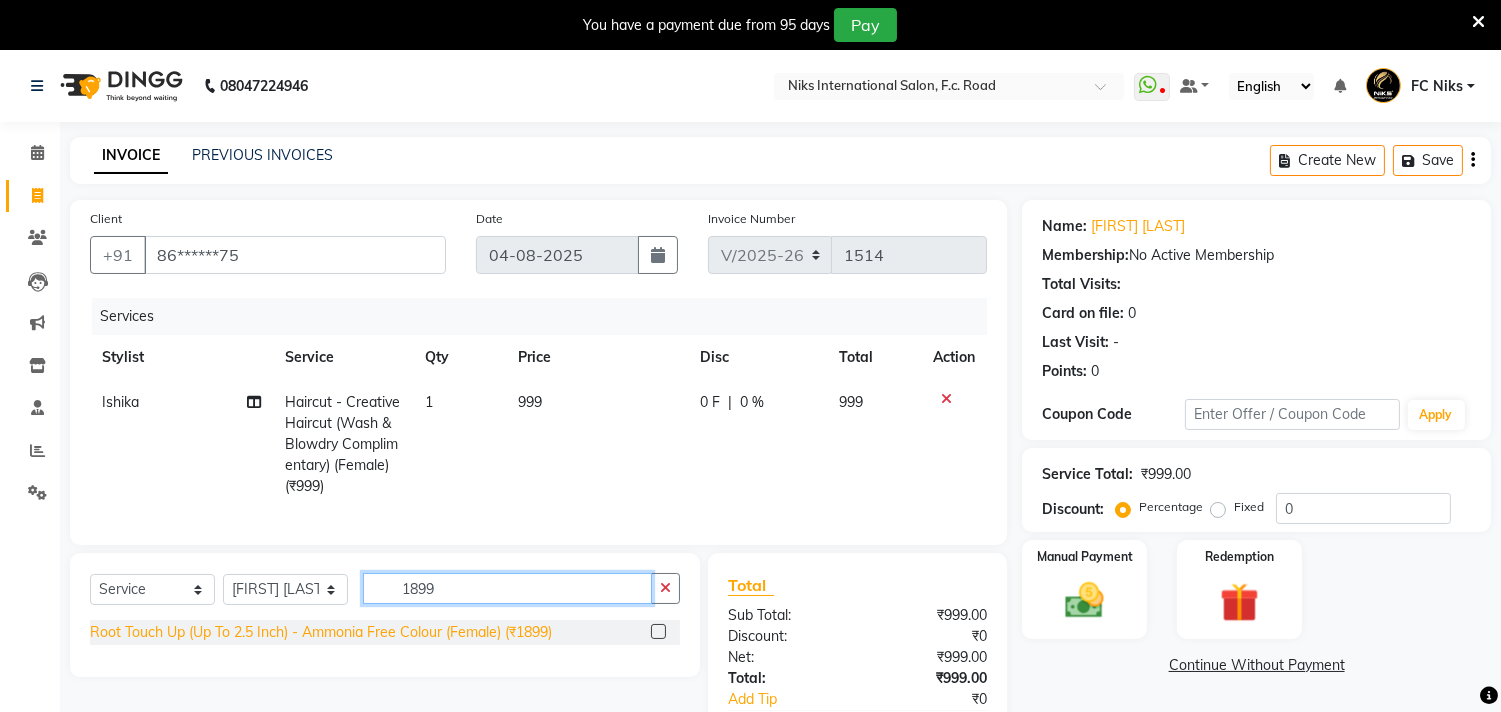 type on "1899" 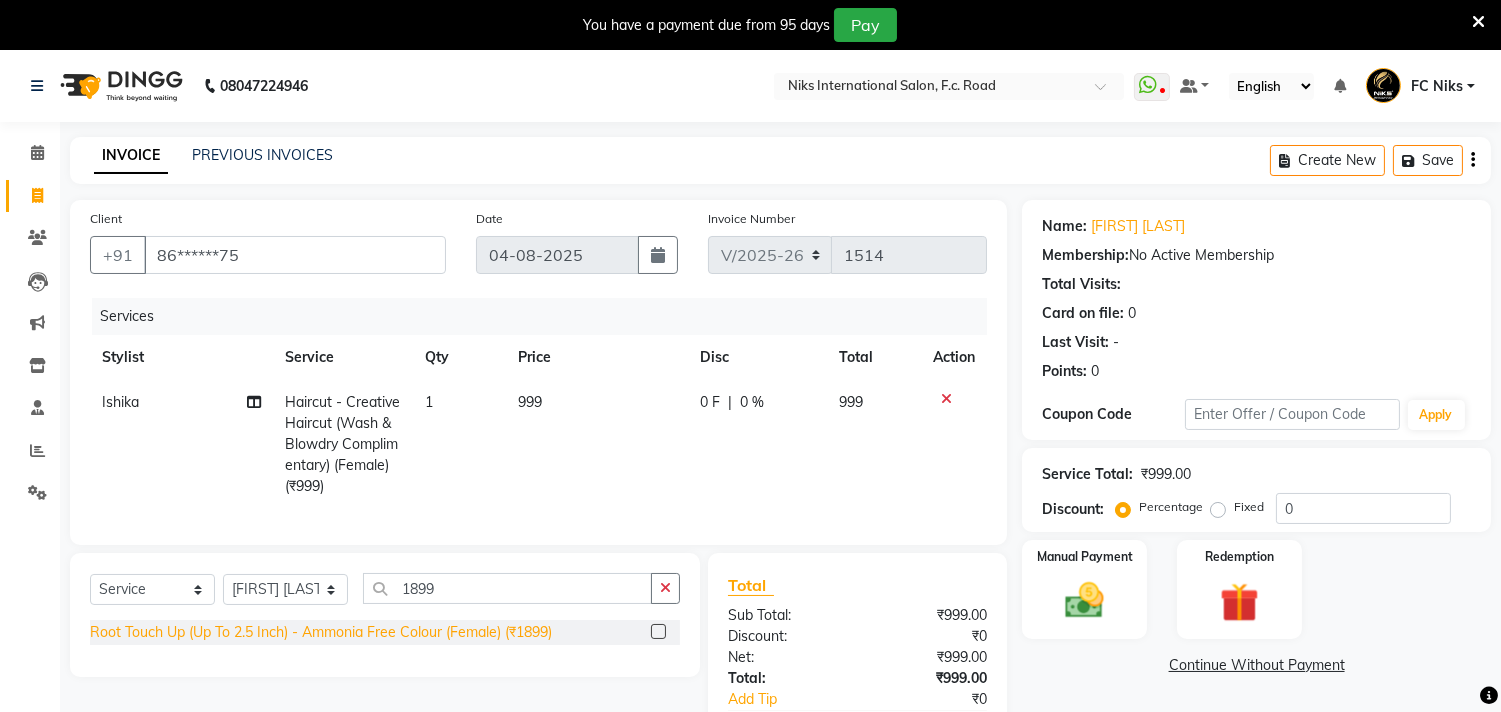 click on "Root Touch Up (Up To 2.5 Inch) - Ammonia Free Colour  (Female) (₹1899)" 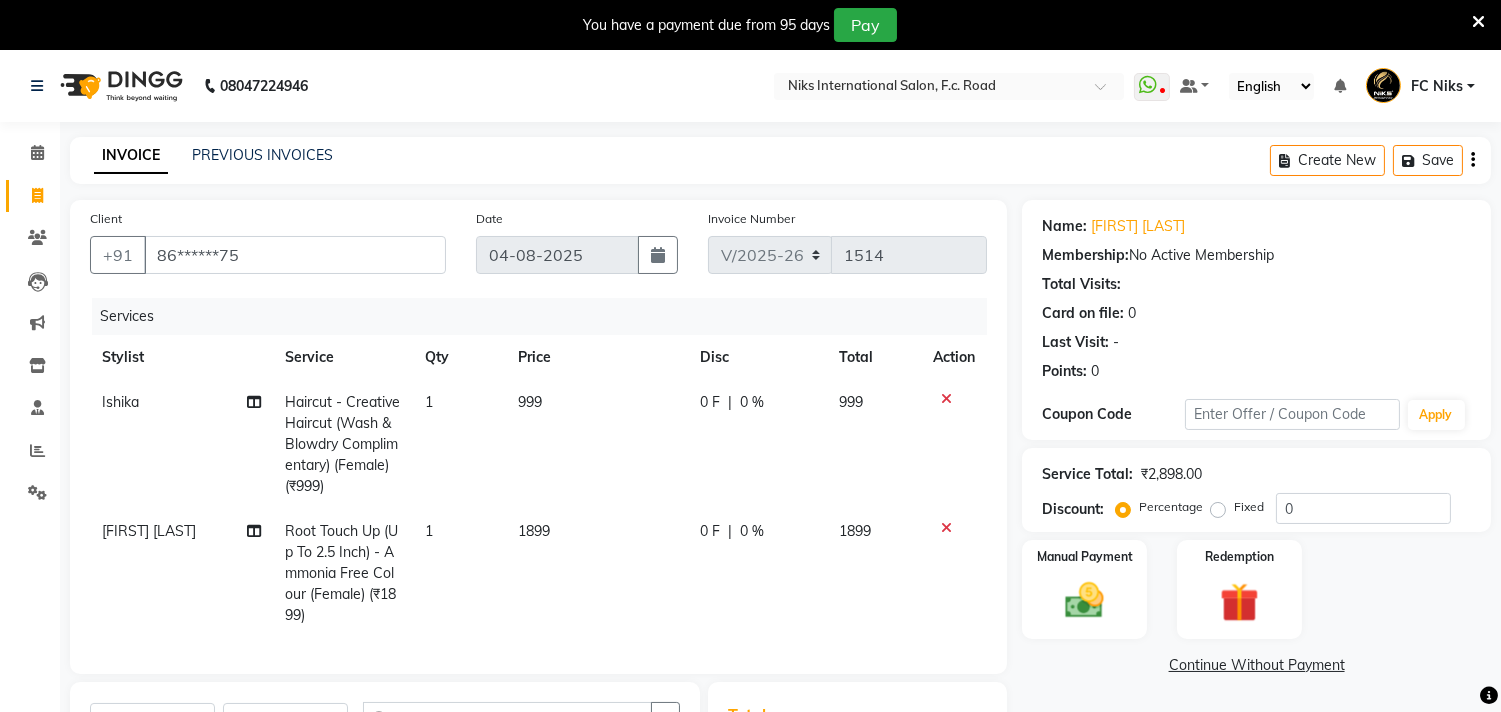 checkbox on "false" 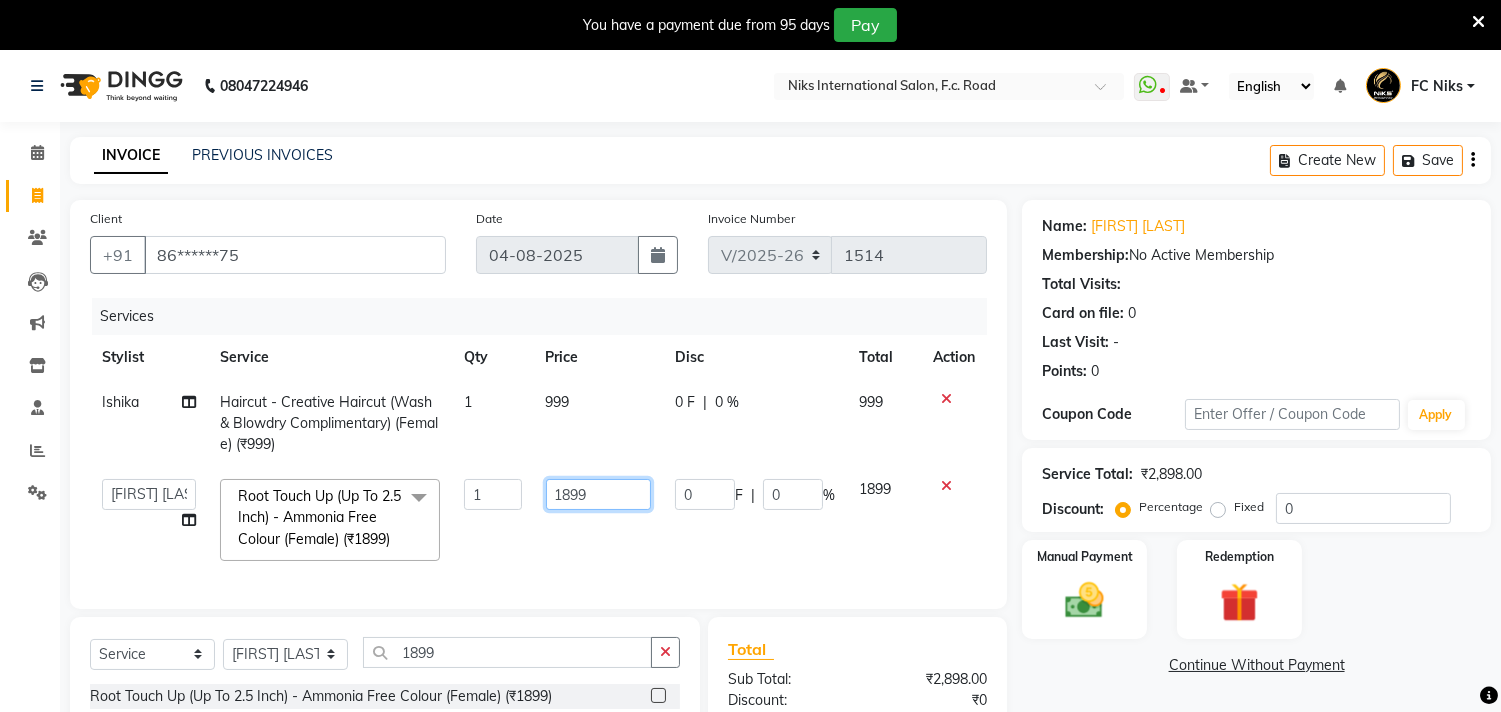 click on "1899" 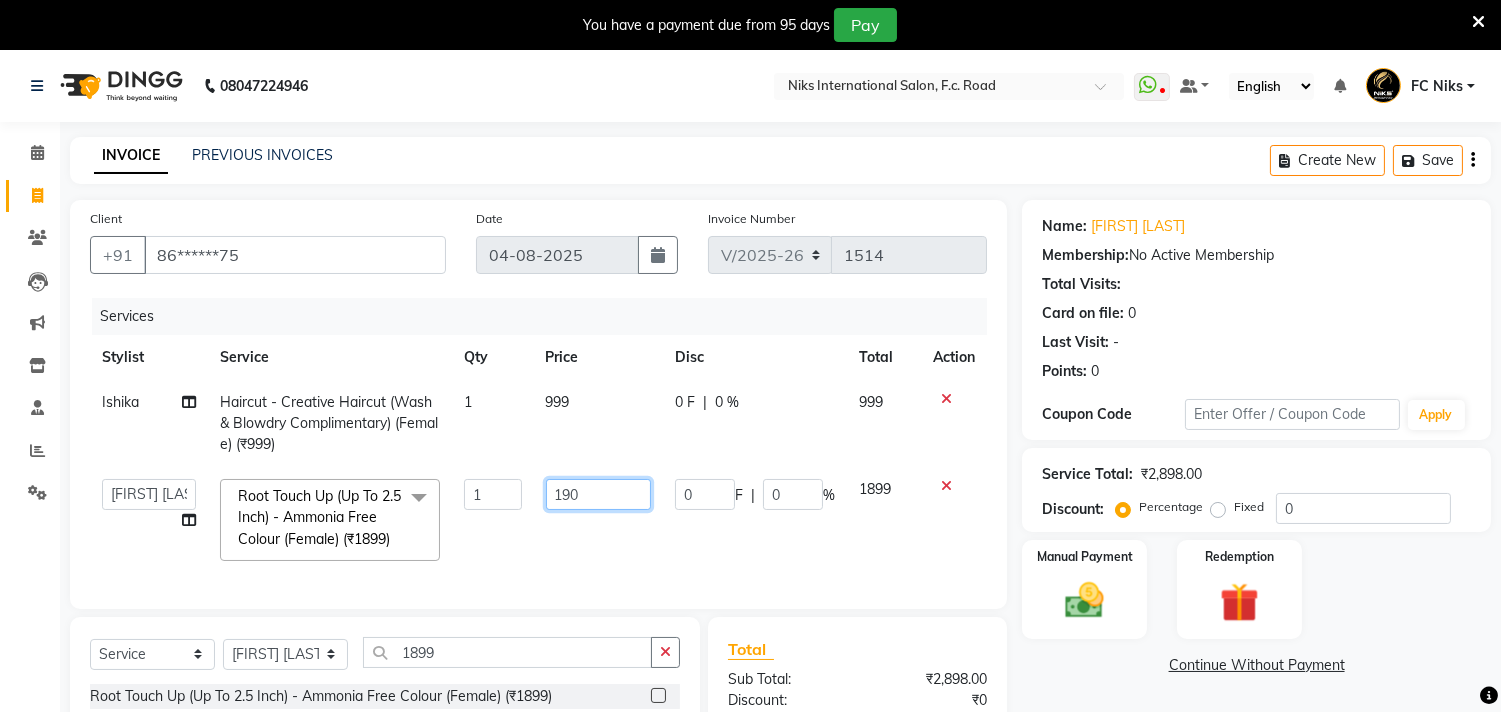 type on "1900" 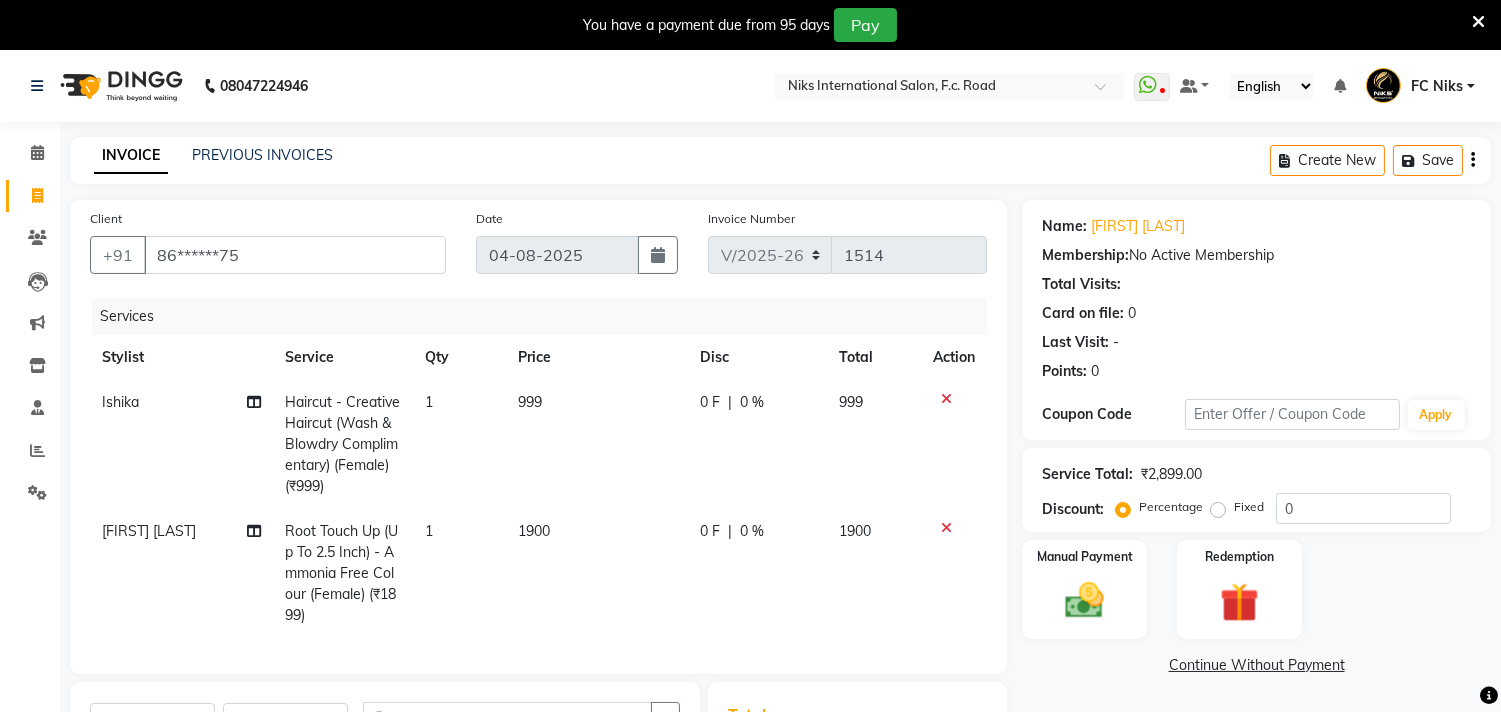 click on "999" 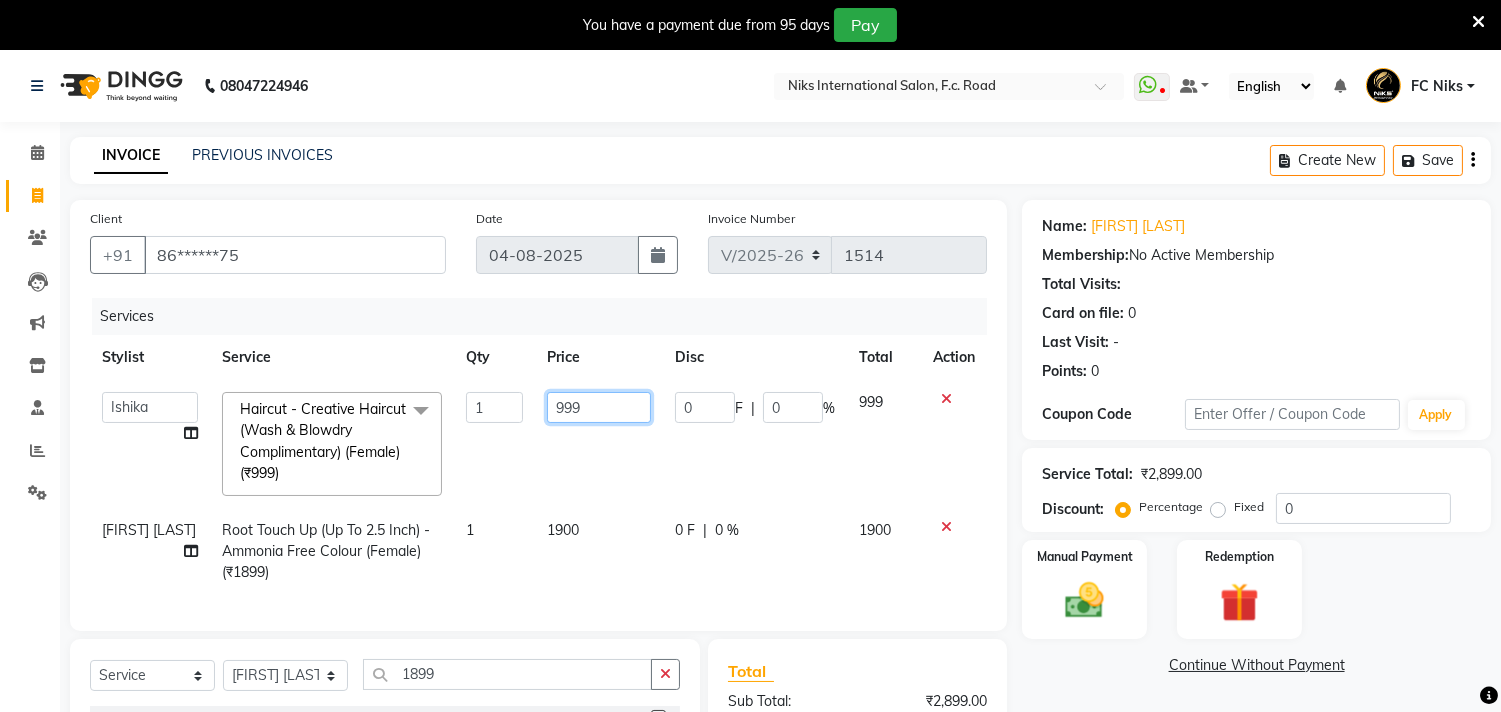 click on "999" 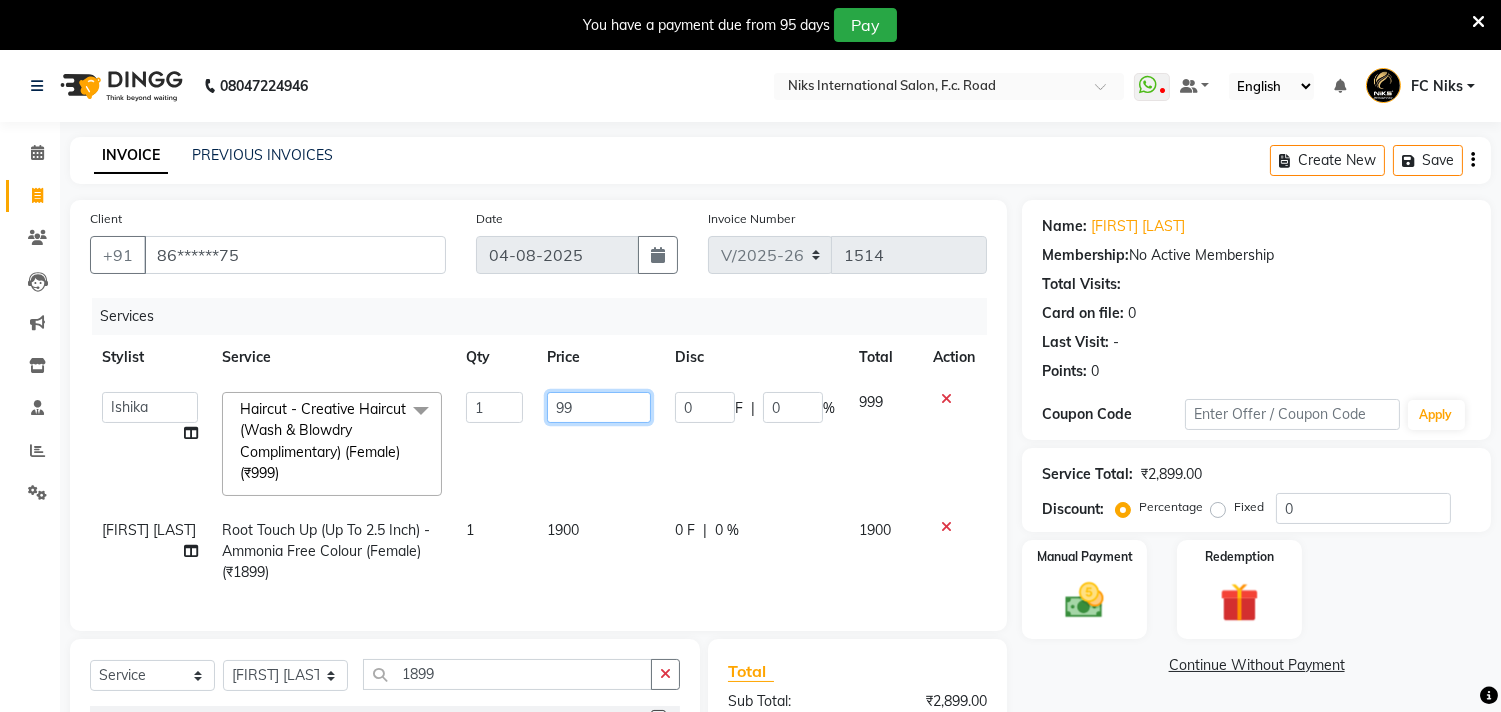 type on "9" 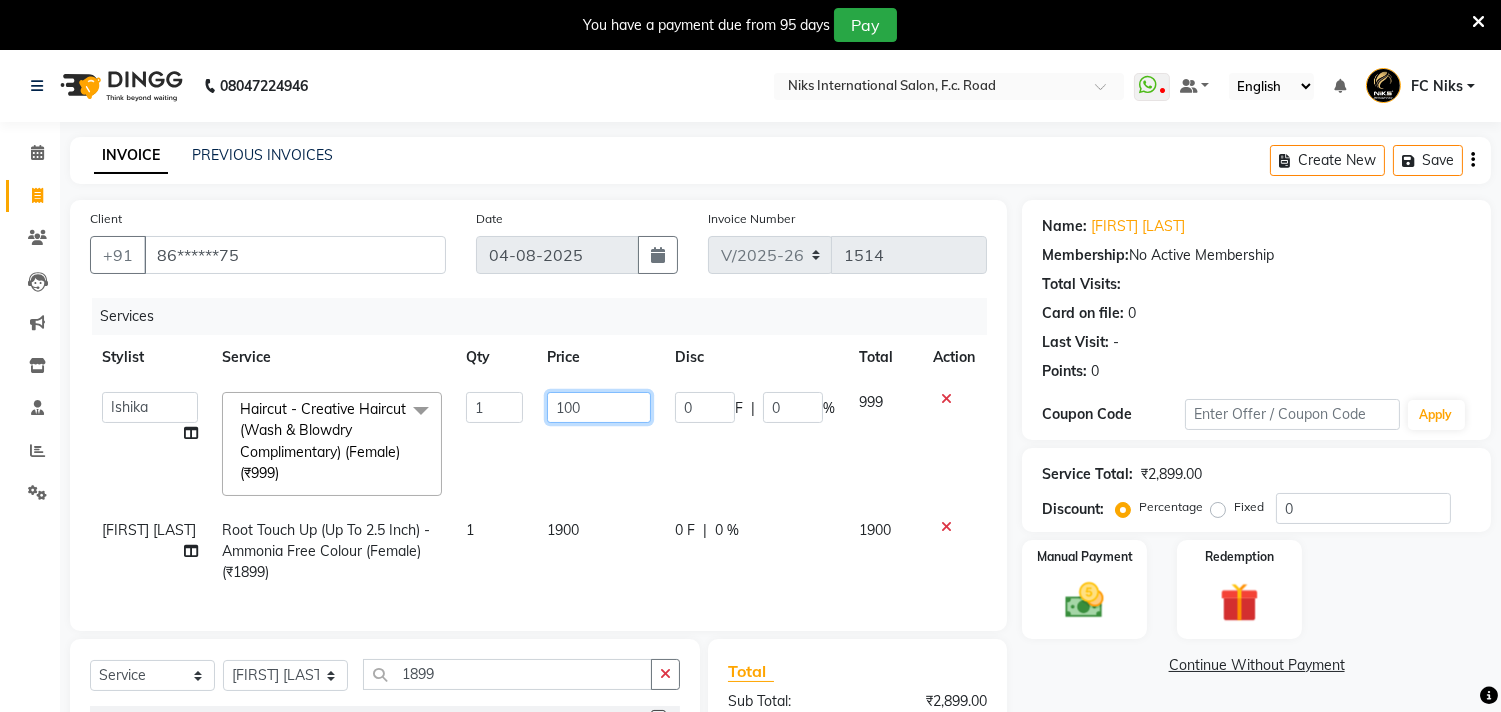 type on "1000" 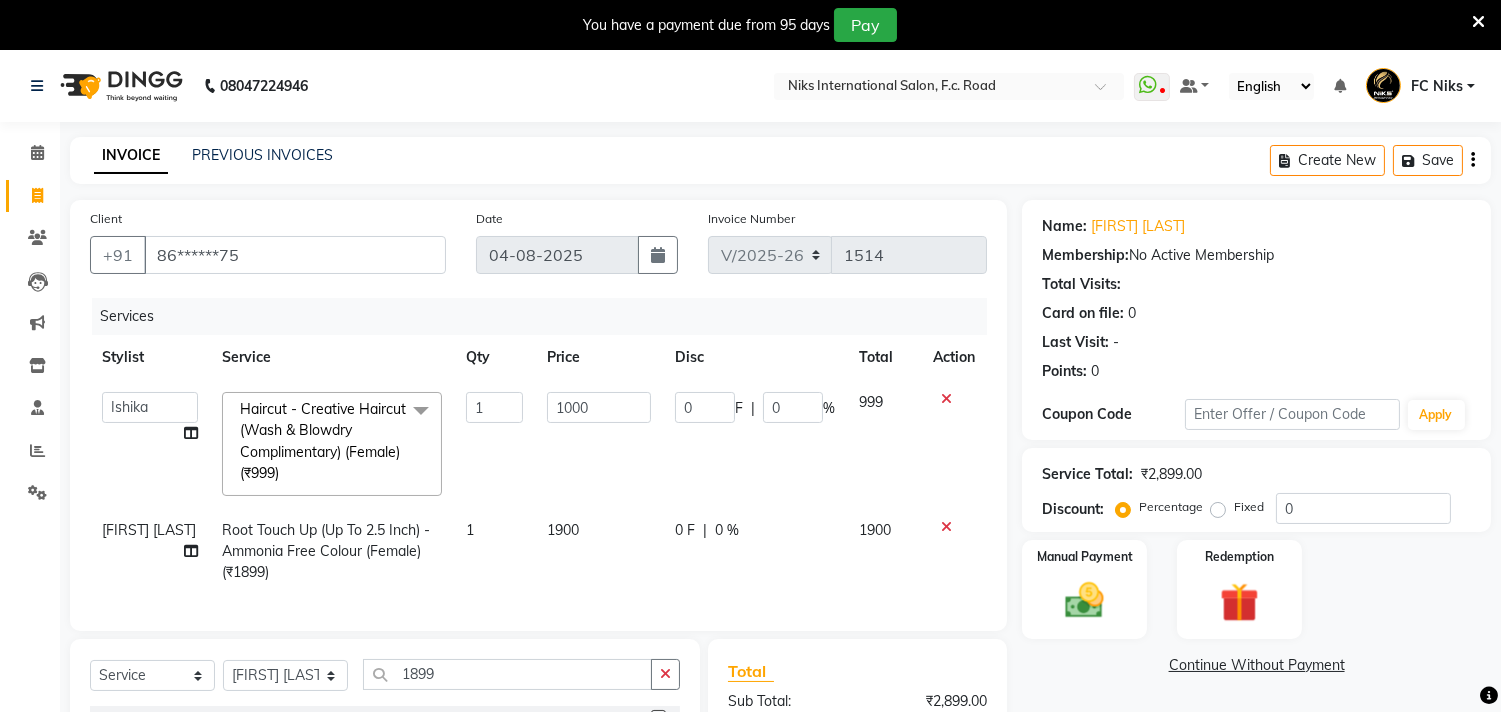 click on "Name: [FIRST] [LAST] Membership:  No Active Membership  Total Visits:   Card on file:  0 Last Visit:   - Points:   0  Coupon Code Apply Service Total:  ₹2,899.00  Discount:  Percentage   Fixed  0 Manual Payment Redemption  Continue Without Payment" 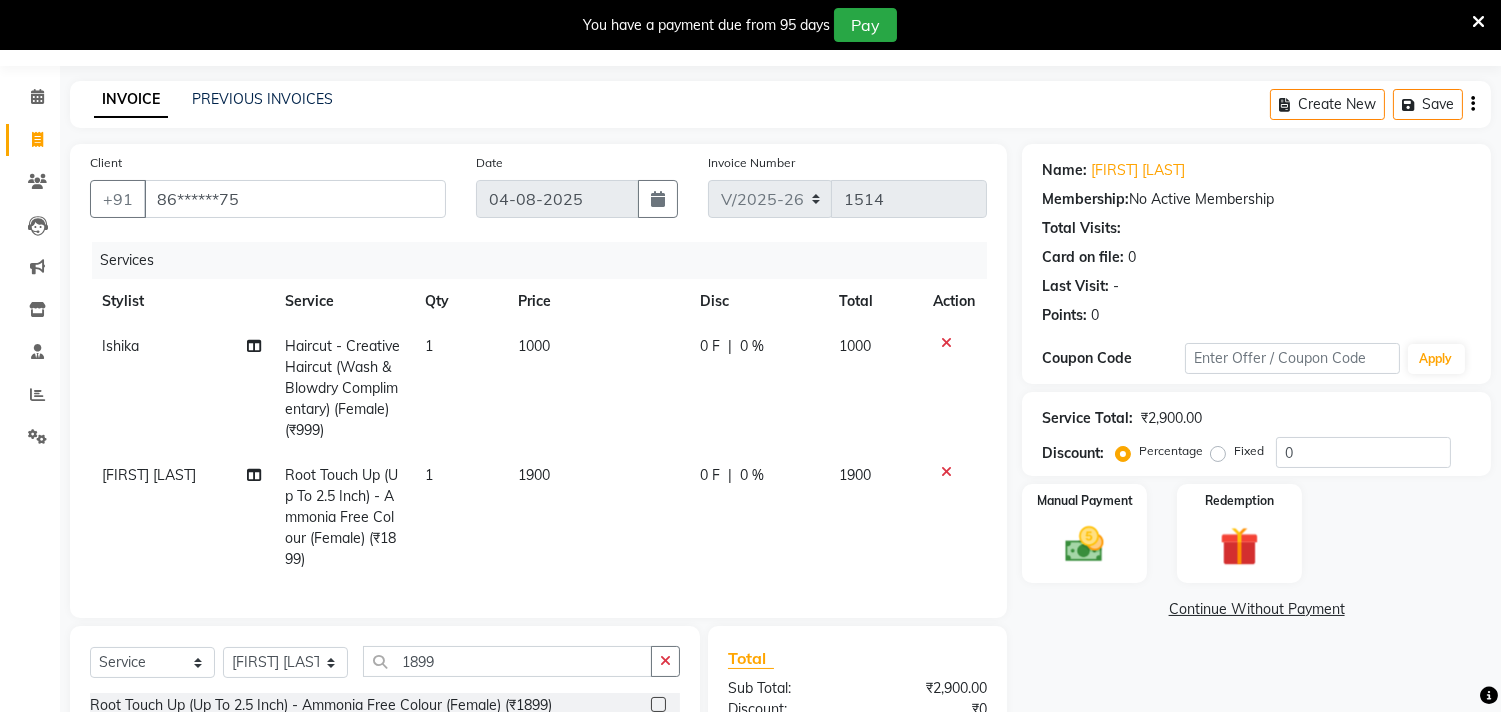 scroll, scrollTop: 147, scrollLeft: 0, axis: vertical 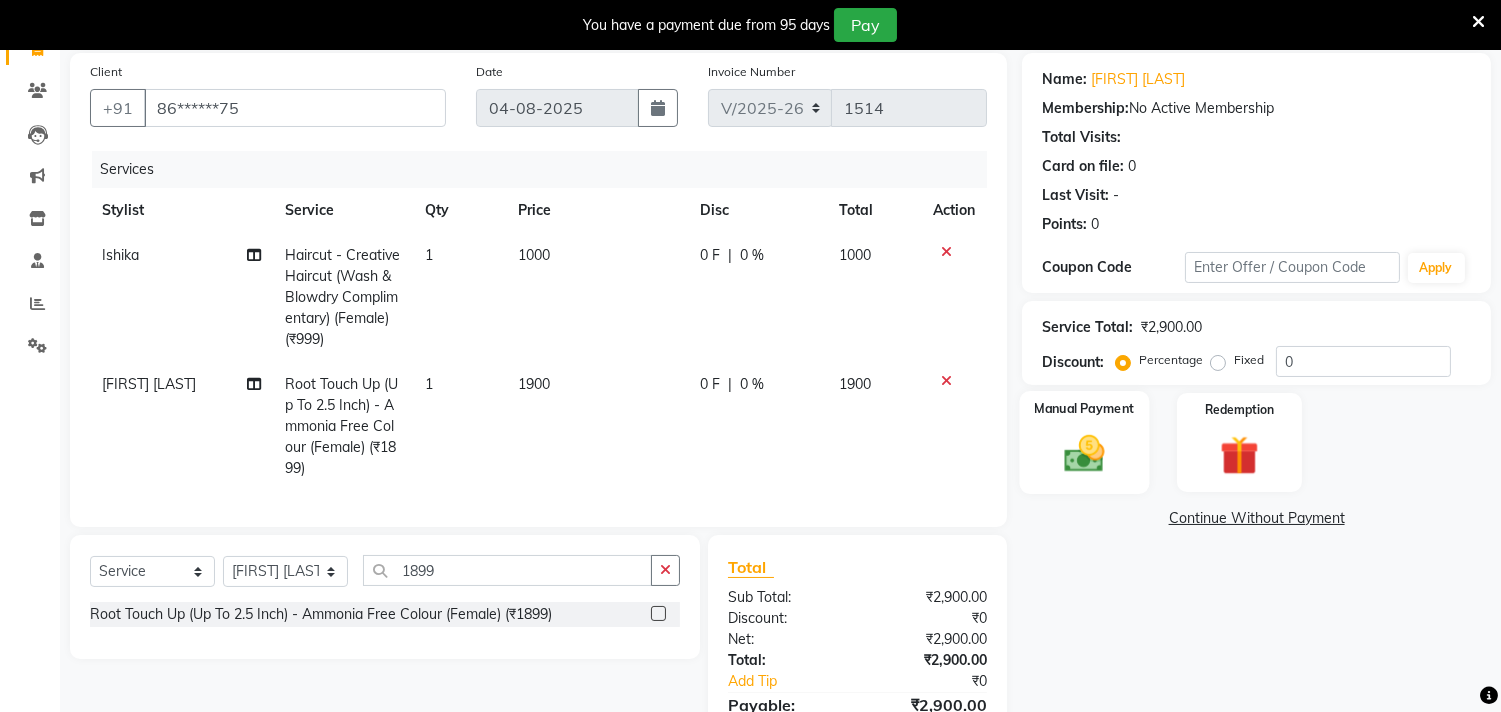 click on "Manual Payment" 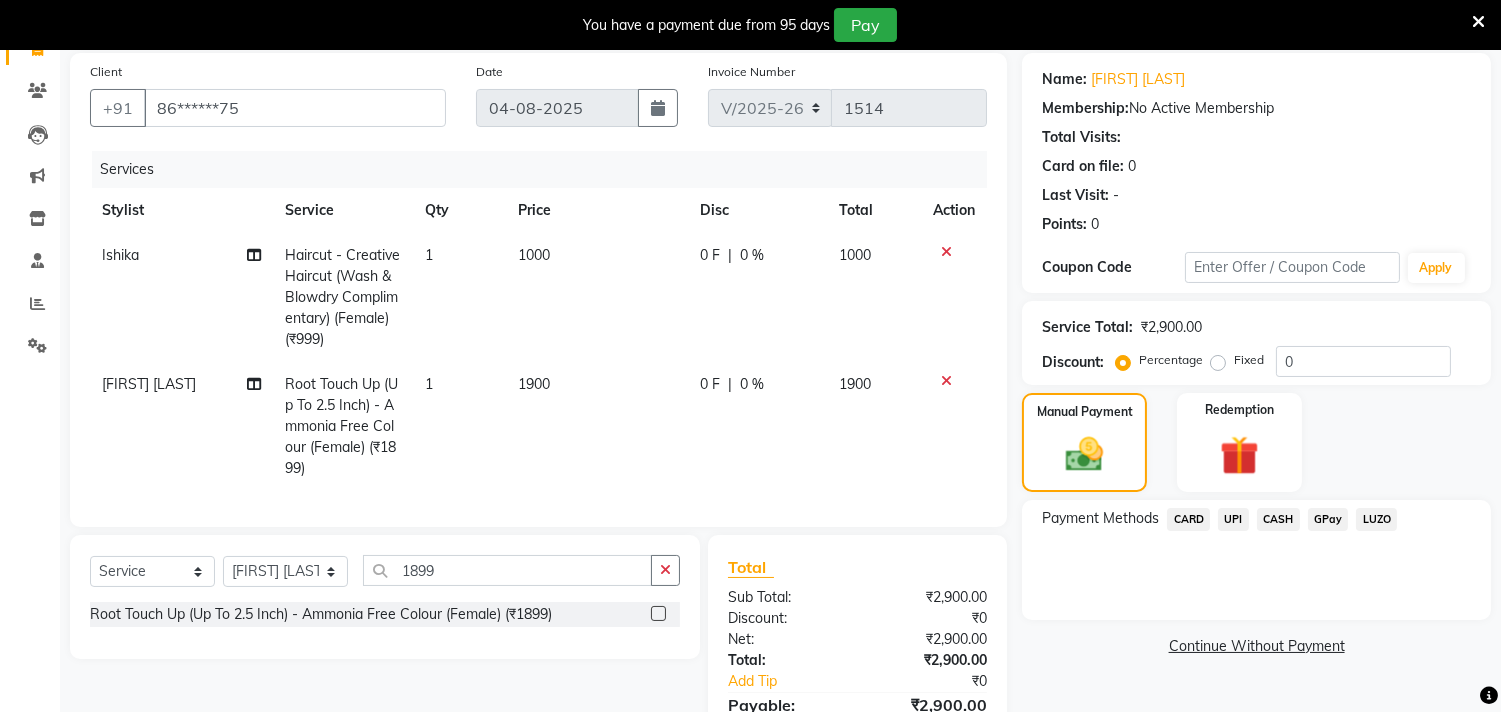 click on "CARD" 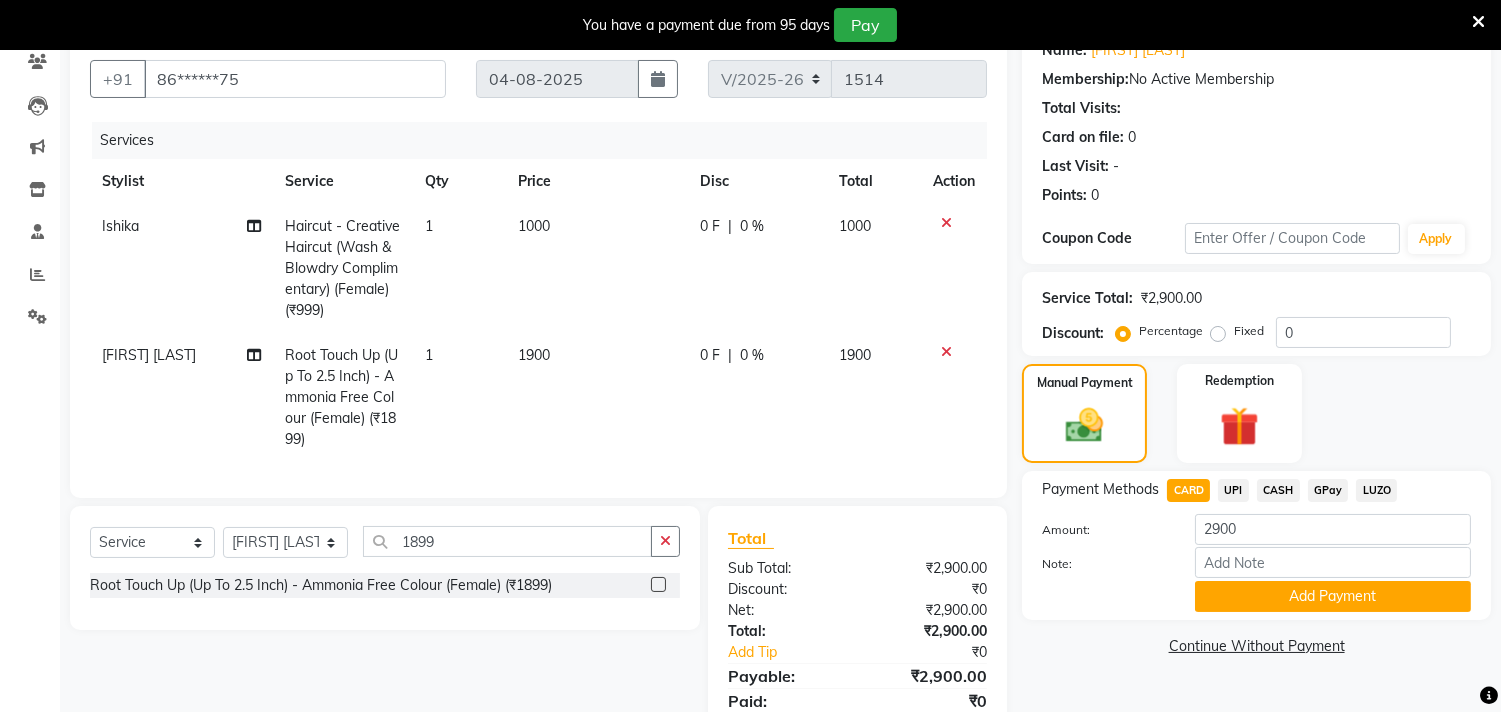 scroll, scrollTop: 185, scrollLeft: 0, axis: vertical 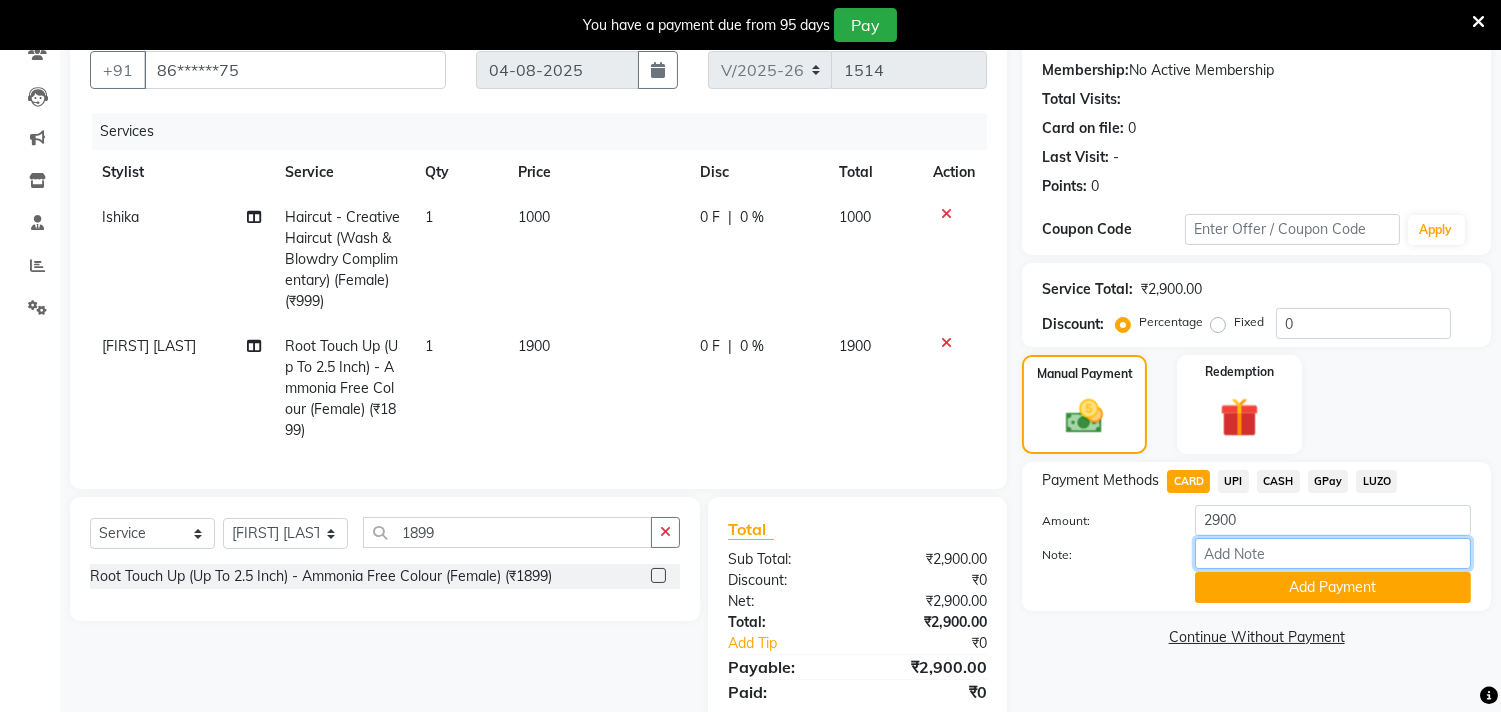 click on "Note:" at bounding box center [1333, 553] 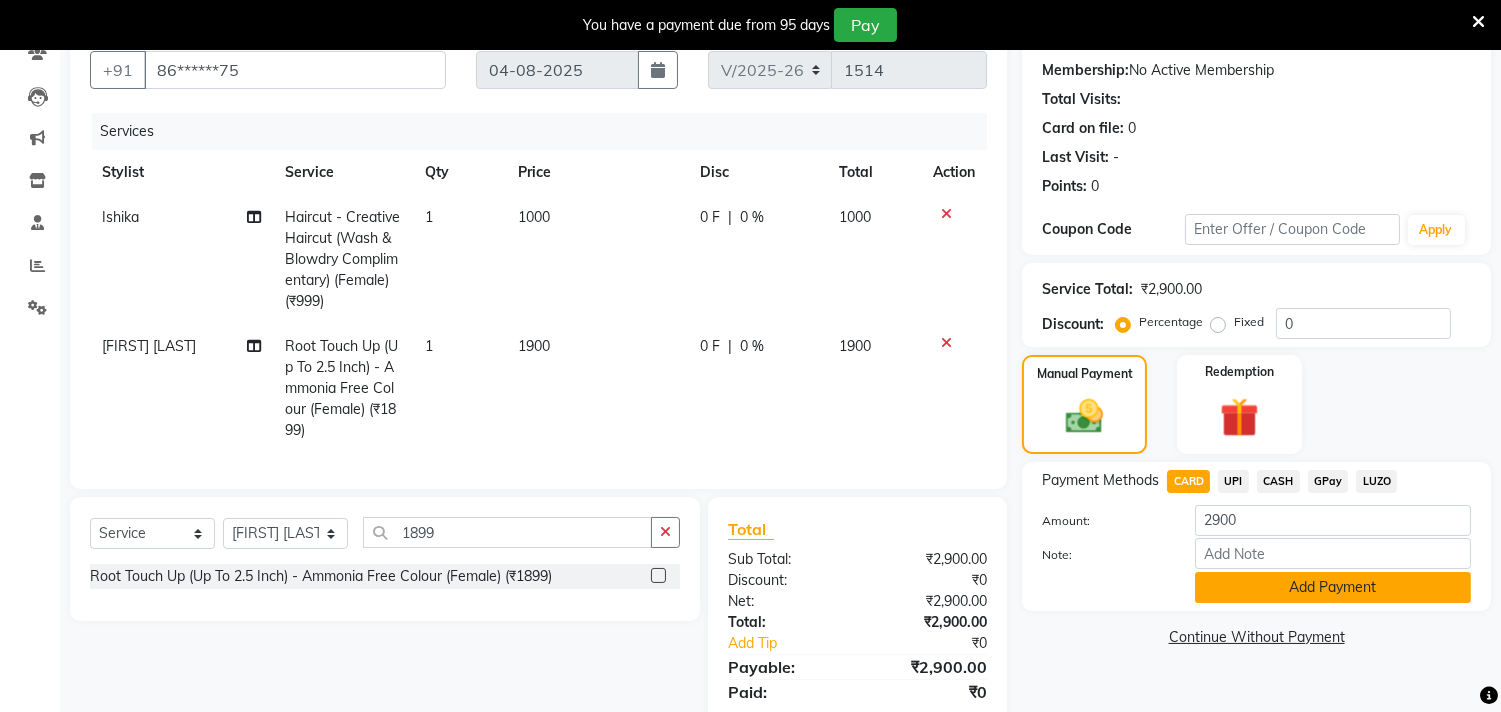 click on "Add Payment" 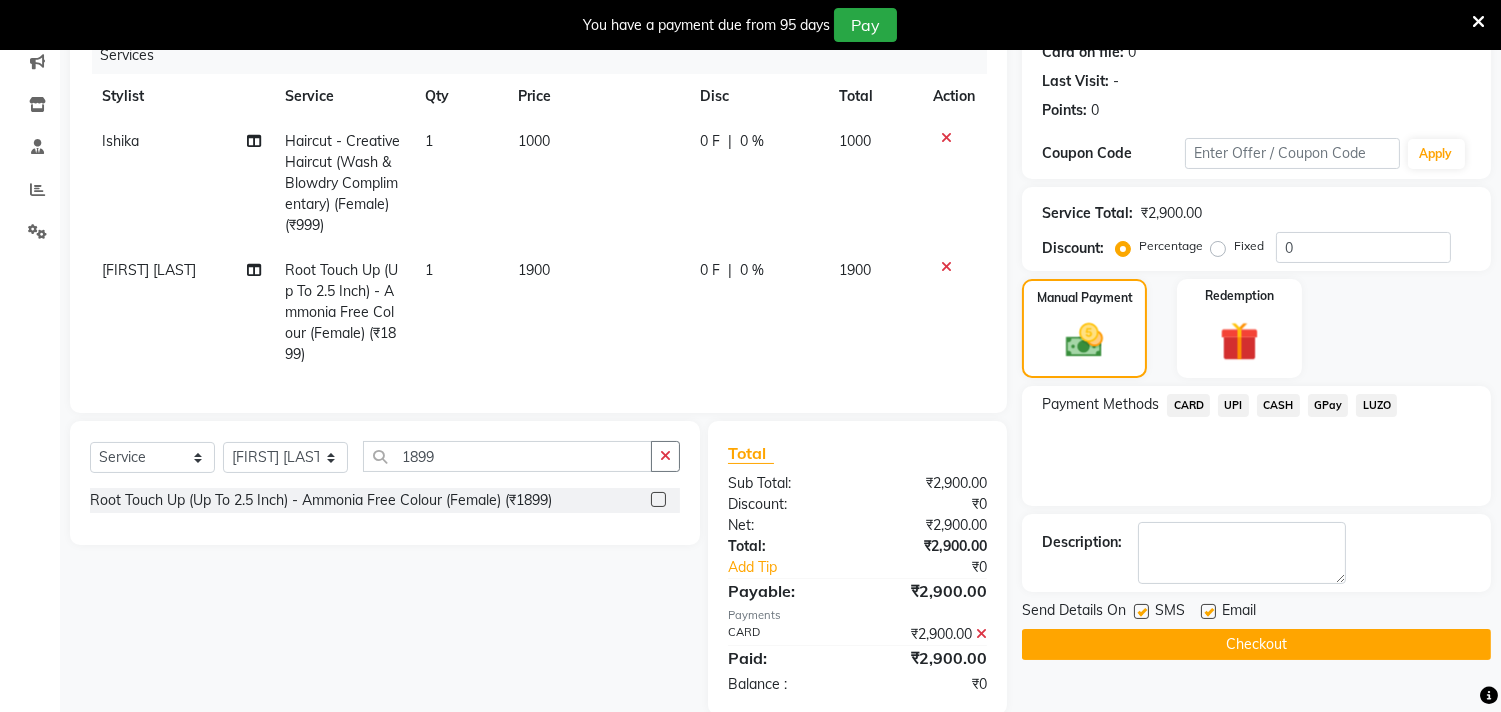 scroll, scrollTop: 310, scrollLeft: 0, axis: vertical 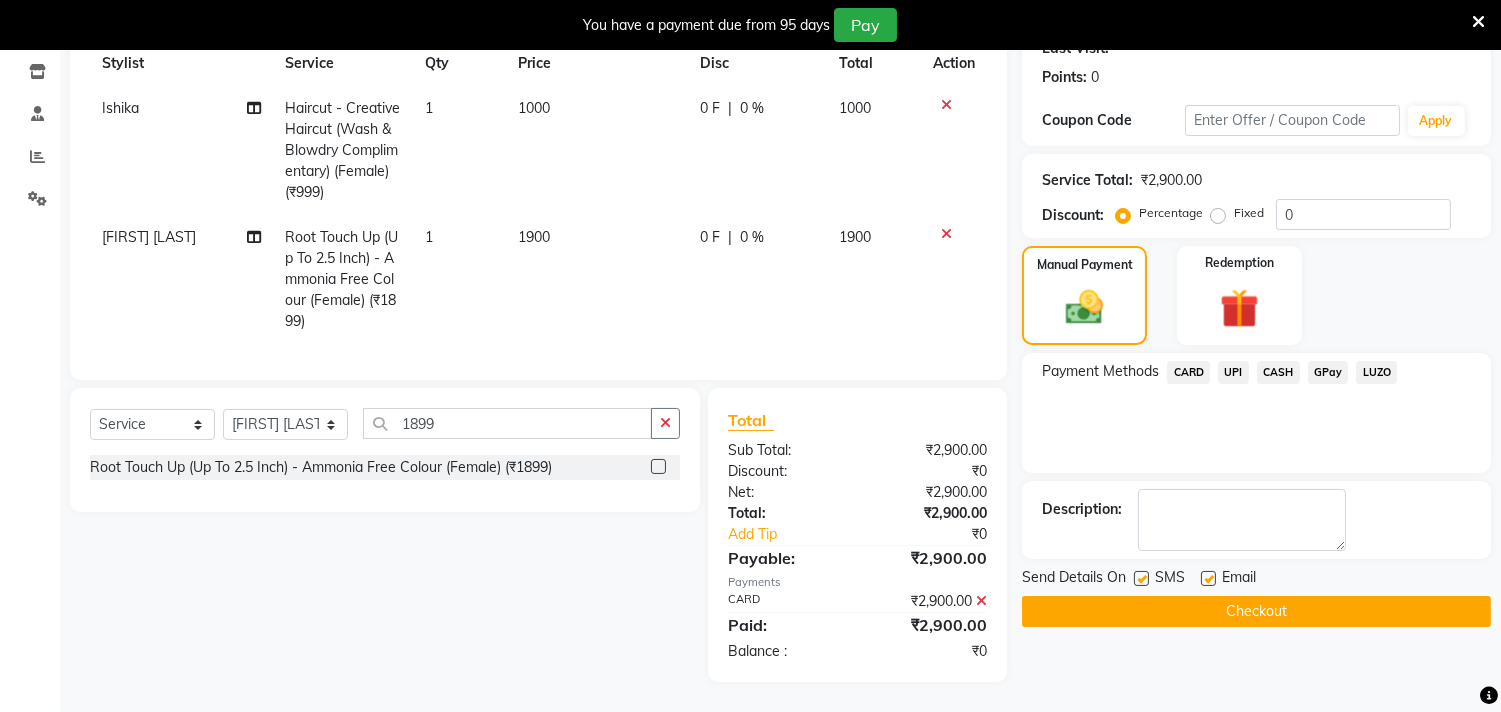 click 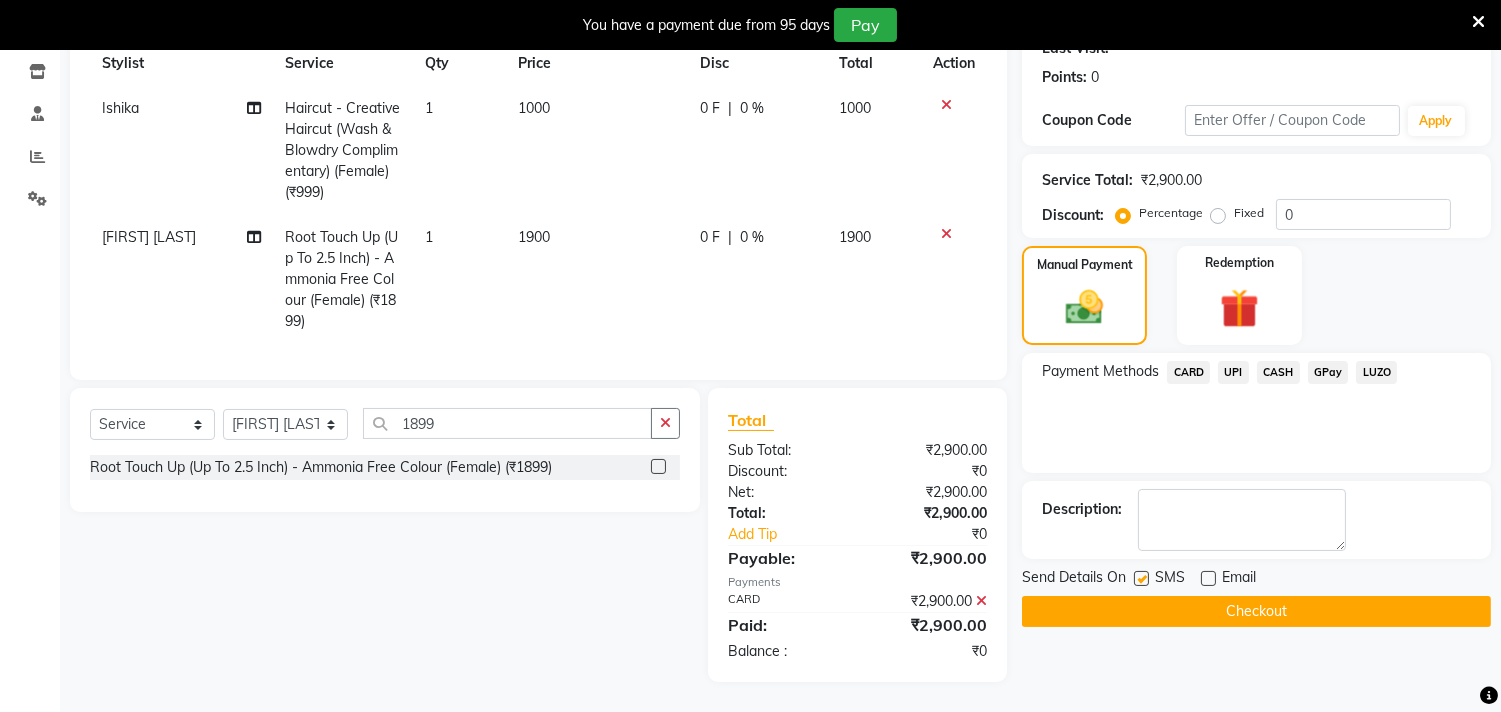 click 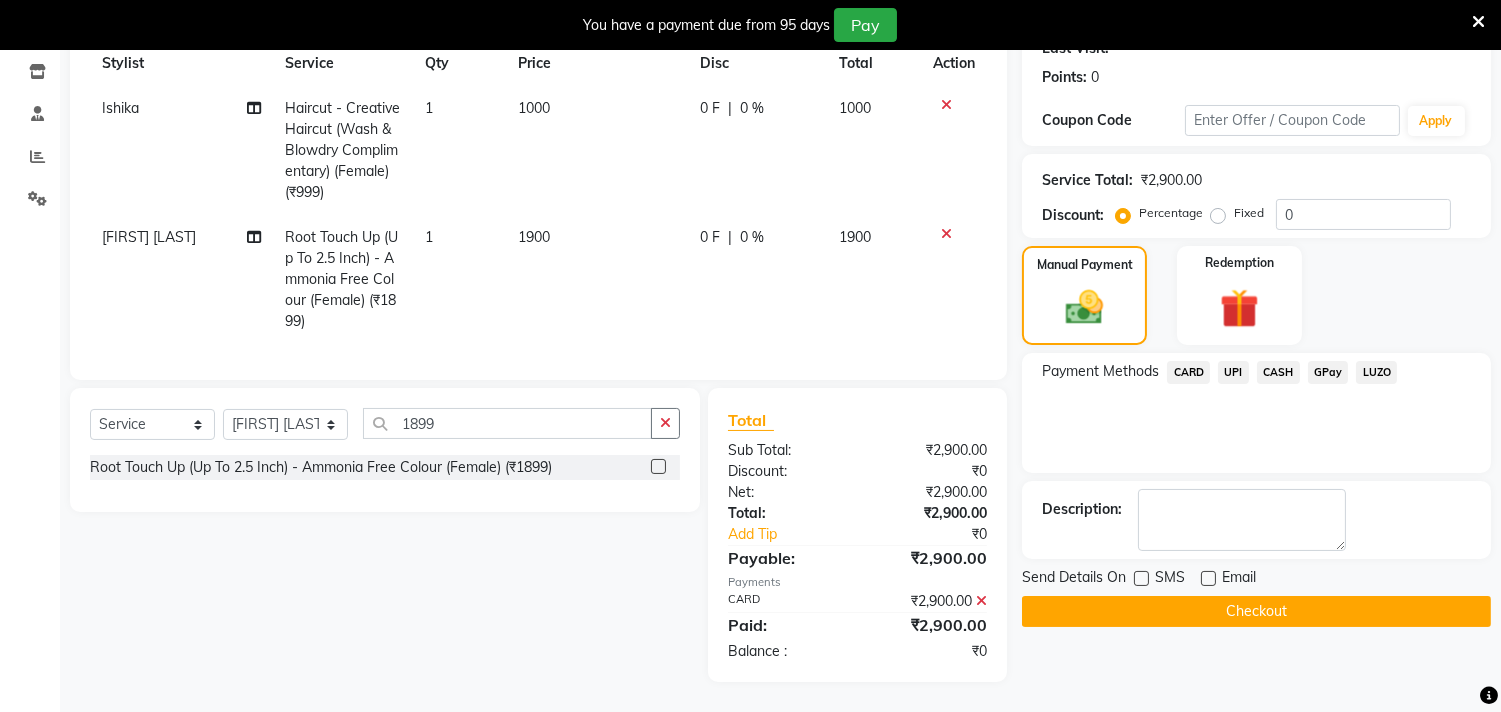 click on "Checkout" 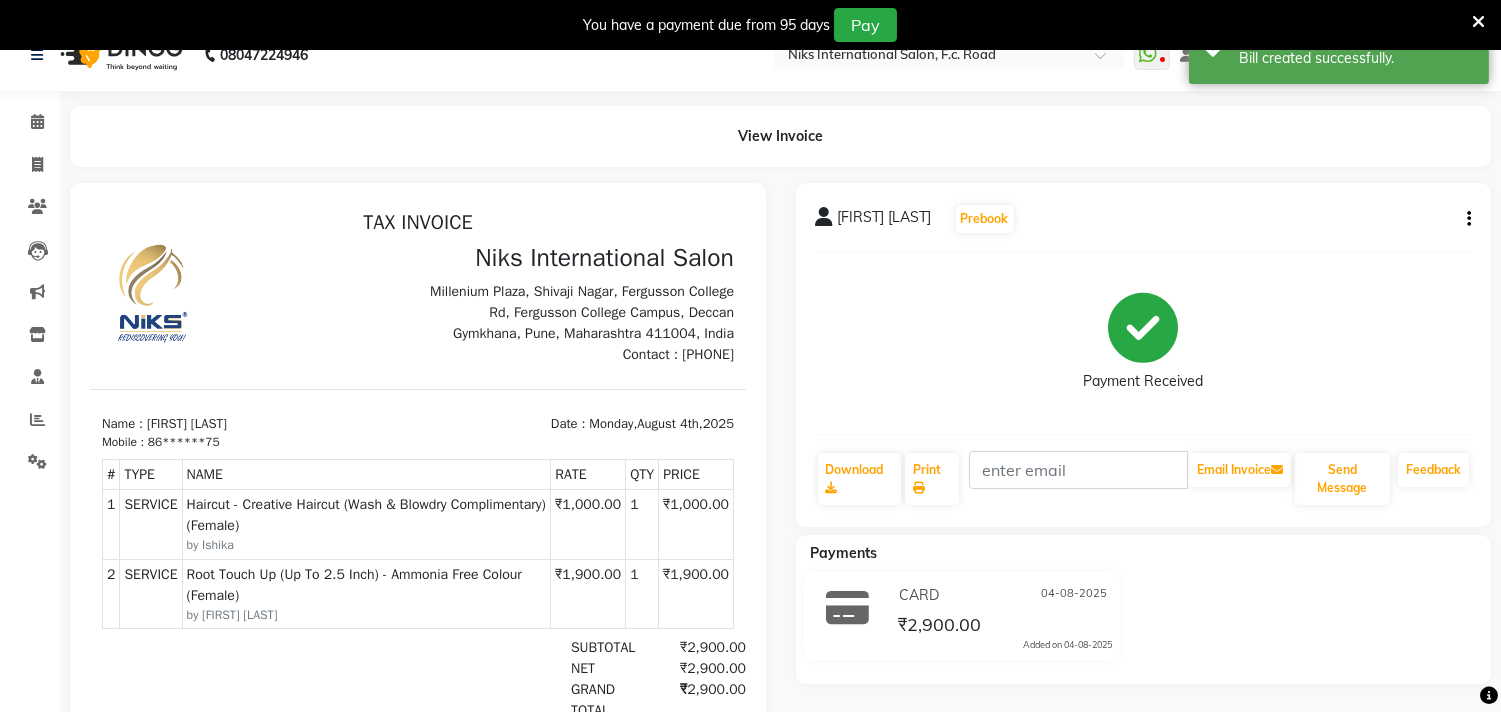 scroll, scrollTop: 0, scrollLeft: 0, axis: both 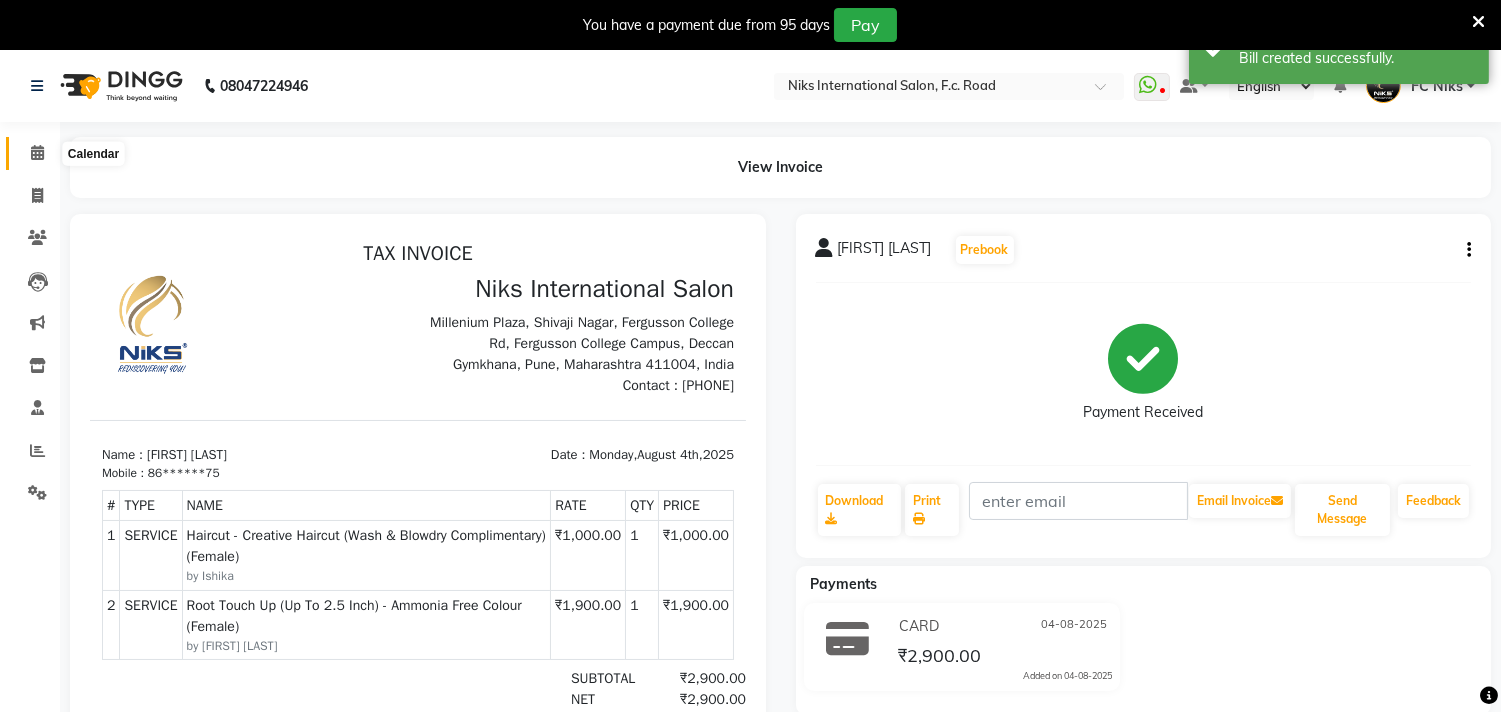 click 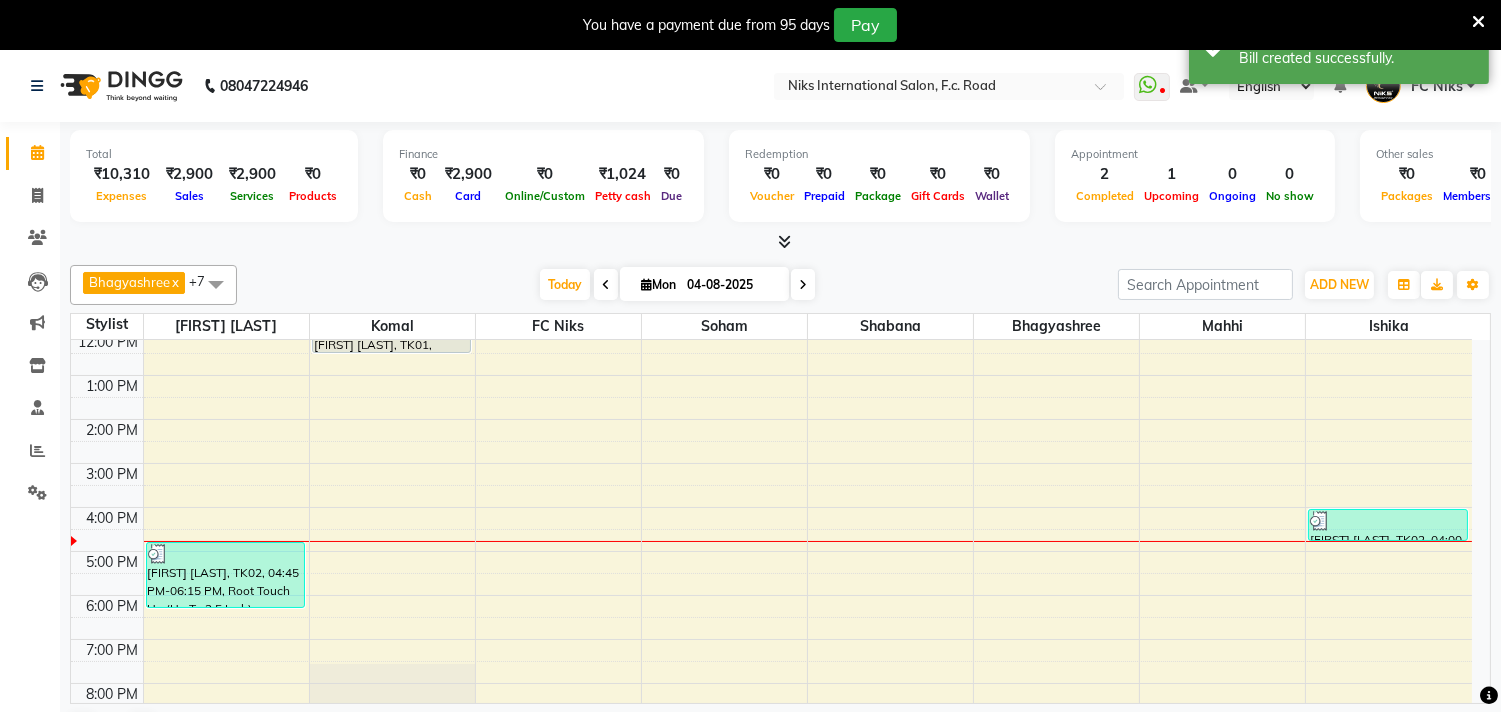 scroll, scrollTop: 185, scrollLeft: 0, axis: vertical 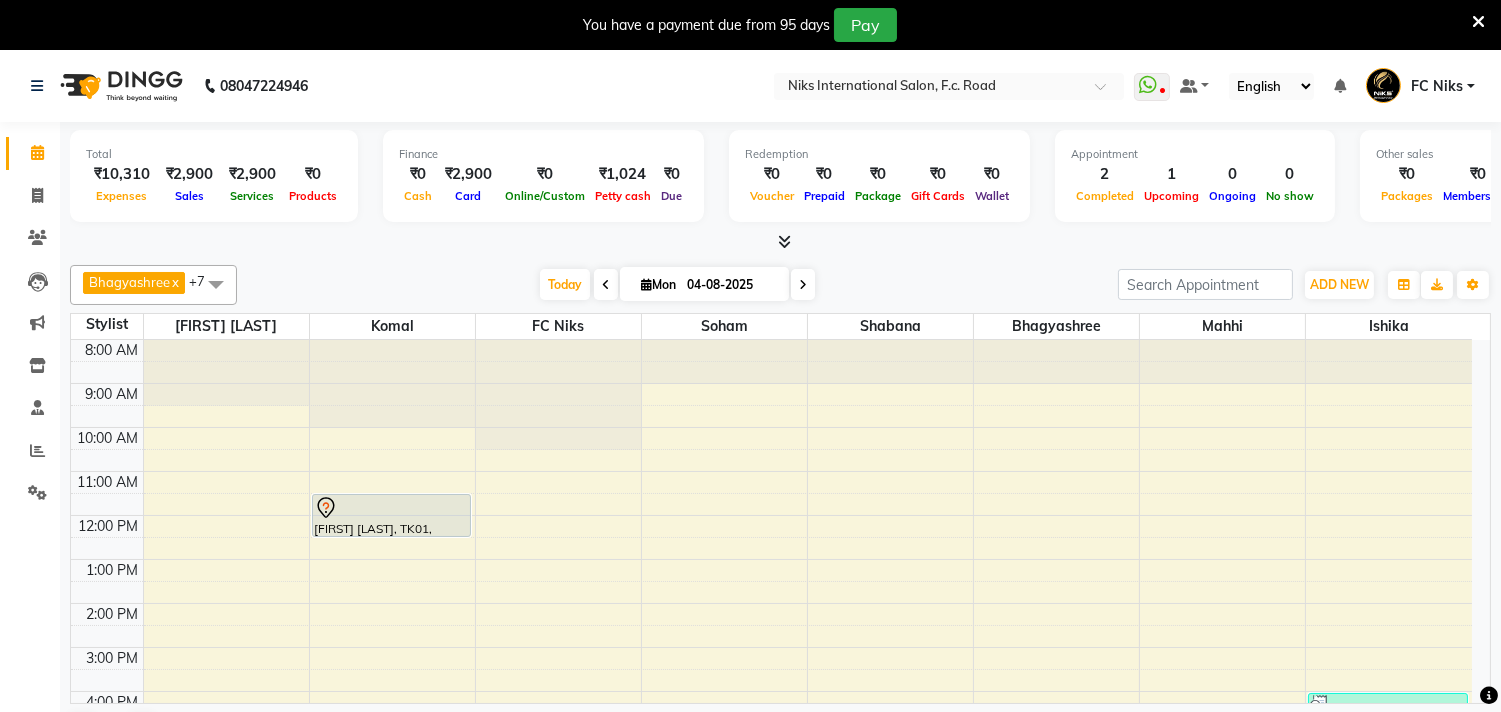 click at bounding box center [803, 285] 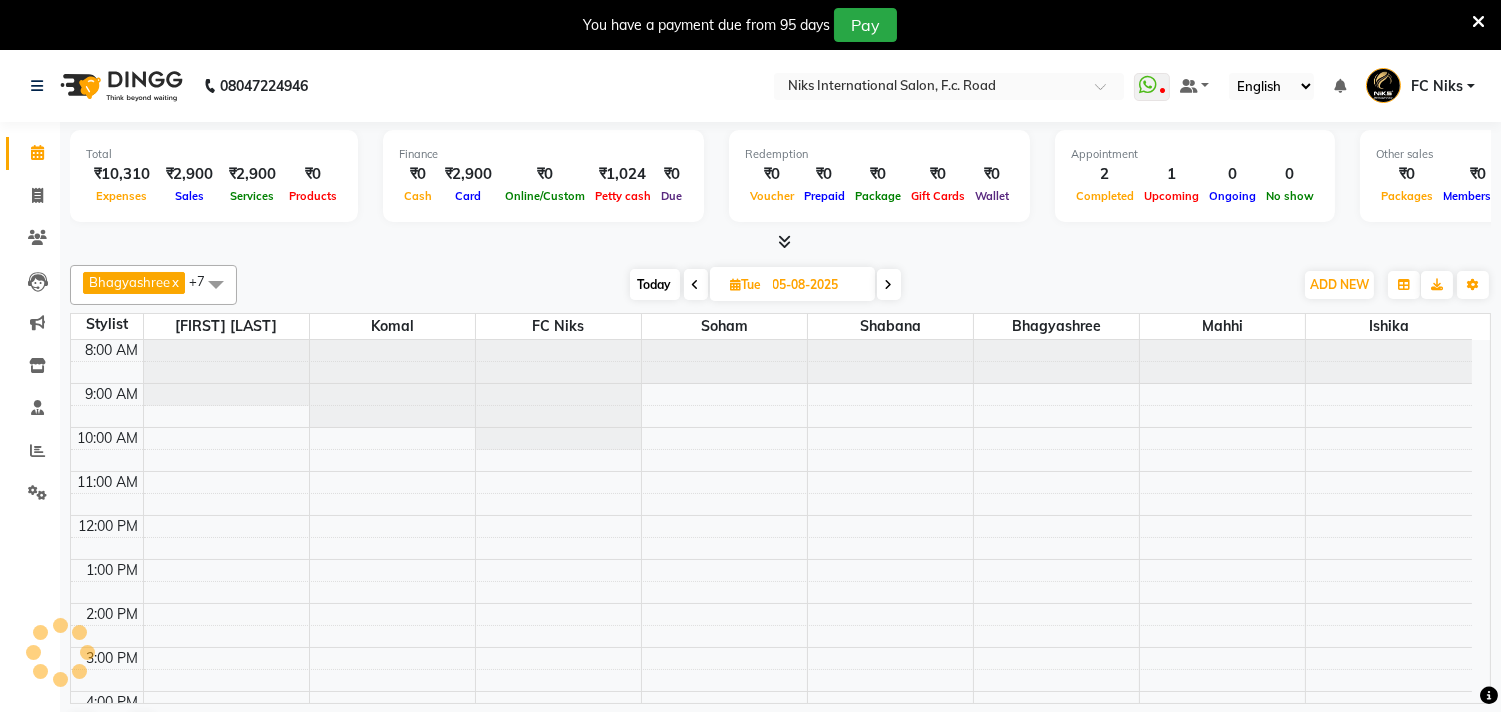 scroll, scrollTop: 298, scrollLeft: 0, axis: vertical 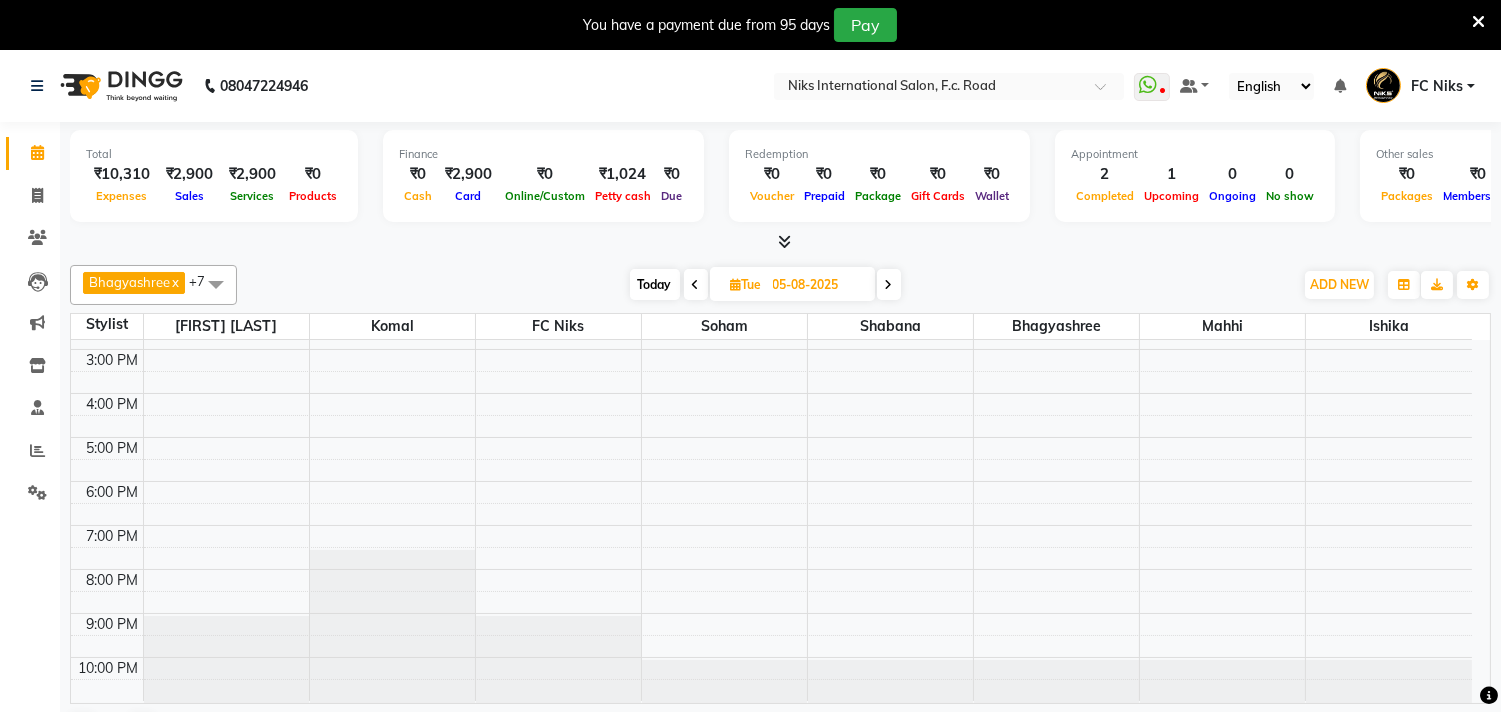 click on "Today" at bounding box center [655, 284] 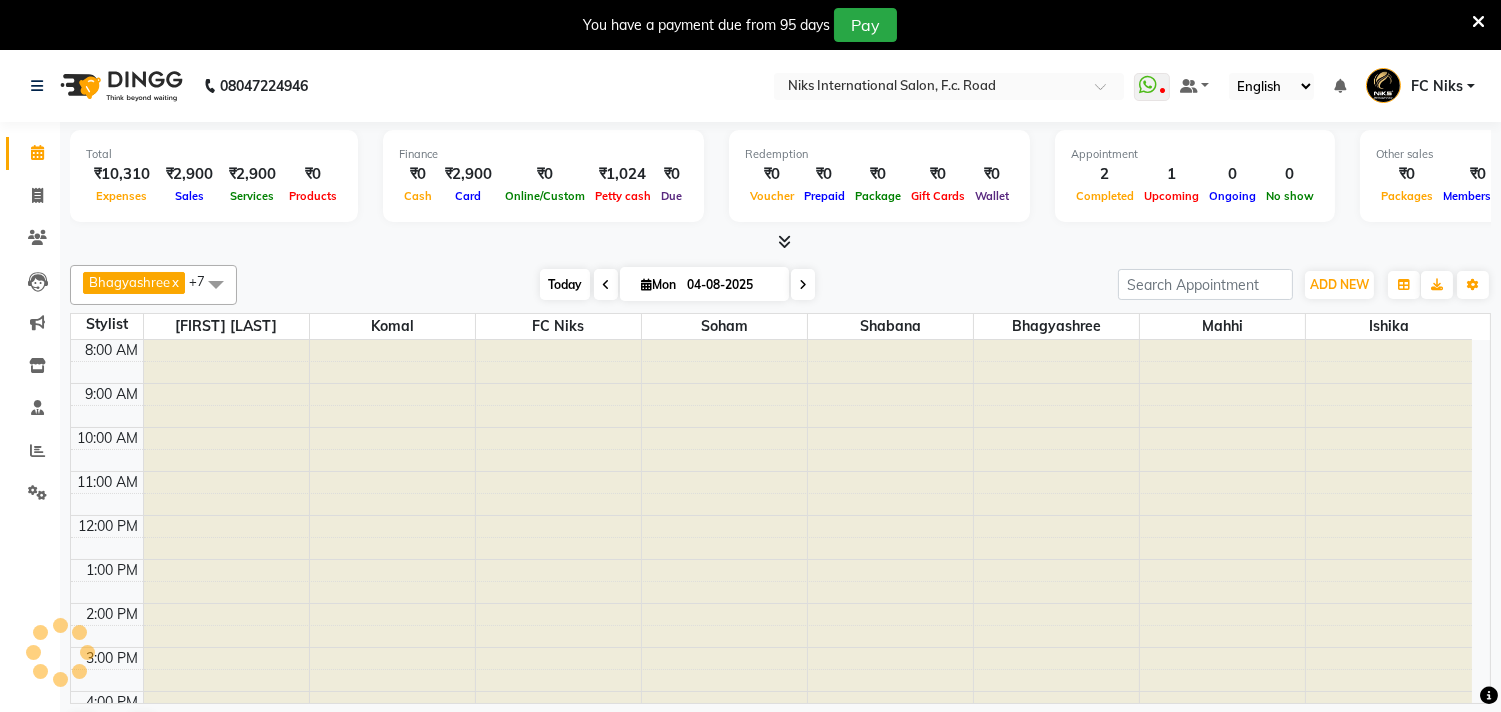 scroll, scrollTop: 298, scrollLeft: 0, axis: vertical 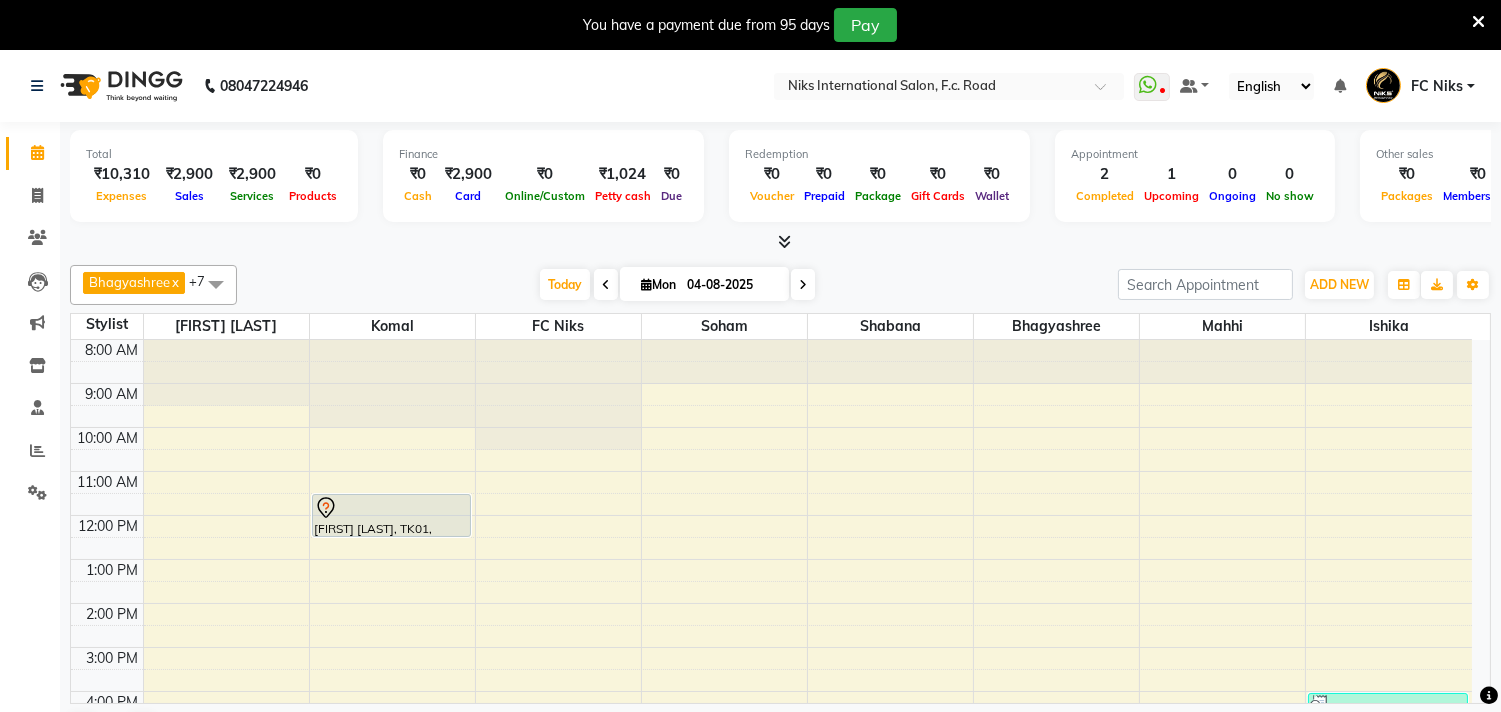 click at bounding box center (803, 285) 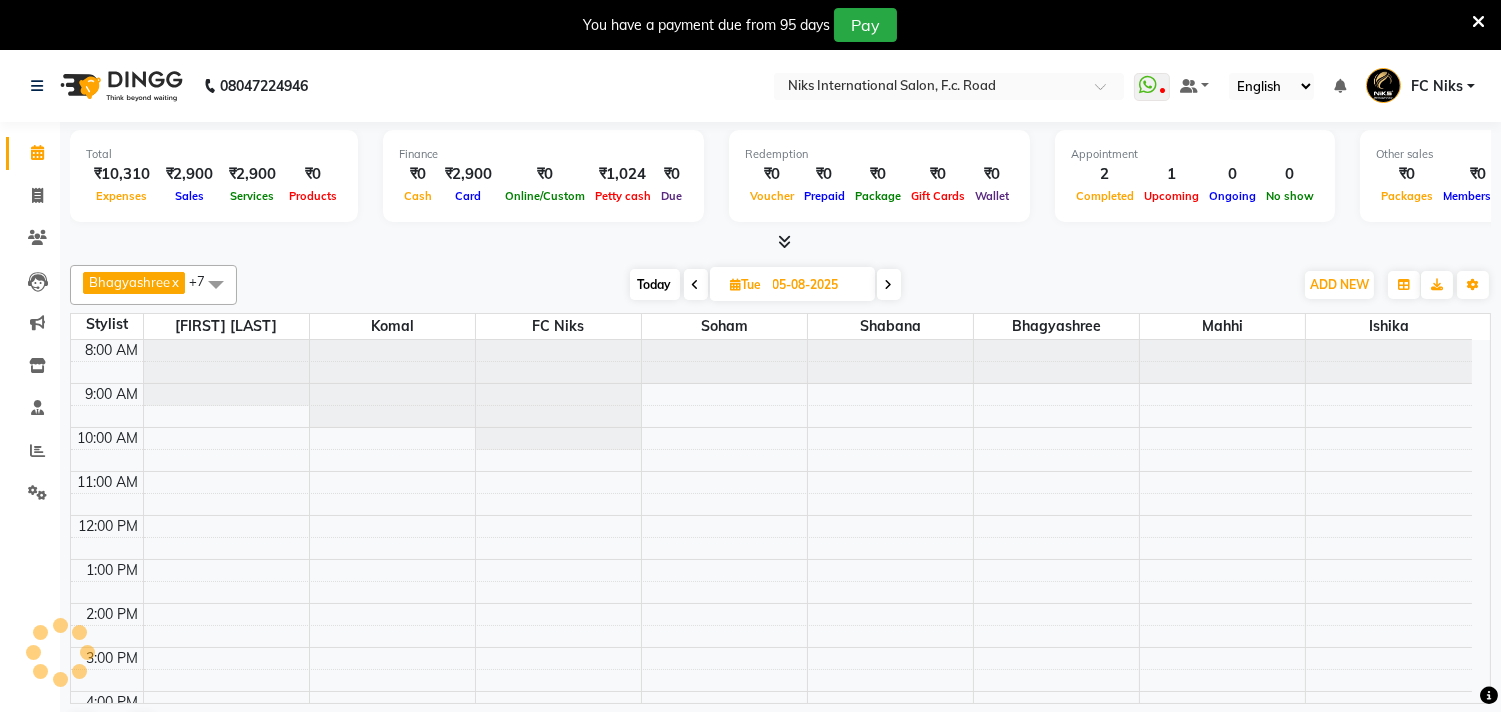 scroll, scrollTop: 298, scrollLeft: 0, axis: vertical 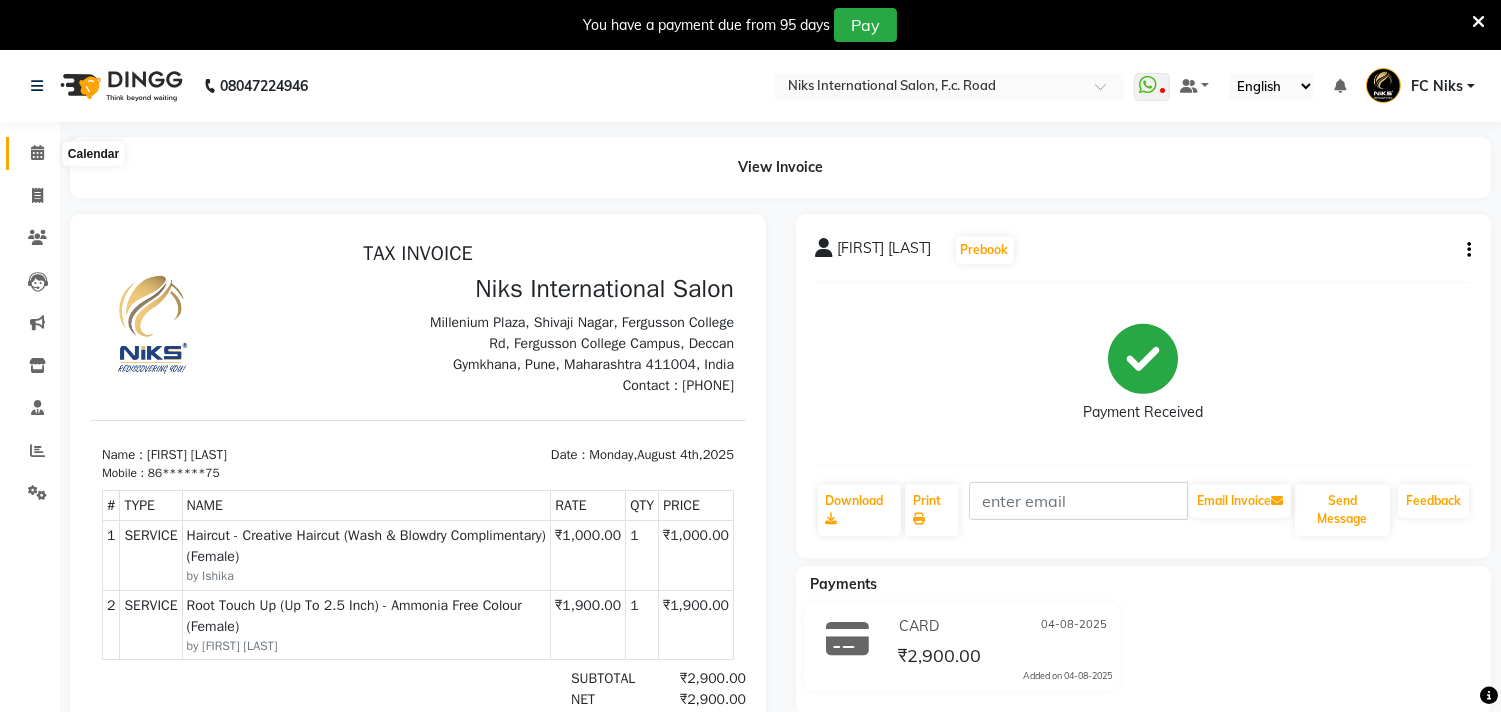 click 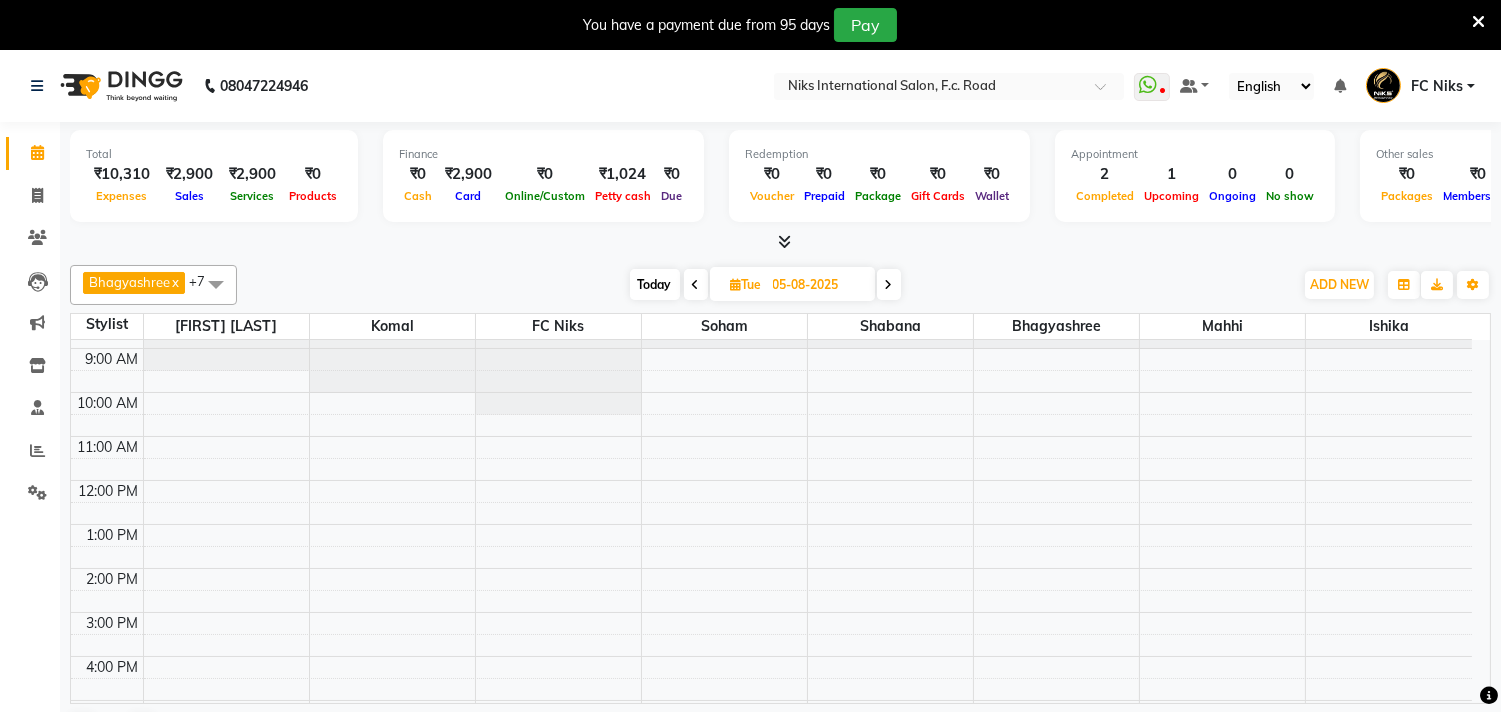 scroll, scrollTop: 0, scrollLeft: 0, axis: both 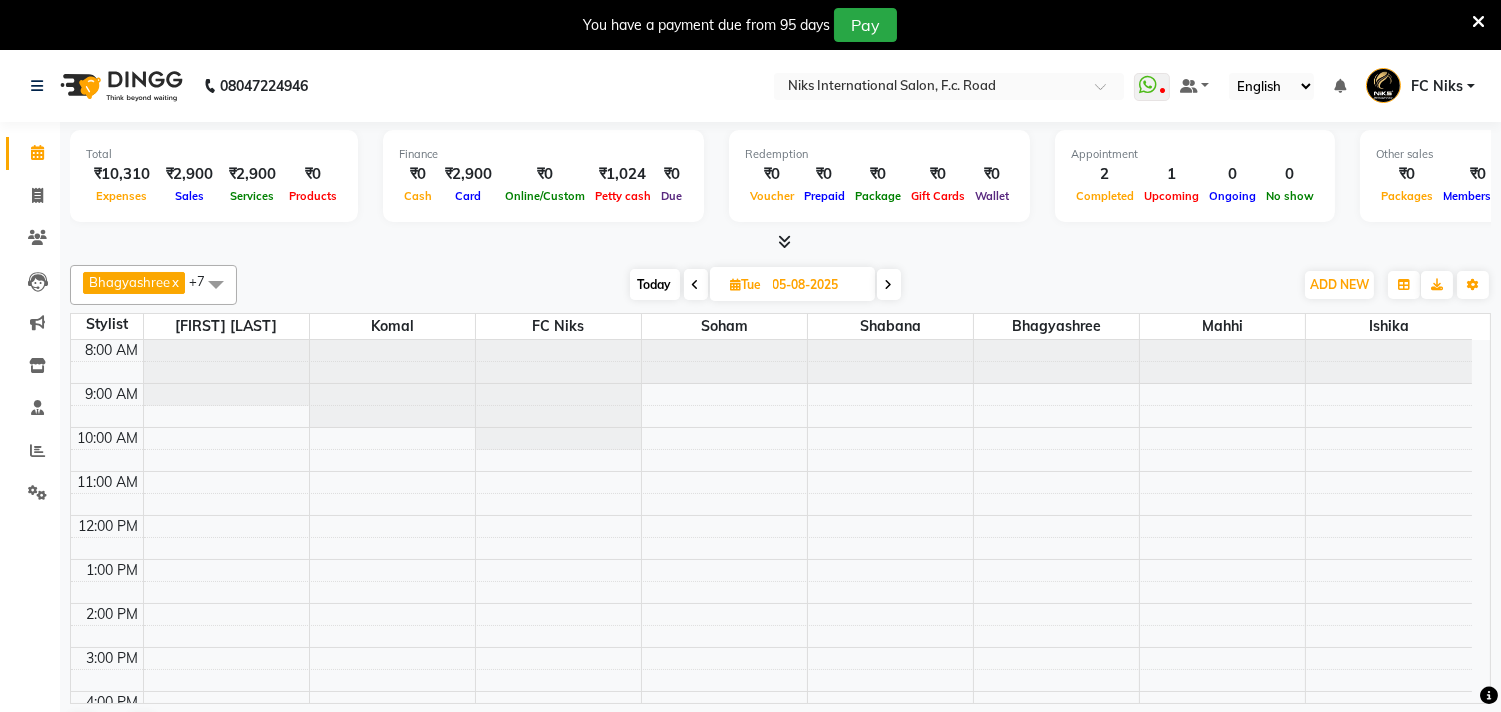 click on "Today" at bounding box center (655, 284) 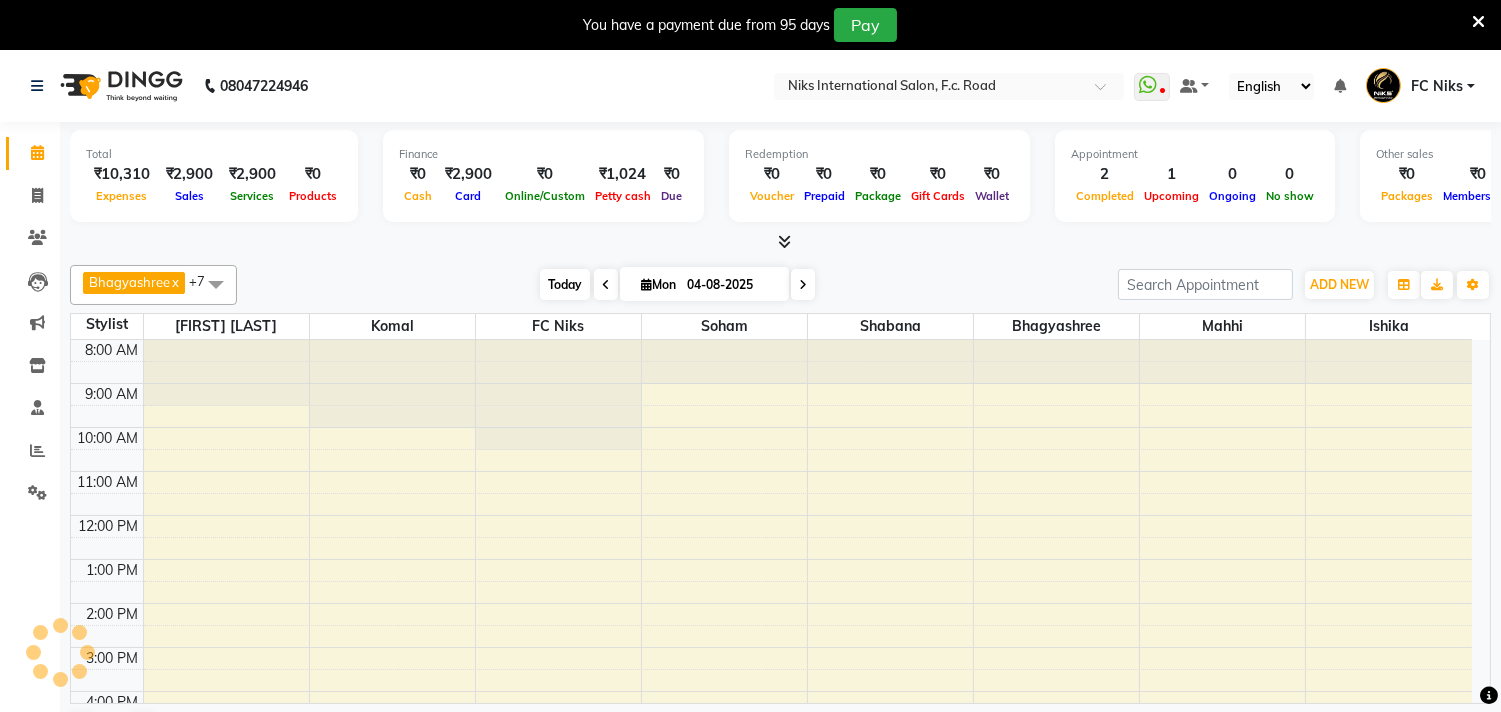 scroll, scrollTop: 298, scrollLeft: 0, axis: vertical 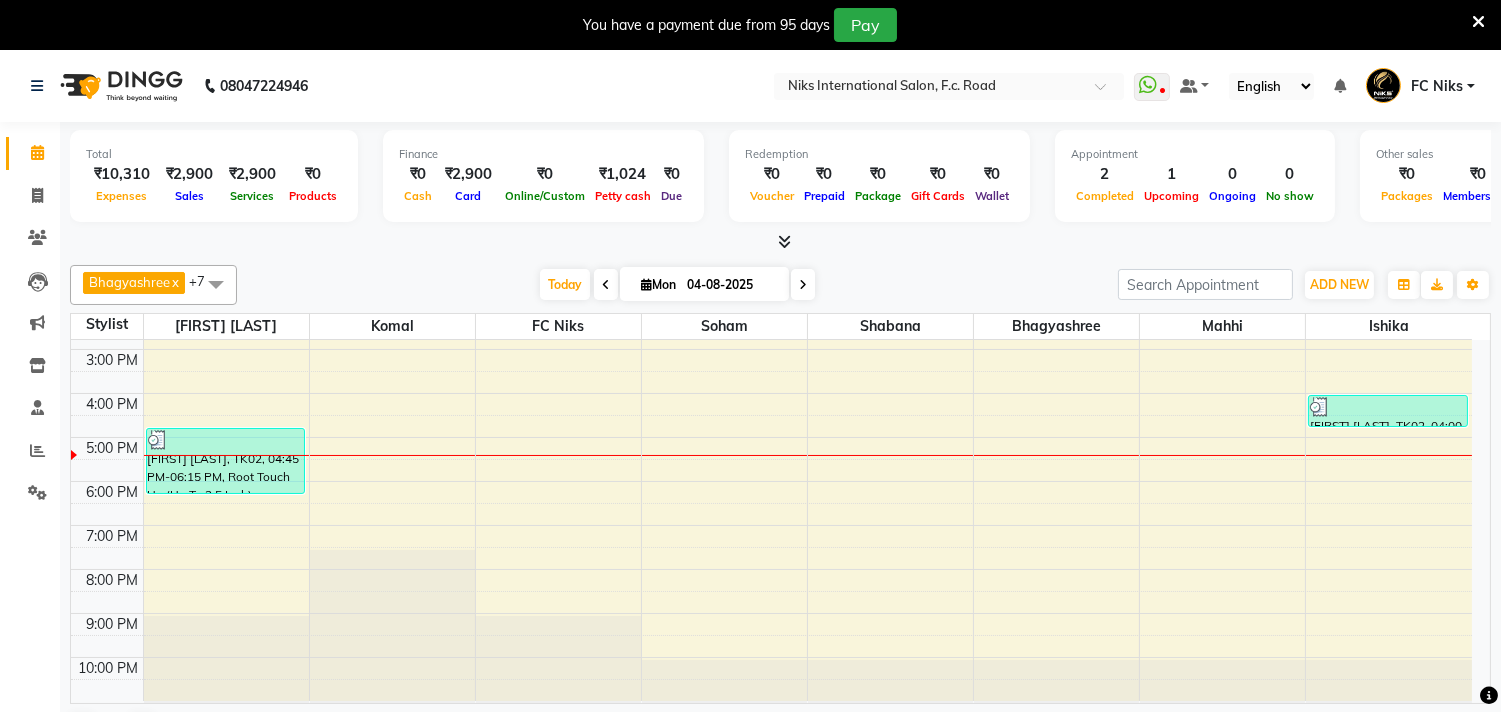 click at bounding box center [803, 284] 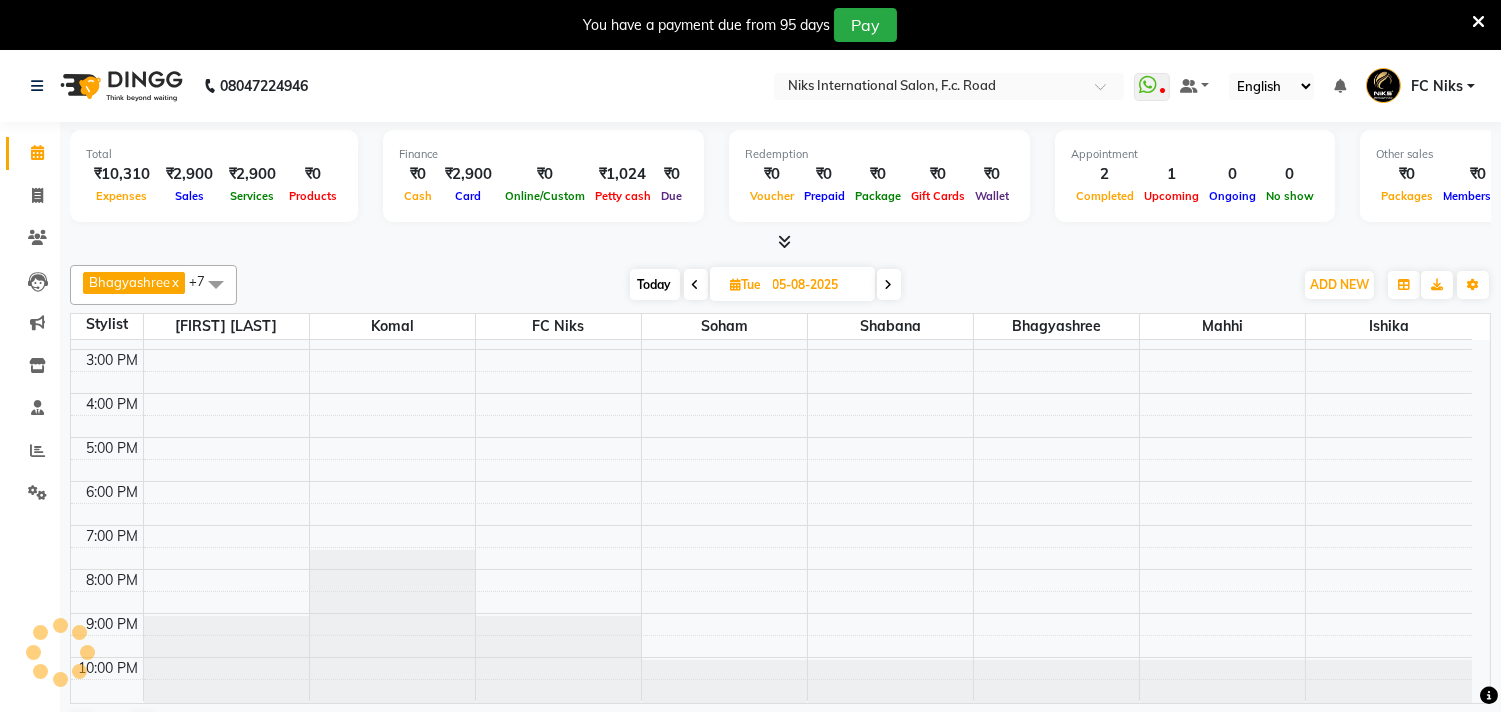 scroll, scrollTop: 298, scrollLeft: 0, axis: vertical 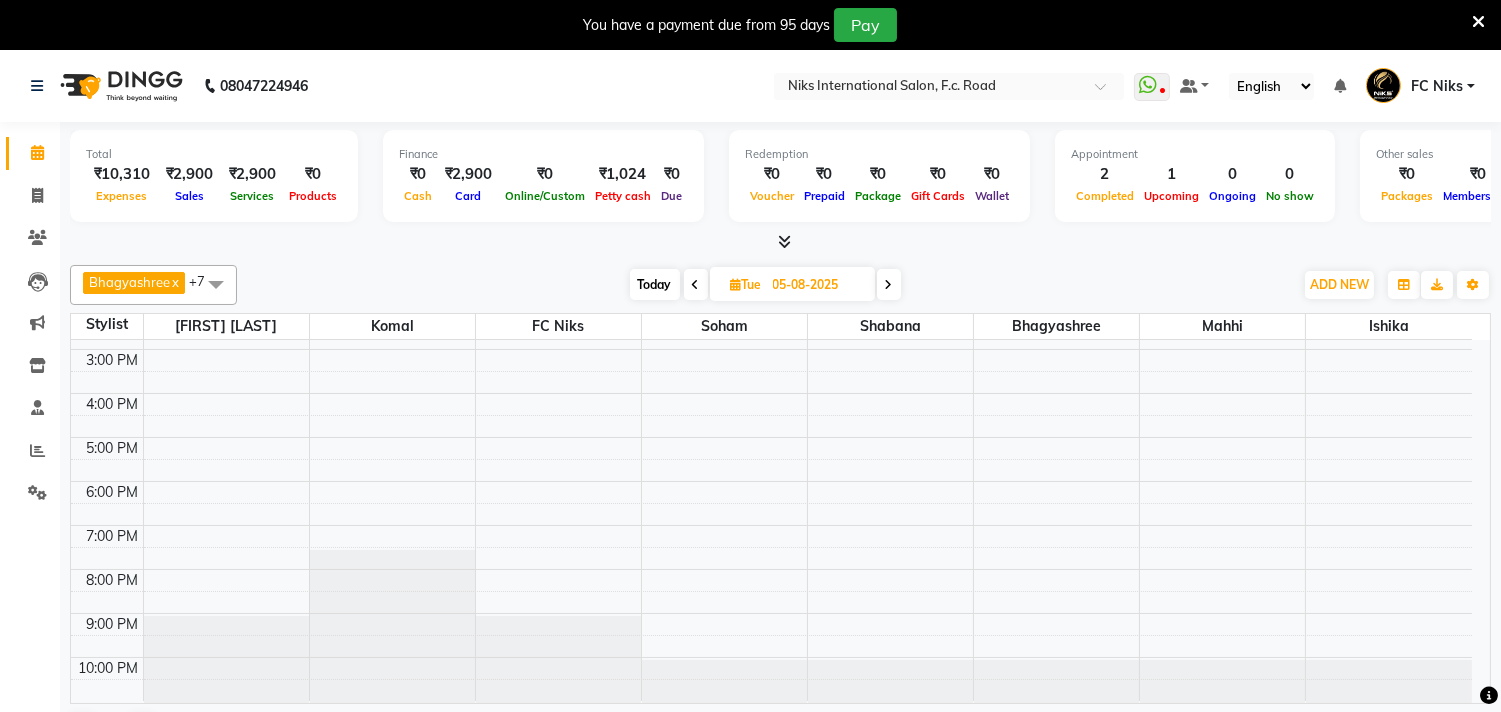 click on "Today" at bounding box center (655, 284) 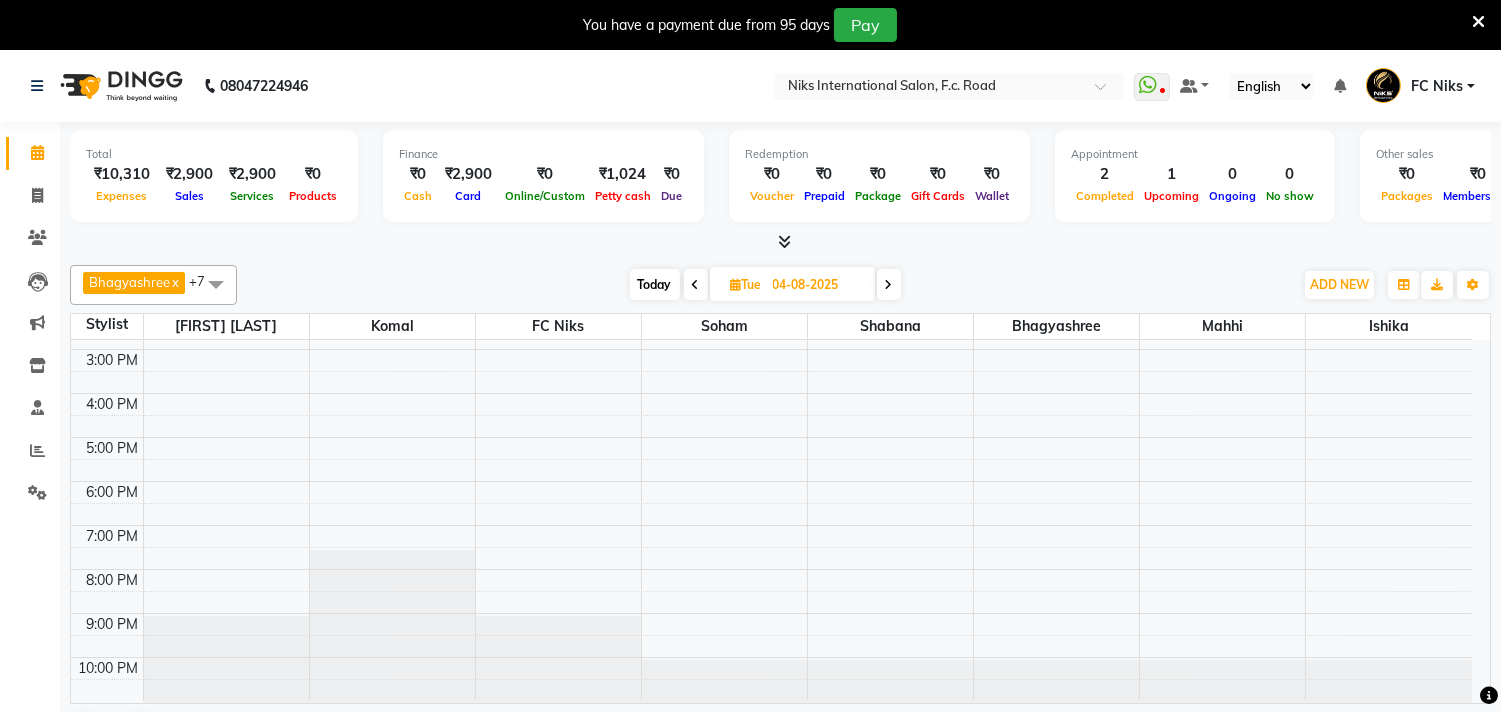 scroll, scrollTop: 298, scrollLeft: 0, axis: vertical 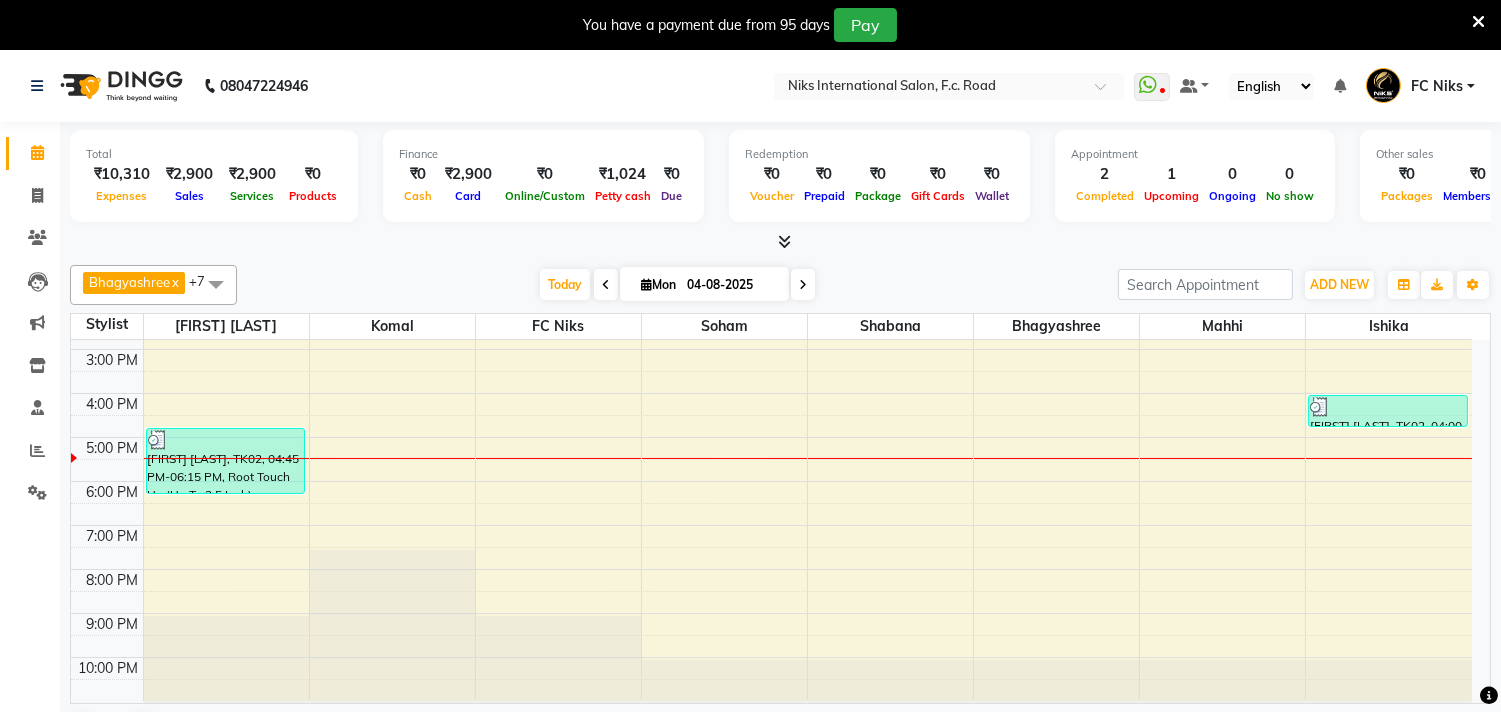 drag, startPoint x: 973, startPoint y: 476, endPoint x: 554, endPoint y: 7, distance: 628.9054 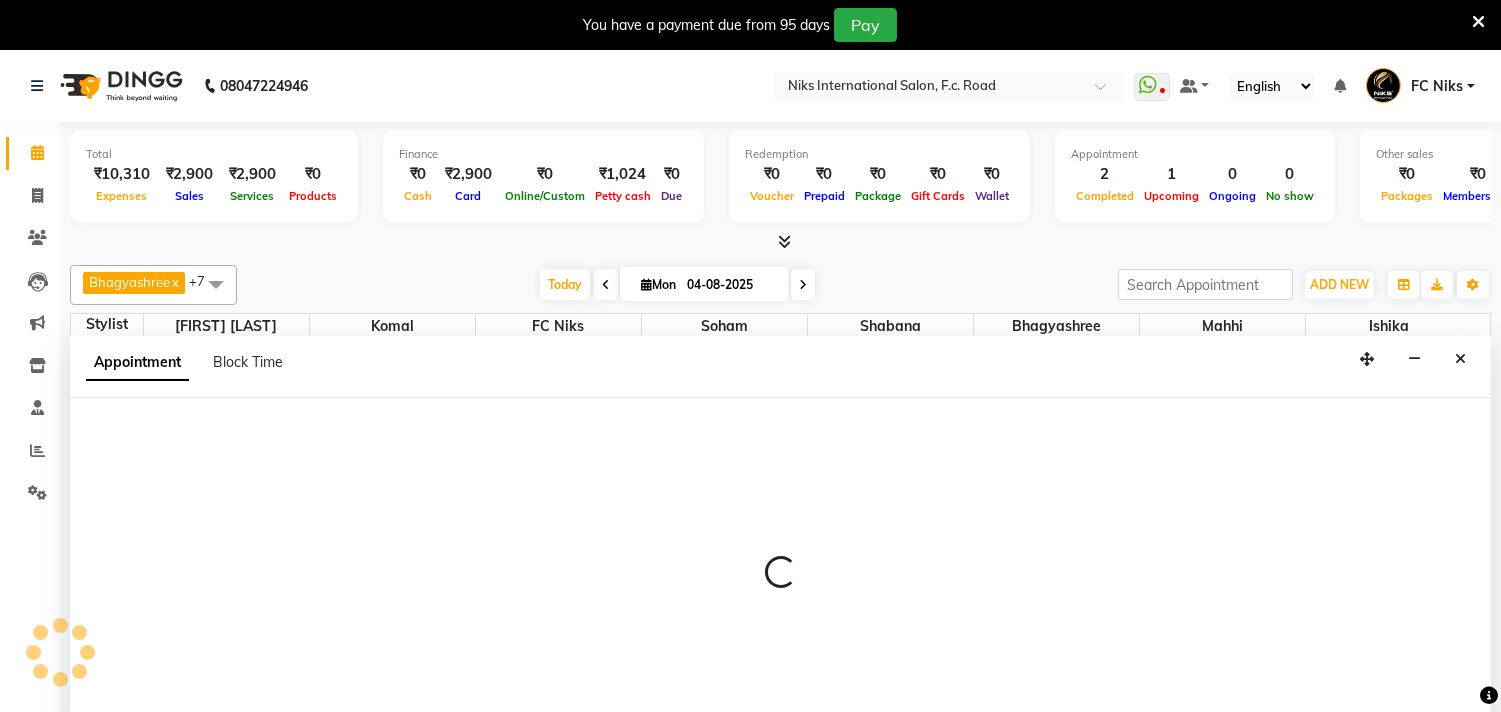 scroll, scrollTop: 50, scrollLeft: 0, axis: vertical 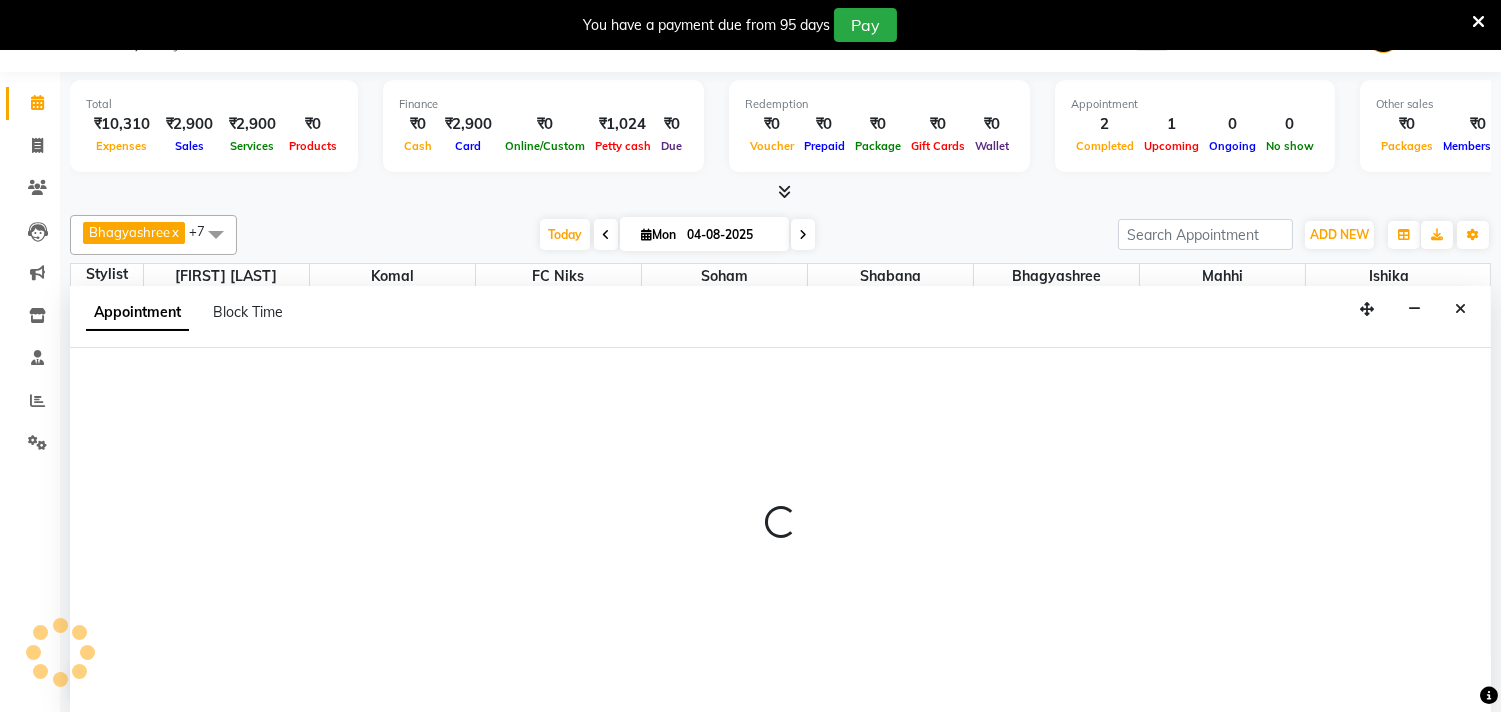 select on "62714" 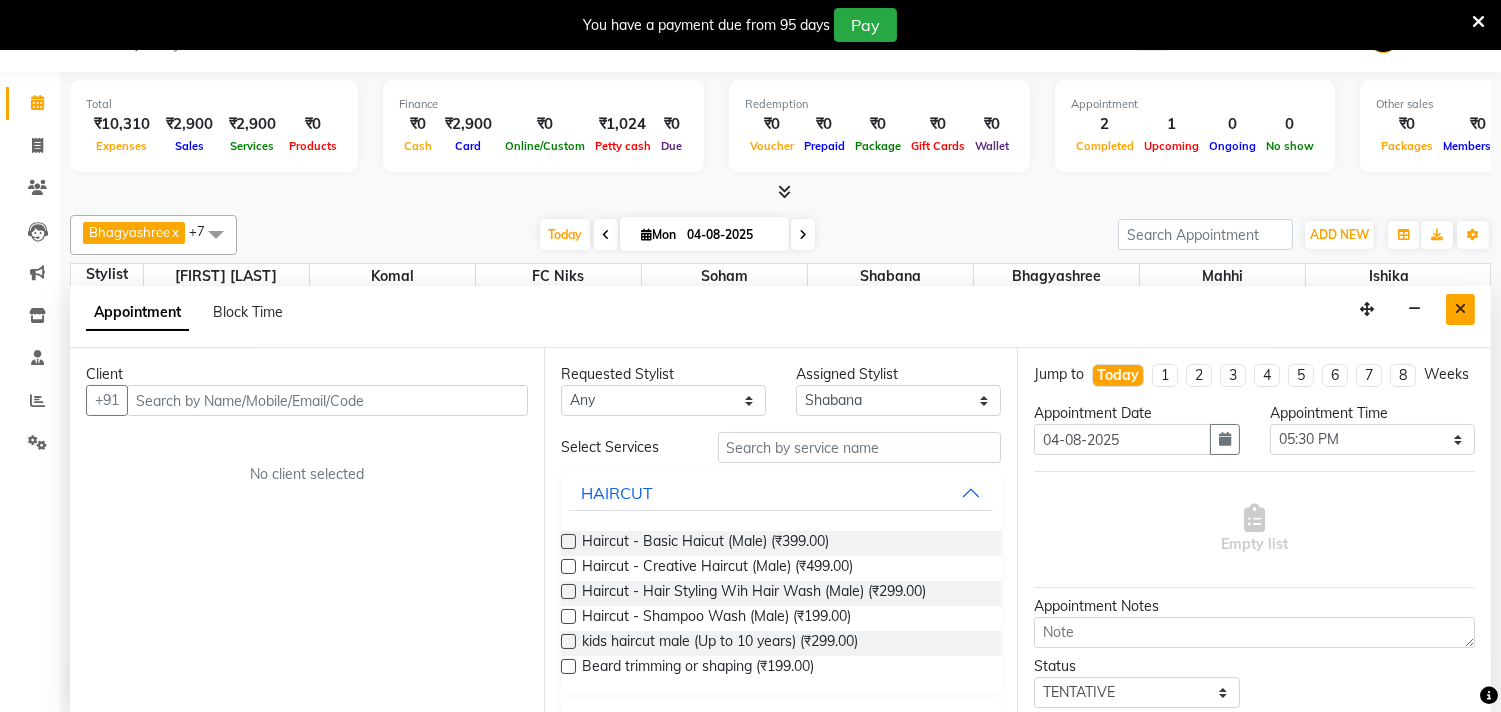 click at bounding box center [1460, 309] 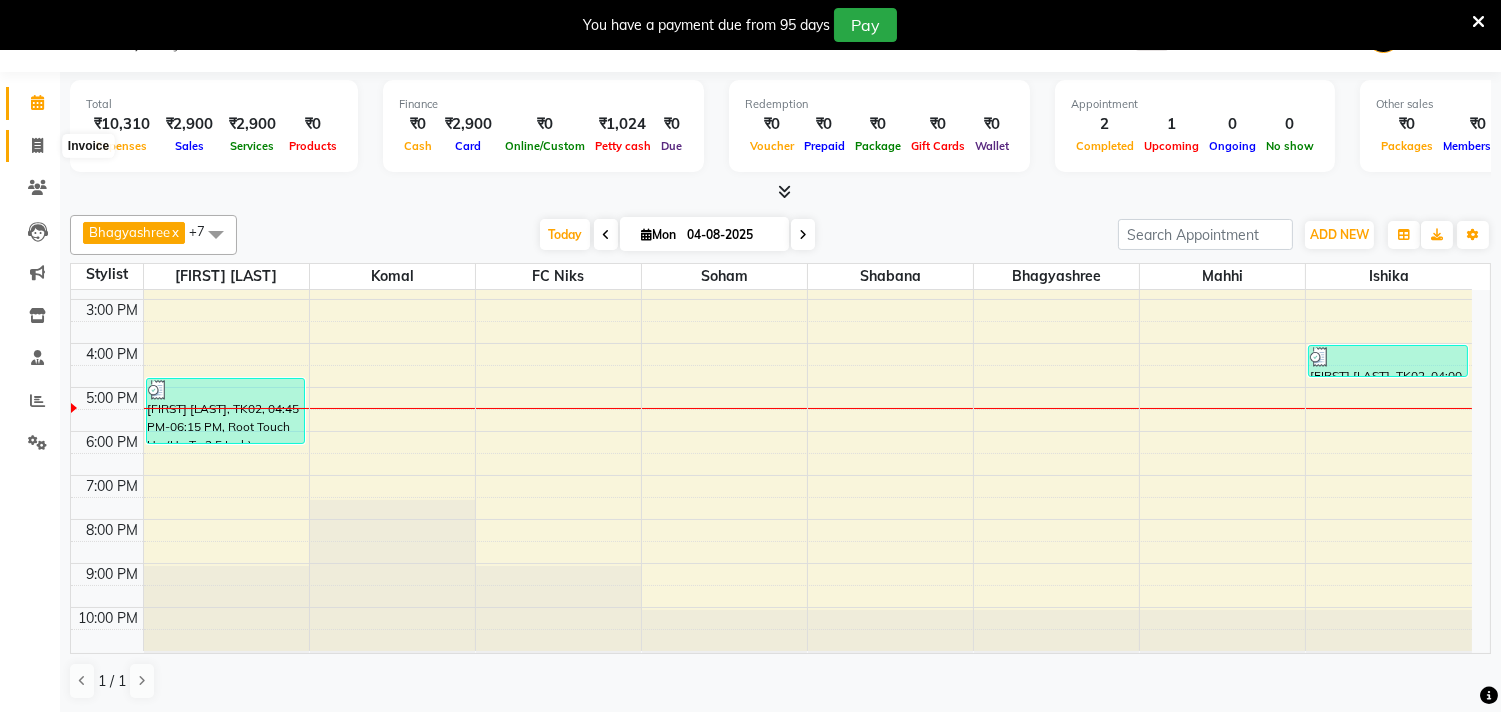 click 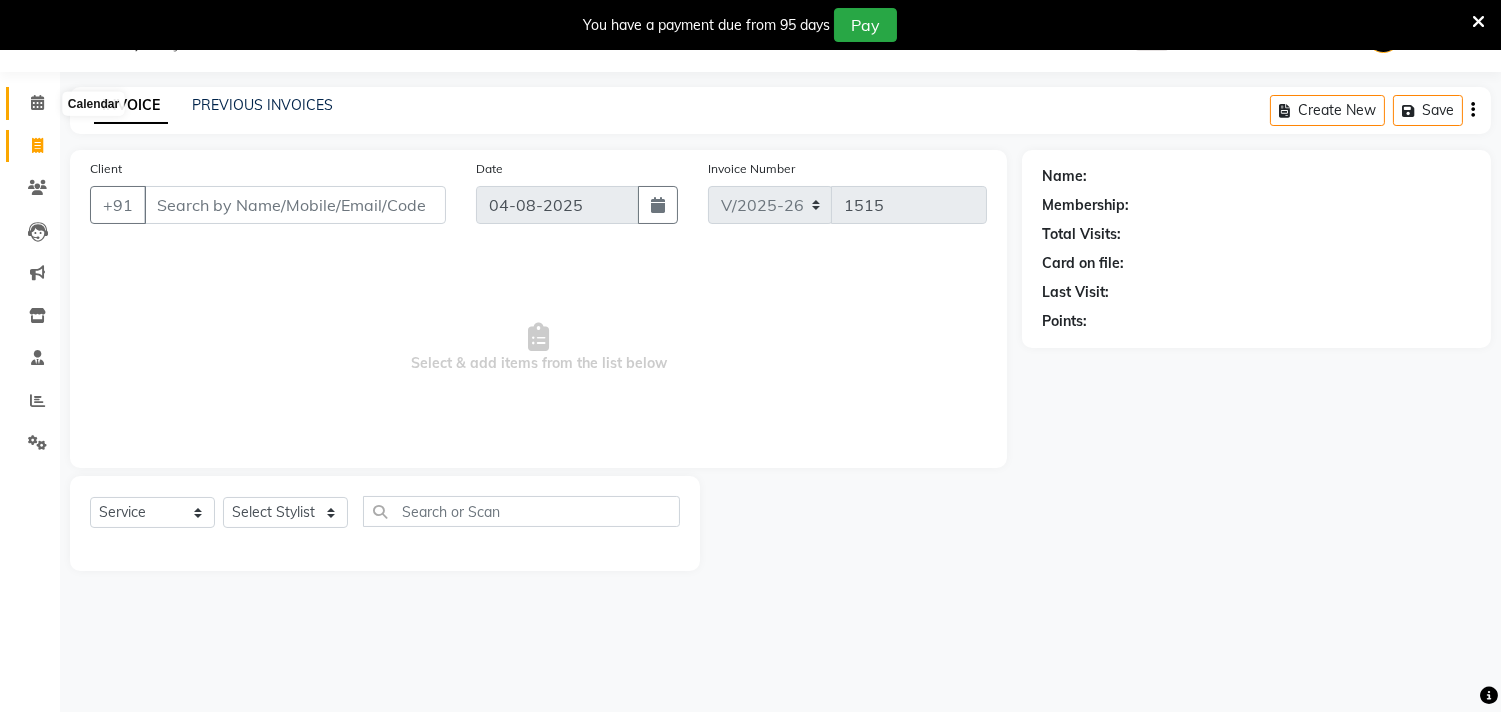 click 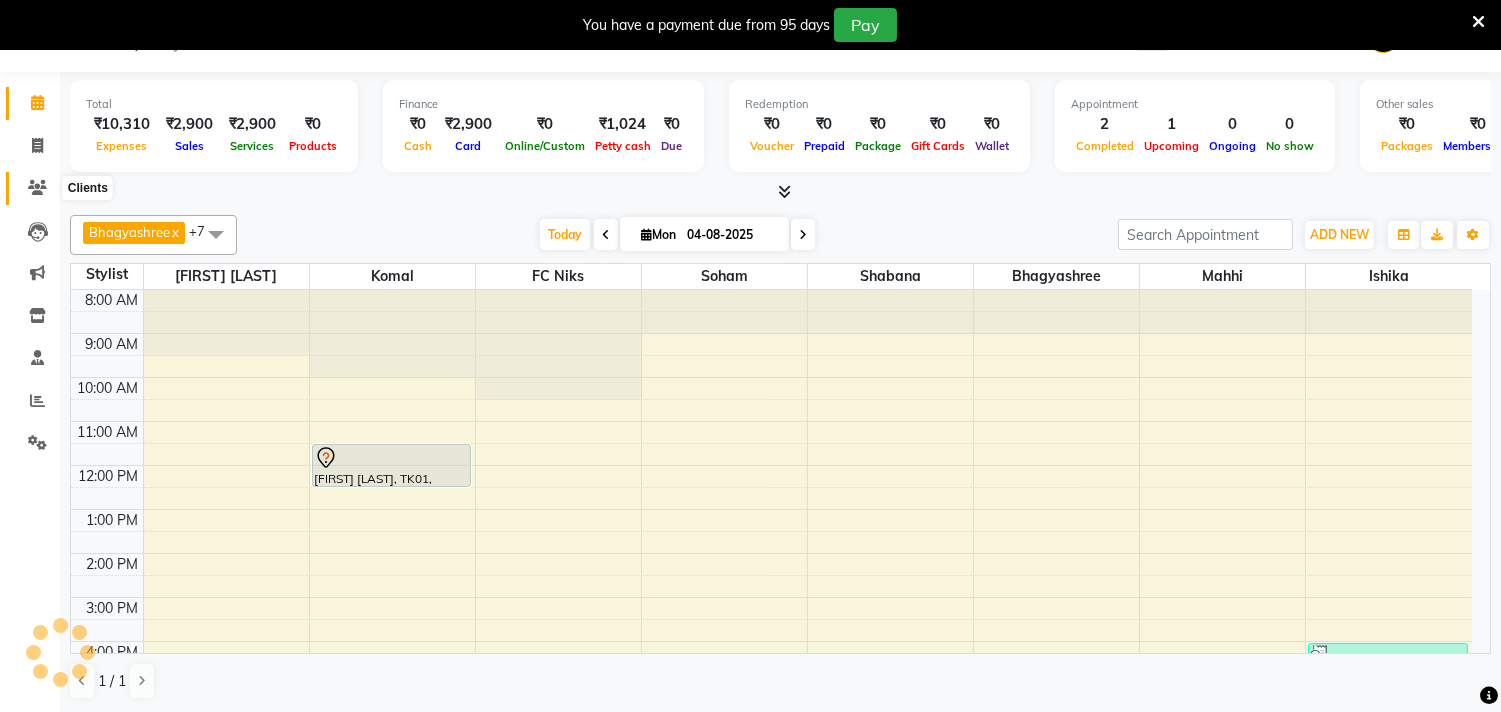 scroll, scrollTop: 0, scrollLeft: 0, axis: both 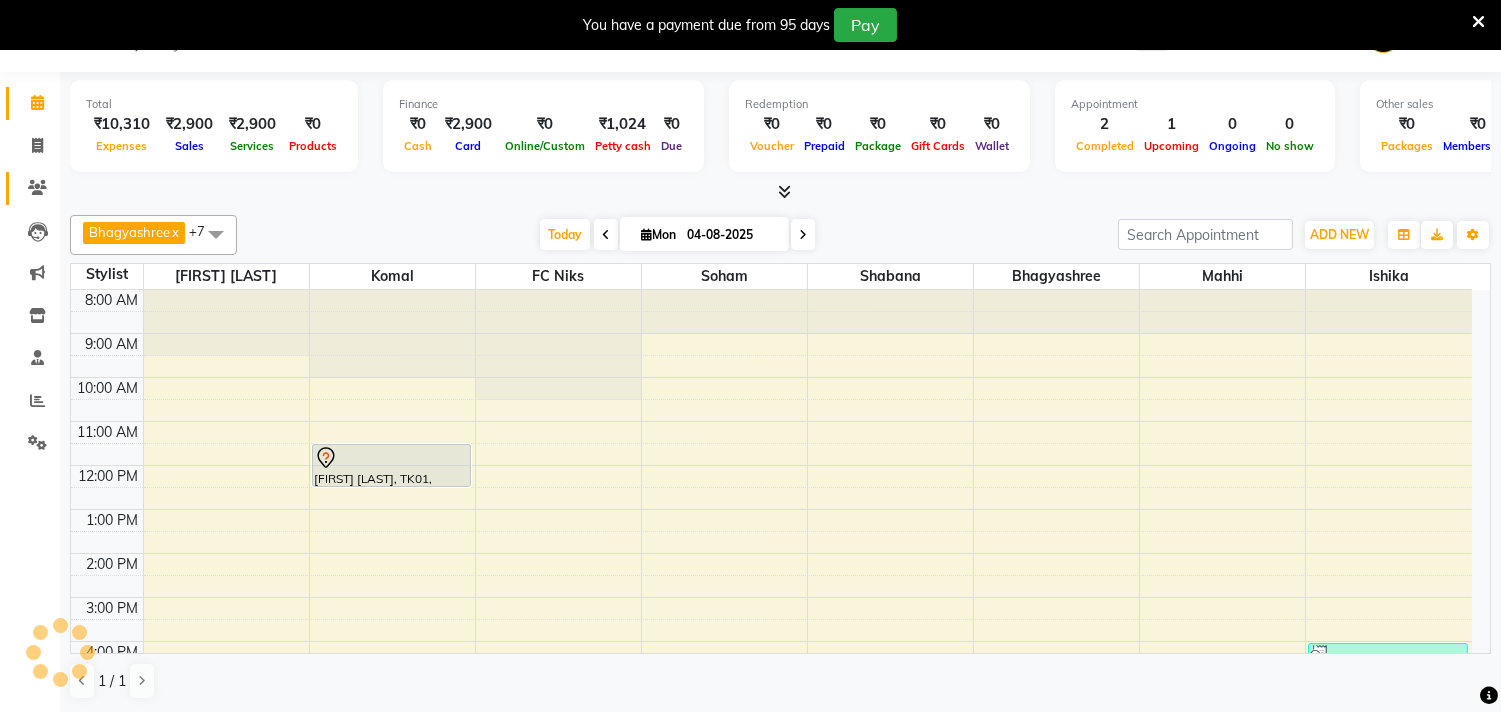 click on "Clients" 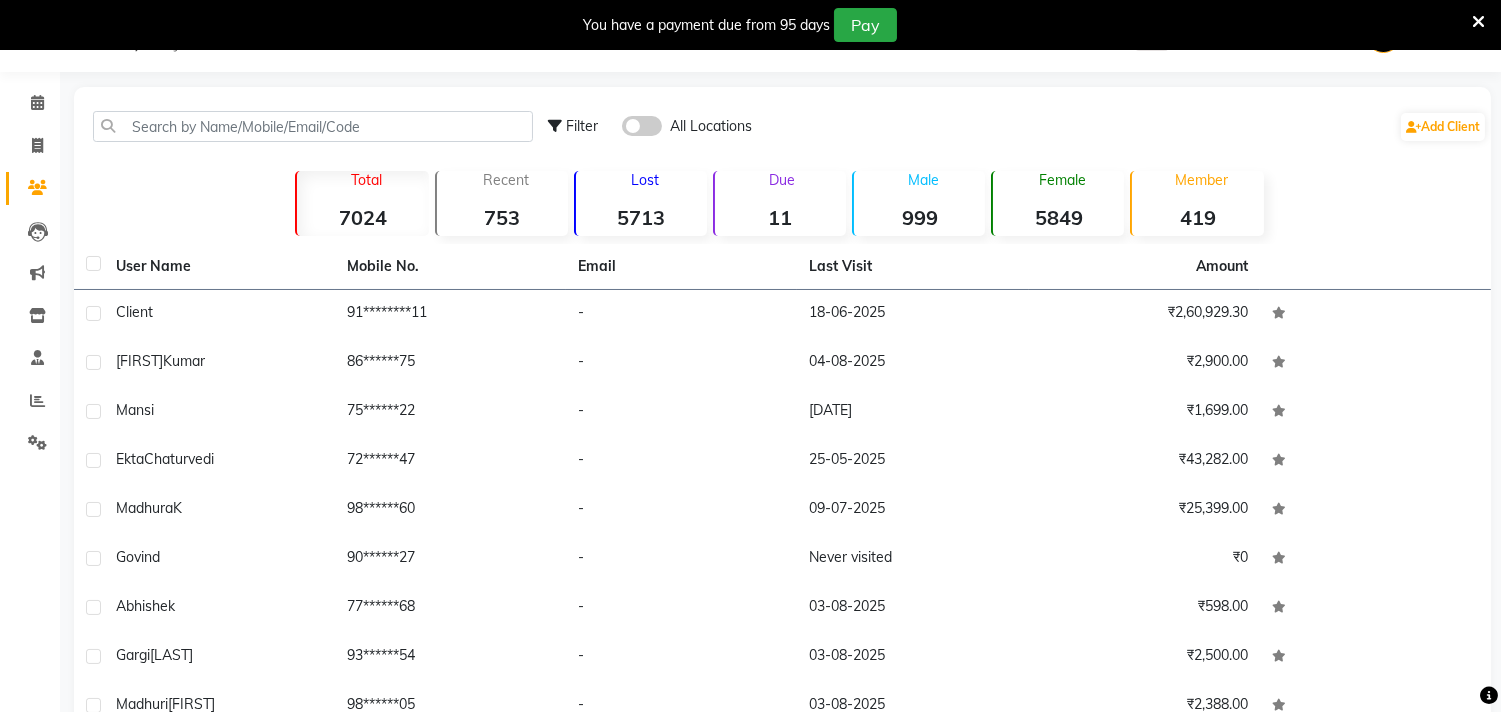 click at bounding box center [1478, 22] 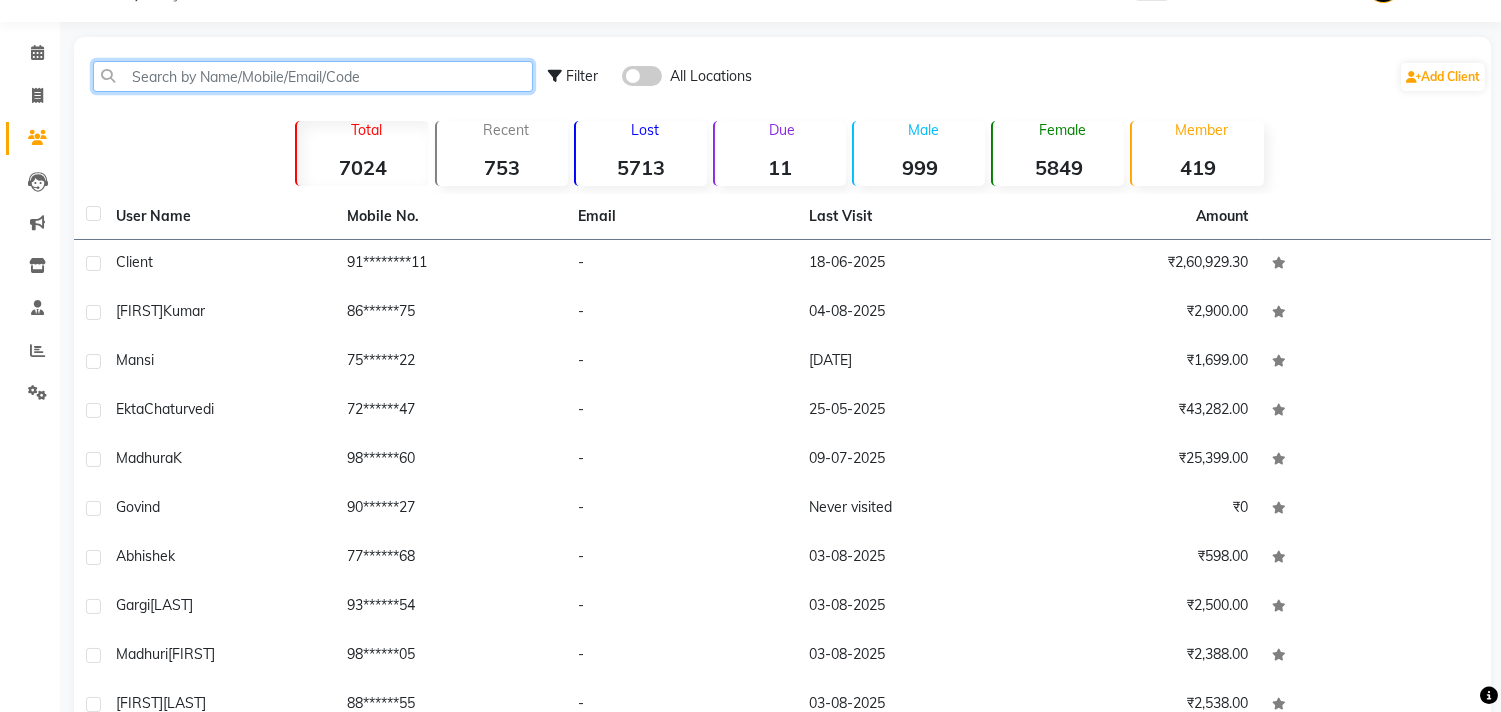 click 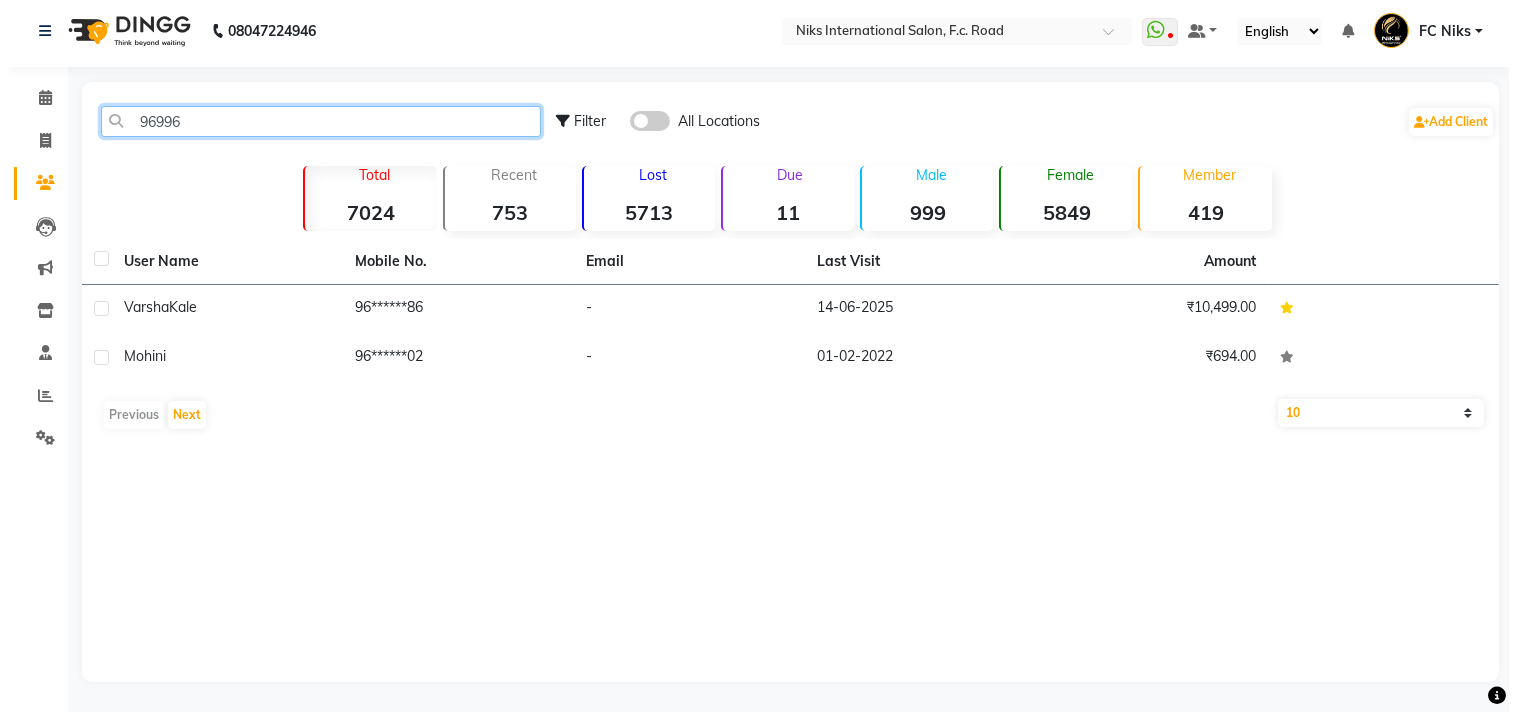 scroll, scrollTop: 4, scrollLeft: 0, axis: vertical 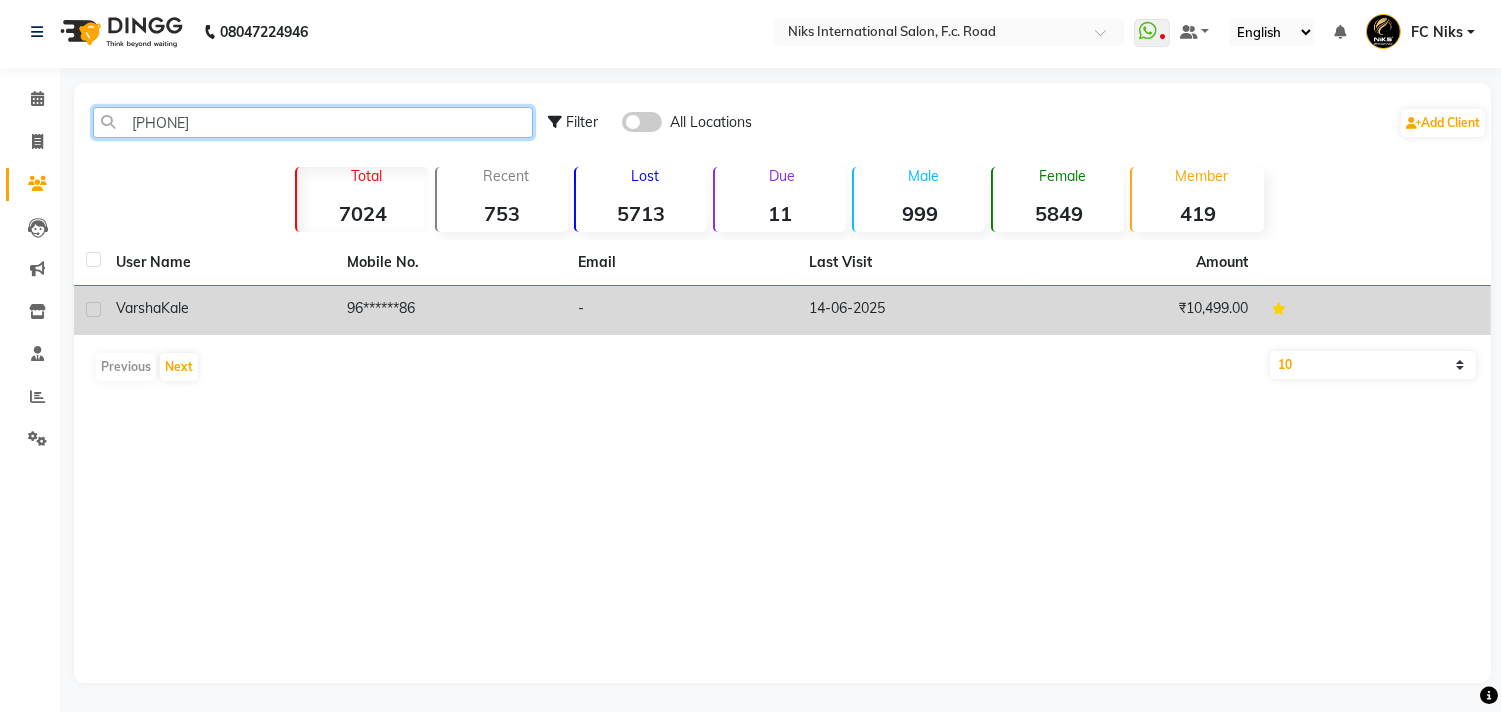 type on "[PHONE]" 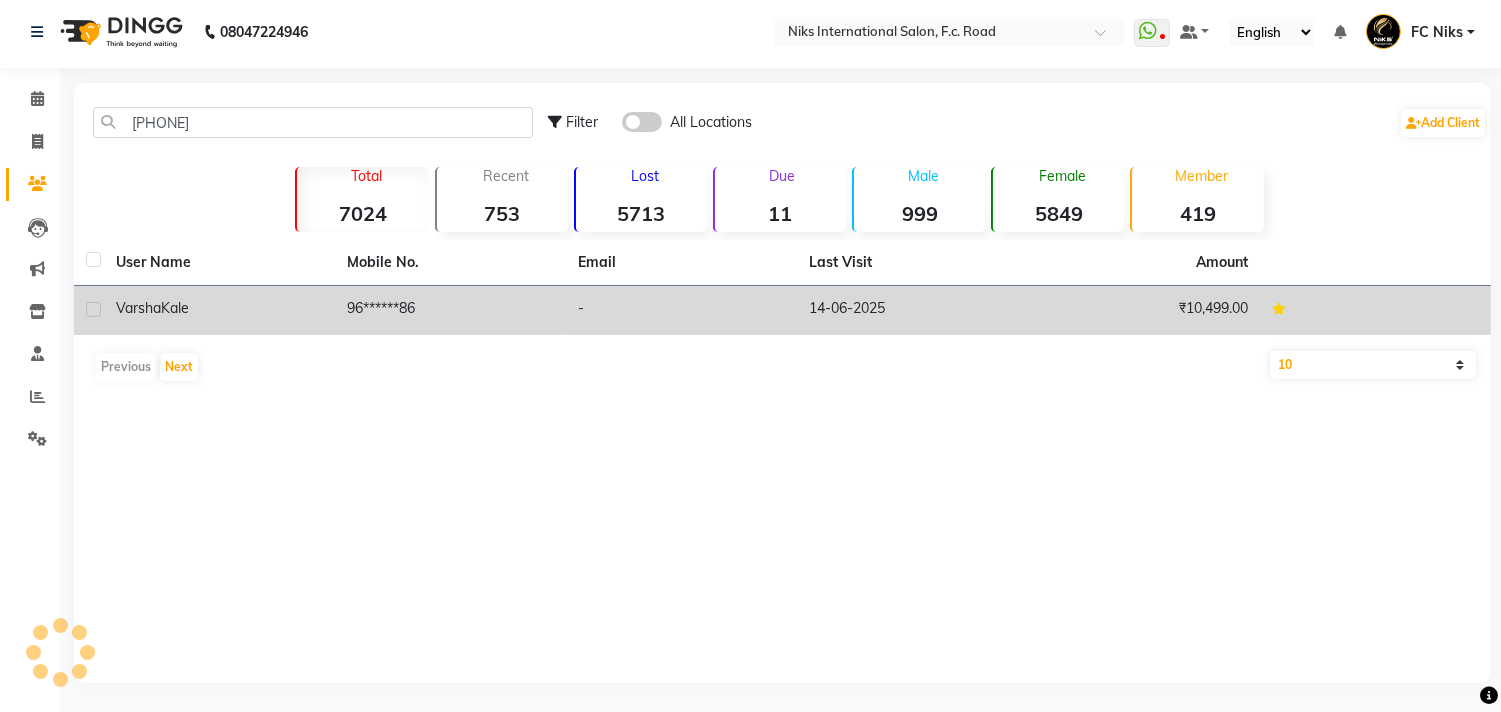 click on "96******86" 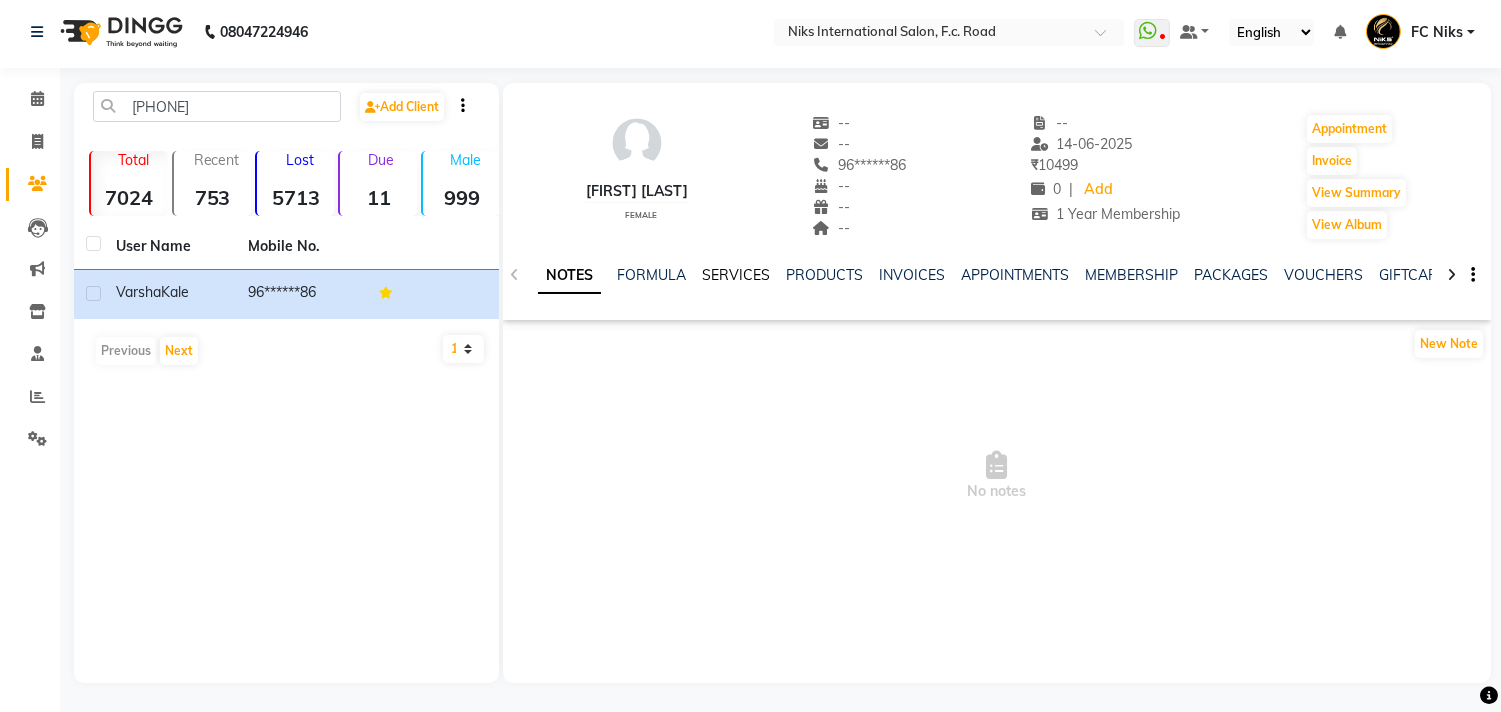 click on "SERVICES" 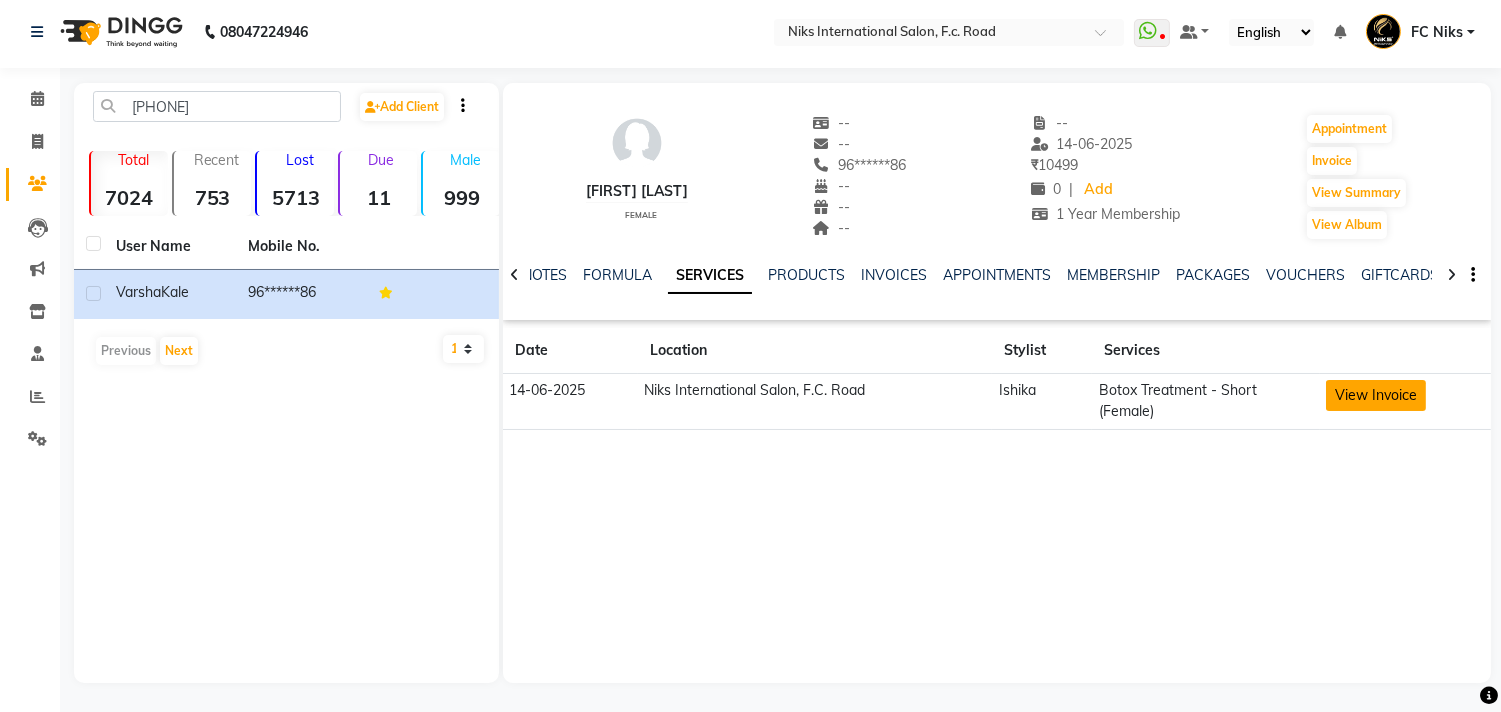 click on "View Invoice" 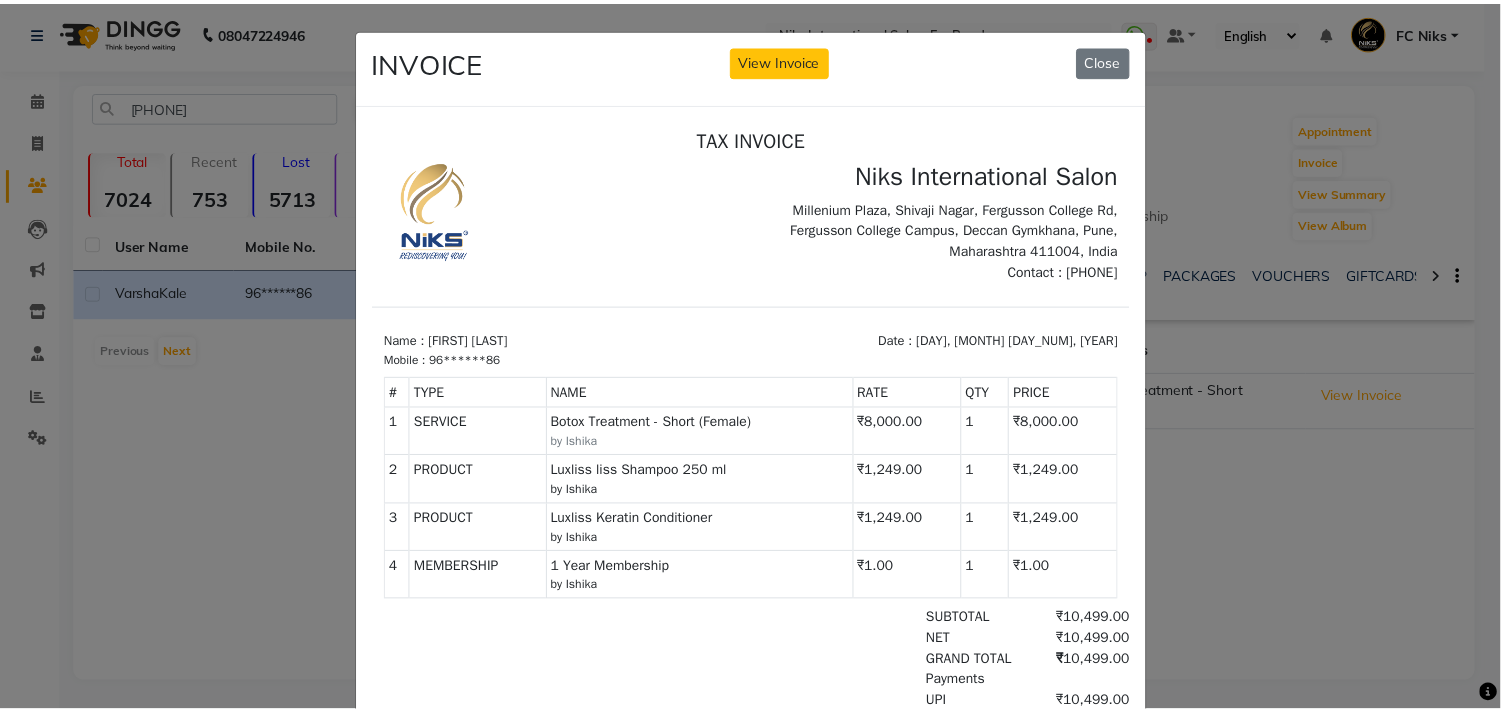 scroll, scrollTop: 0, scrollLeft: 0, axis: both 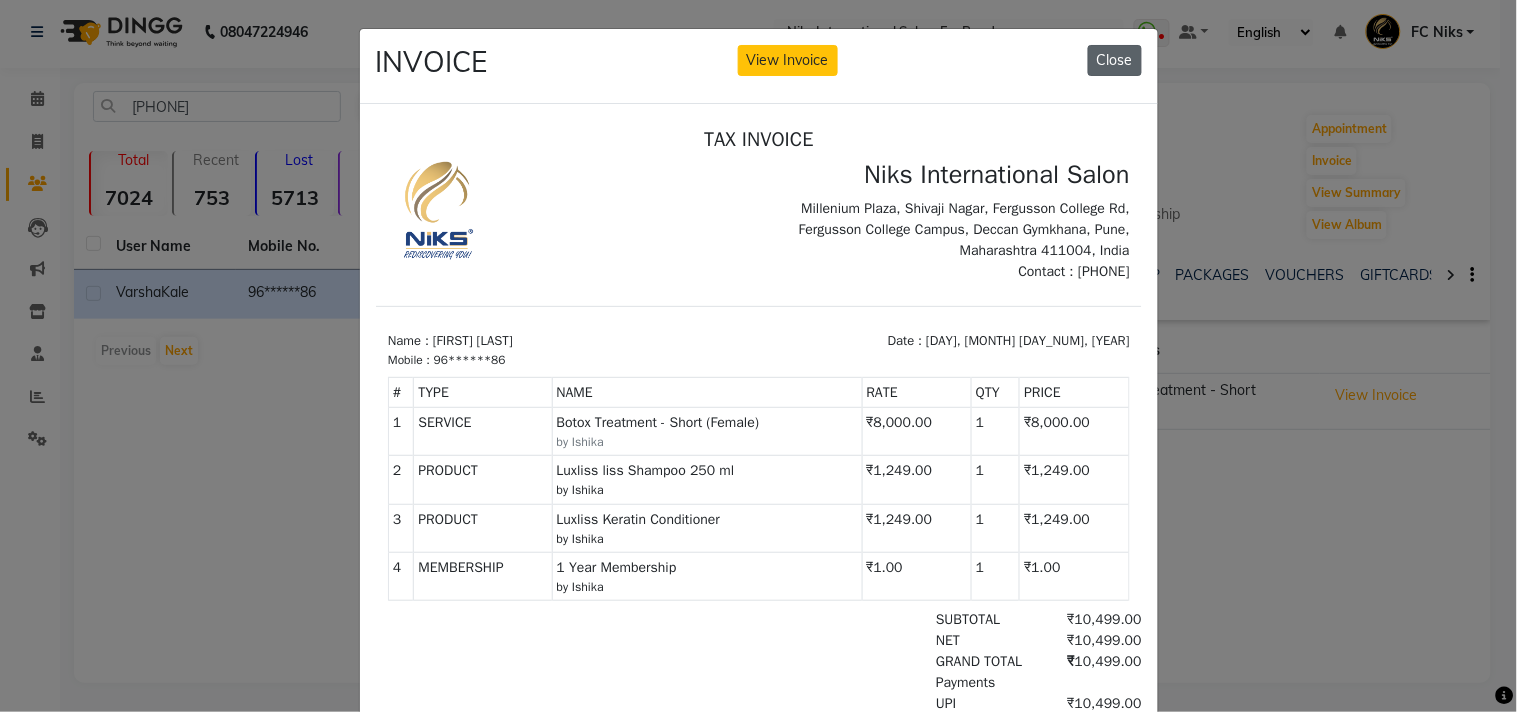 click on "Close" 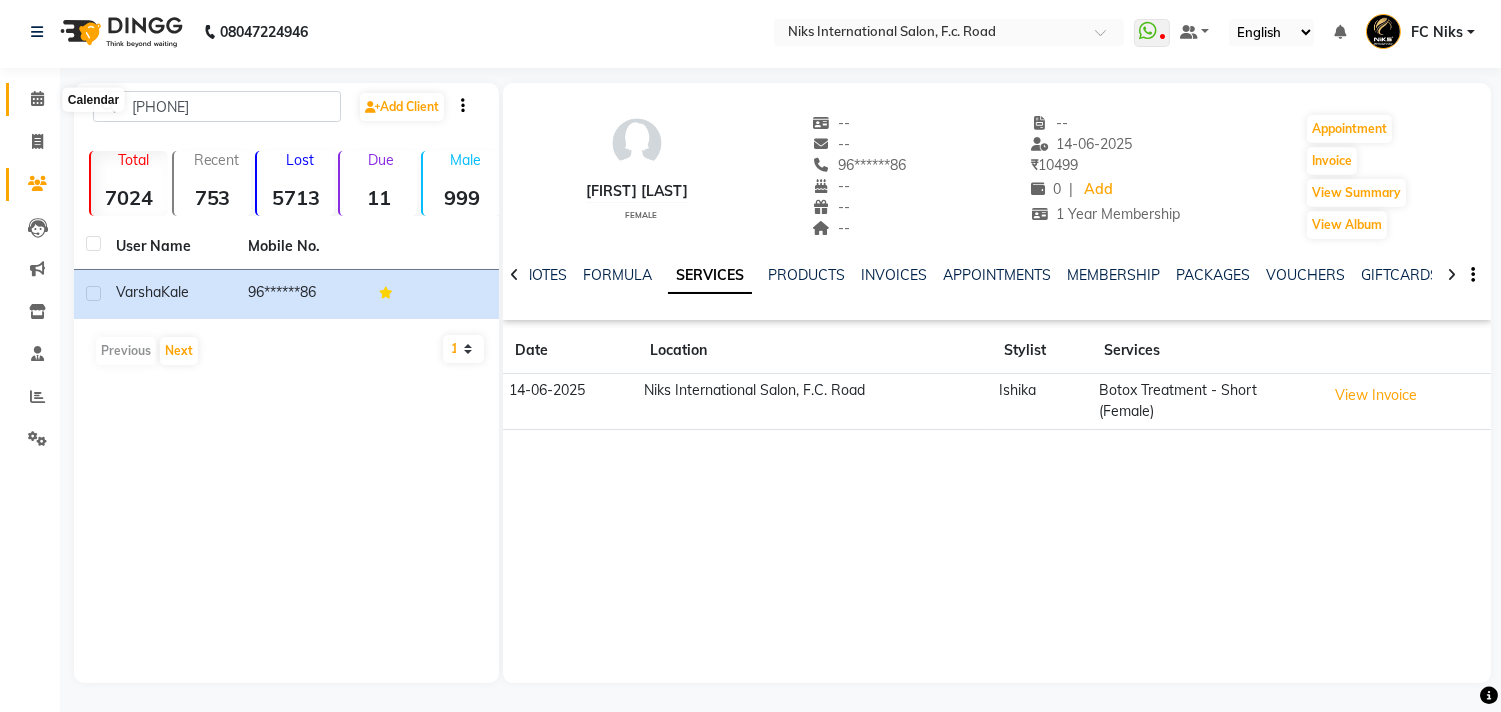 click 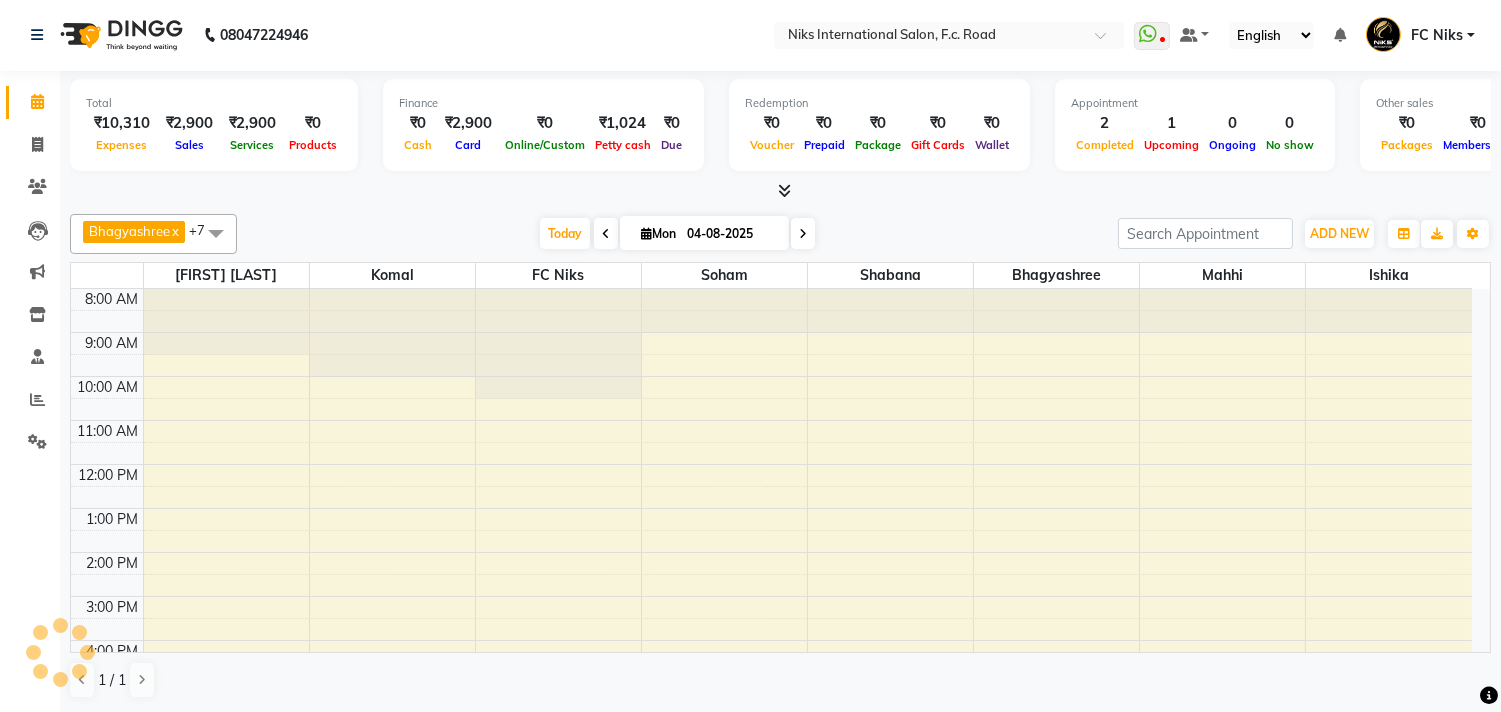 scroll, scrollTop: 0, scrollLeft: 0, axis: both 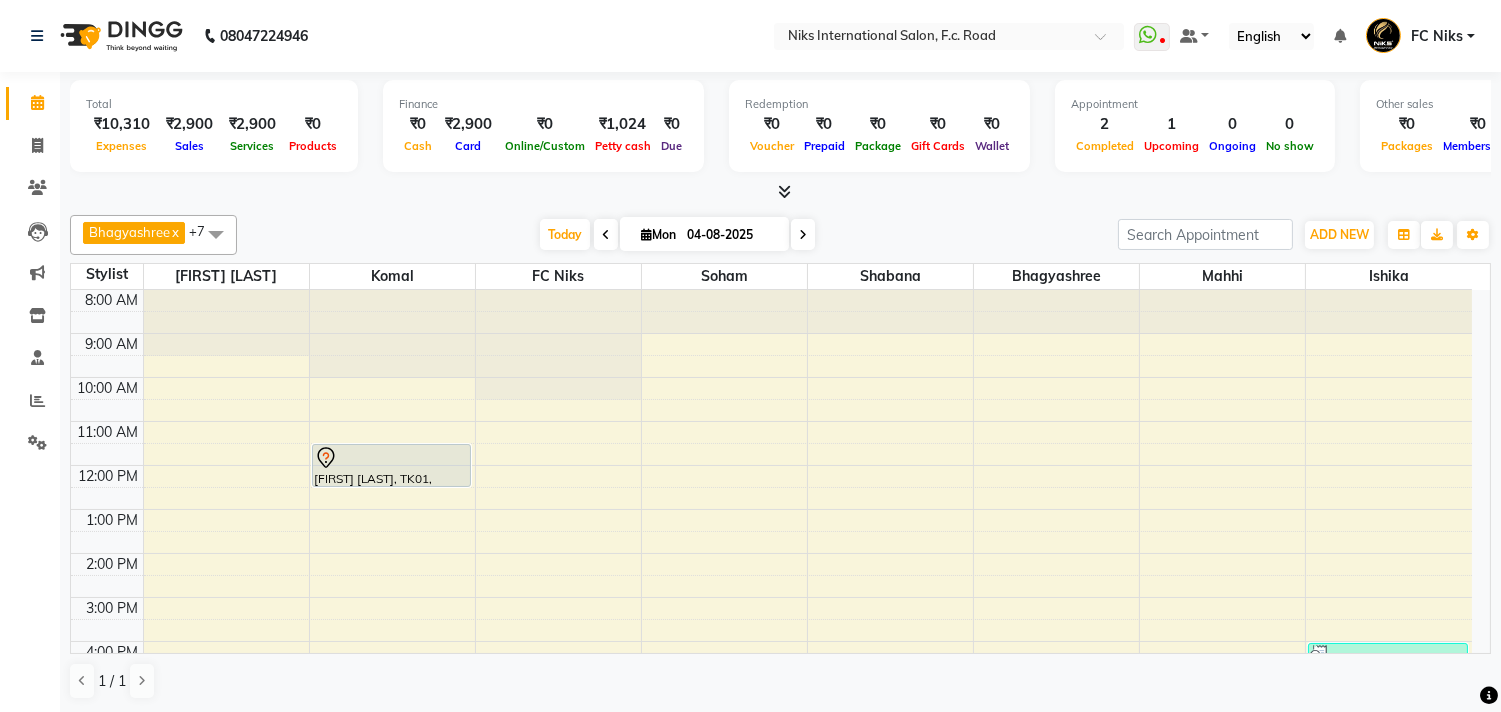 click at bounding box center [646, 234] 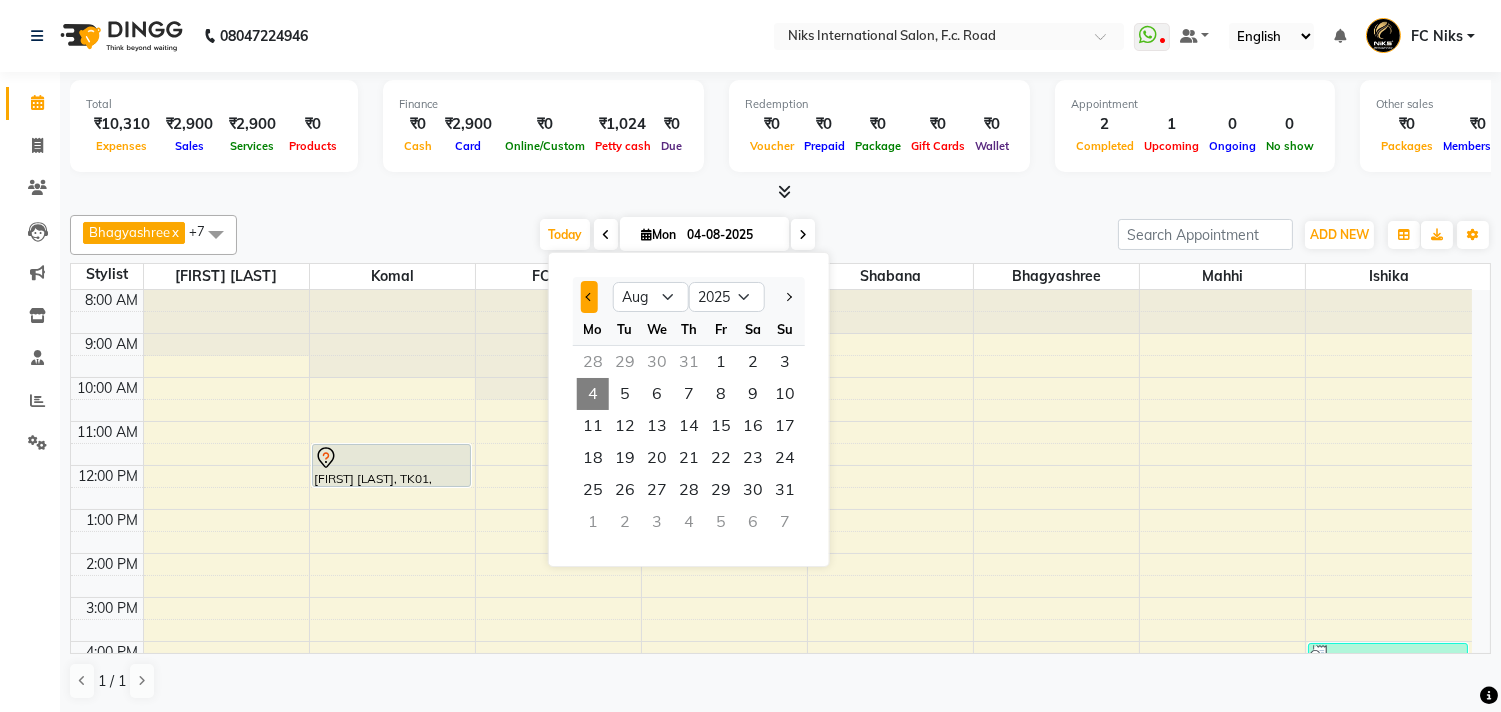 click at bounding box center [589, 297] 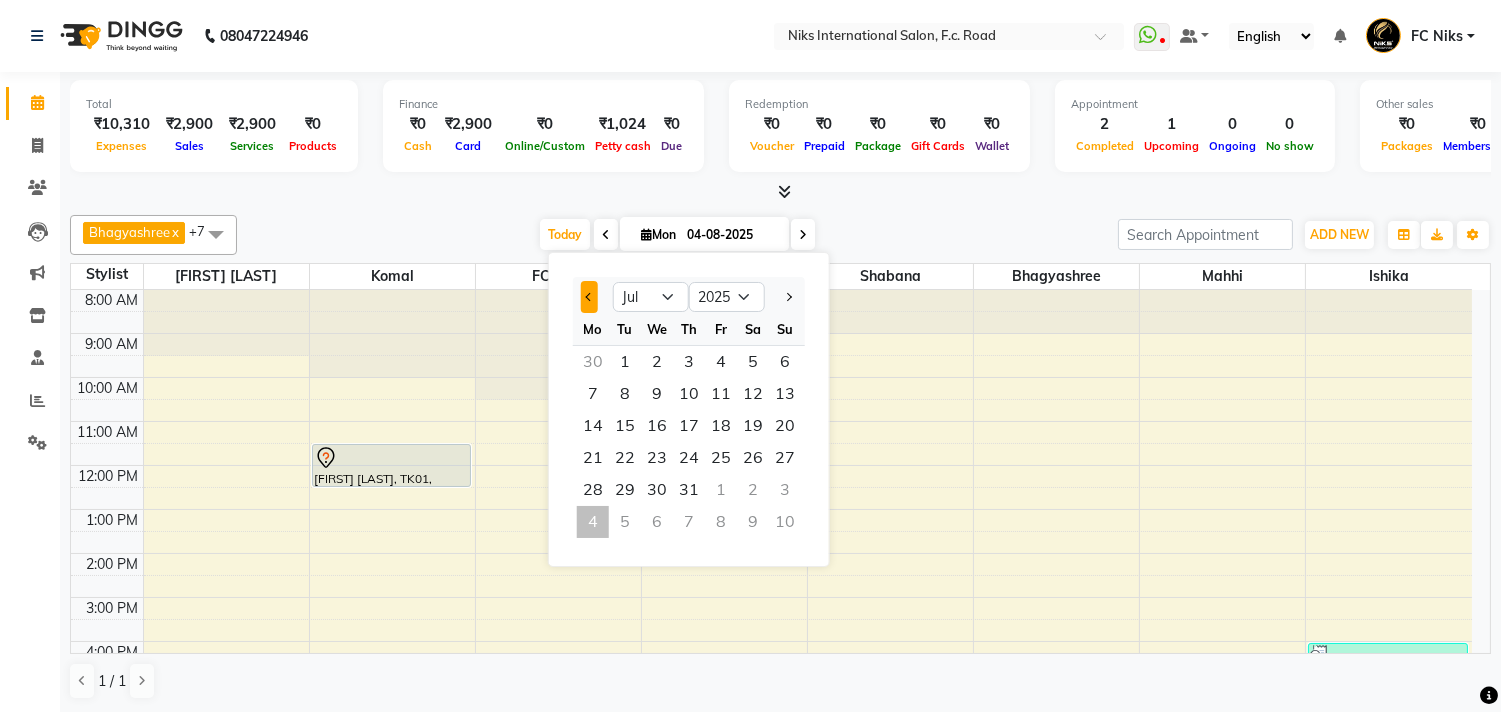 click at bounding box center (589, 297) 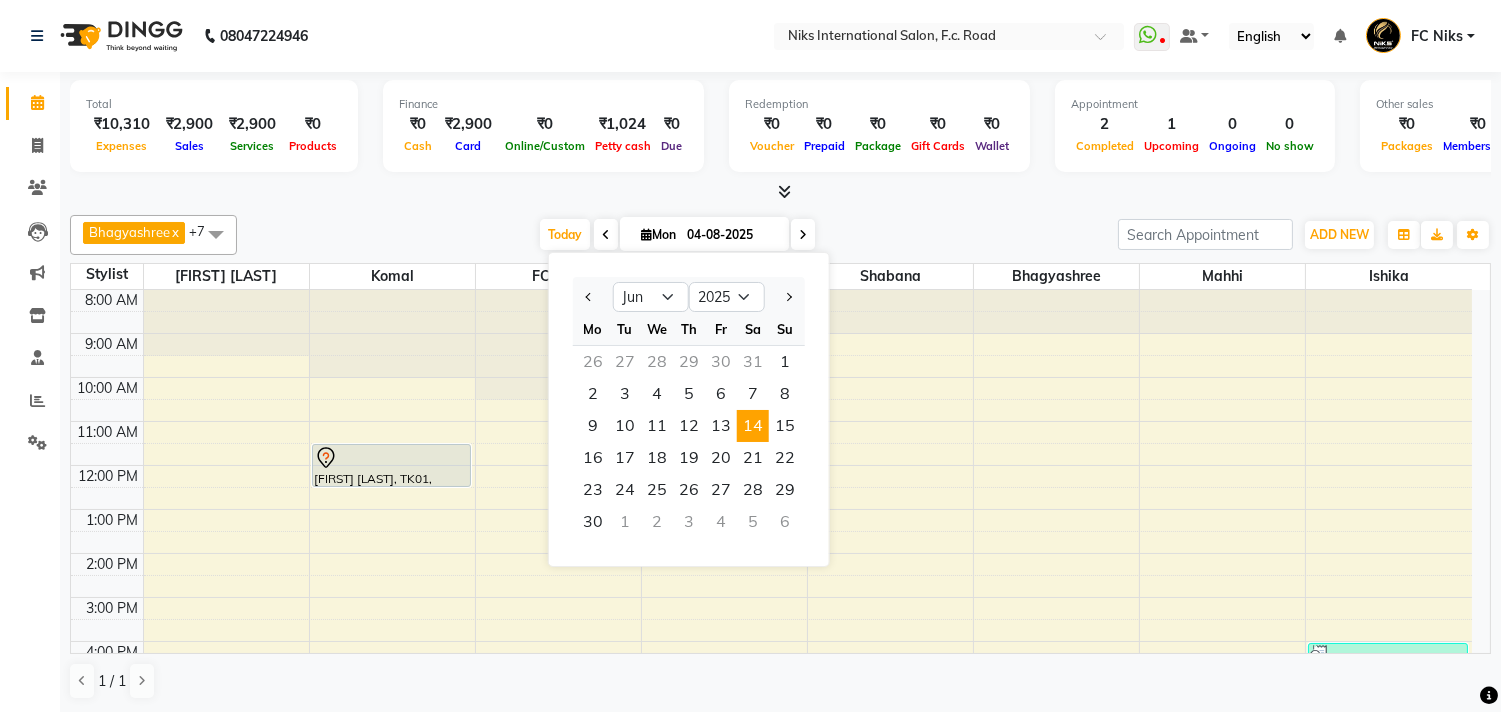 click on "14" at bounding box center (753, 426) 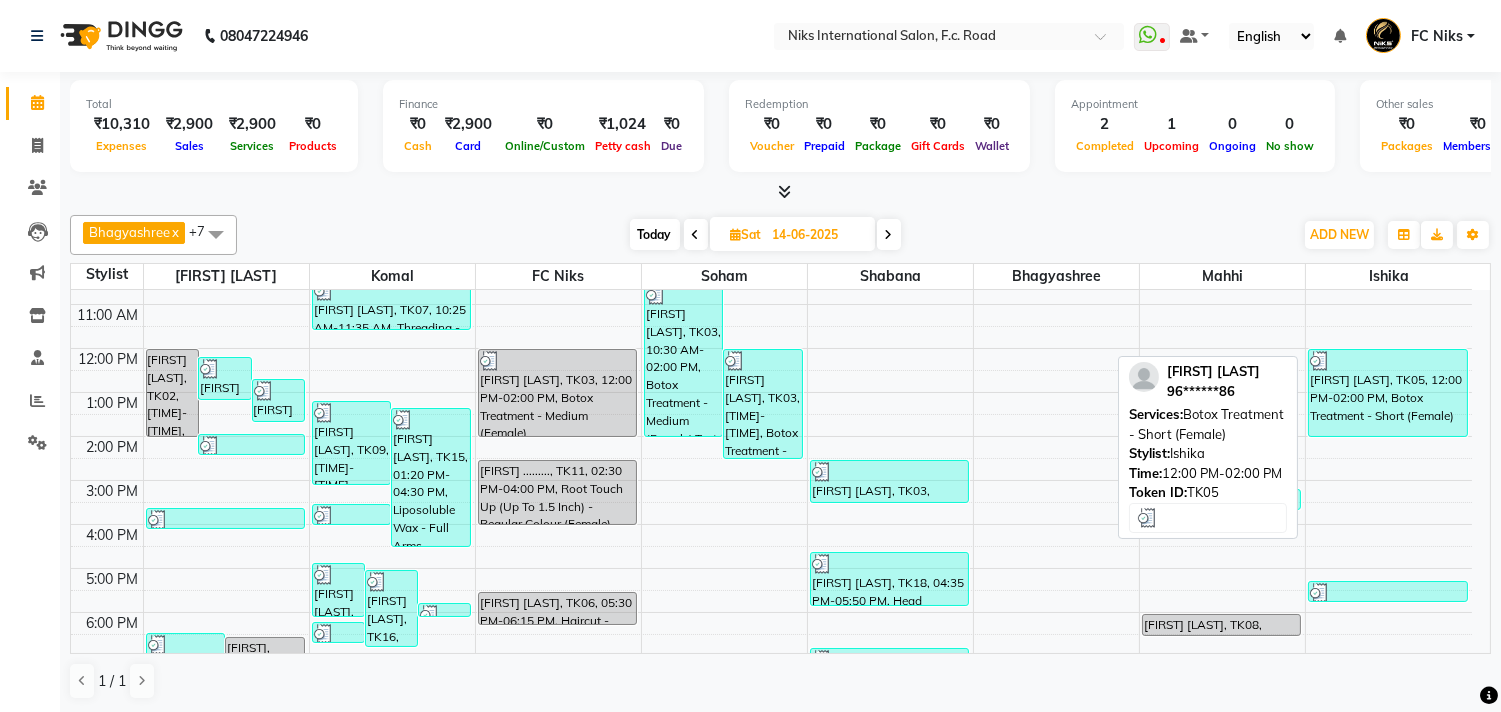 scroll, scrollTop: 113, scrollLeft: 0, axis: vertical 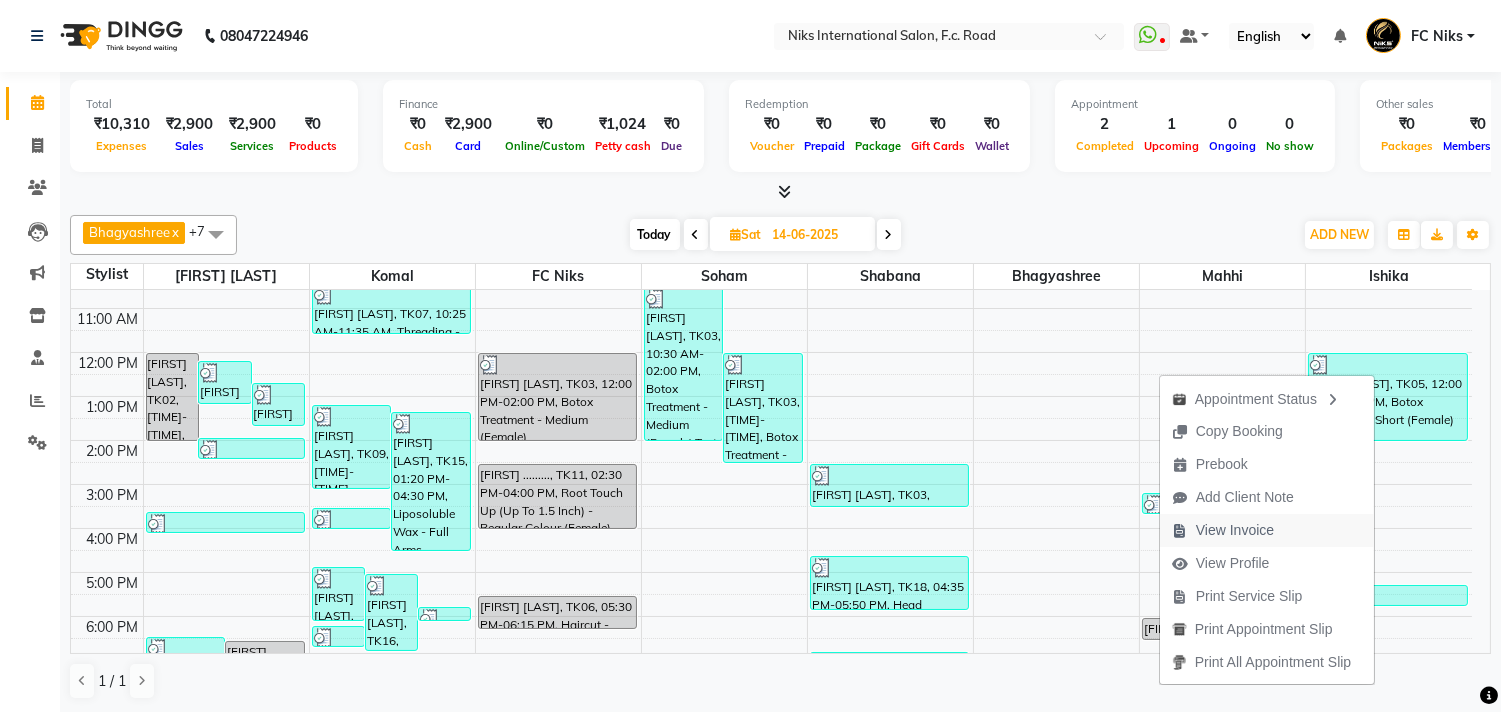 click on "View Invoice" at bounding box center [1235, 530] 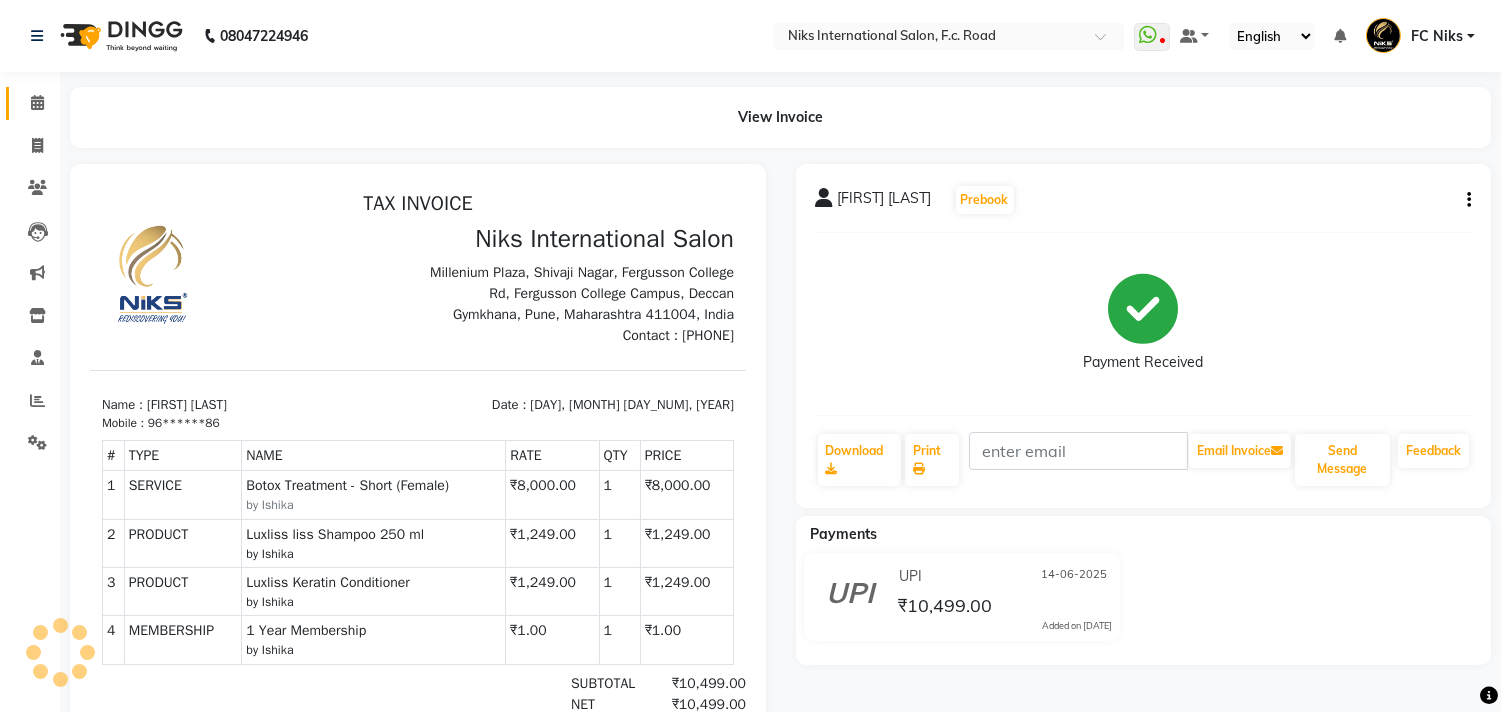 scroll, scrollTop: 0, scrollLeft: 0, axis: both 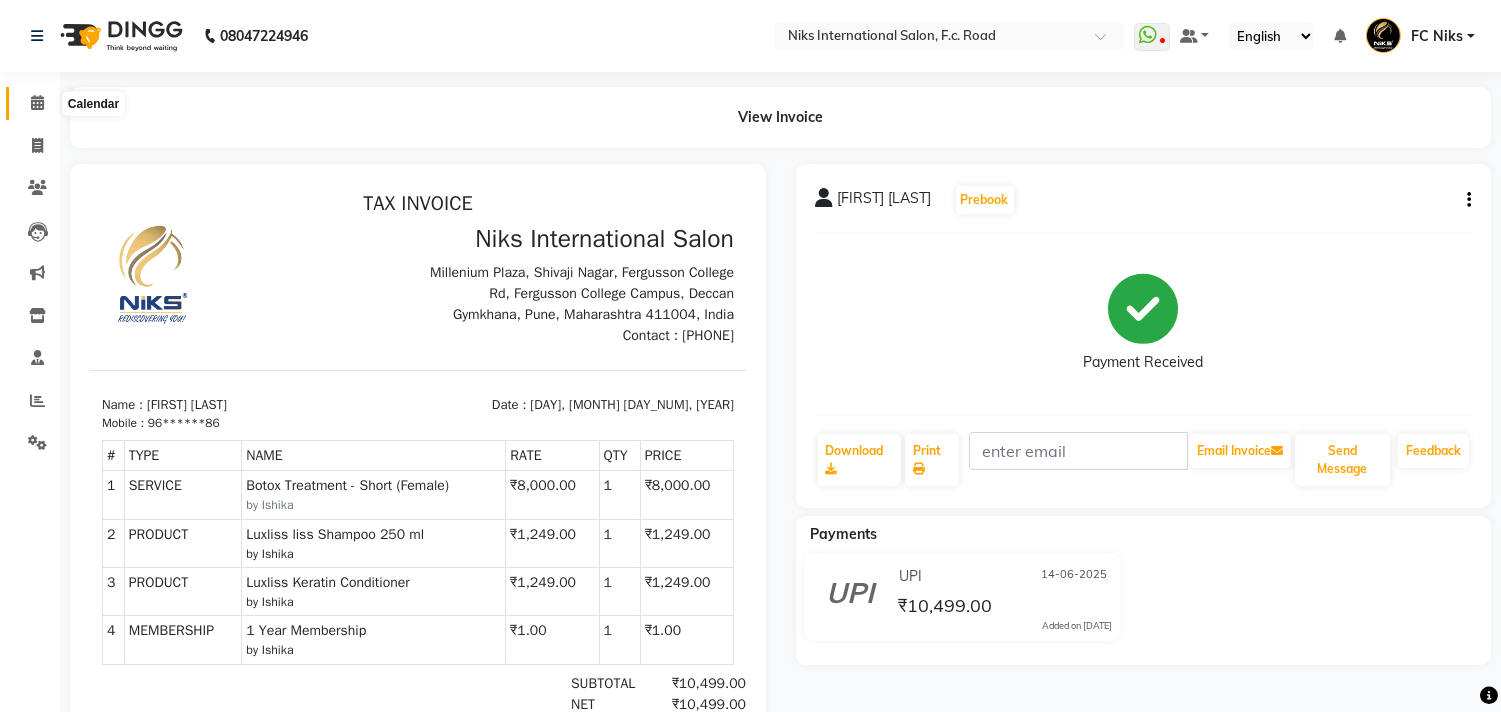 click 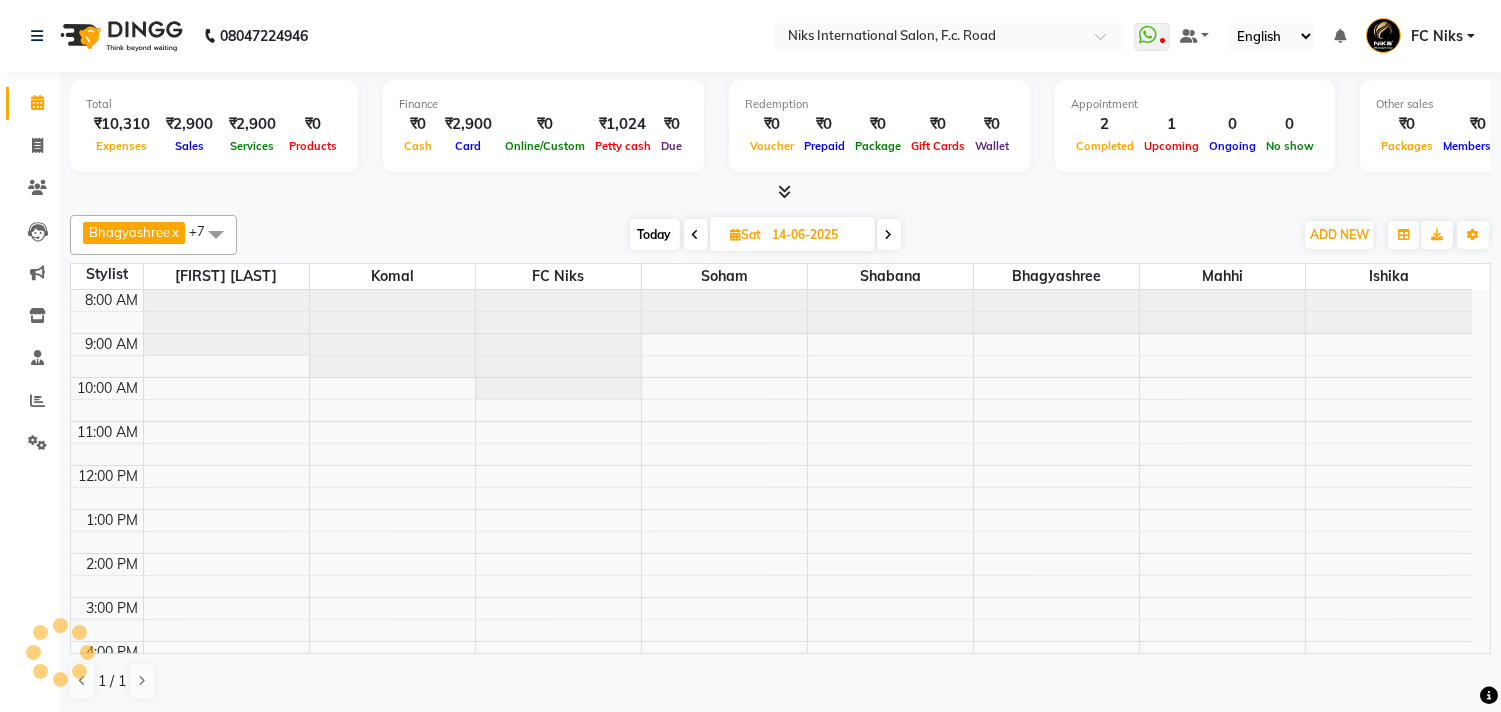 scroll, scrollTop: 0, scrollLeft: 0, axis: both 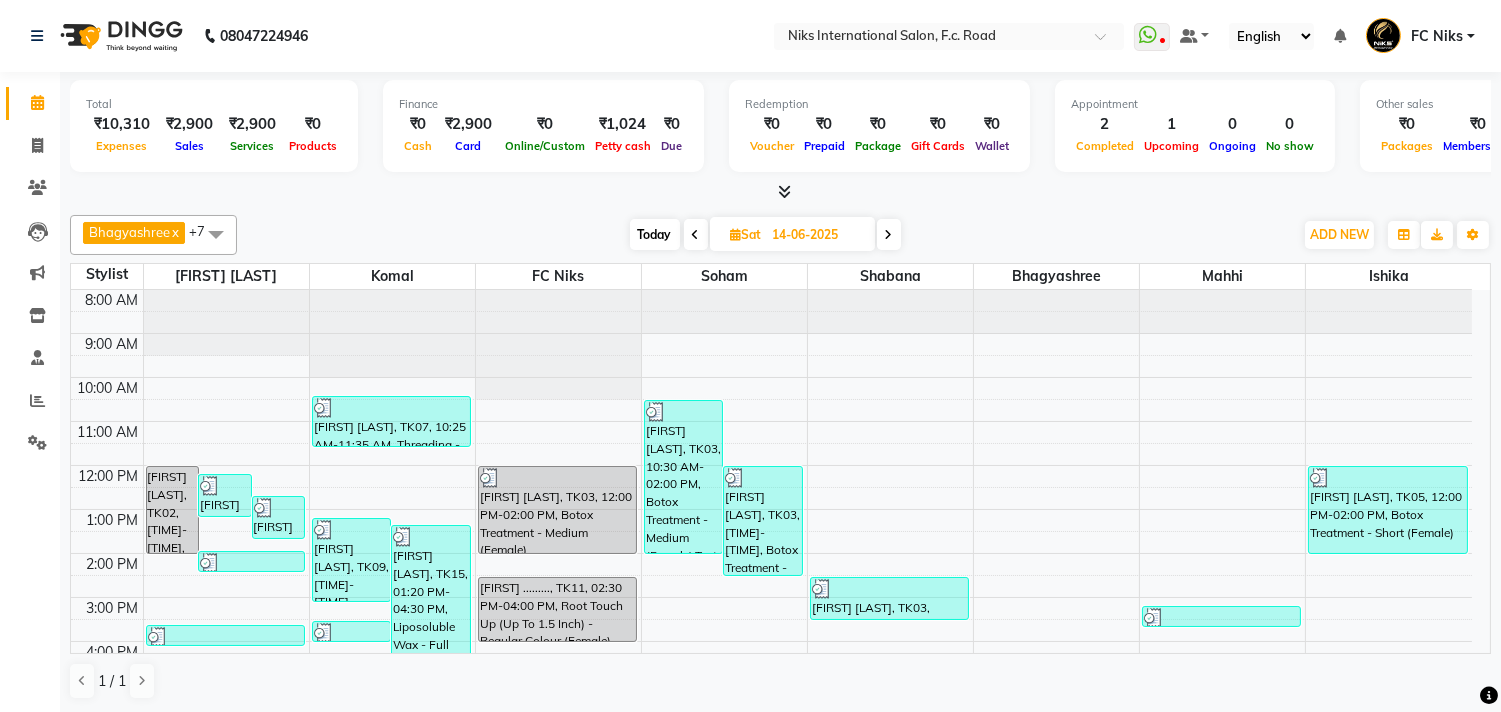 click on "Today" at bounding box center [655, 234] 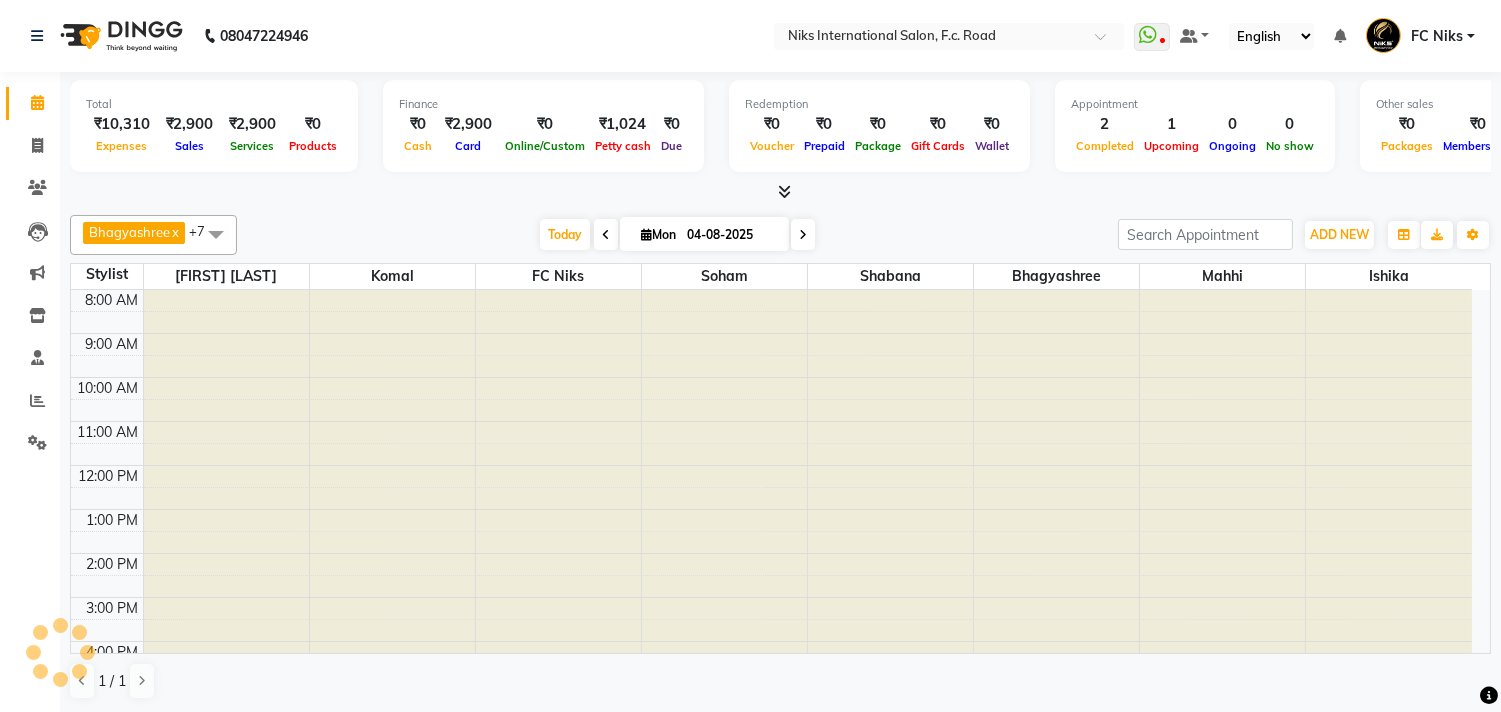 scroll, scrollTop: 298, scrollLeft: 0, axis: vertical 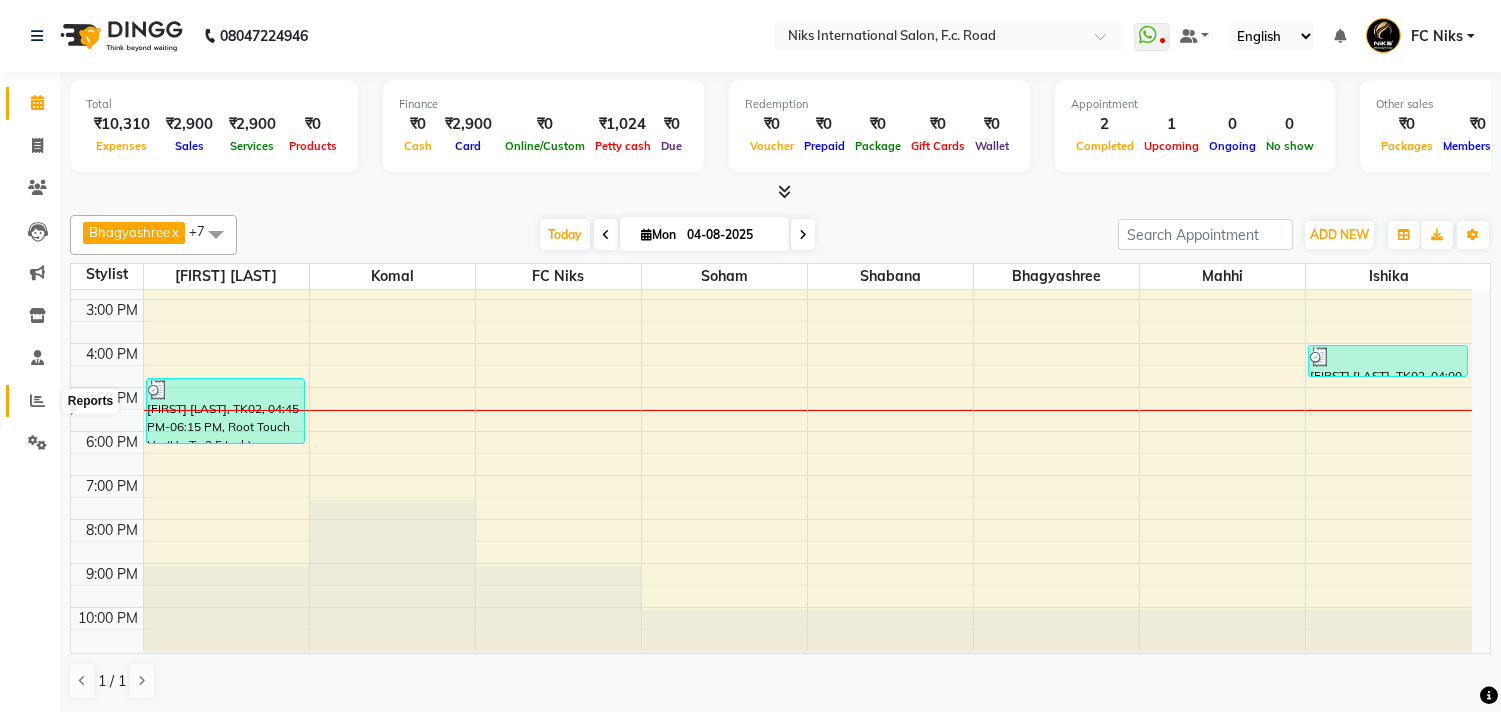 click 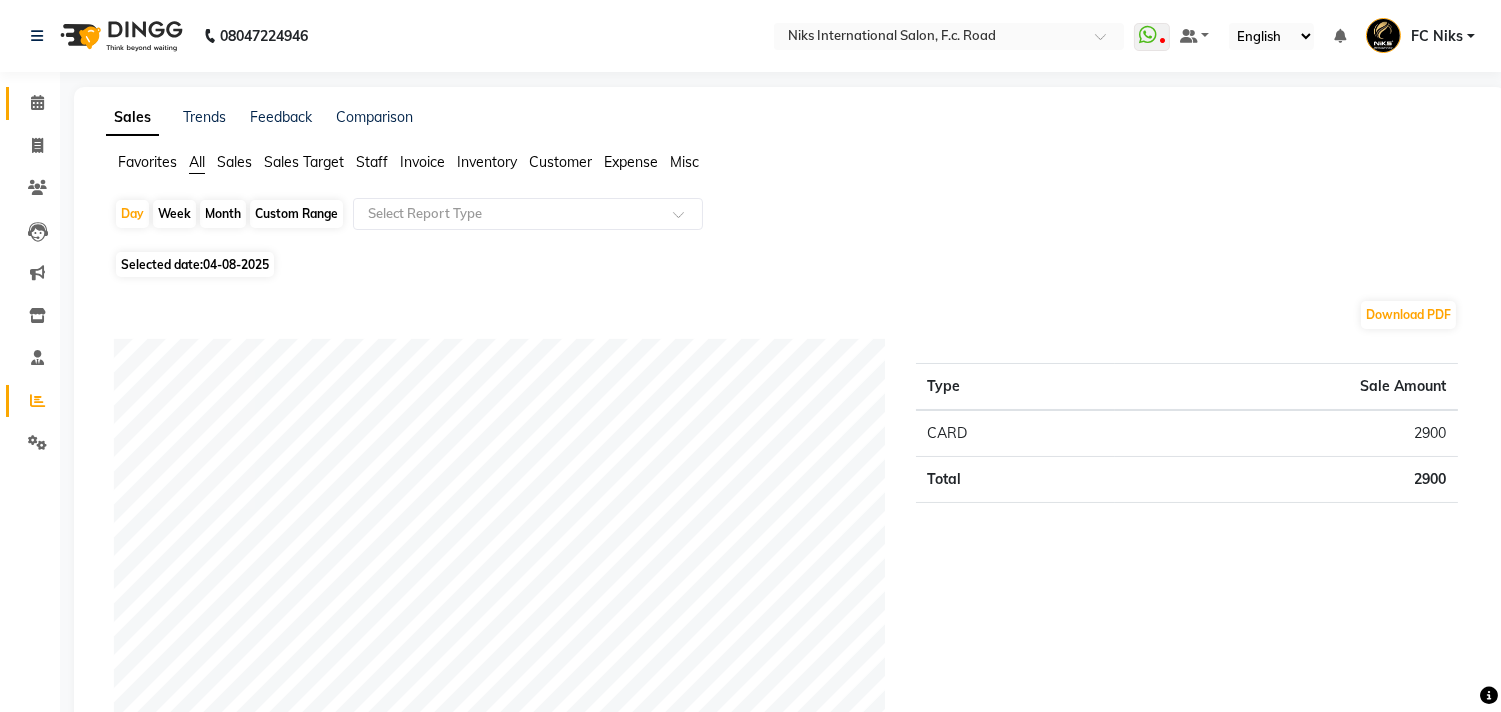 scroll, scrollTop: 36, scrollLeft: 0, axis: vertical 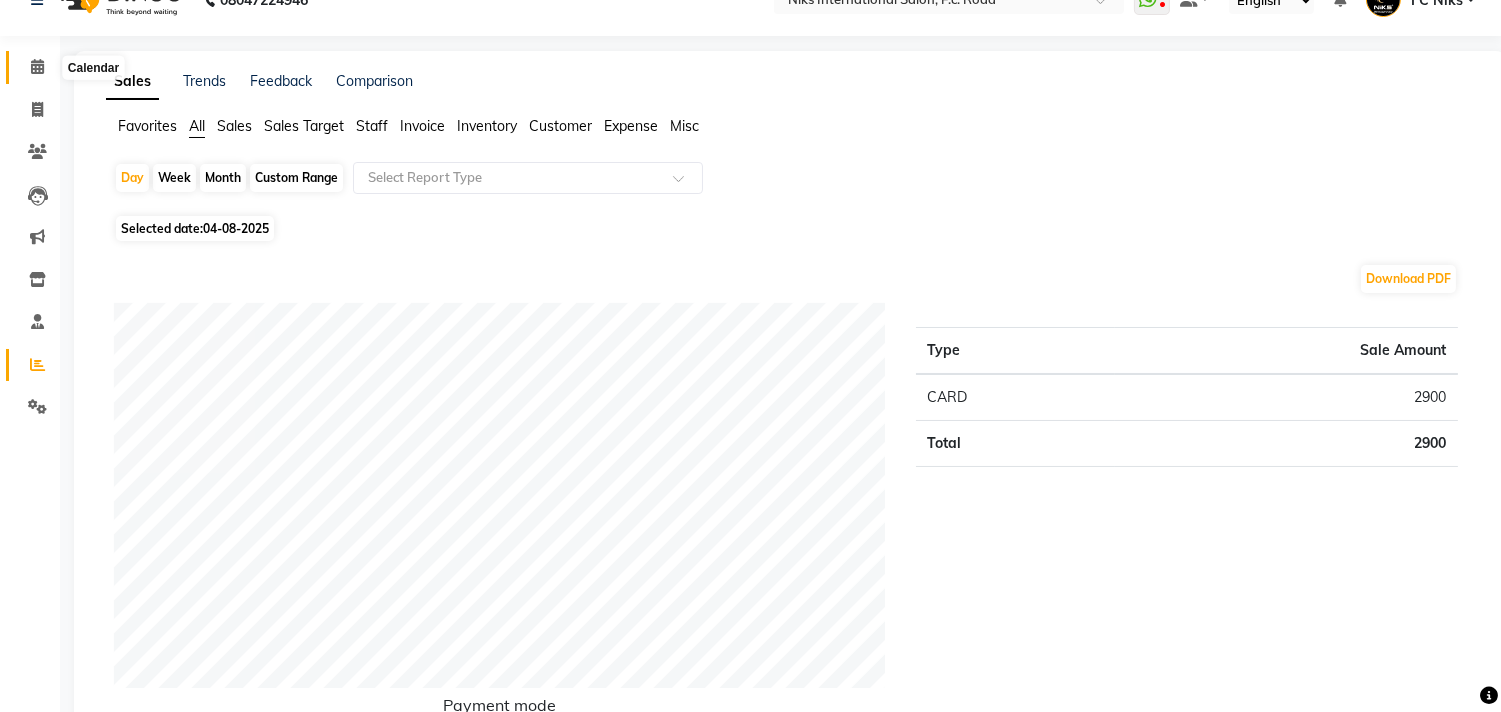 click 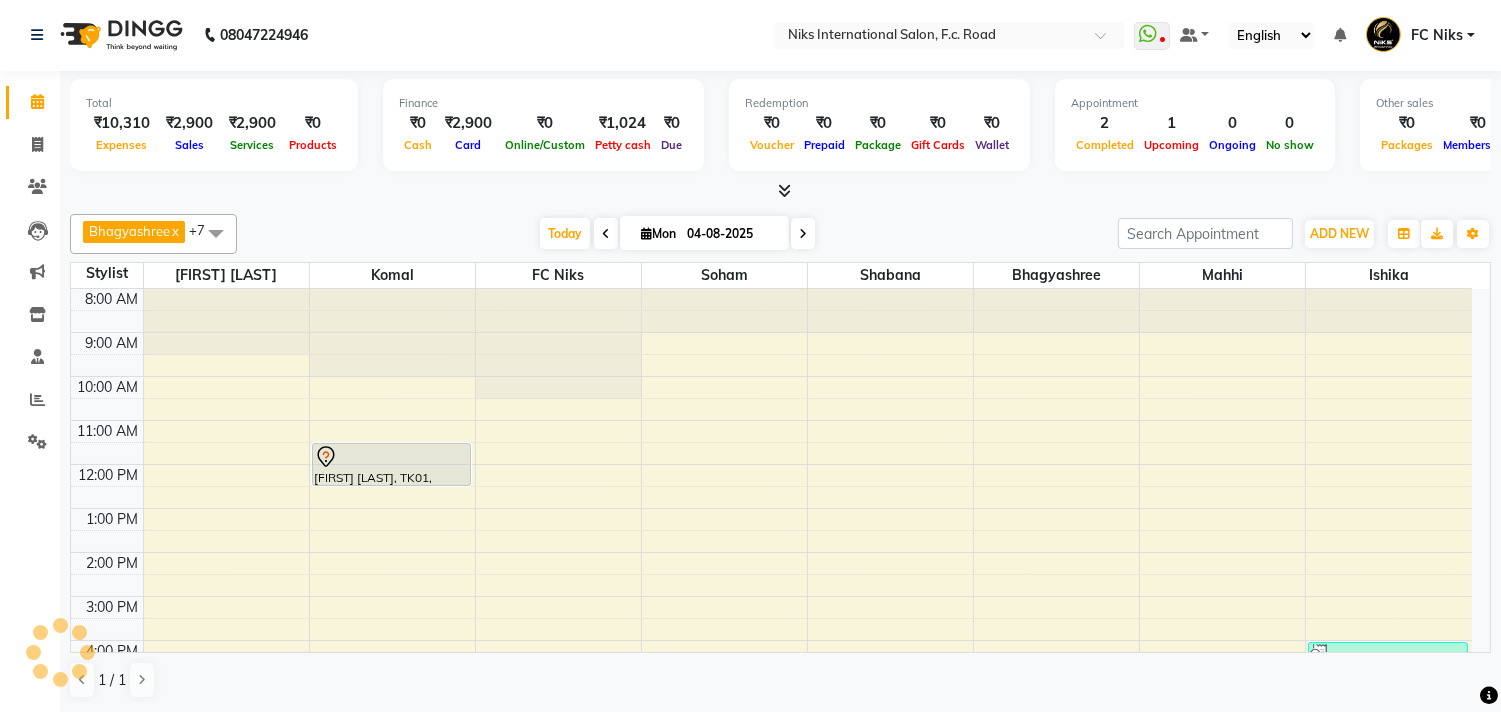 scroll, scrollTop: 0, scrollLeft: 0, axis: both 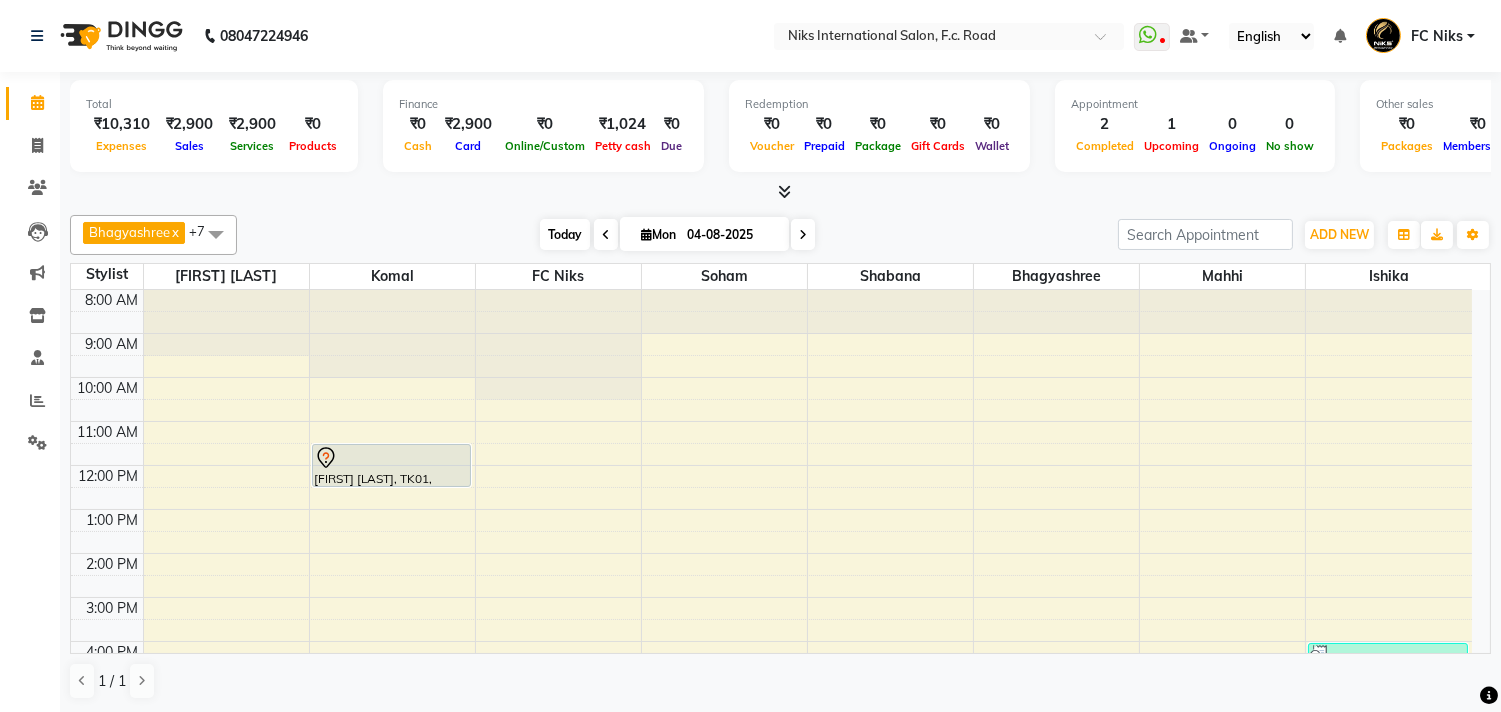 click on "Today" at bounding box center [565, 234] 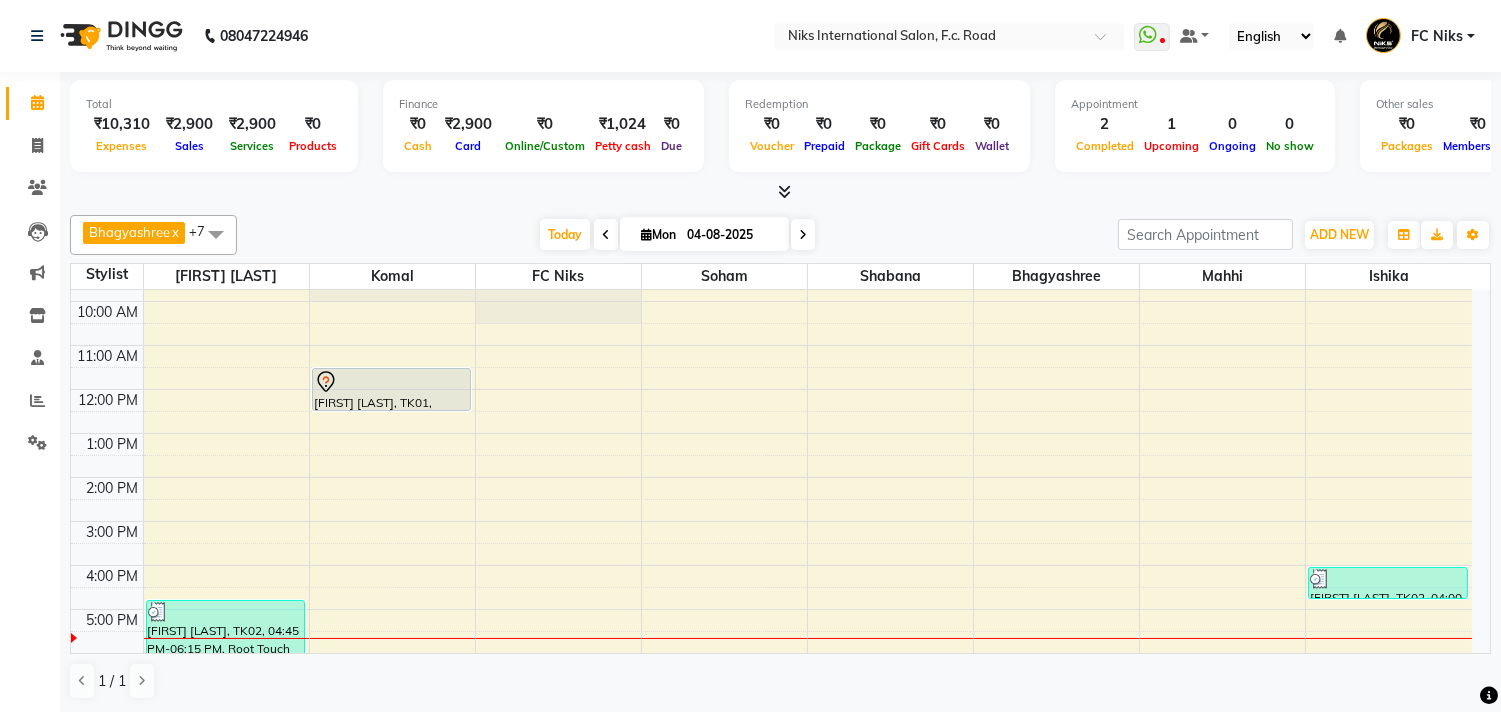 scroll, scrollTop: 74, scrollLeft: 0, axis: vertical 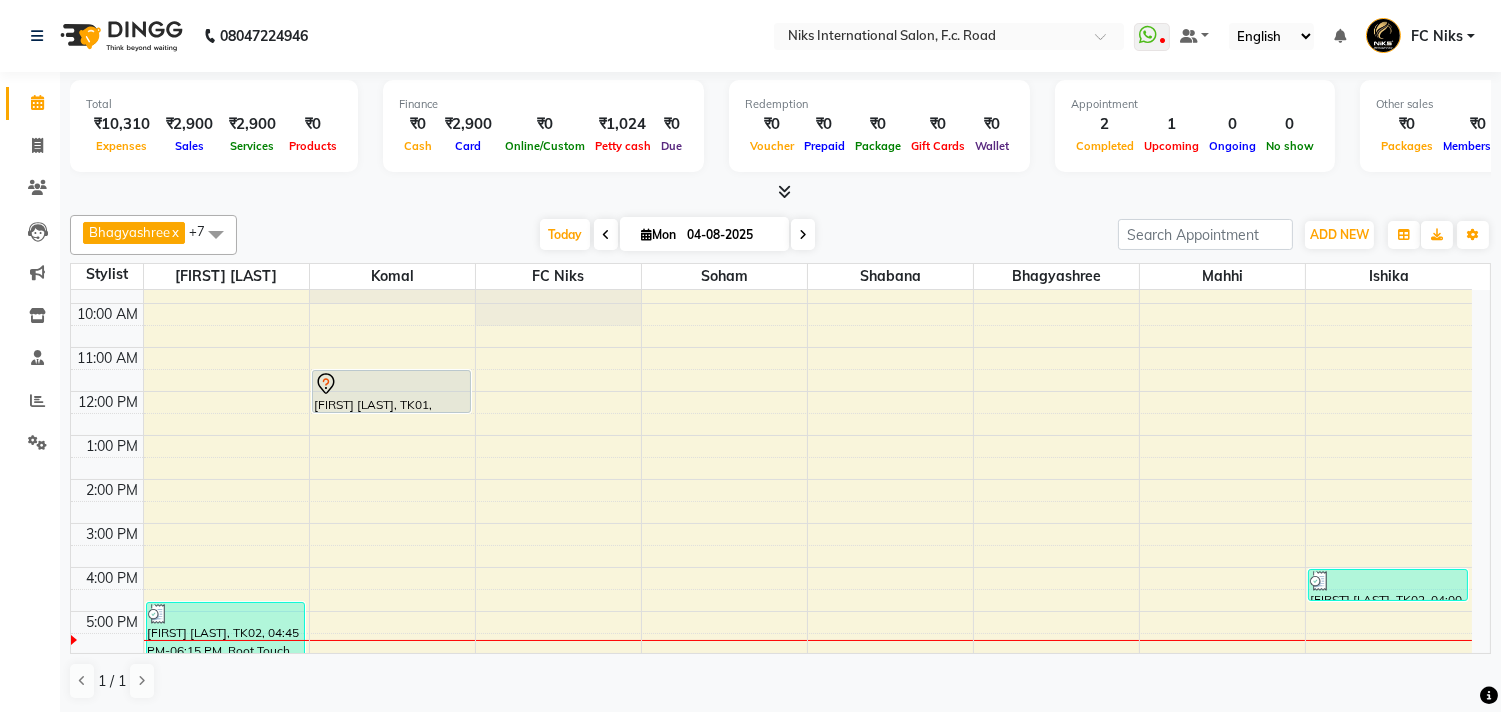 click at bounding box center [803, 234] 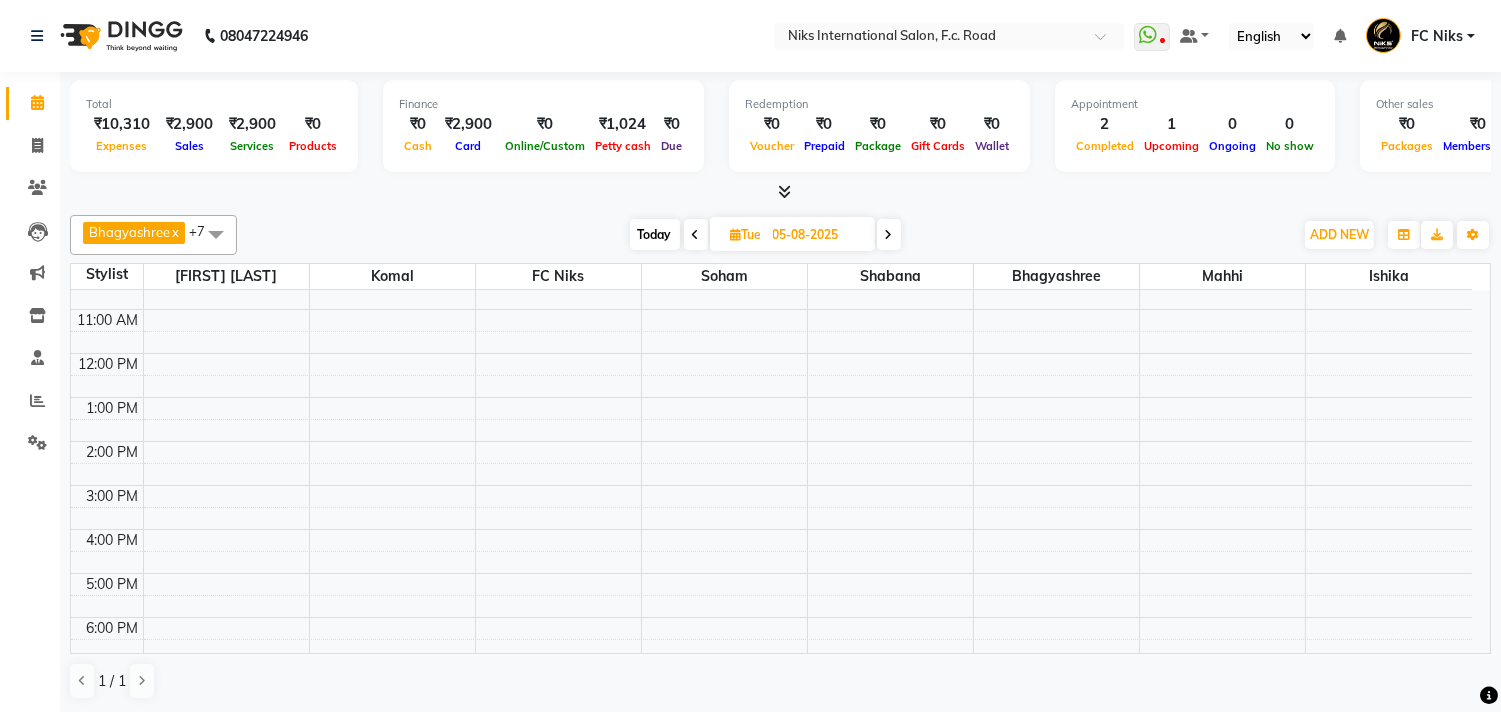 scroll, scrollTop: 113, scrollLeft: 0, axis: vertical 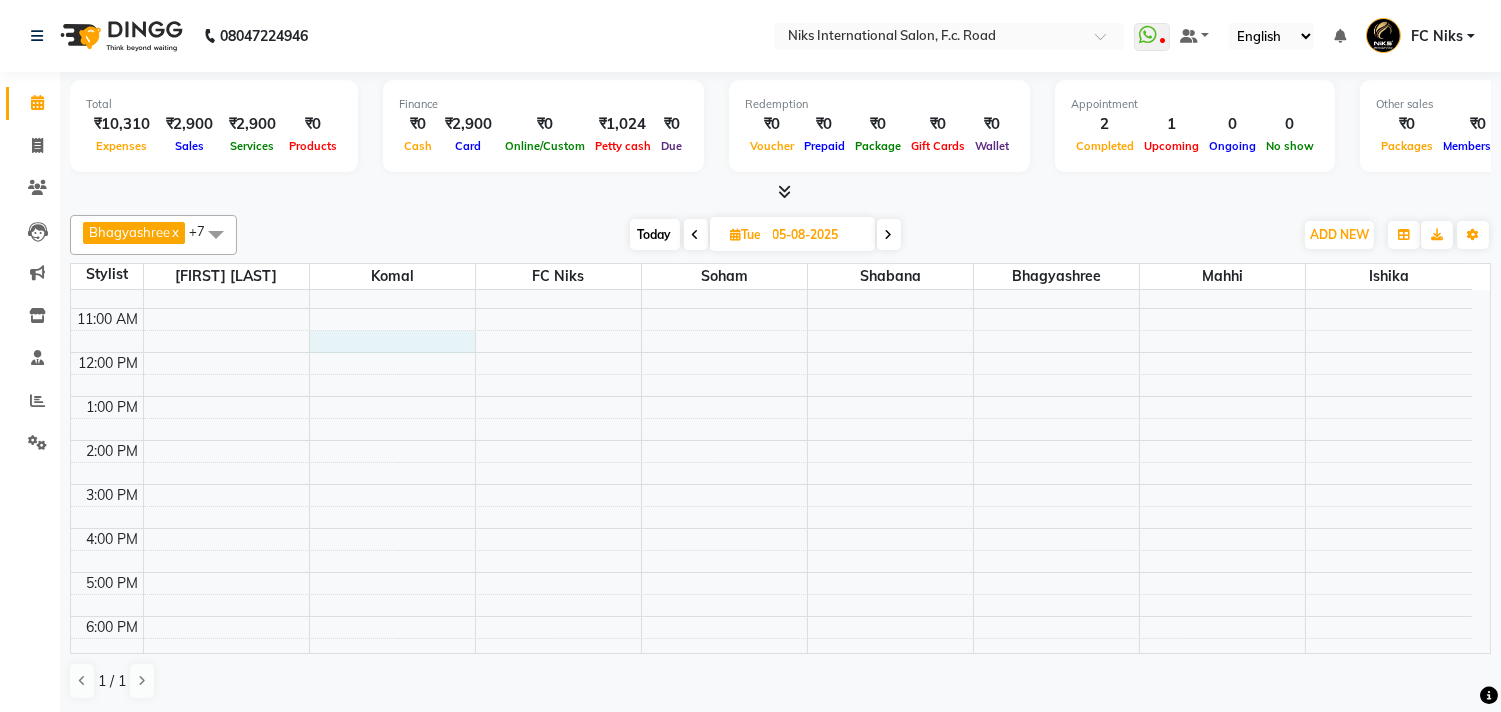 click on "8:00 AM 9:00 AM 10:00 AM 11:00 AM 12:00 PM 1:00 PM 2:00 PM 3:00 PM 4:00 PM 5:00 PM 6:00 PM 7:00 PM 8:00 PM 9:00 PM 10:00 PM" at bounding box center (771, 506) 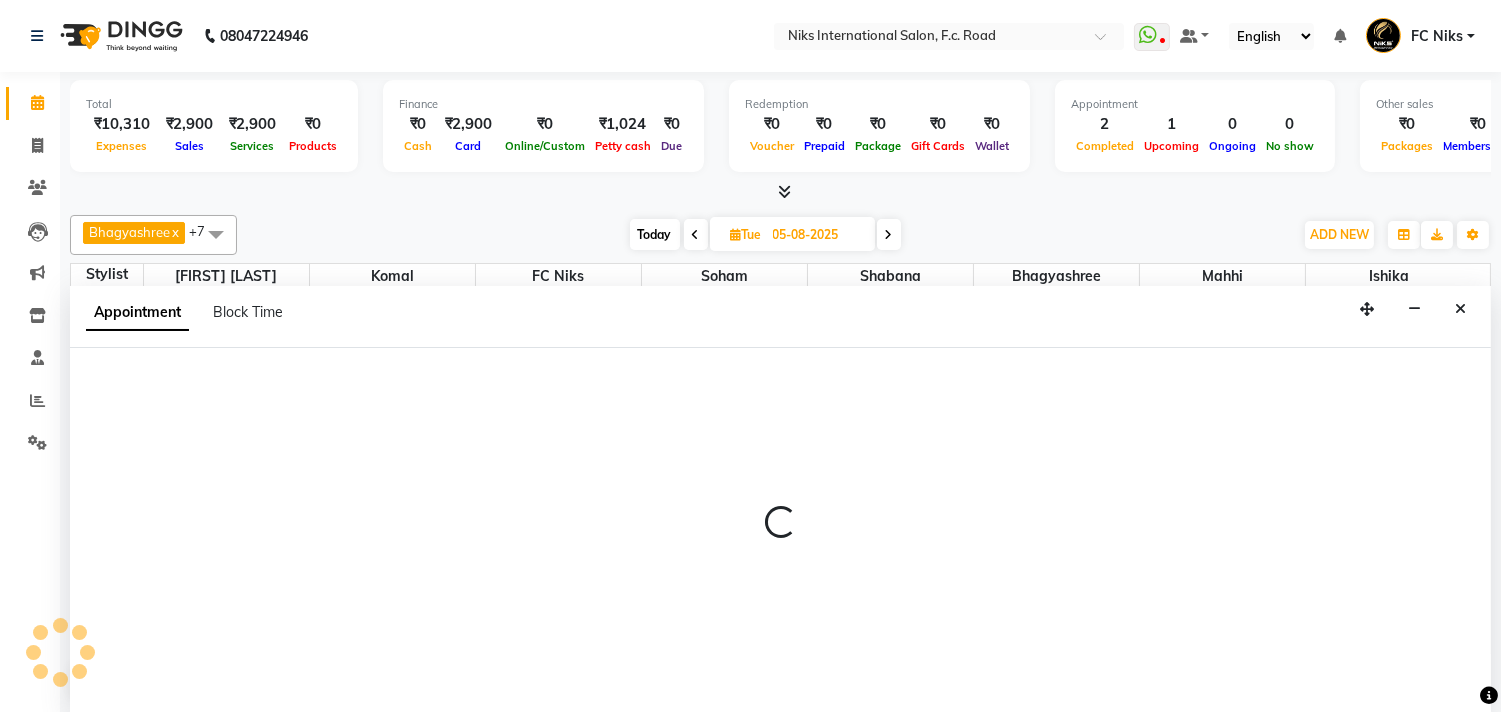 scroll, scrollTop: 1, scrollLeft: 0, axis: vertical 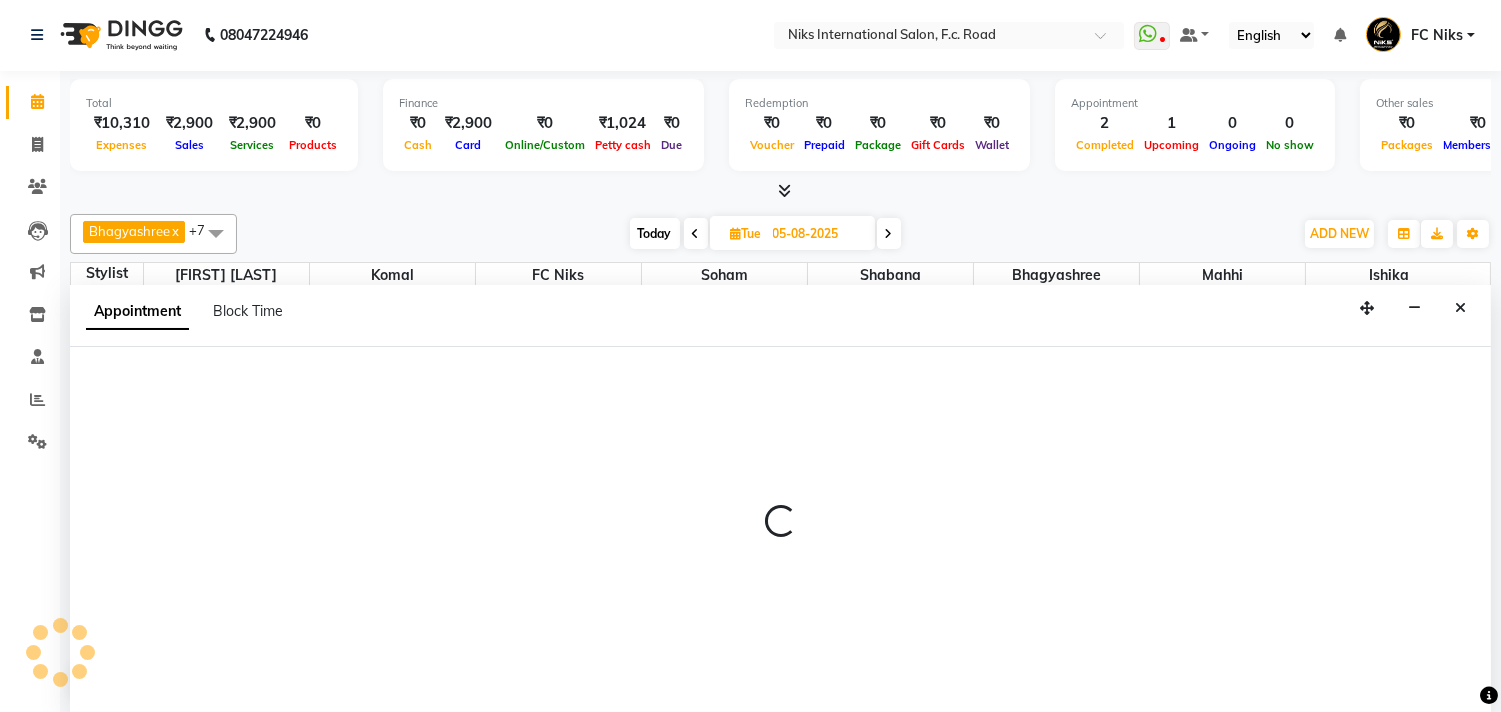 select on "160" 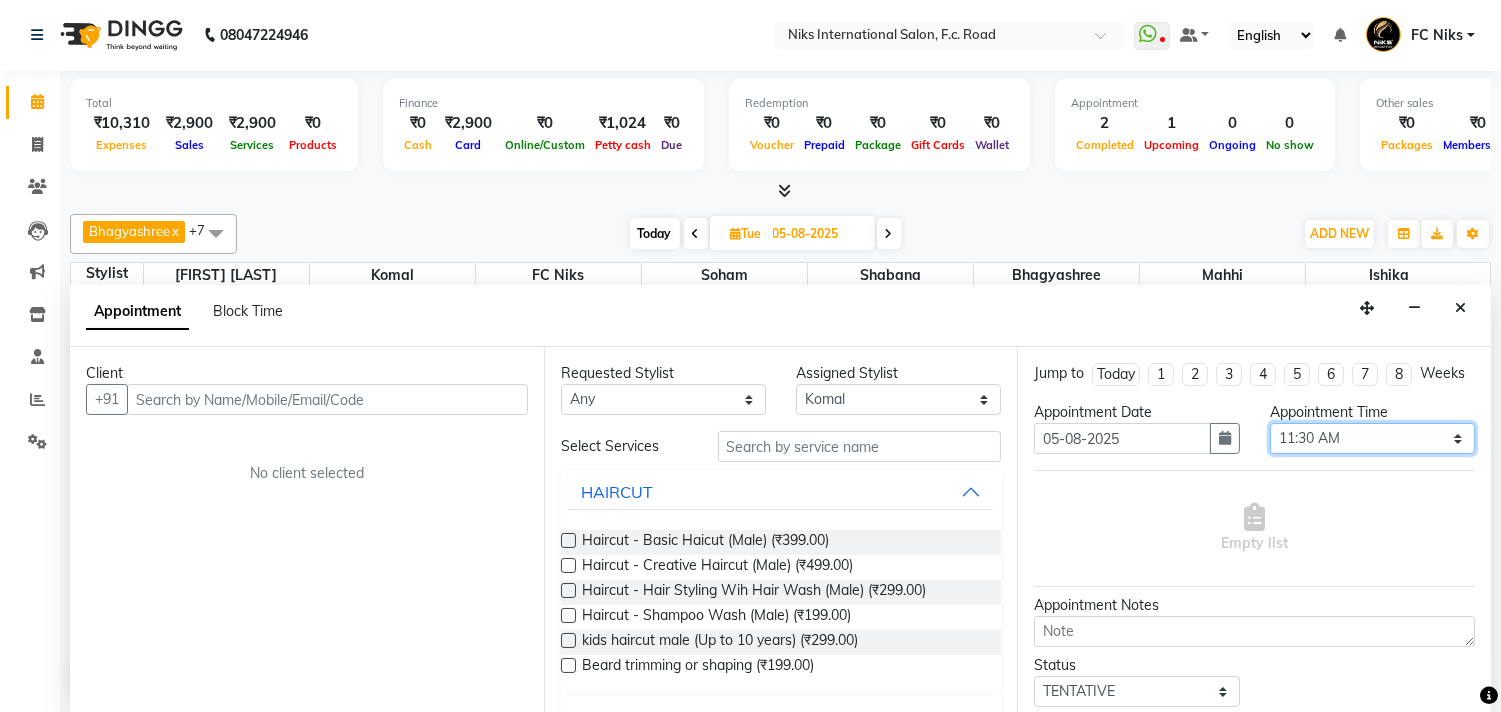 click on "Select 09:00 AM 09:15 AM 09:30 AM 09:45 AM 10:00 AM 10:15 AM 10:30 AM 10:45 AM 11:00 AM 11:15 AM 11:30 AM 11:45 AM 12:00 PM 12:15 PM 12:30 PM 12:45 PM 01:00 PM 01:15 PM 01:30 PM 01:45 PM 02:00 PM 02:15 PM 02:30 PM 02:45 PM 03:00 PM 03:15 PM 03:30 PM 03:45 PM 04:00 PM 04:15 PM 04:30 PM 04:45 PM 05:00 PM 05:15 PM 05:30 PM 05:45 PM 06:00 PM 06:15 PM 06:30 PM 06:45 PM 07:00 PM 07:15 PM 07:30 PM 07:45 PM 08:00 PM 08:15 PM 08:30 PM 08:45 PM 09:00 PM 09:15 PM 09:30 PM 09:45 PM 10:00 PM" at bounding box center [1372, 438] 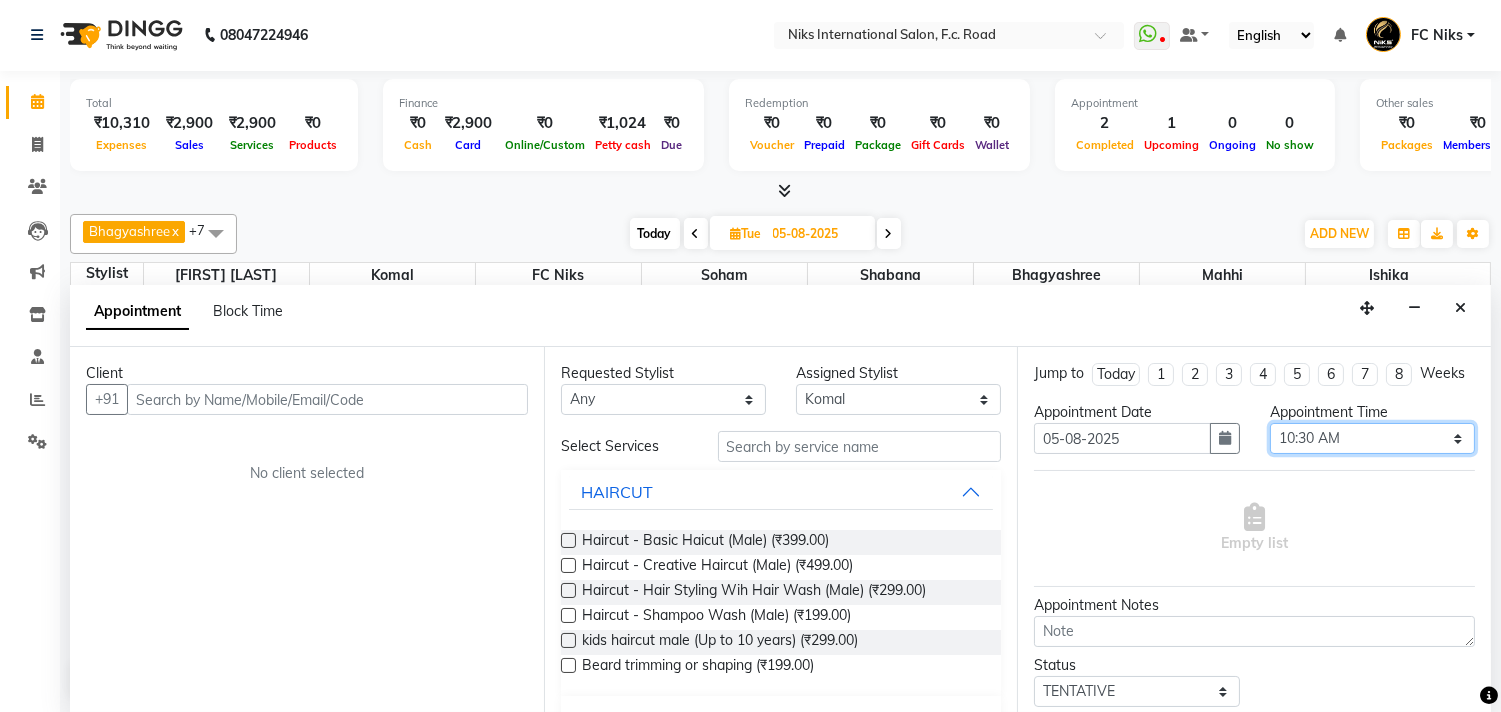 click on "Select 09:00 AM 09:15 AM 09:30 AM 09:45 AM 10:00 AM 10:15 AM 10:30 AM 10:45 AM 11:00 AM 11:15 AM 11:30 AM 11:45 AM 12:00 PM 12:15 PM 12:30 PM 12:45 PM 01:00 PM 01:15 PM 01:30 PM 01:45 PM 02:00 PM 02:15 PM 02:30 PM 02:45 PM 03:00 PM 03:15 PM 03:30 PM 03:45 PM 04:00 PM 04:15 PM 04:30 PM 04:45 PM 05:00 PM 05:15 PM 05:30 PM 05:45 PM 06:00 PM 06:15 PM 06:30 PM 06:45 PM 07:00 PM 07:15 PM 07:30 PM 07:45 PM 08:00 PM 08:15 PM 08:30 PM 08:45 PM 09:00 PM 09:15 PM 09:30 PM 09:45 PM 10:00 PM" at bounding box center (1372, 438) 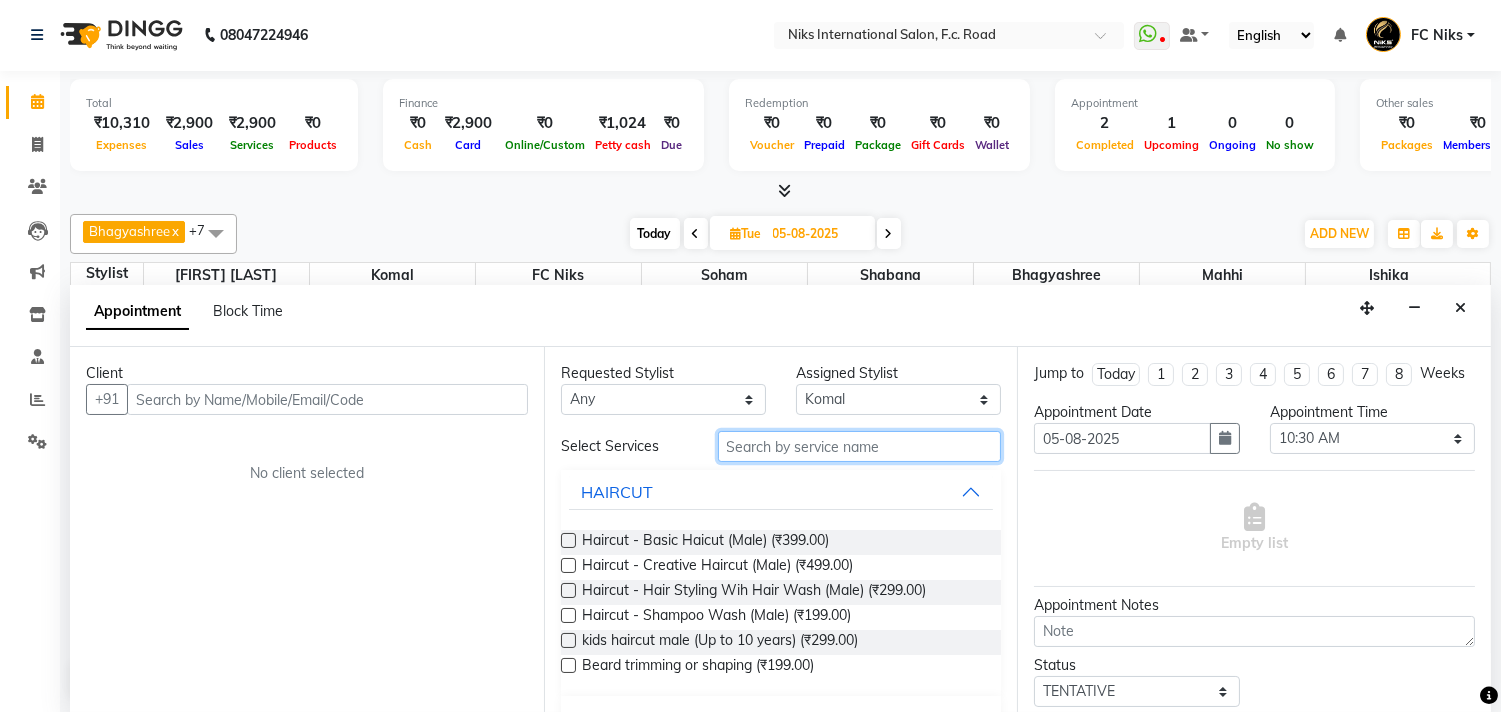 click at bounding box center [860, 446] 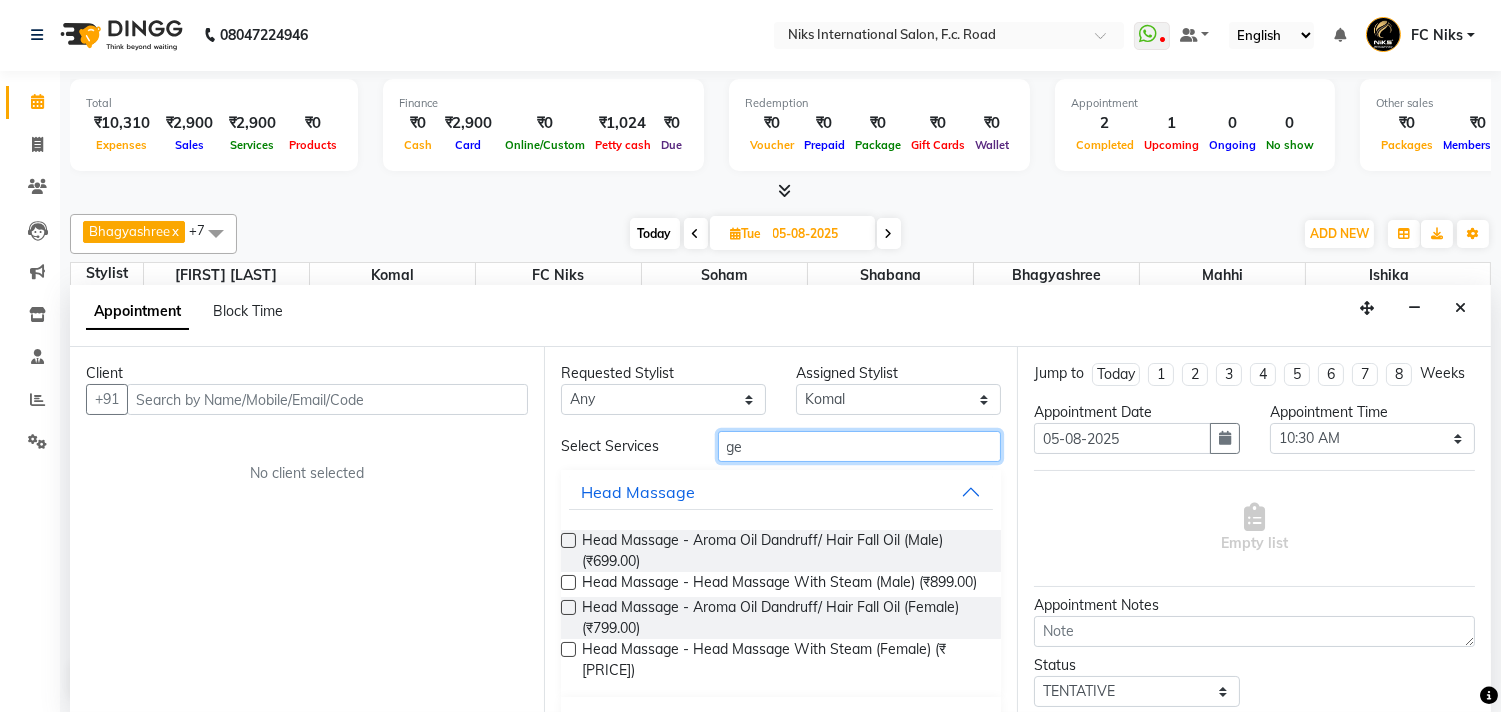 type on "g" 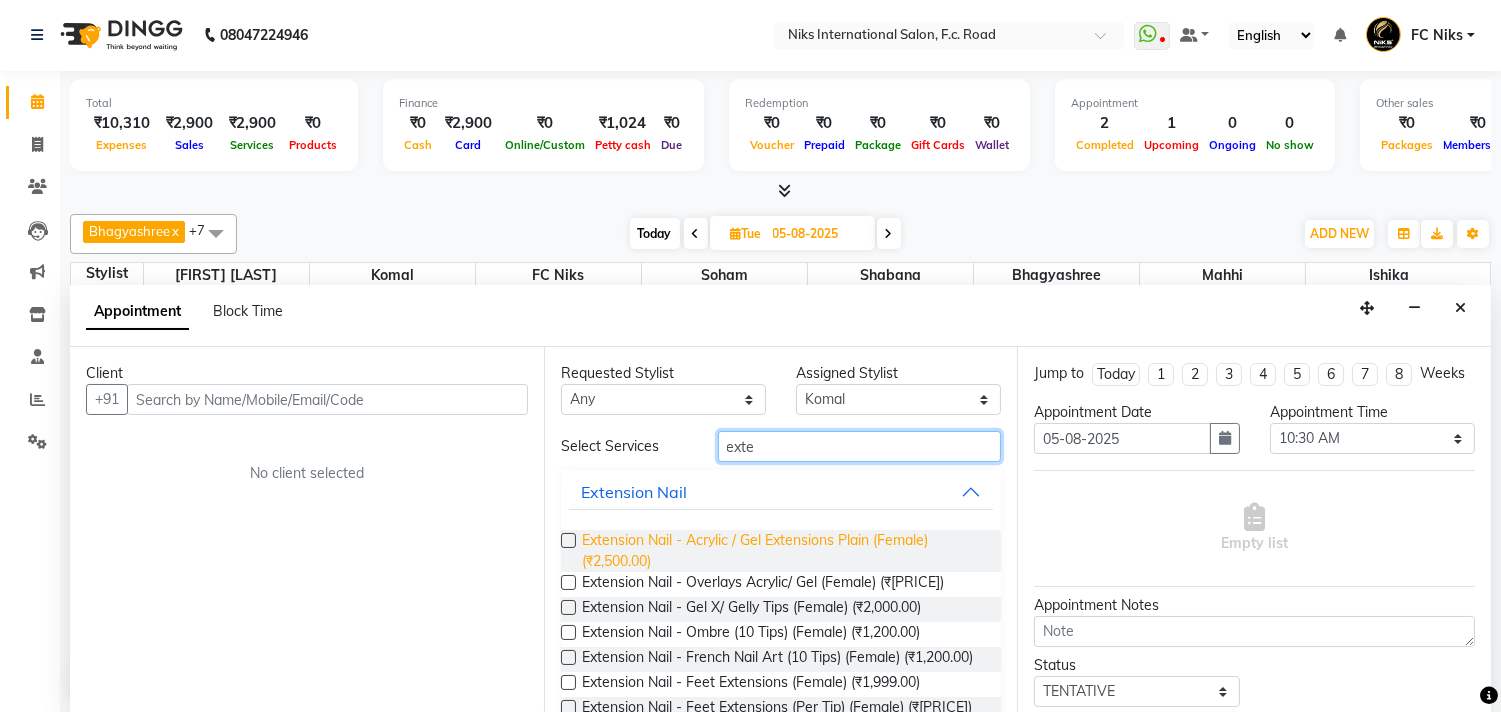 type on "exte" 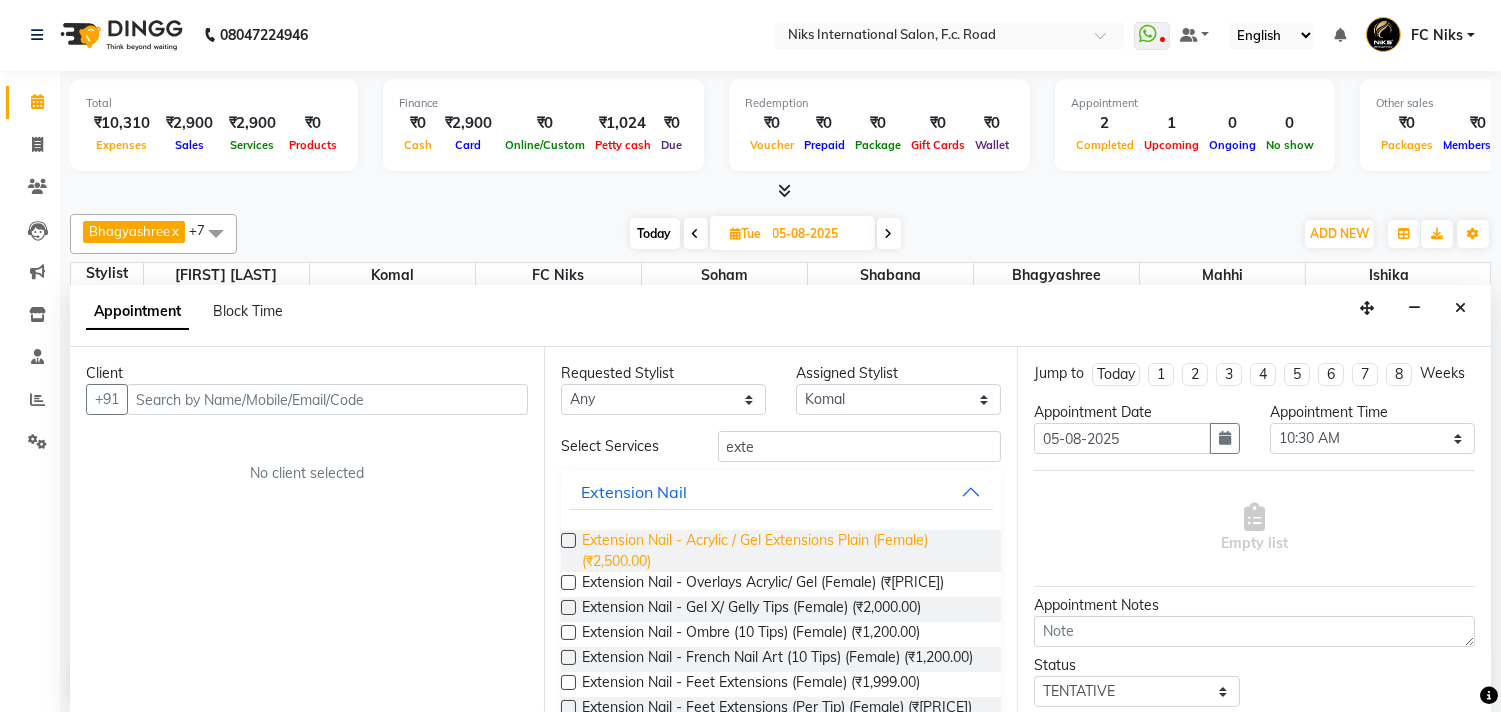 click on "Extension Nail - Acrylic / Gel Extensions Plain (Female) (₹2,500.00)" at bounding box center [784, 551] 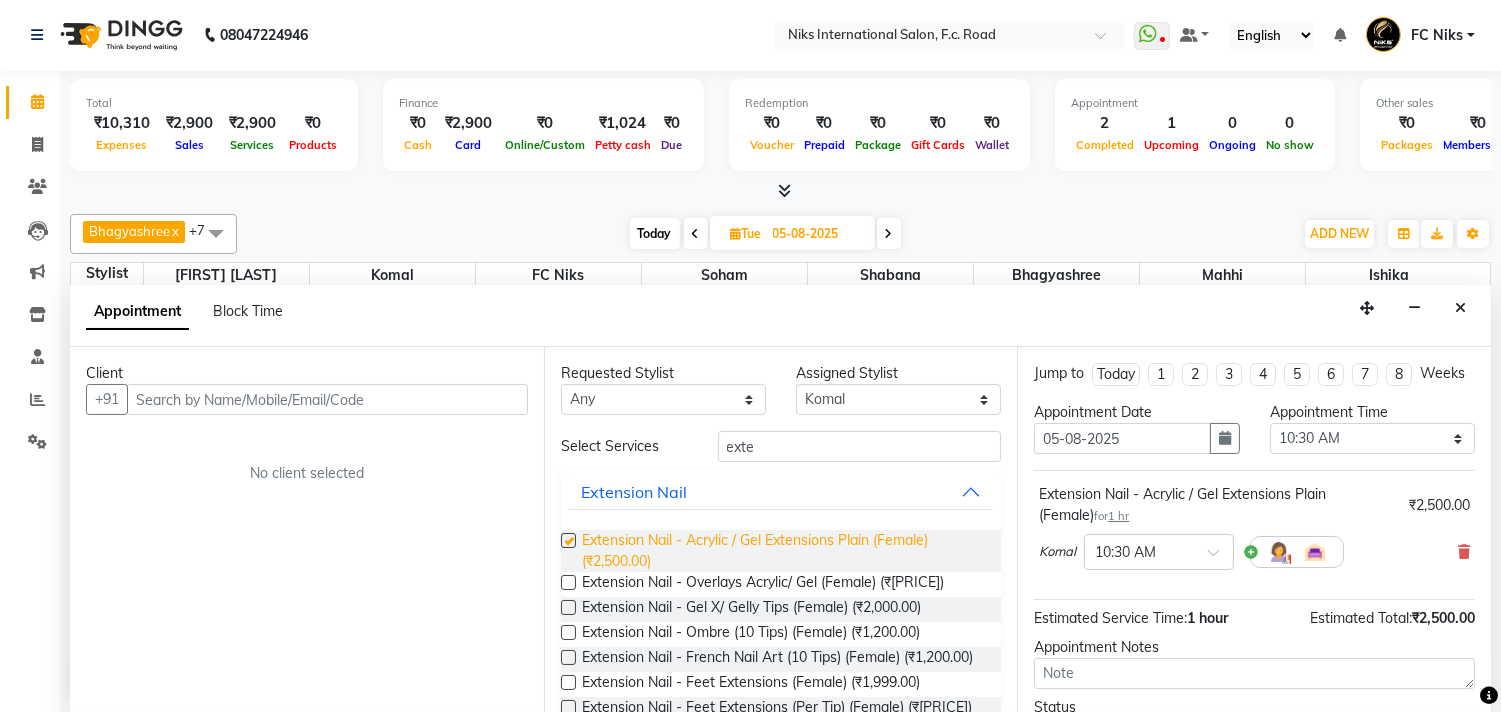 checkbox on "false" 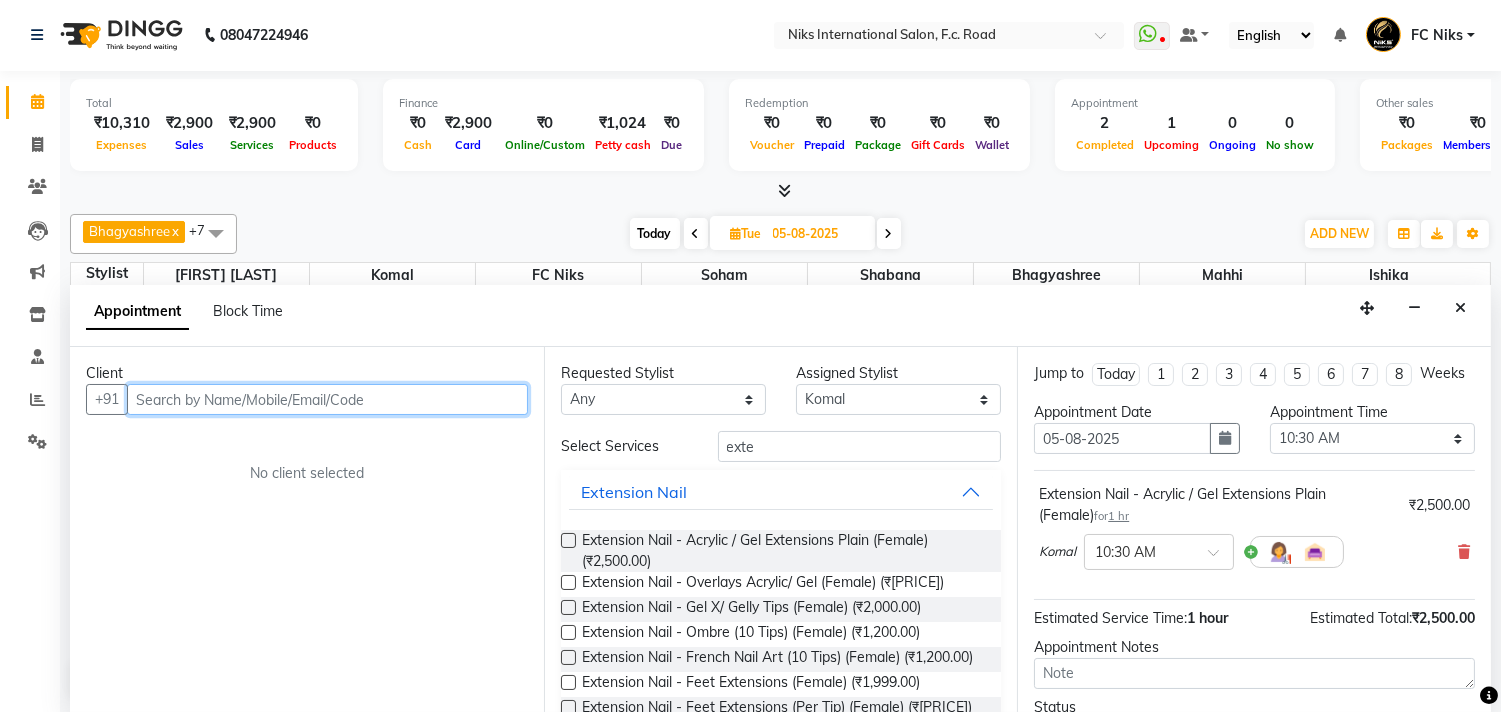 click at bounding box center [327, 399] 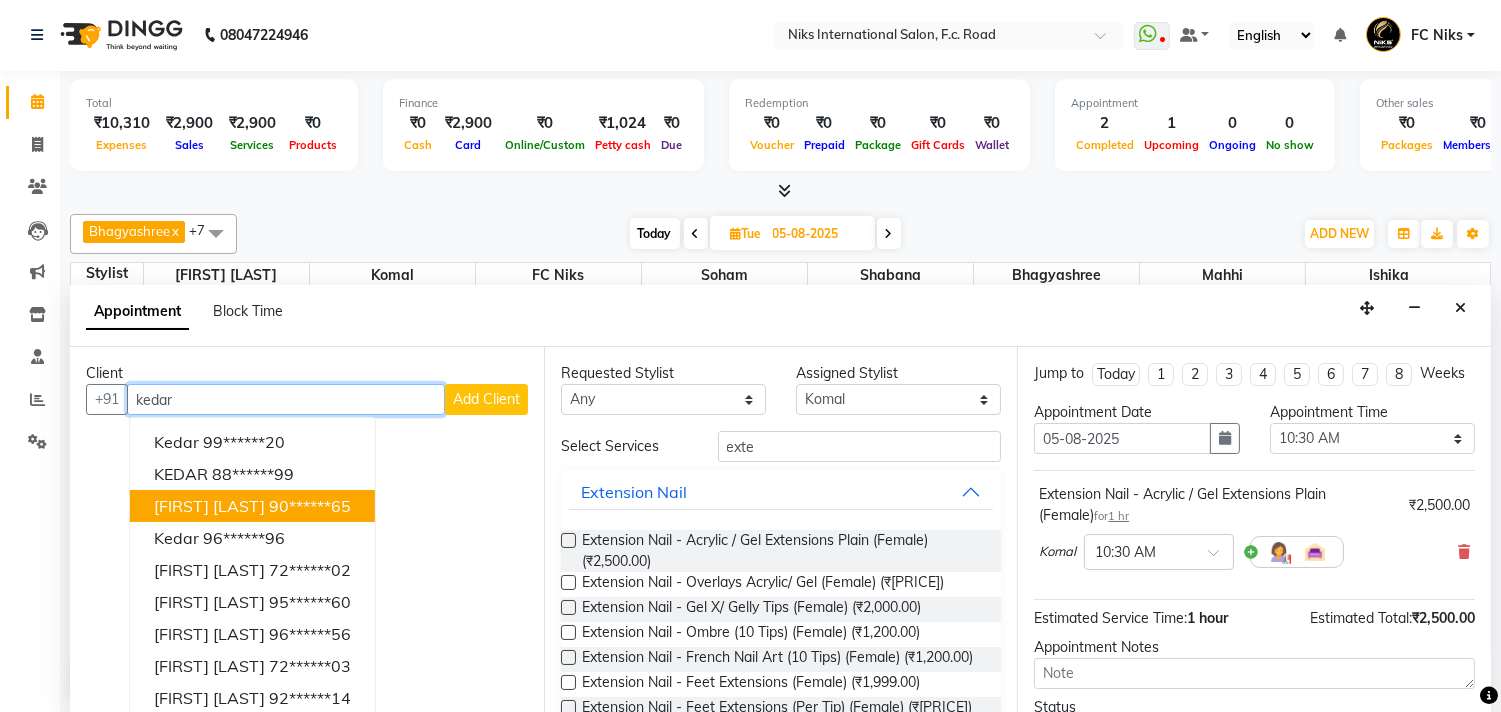 click on "[FIRST] [LAST]" at bounding box center [209, 506] 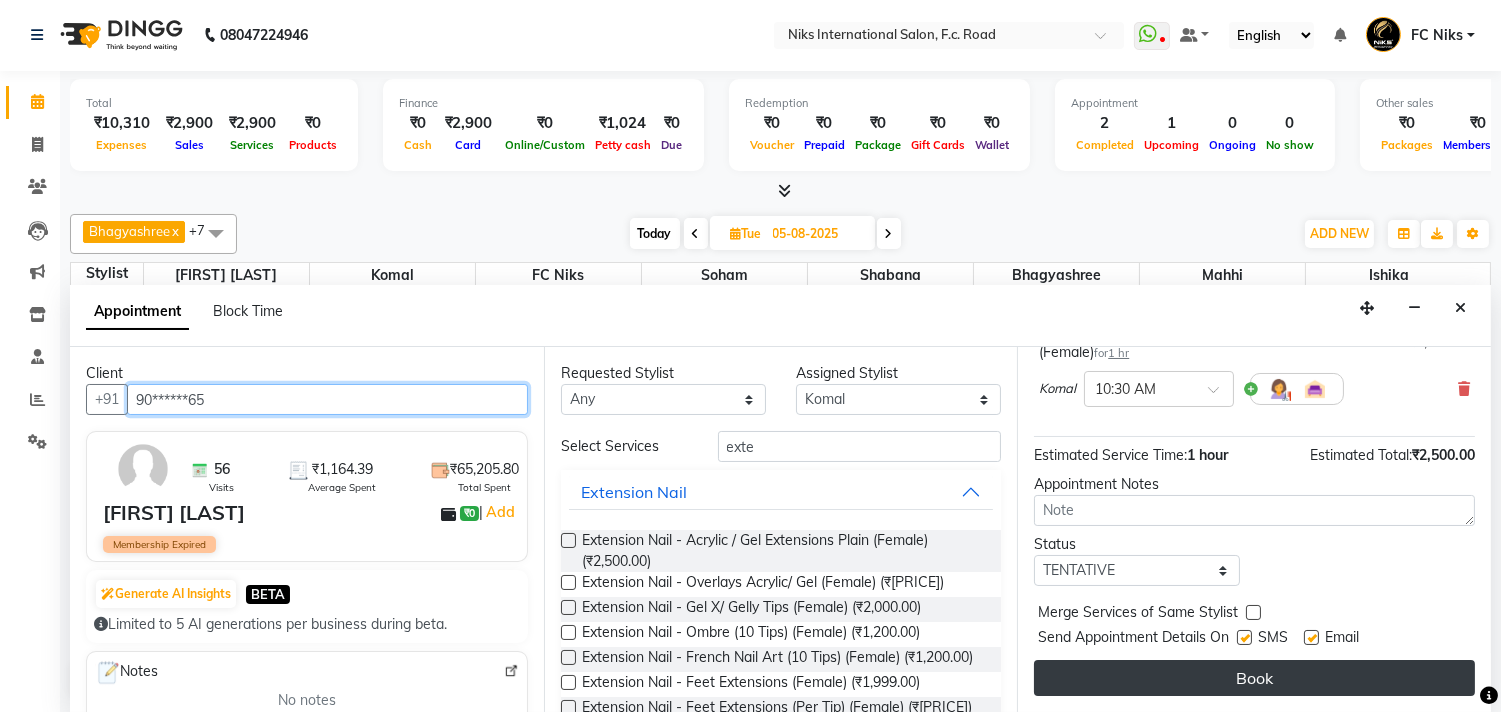 scroll, scrollTop: 181, scrollLeft: 0, axis: vertical 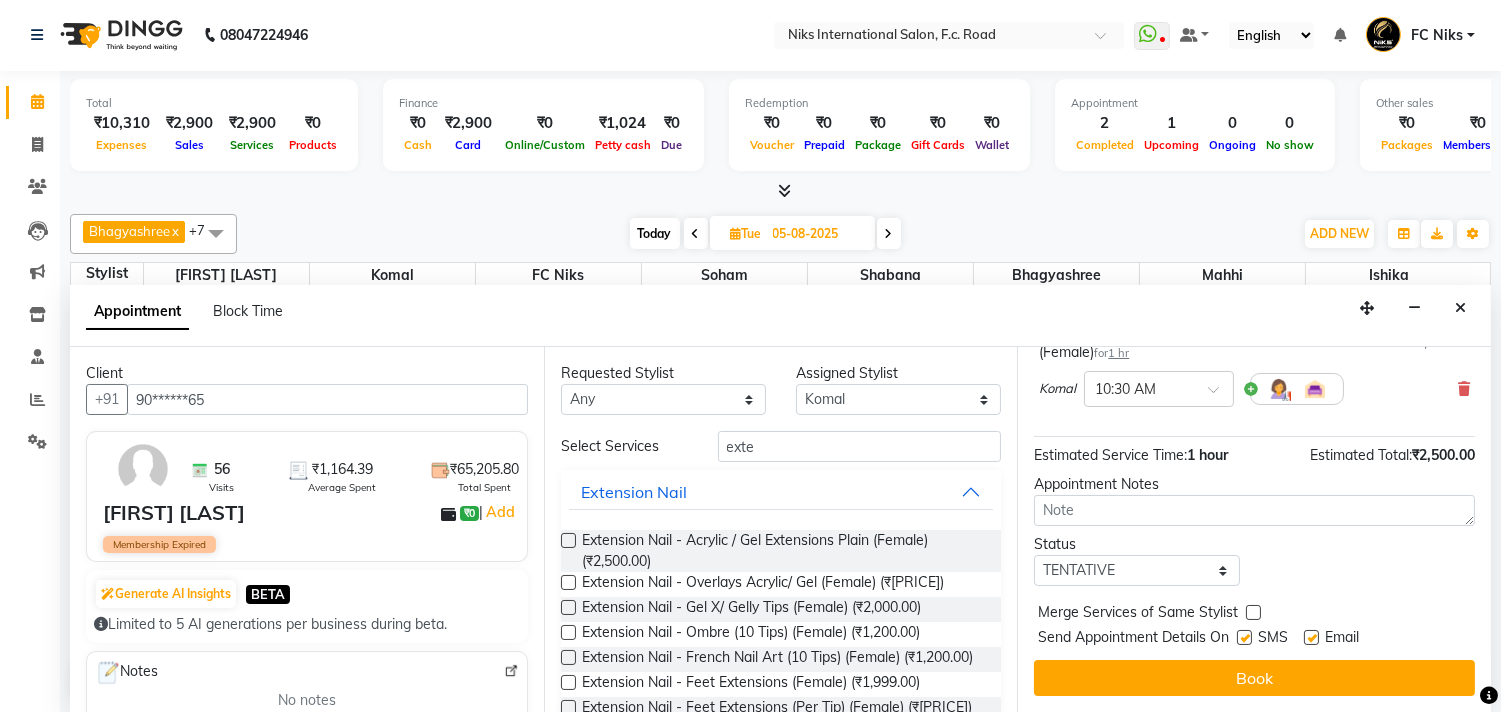 click on "Book" at bounding box center [1254, 678] 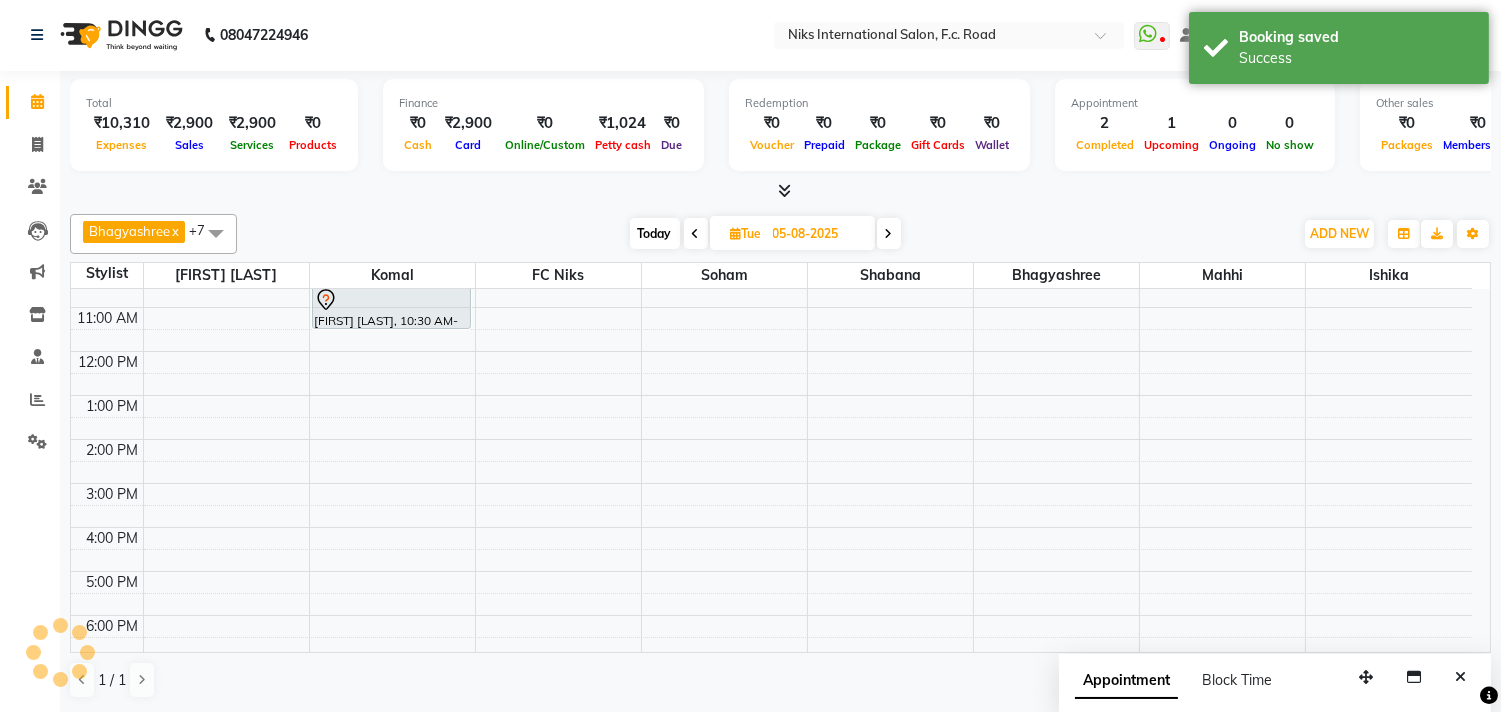 scroll, scrollTop: 0, scrollLeft: 0, axis: both 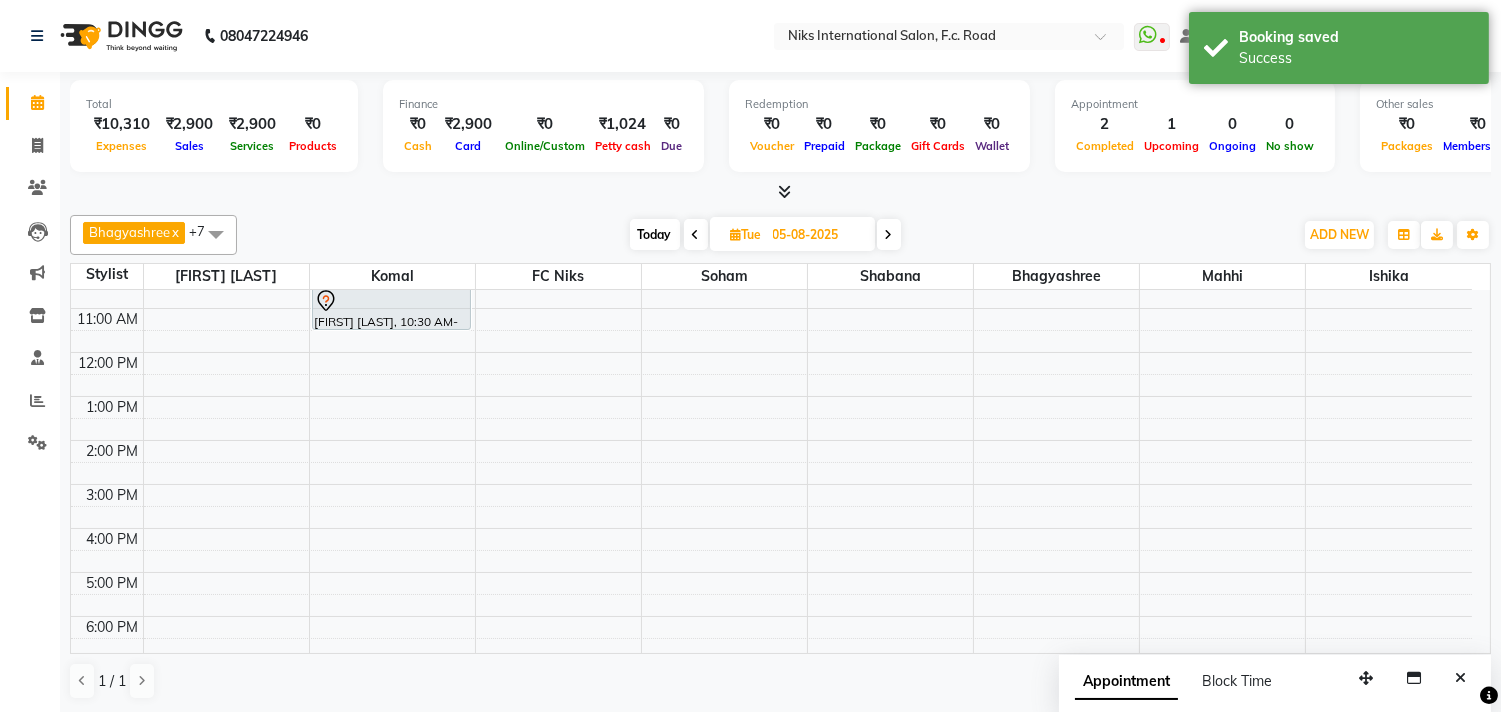 click on "Today" at bounding box center [655, 234] 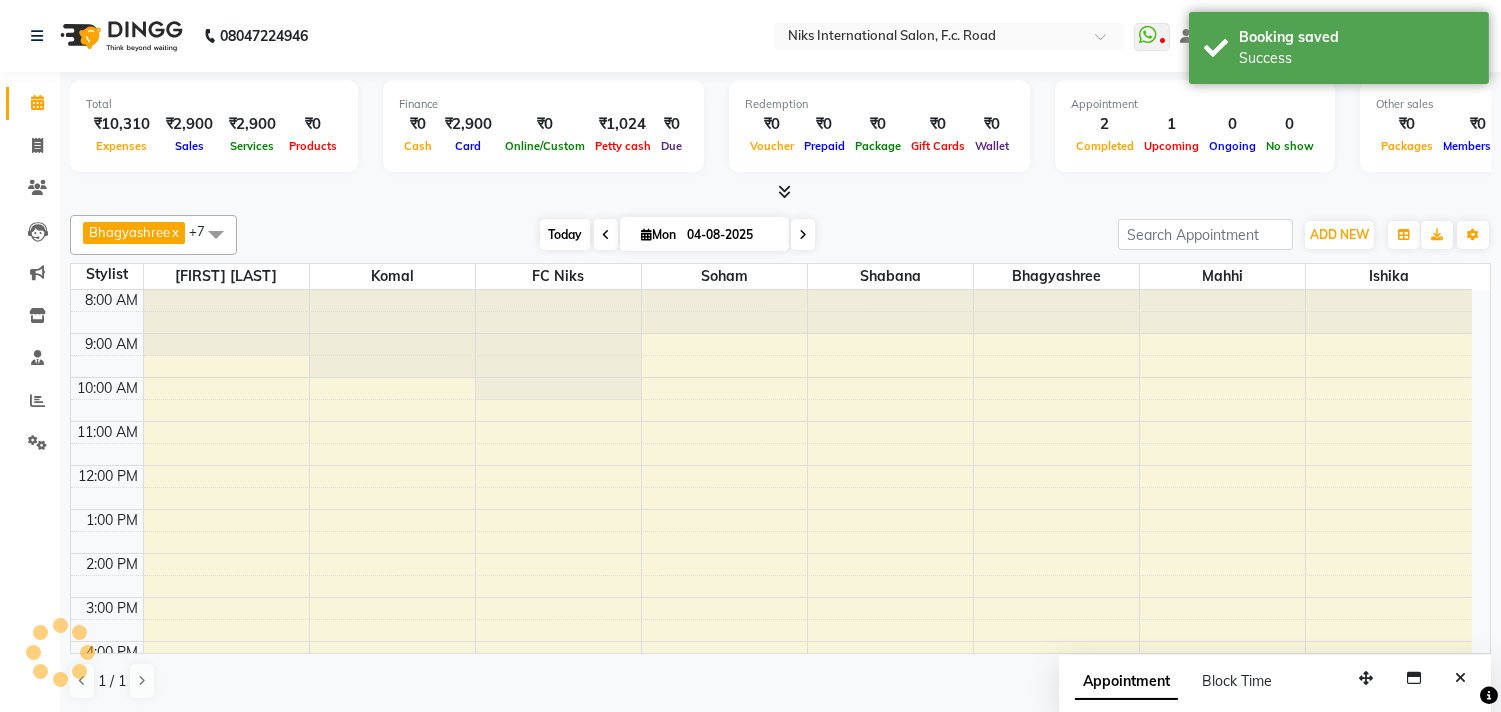scroll, scrollTop: 298, scrollLeft: 0, axis: vertical 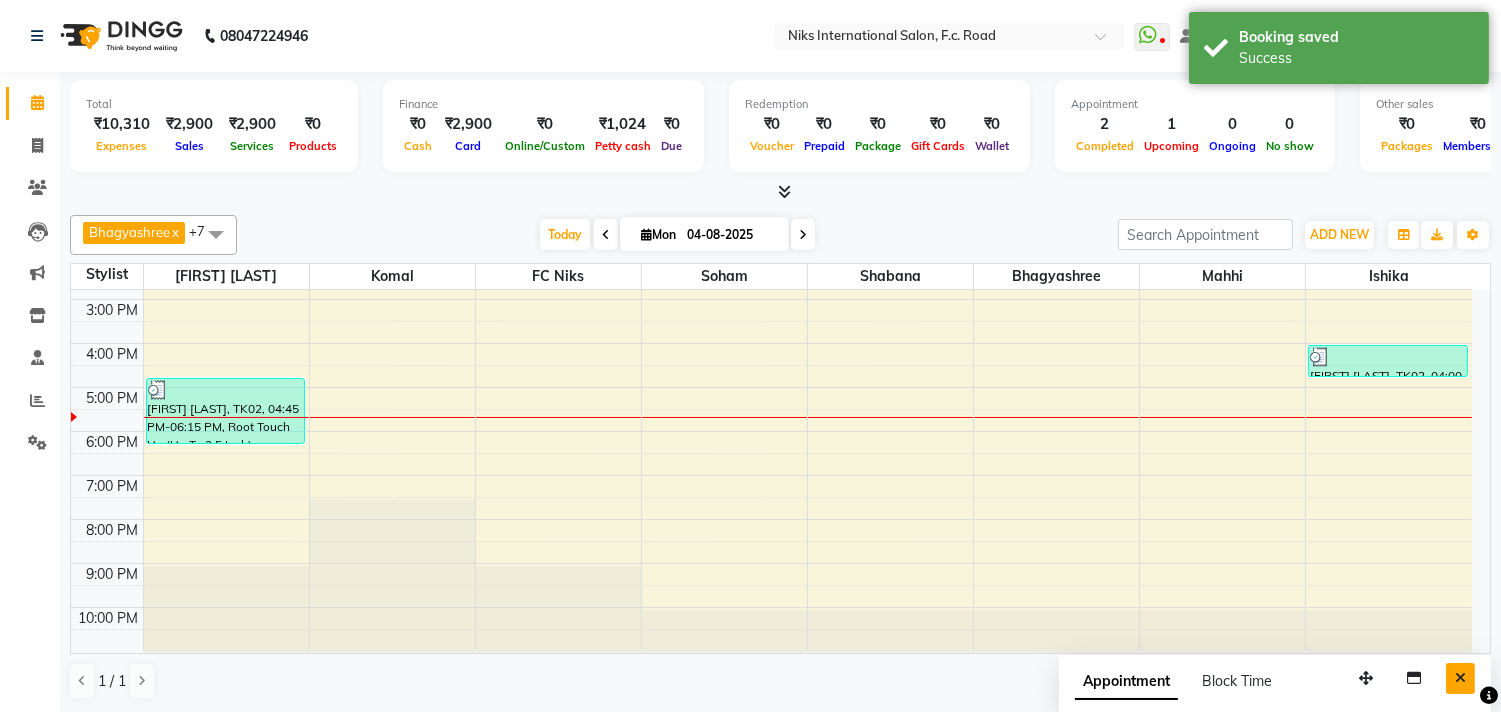click at bounding box center [1460, 678] 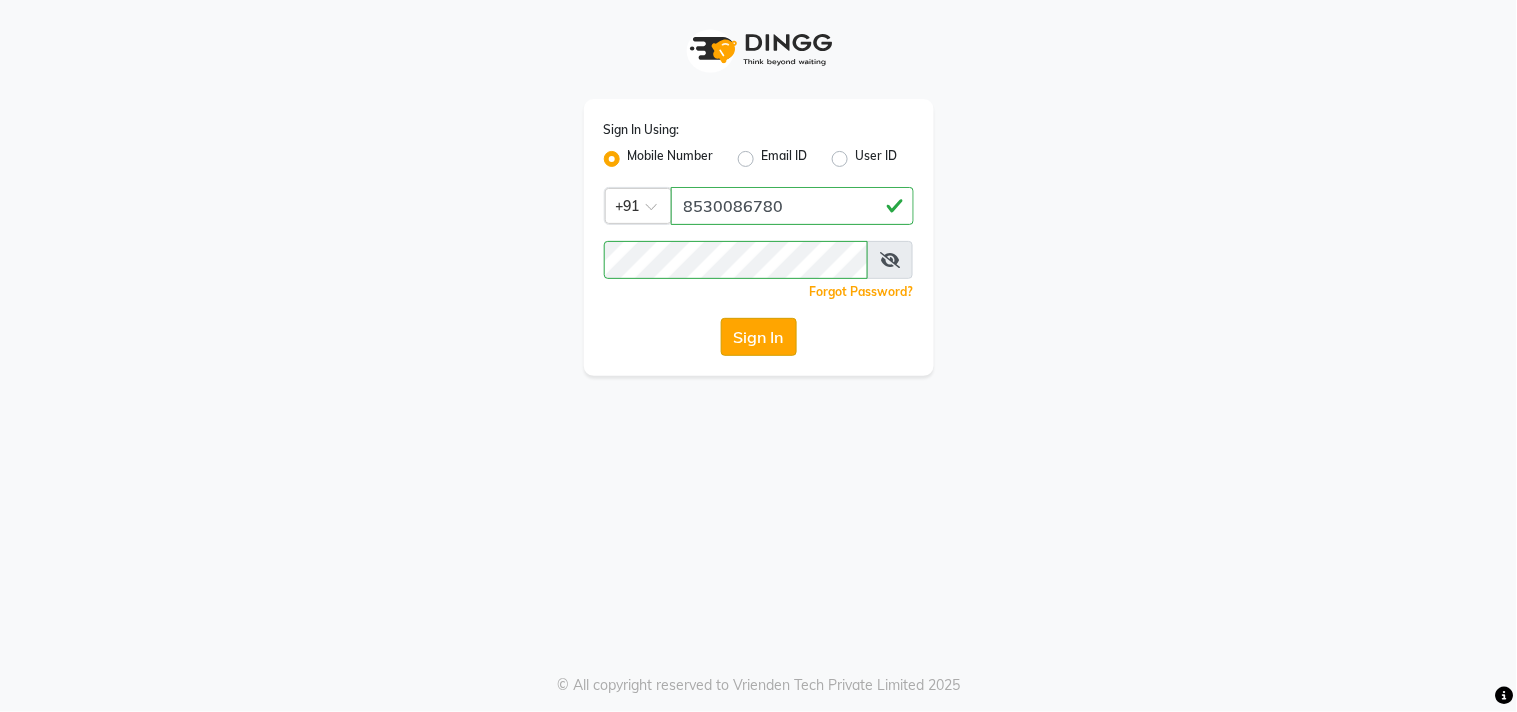 click on "Sign In" 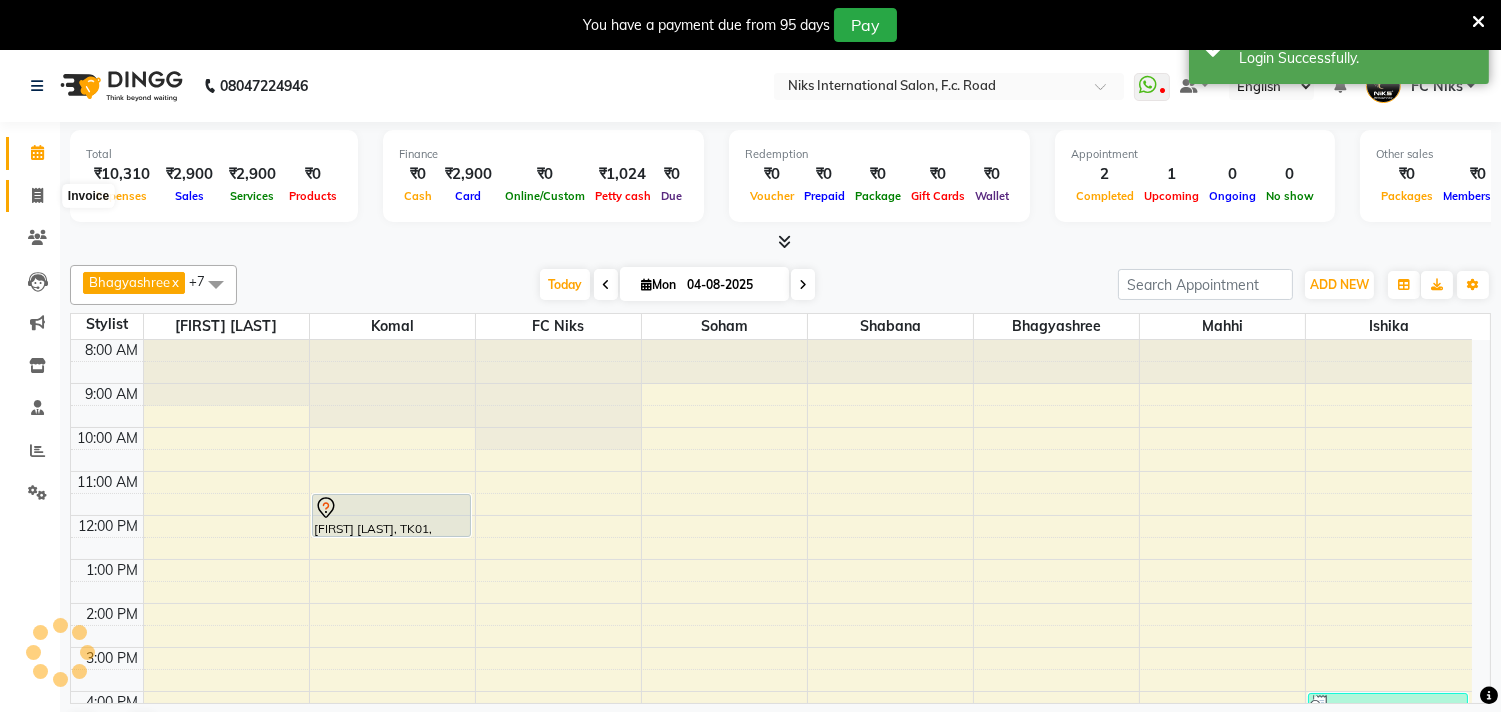scroll, scrollTop: 0, scrollLeft: 0, axis: both 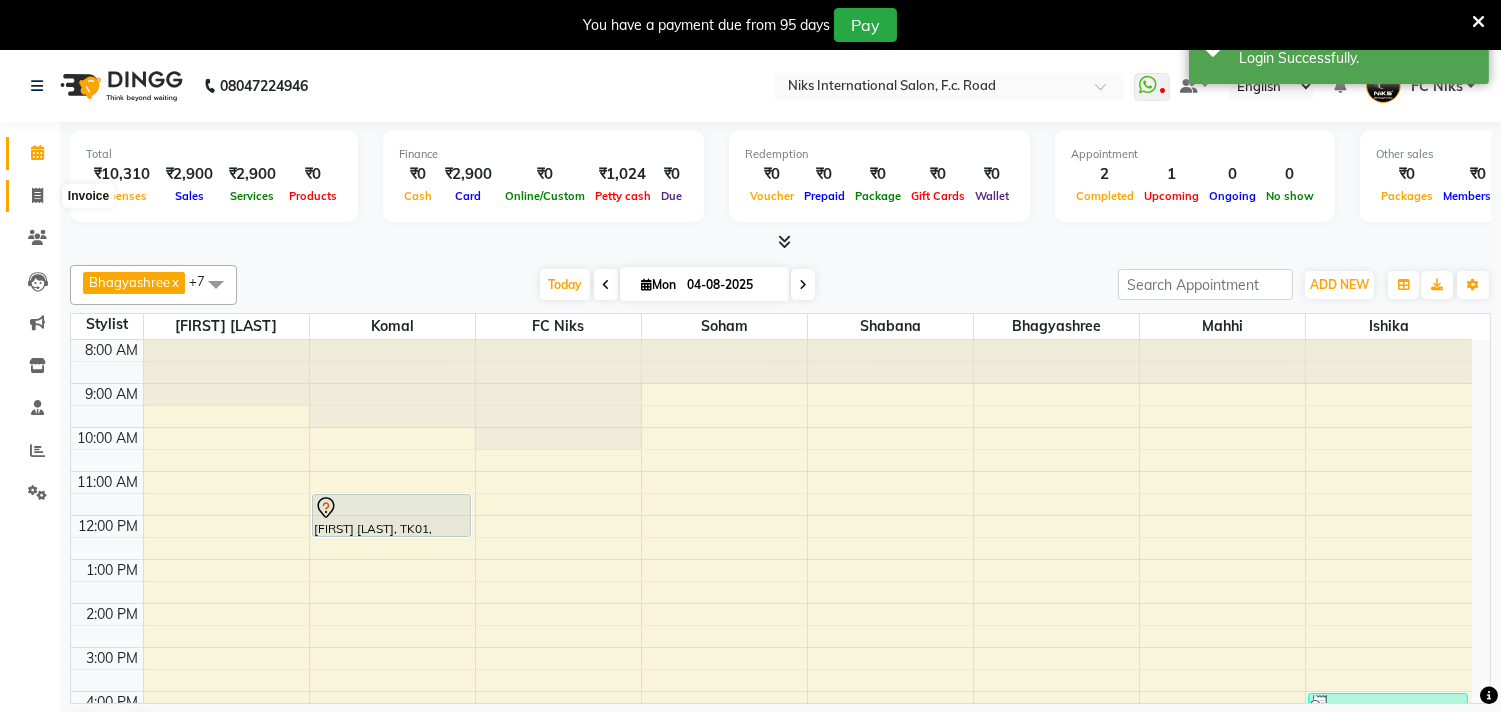 click 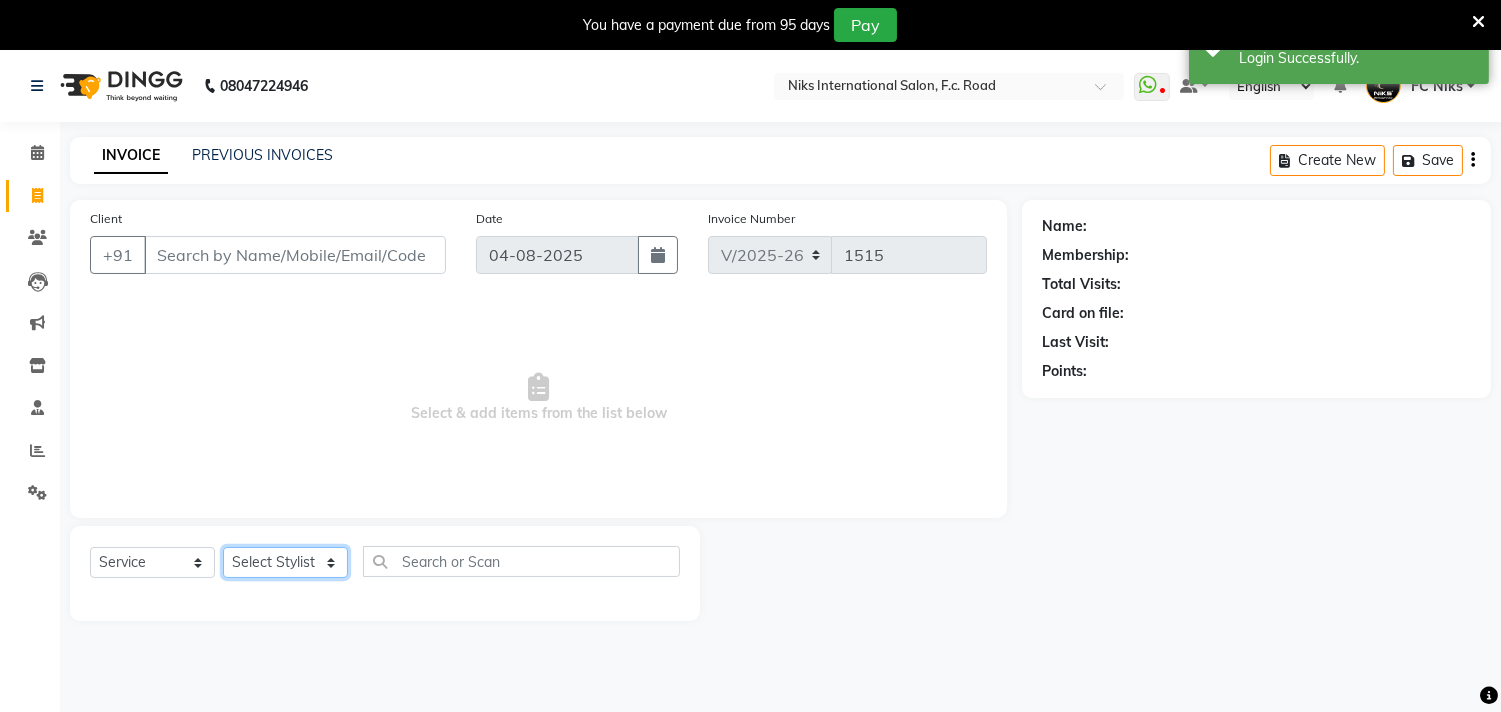 click on "Select Stylist Abhishek Amruta Bhagyashree CA Devkar FC Niks Ishika Kirti Komal Krishi Mahhi Nakshatra Nikhil Rajesh Savita Shabana Shrikant Gaikwad Soham" 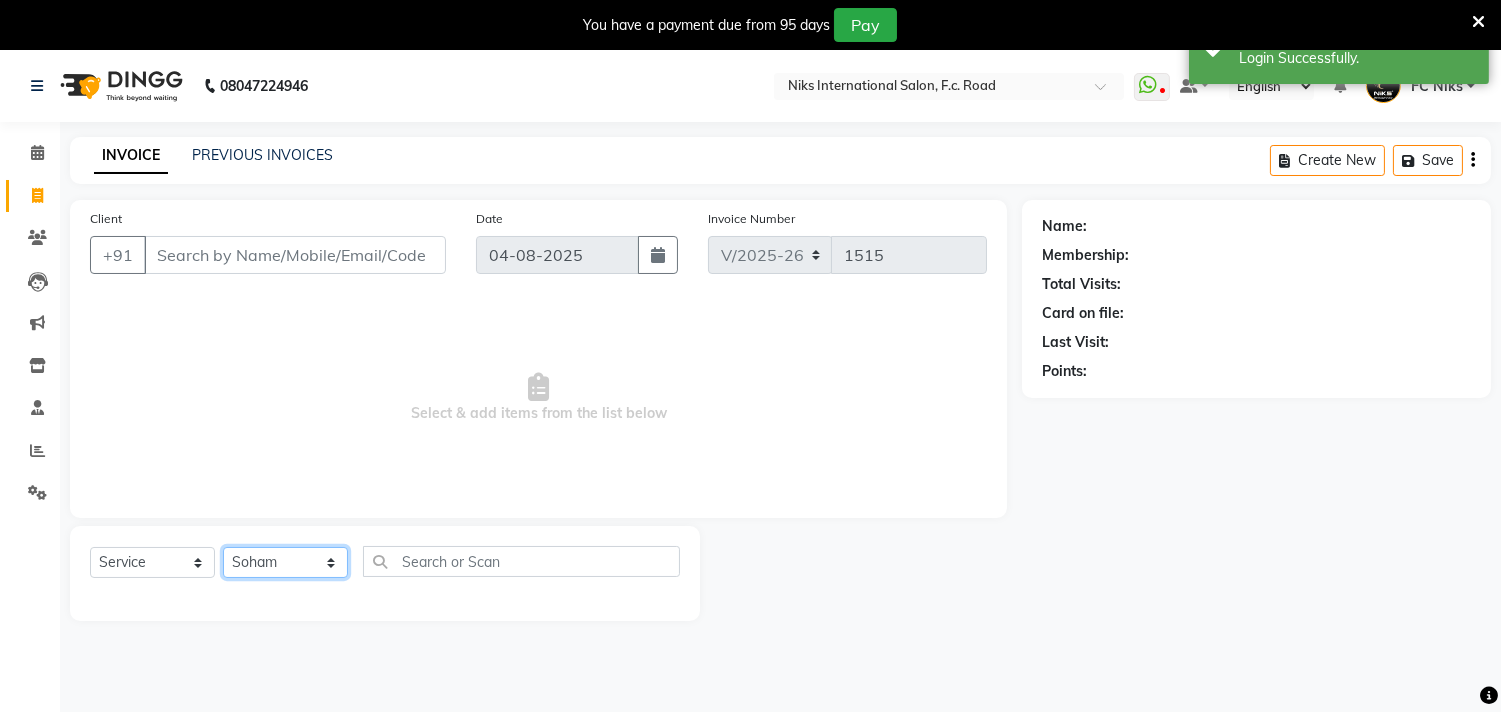 click on "Select Stylist Abhishek Amruta Bhagyashree CA Devkar FC Niks Ishika Kirti Komal Krishi Mahhi Nakshatra Nikhil Rajesh Savita Shabana Shrikant Gaikwad Soham" 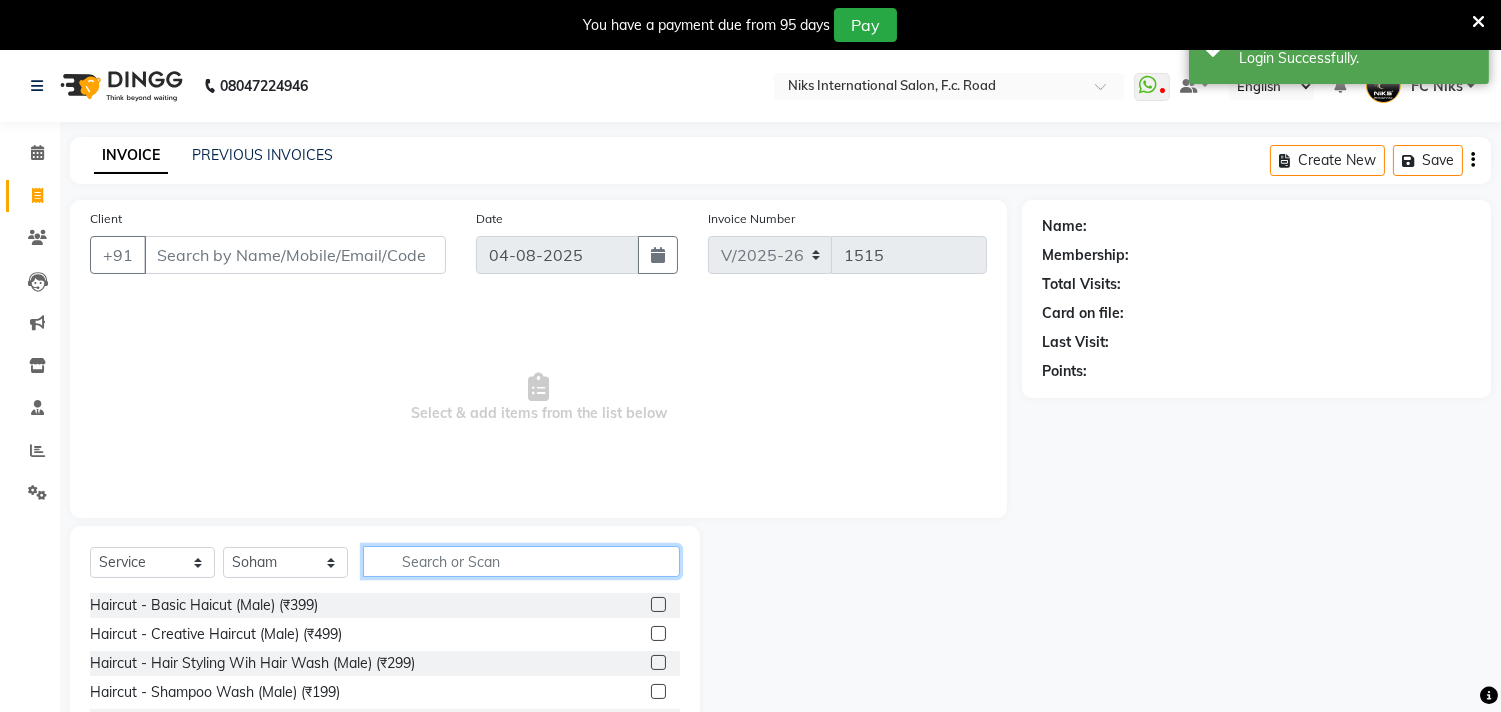 click 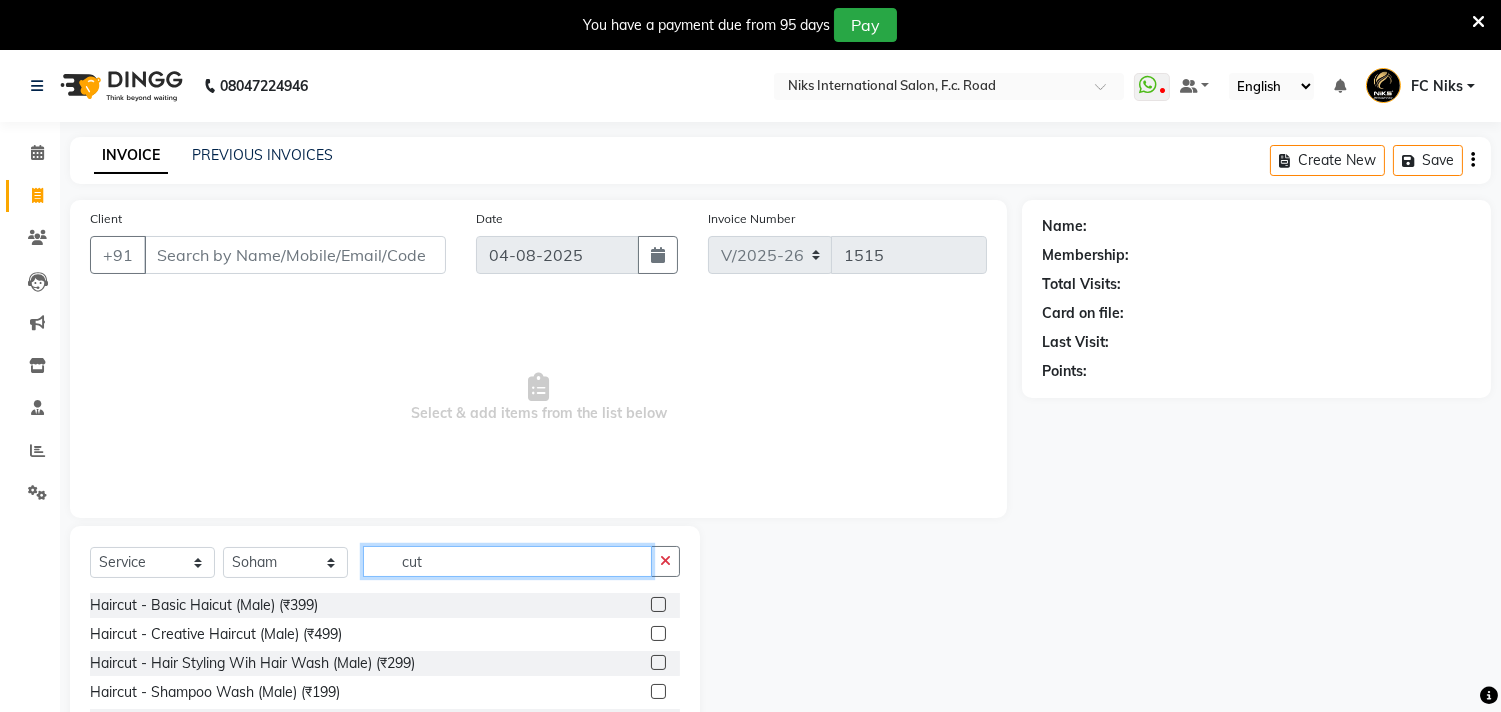 click on "cut" 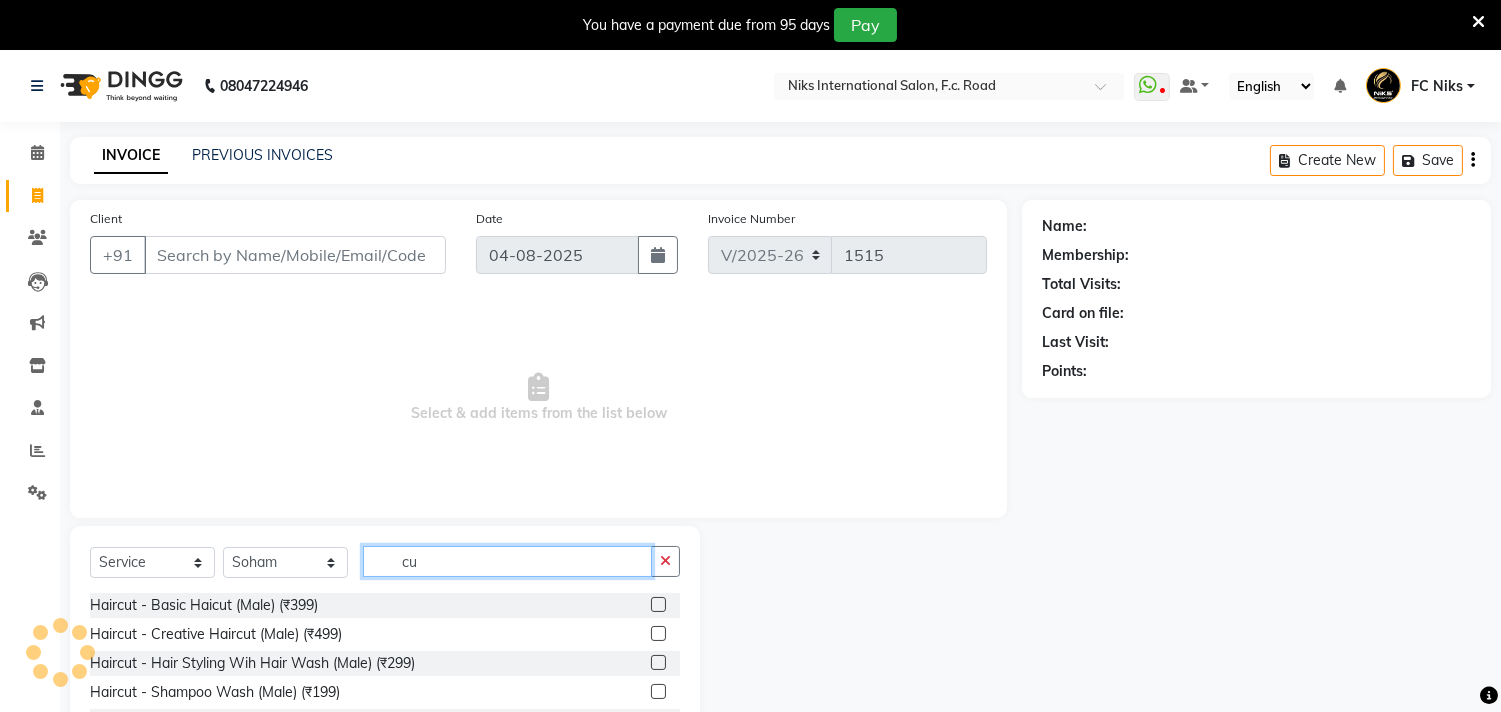 type on "c" 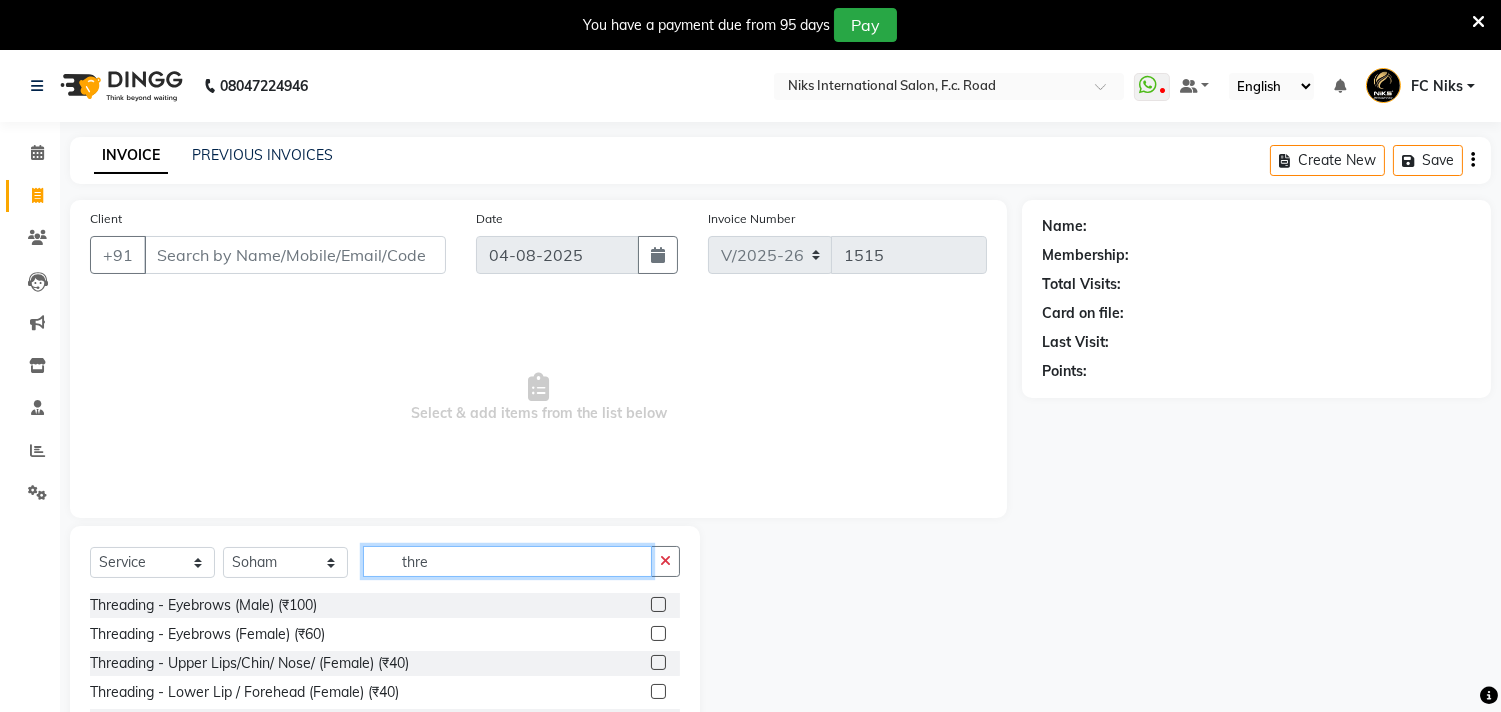 scroll, scrollTop: 36, scrollLeft: 0, axis: vertical 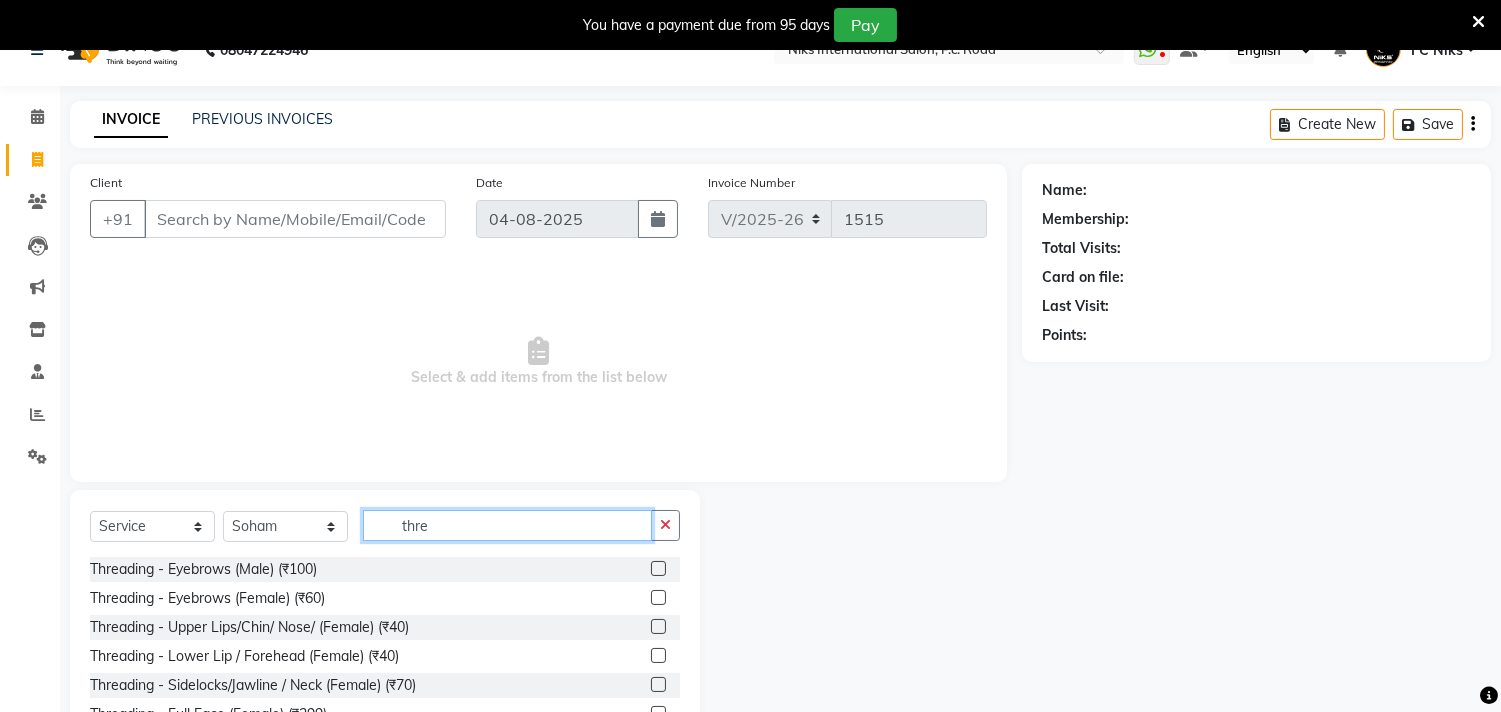 type on "thre" 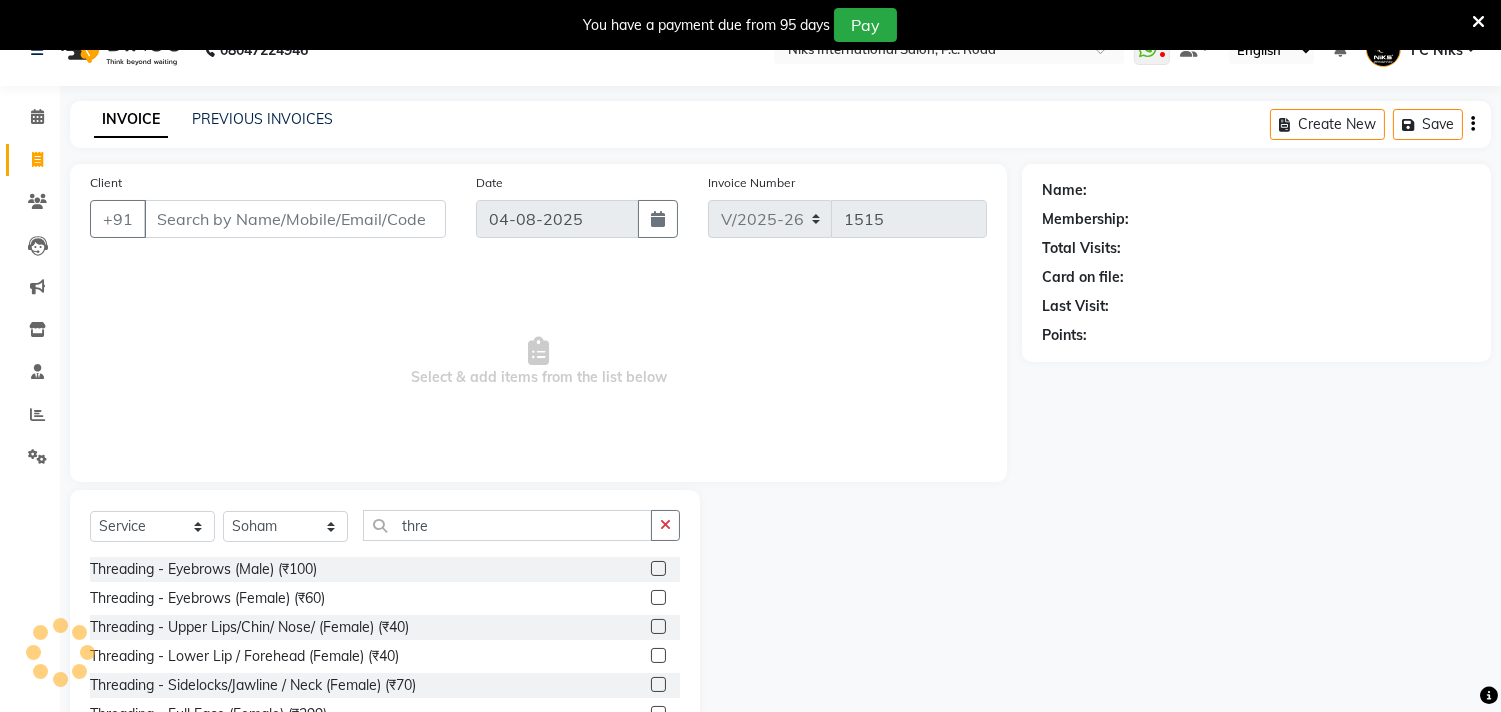 click 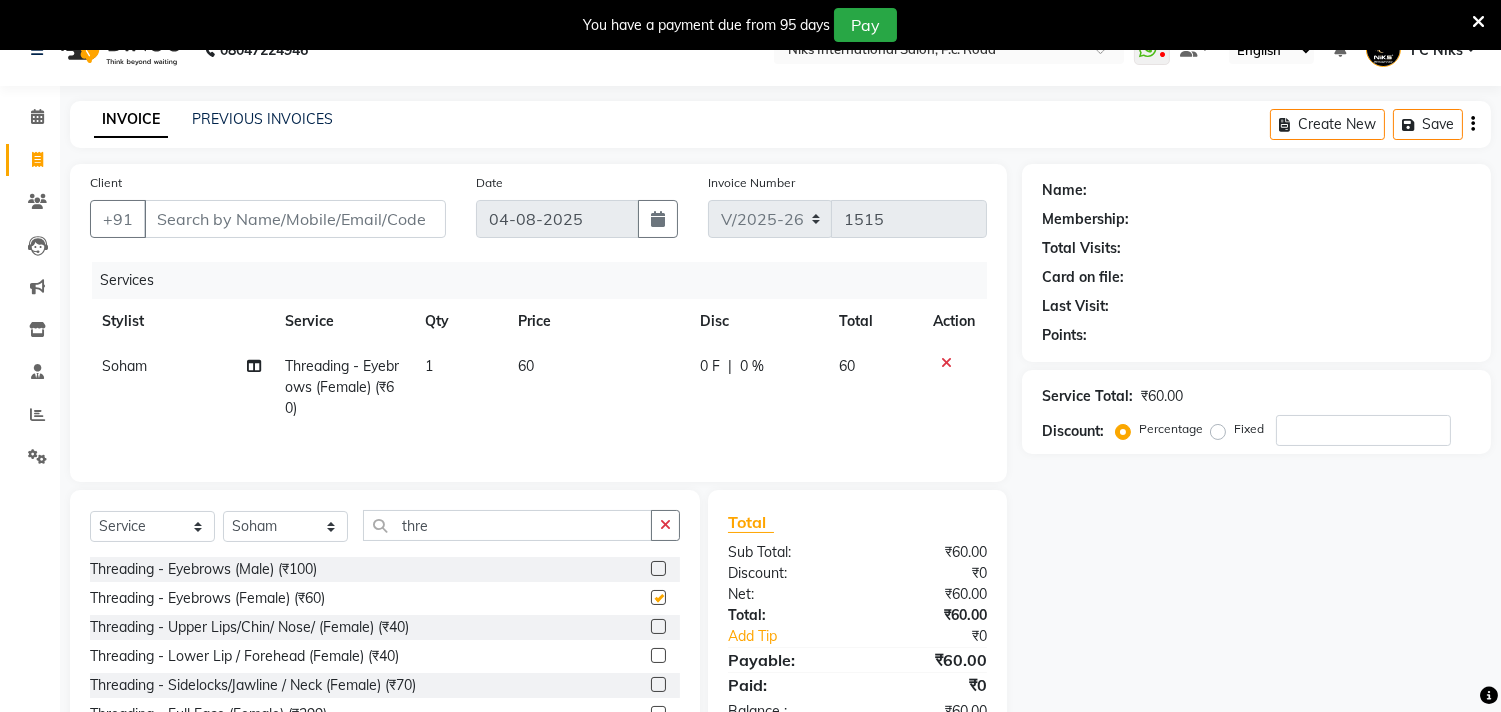 checkbox on "false" 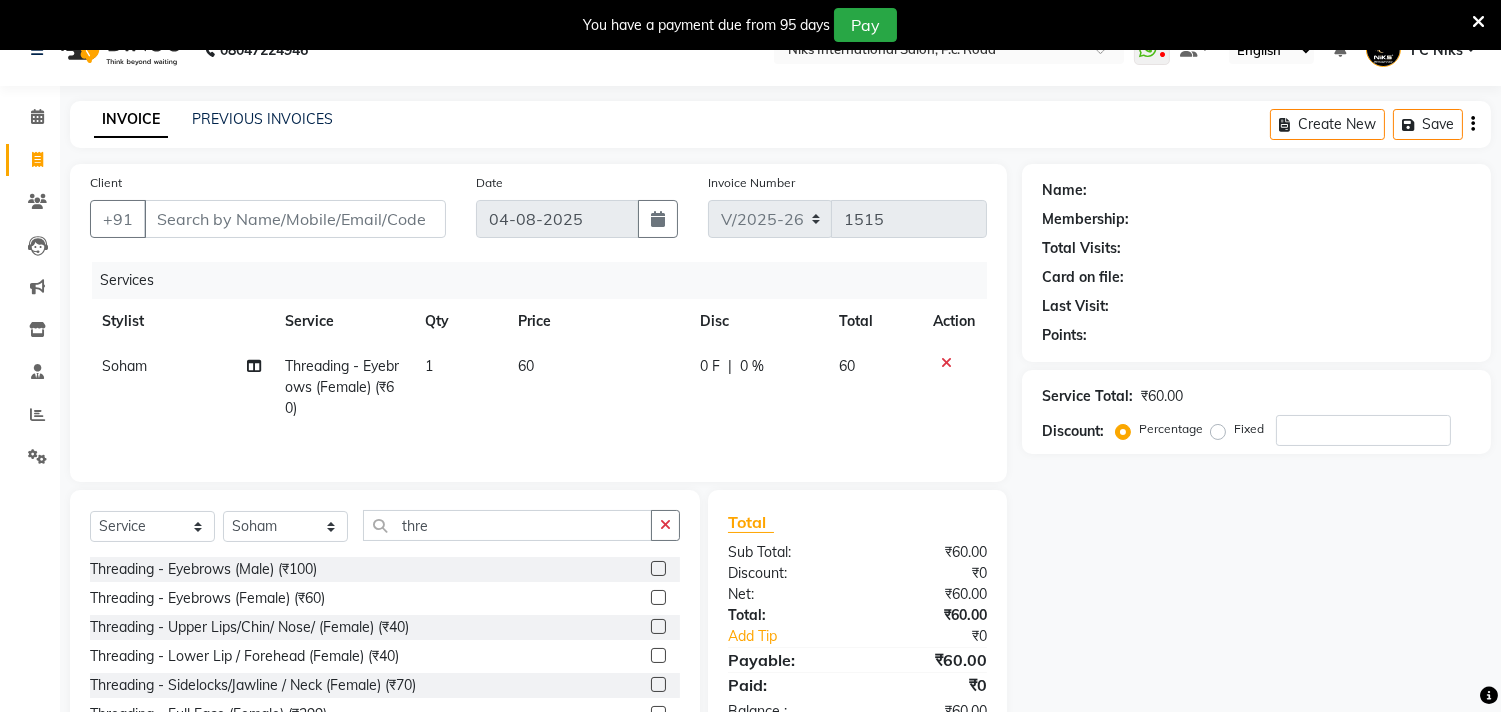 click 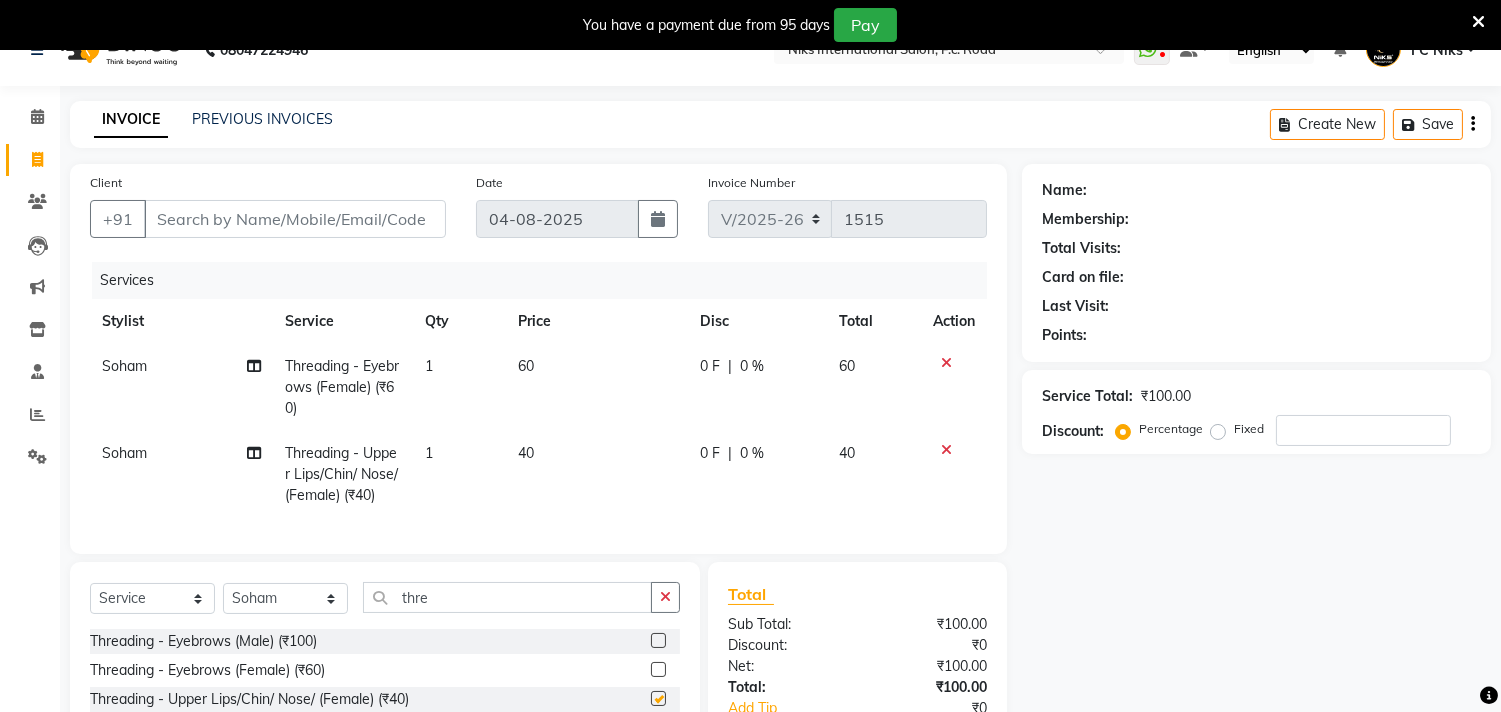 checkbox on "false" 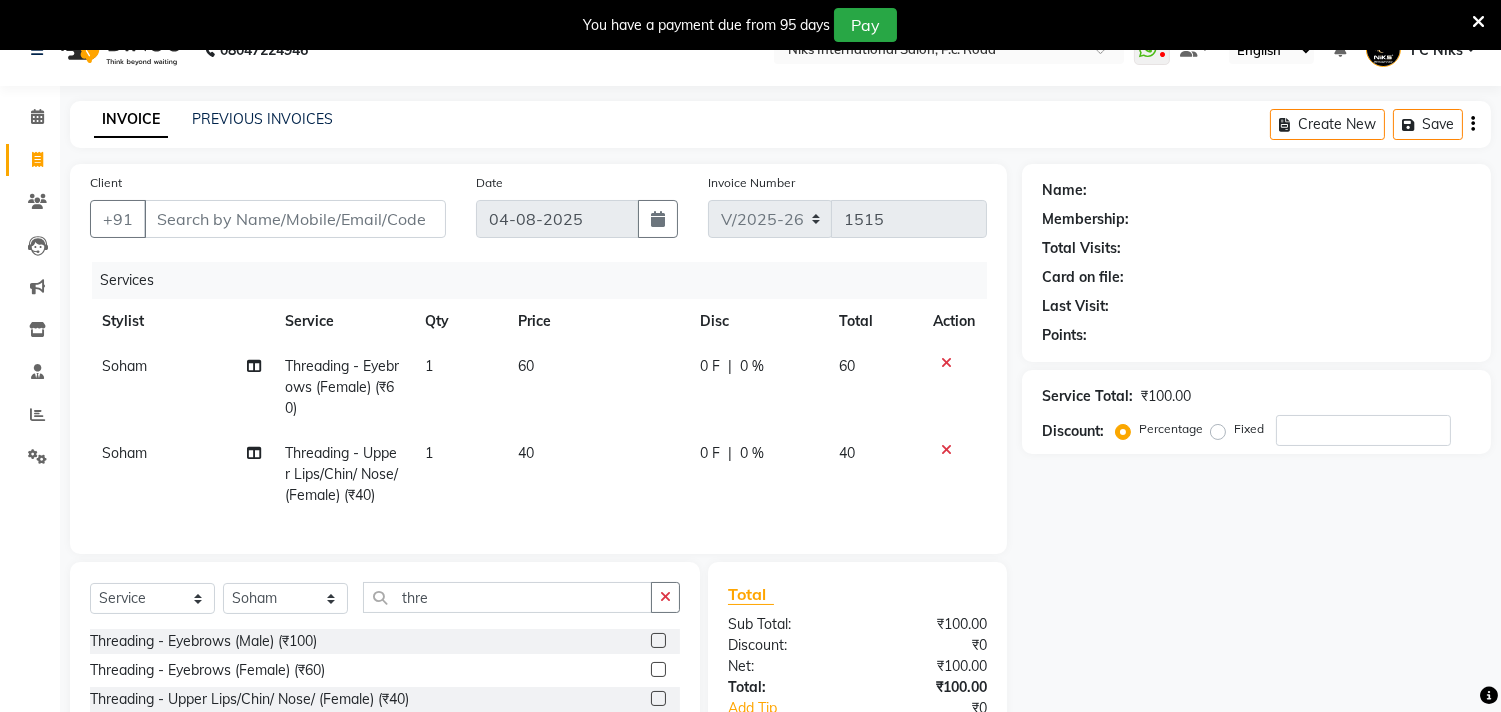 scroll, scrollTop: 192, scrollLeft: 0, axis: vertical 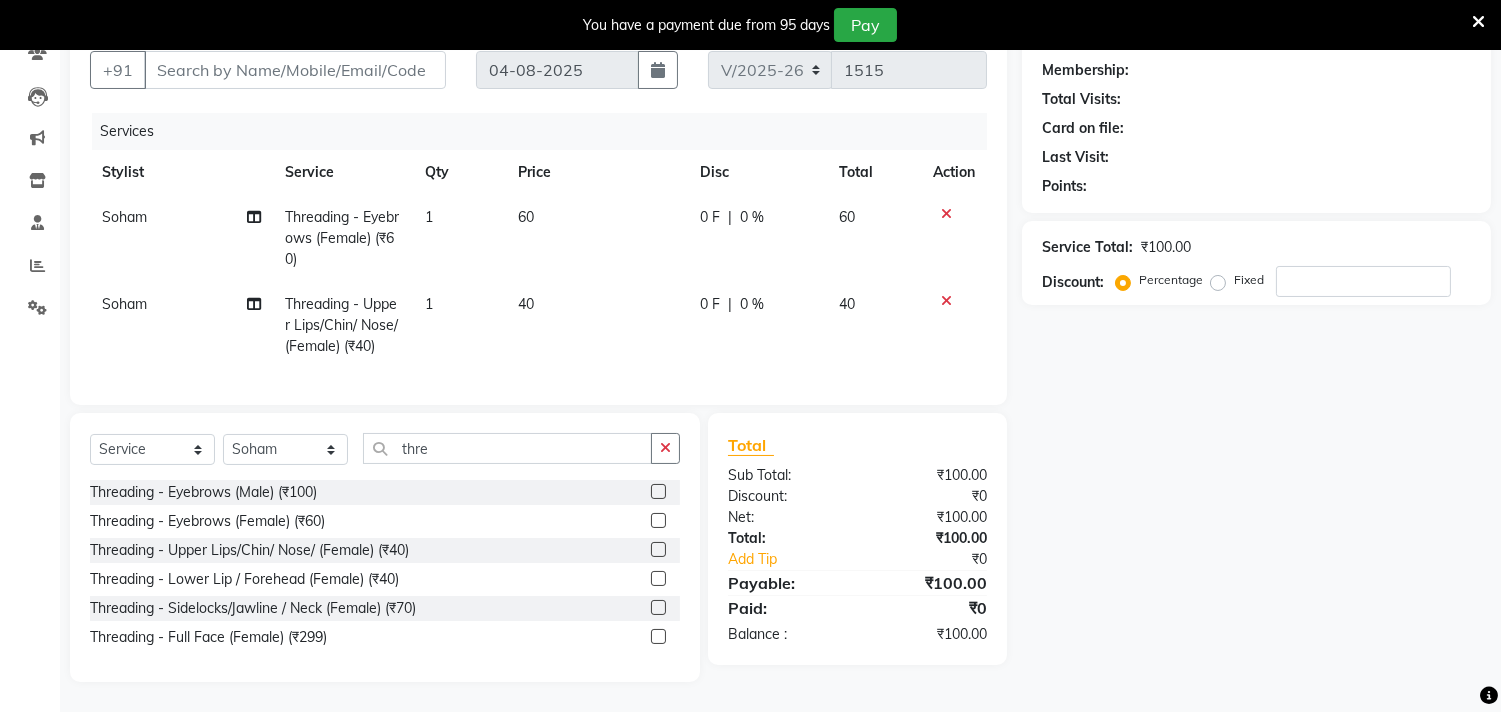click 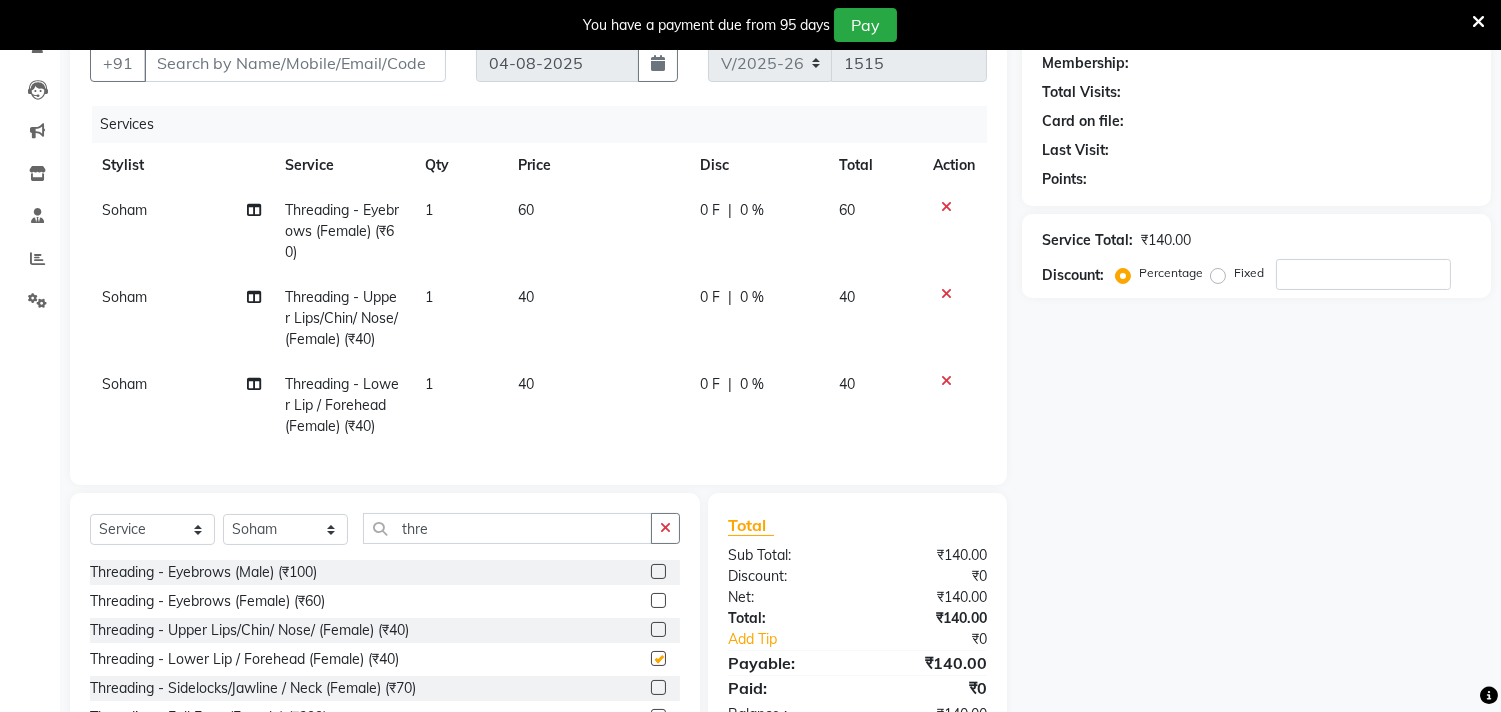 checkbox on "false" 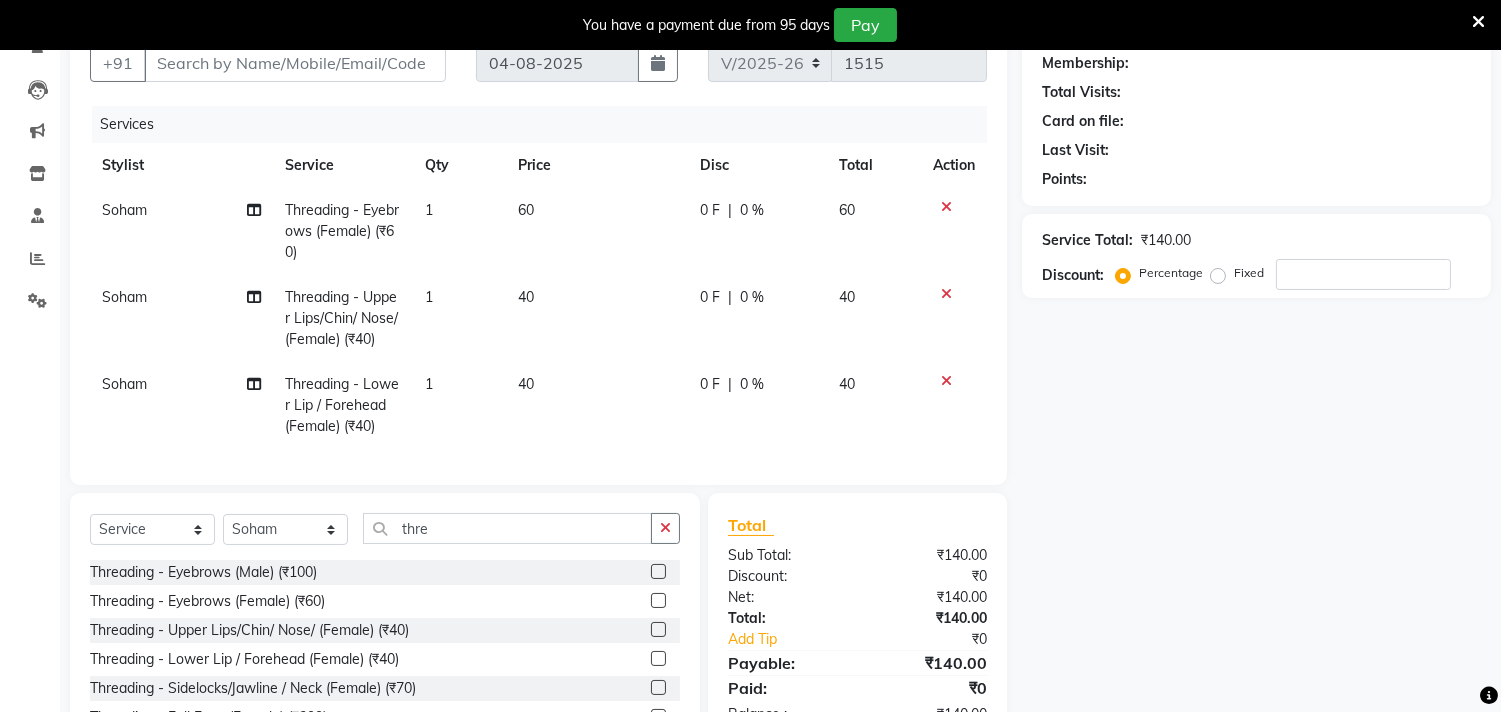 scroll, scrollTop: 0, scrollLeft: 0, axis: both 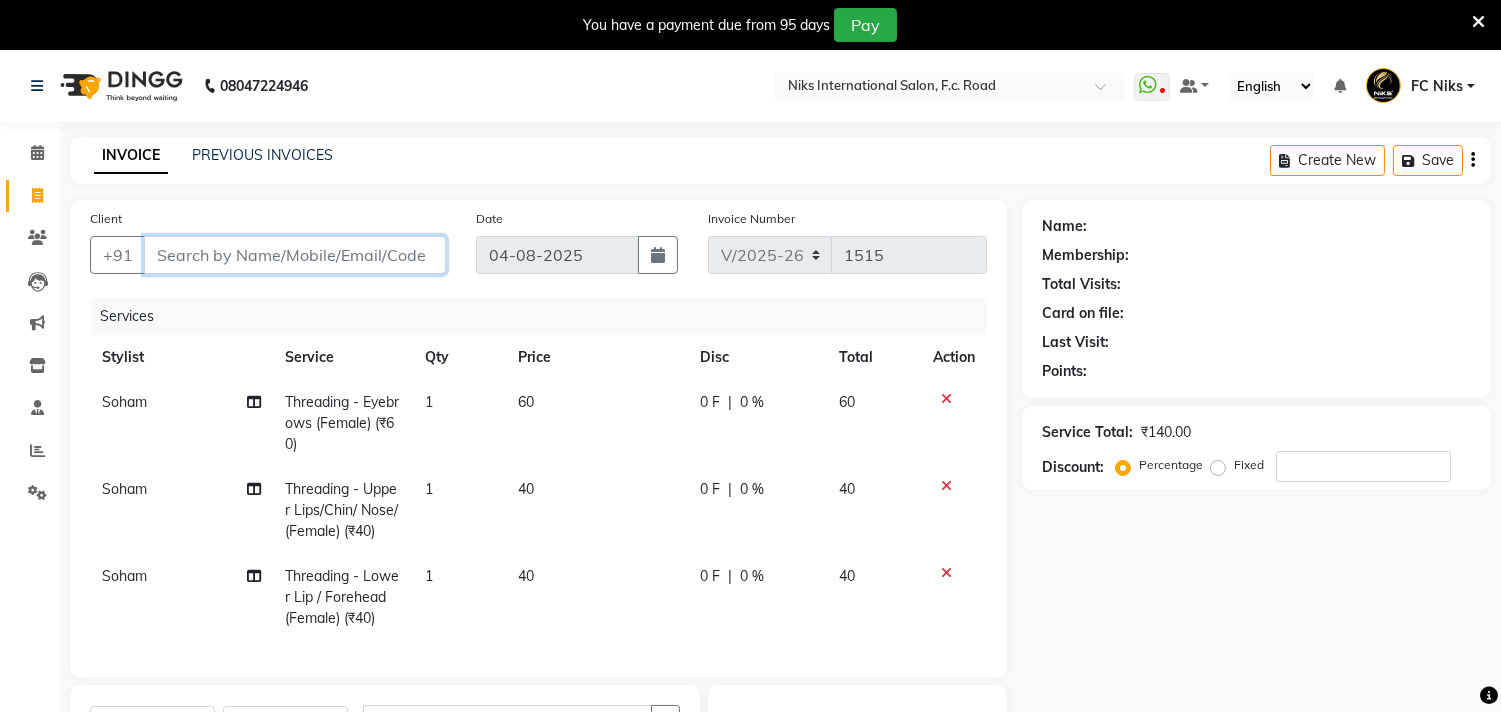 click on "Client" at bounding box center [295, 255] 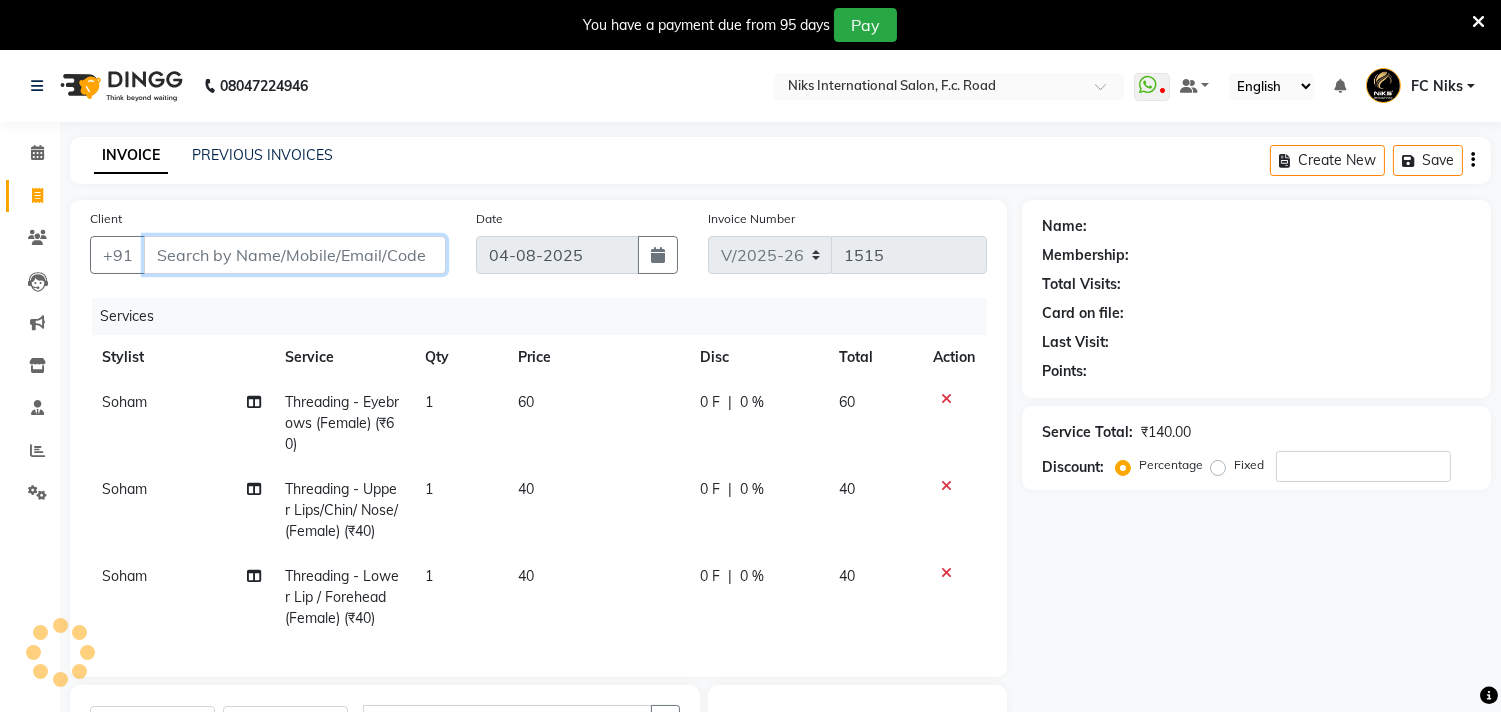 click on "Client" at bounding box center (295, 255) 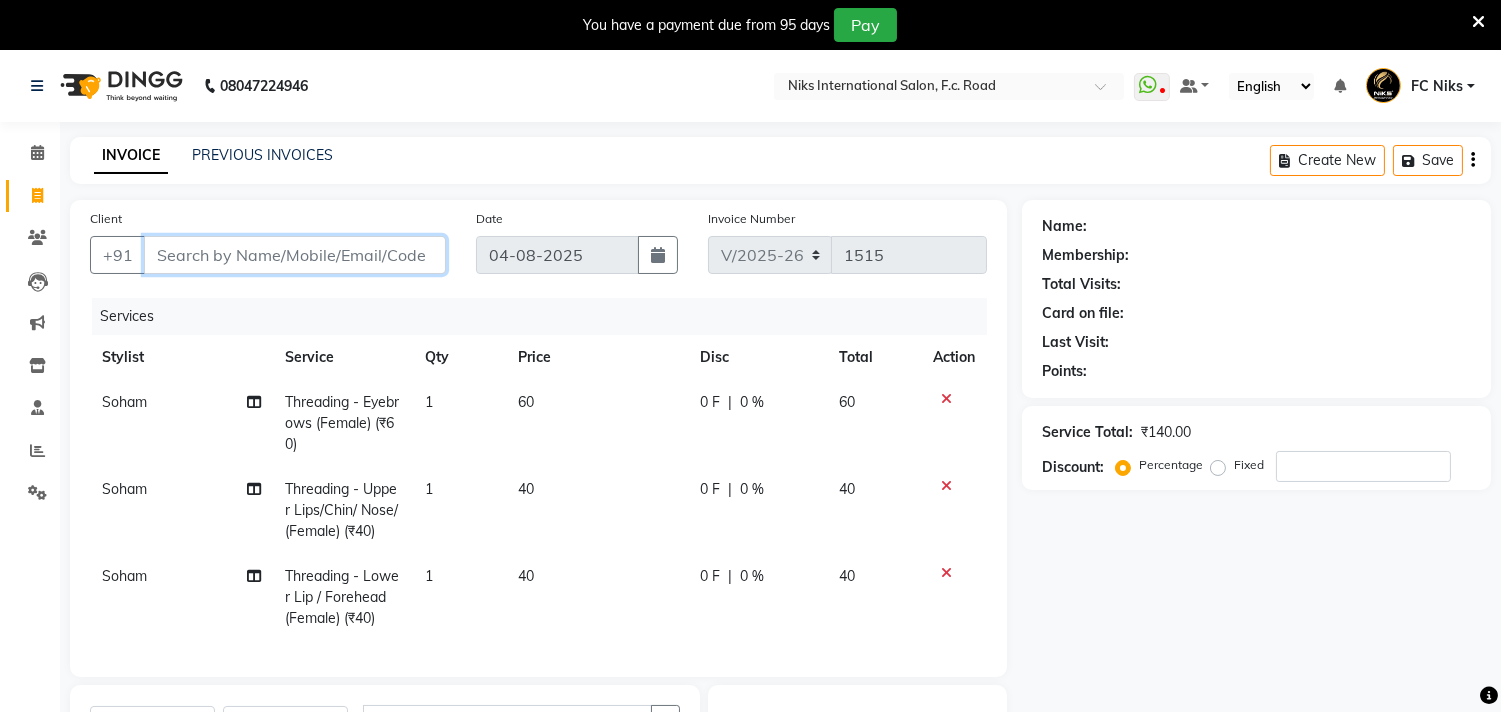 type on "9" 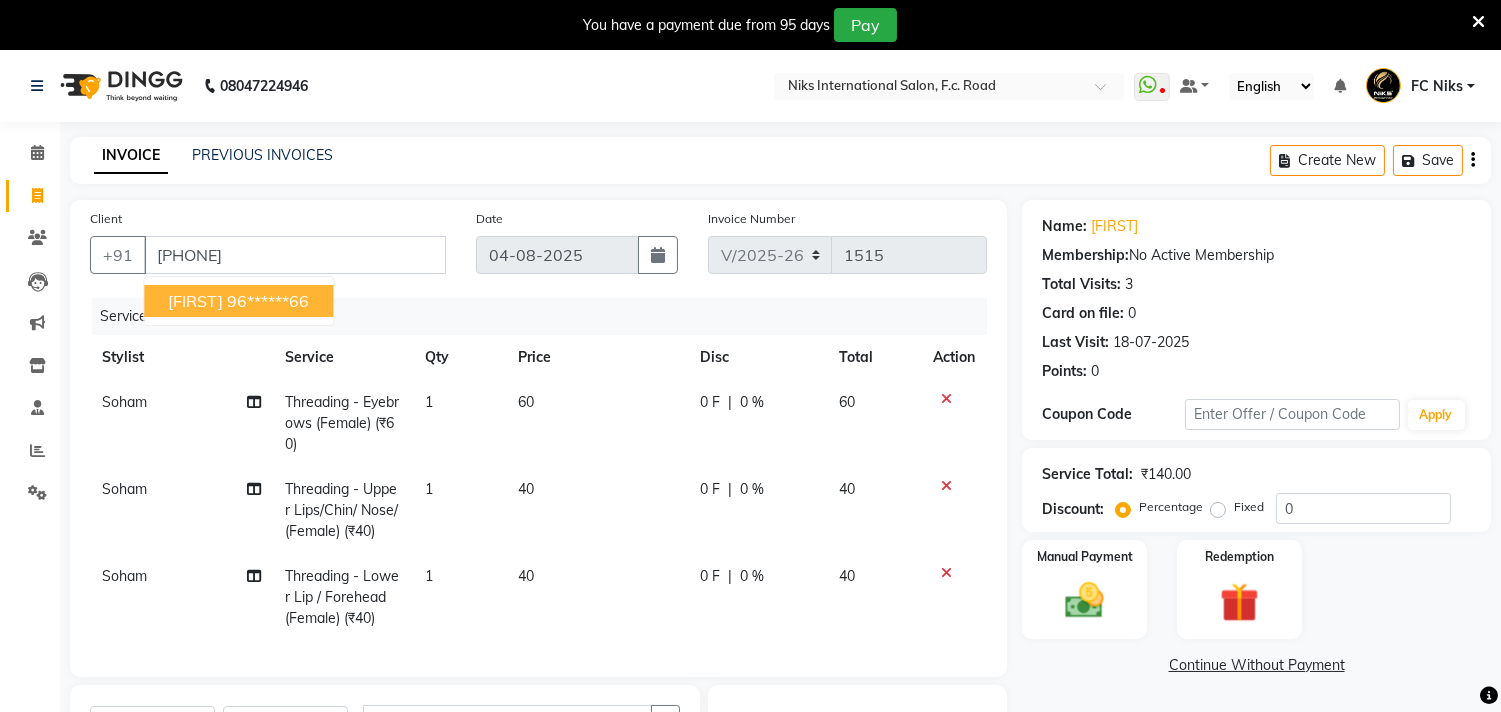 click on "96******66" at bounding box center [268, 301] 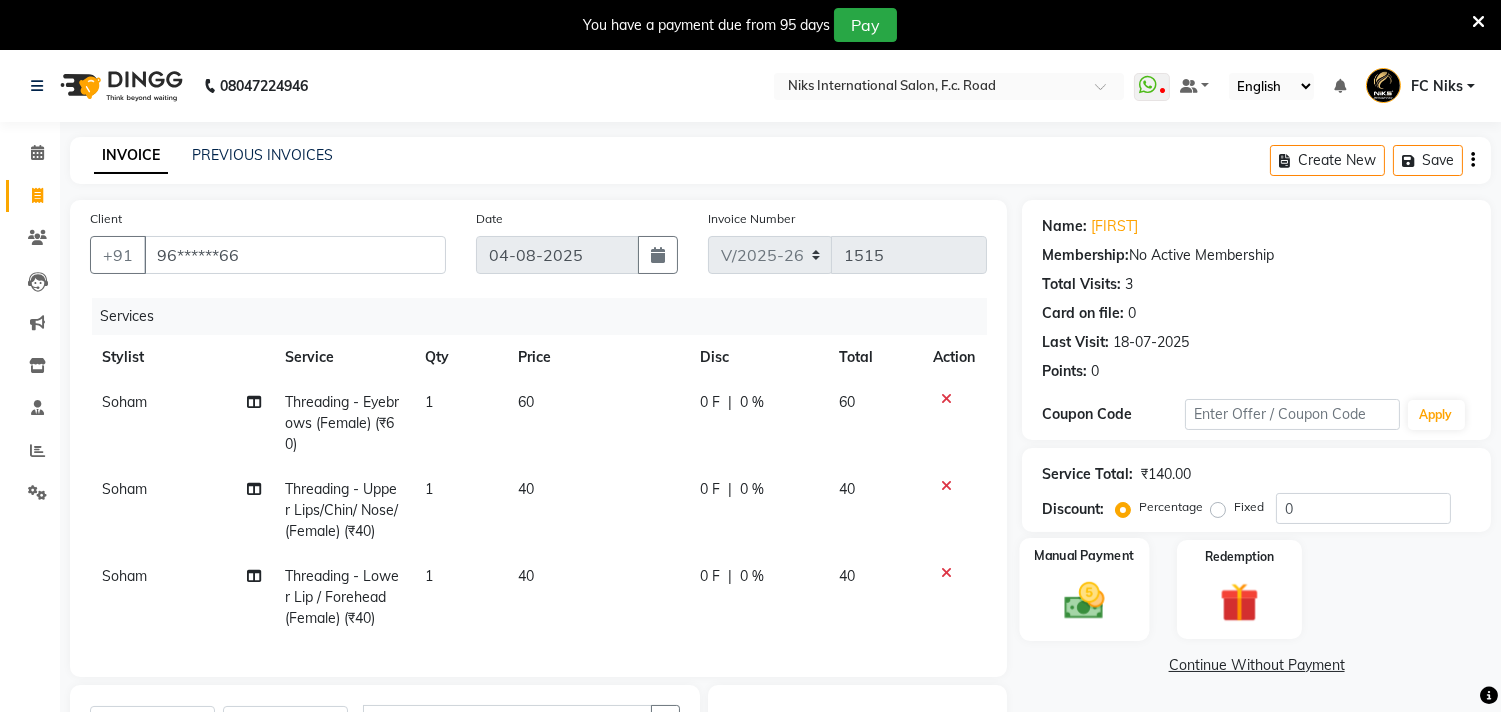click 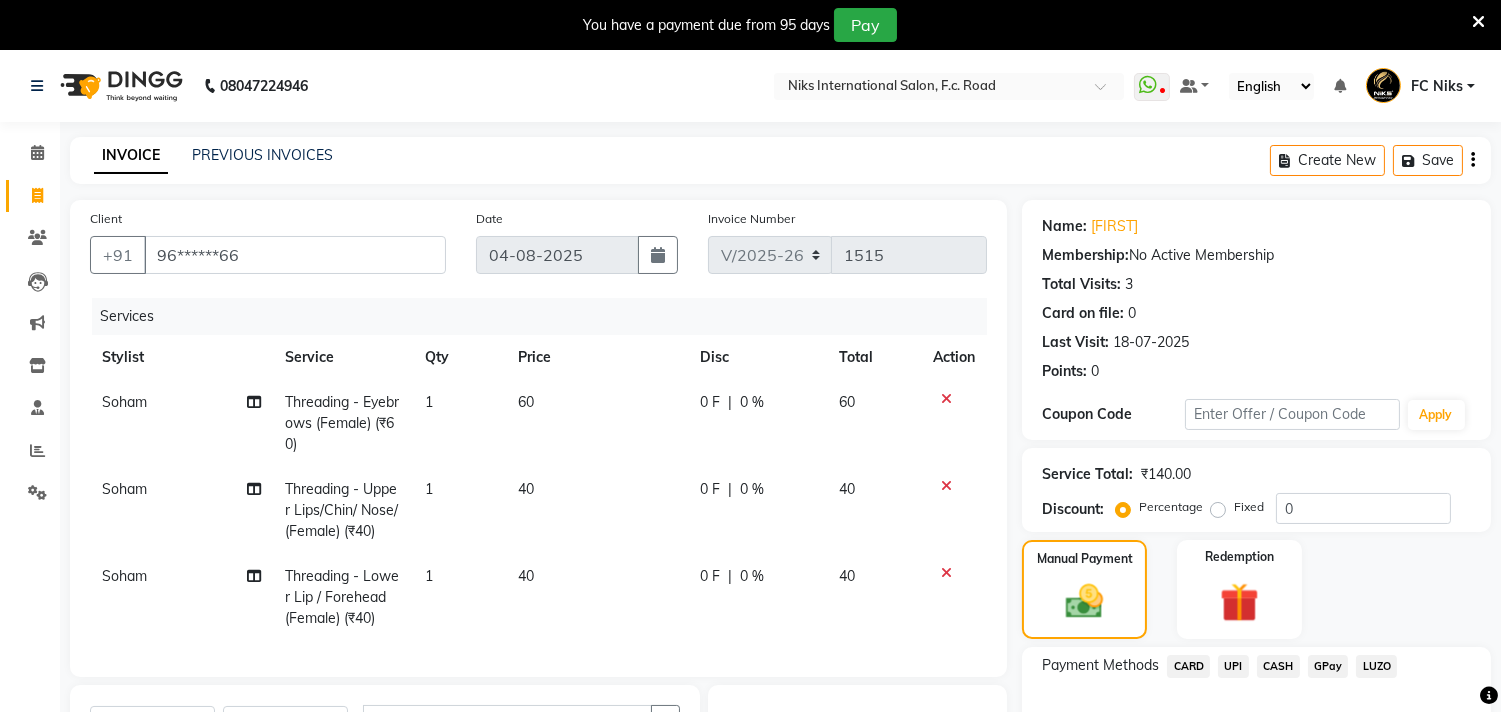 scroll, scrollTop: 288, scrollLeft: 0, axis: vertical 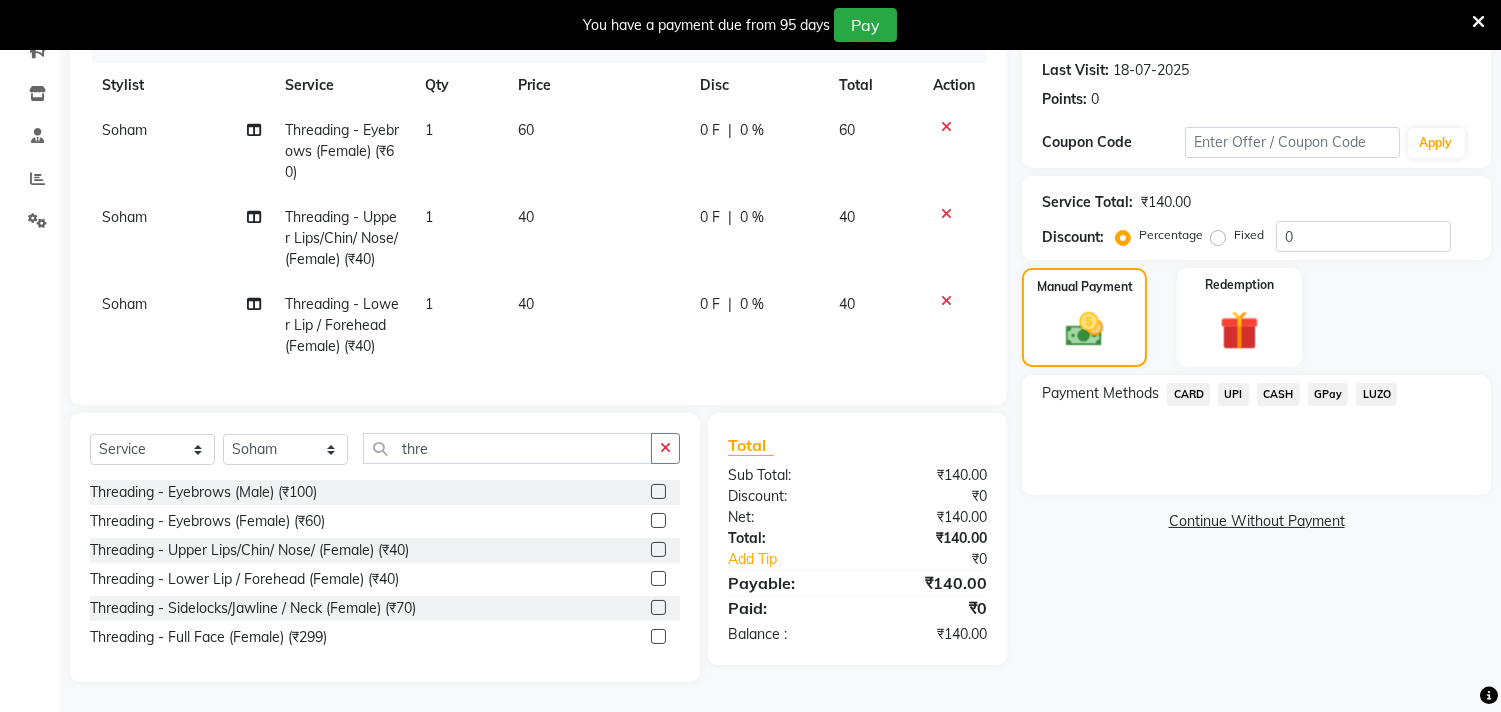 click on "CARD" 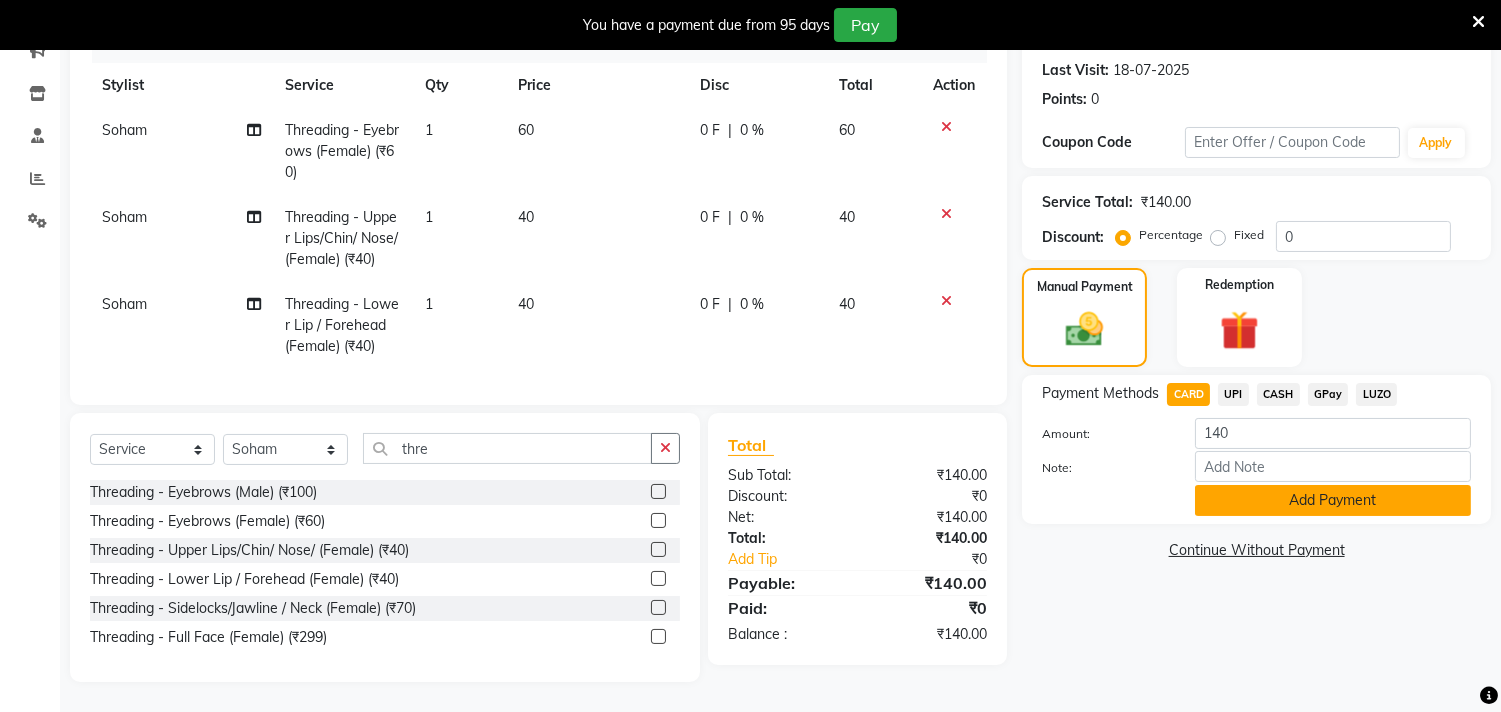 click on "Add Payment" 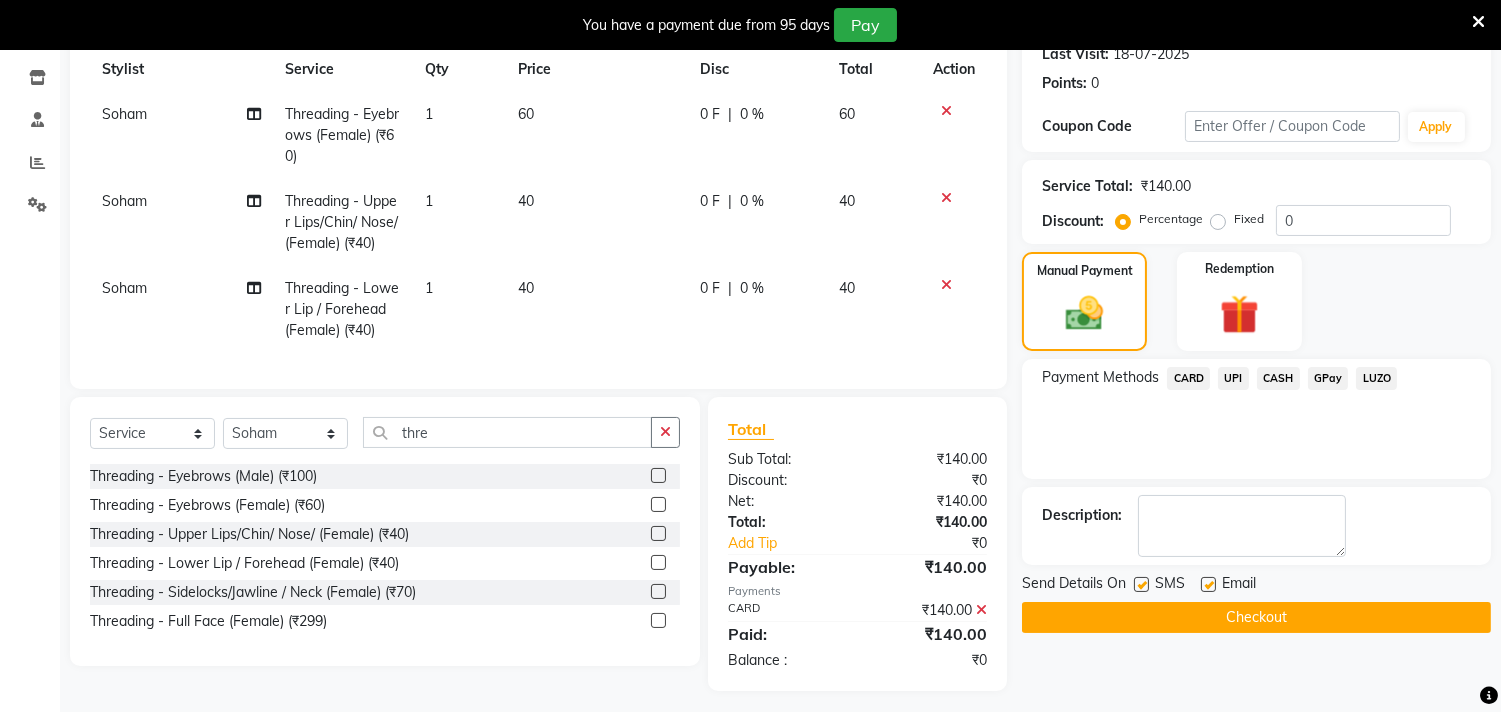 scroll, scrollTop: 313, scrollLeft: 0, axis: vertical 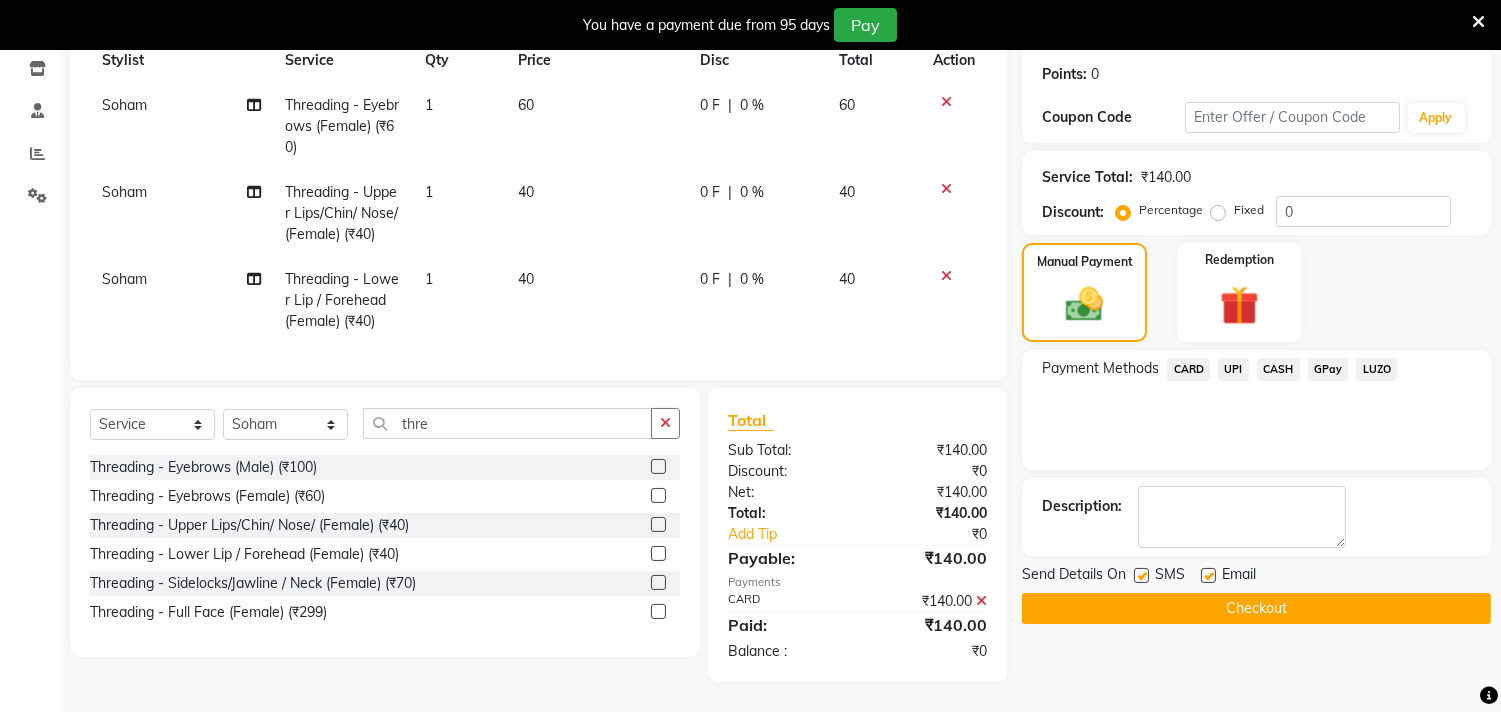 click on "Checkout" 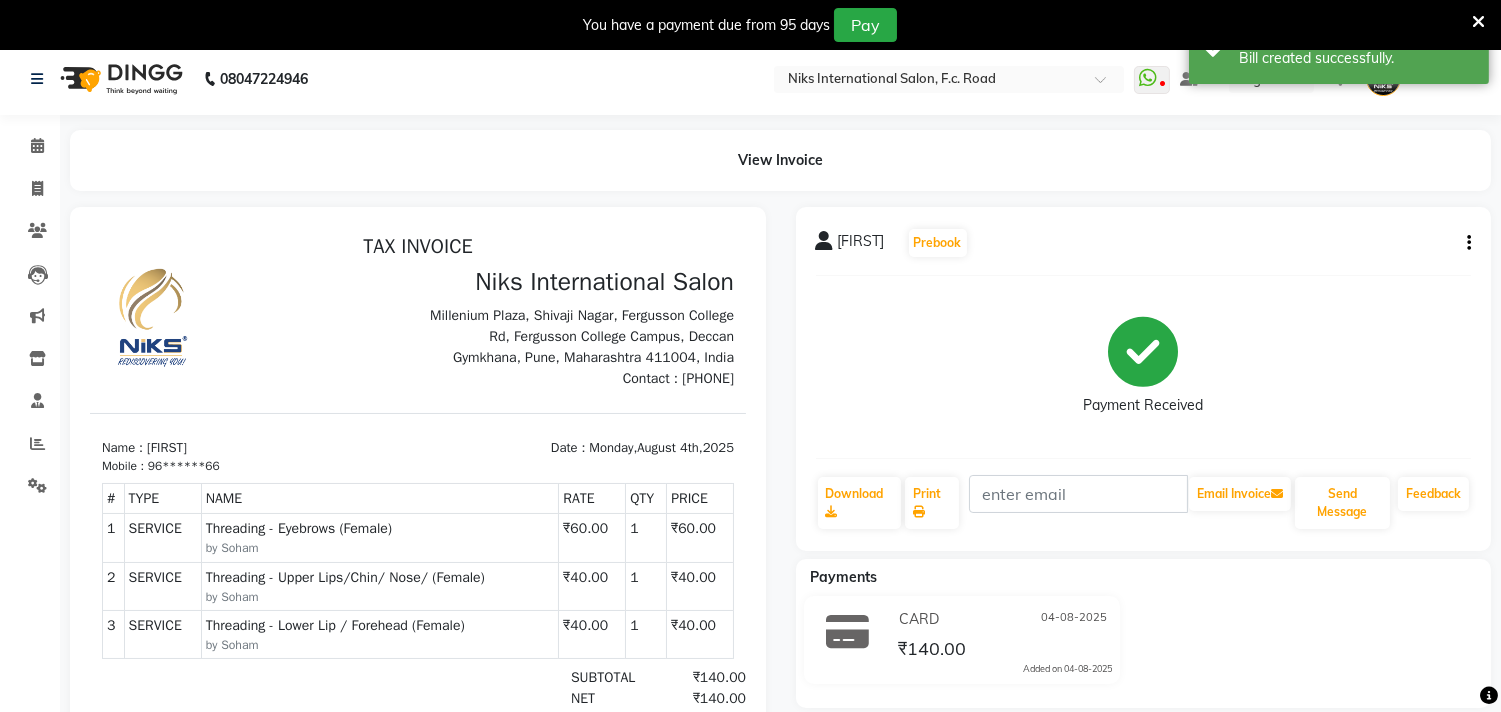 scroll, scrollTop: 0, scrollLeft: 0, axis: both 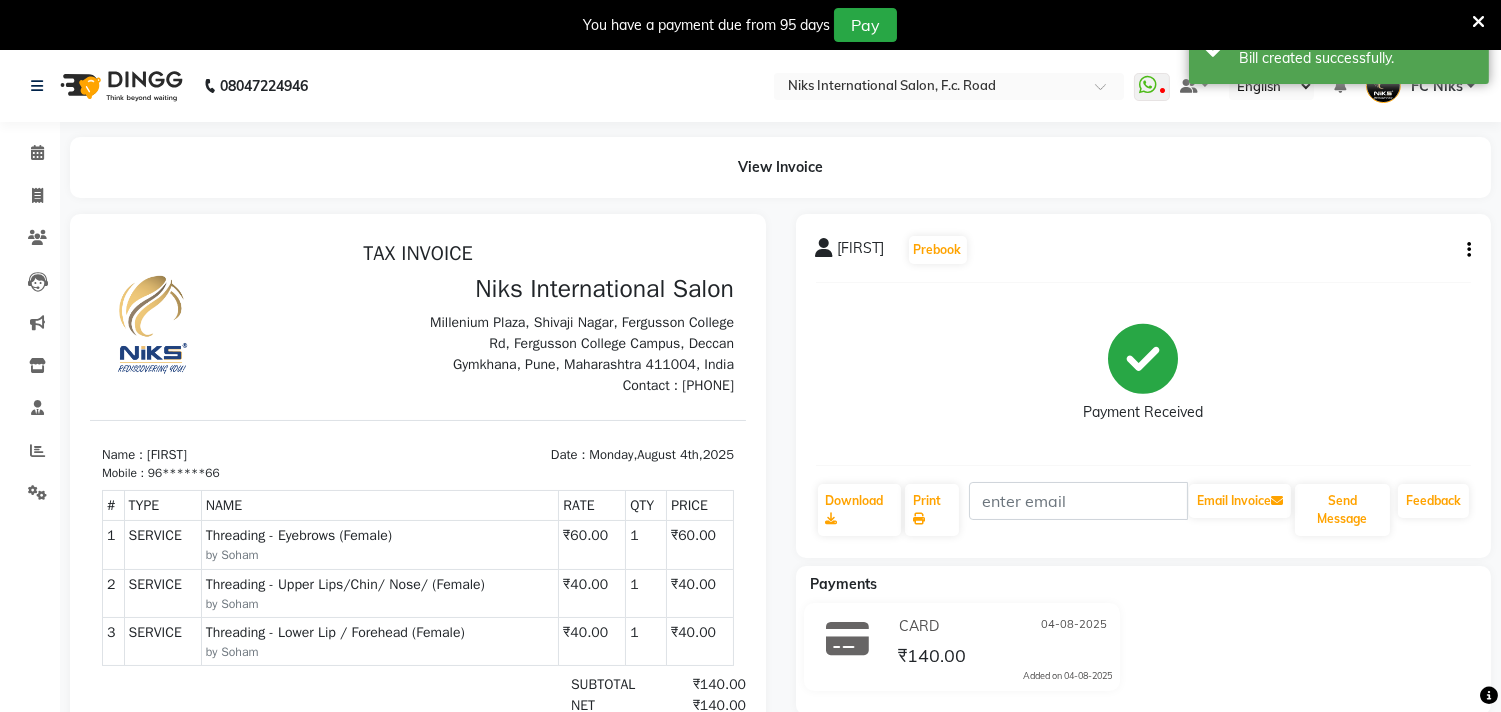 click on "[FIRST]   Prebook   Payment Received  Download  Print   Email Invoice   Send Message Feedback" 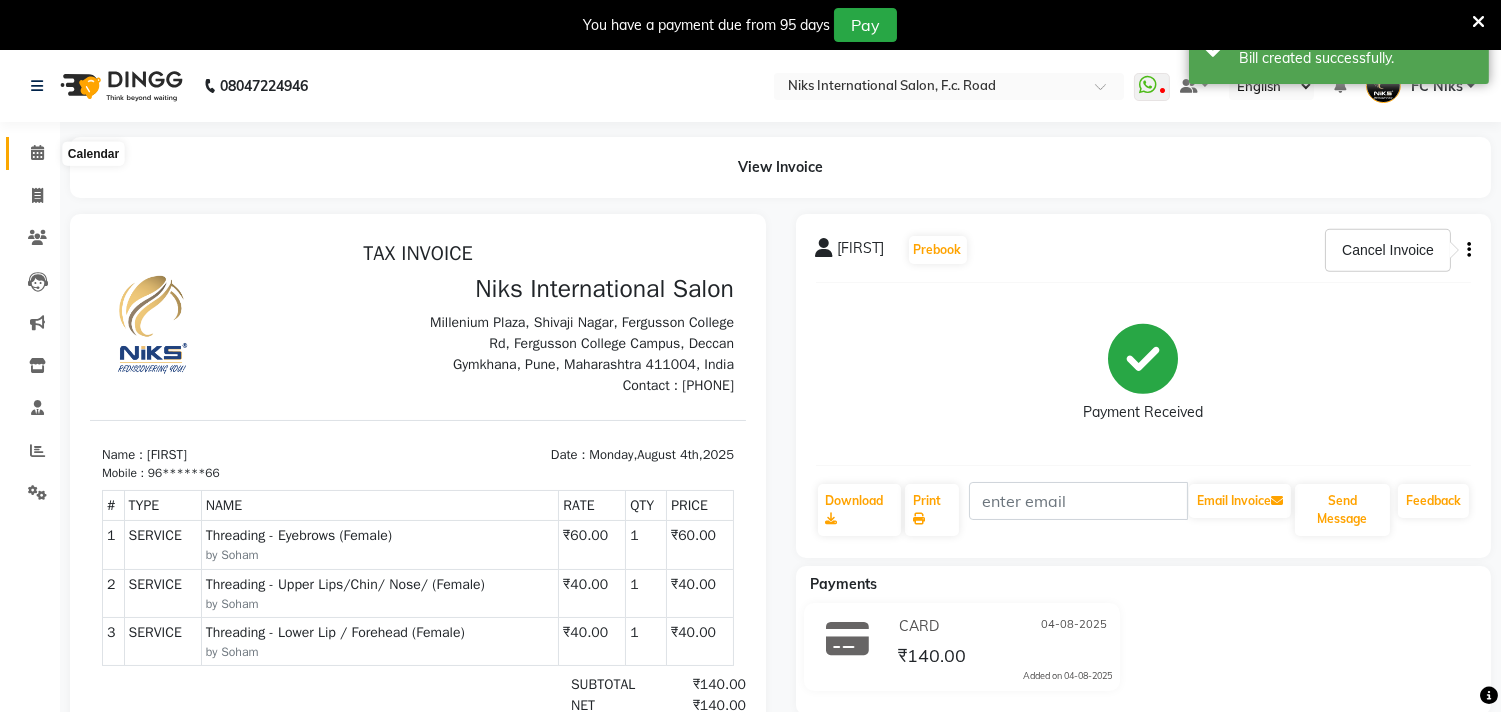 click 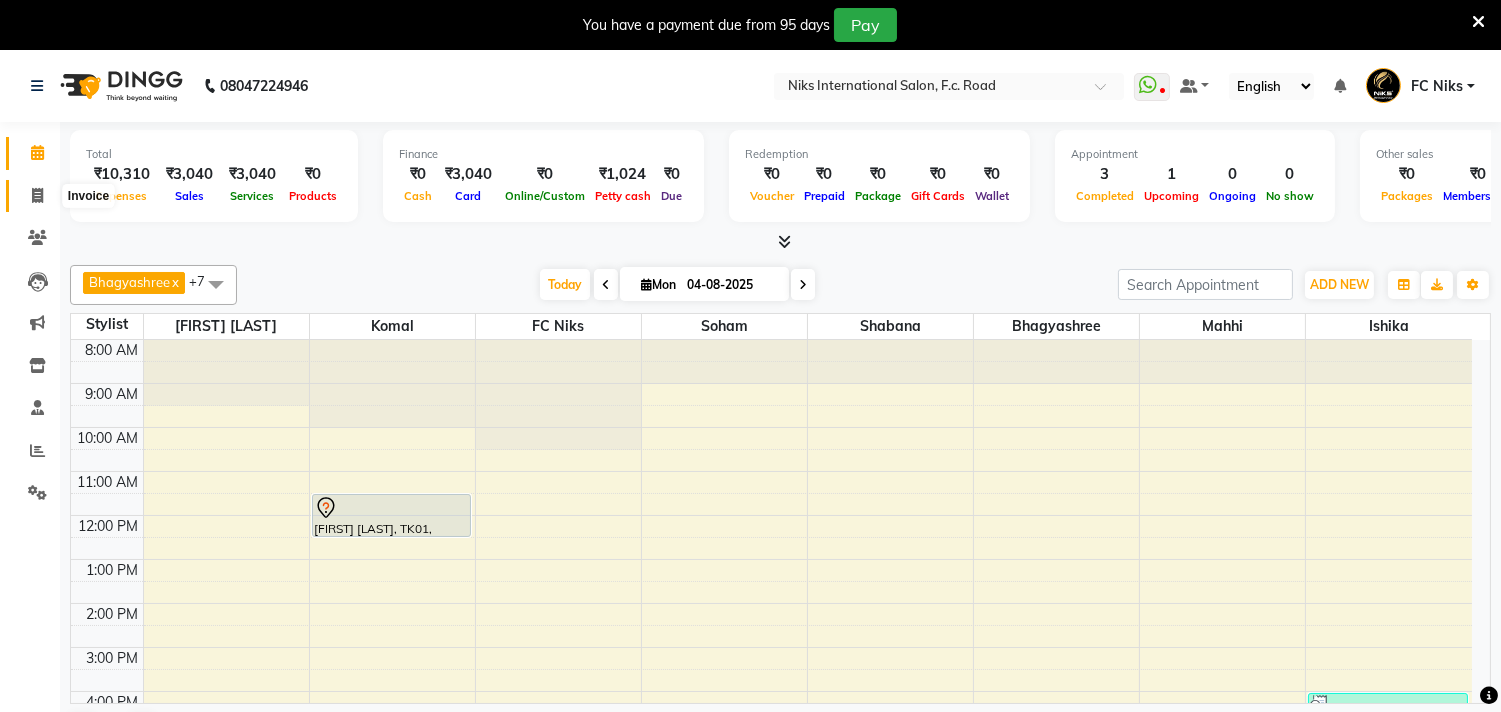 click 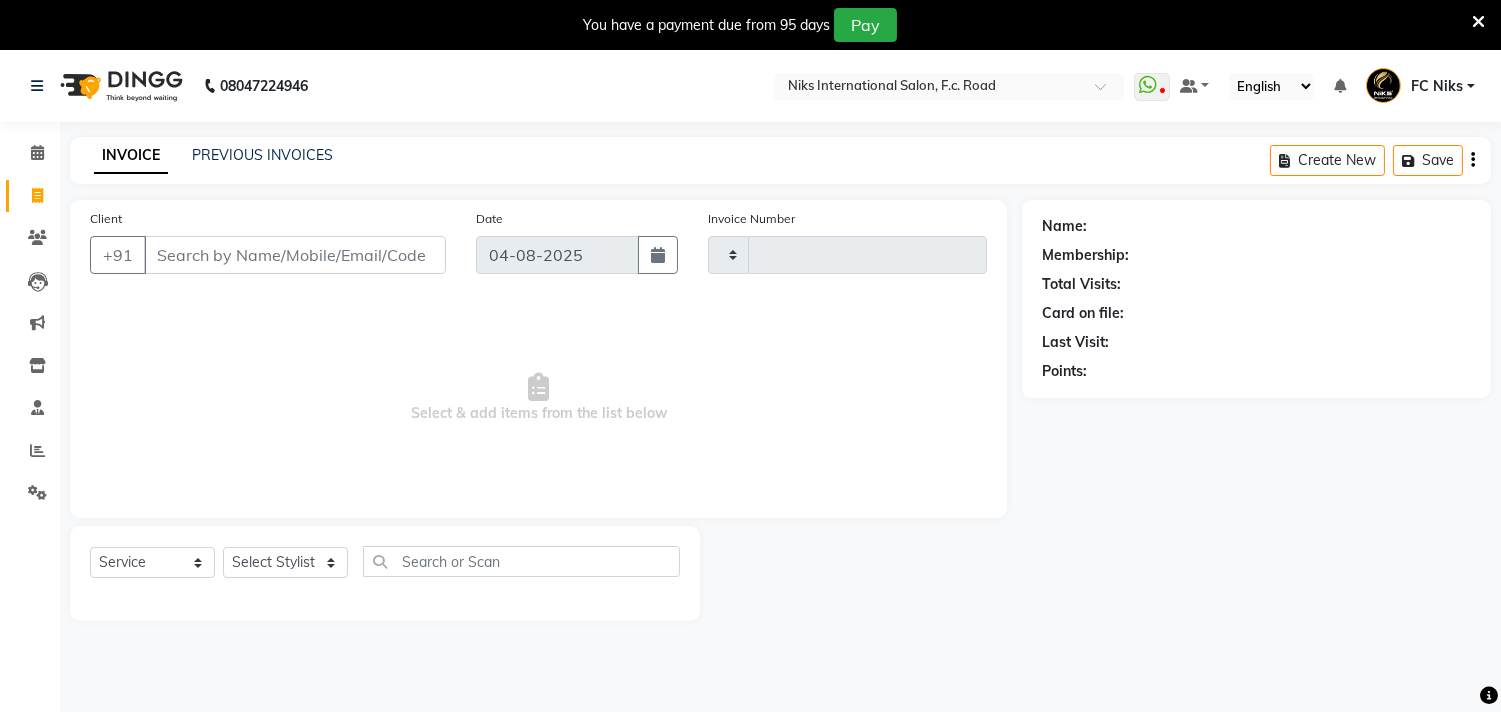 type on "1516" 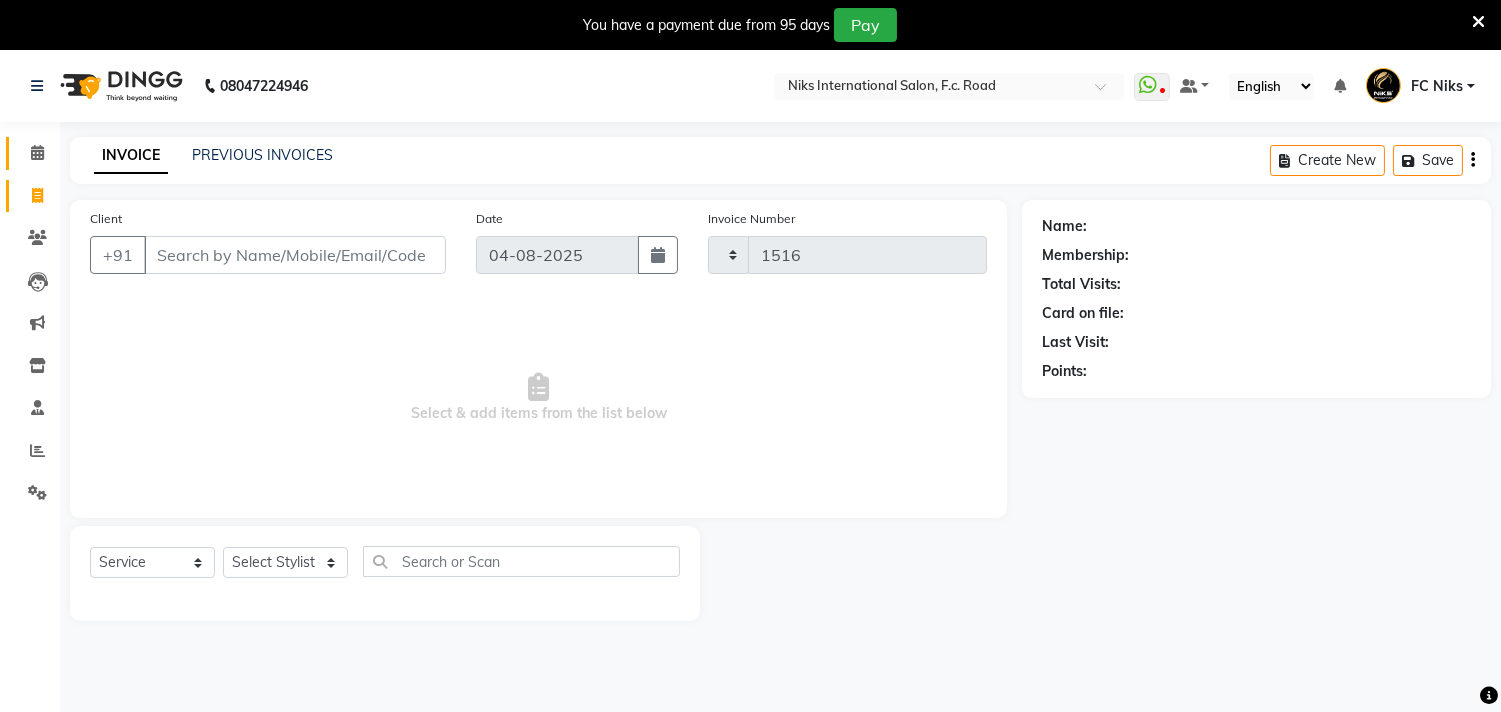 select on "7" 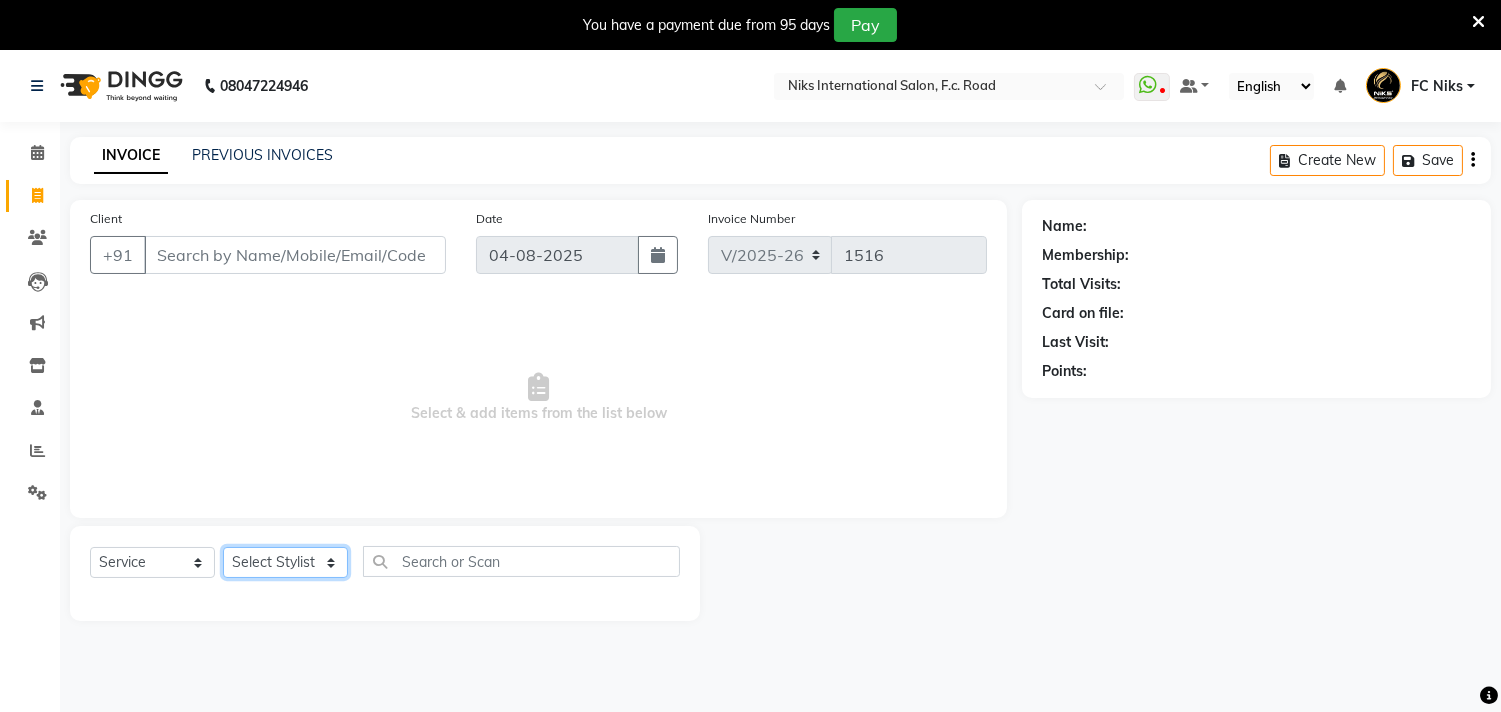 click on "Select Stylist Abhishek Amruta Bhagyashree CA Devkar FC Niks Ishika Kirti Komal Krishi Mahhi Nakshatra Nikhil Rajesh Savita Shabana Shrikant Gaikwad Soham" 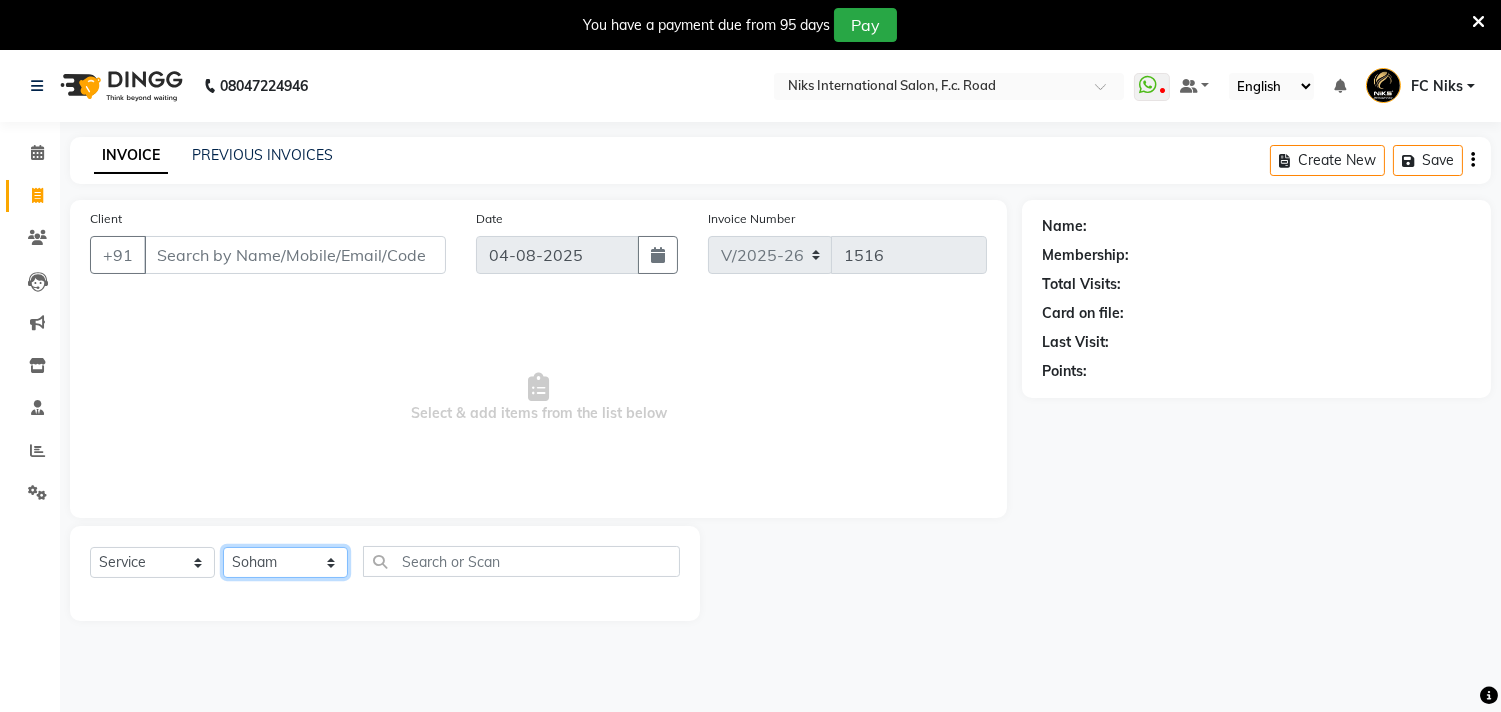 click on "Select Stylist Abhishek Amruta Bhagyashree CA Devkar FC Niks Ishika Kirti Komal Krishi Mahhi Nakshatra Nikhil Rajesh Savita Shabana Shrikant Gaikwad Soham" 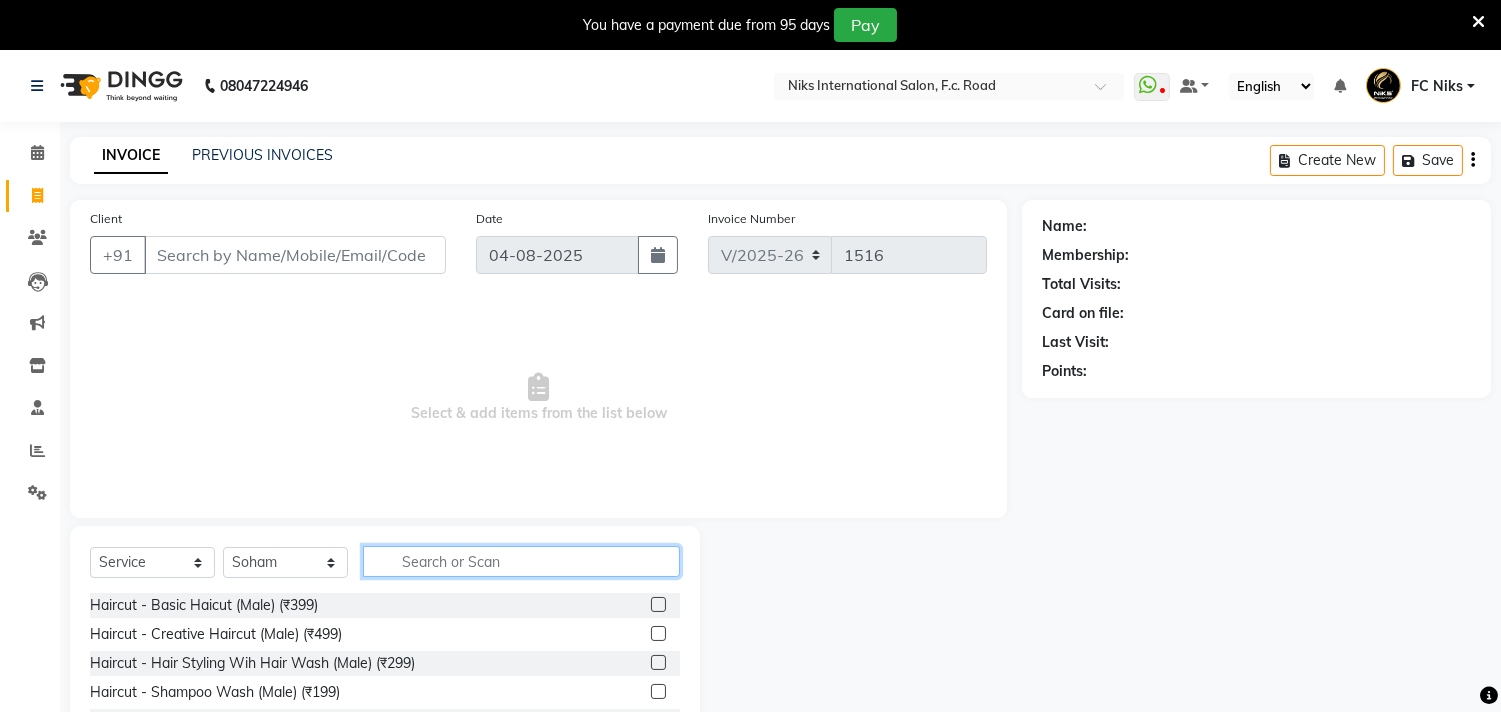 click 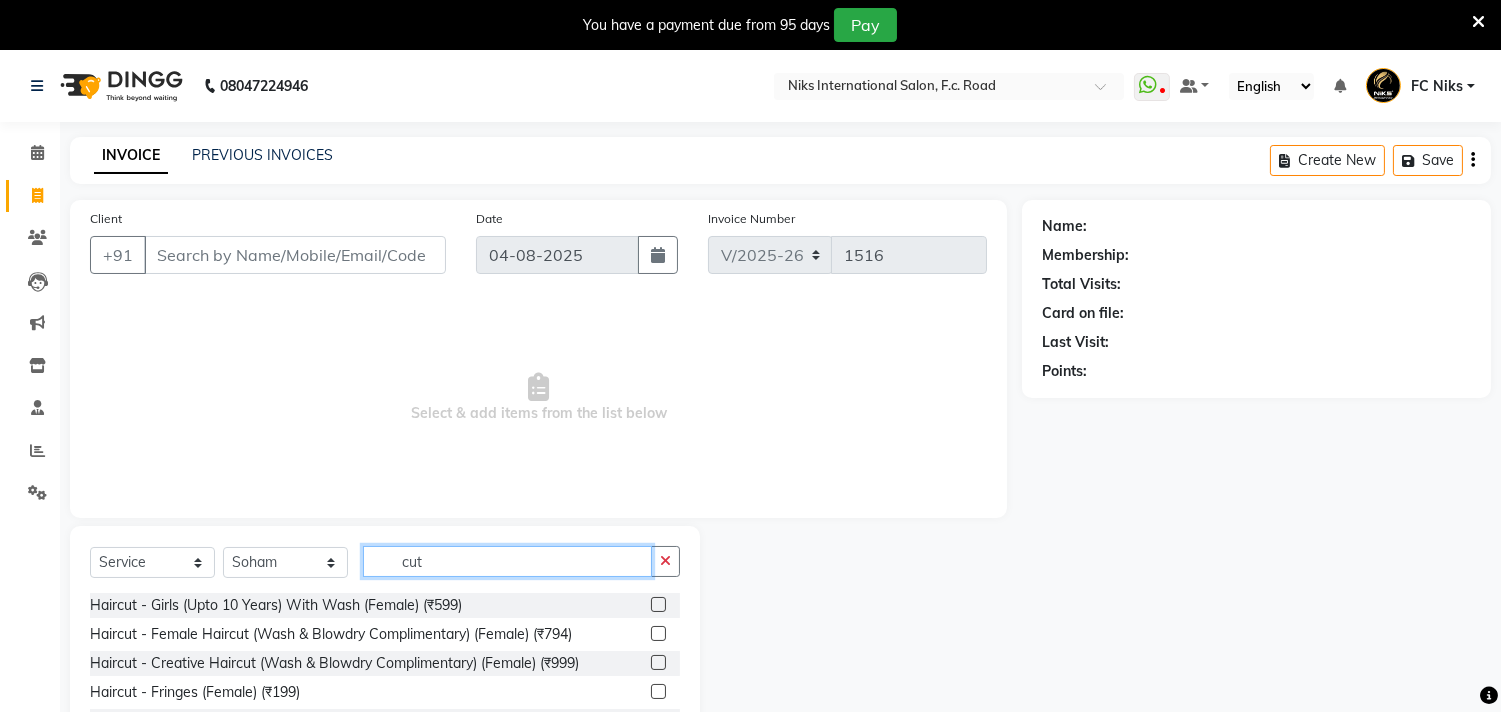scroll, scrollTop: 176, scrollLeft: 0, axis: vertical 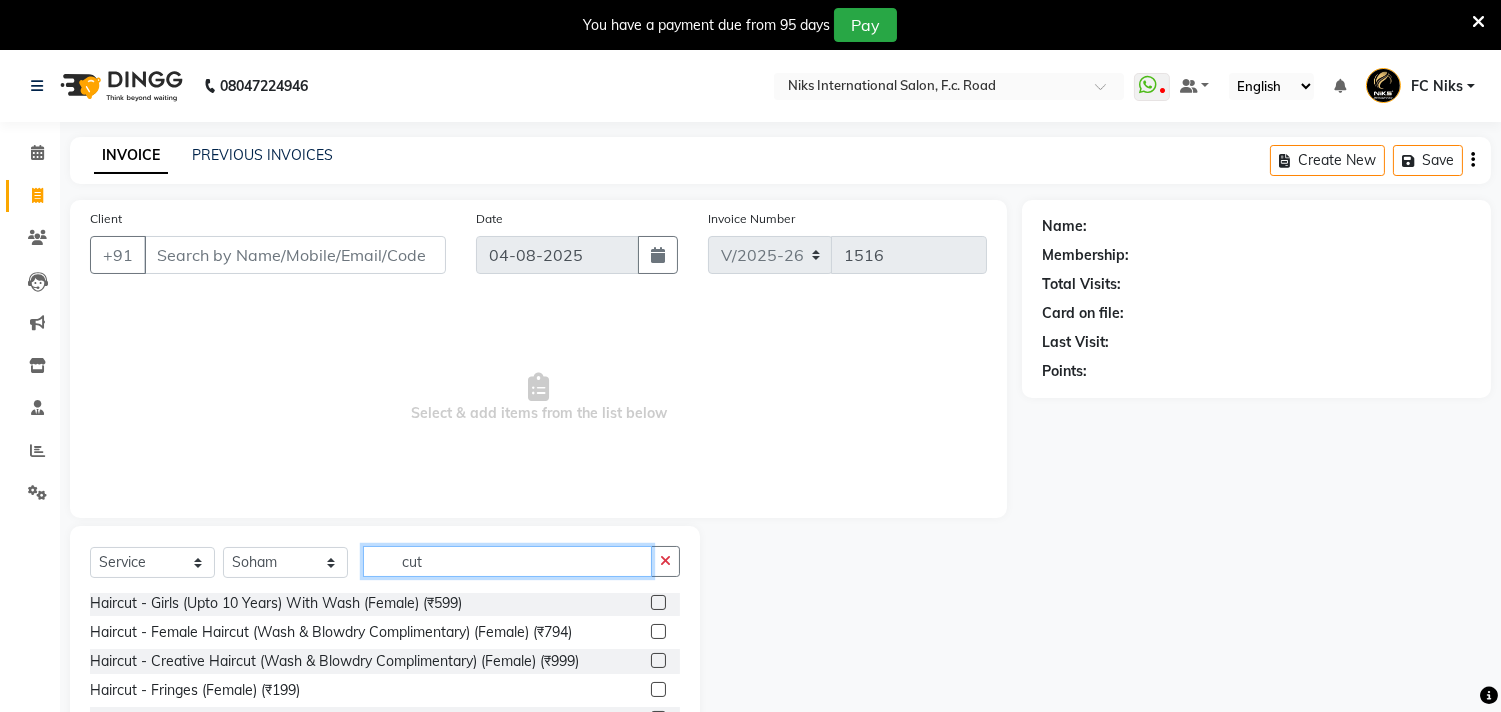 type on "cut" 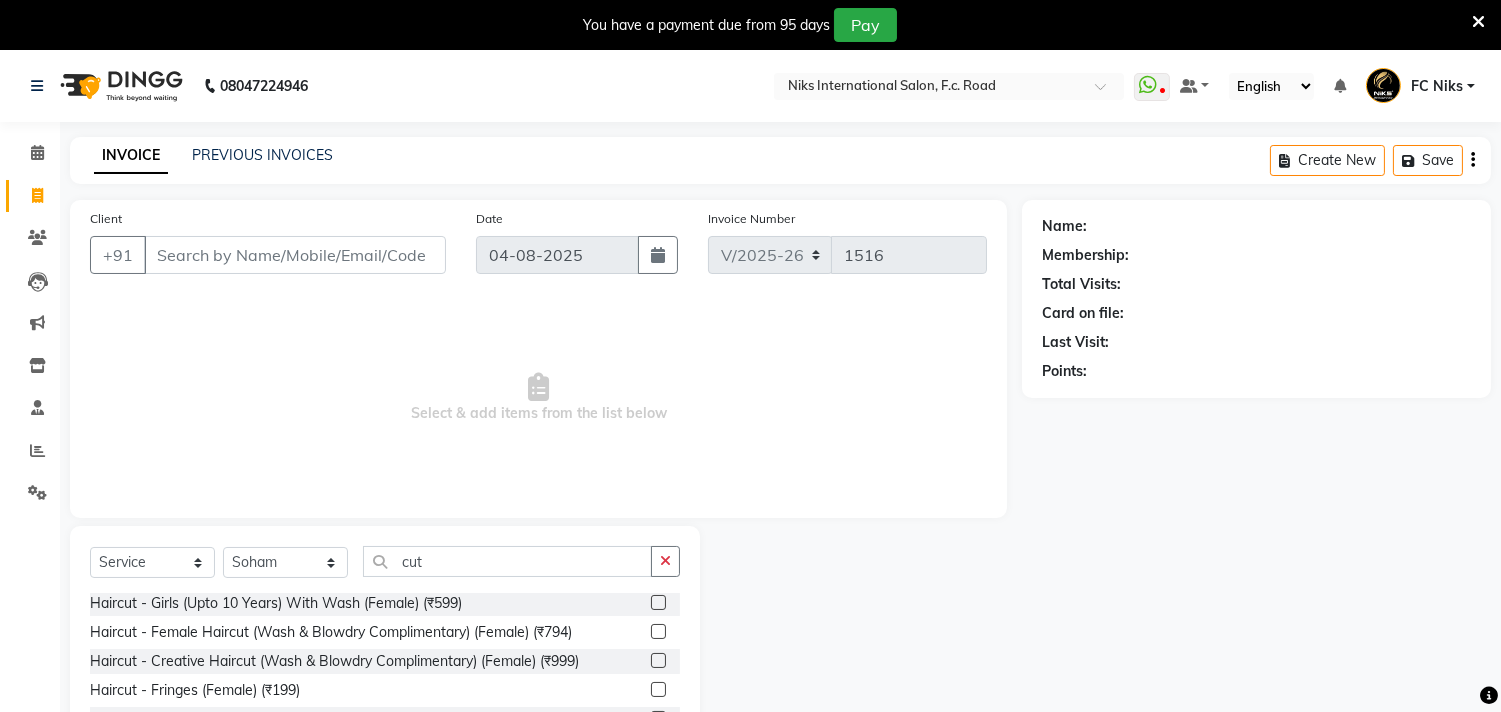 click 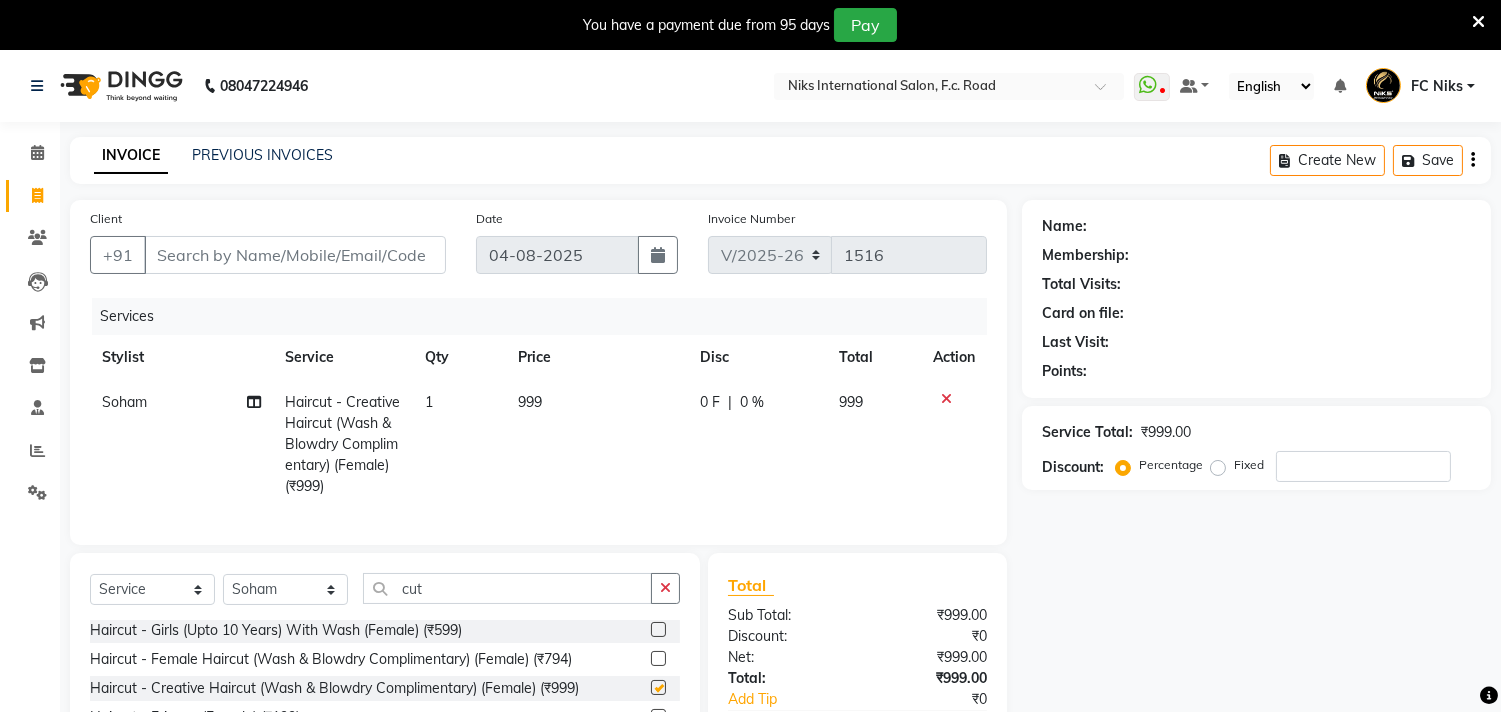 checkbox on "false" 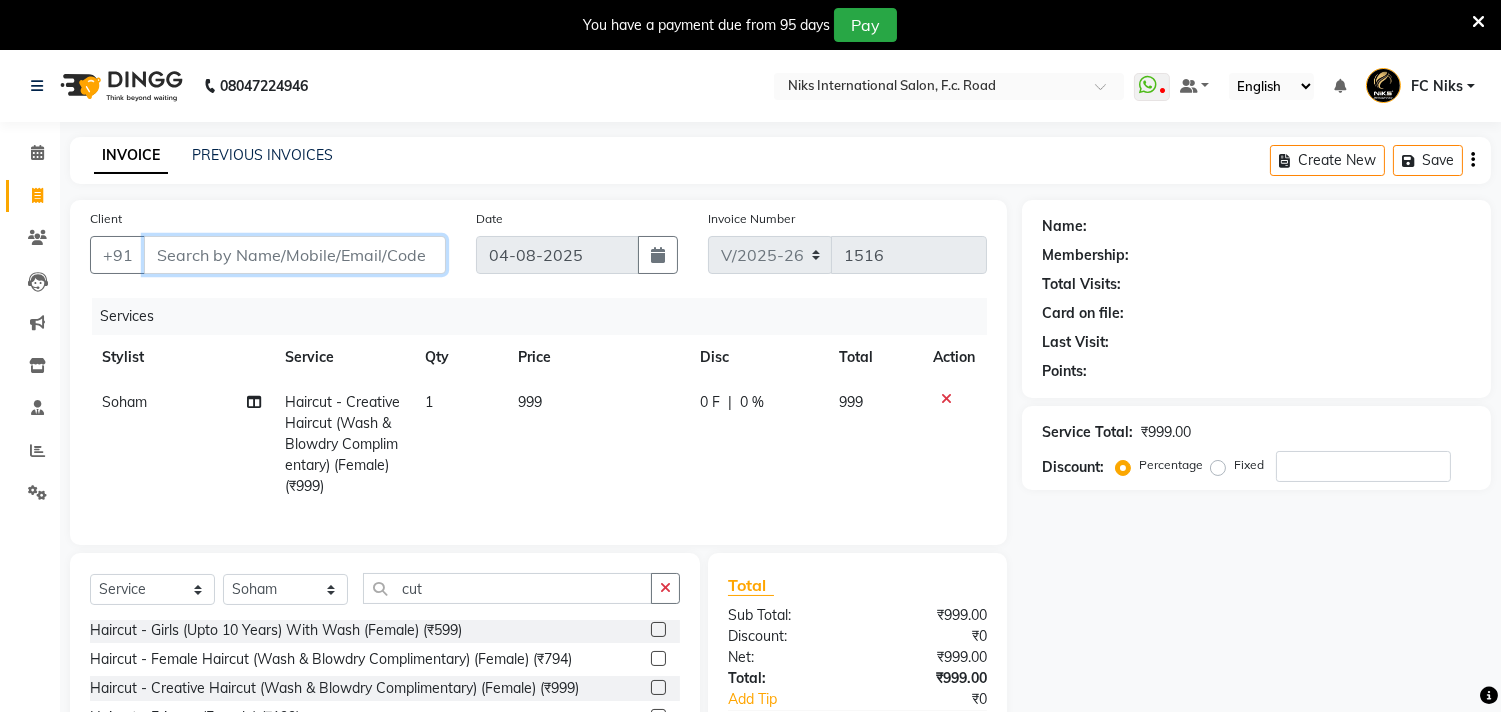 click on "Client" at bounding box center [295, 255] 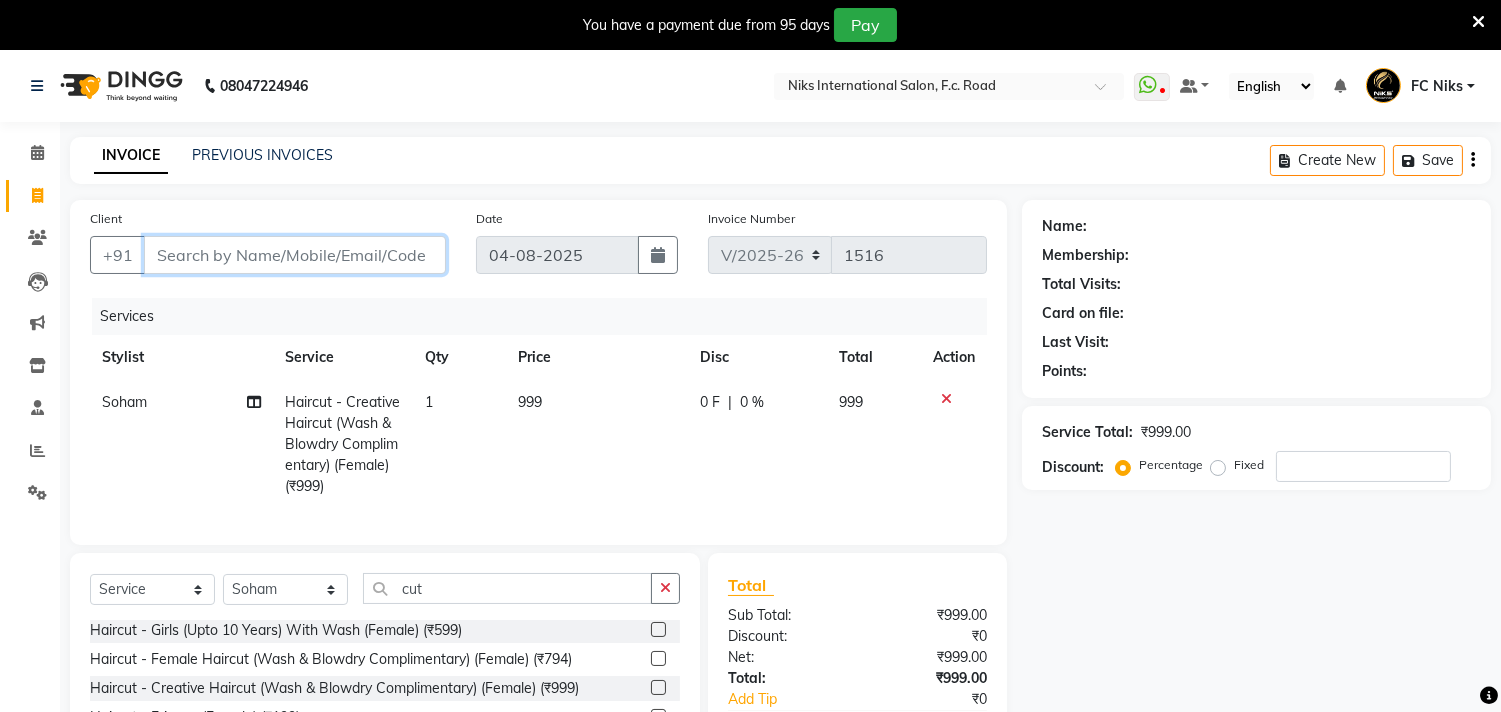 click on "Client" at bounding box center (295, 255) 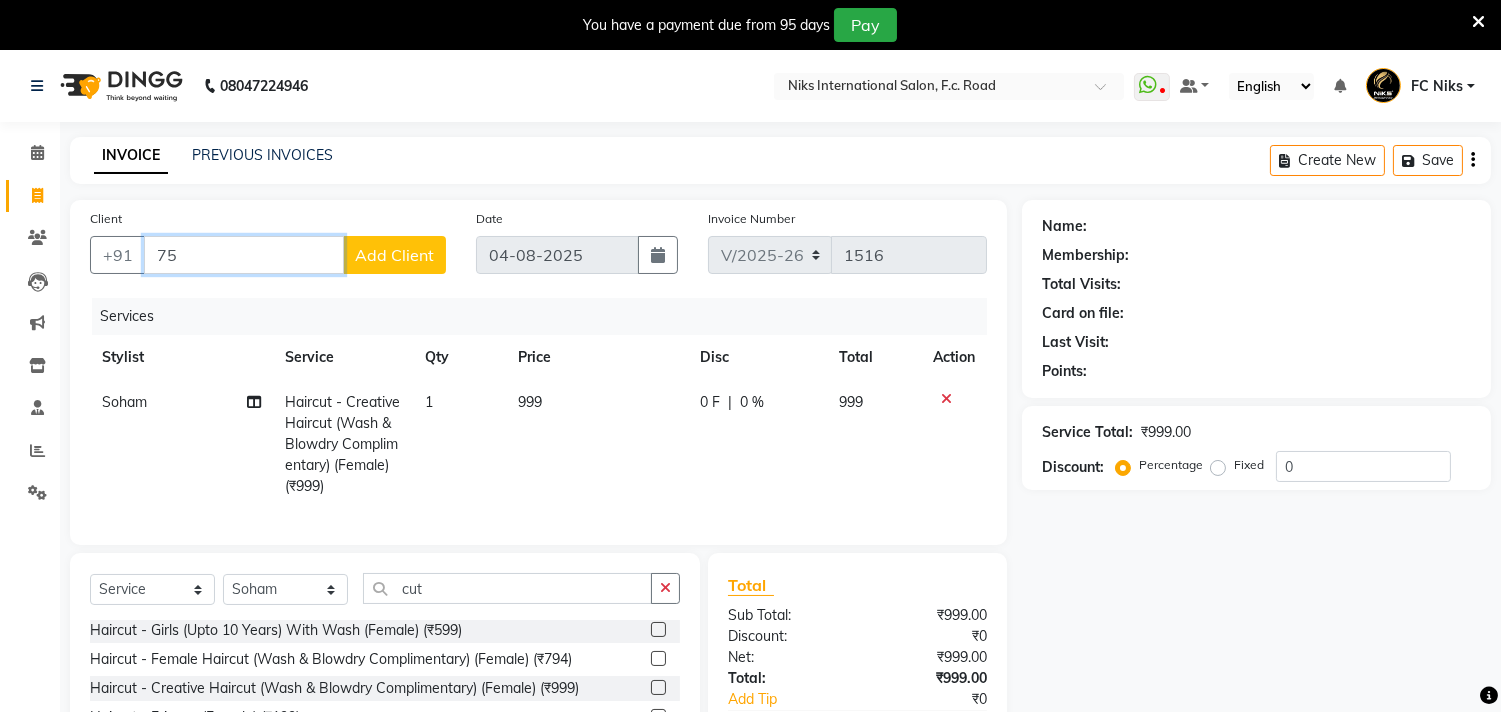 type on "7" 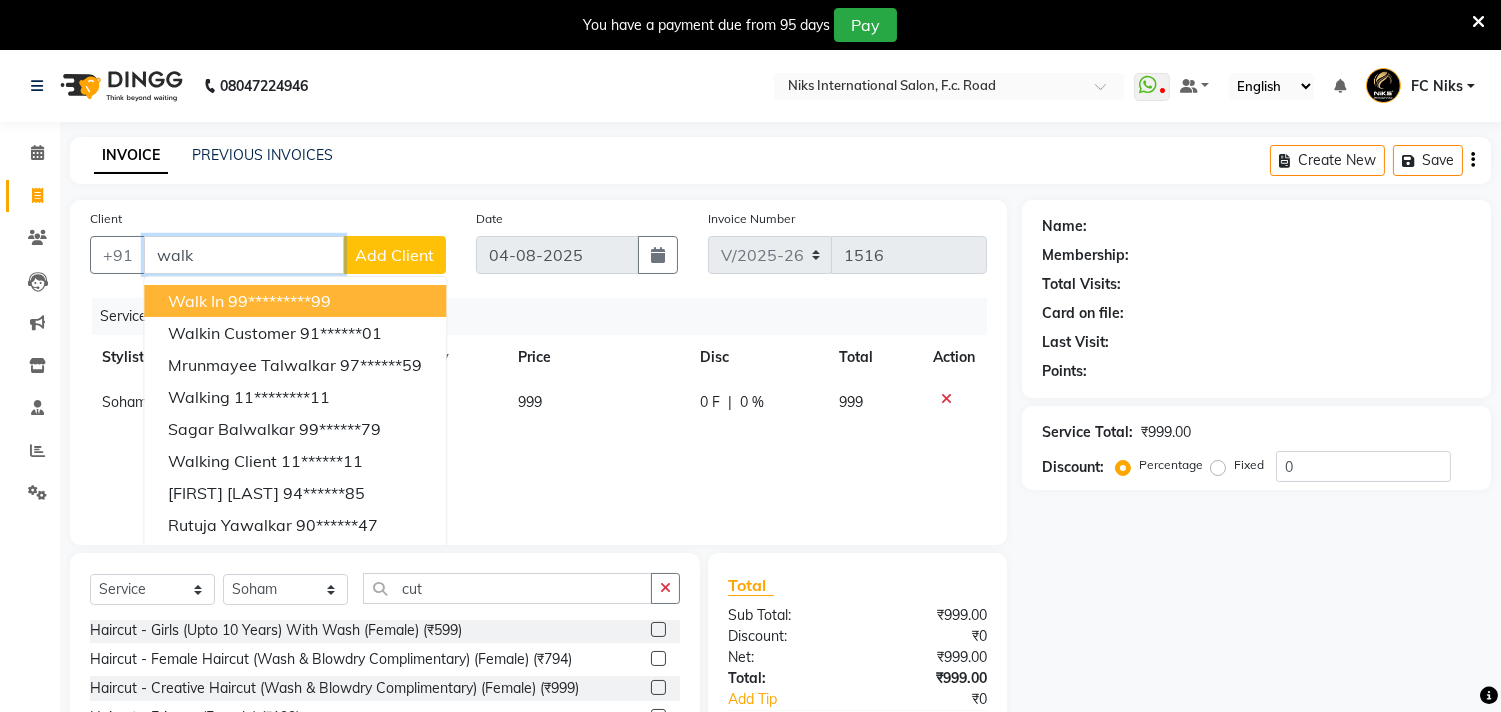 click on "99*********99" at bounding box center (279, 301) 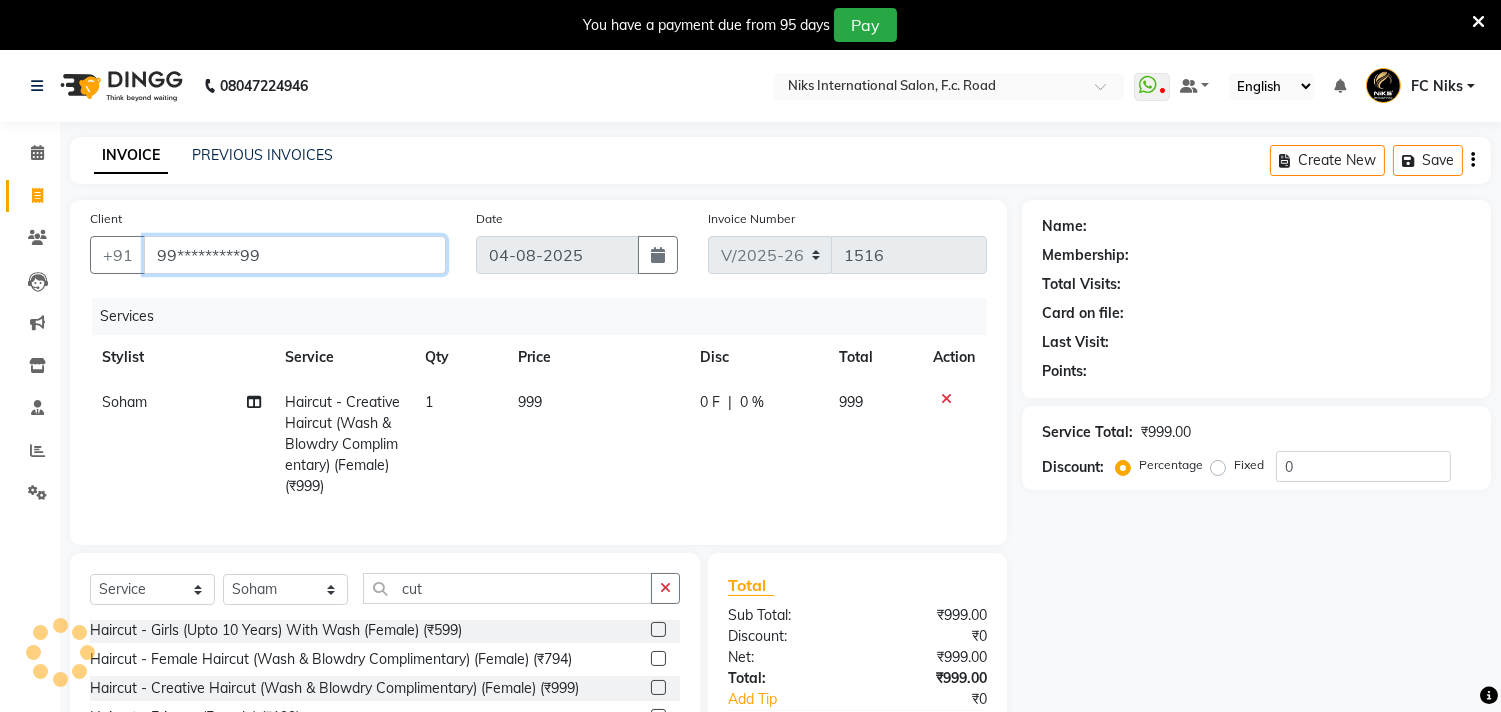 type on "99*********99" 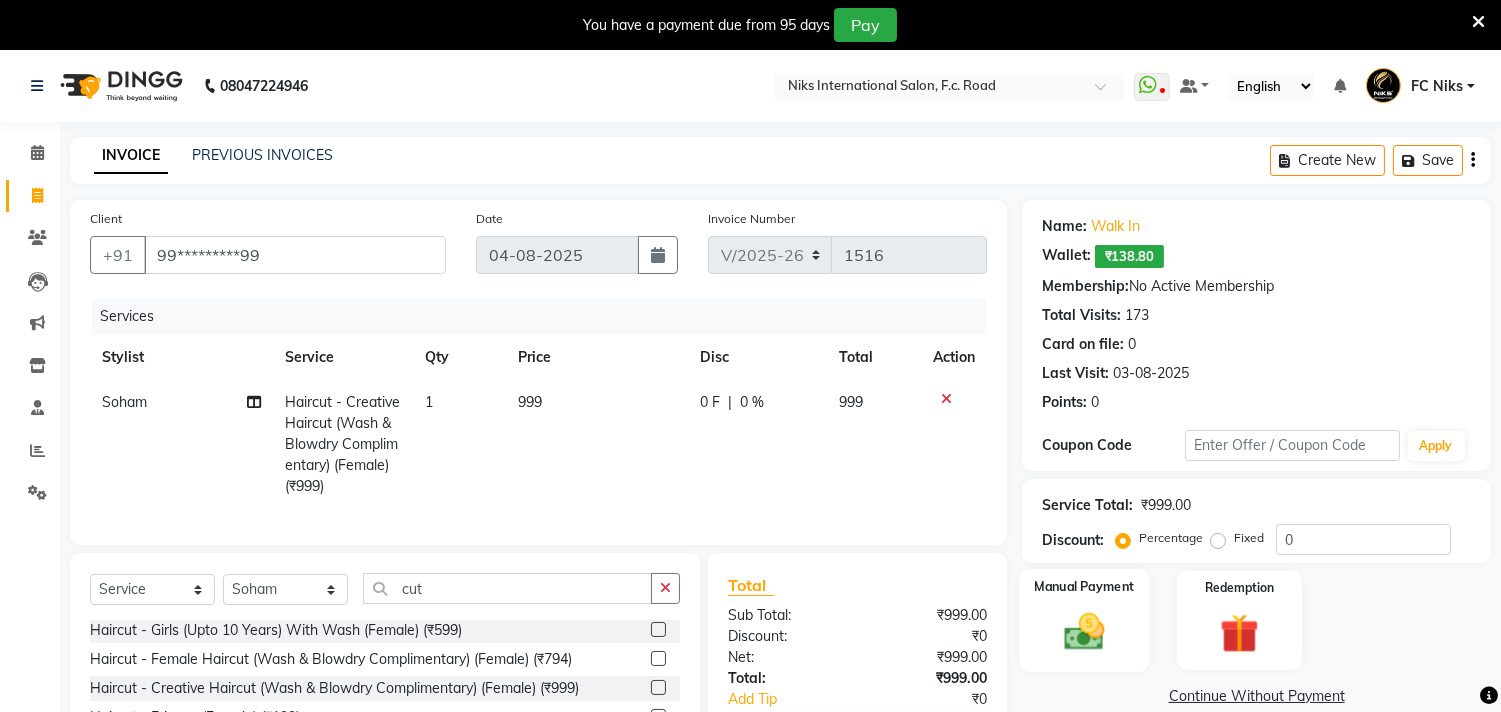 click 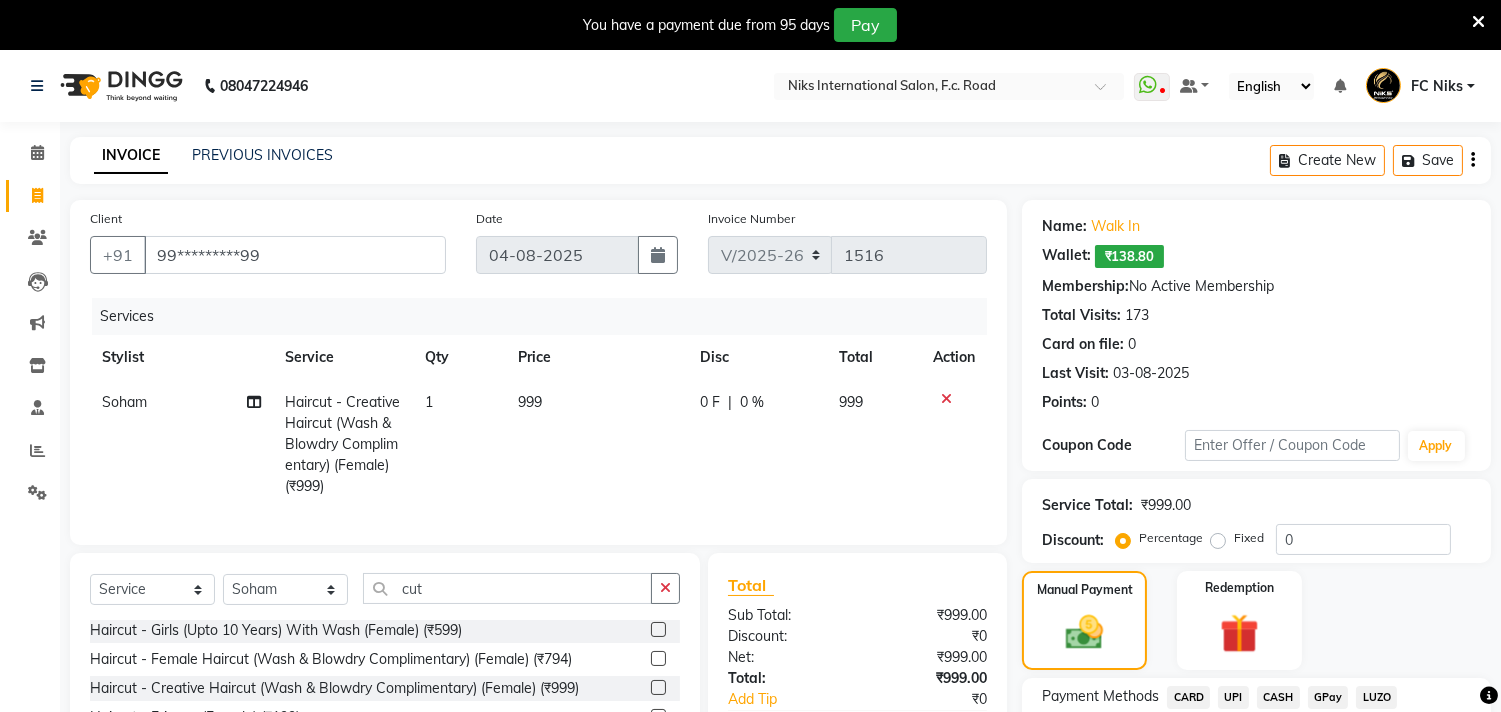 click on "CARD" 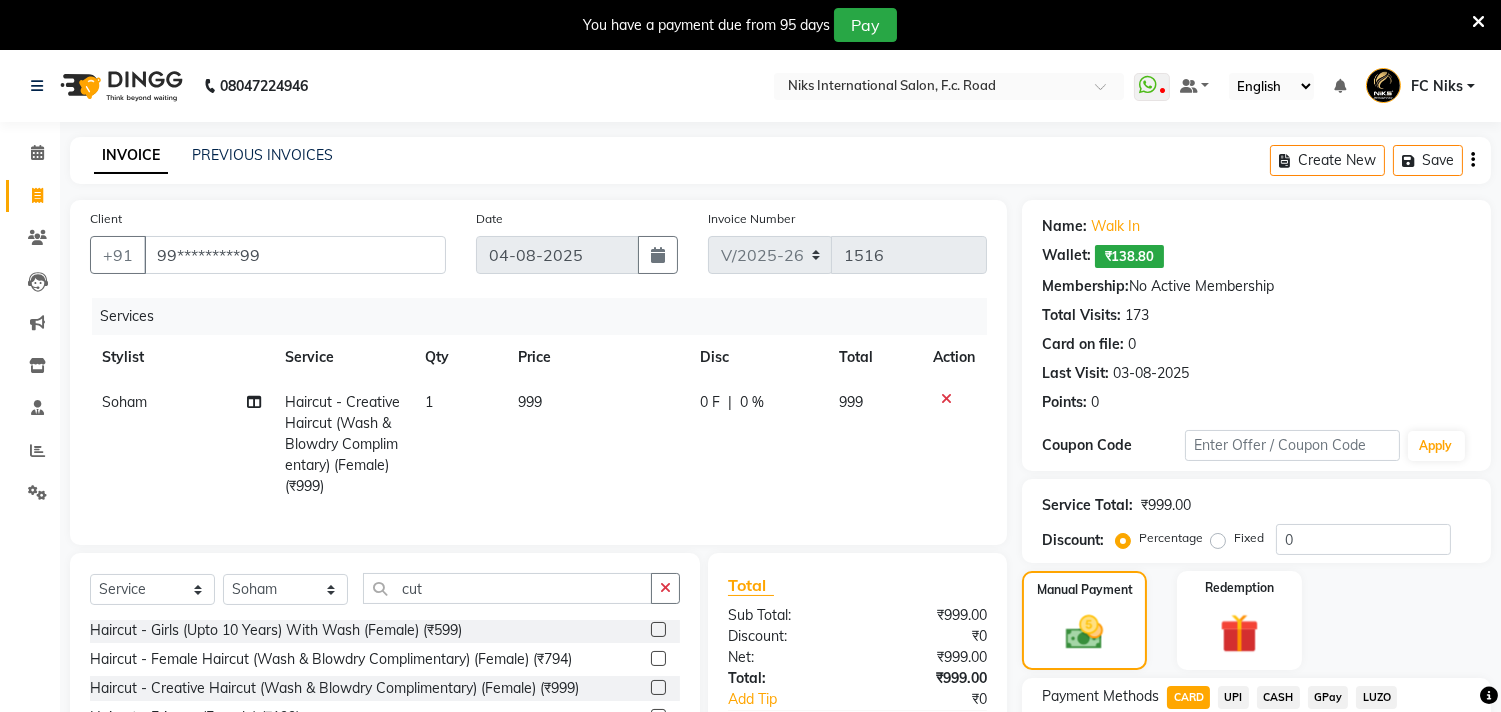 scroll, scrollTop: 155, scrollLeft: 0, axis: vertical 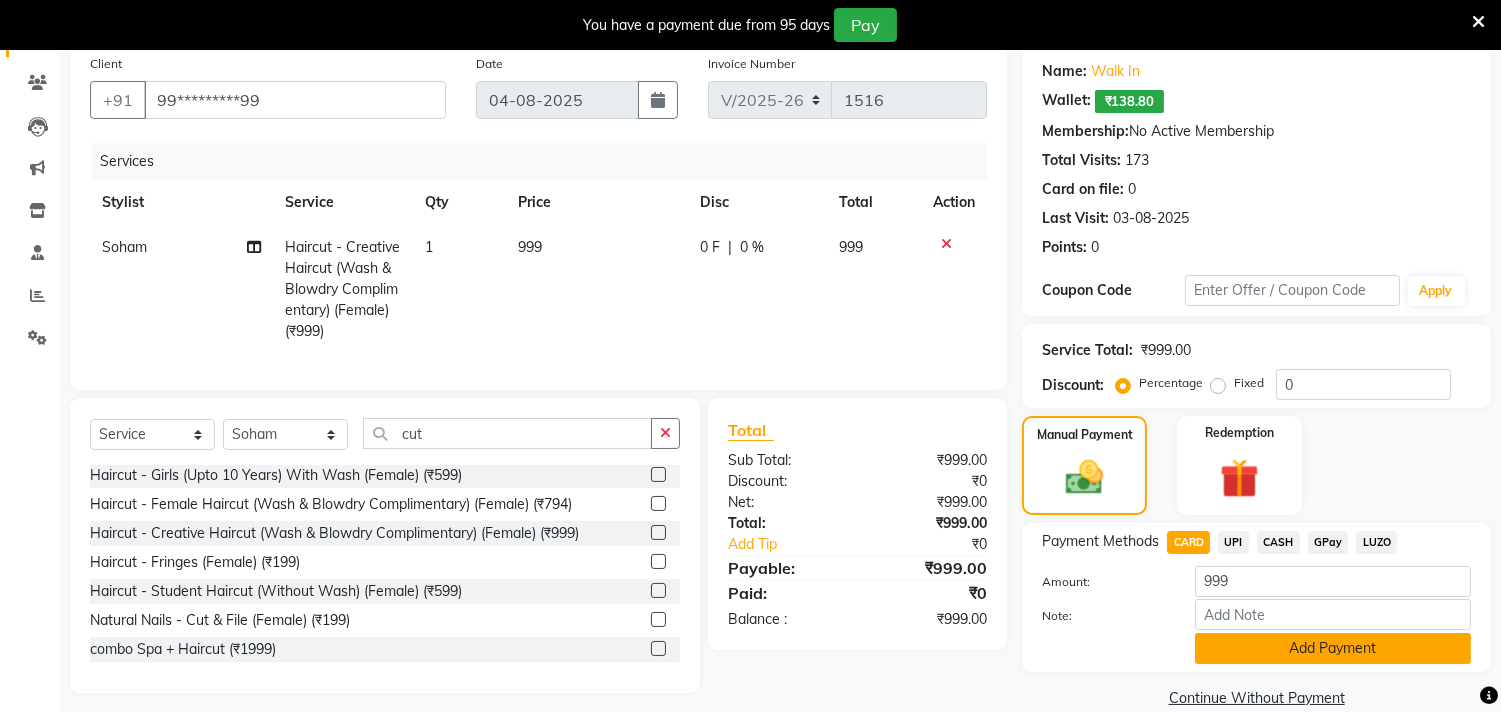 click on "Add Payment" 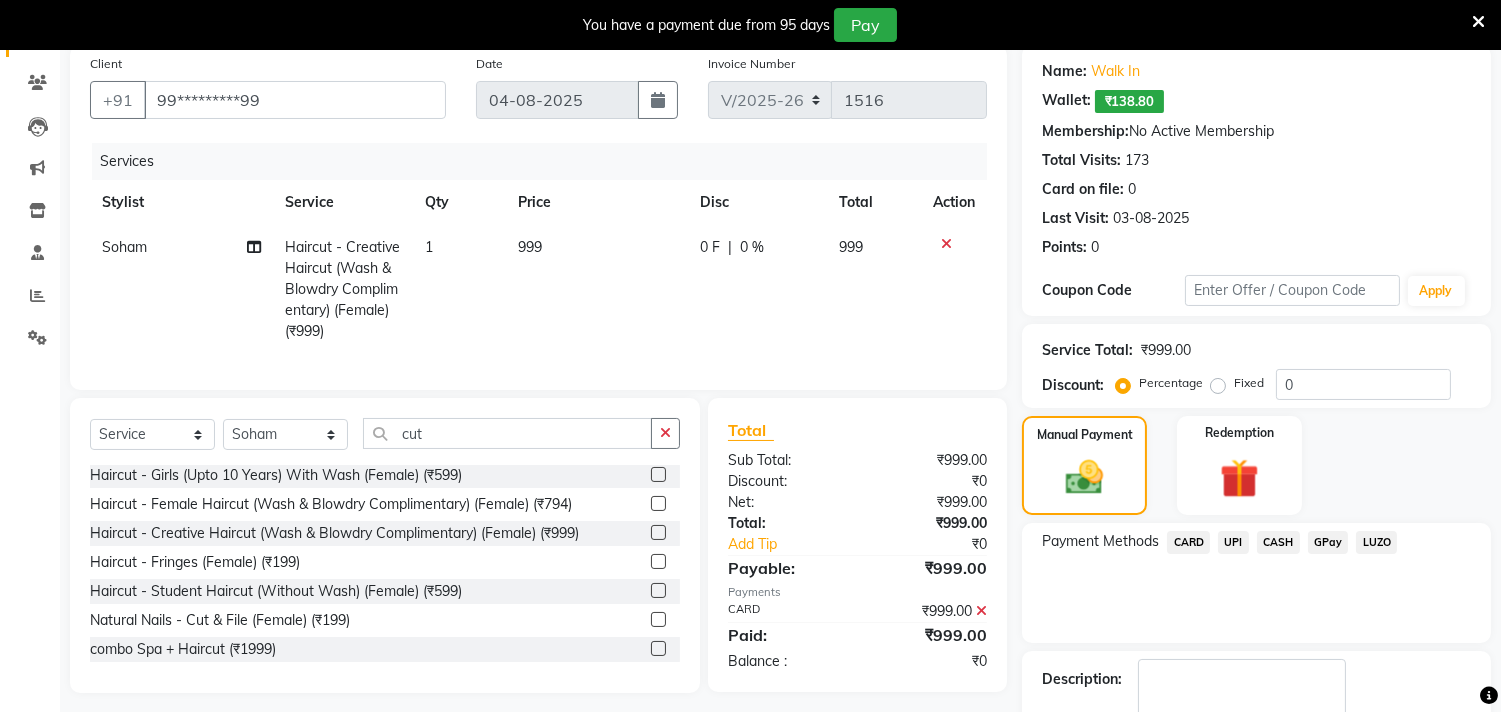 scroll, scrollTop: 268, scrollLeft: 0, axis: vertical 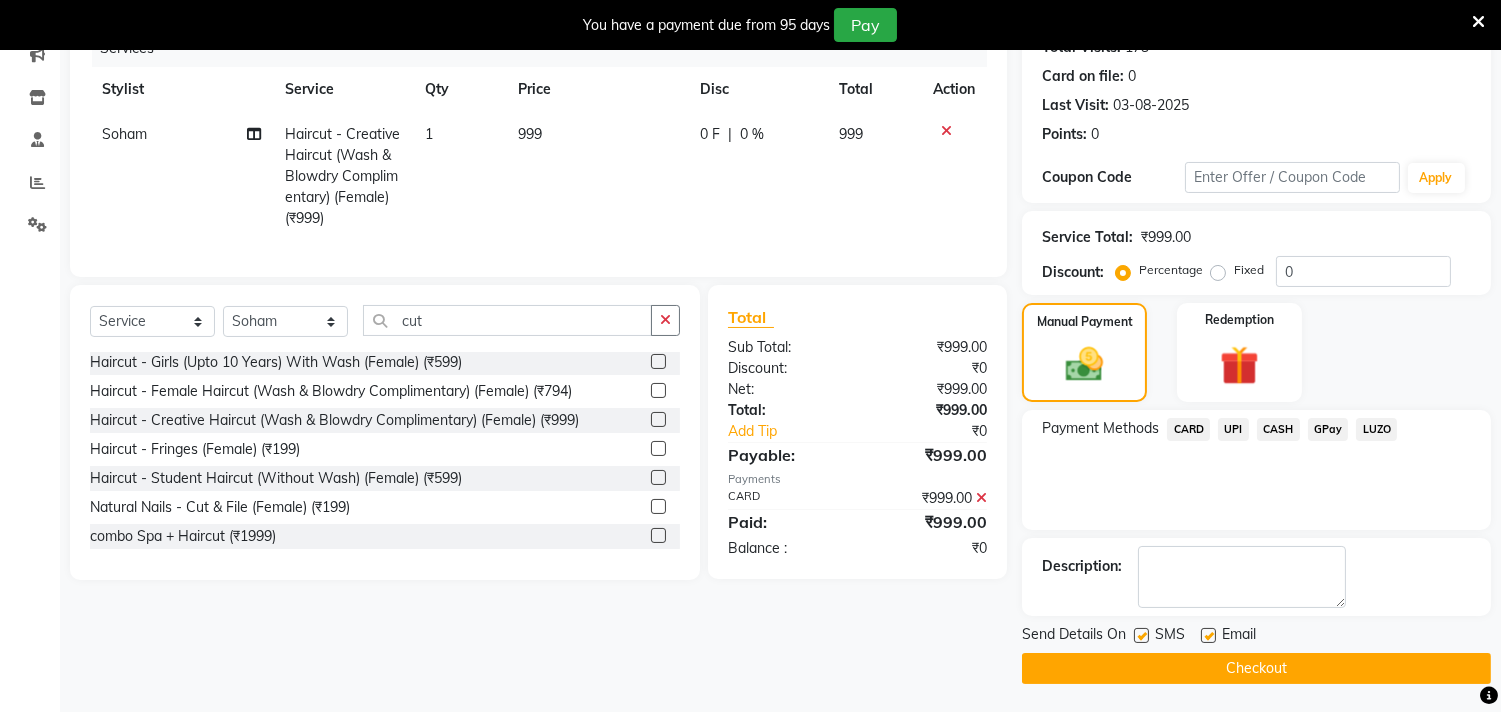 click on "Checkout" 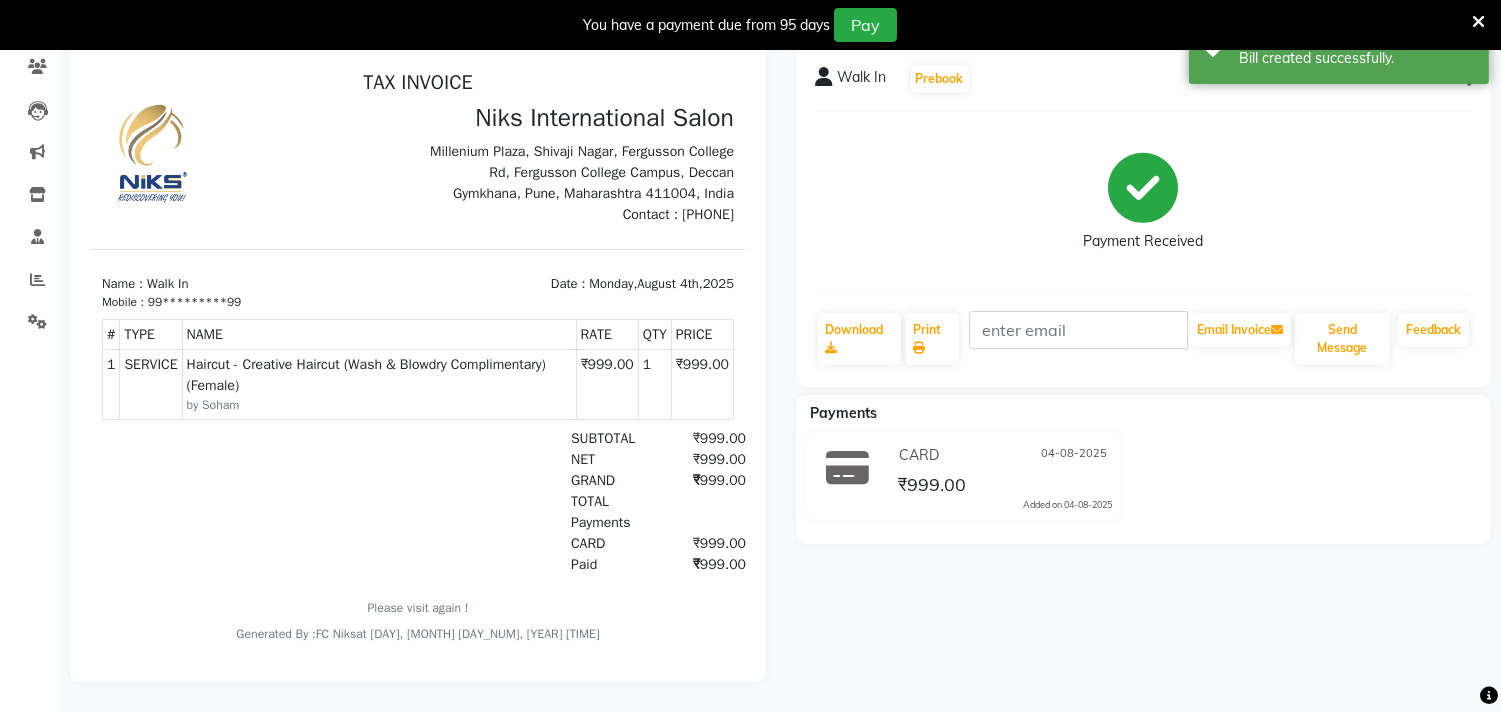 scroll, scrollTop: 45, scrollLeft: 0, axis: vertical 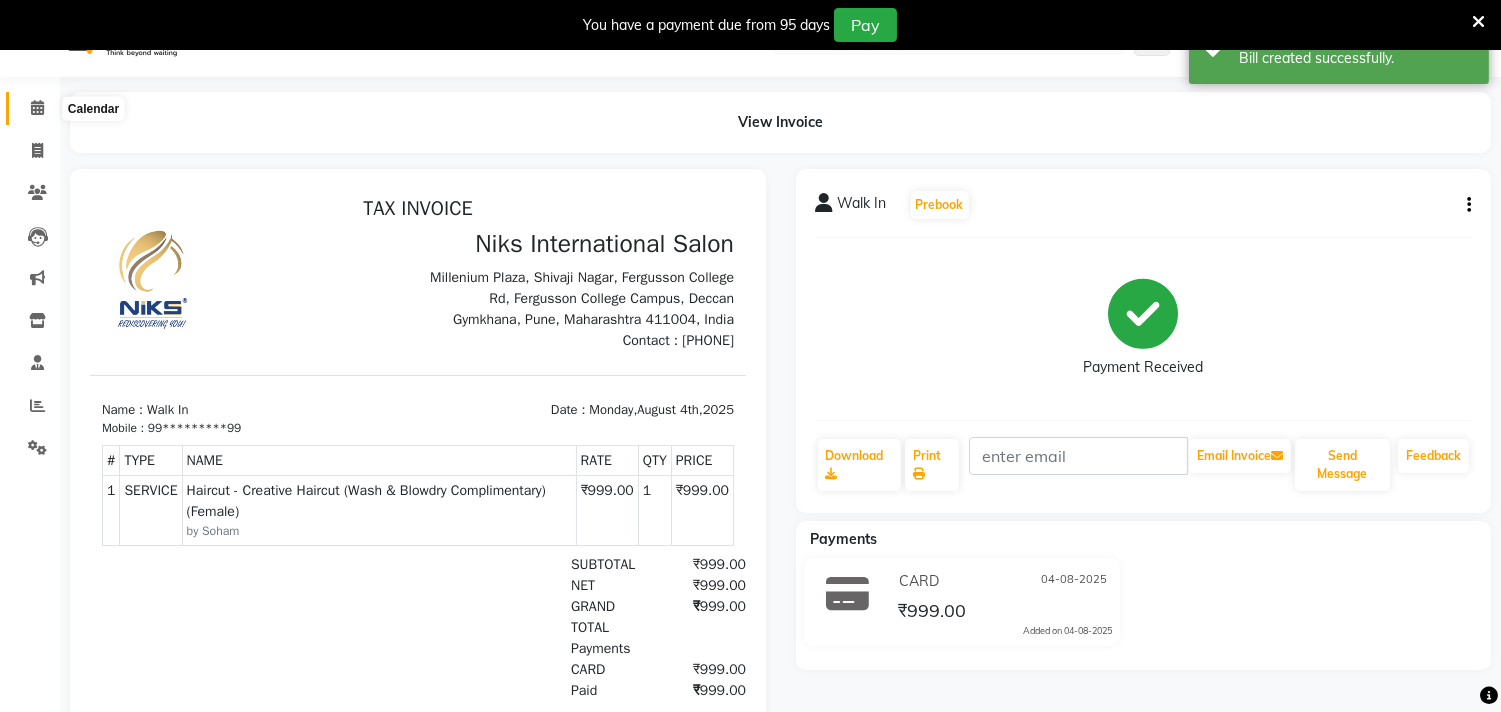 click 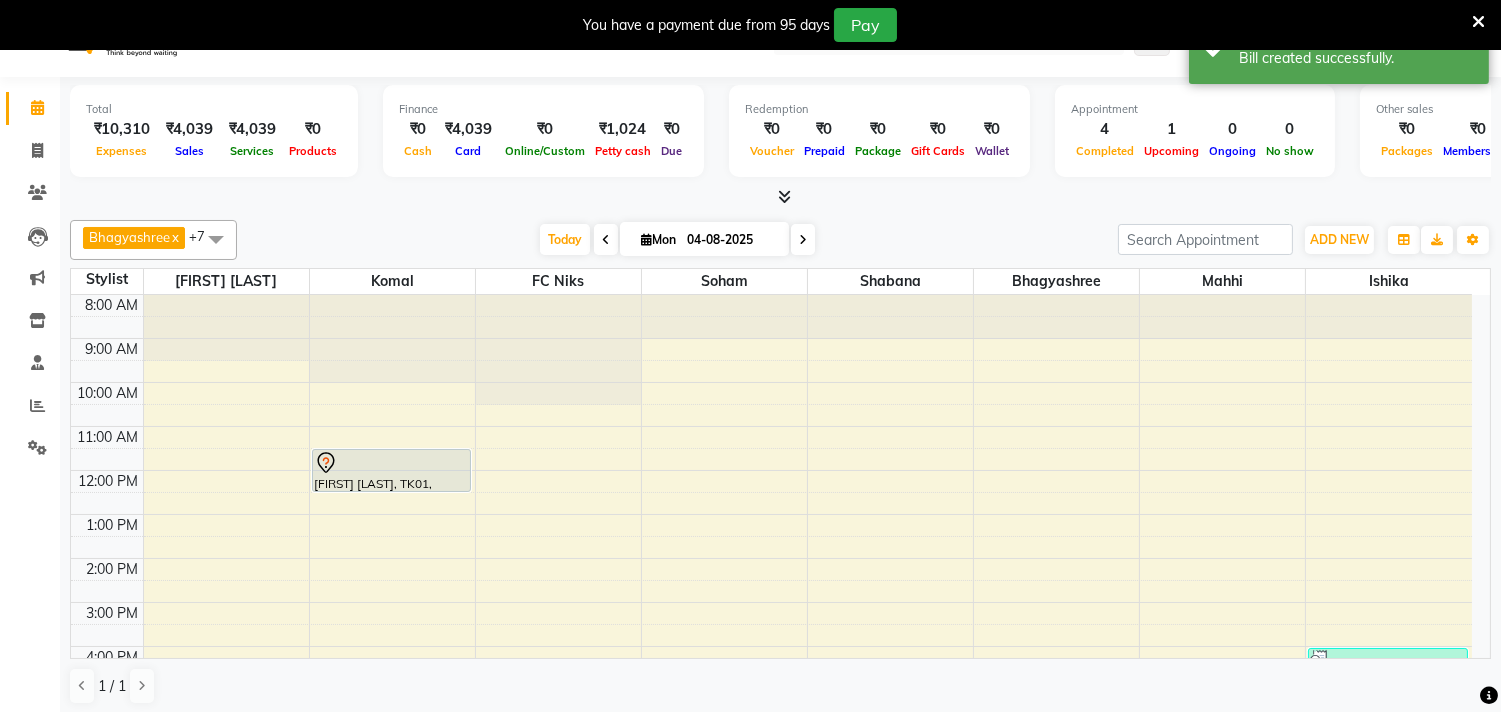 scroll, scrollTop: 0, scrollLeft: 0, axis: both 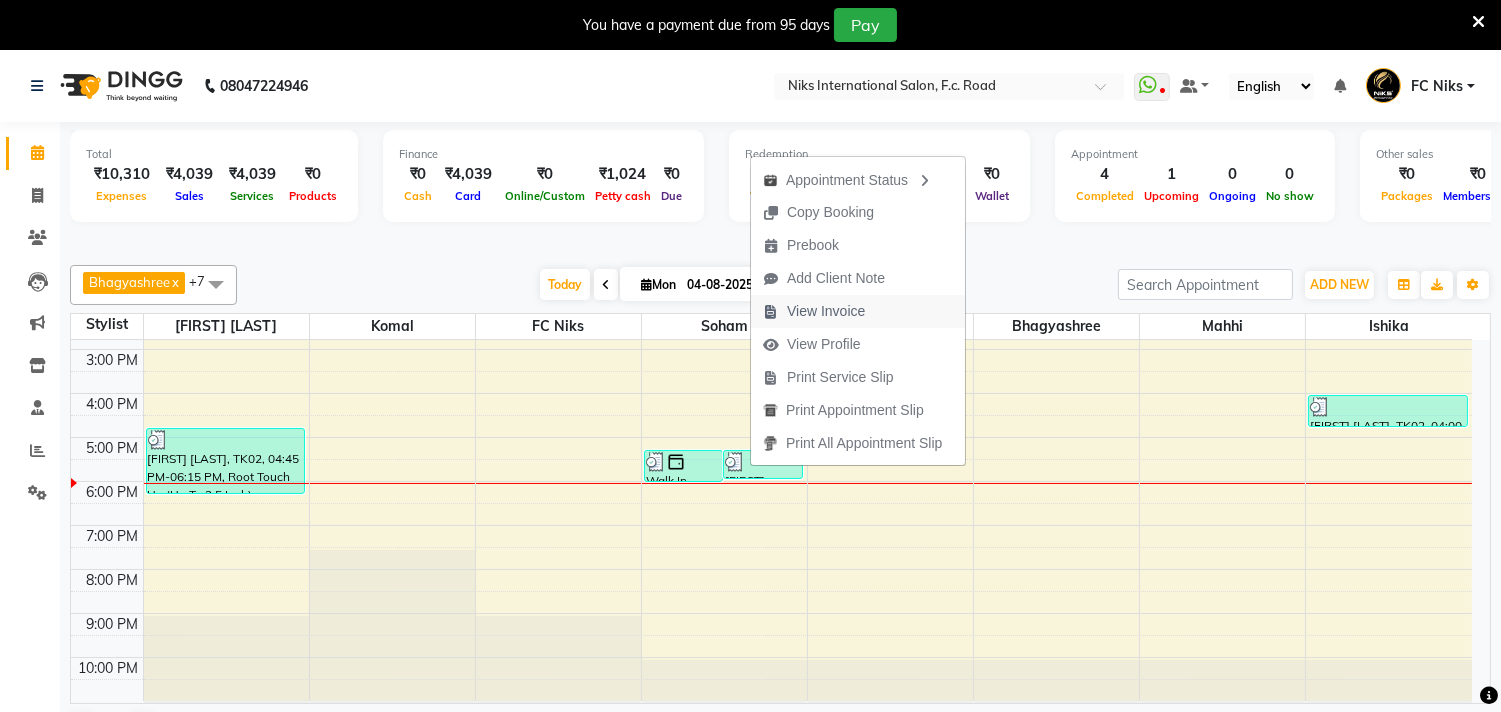click on "View Invoice" at bounding box center [826, 311] 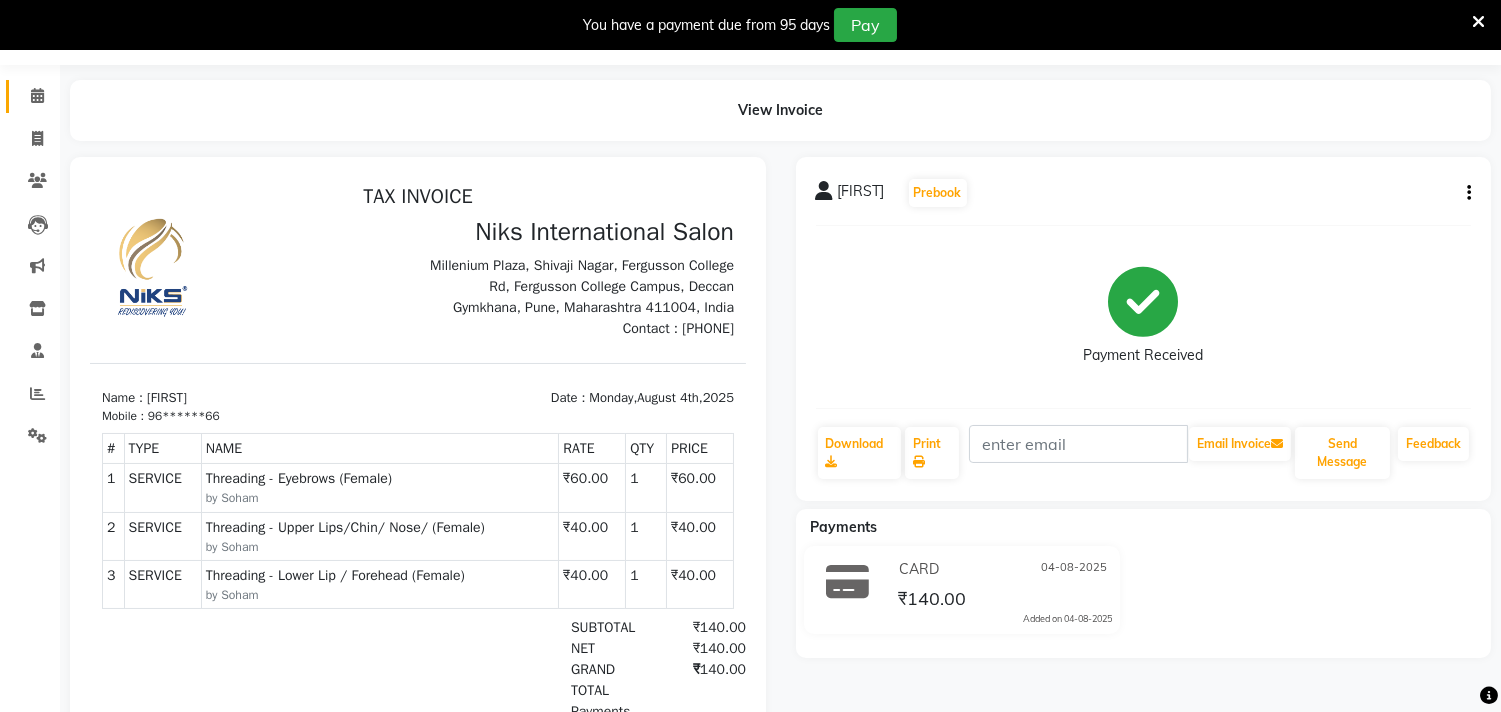 scroll, scrollTop: 74, scrollLeft: 0, axis: vertical 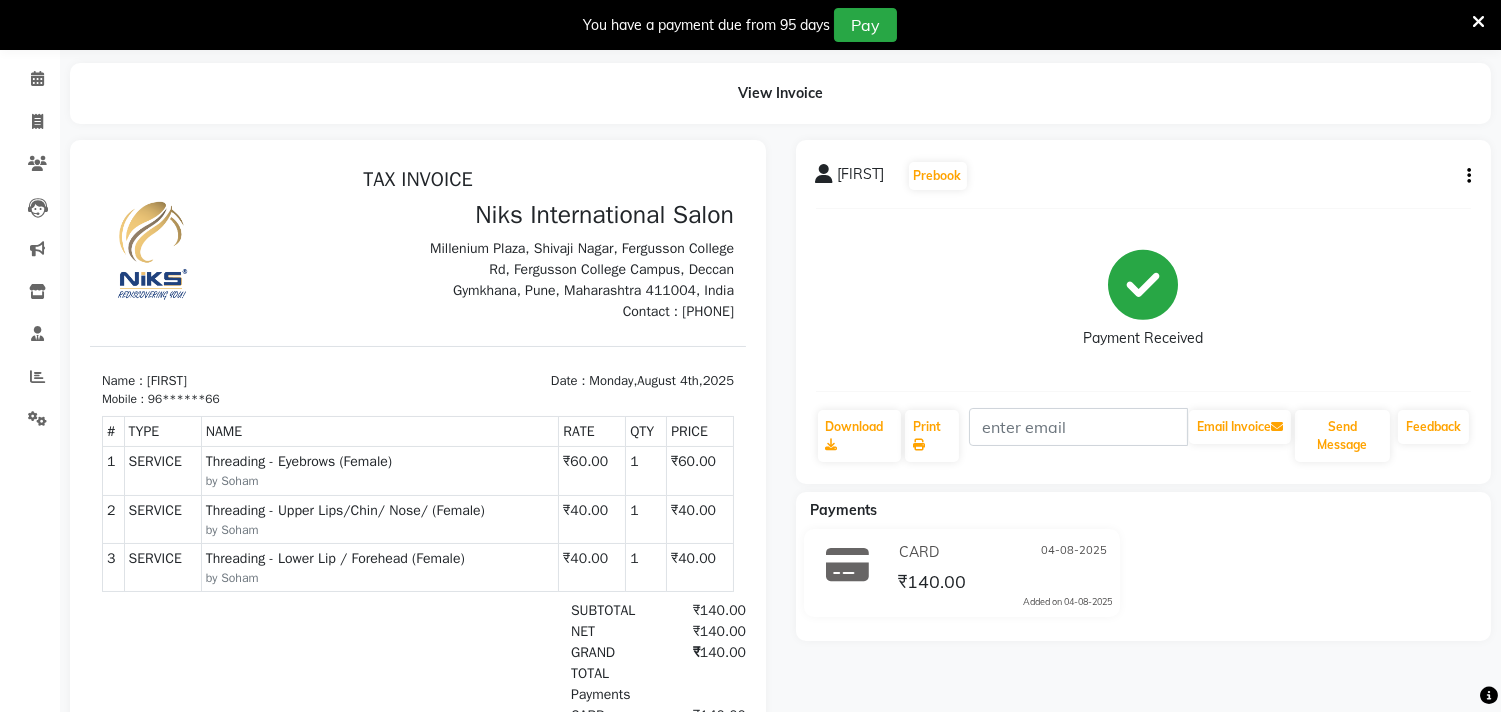 click 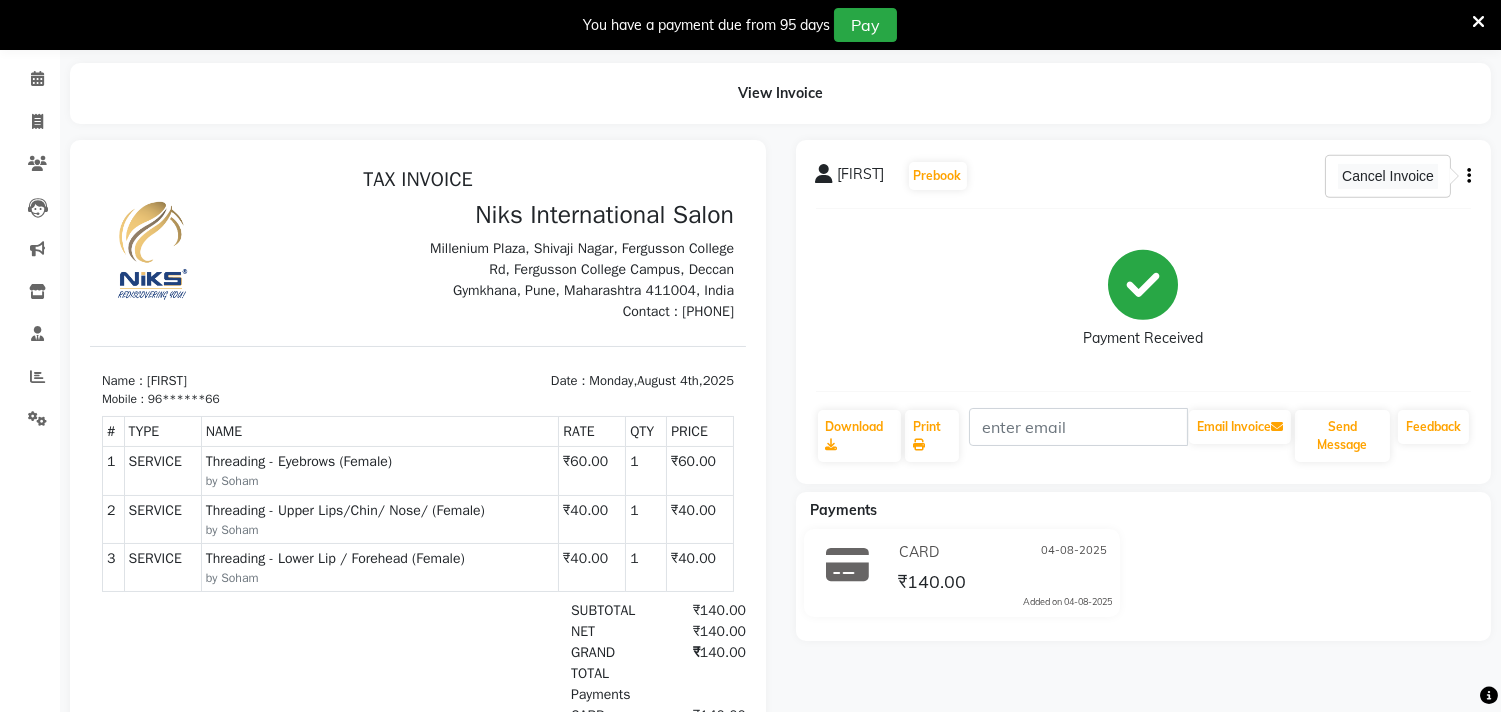 click on "Cancel Invoice" at bounding box center (1388, 176) 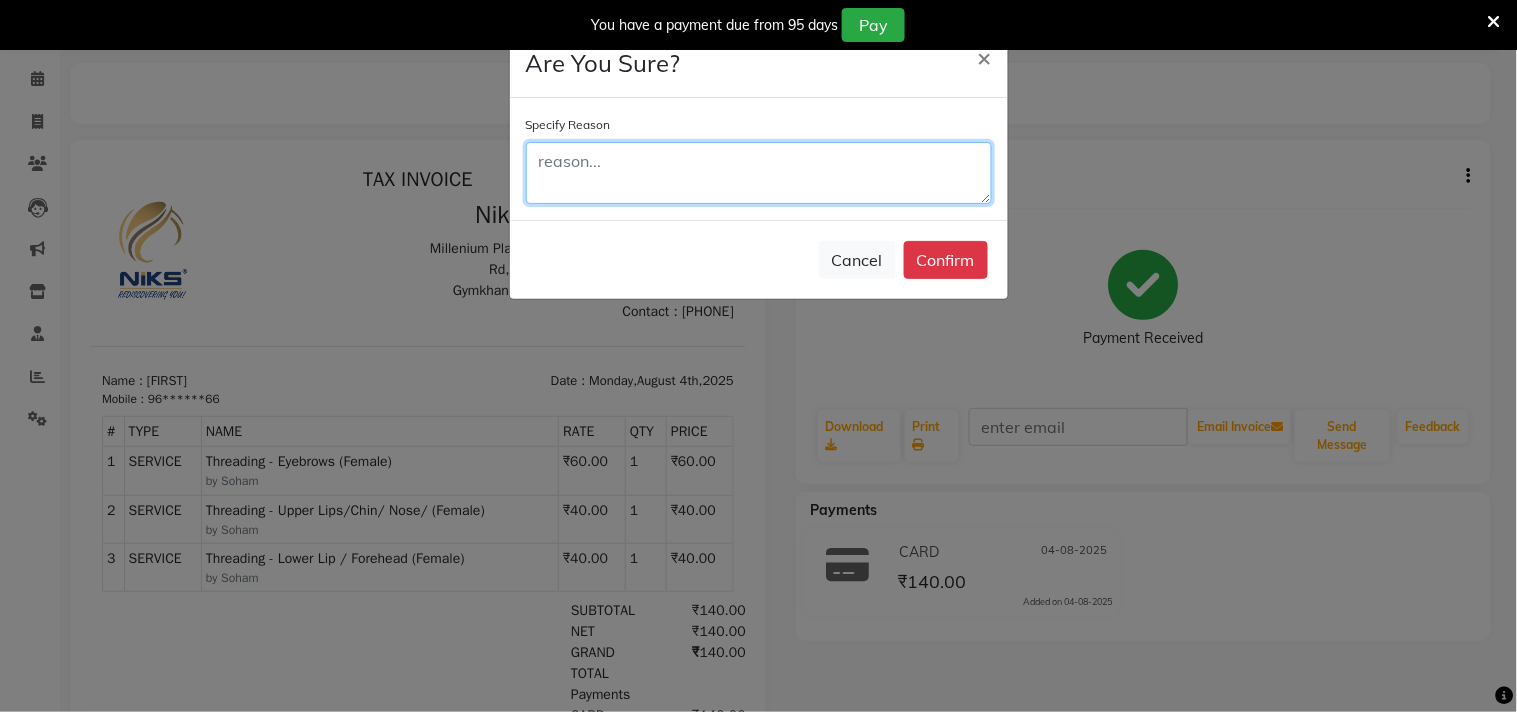 click 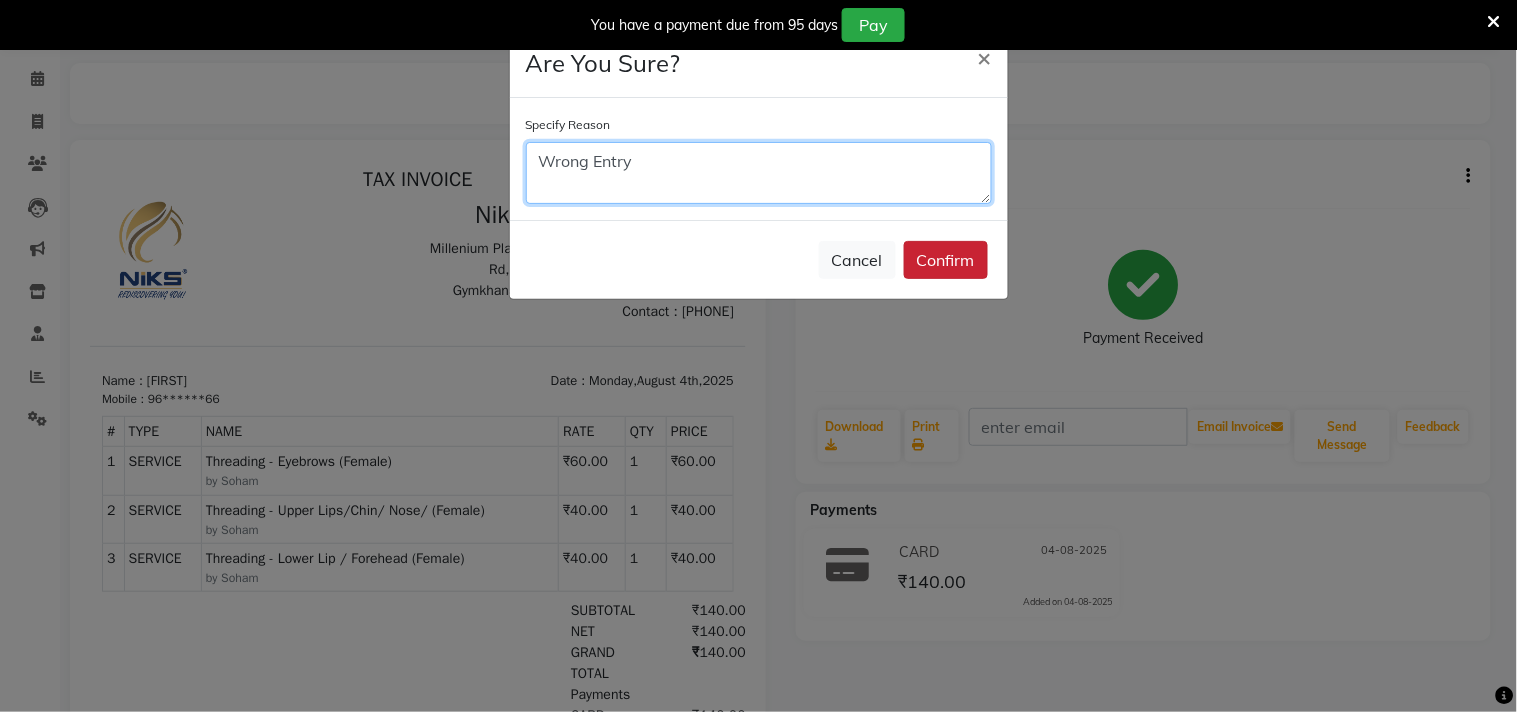 type on "Wrong Entry" 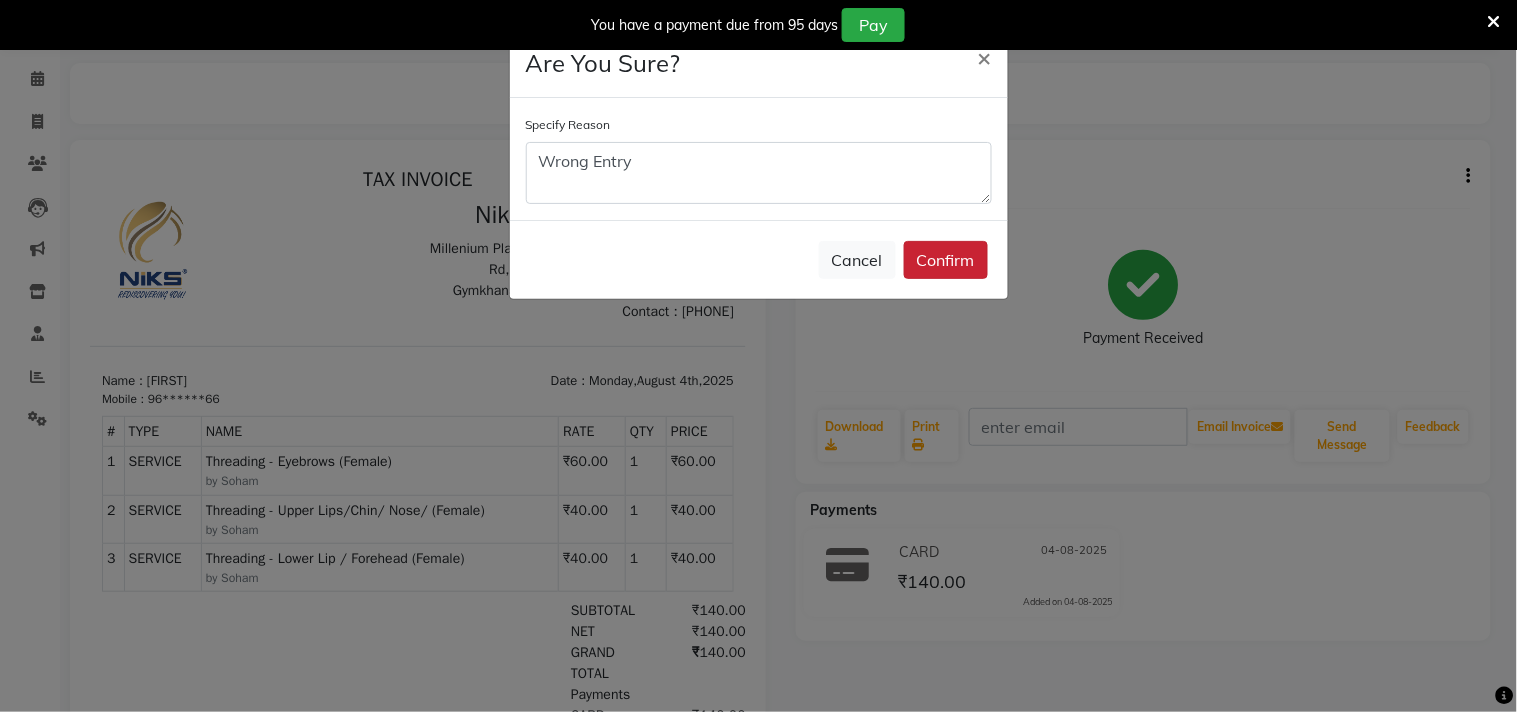 click on "Confirm" 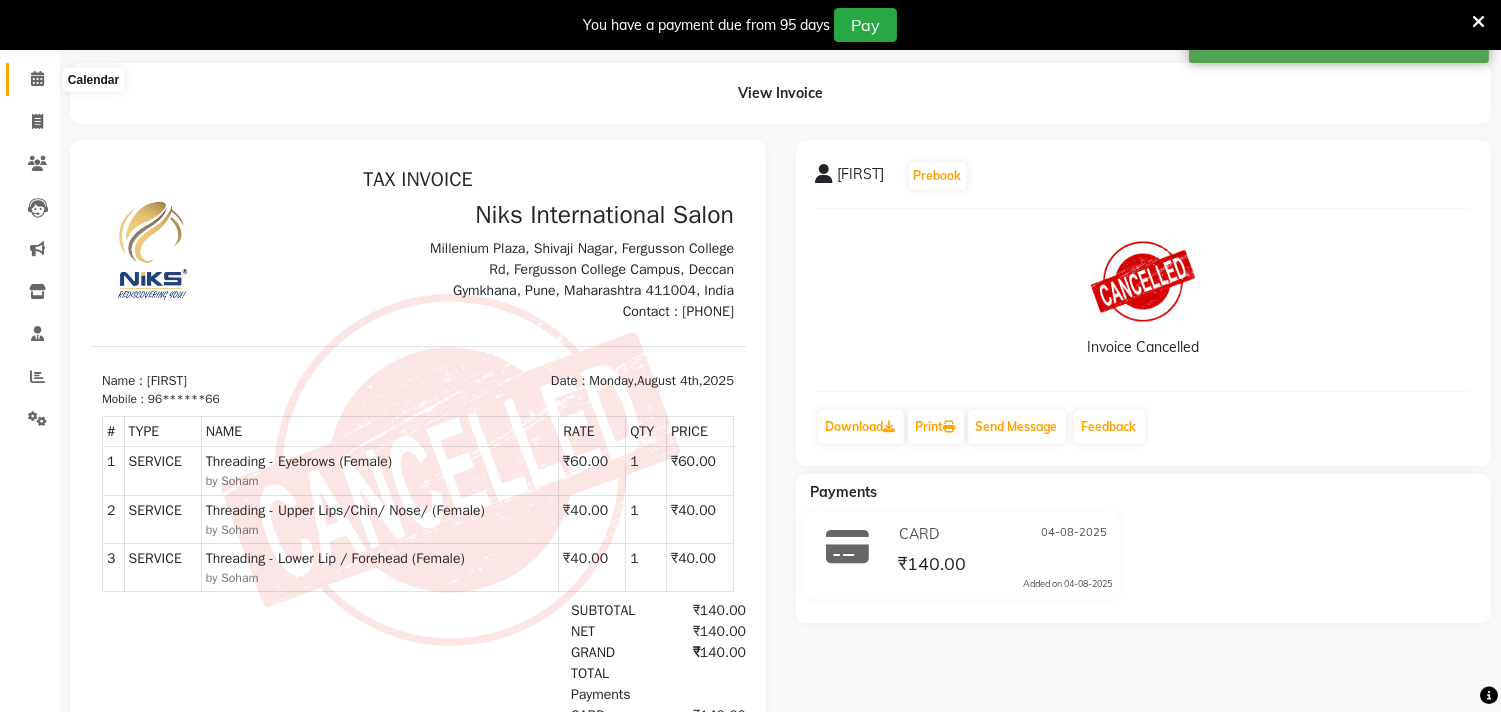 click 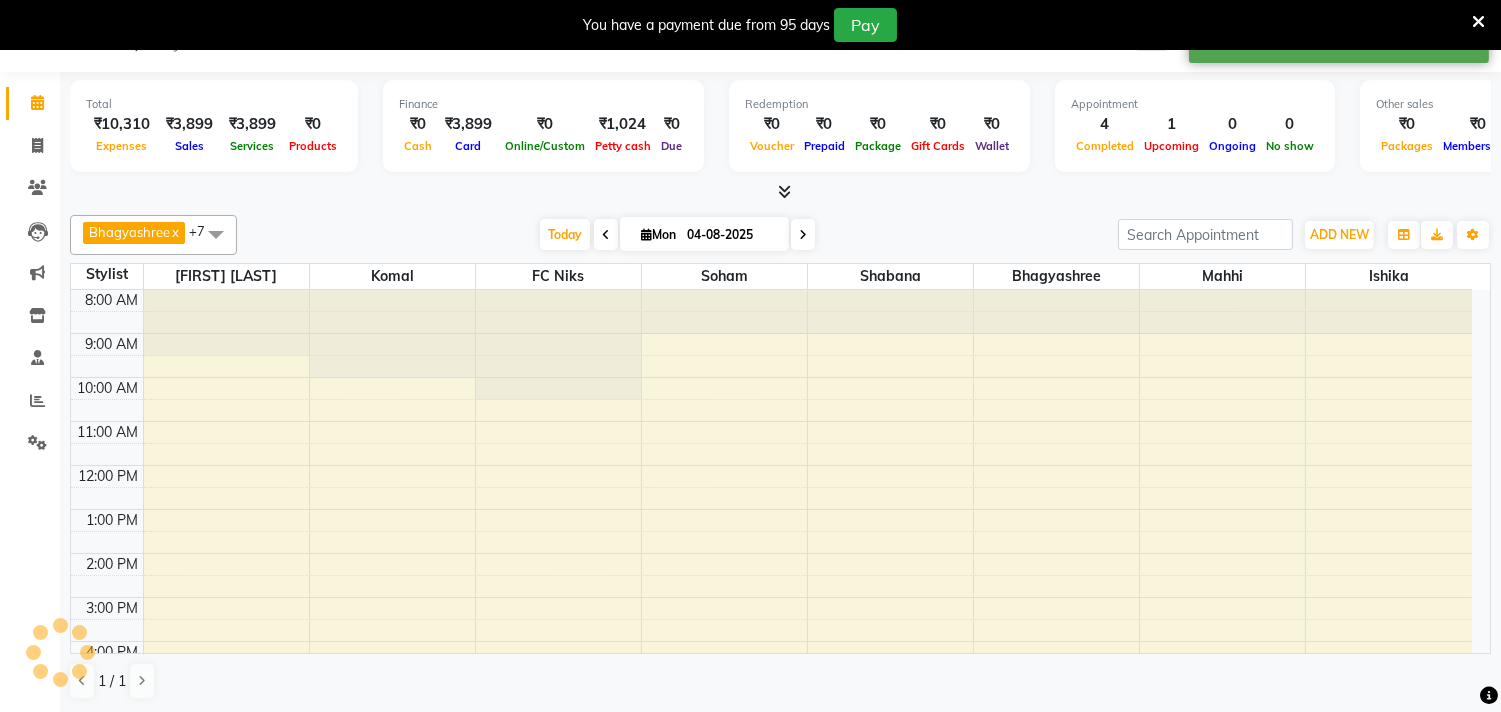 scroll, scrollTop: 0, scrollLeft: 0, axis: both 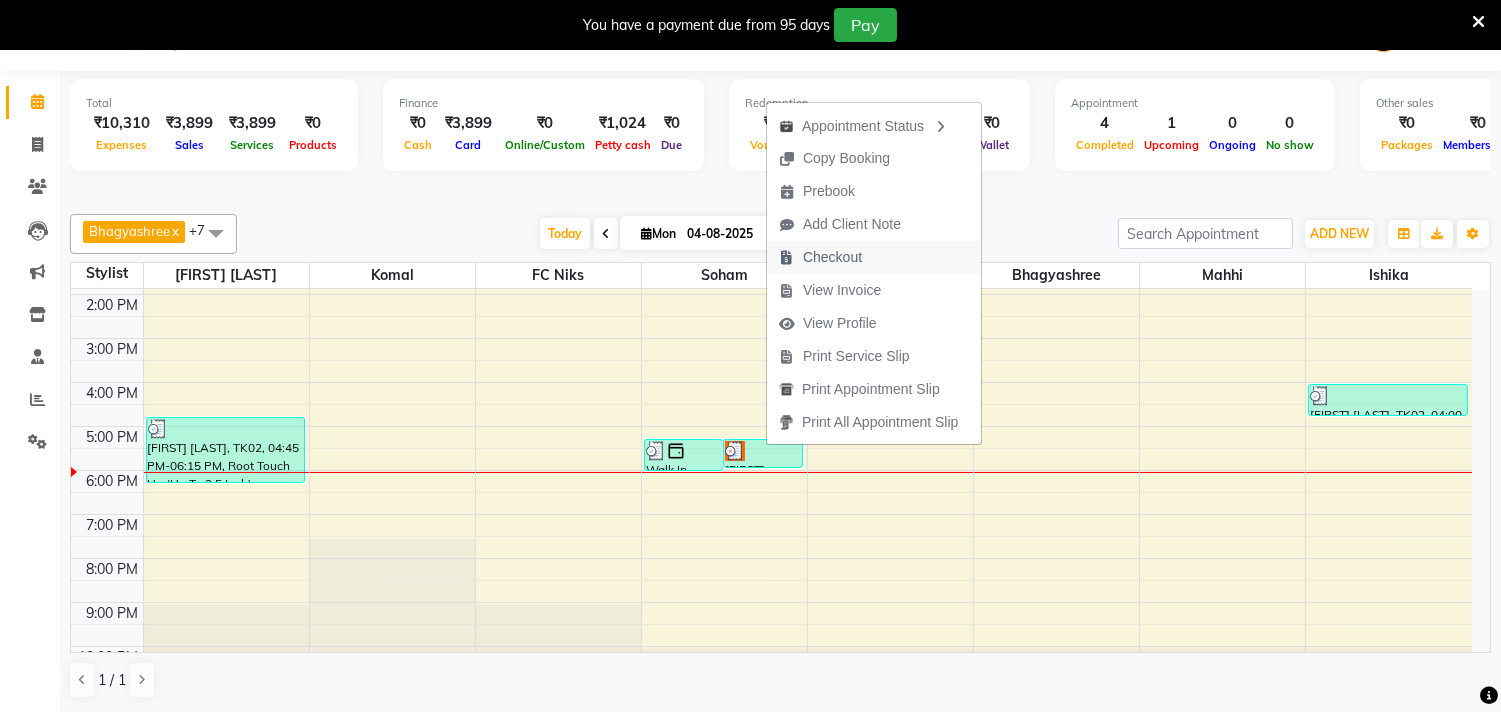 click on "Checkout" at bounding box center [832, 257] 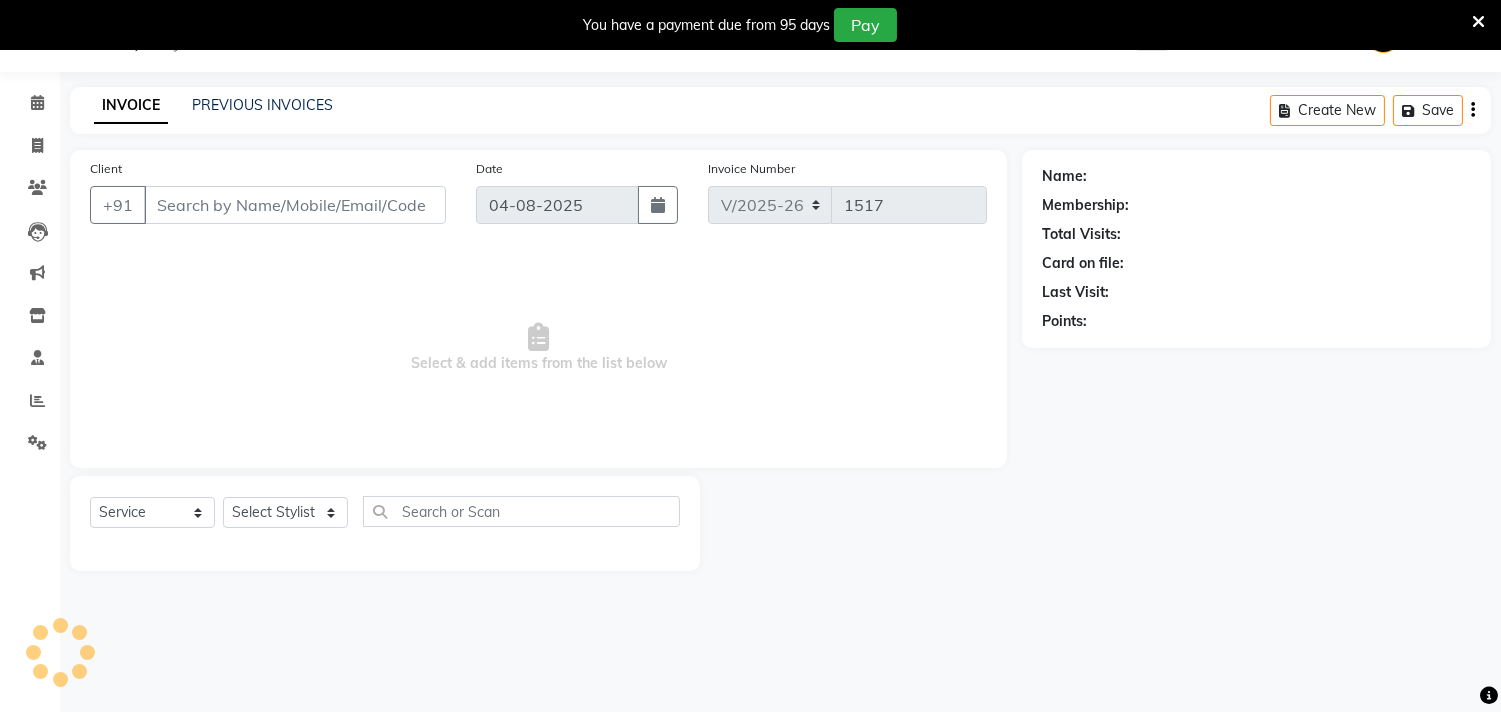 scroll, scrollTop: 50, scrollLeft: 0, axis: vertical 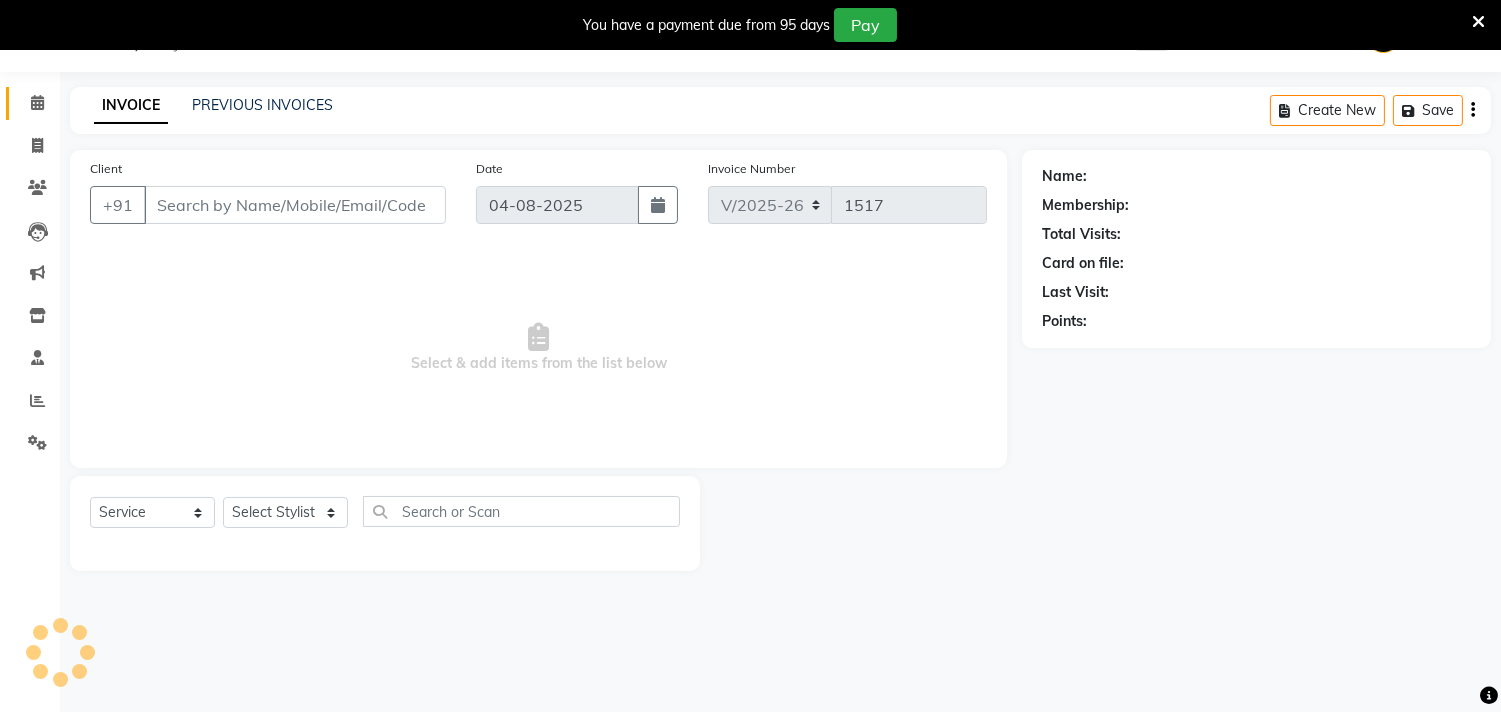 type on "96******66" 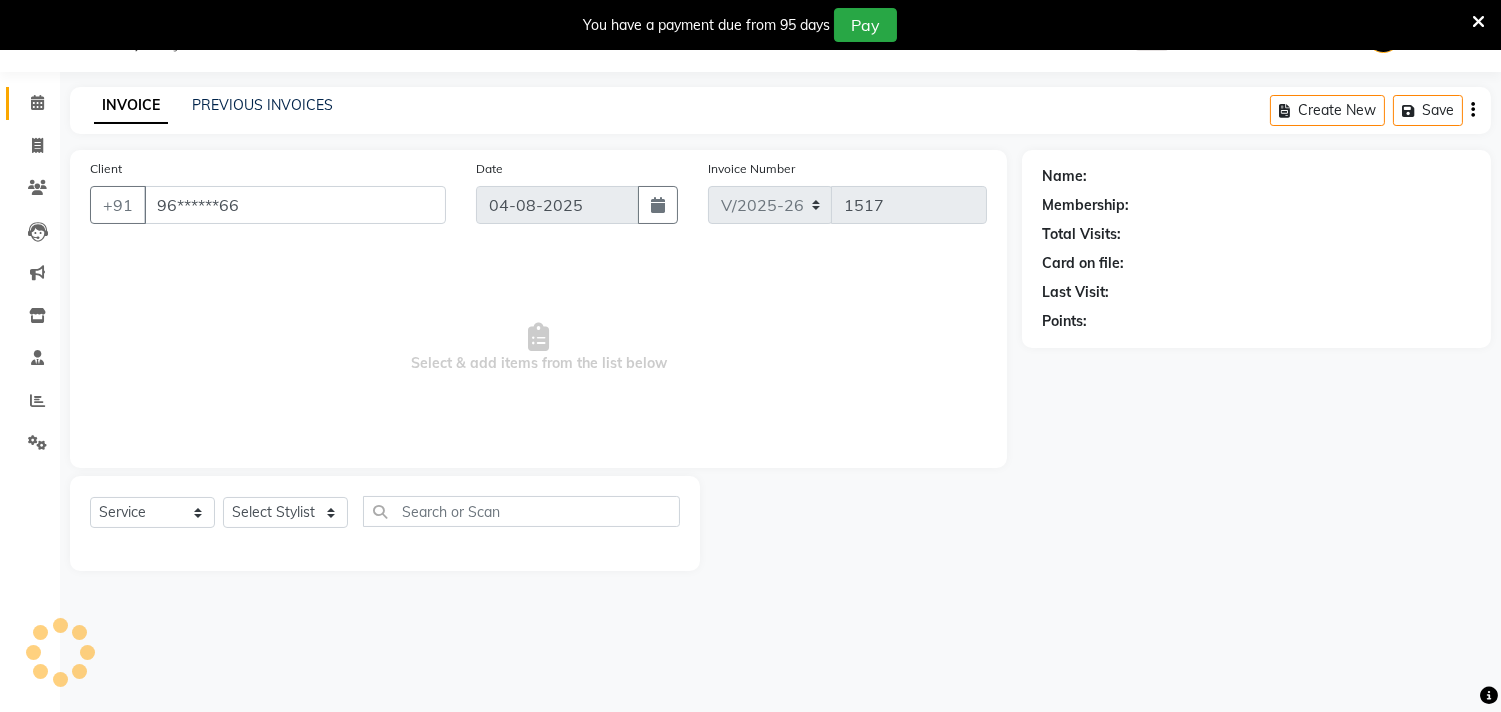 select on "19394" 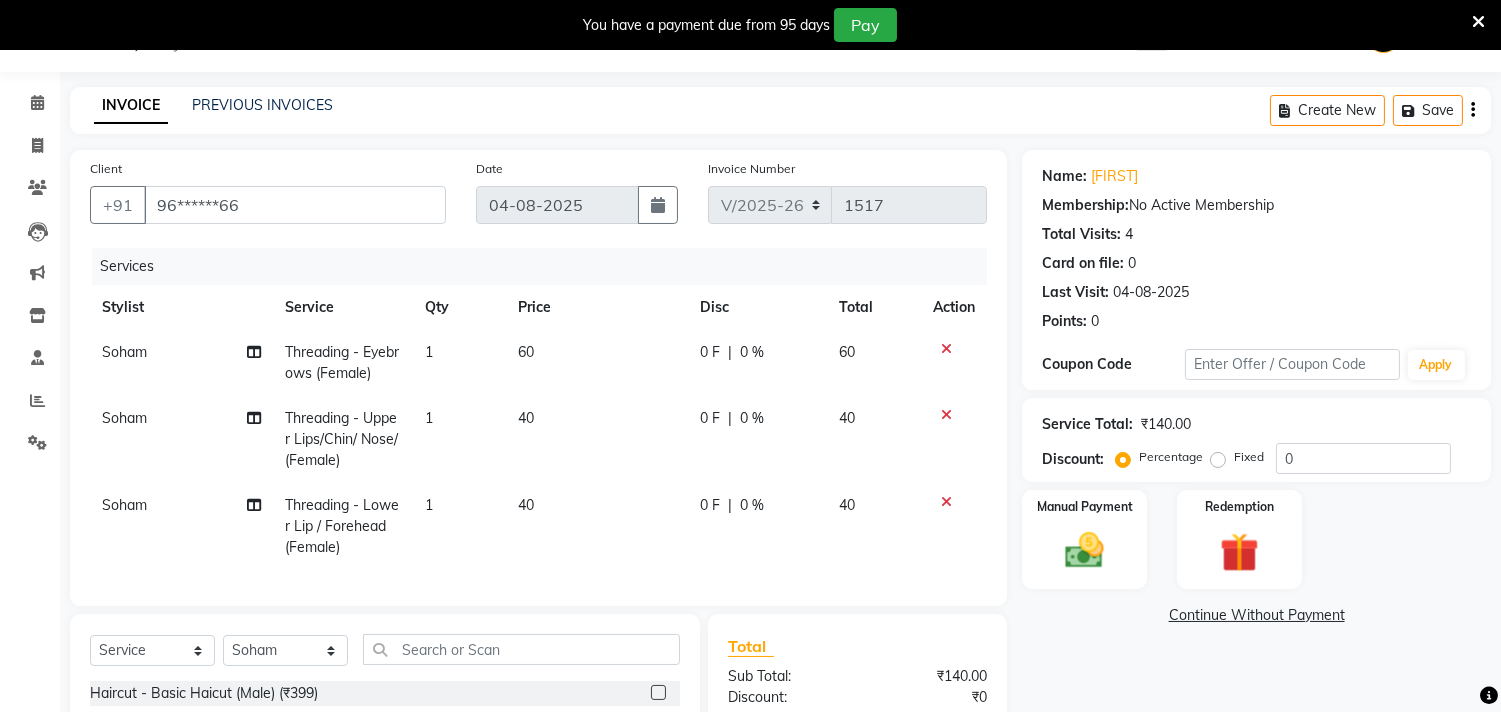 click on "Soham" 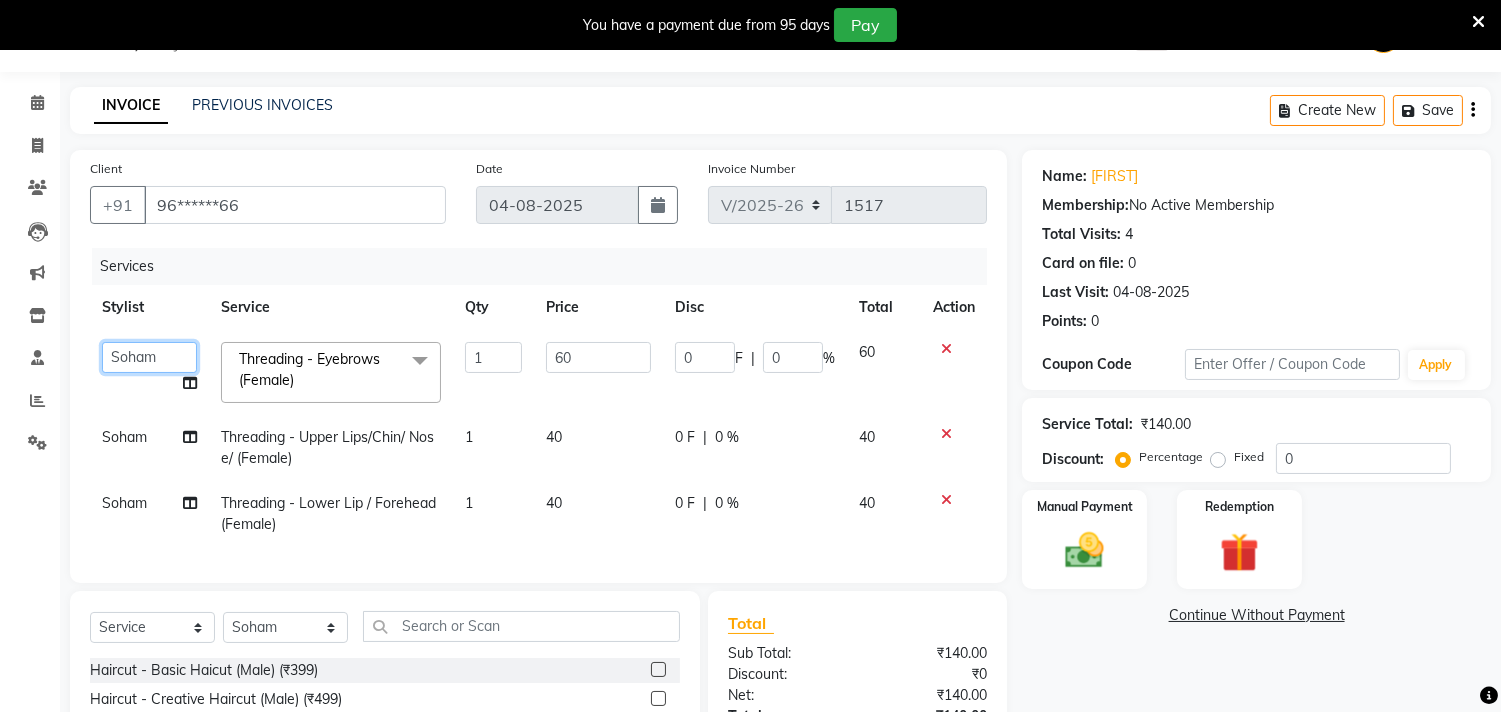 click on "[FIRST] [FIRST] [FIRST] [FIRST] [FIRST] [FIRST] [FIRST] [FIRST] [FIRST] [FIRST] [FIRST] [FIRST] [FIRST] [FIRST] [FIRST] [FIRST] [LAST]" 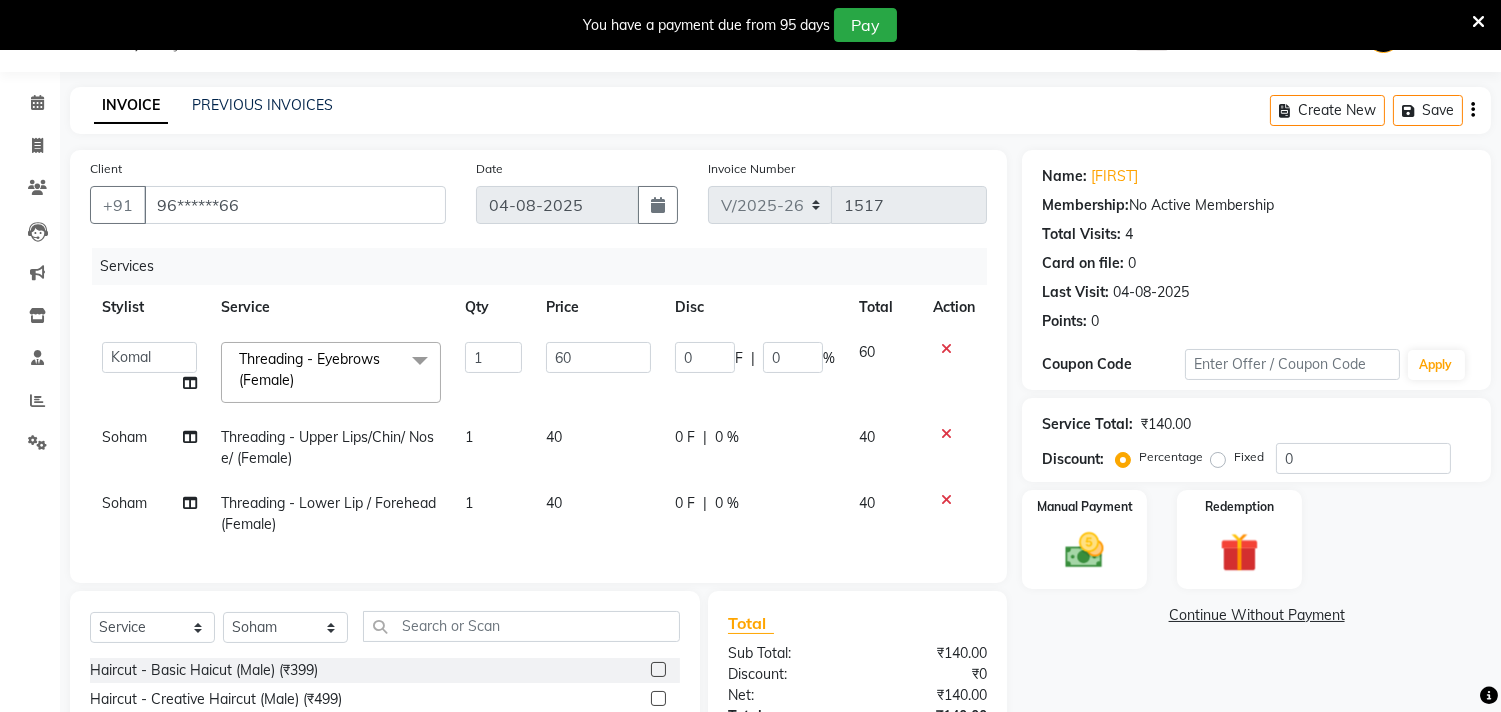 select on "160" 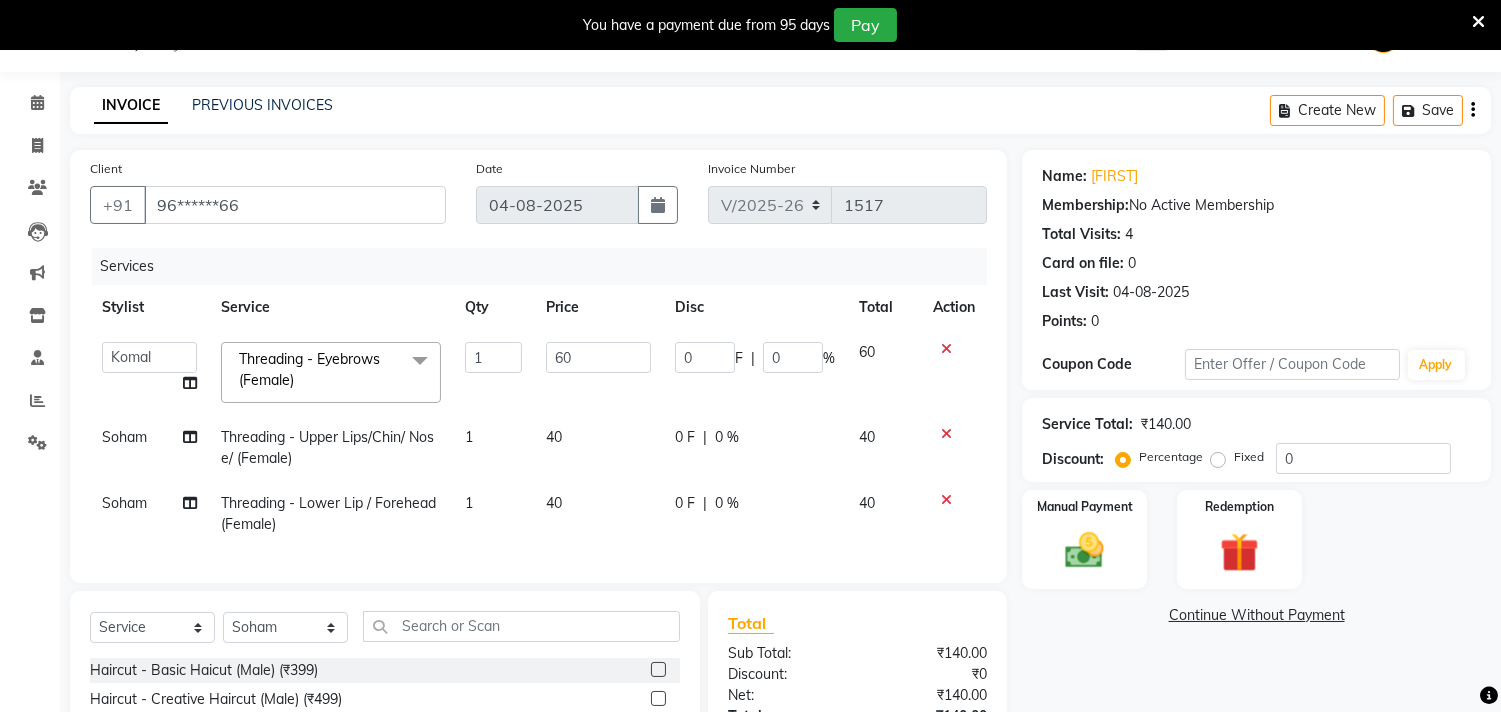 click on "Soham" 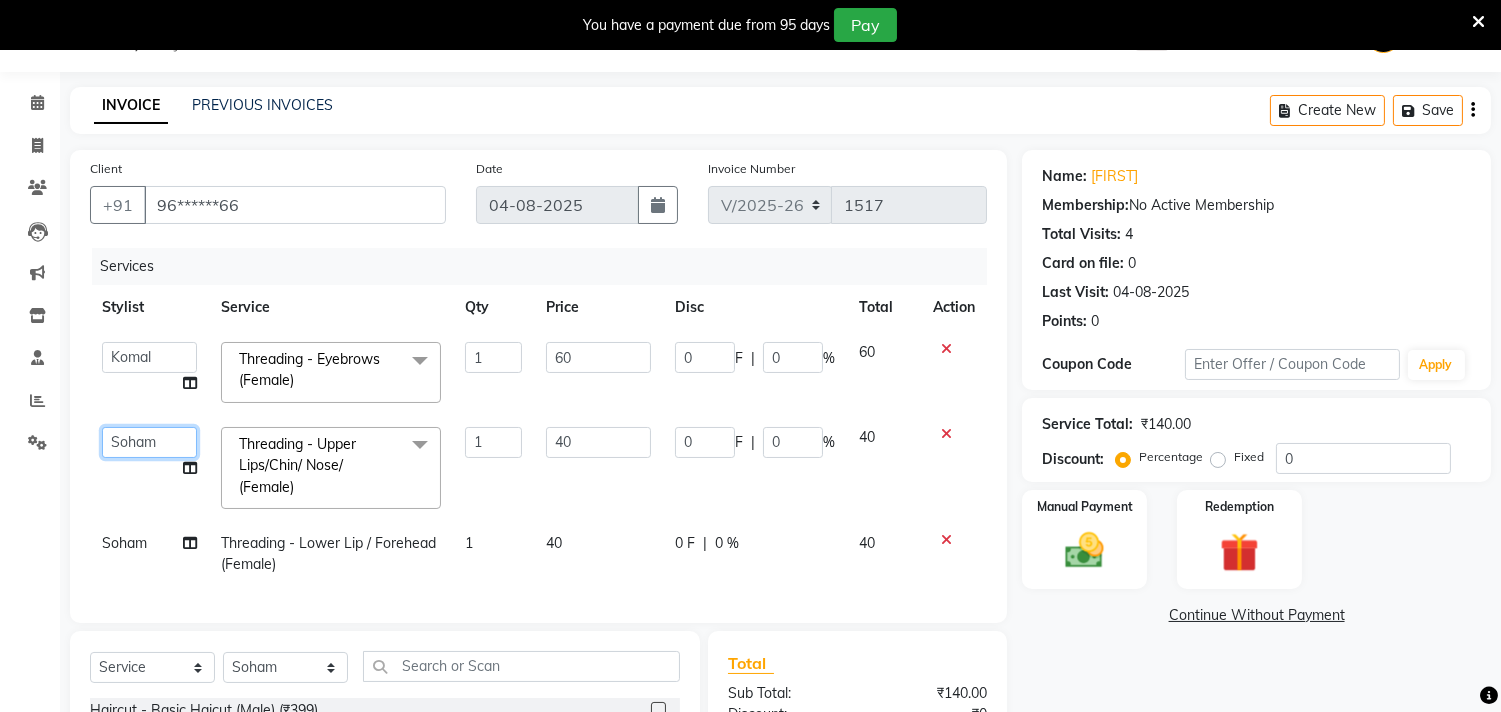 click on "[FIRST] [FIRST] [FIRST] [FIRST] [FIRST] [FIRST] [FIRST] [FIRST] [FIRST] [FIRST] [FIRST] [FIRST] [FIRST] [FIRST] [FIRST] [FIRST] [LAST]" 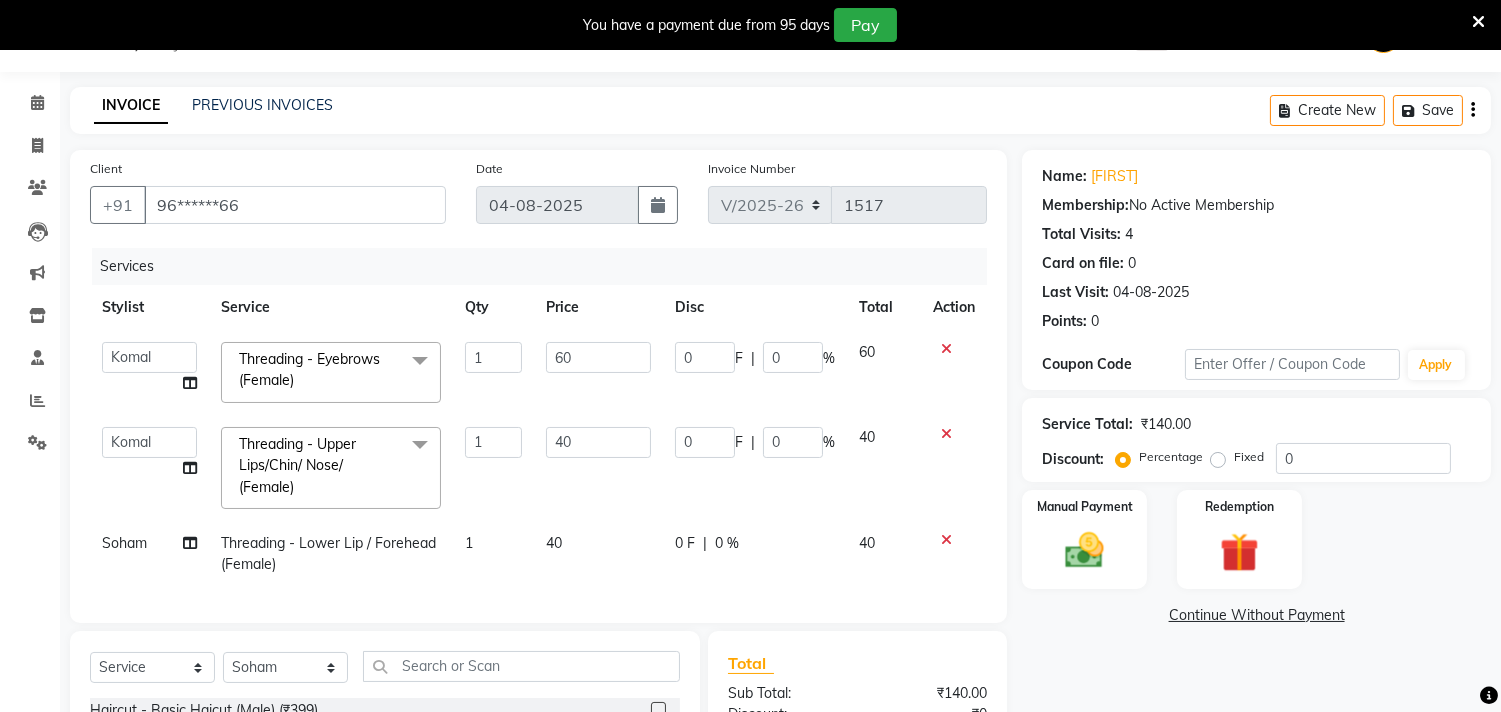 select on "160" 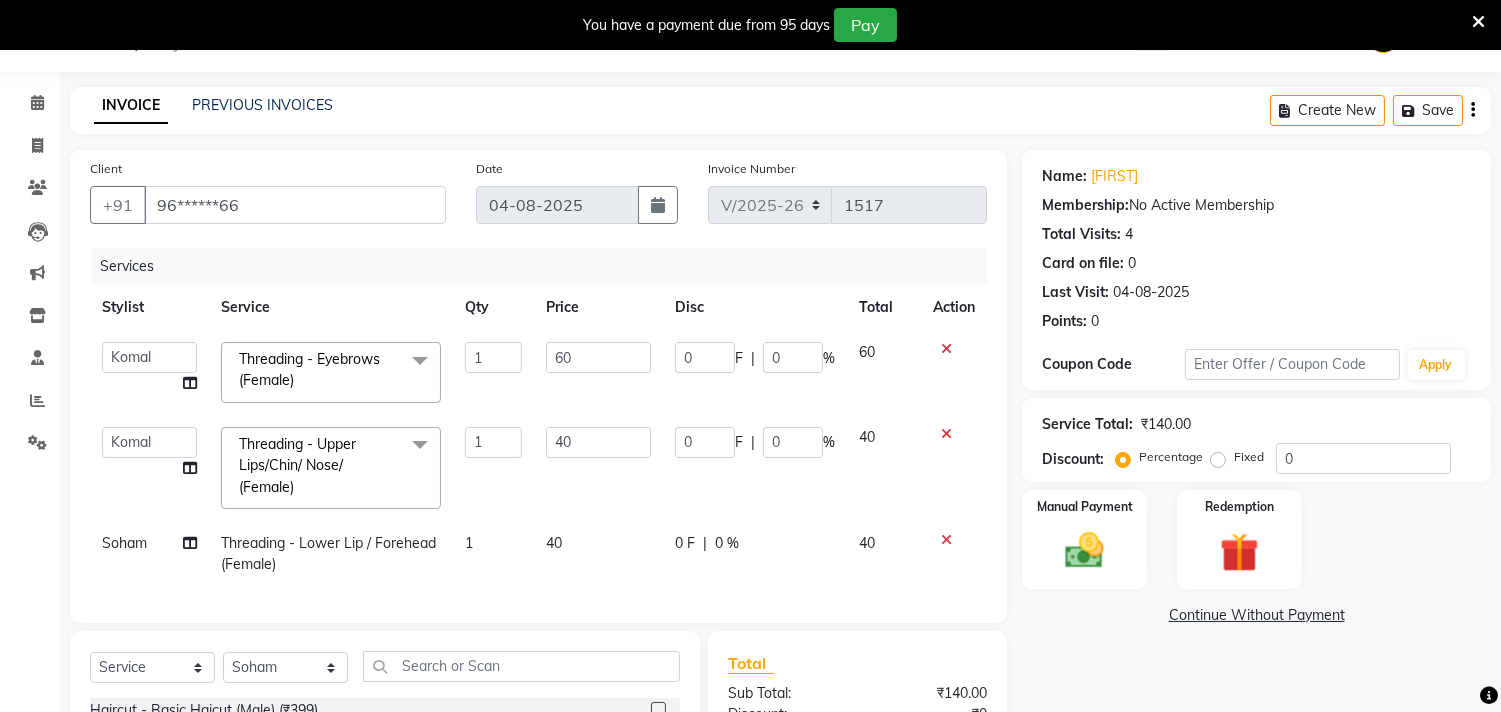 click on "Soham" 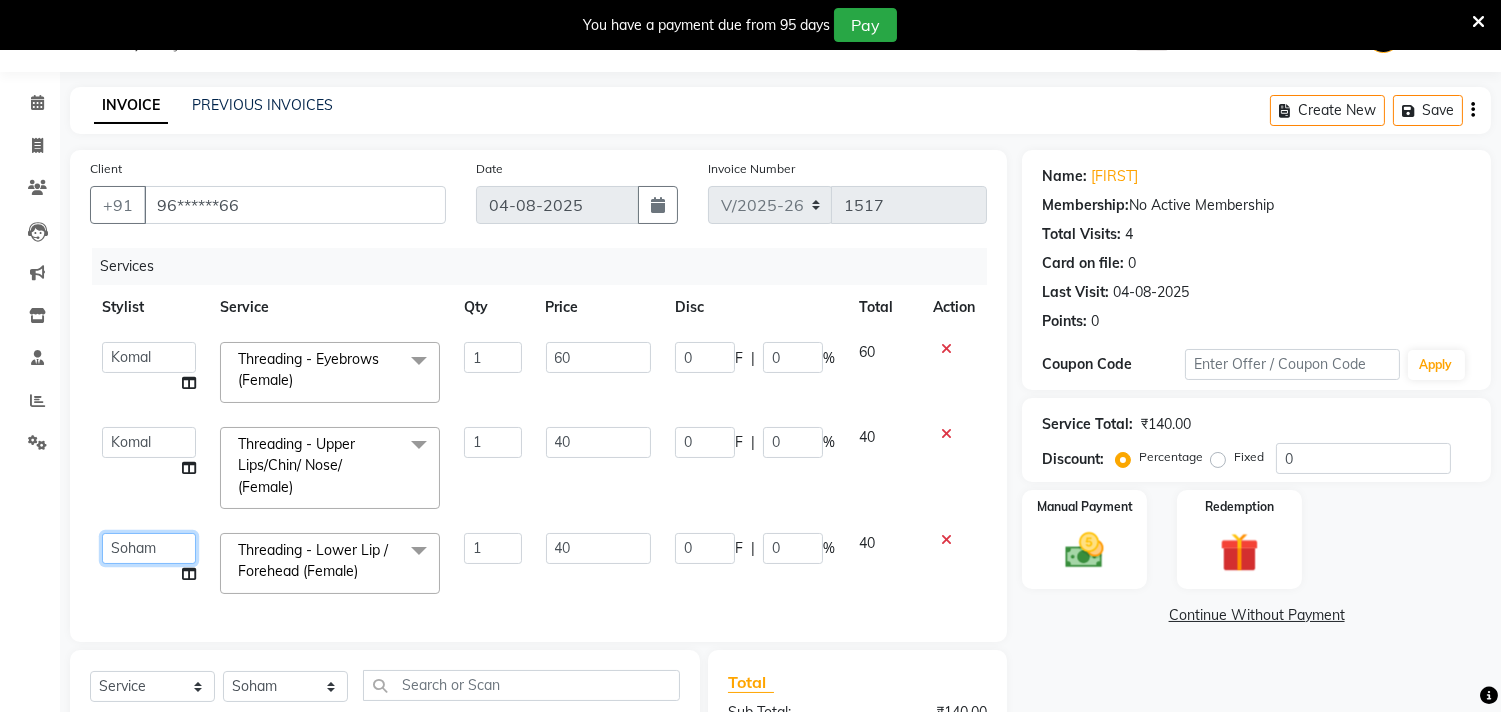 click on "[FIRST] [FIRST] [FIRST] [FIRST] [FIRST] [FIRST] [FIRST] [FIRST] [FIRST] [FIRST] [FIRST] [FIRST] [FIRST] [FIRST] [FIRST] [FIRST] [LAST]" 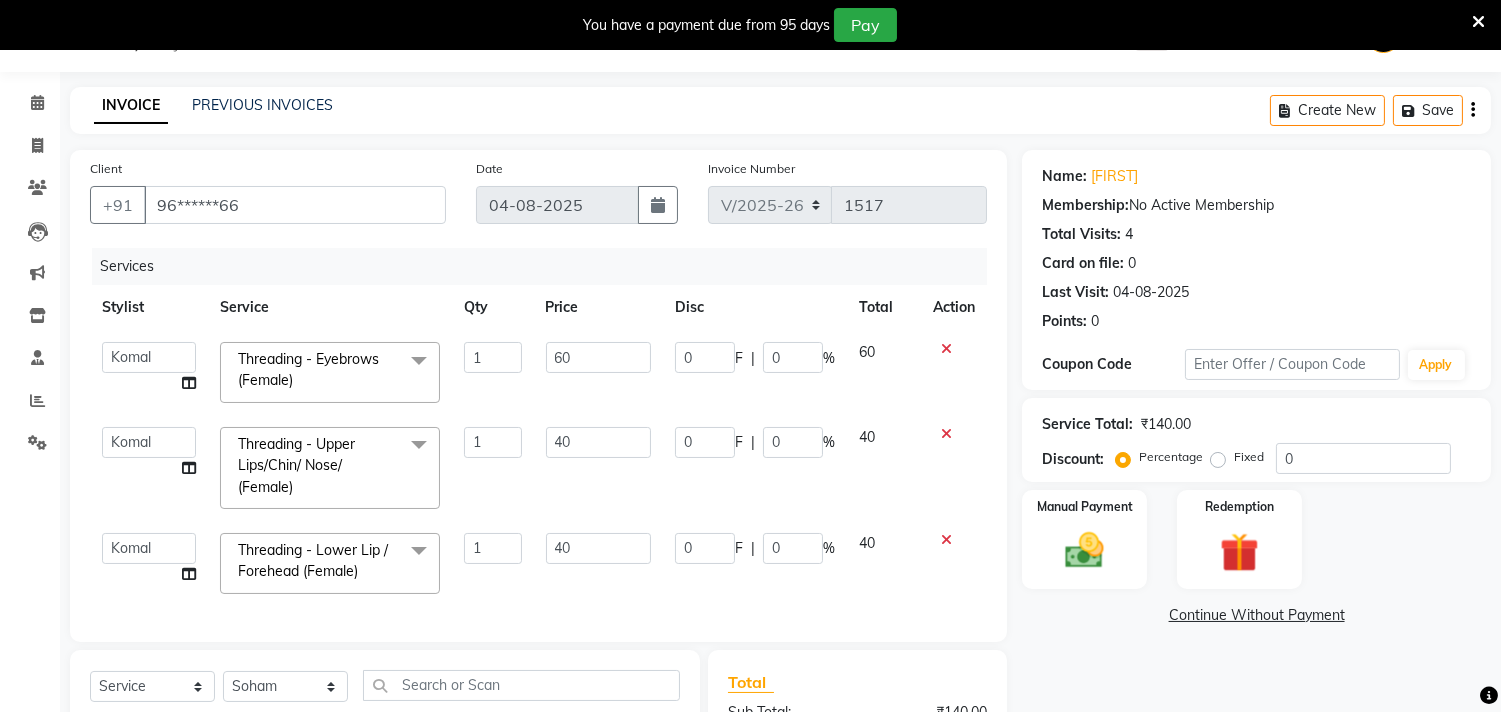select on "160" 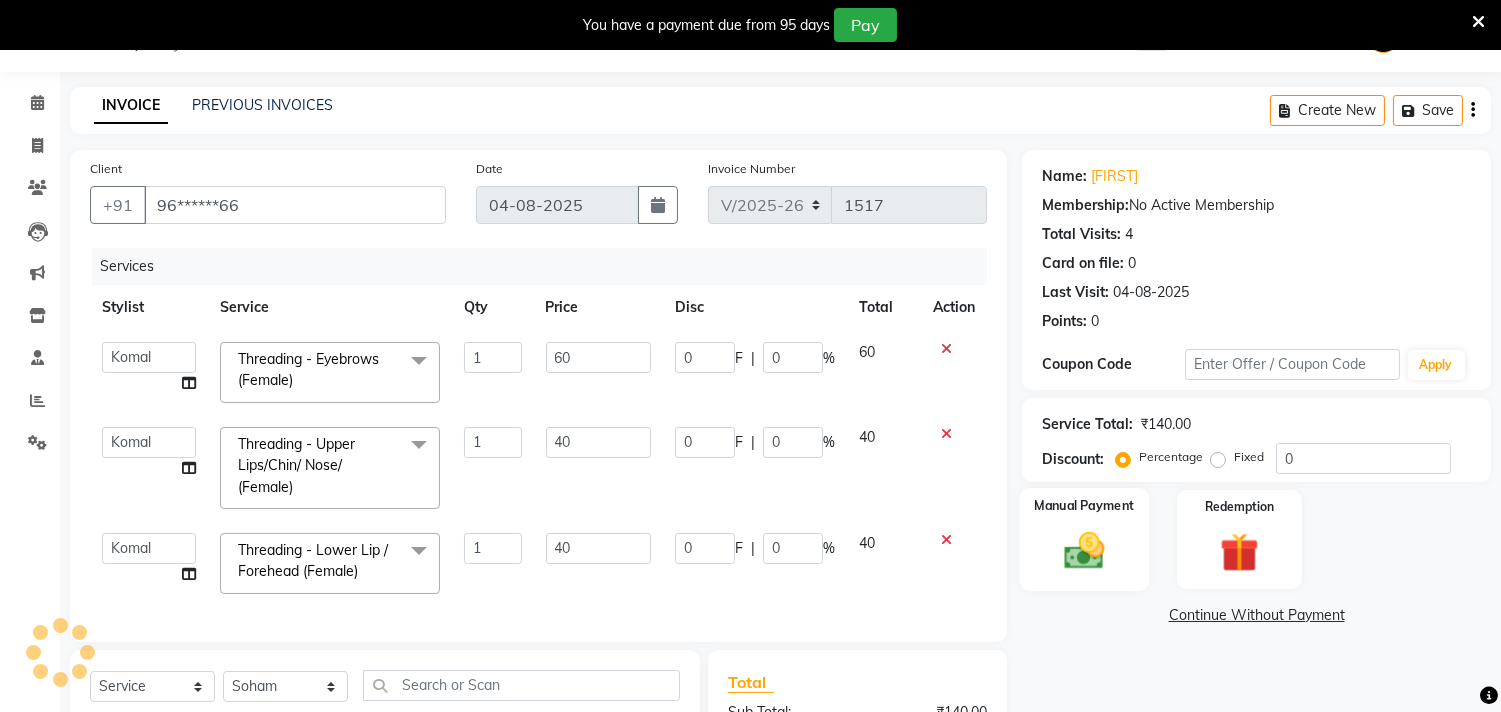 click on "Manual Payment" 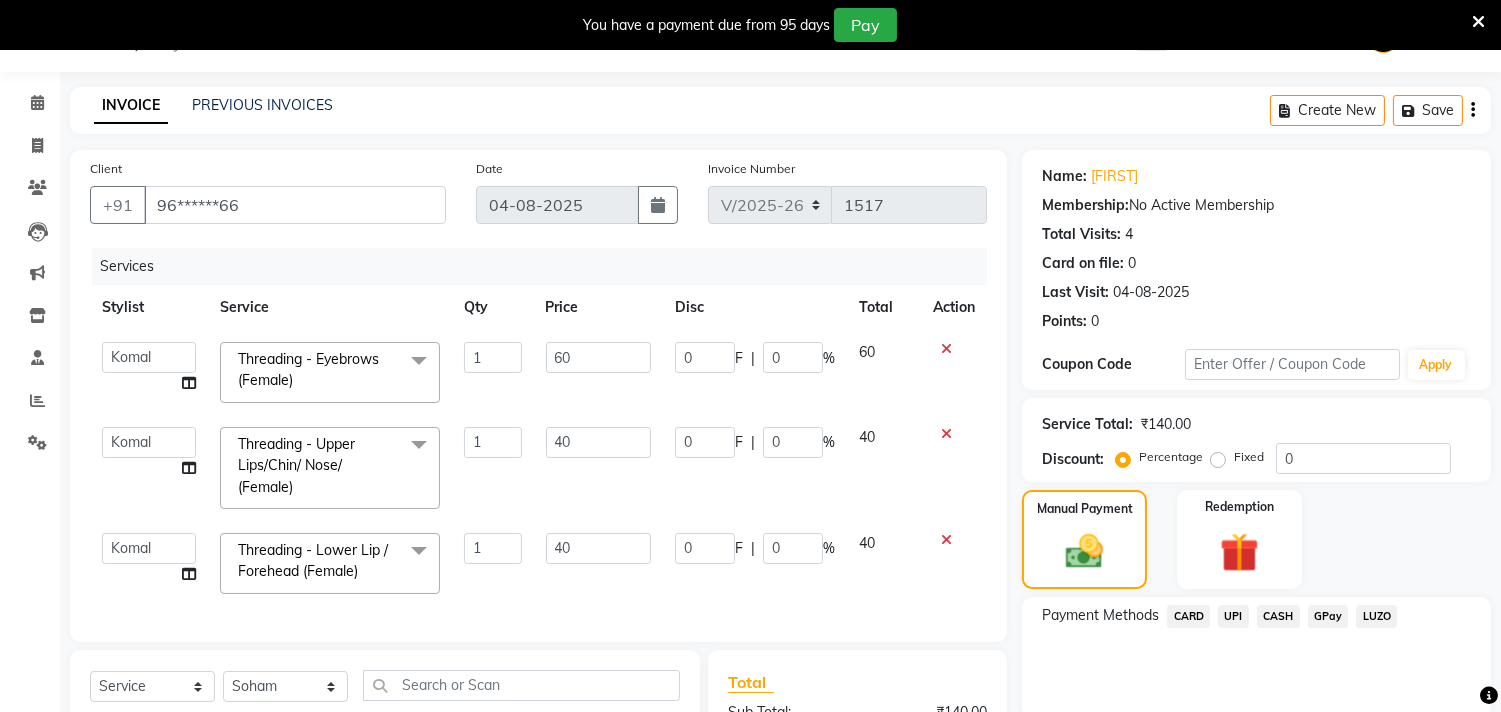 click on "CARD" 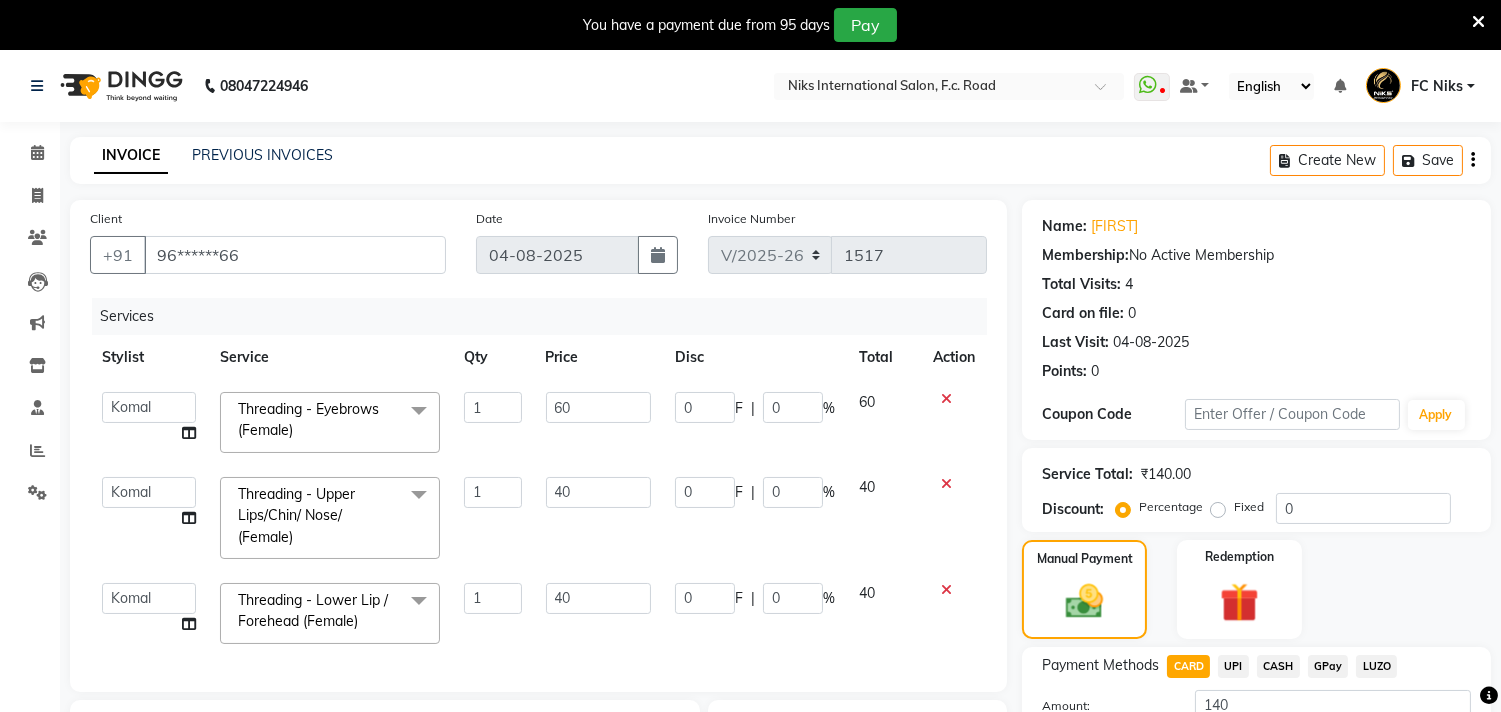scroll, scrollTop: 147, scrollLeft: 0, axis: vertical 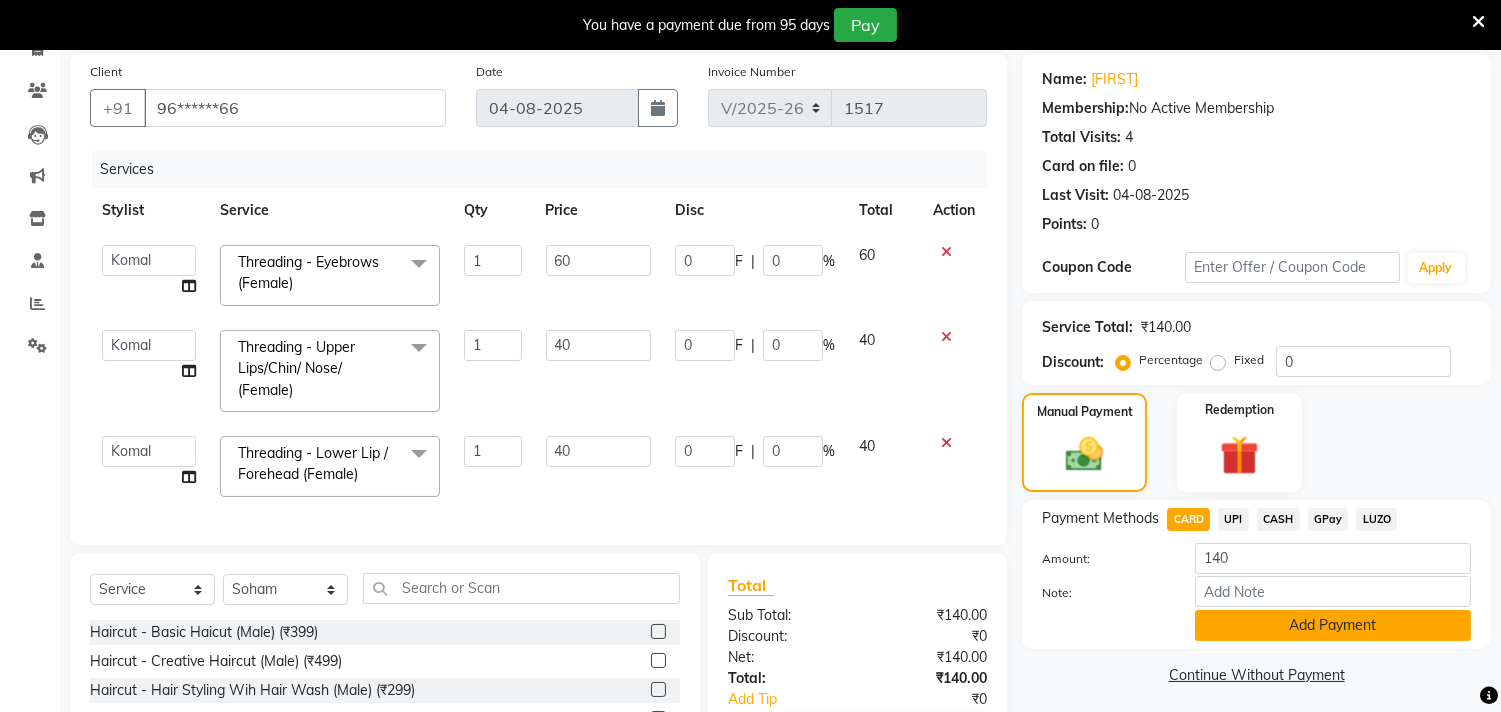 click on "Add Payment" 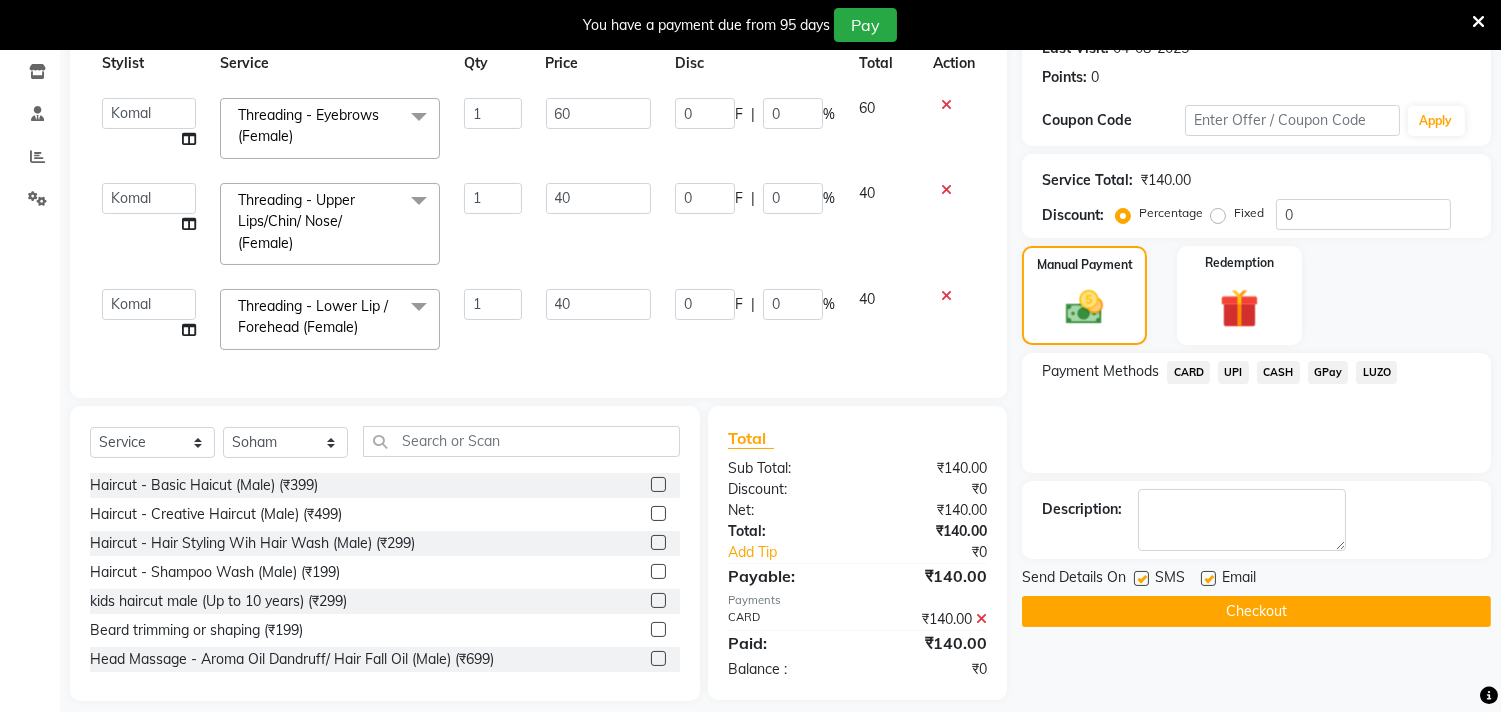 scroll, scrollTop: 296, scrollLeft: 0, axis: vertical 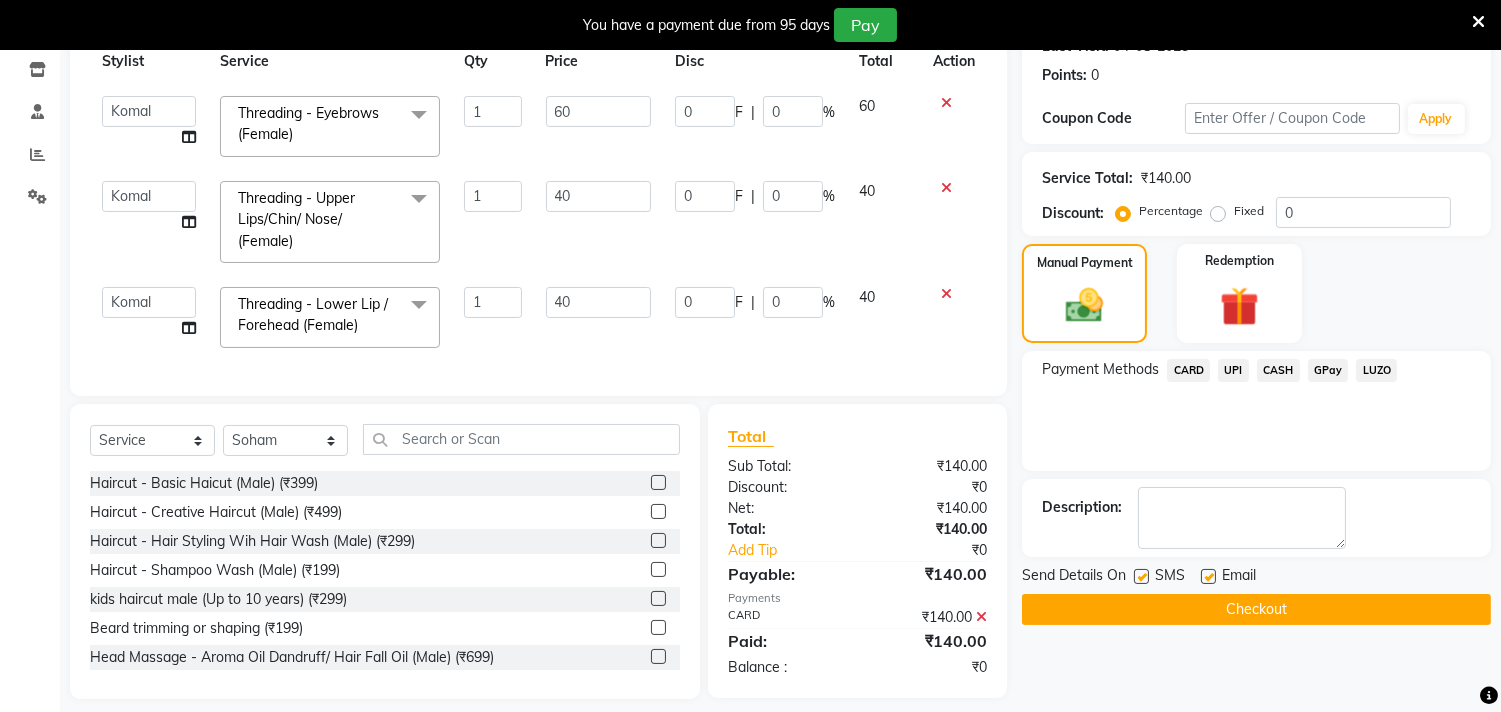click on "Checkout" 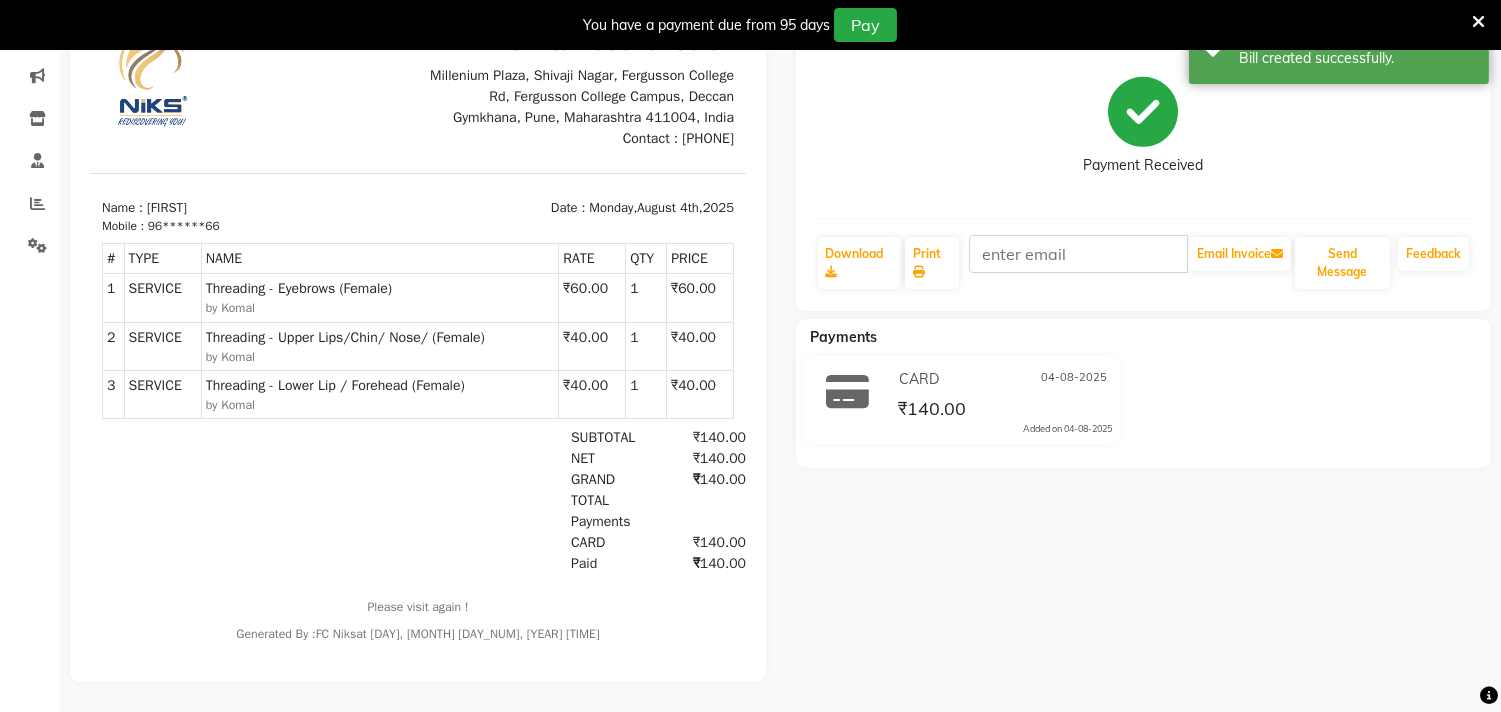 scroll, scrollTop: 0, scrollLeft: 0, axis: both 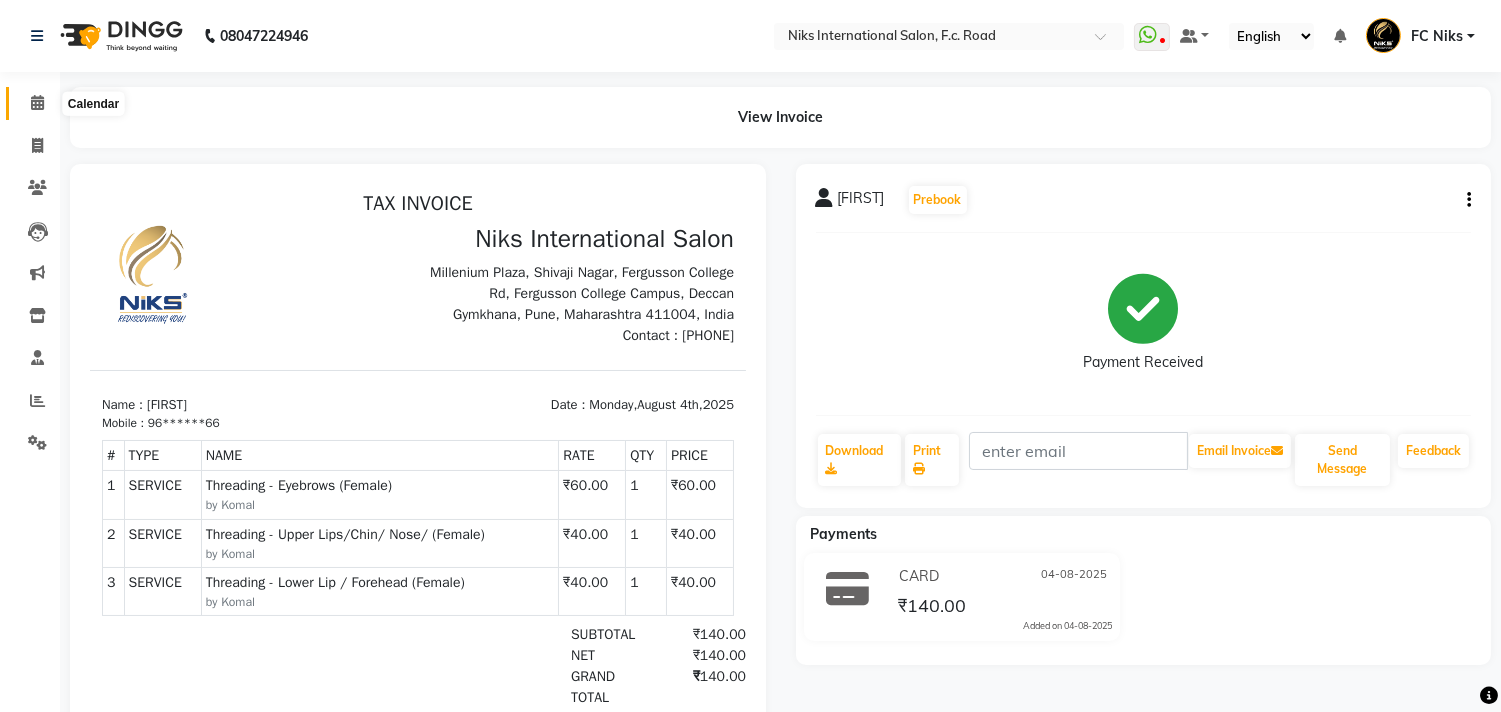 click 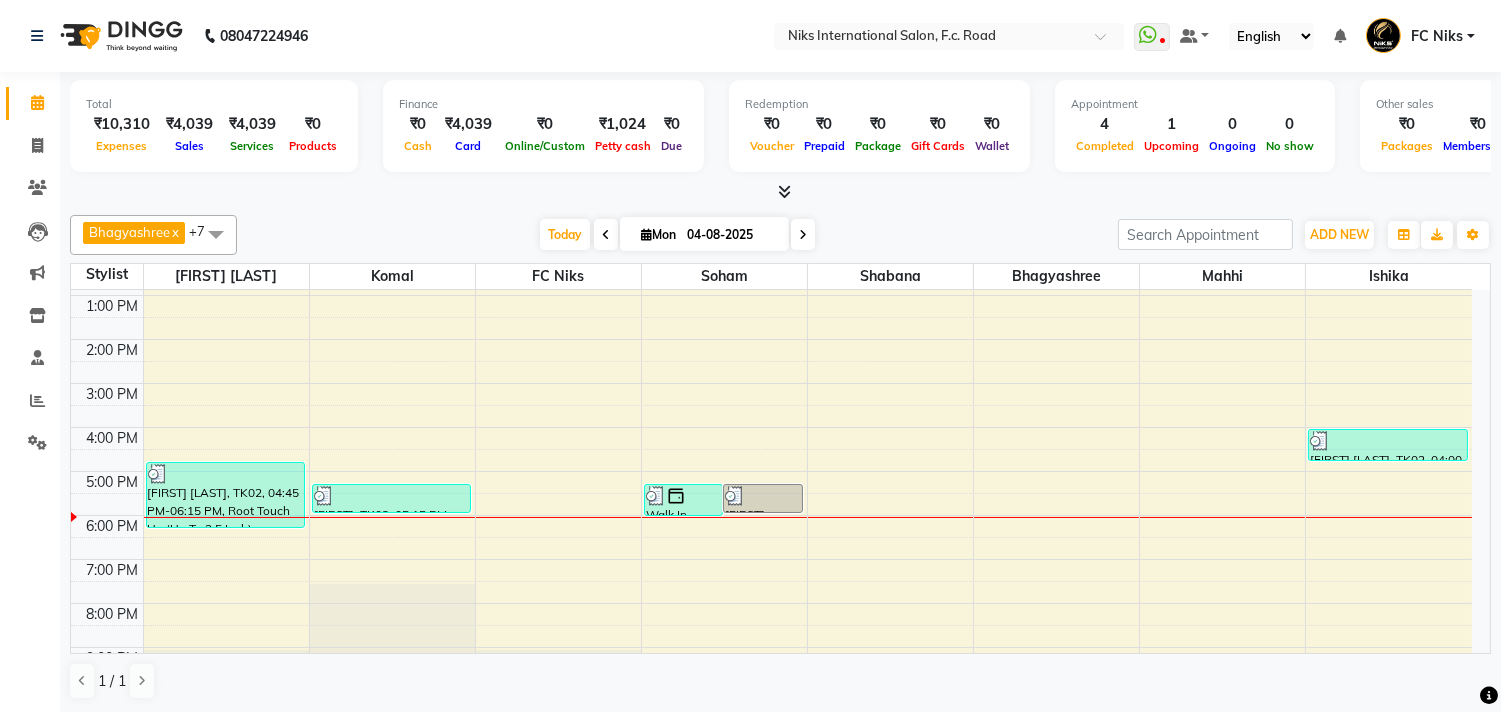 scroll, scrollTop: 222, scrollLeft: 0, axis: vertical 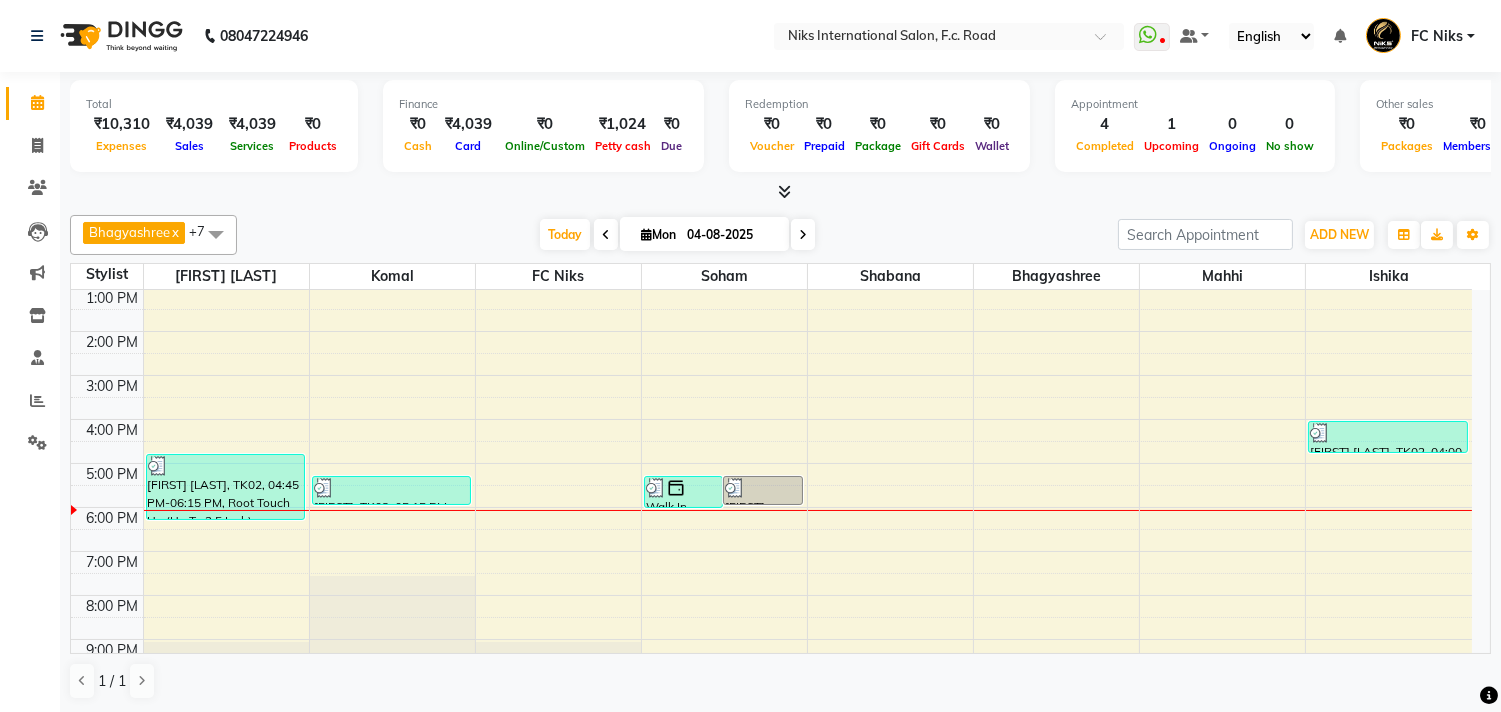click at bounding box center (803, 235) 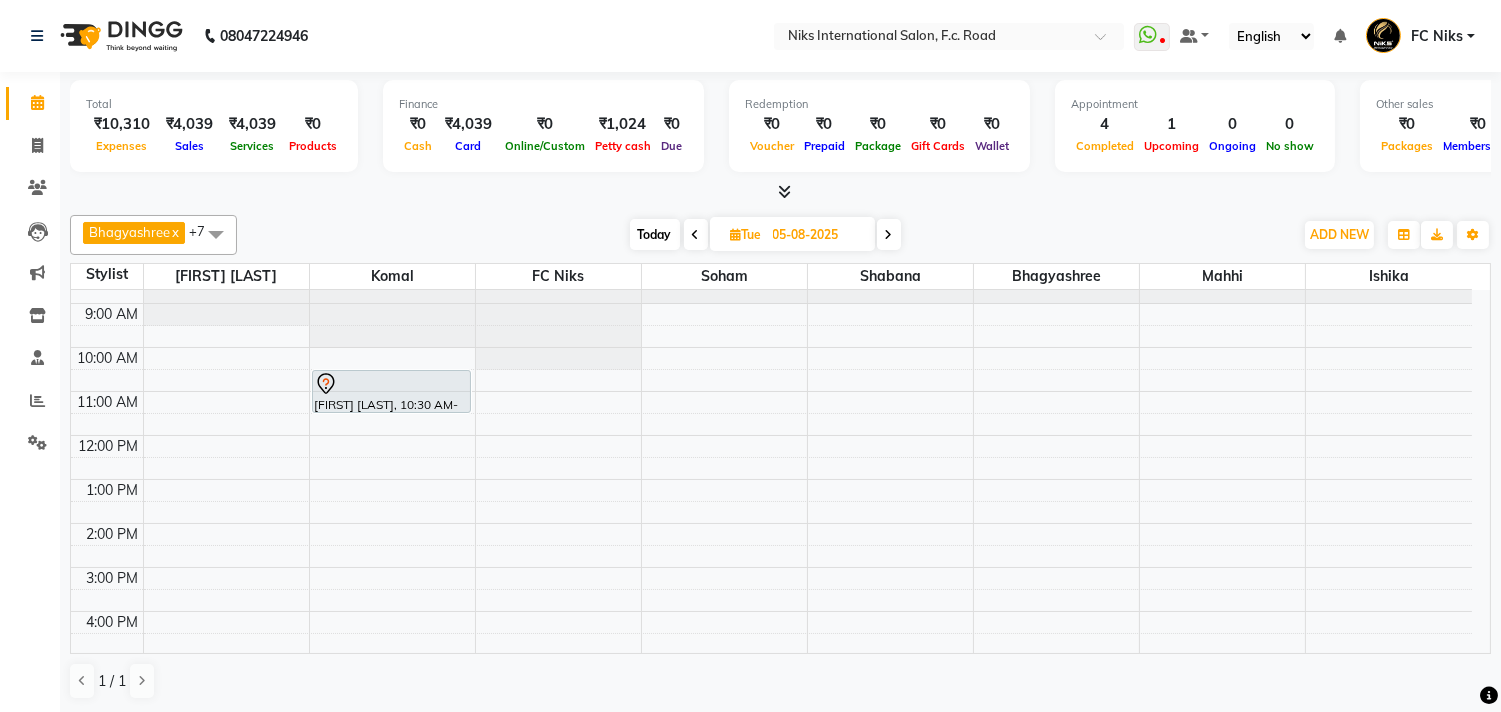 scroll, scrollTop: 74, scrollLeft: 0, axis: vertical 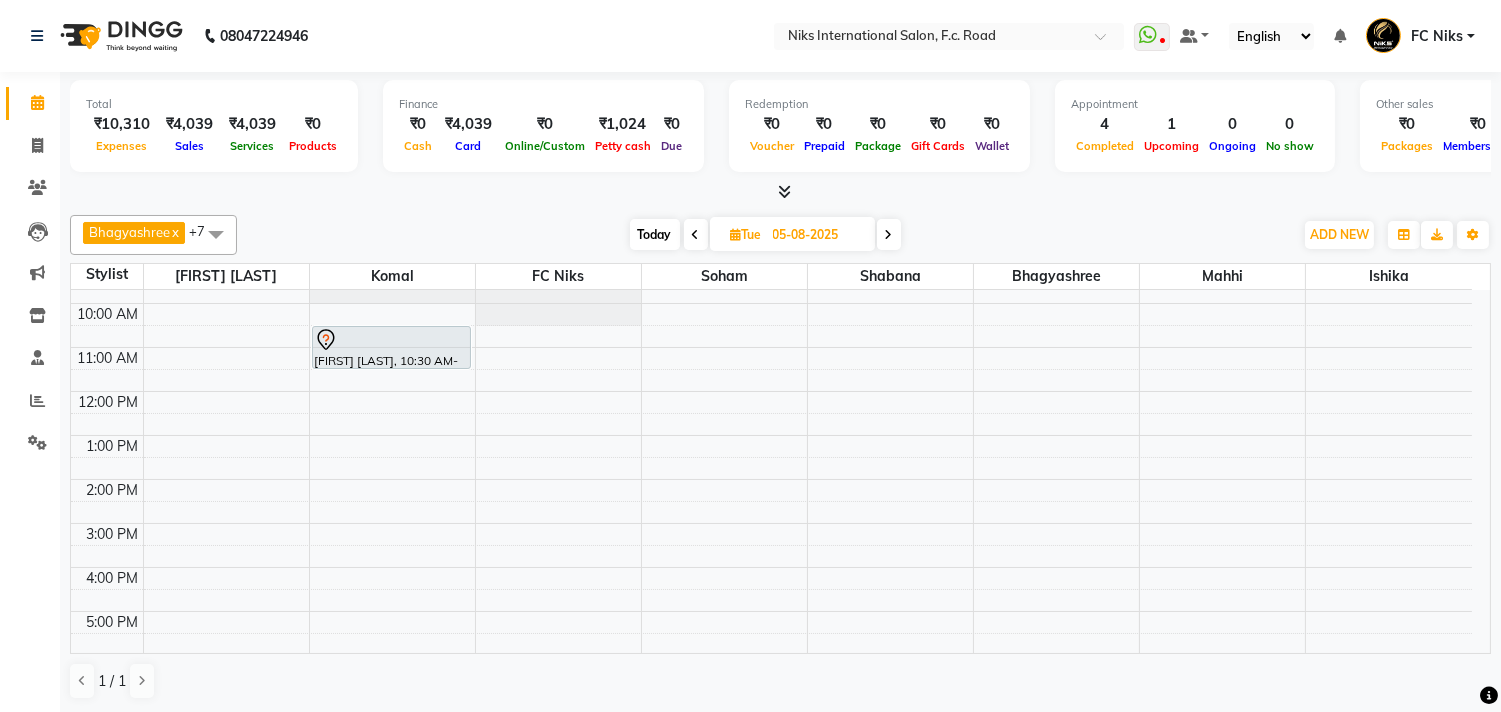 click on "8:00 AM 9:00 AM 10:00 AM 11:00 AM 12:00 PM 1:00 PM 2:00 PM 3:00 PM 4:00 PM 5:00 PM 6:00 PM 7:00 PM 8:00 PM 9:00 PM 10:00 PM             [FIRST] [LAST], 10:30 AM-11:30 AM, Extension Nail - Acrylic / Gel Extensions Plain (Female)" at bounding box center (771, 545) 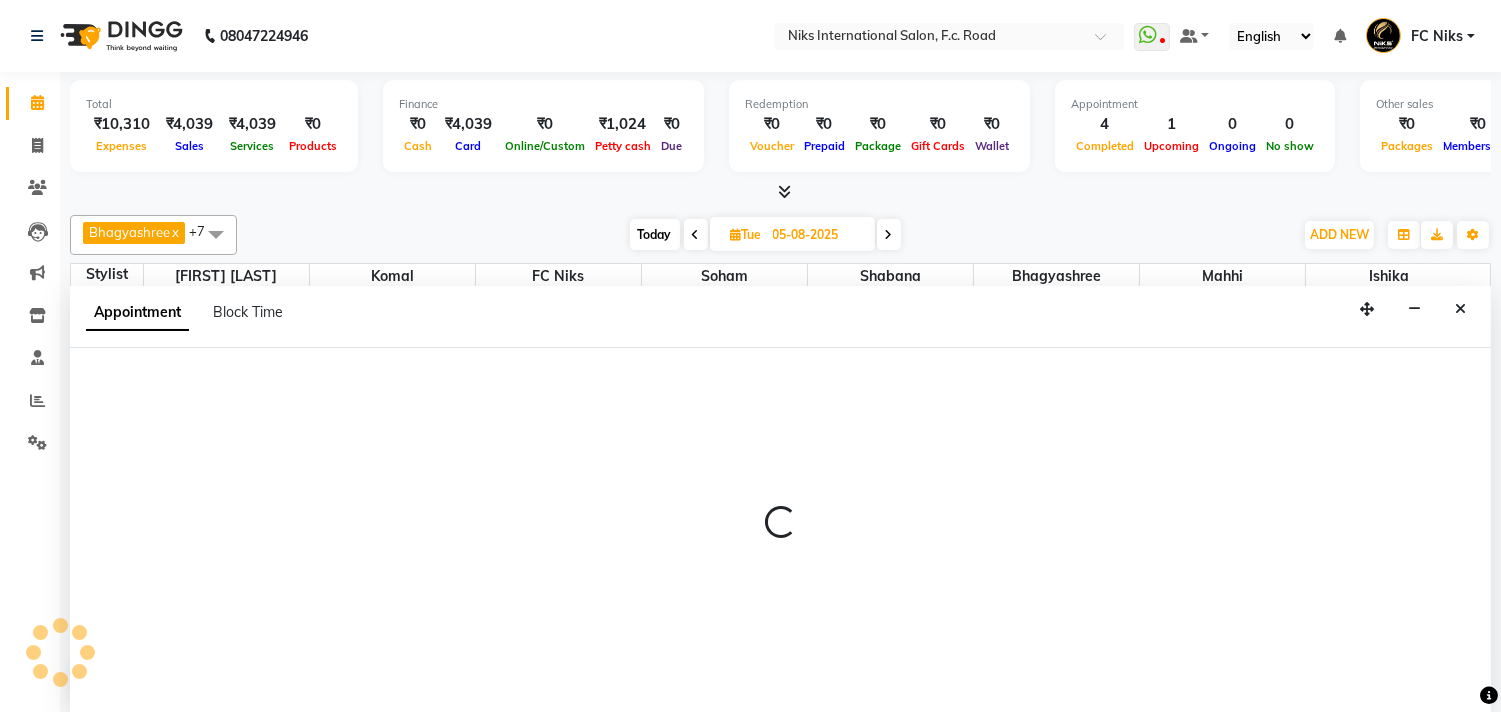 scroll, scrollTop: 1, scrollLeft: 0, axis: vertical 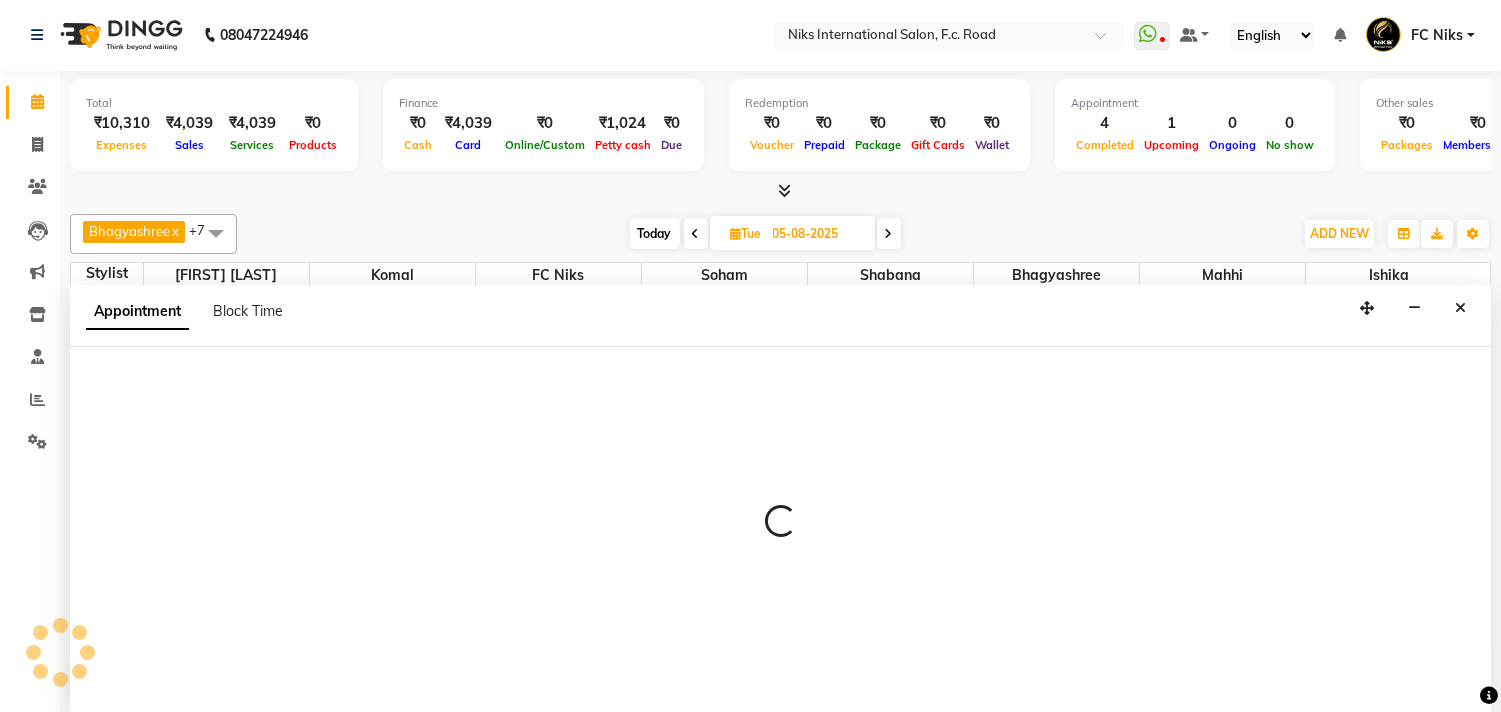 select on "800" 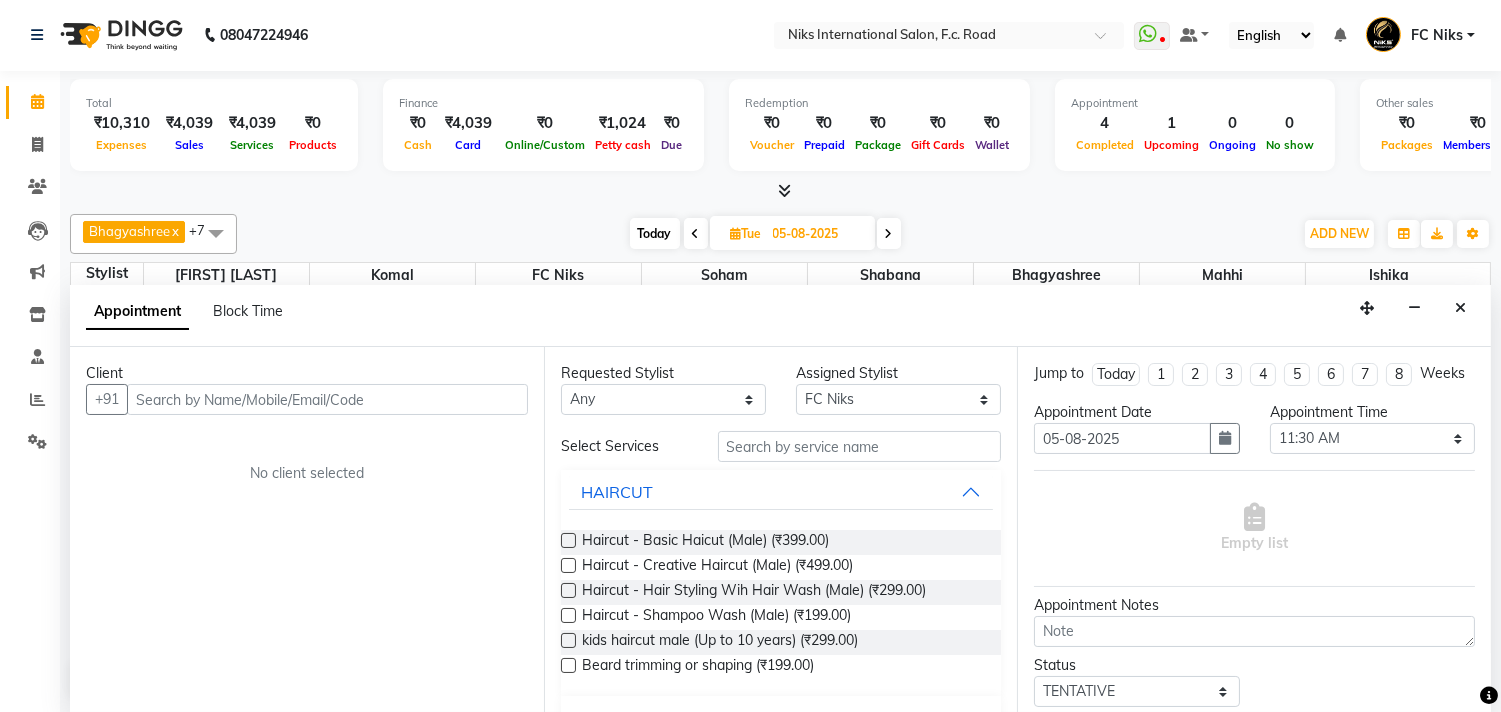 click at bounding box center (327, 399) 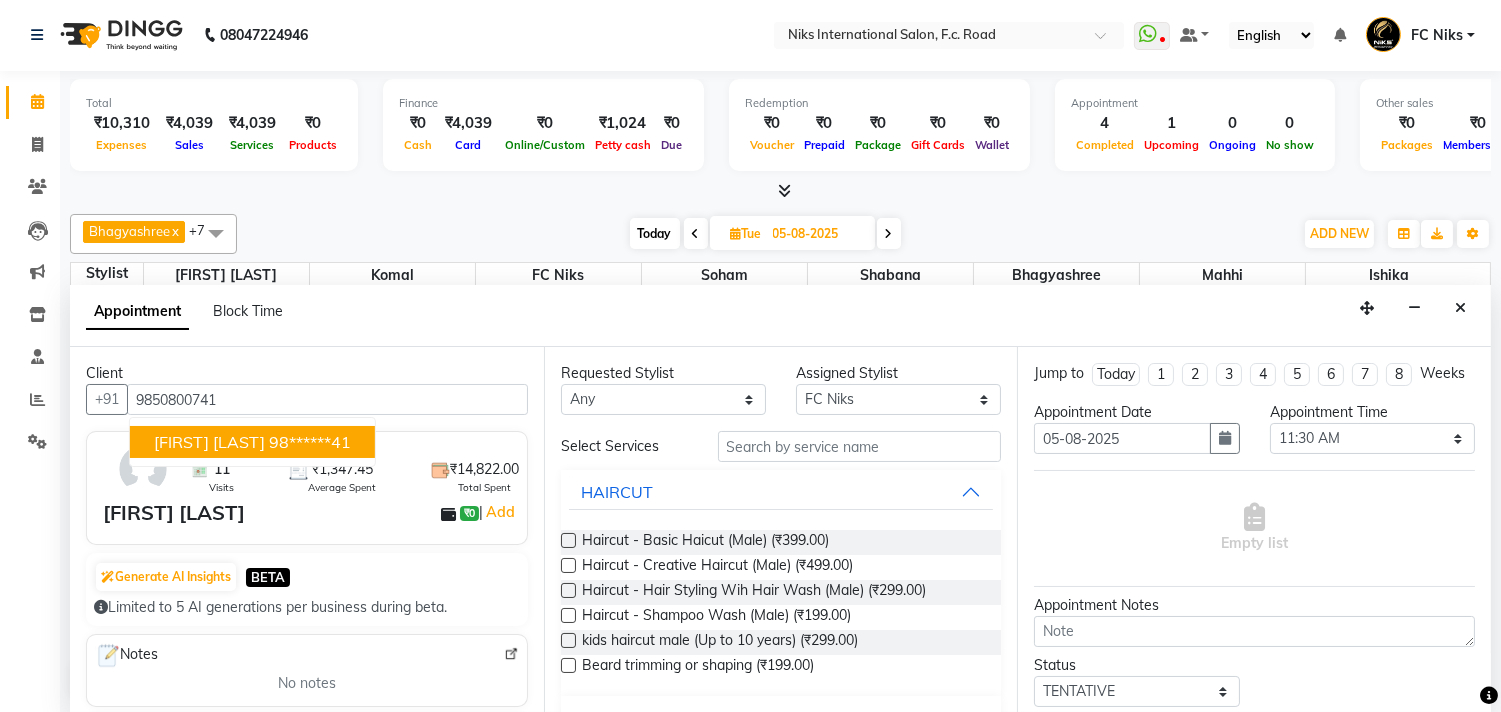 click on "98******41" at bounding box center [310, 442] 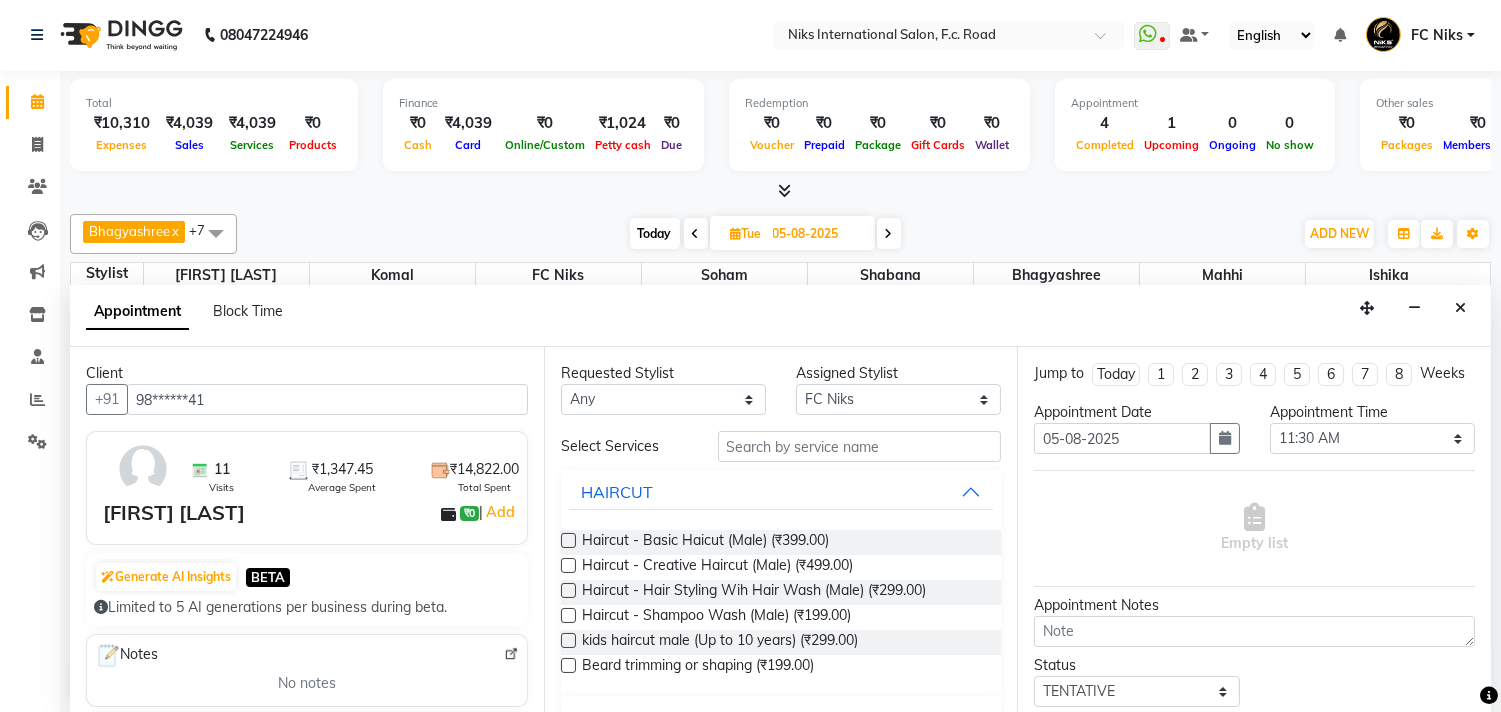 type on "98******41" 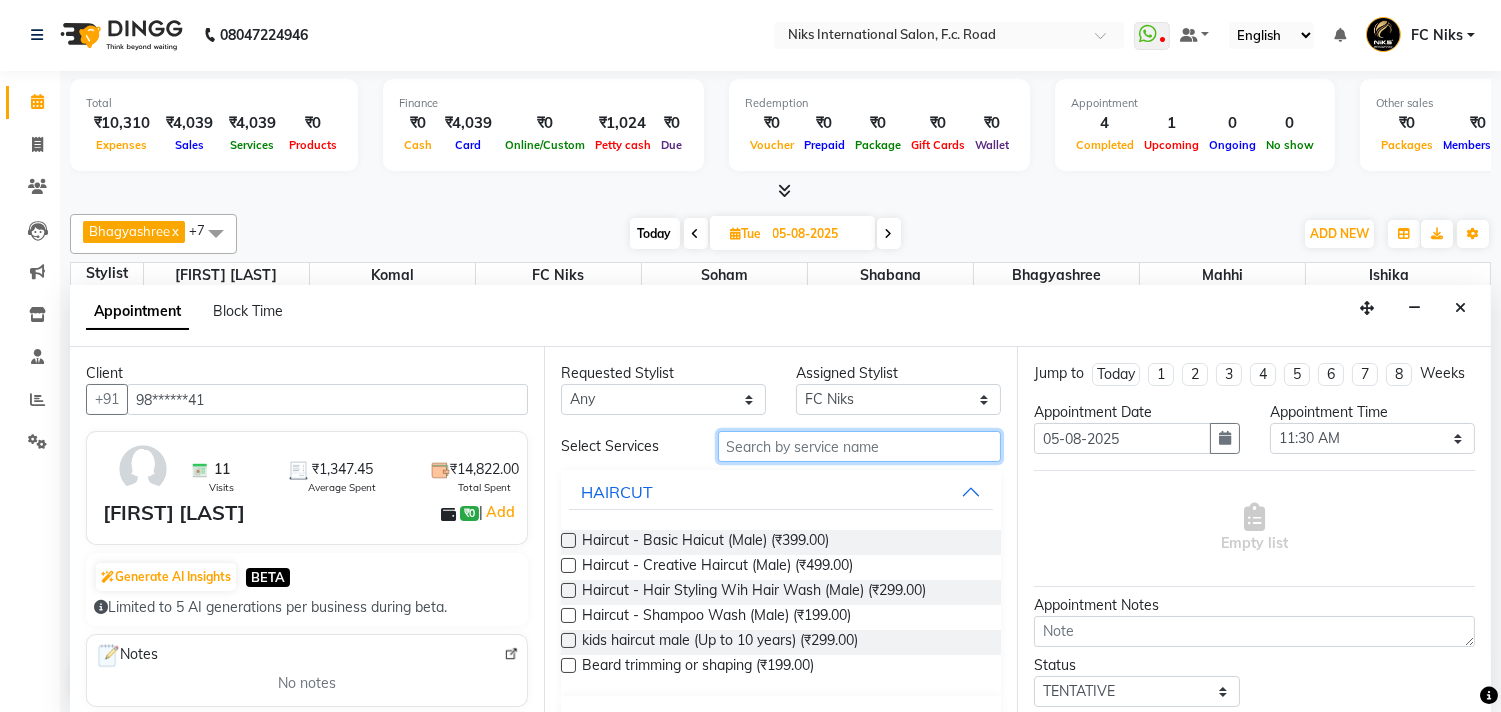 click at bounding box center (860, 446) 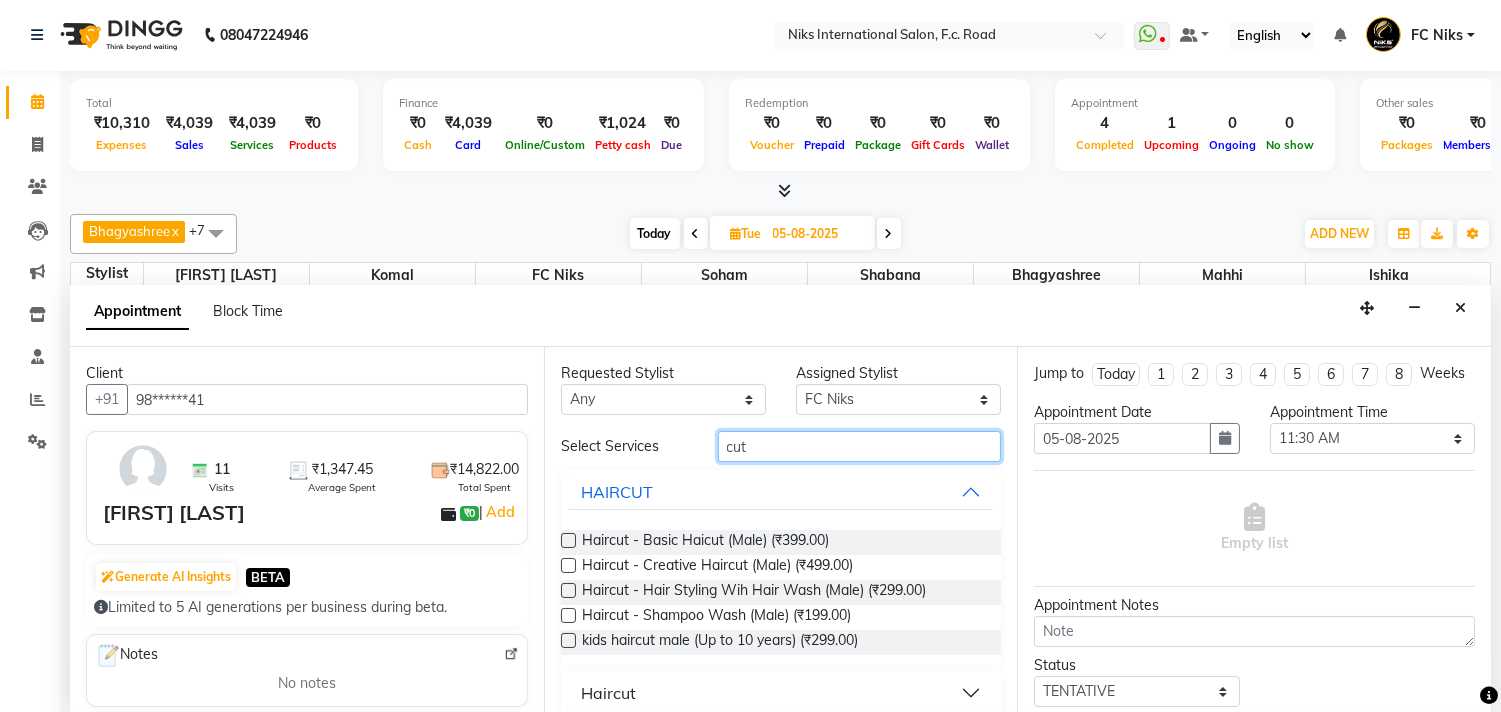 type on "cut" 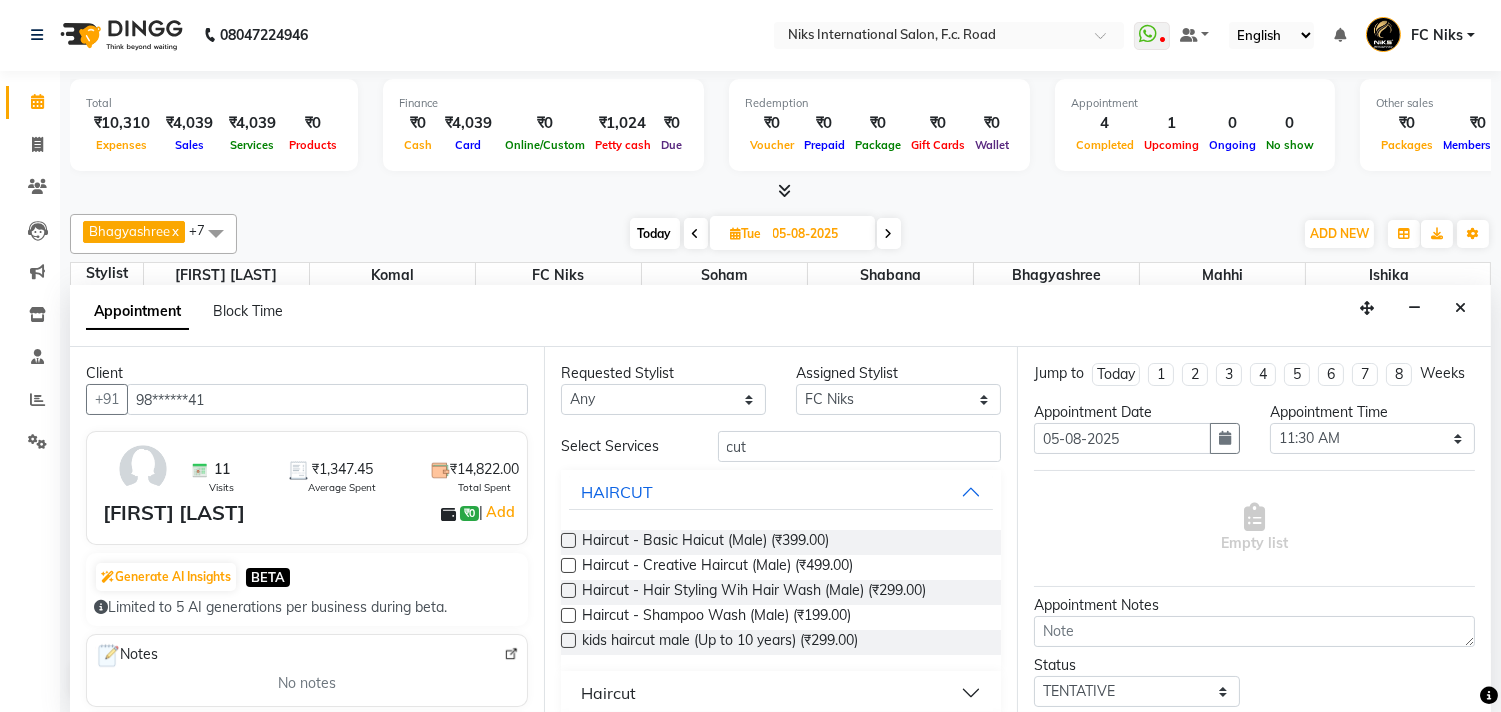 click on "Haircut" at bounding box center [781, 693] 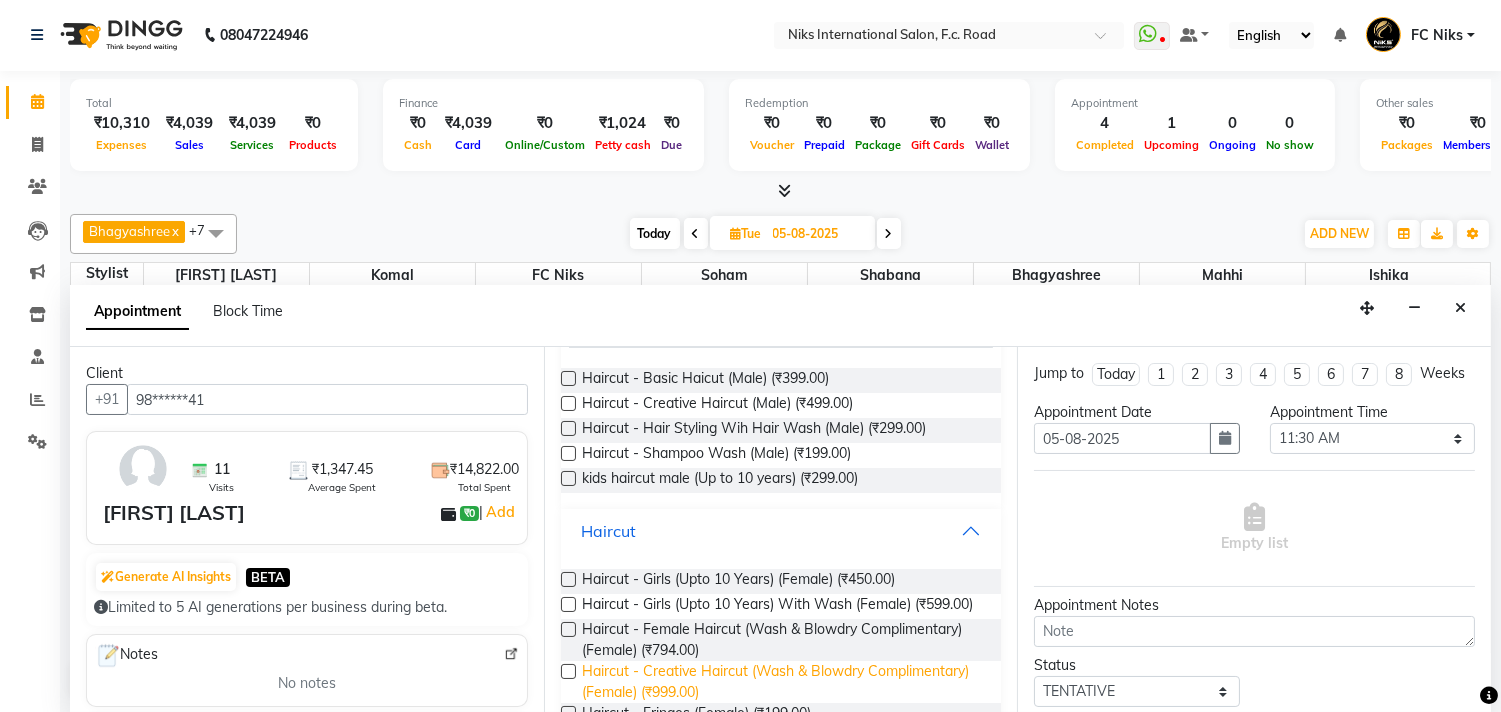scroll, scrollTop: 185, scrollLeft: 0, axis: vertical 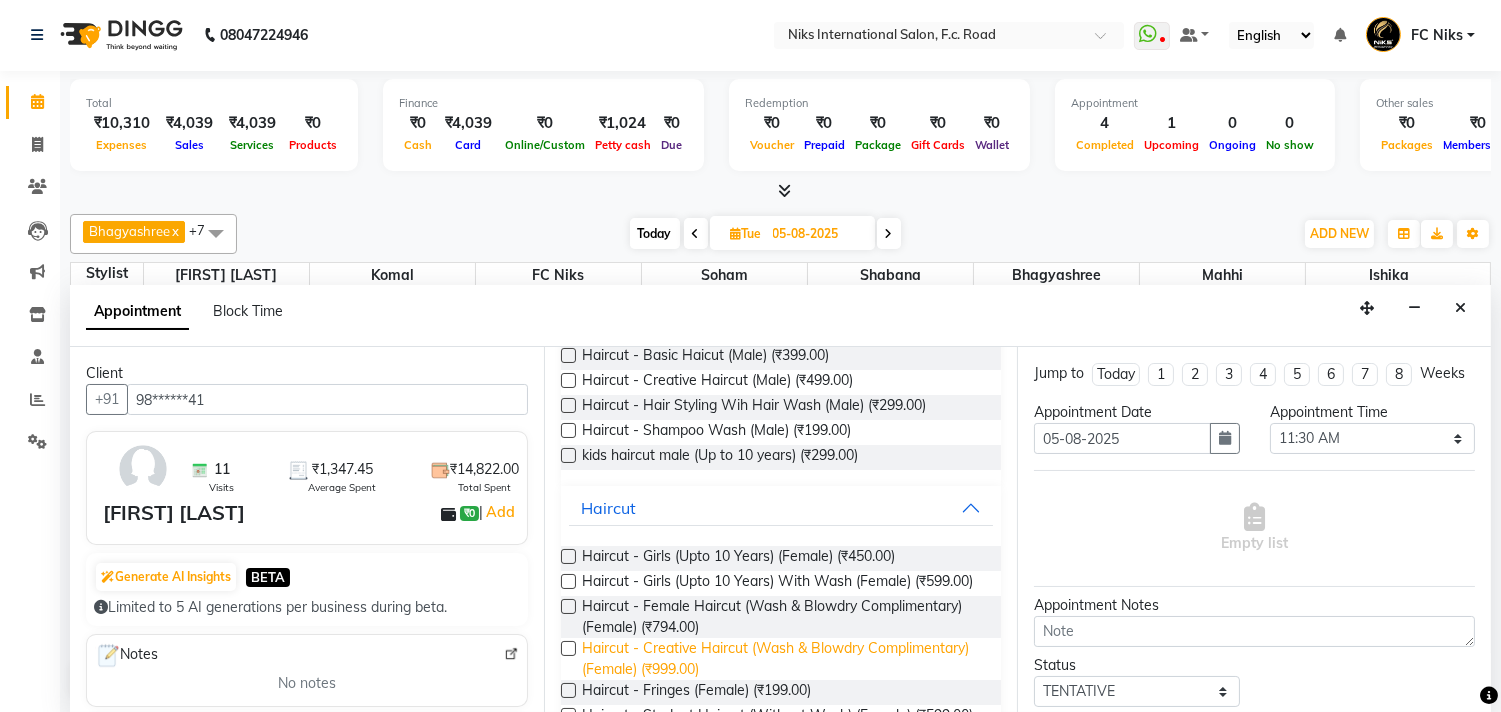 click on "Haircut - Creative Haircut (Wash & Blowdry Complimentary) (Female) (₹999.00)" at bounding box center (784, 659) 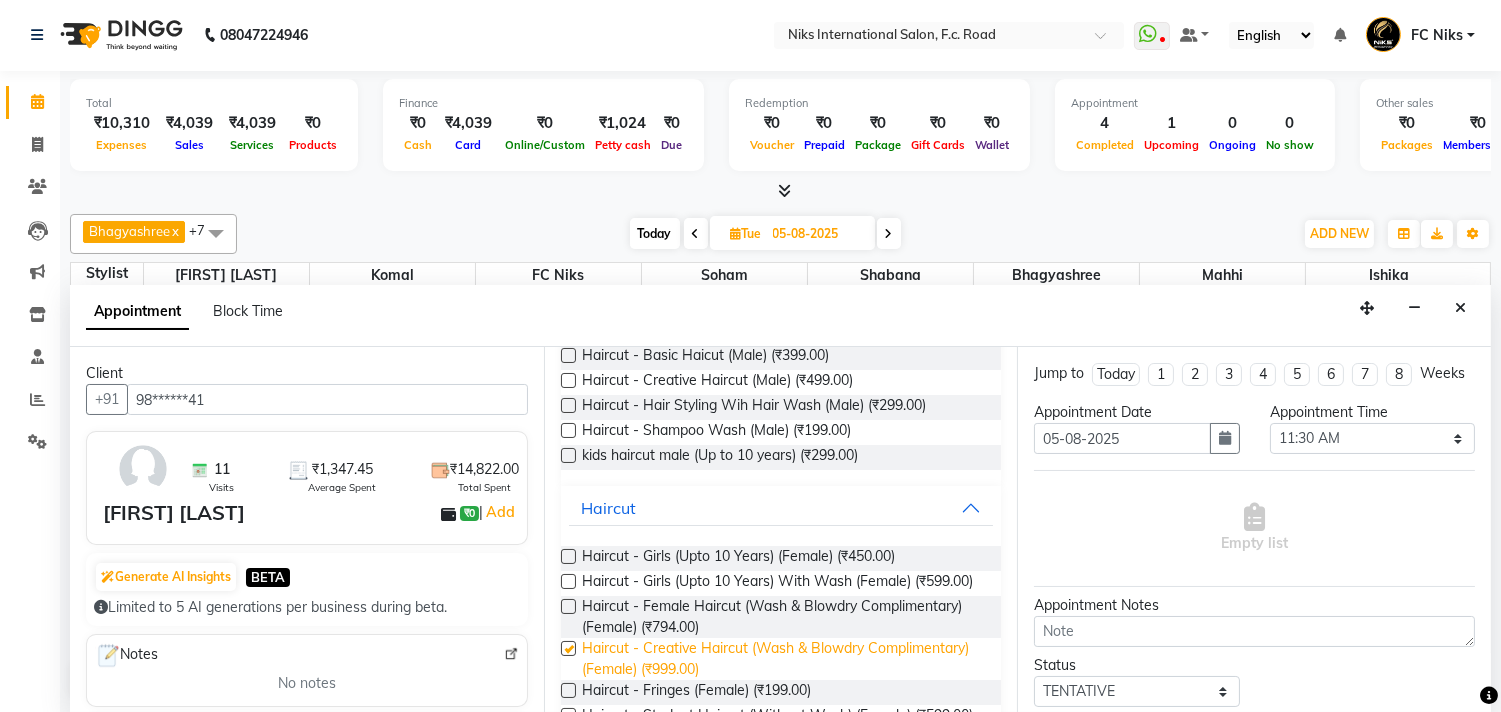 checkbox on "false" 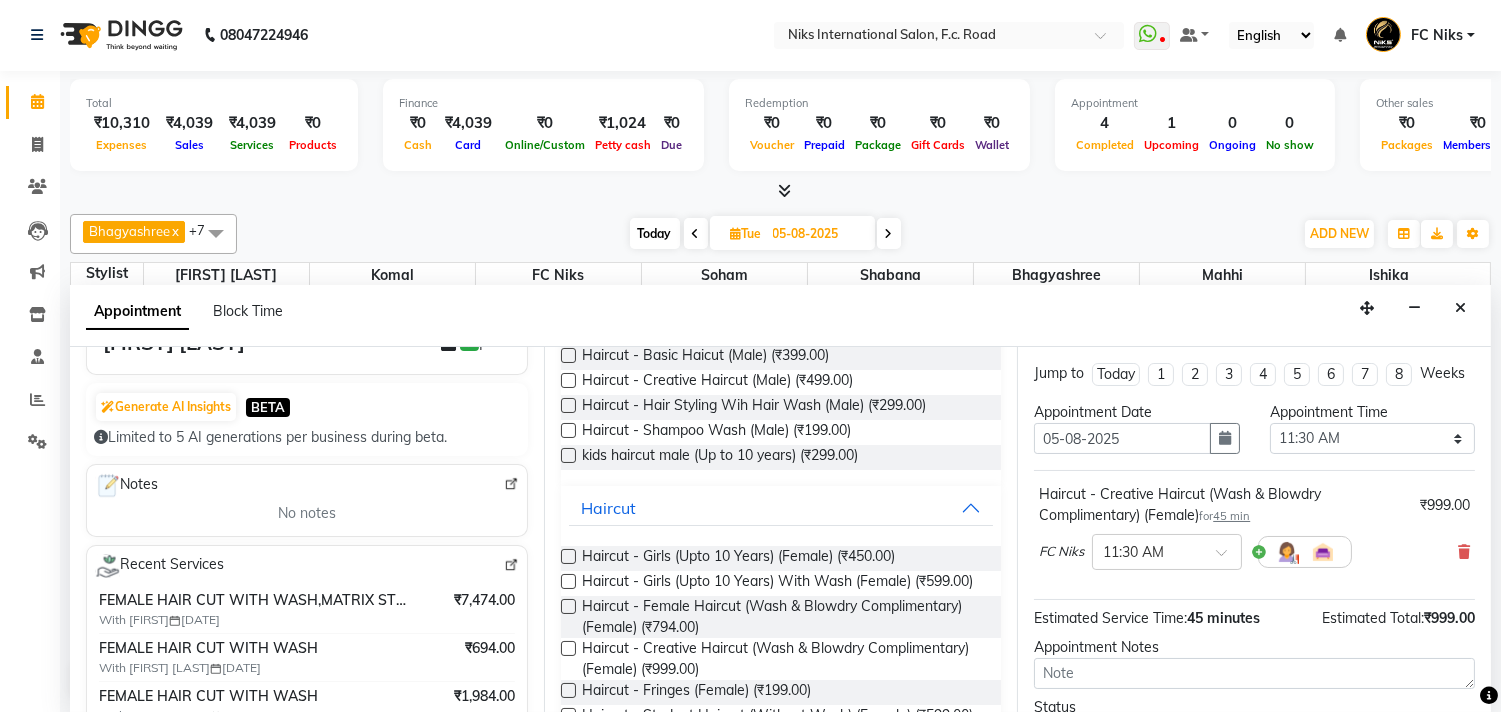 scroll, scrollTop: 185, scrollLeft: 0, axis: vertical 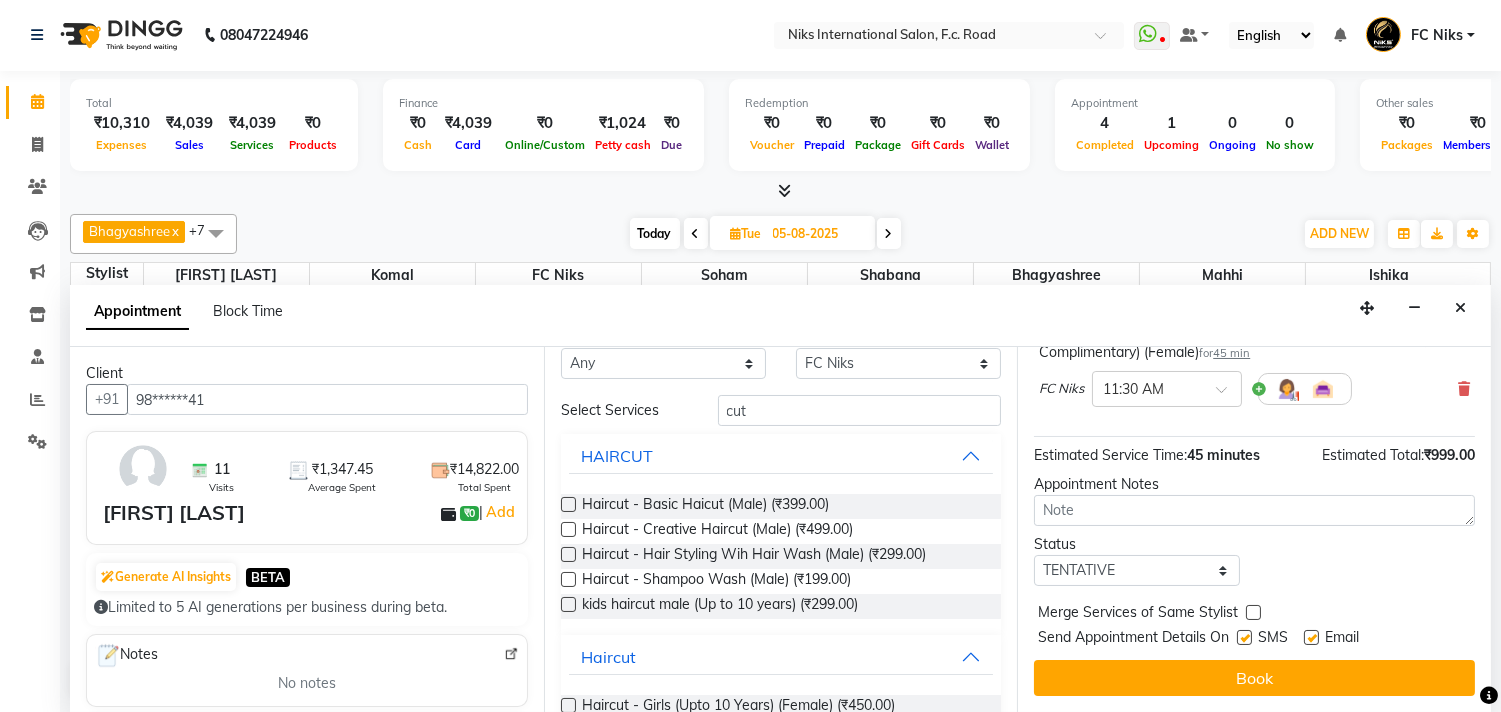 click on "Book" at bounding box center (1254, 678) 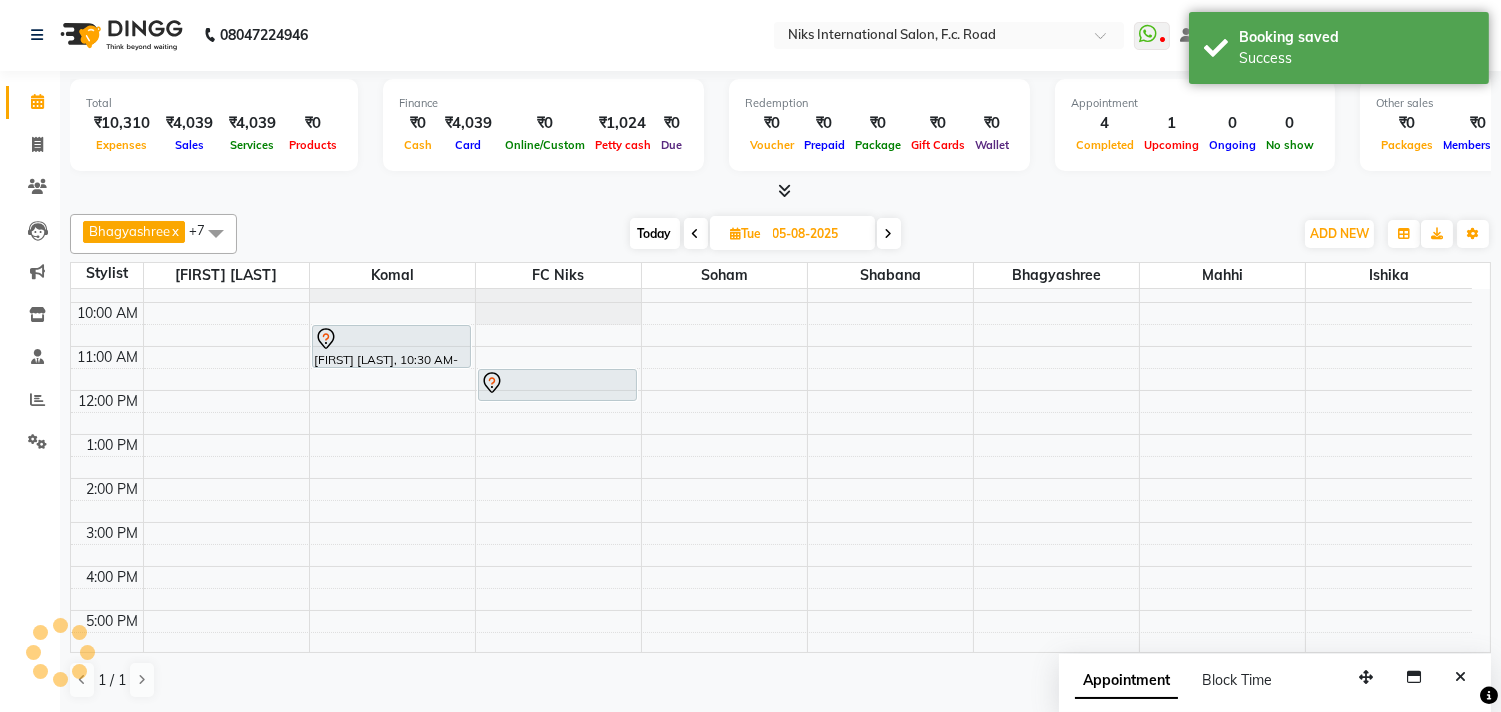 scroll, scrollTop: 0, scrollLeft: 0, axis: both 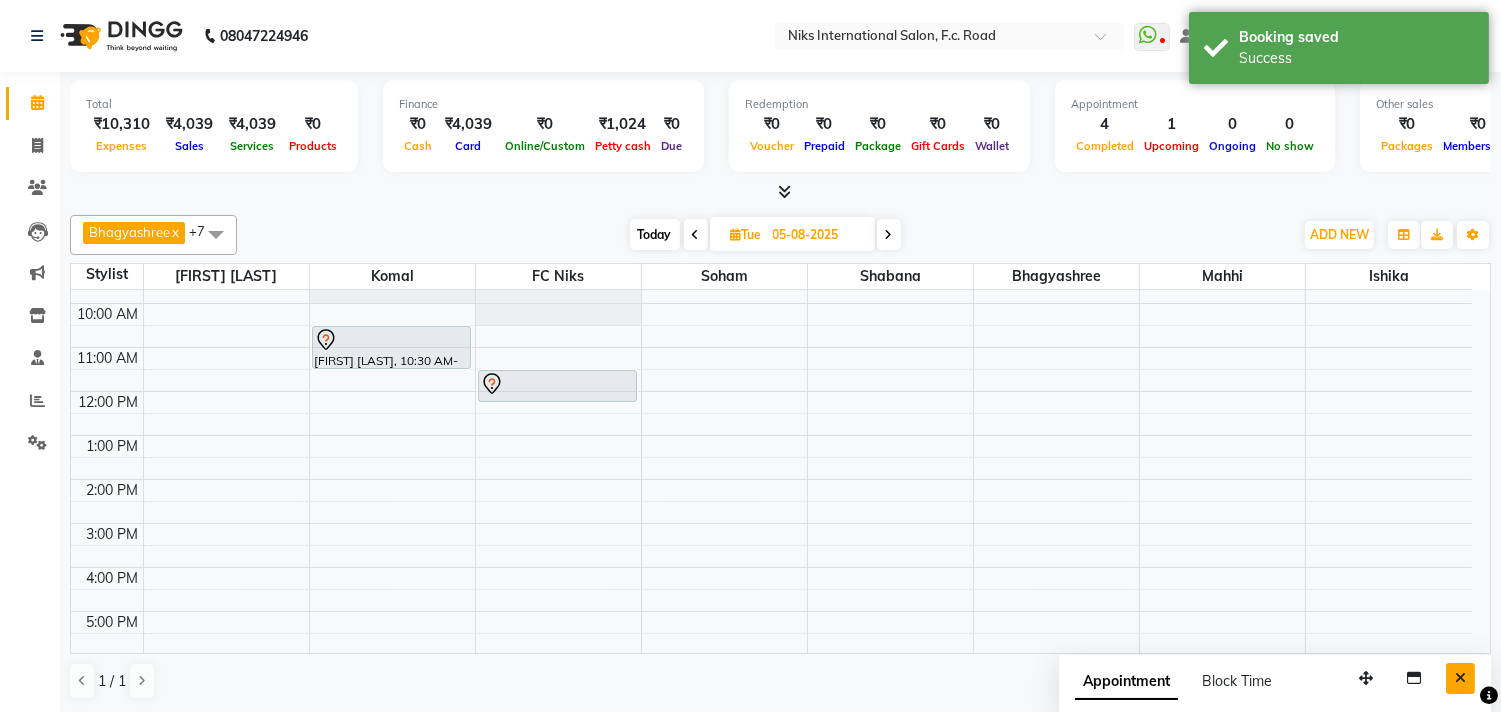 click at bounding box center (1460, 678) 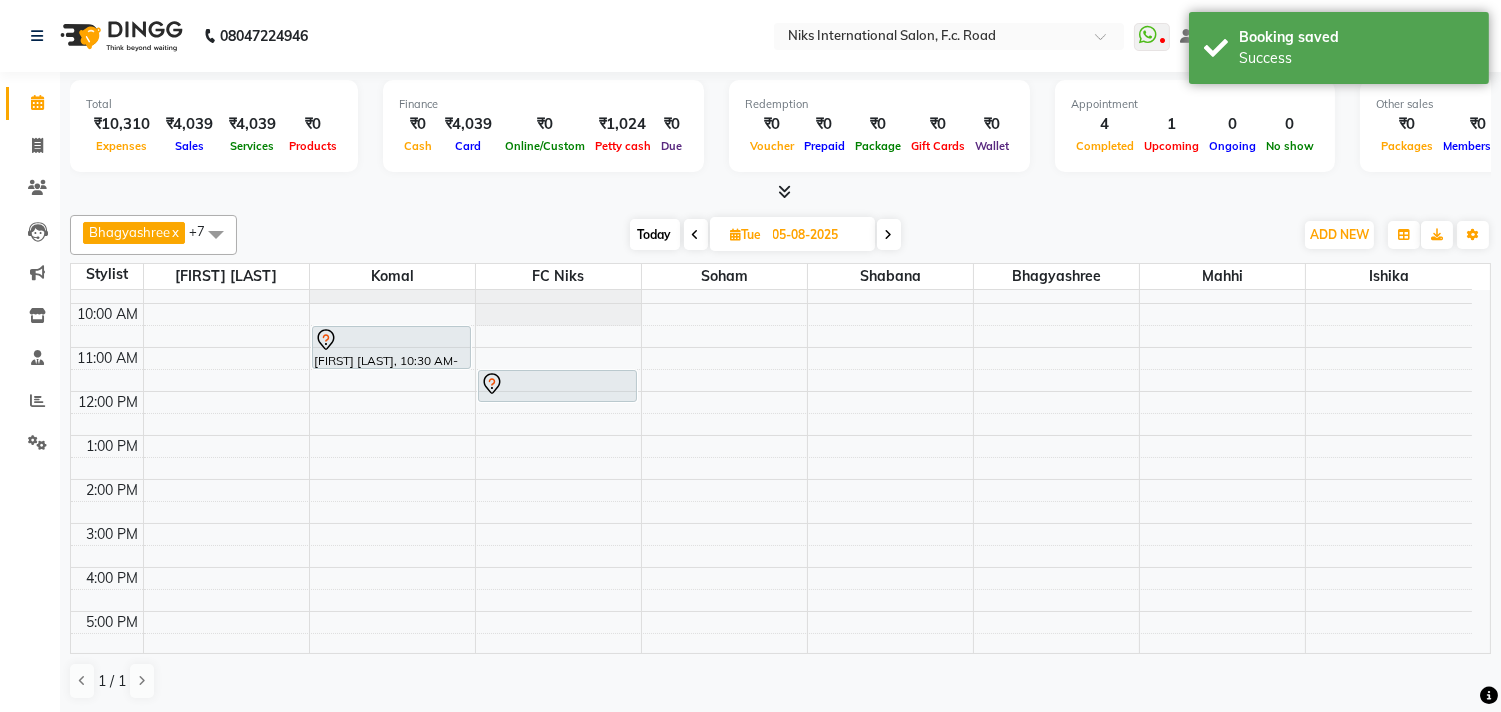 click on "Today" at bounding box center (655, 234) 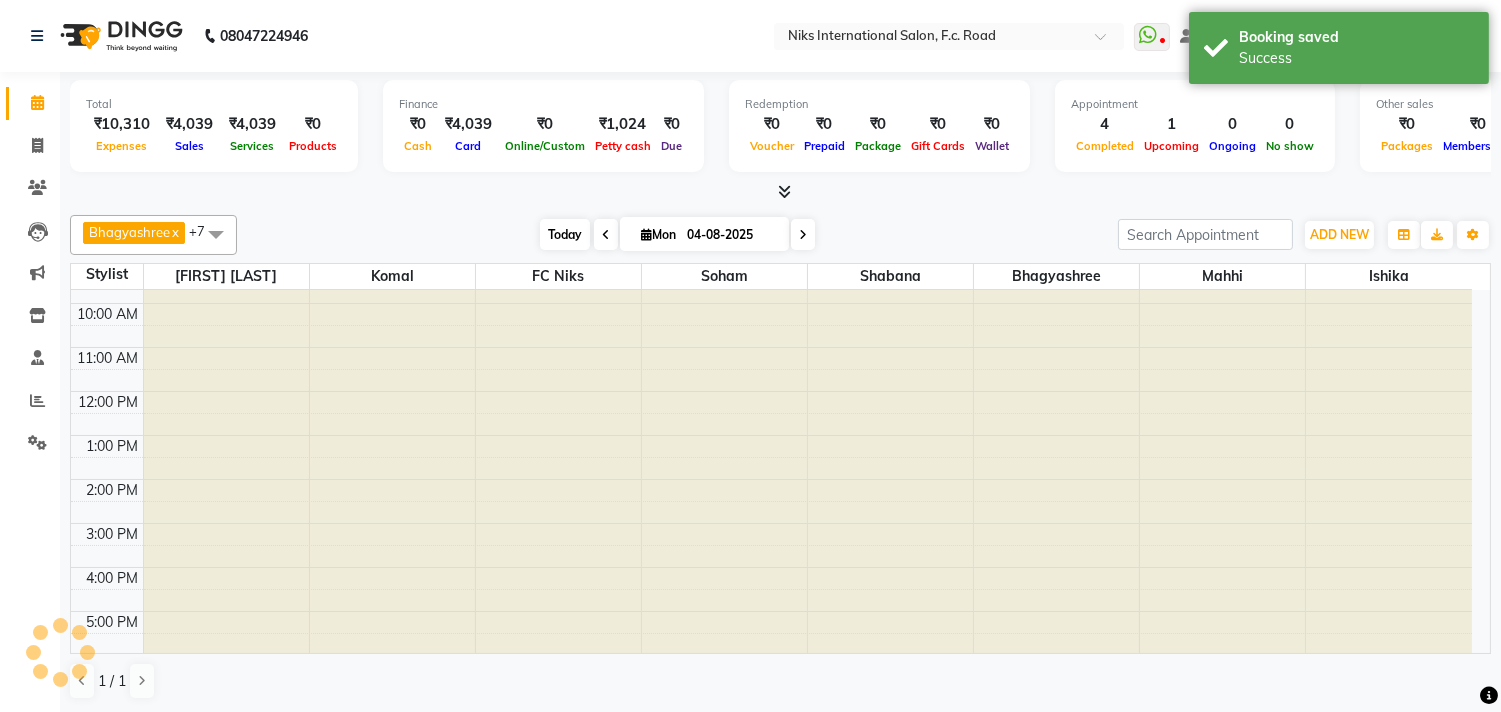 scroll, scrollTop: 298, scrollLeft: 0, axis: vertical 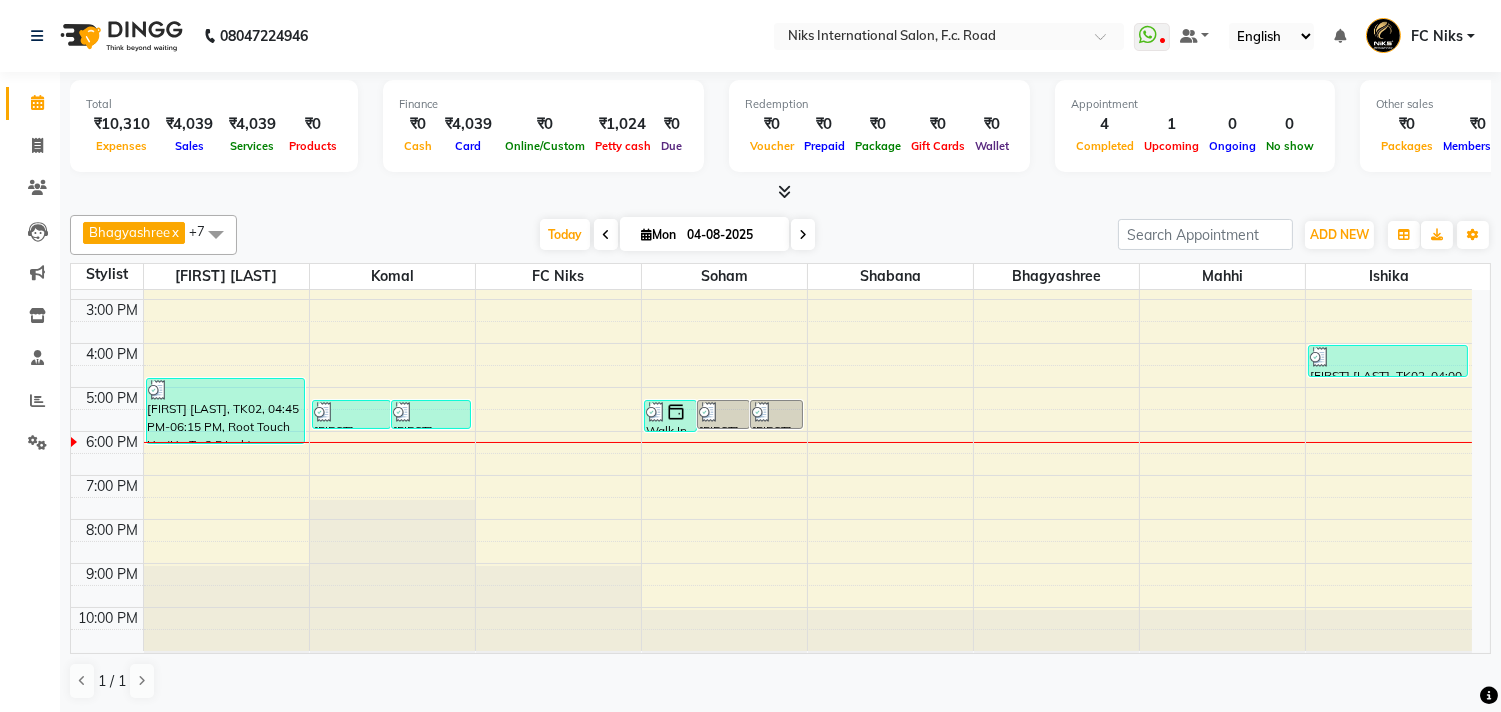 click on "Mon" at bounding box center [658, 234] 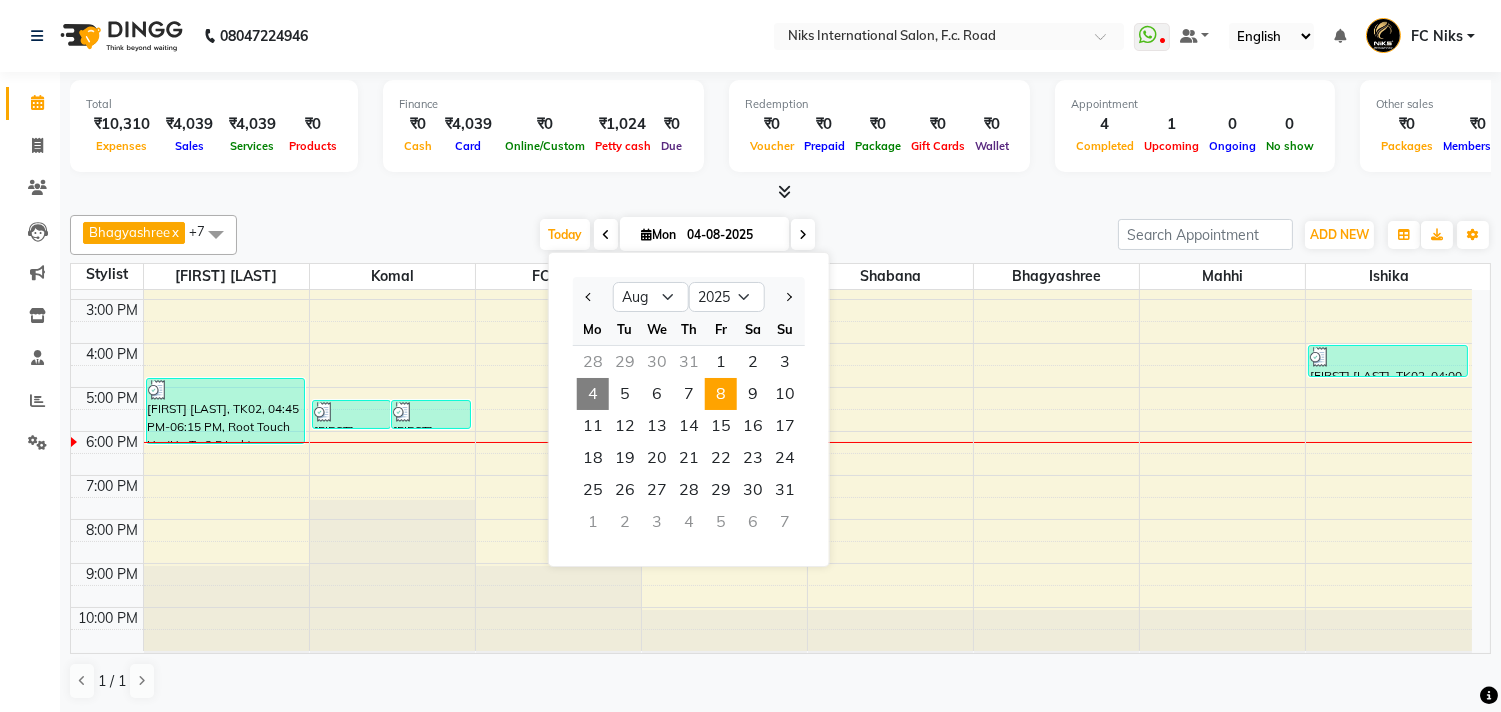 click on "8" at bounding box center (721, 394) 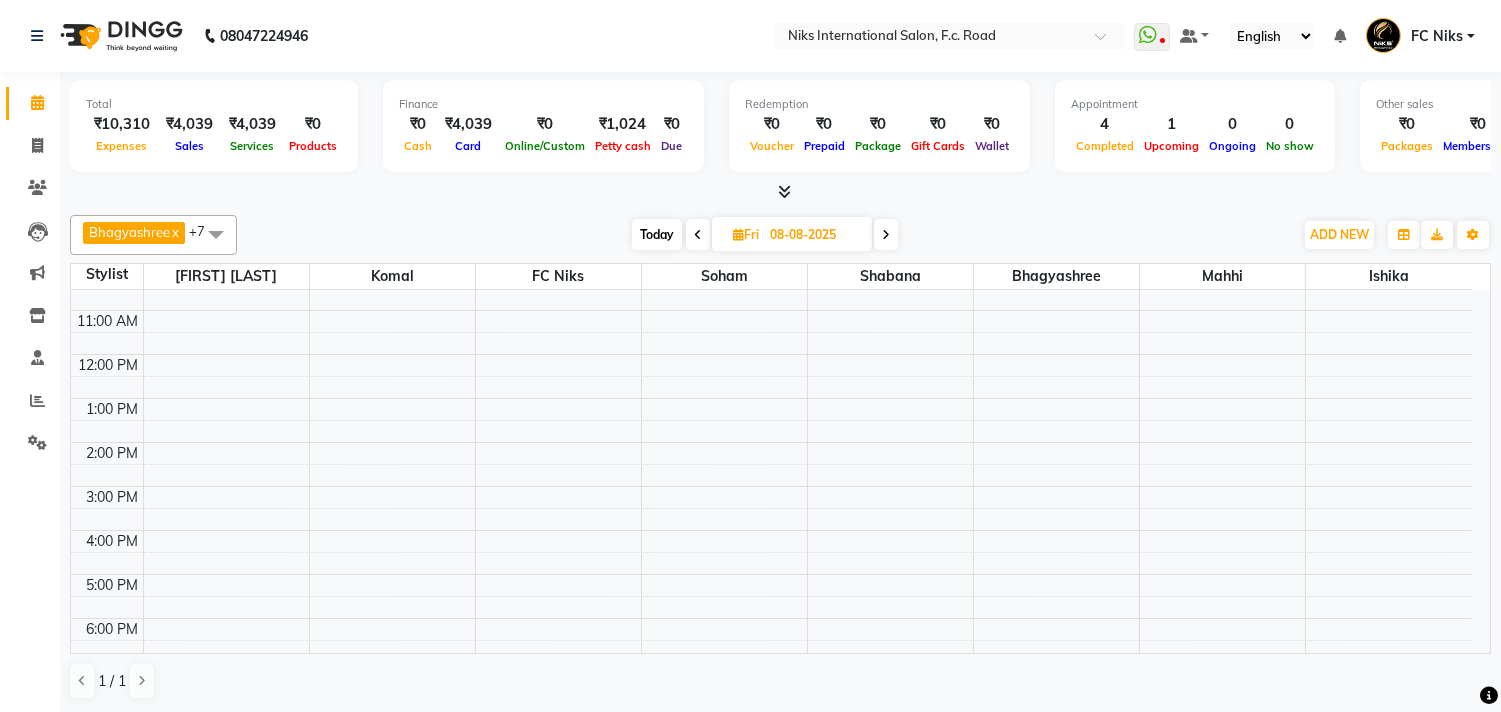 scroll, scrollTop: 147, scrollLeft: 0, axis: vertical 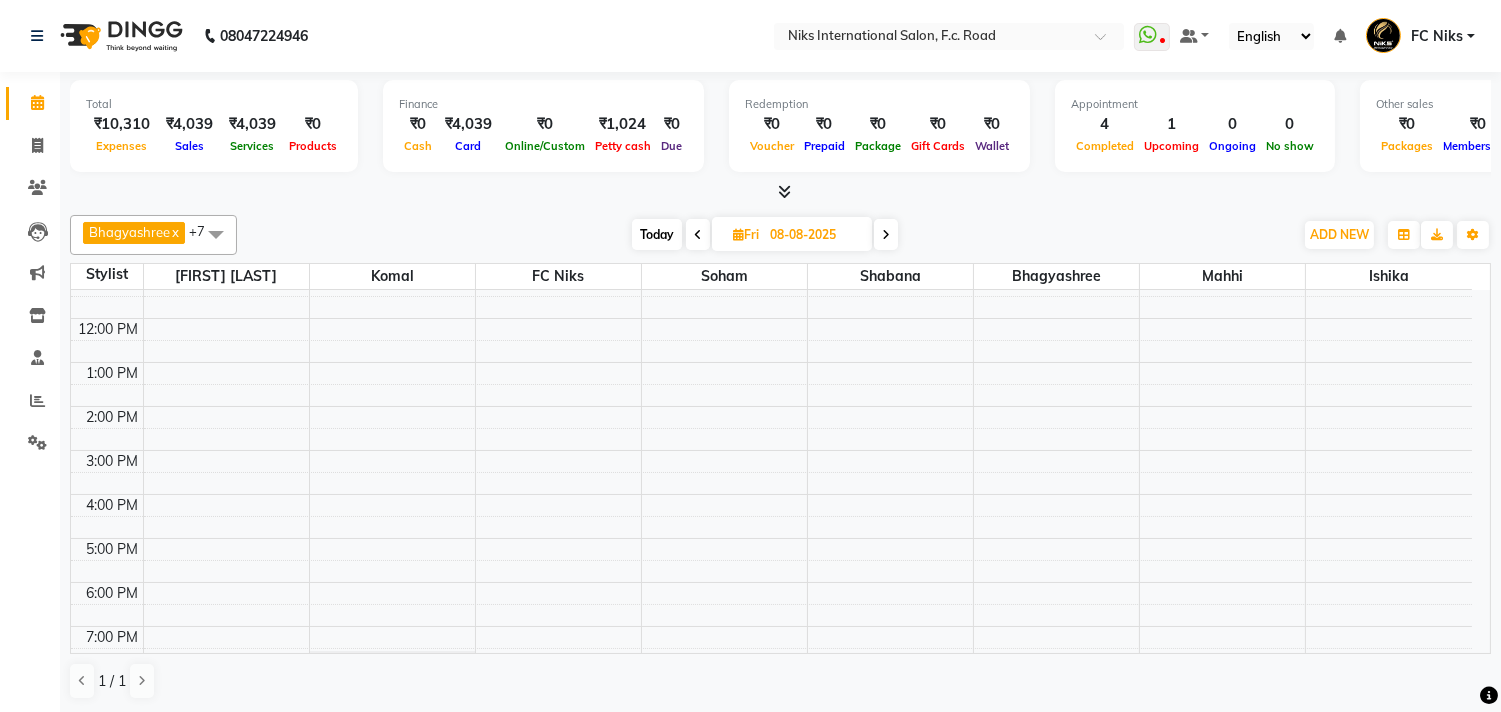 click on "8:00 AM 9:00 AM 10:00 AM 11:00 AM 12:00 PM 1:00 PM 2:00 PM 3:00 PM 4:00 PM 5:00 PM 6:00 PM 7:00 PM 8:00 PM 9:00 PM 10:00 PM" at bounding box center [771, 472] 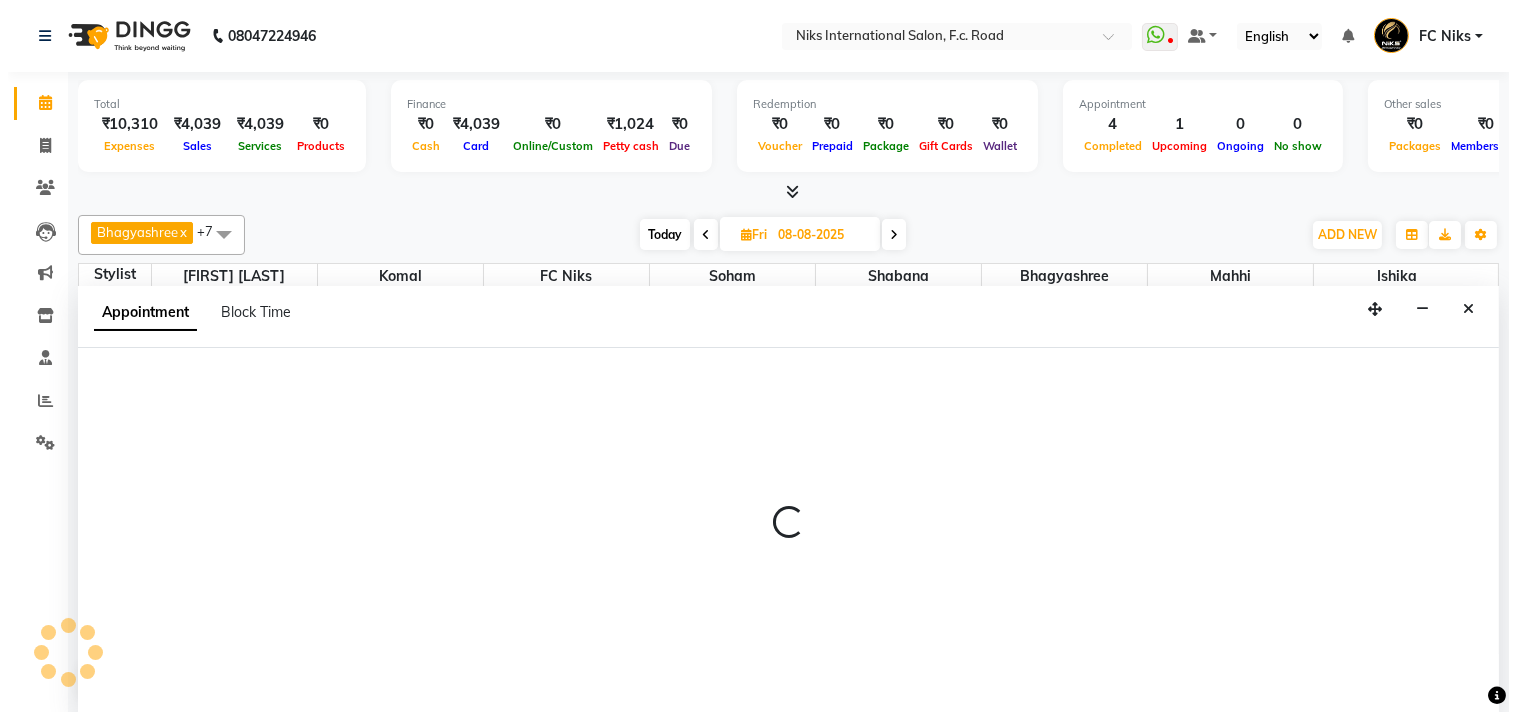 scroll, scrollTop: 1, scrollLeft: 0, axis: vertical 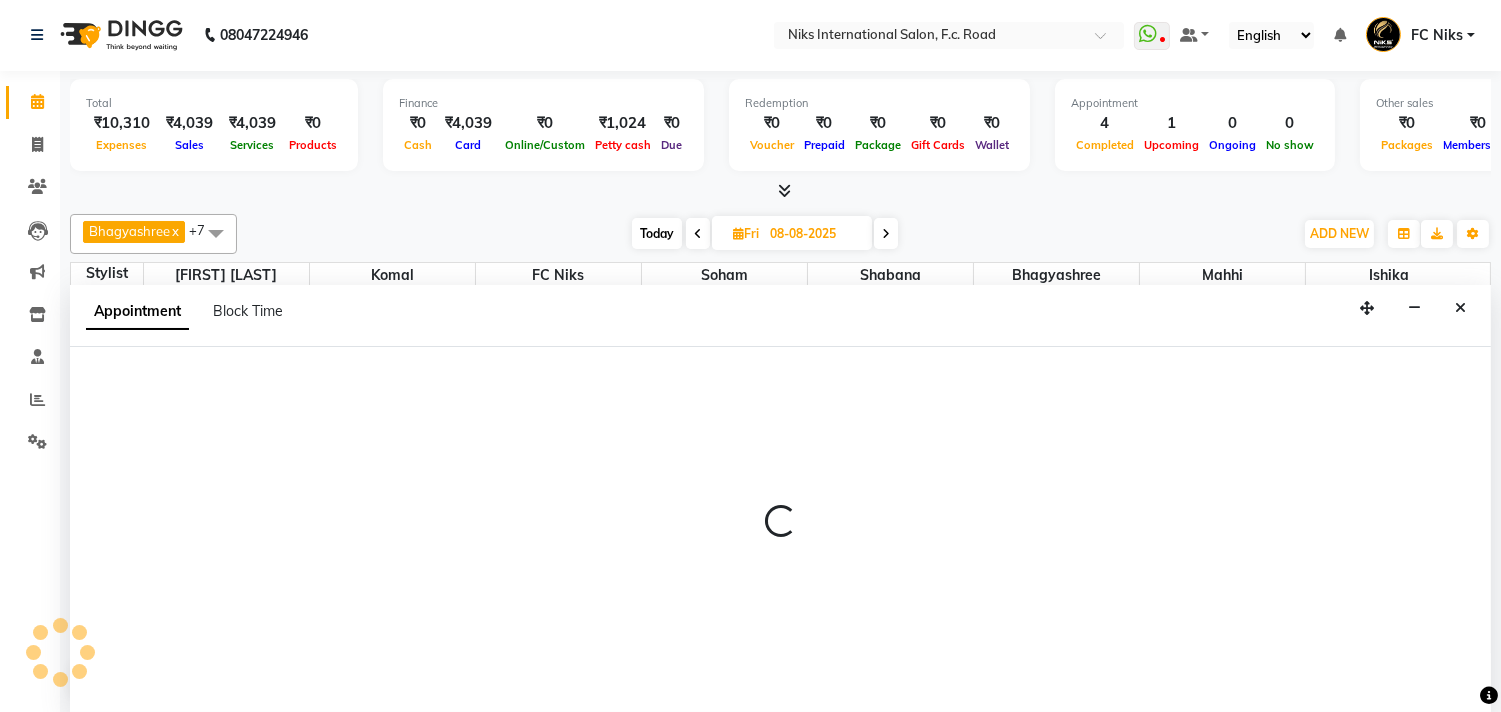 select on "800" 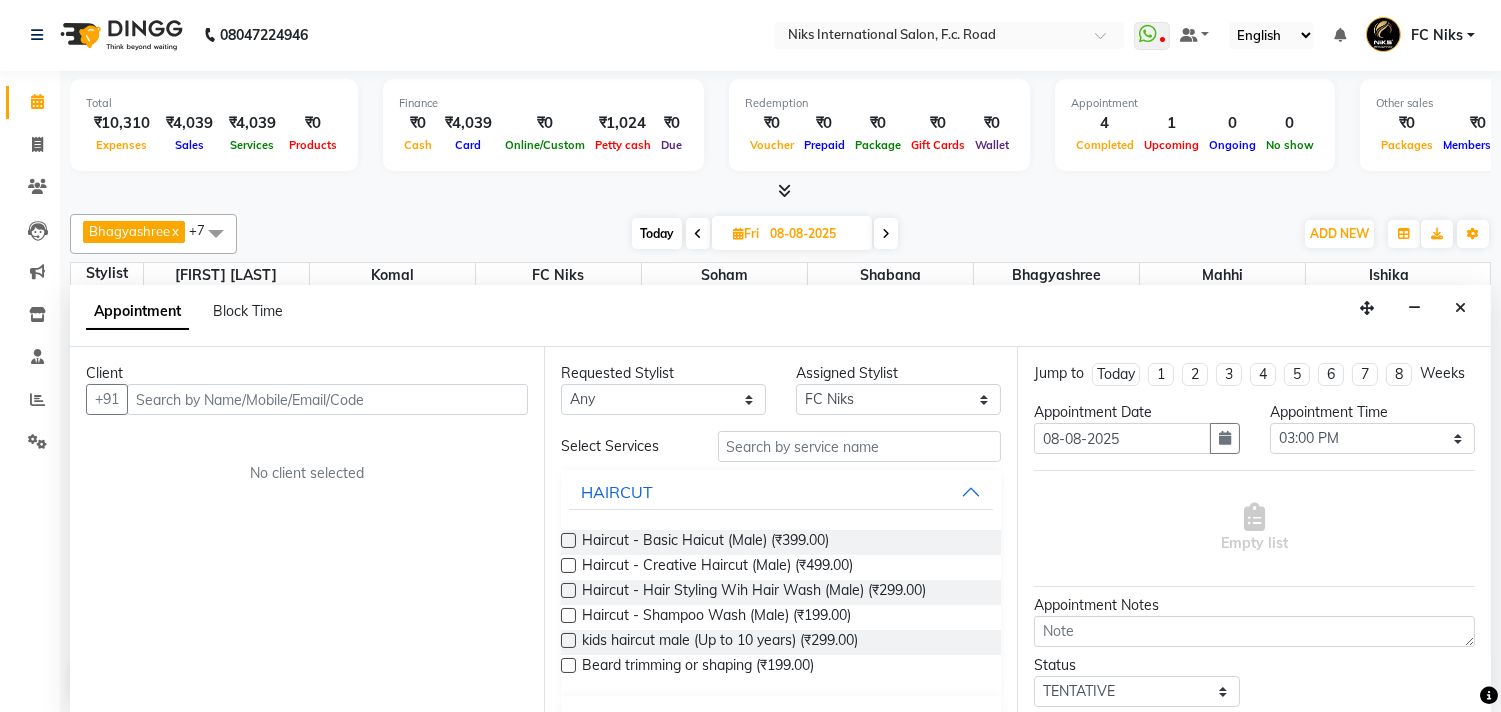 click at bounding box center [327, 399] 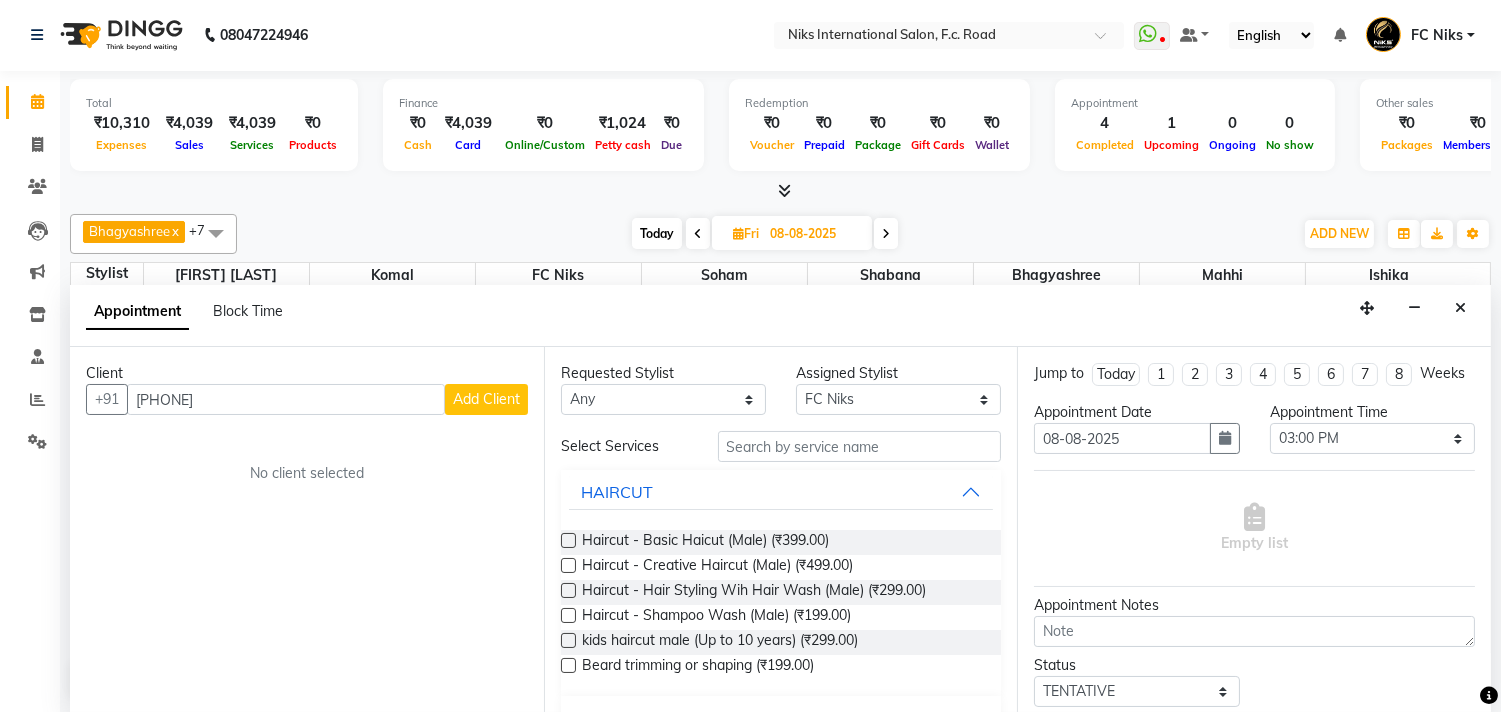 type on "[PHONE]" 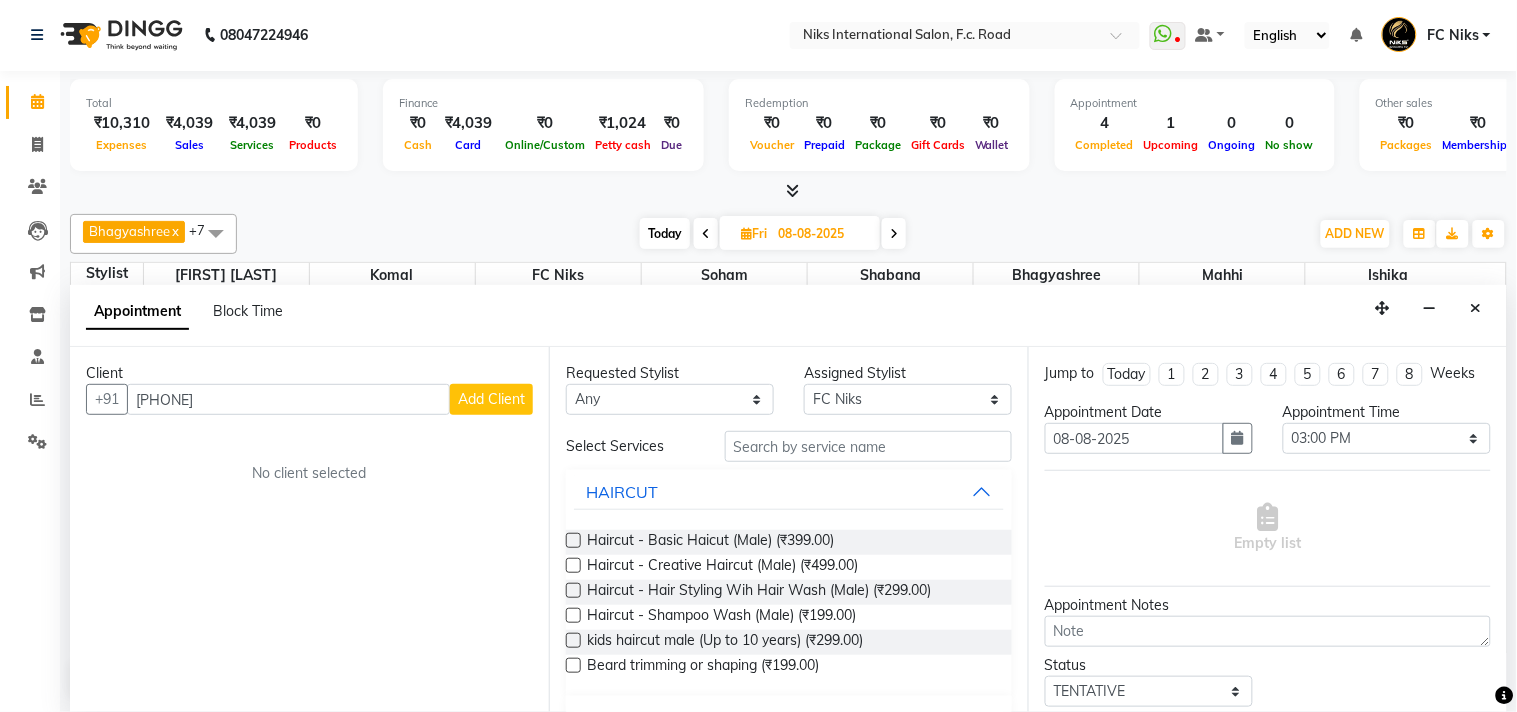 select on "22" 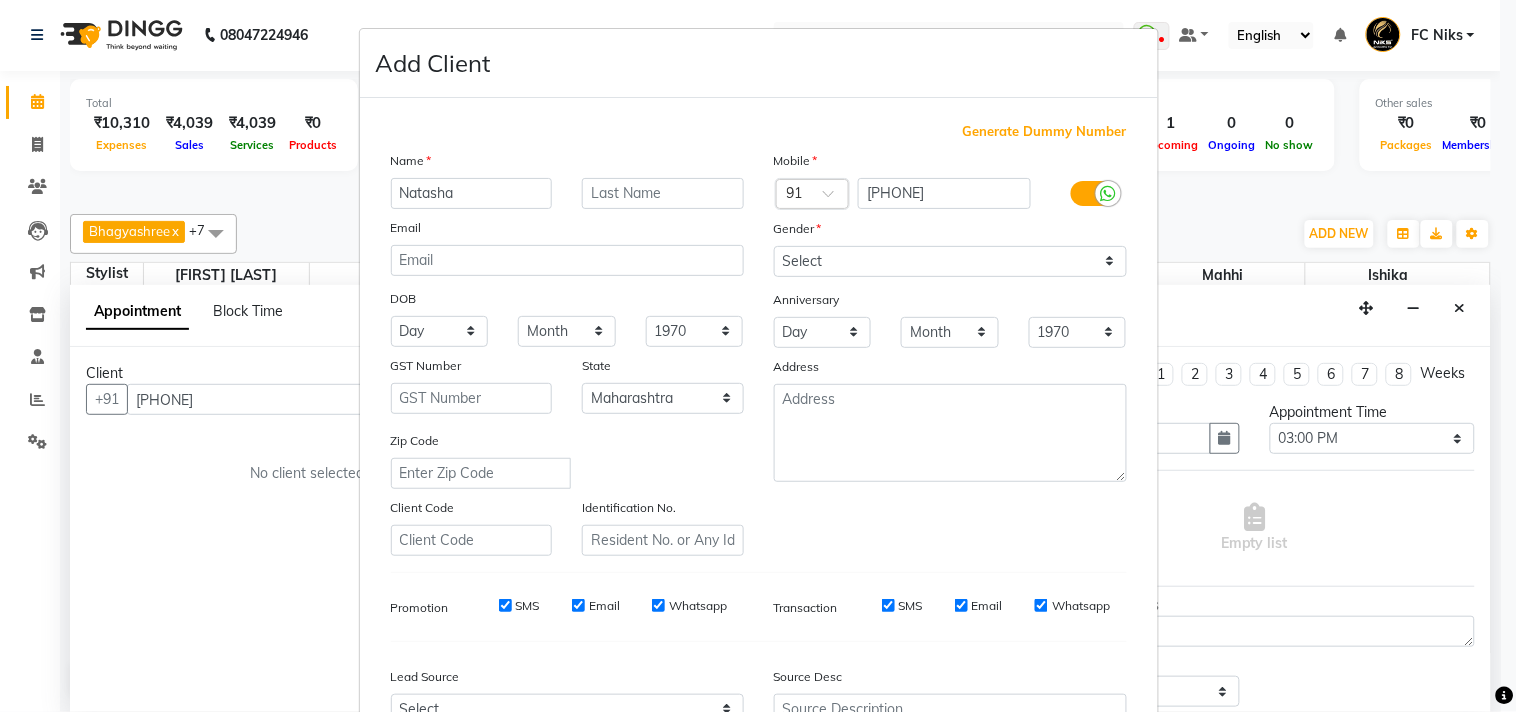 type on "Natasha" 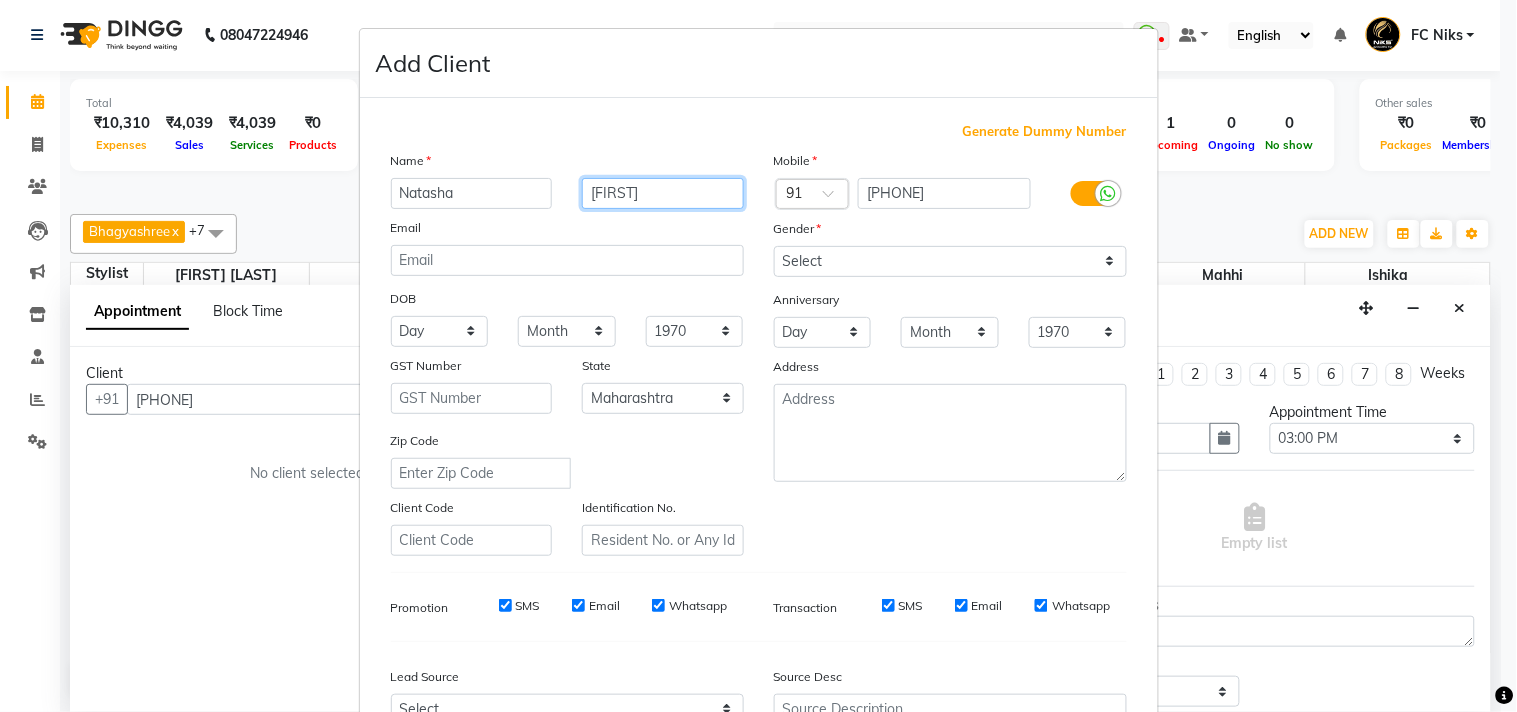 type on "[FIRST]" 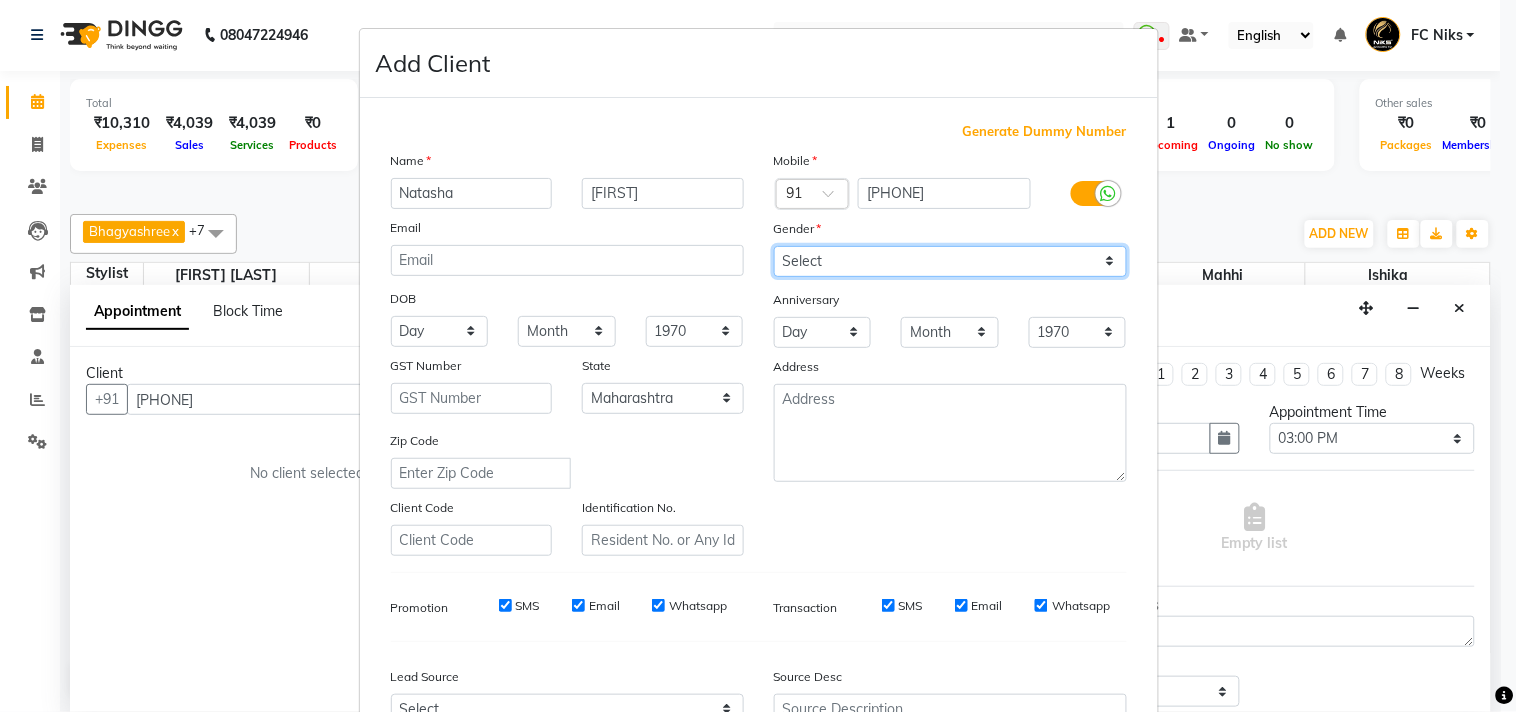click on "Select Male Female Other Prefer Not To Say" at bounding box center (950, 261) 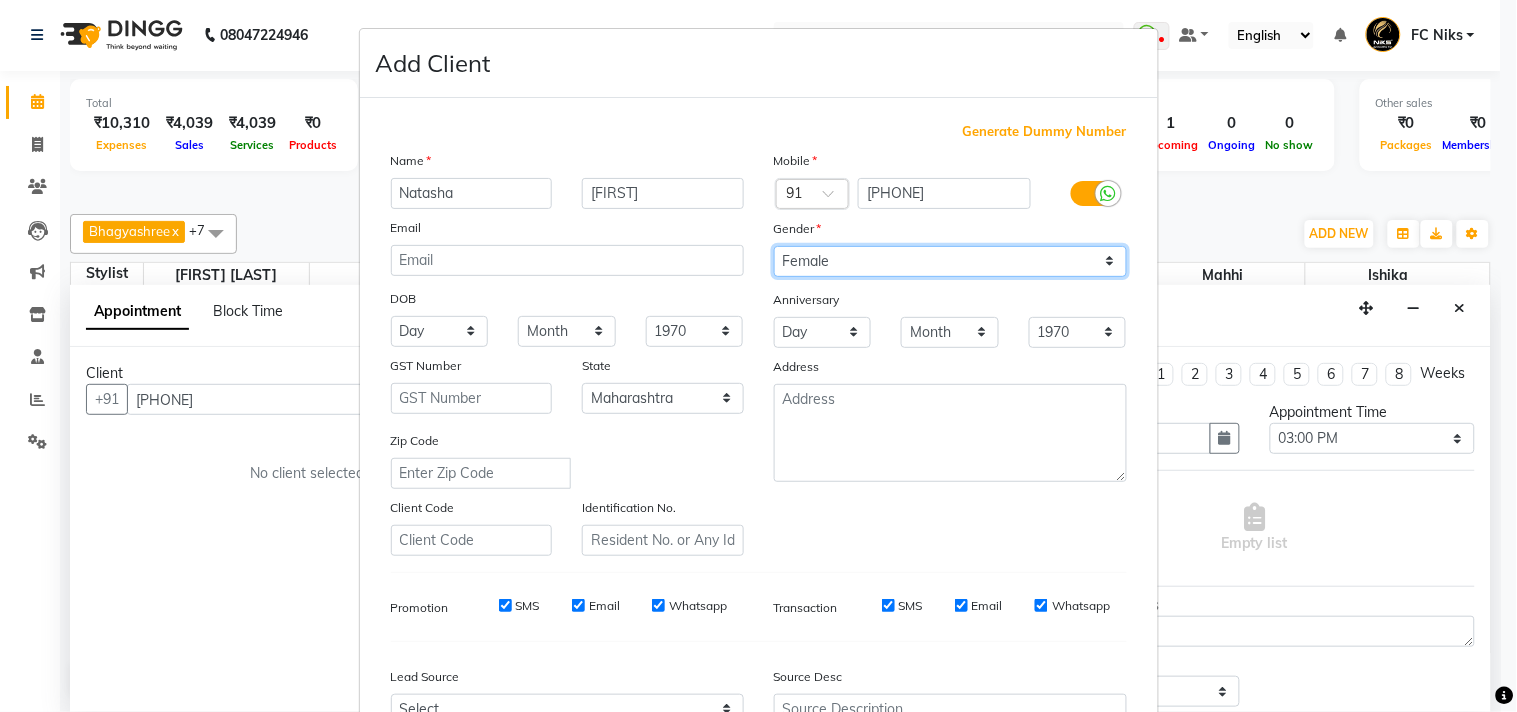 click on "Select Male Female Other Prefer Not To Say" at bounding box center [950, 261] 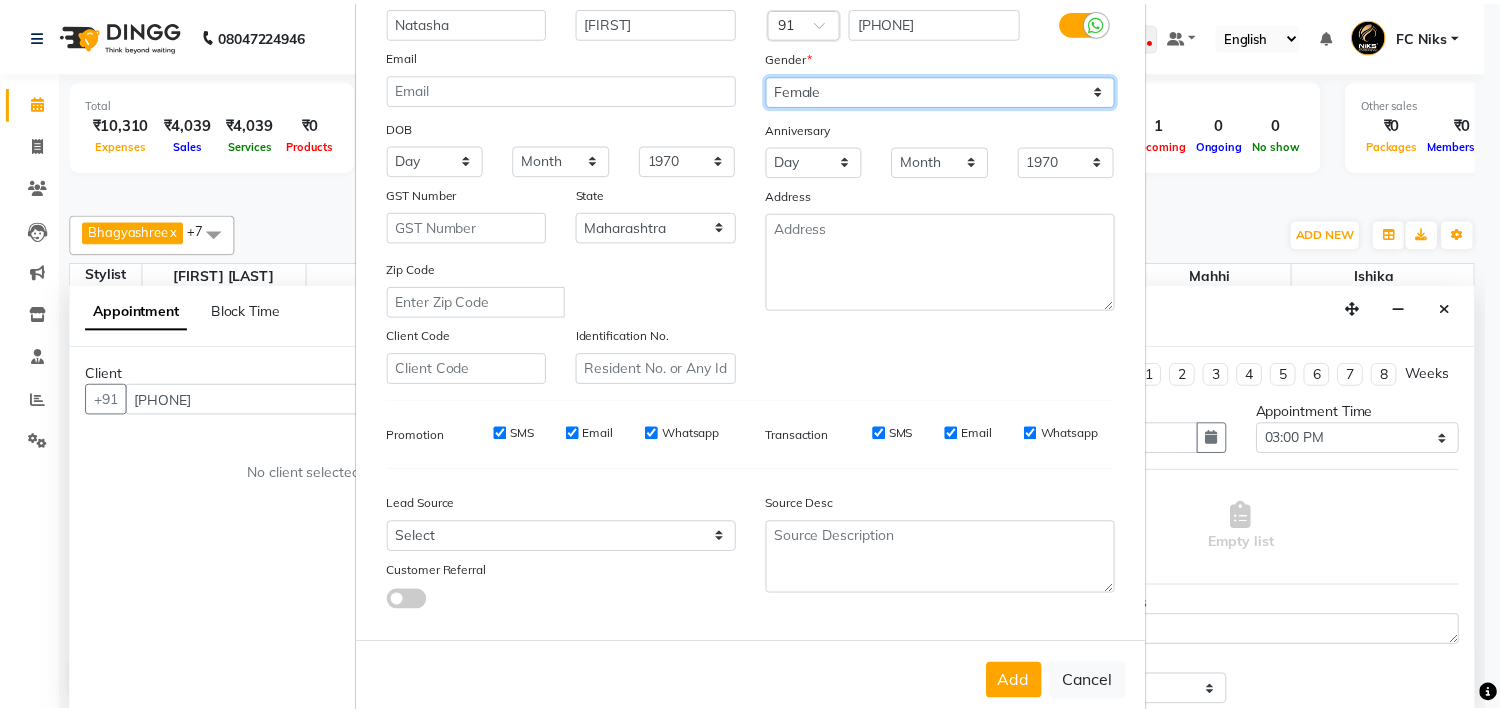 scroll, scrollTop: 185, scrollLeft: 0, axis: vertical 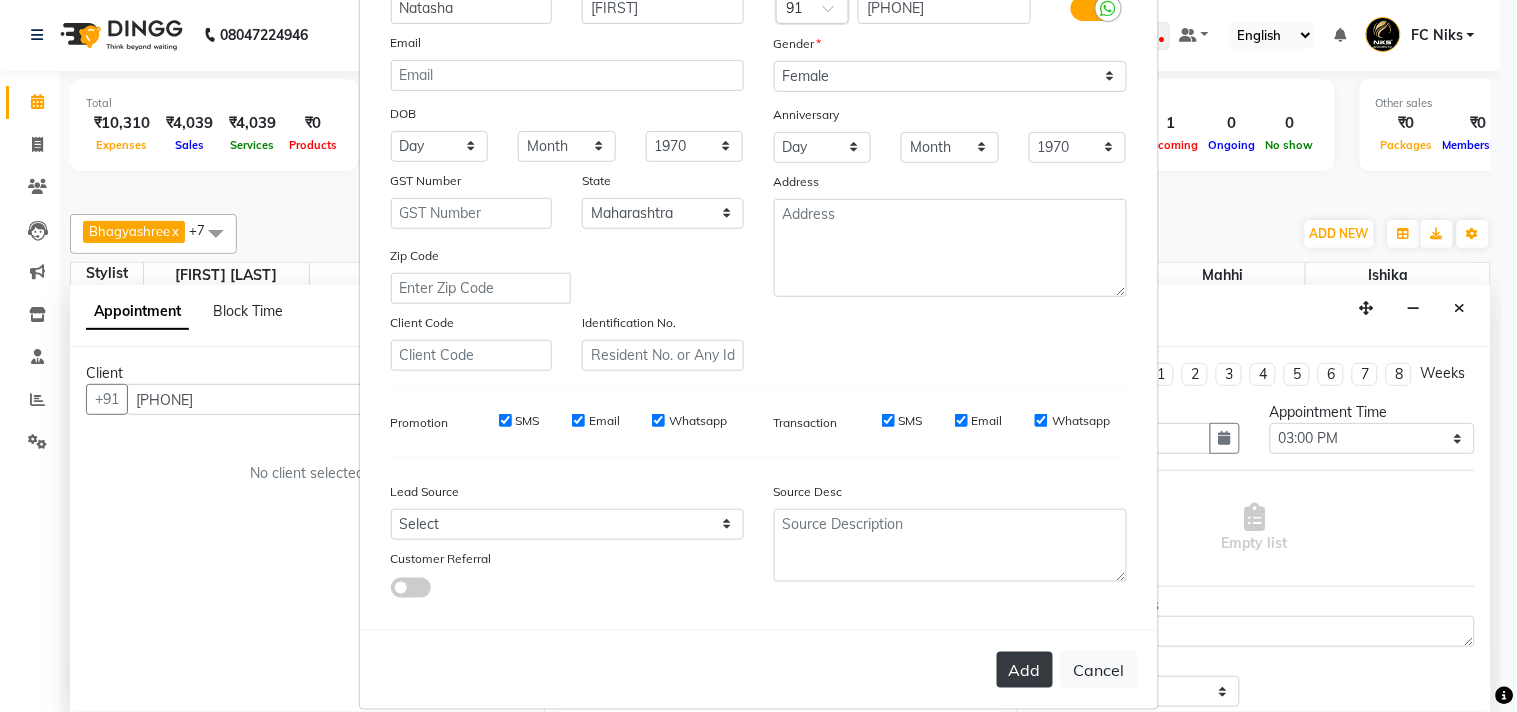 click on "Add" at bounding box center [1025, 670] 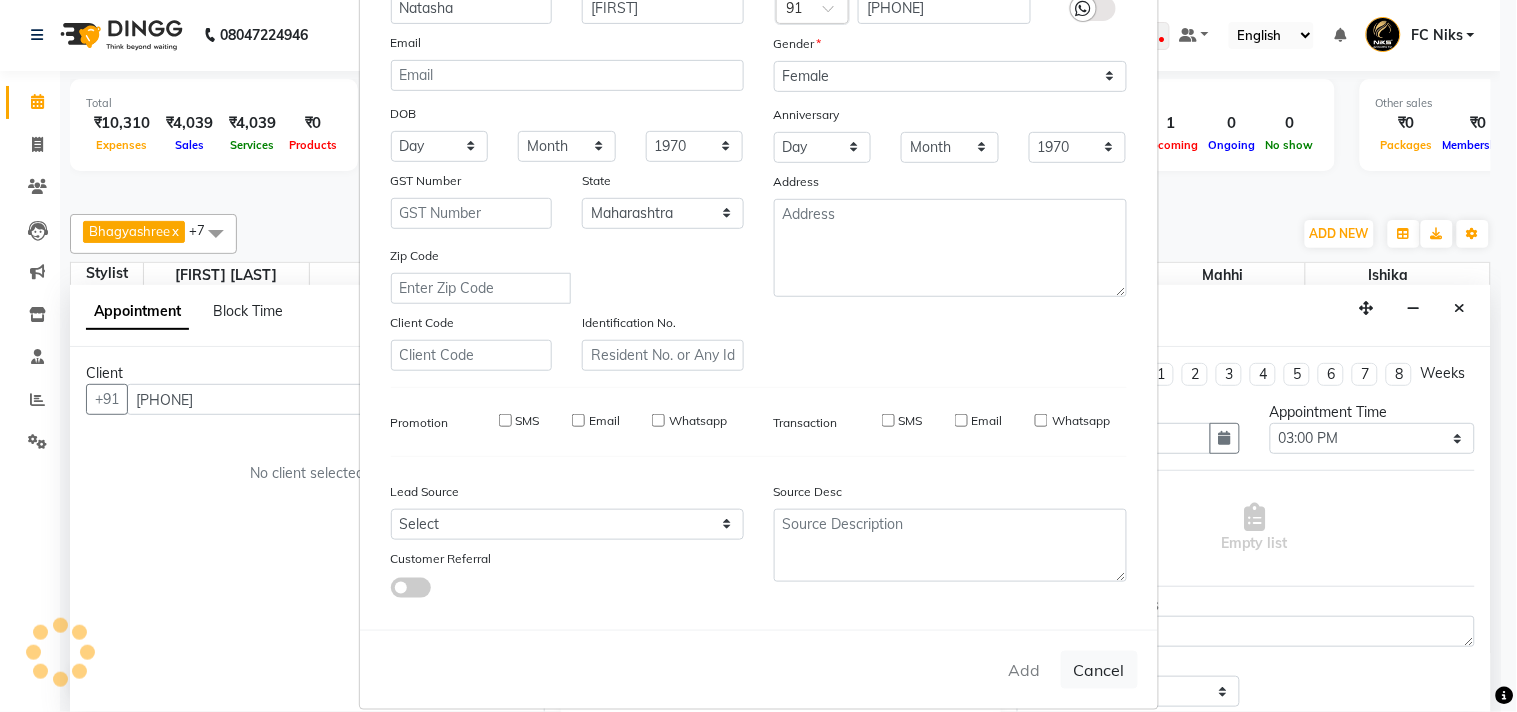 type on "90******51" 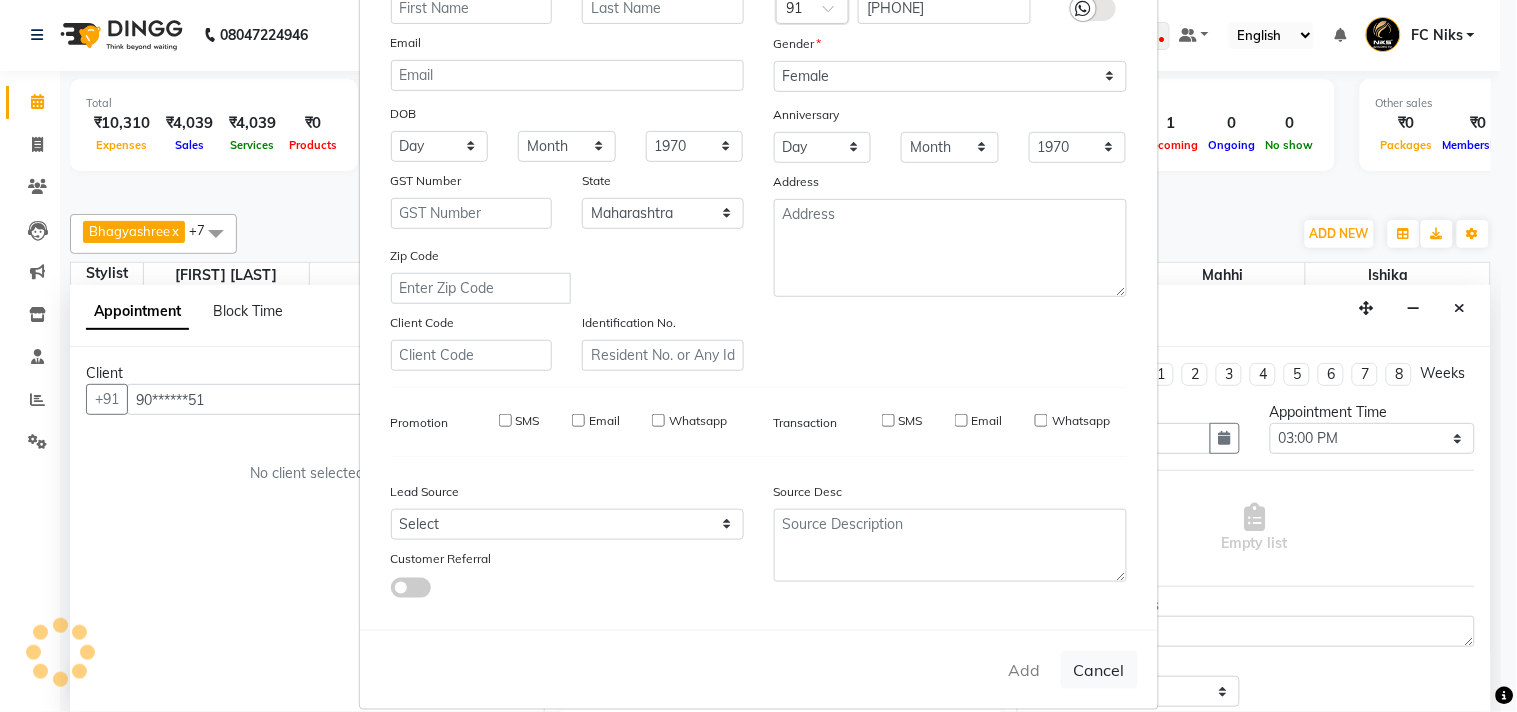 select 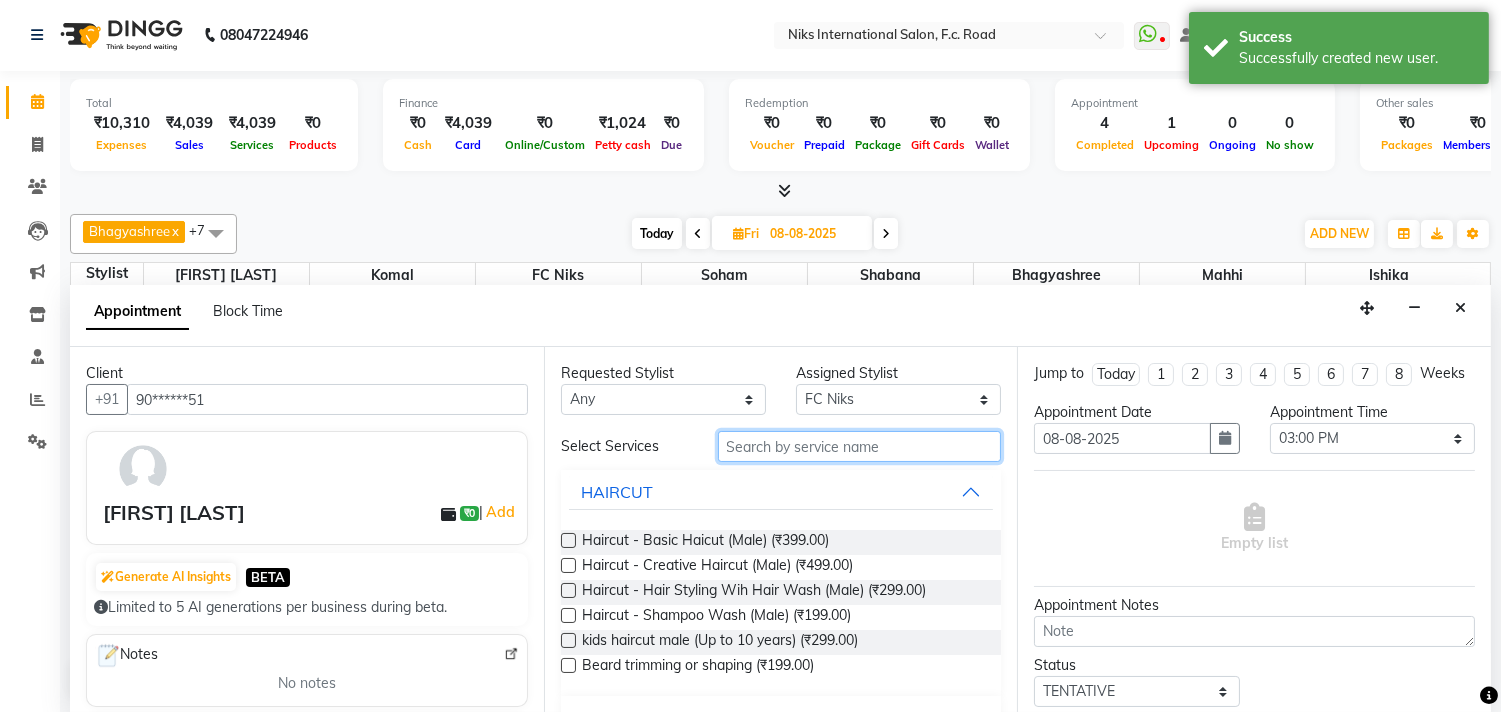 click at bounding box center (860, 446) 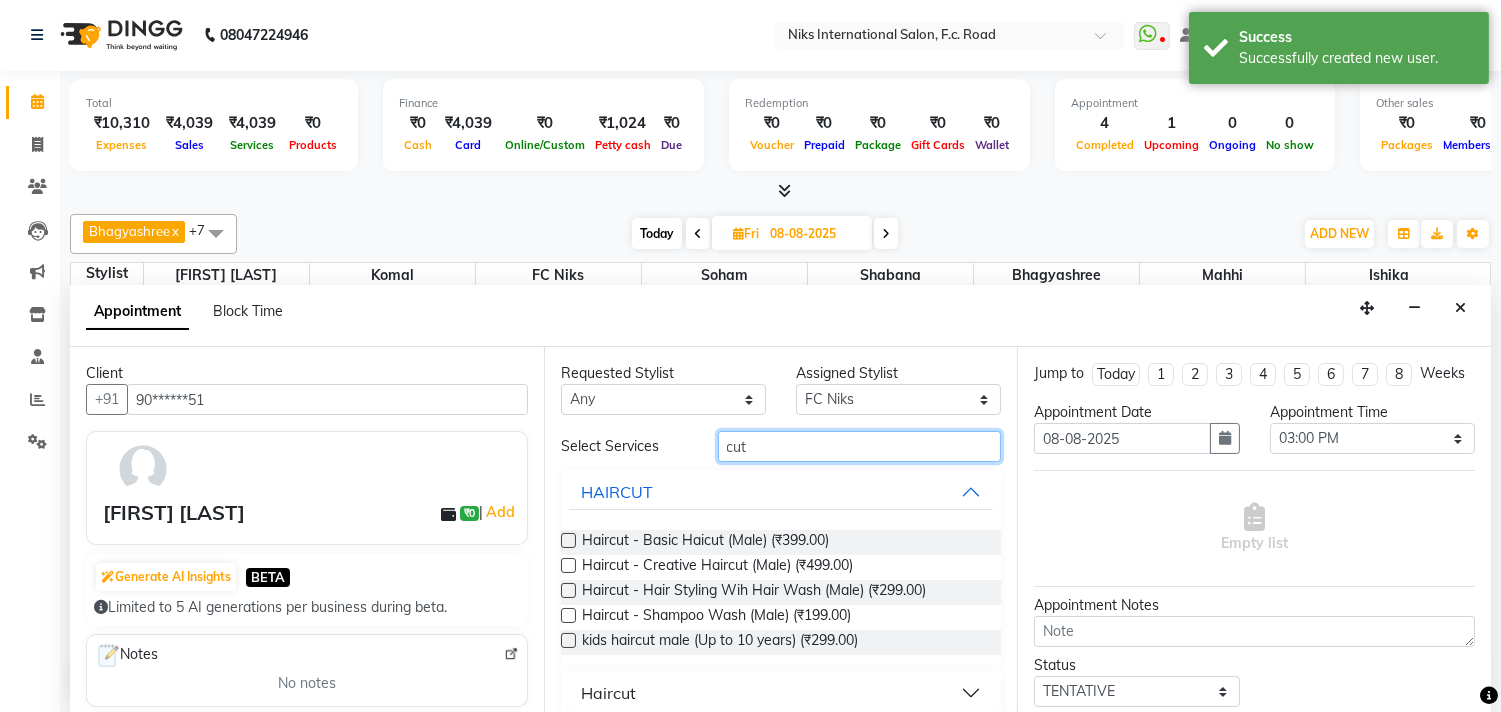 type on "cut" 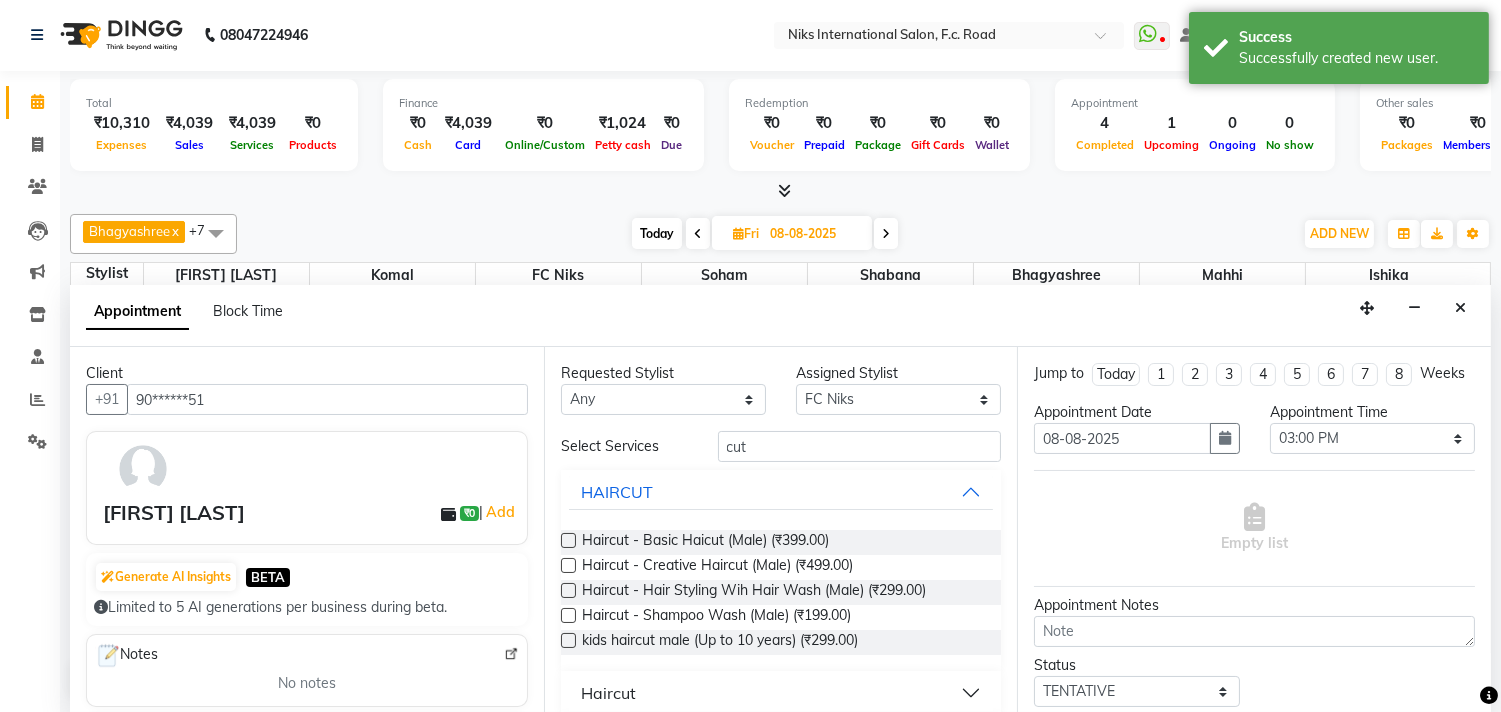 click on "Haircut" at bounding box center (781, 693) 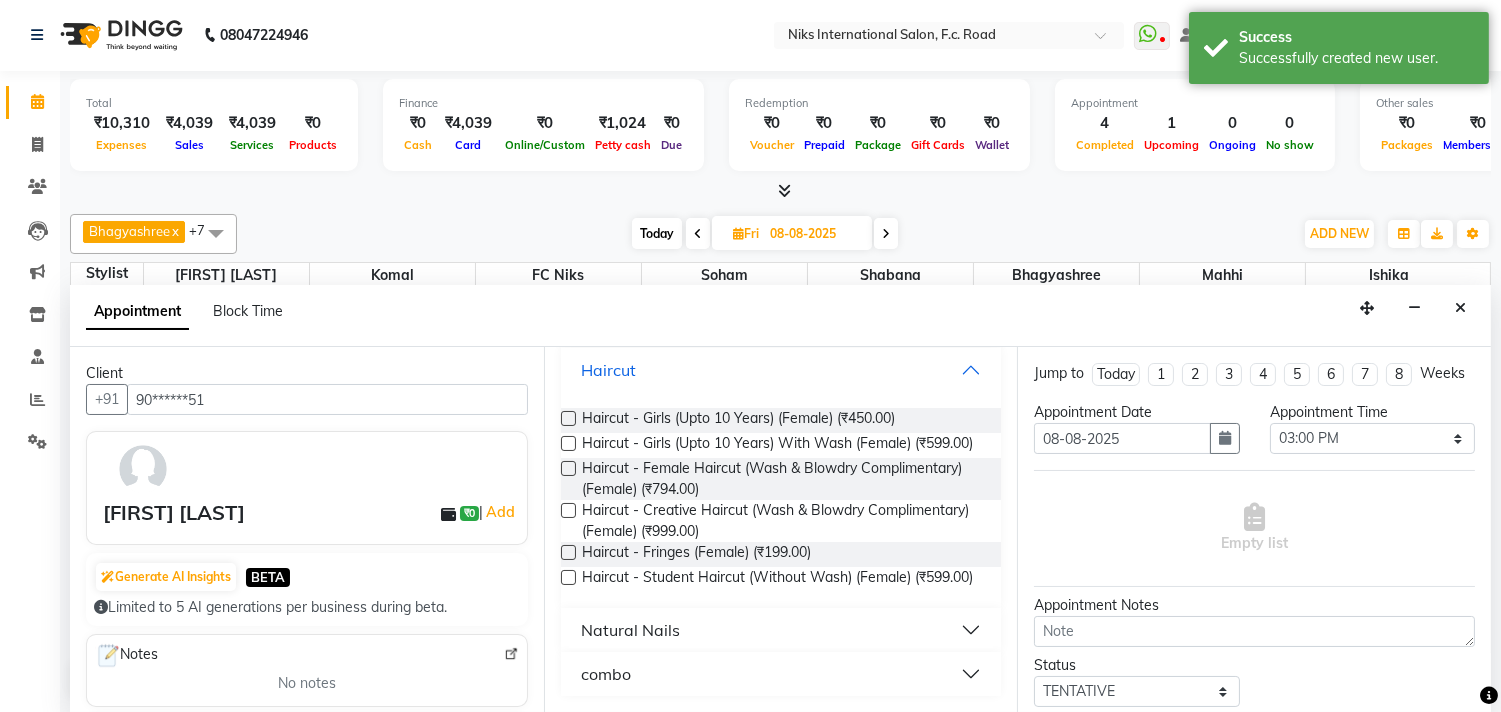 scroll, scrollTop: 355, scrollLeft: 0, axis: vertical 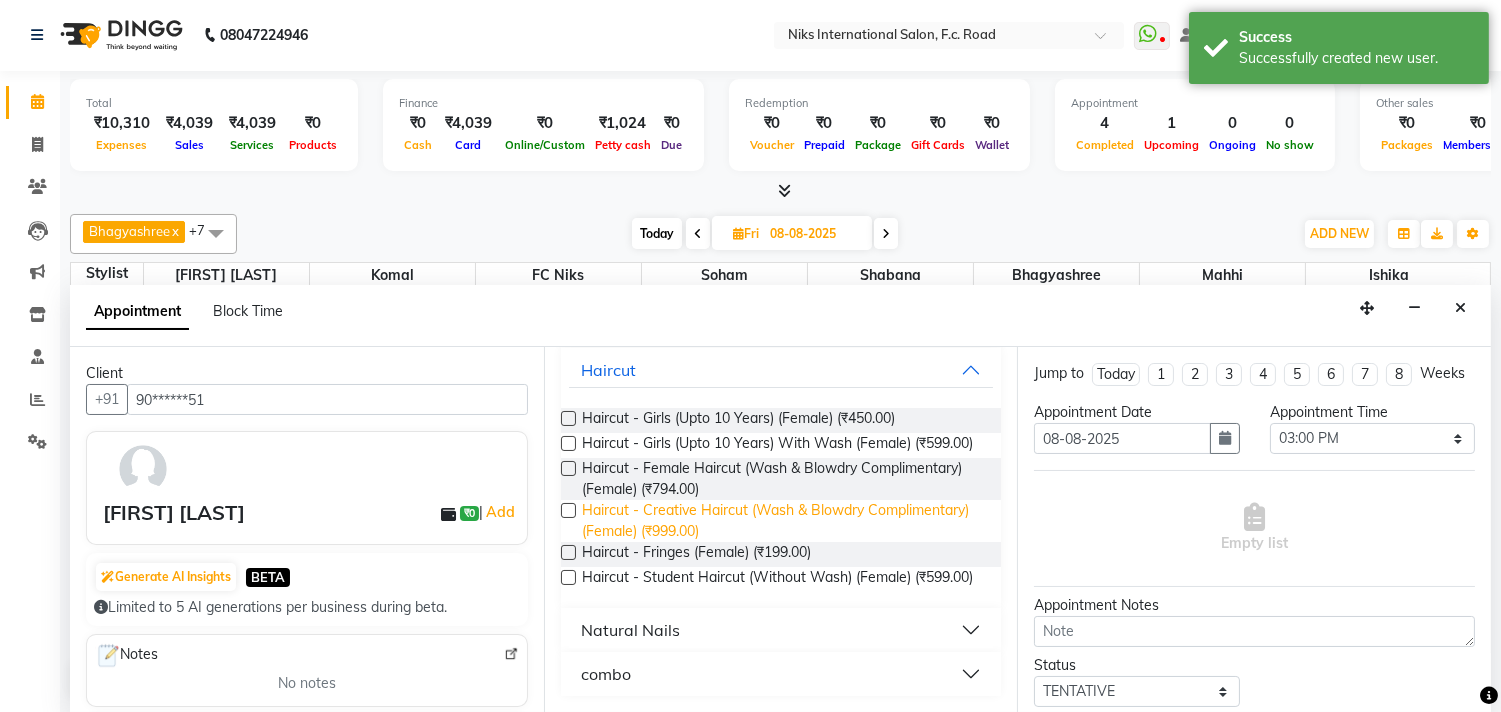 click on "Haircut - Creative Haircut (Wash & Blowdry Complimentary) (Female) (₹999.00)" at bounding box center (784, 521) 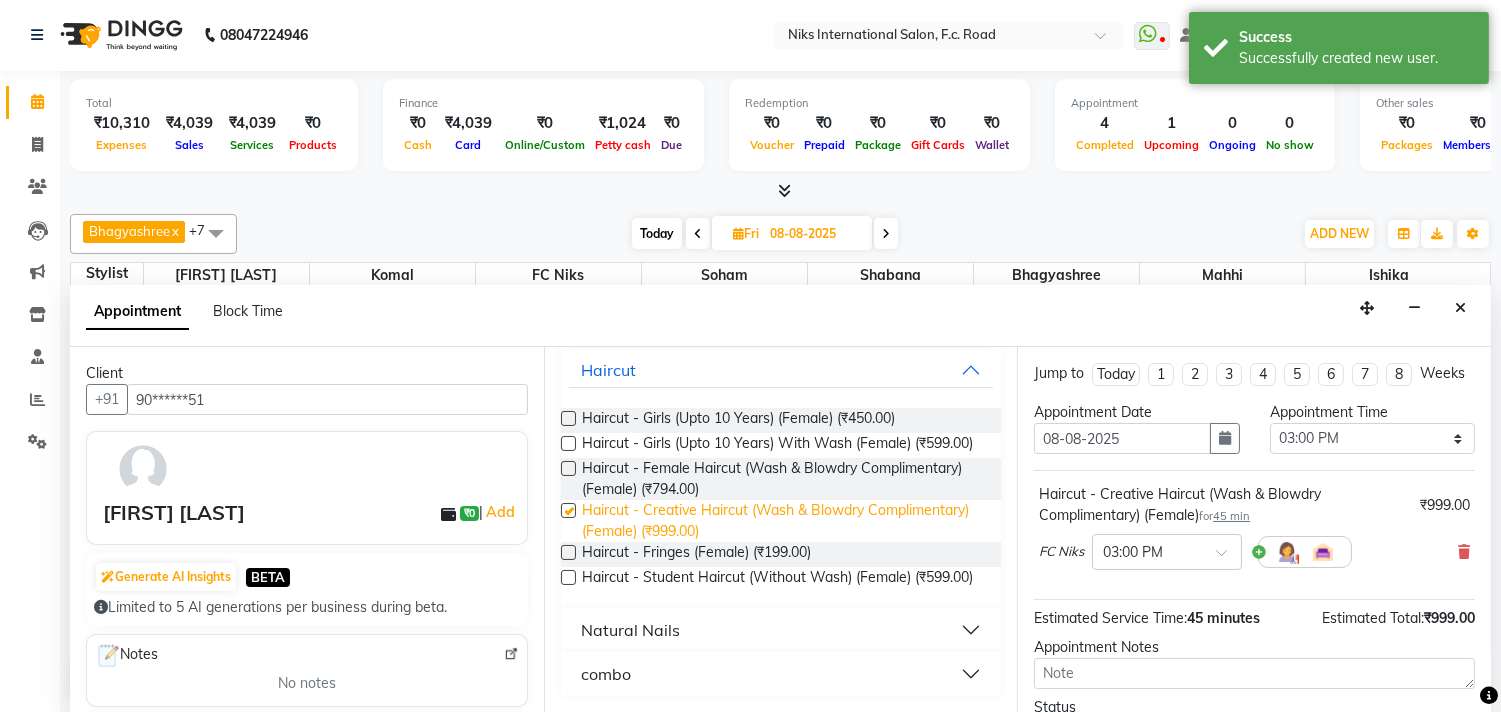 checkbox on "false" 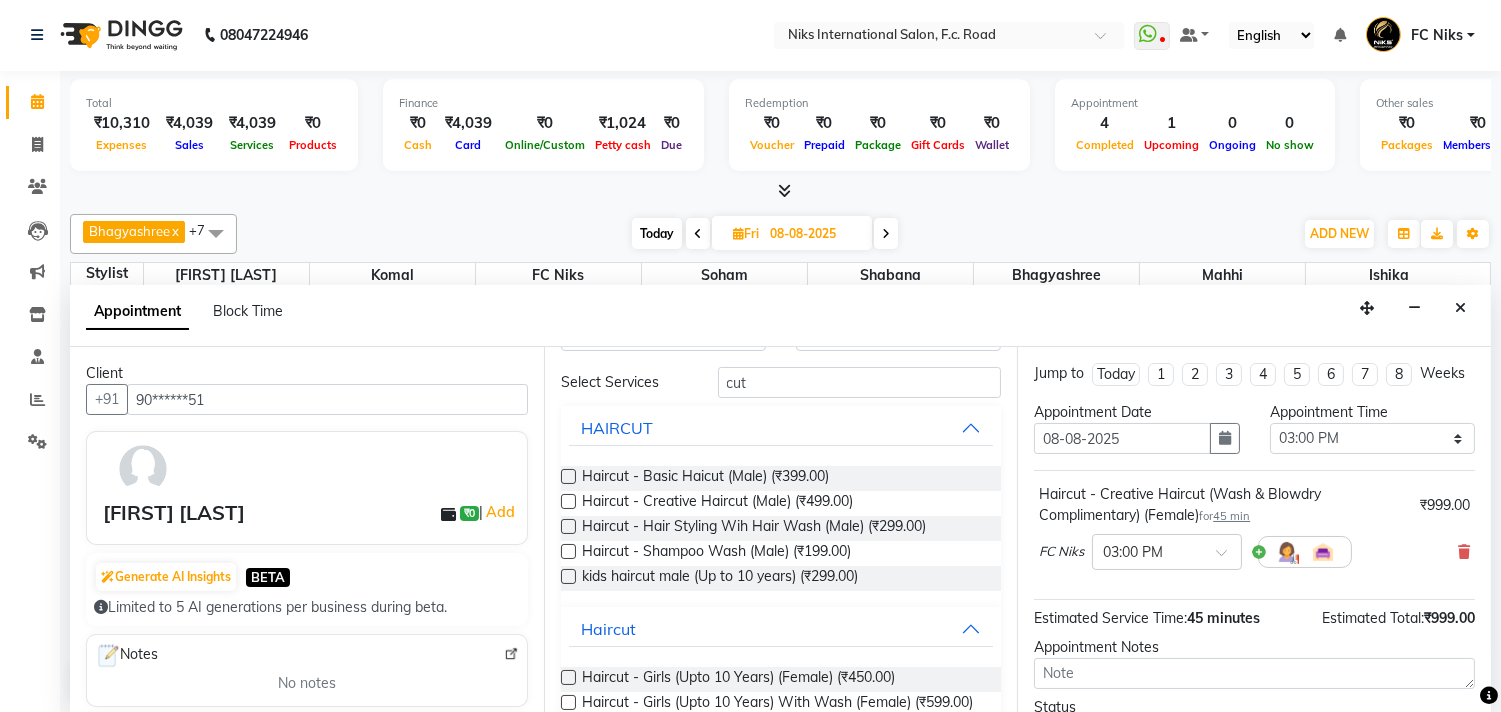 scroll, scrollTop: 0, scrollLeft: 0, axis: both 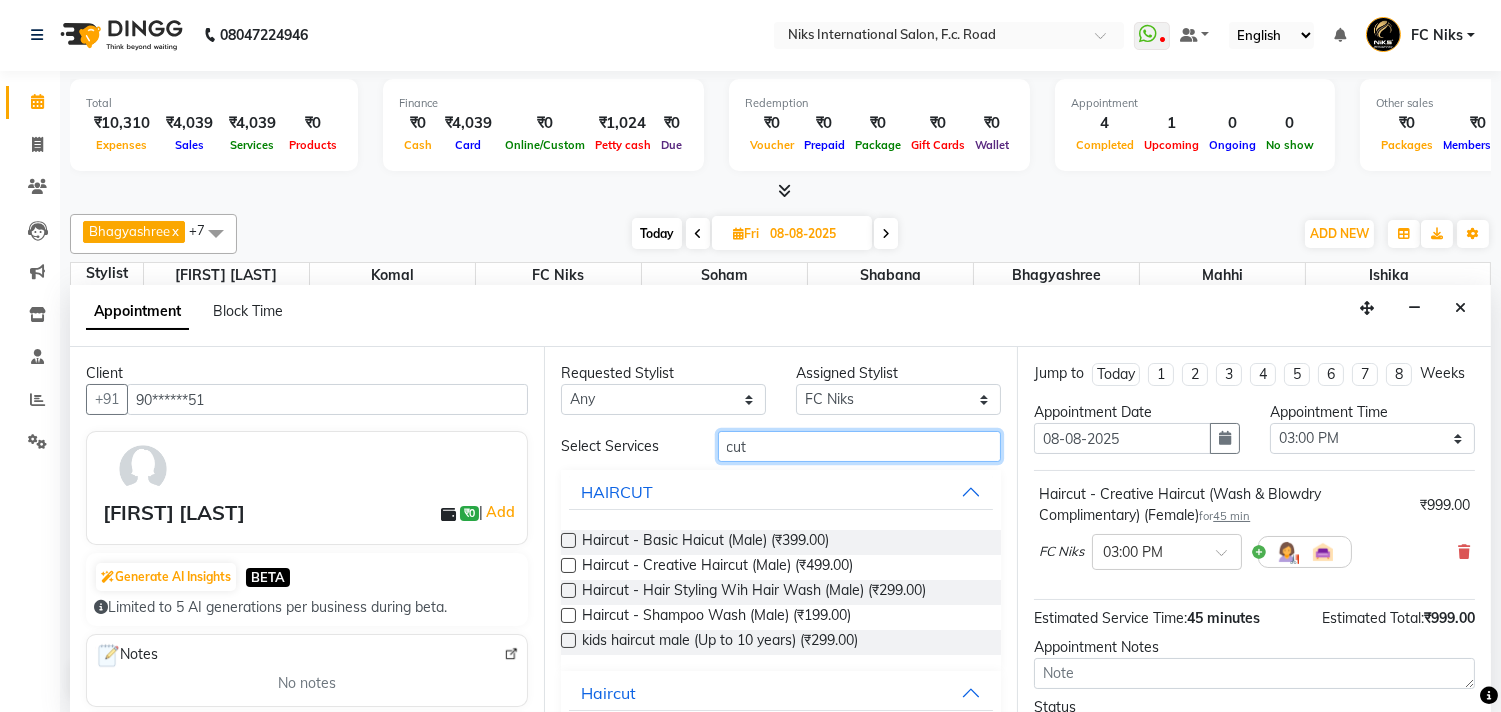 drag, startPoint x: 795, startPoint y: 432, endPoint x: 803, endPoint y: 425, distance: 10.630146 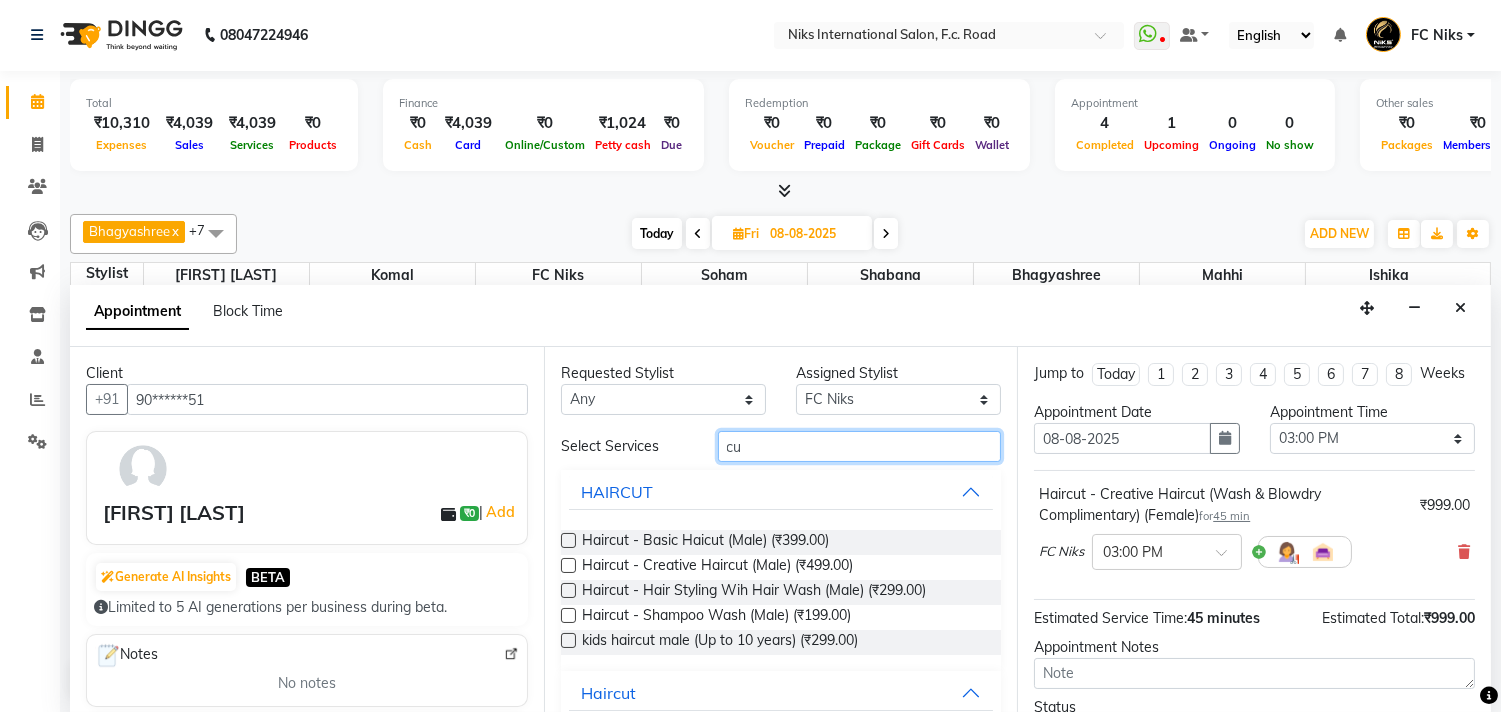 type on "c" 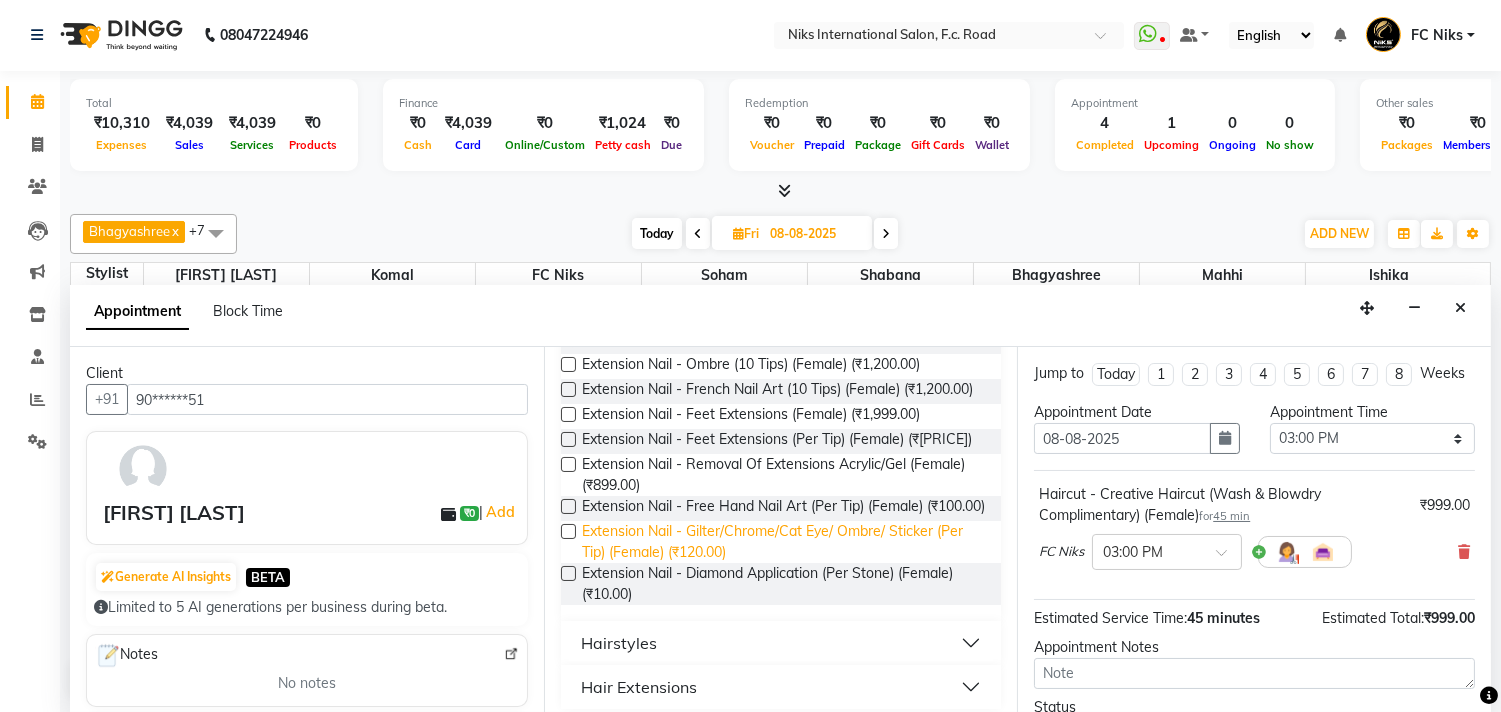 scroll, scrollTop: 481, scrollLeft: 0, axis: vertical 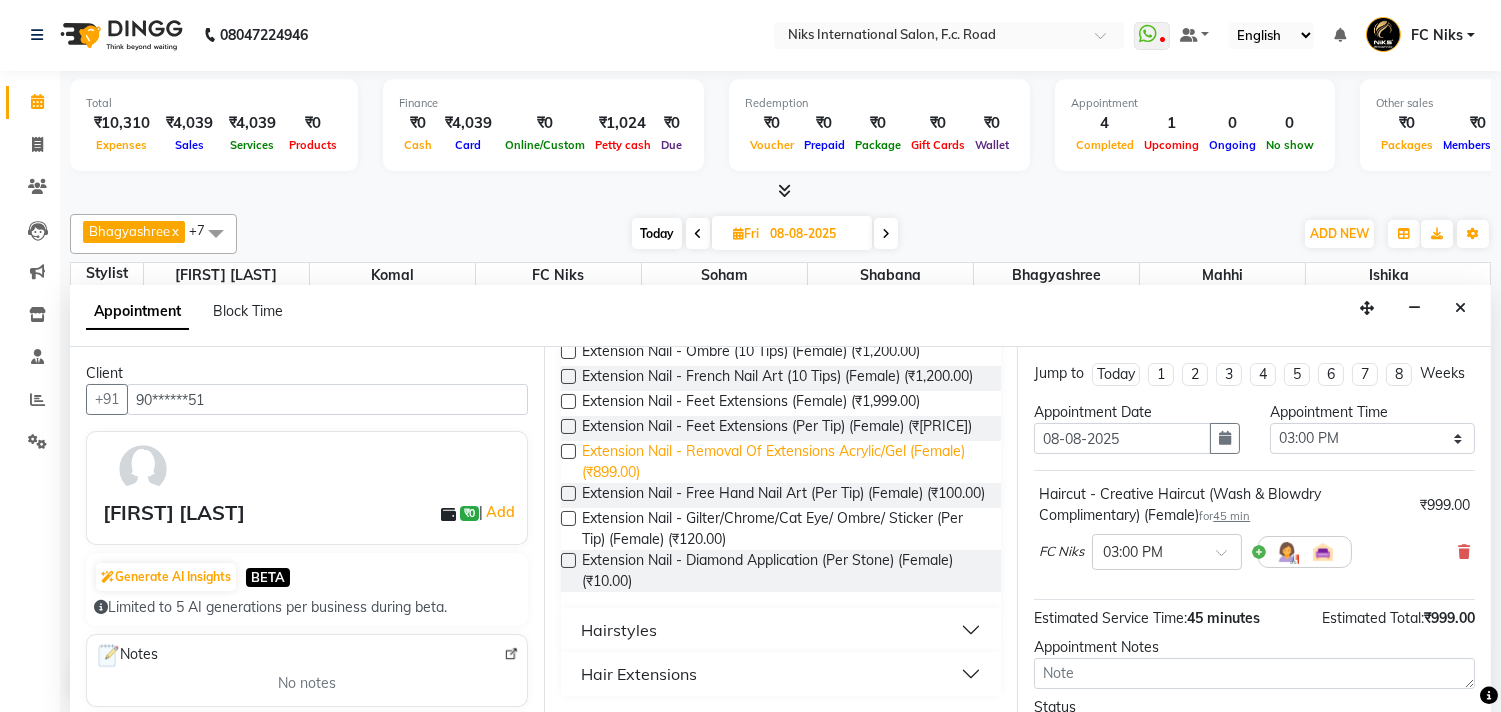 type on "ext" 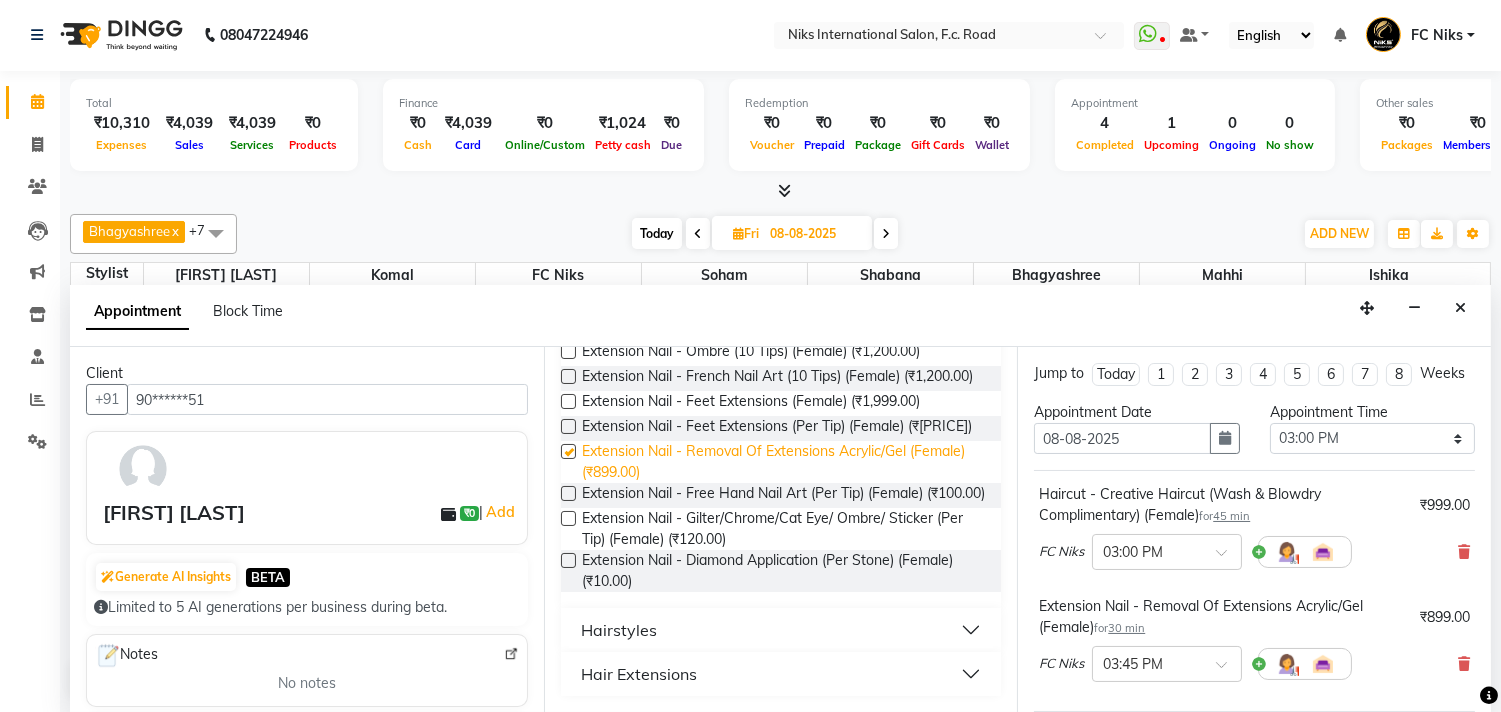 checkbox on "false" 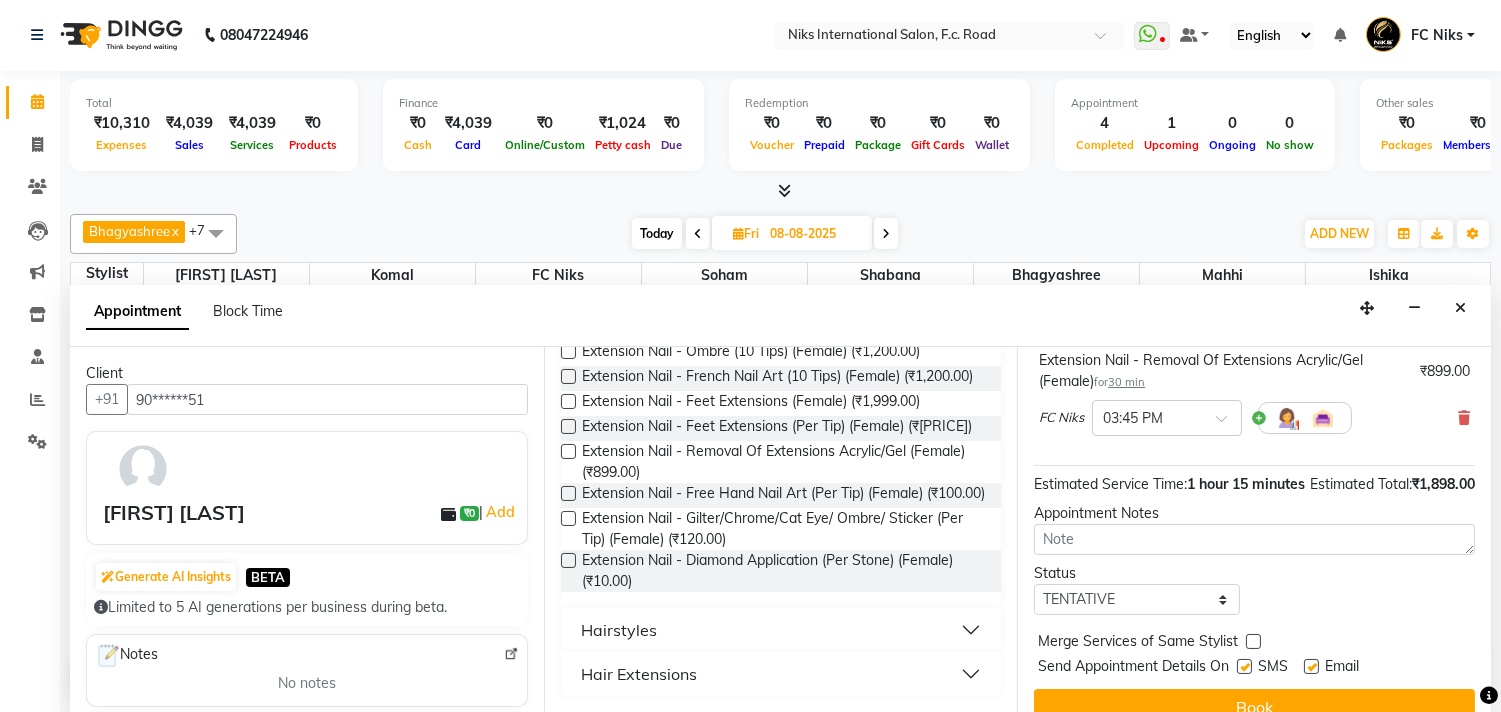 scroll, scrollTop: 258, scrollLeft: 0, axis: vertical 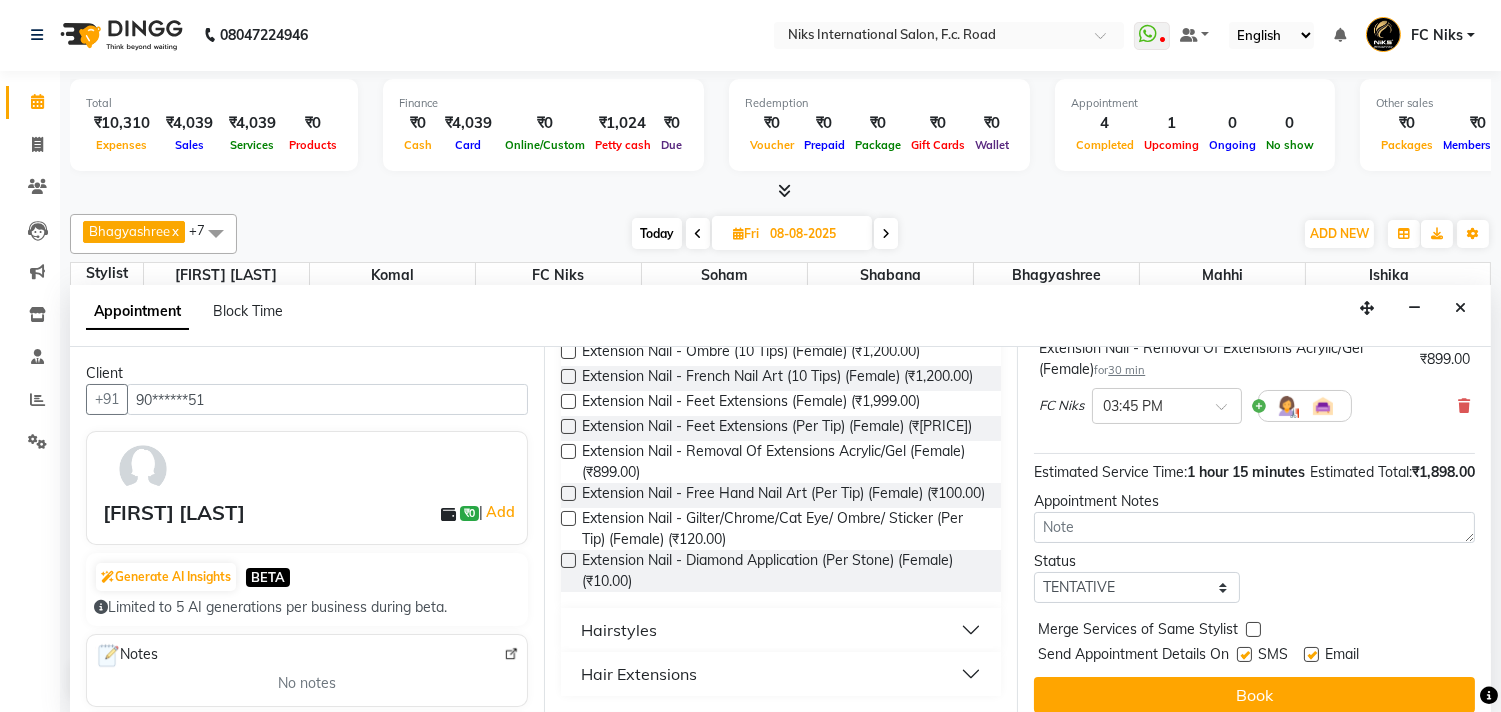 click at bounding box center [1253, 629] 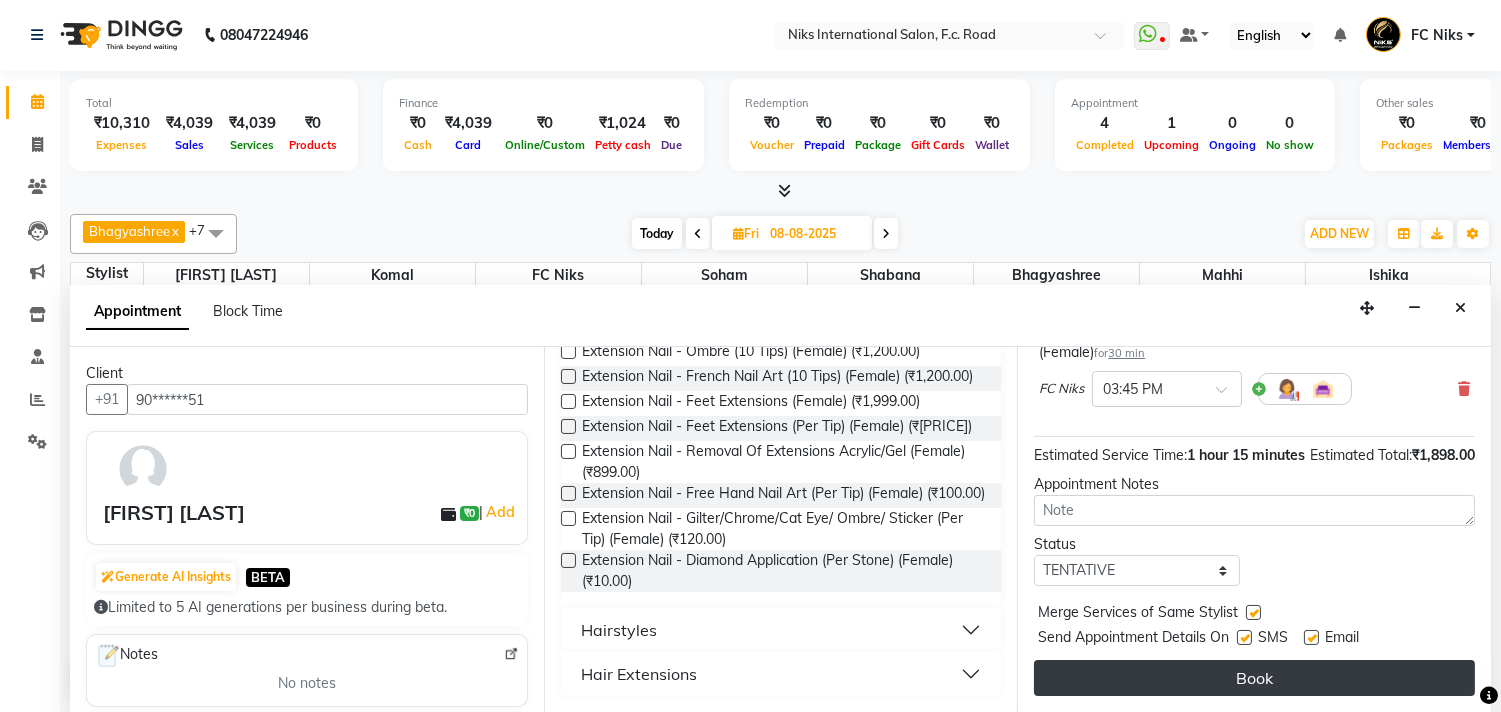 scroll, scrollTop: 314, scrollLeft: 0, axis: vertical 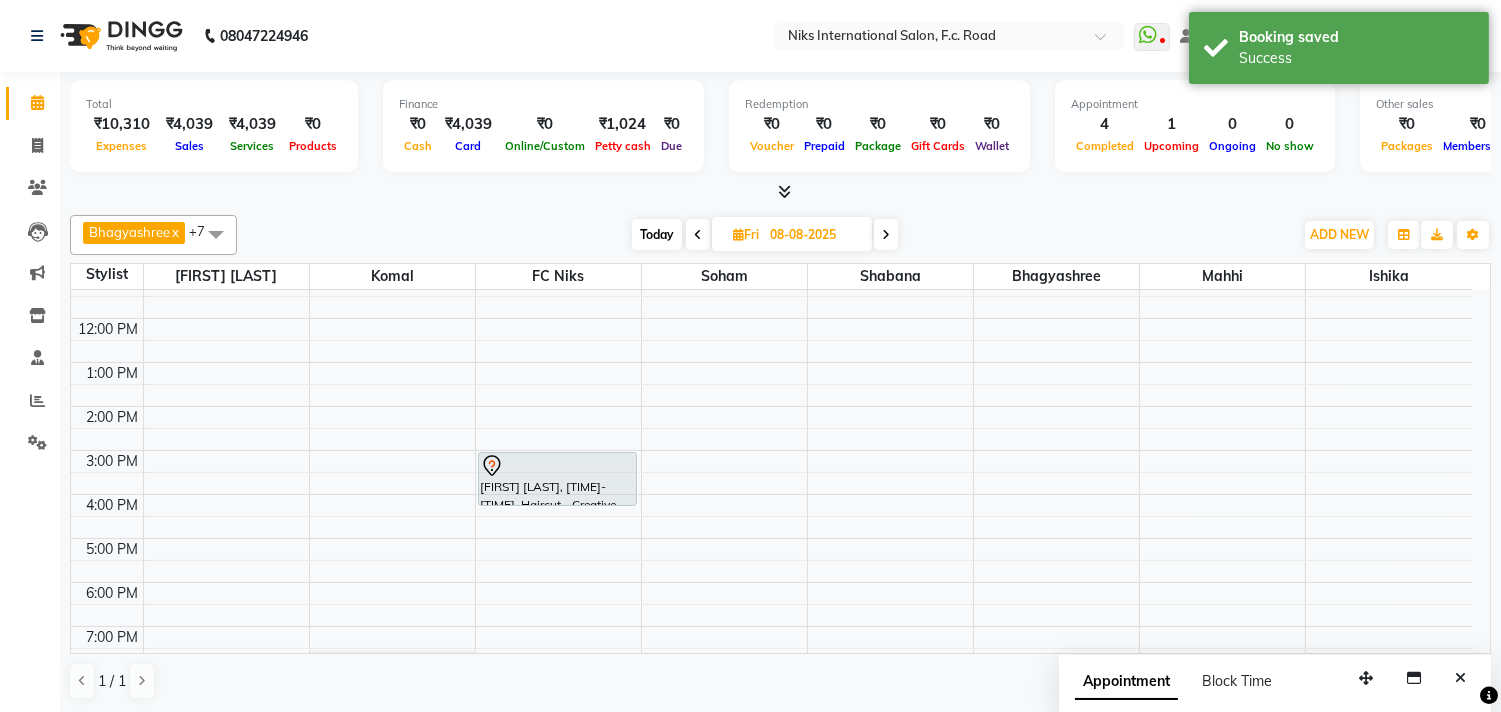click on "Today" at bounding box center [657, 234] 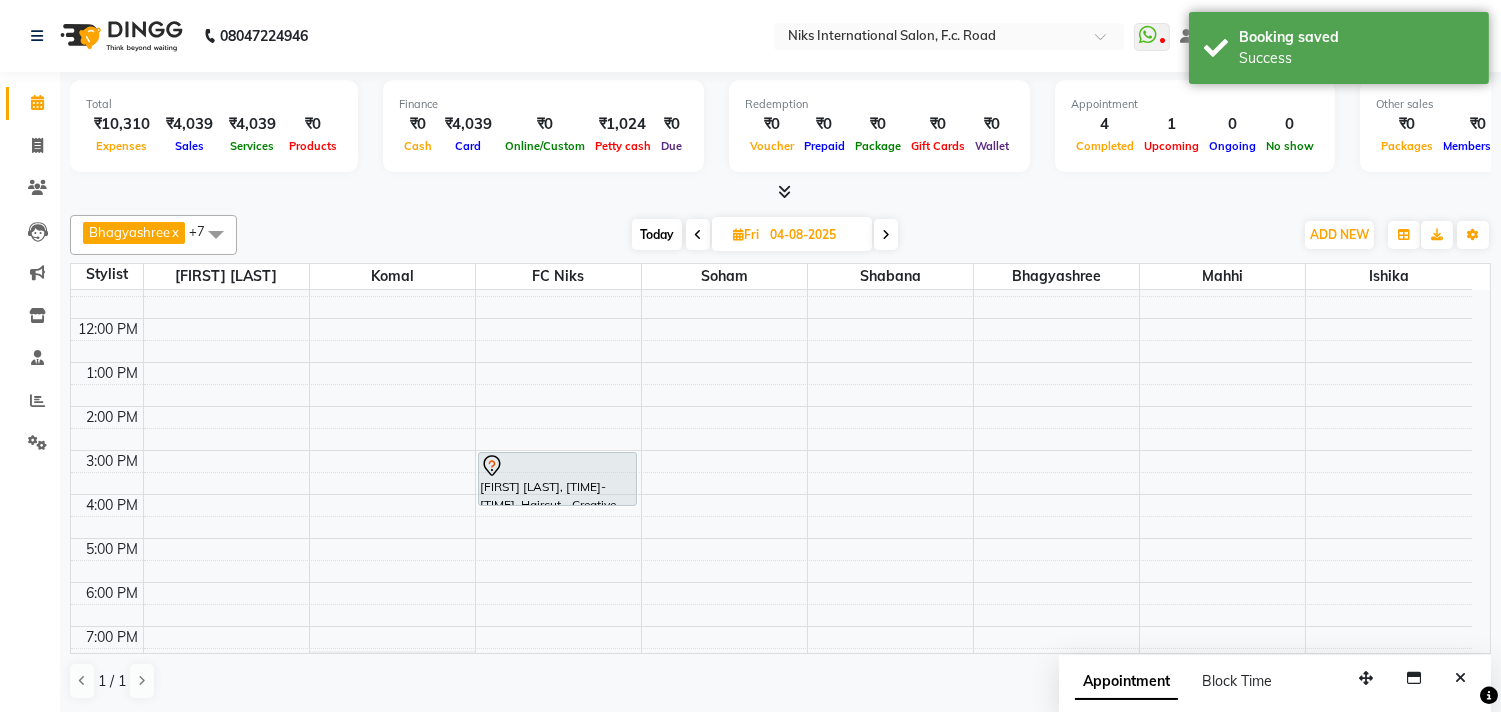 scroll, scrollTop: 298, scrollLeft: 0, axis: vertical 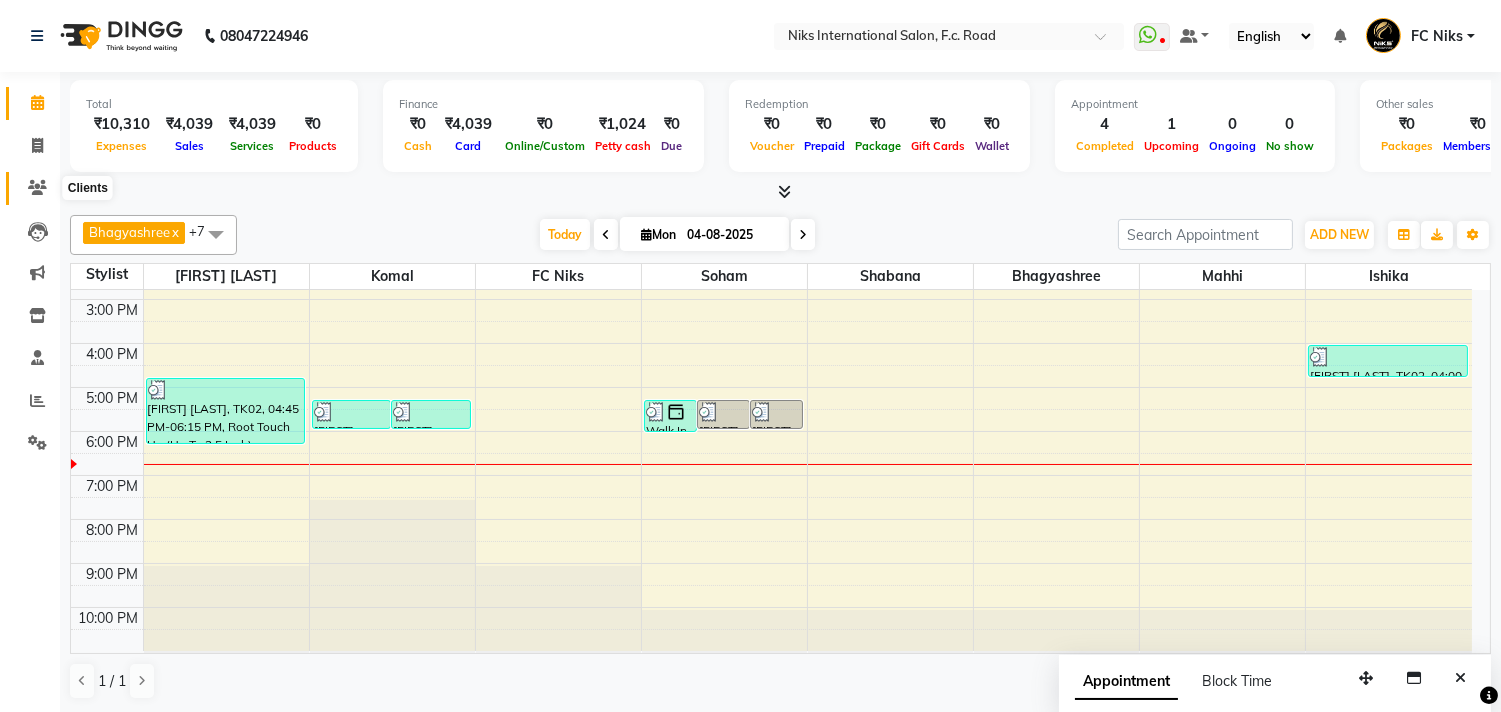 click 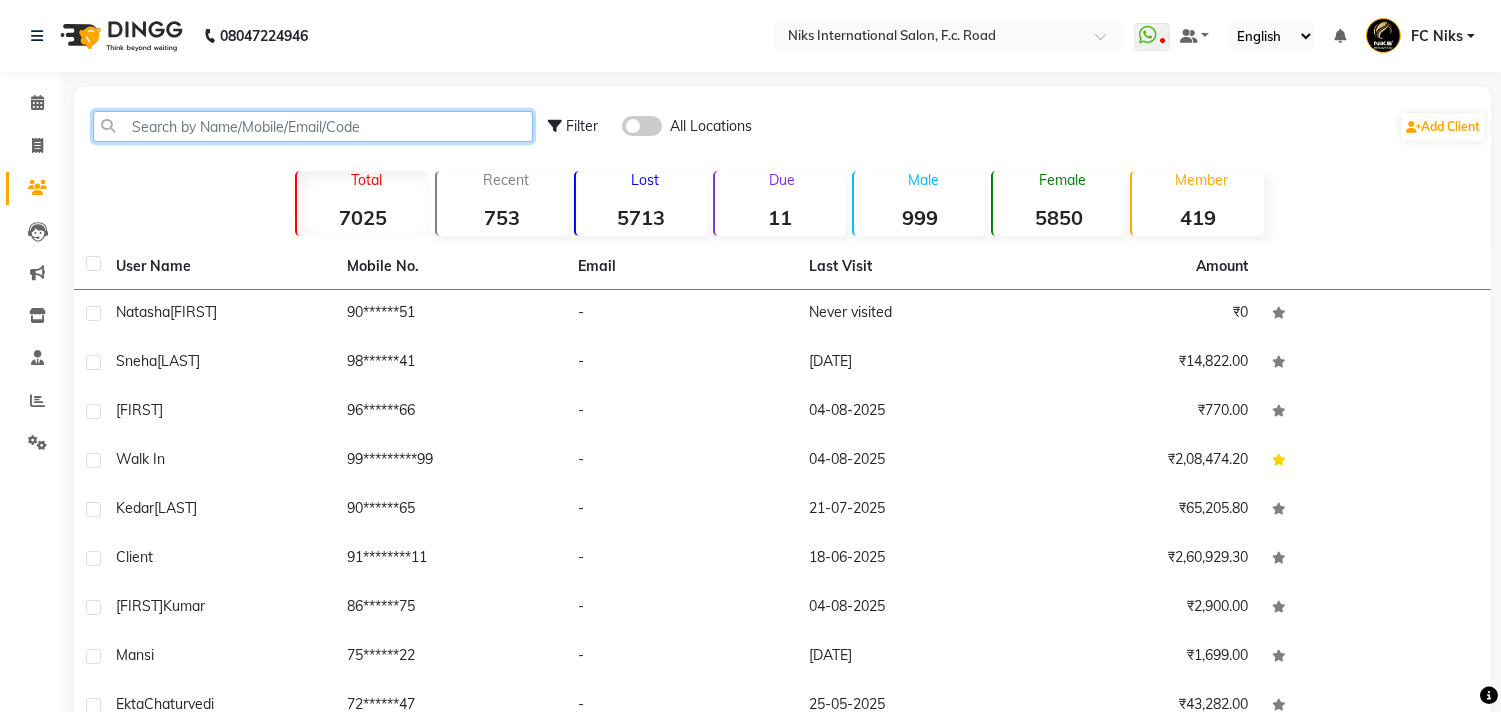 click 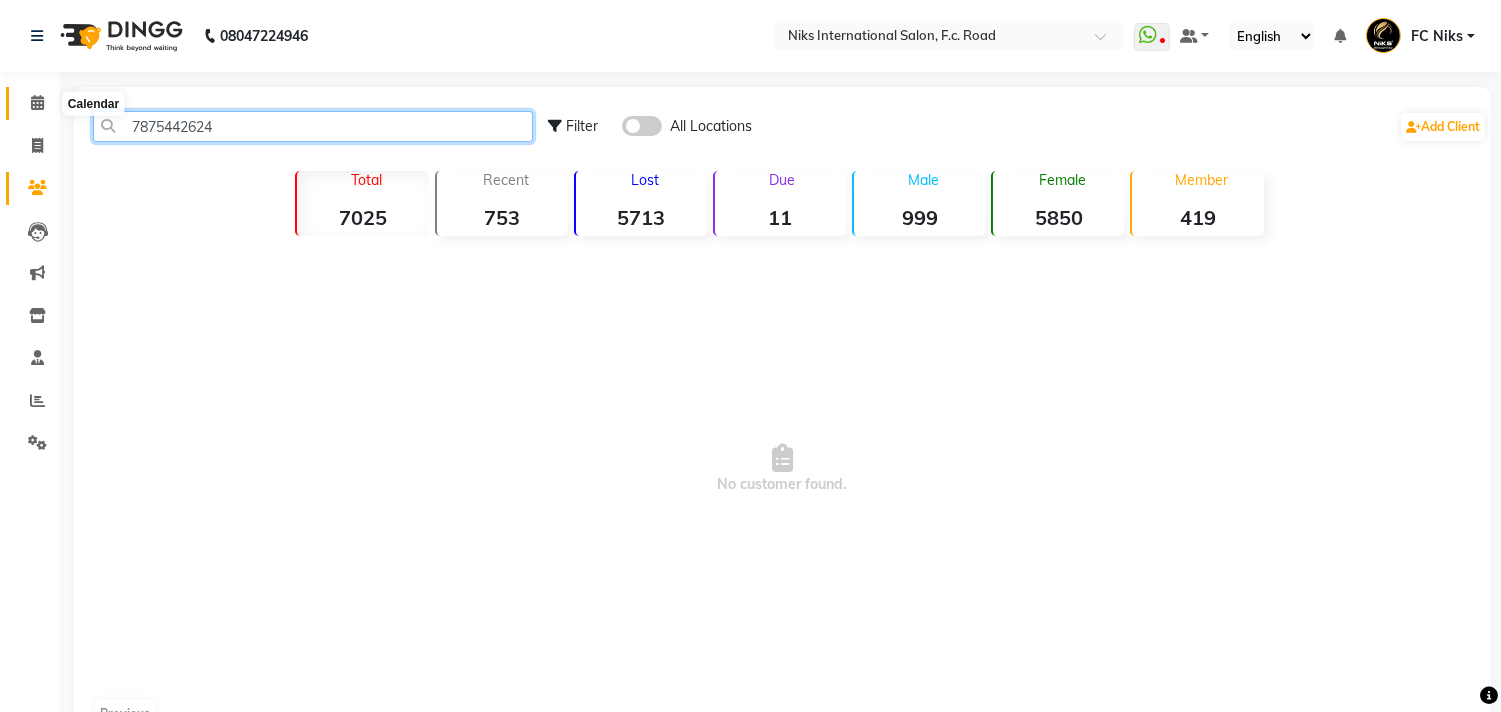 type on "7875442624" 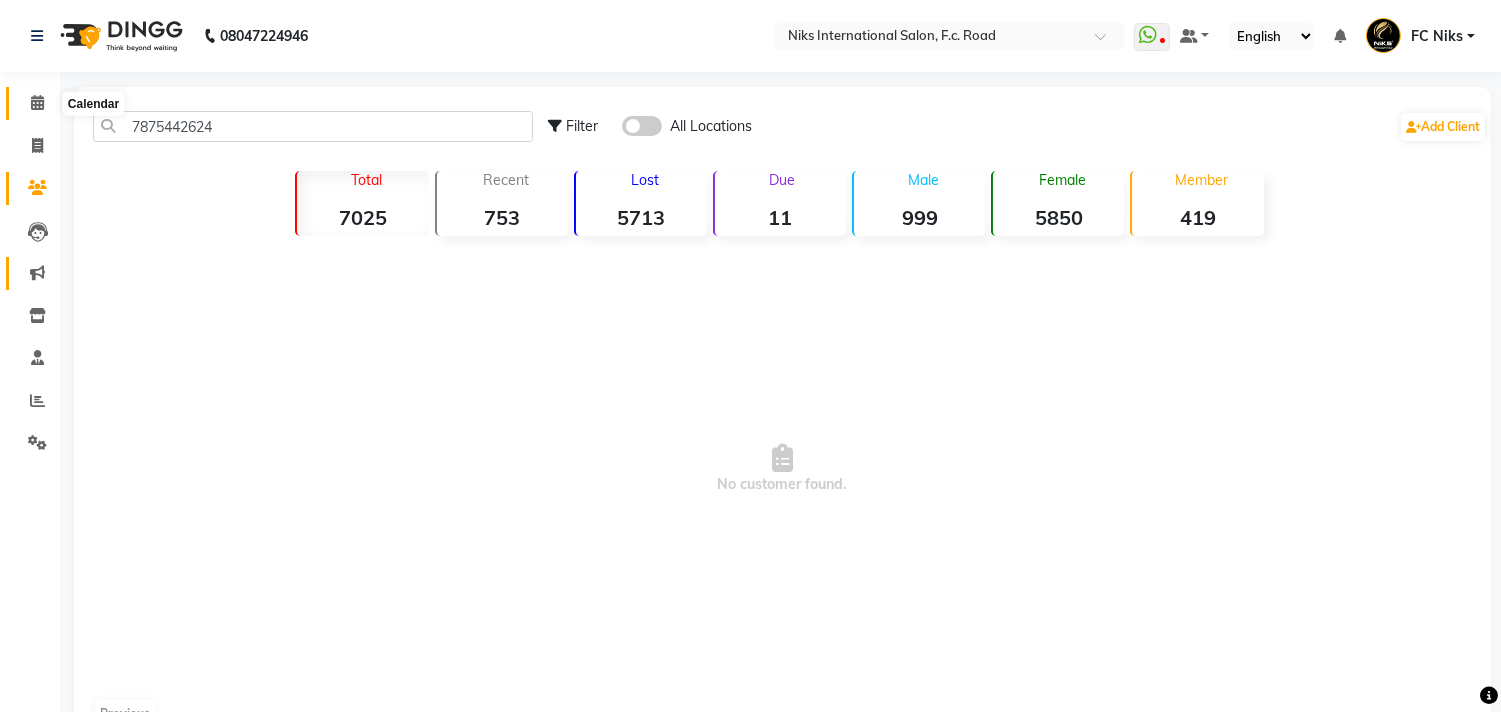 drag, startPoint x: 34, startPoint y: 104, endPoint x: 36, endPoint y: 262, distance: 158.01266 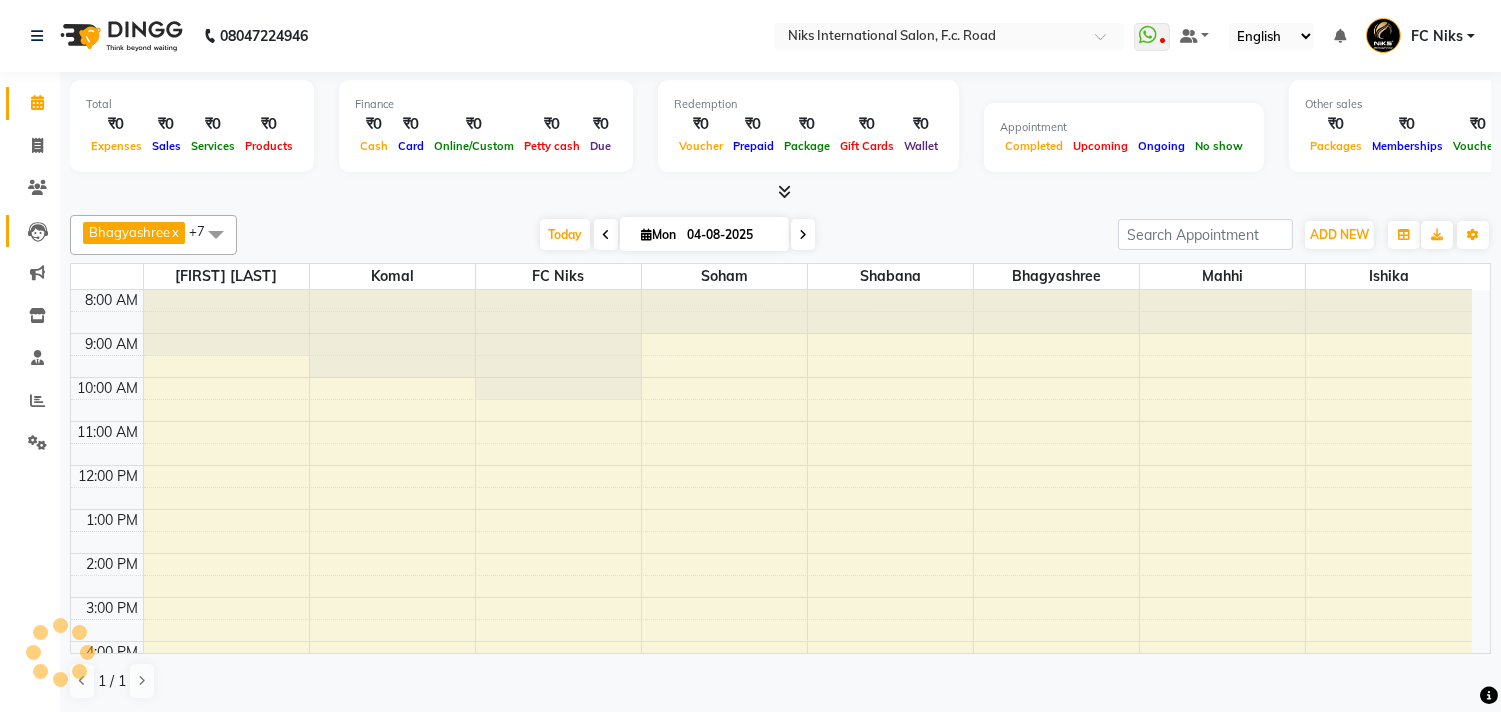 scroll, scrollTop: 0, scrollLeft: 0, axis: both 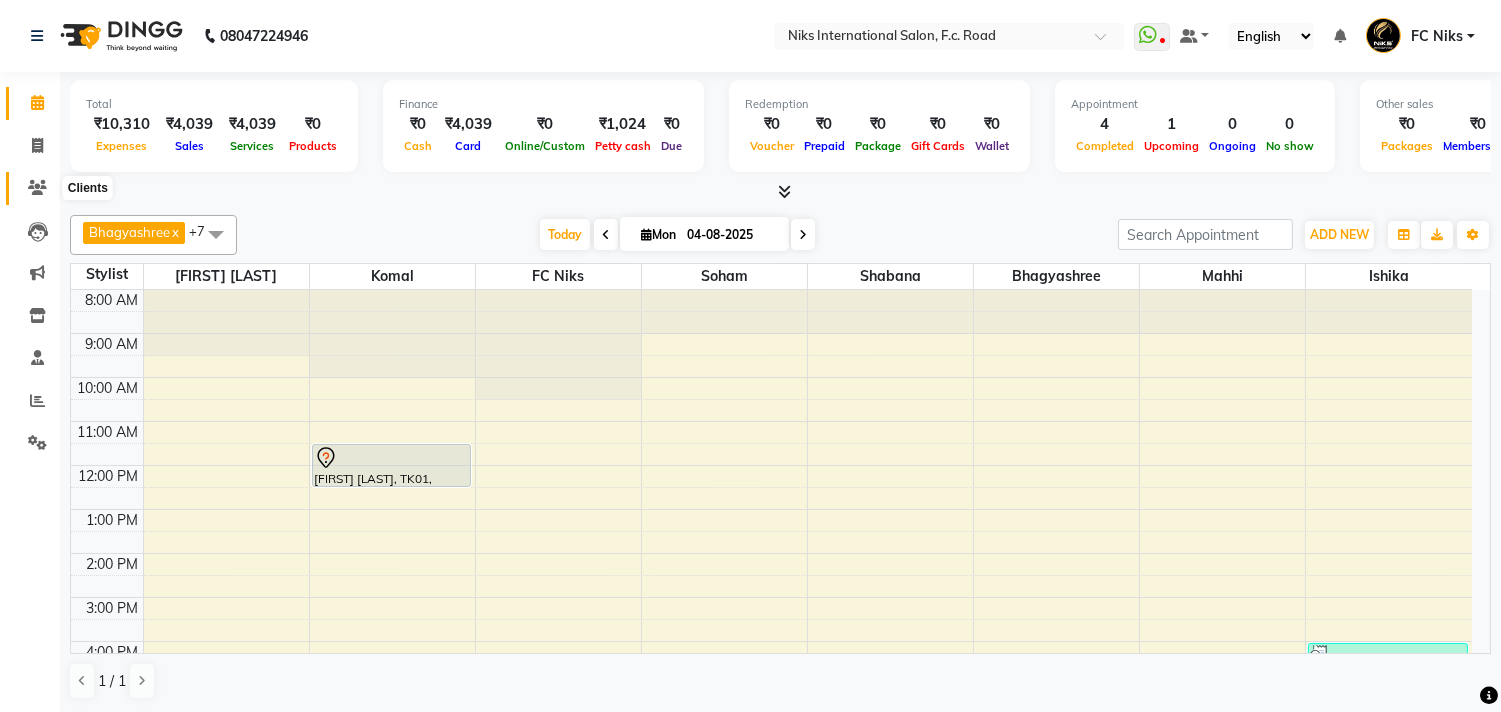 click 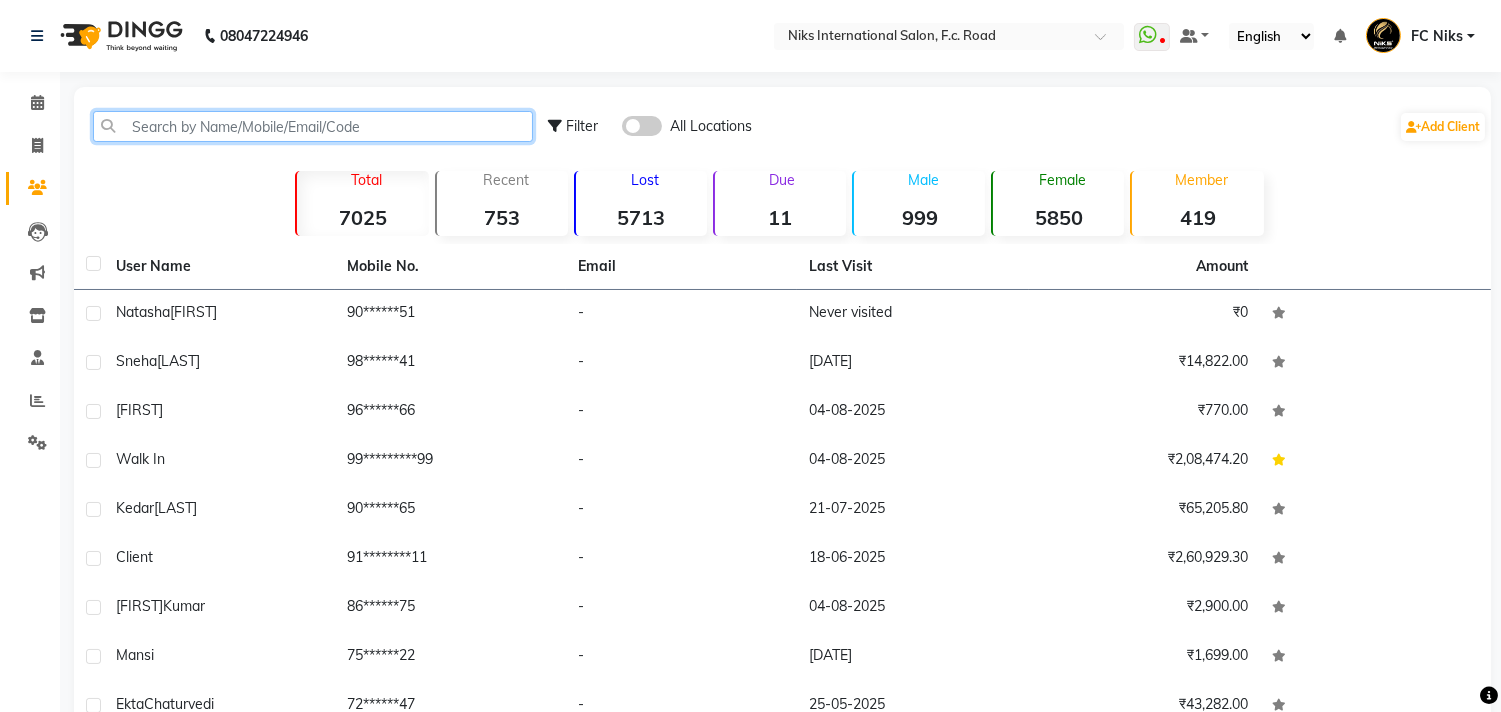 click 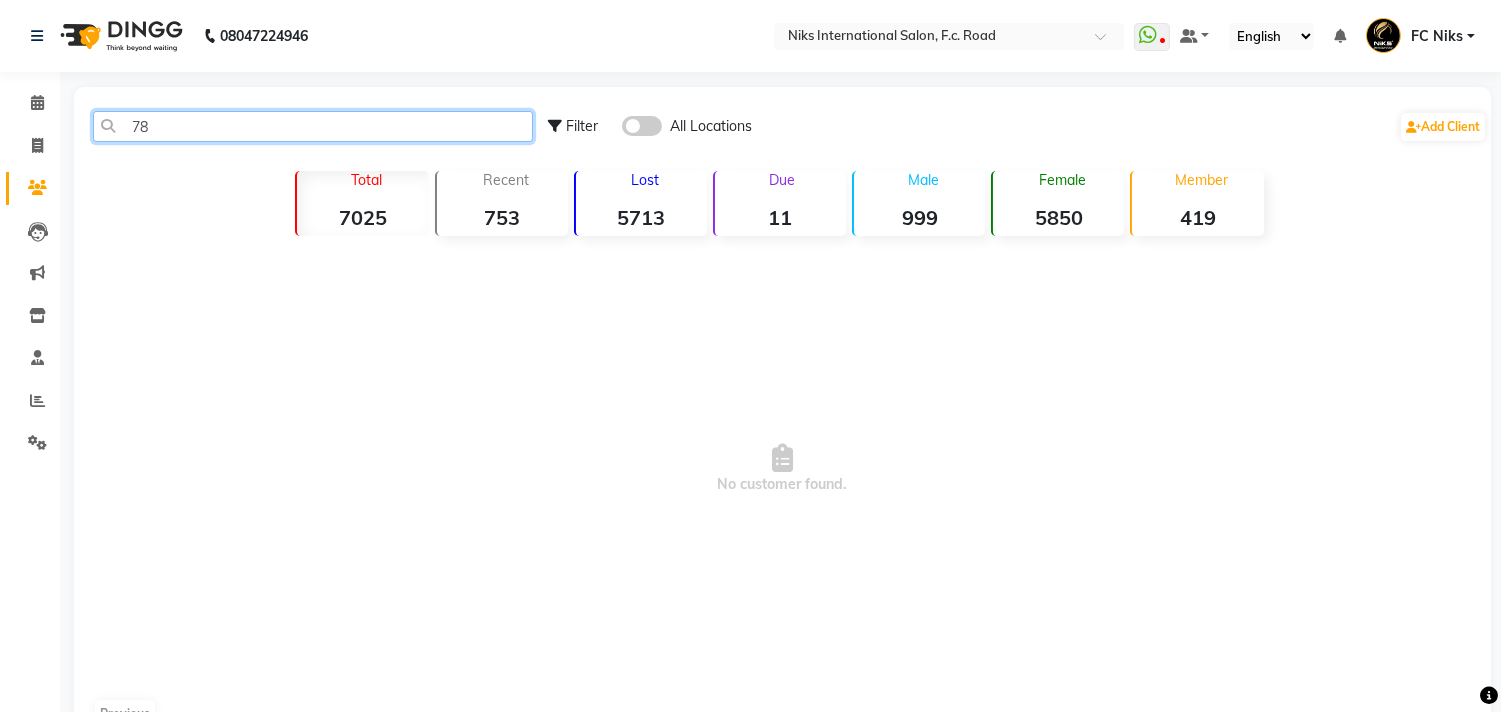 type on "7" 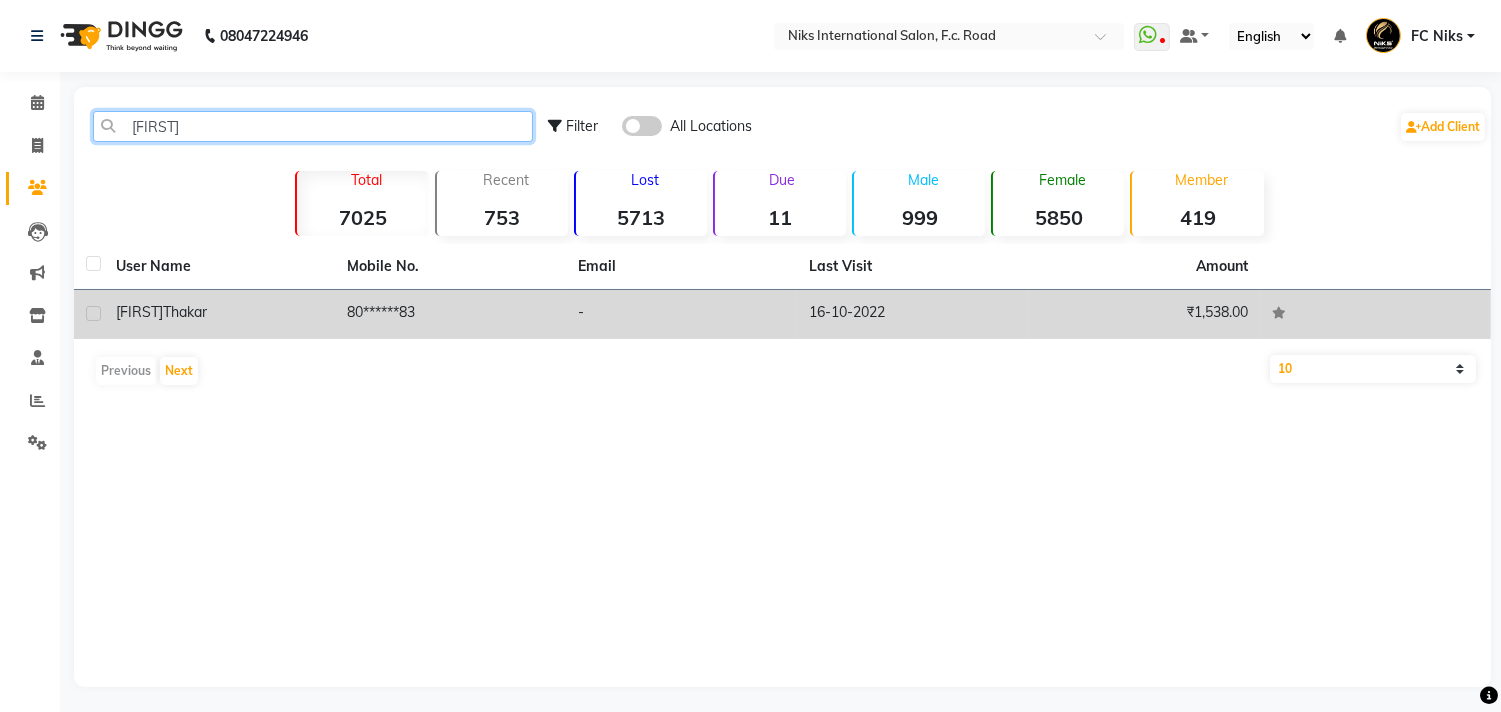 type on "[FIRST]" 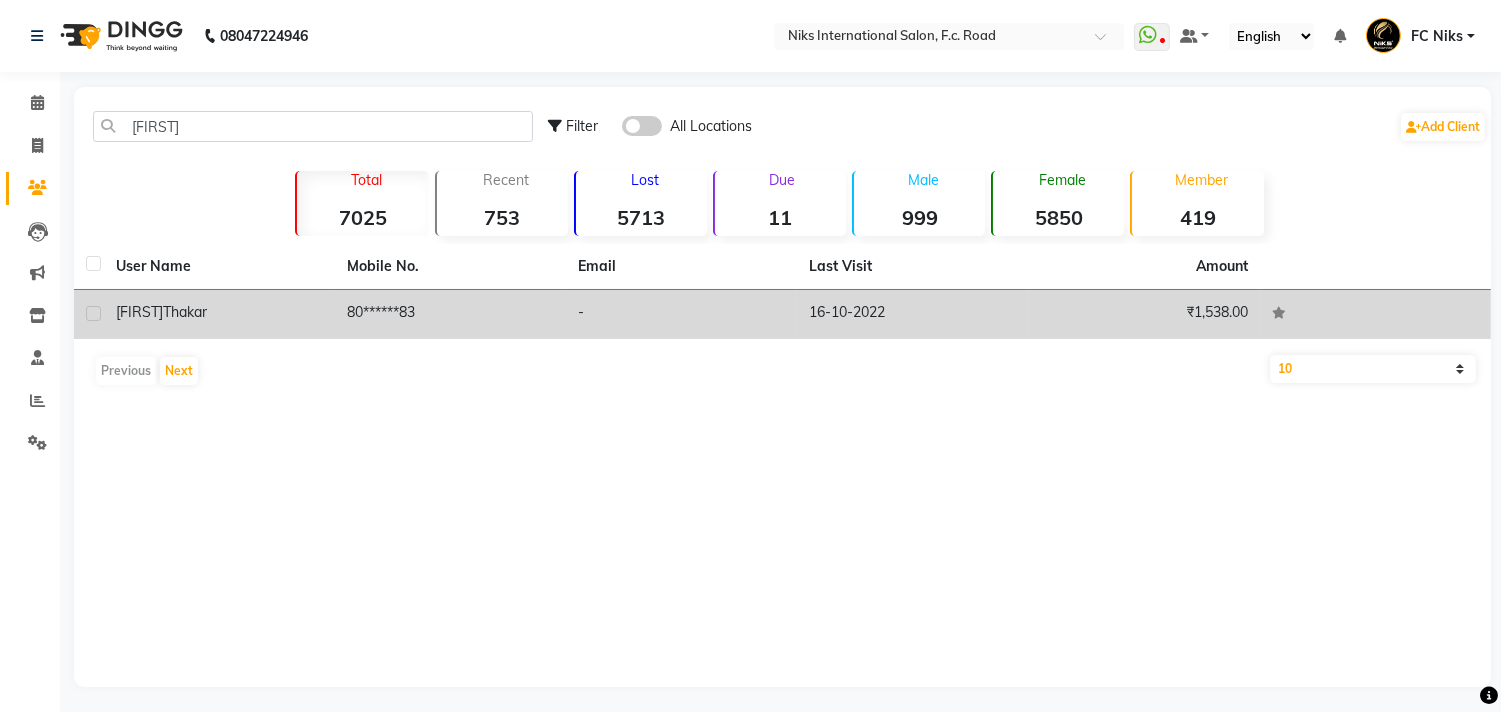 click on "Thakar" 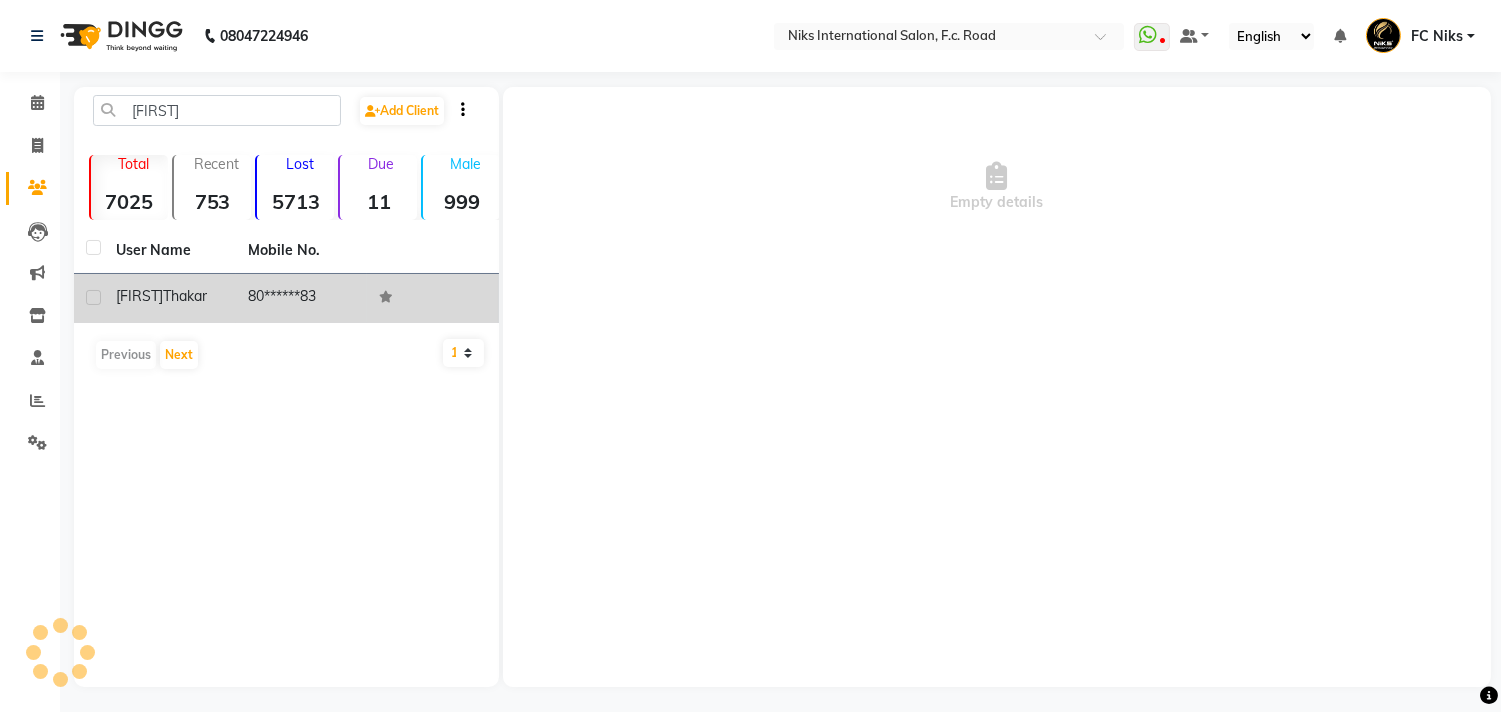 click 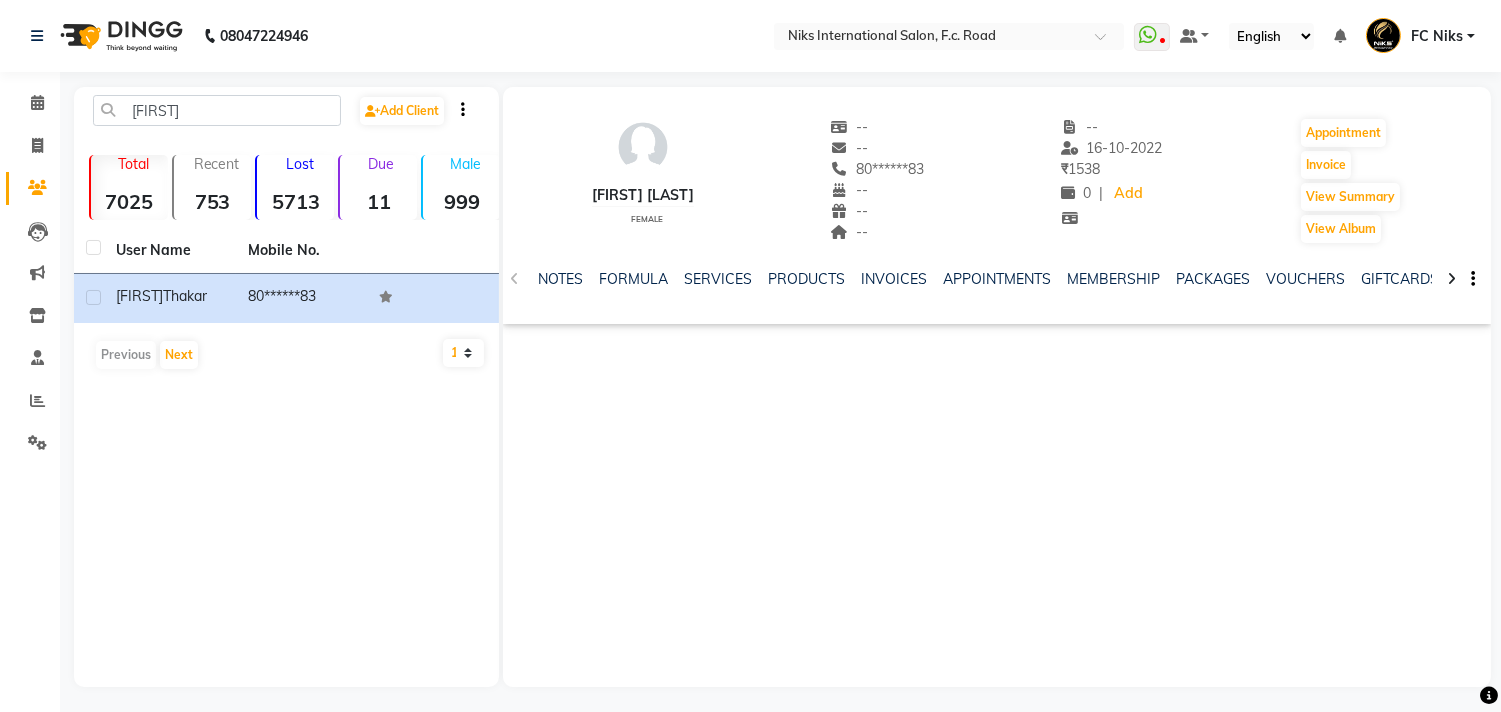 click on "NOTES FORMULA SERVICES PRODUCTS INVOICES APPOINTMENTS MEMBERSHIP PACKAGES VOUCHERS GIFTCARDS POINTS FORMS FAMILY CARDS WALLET" 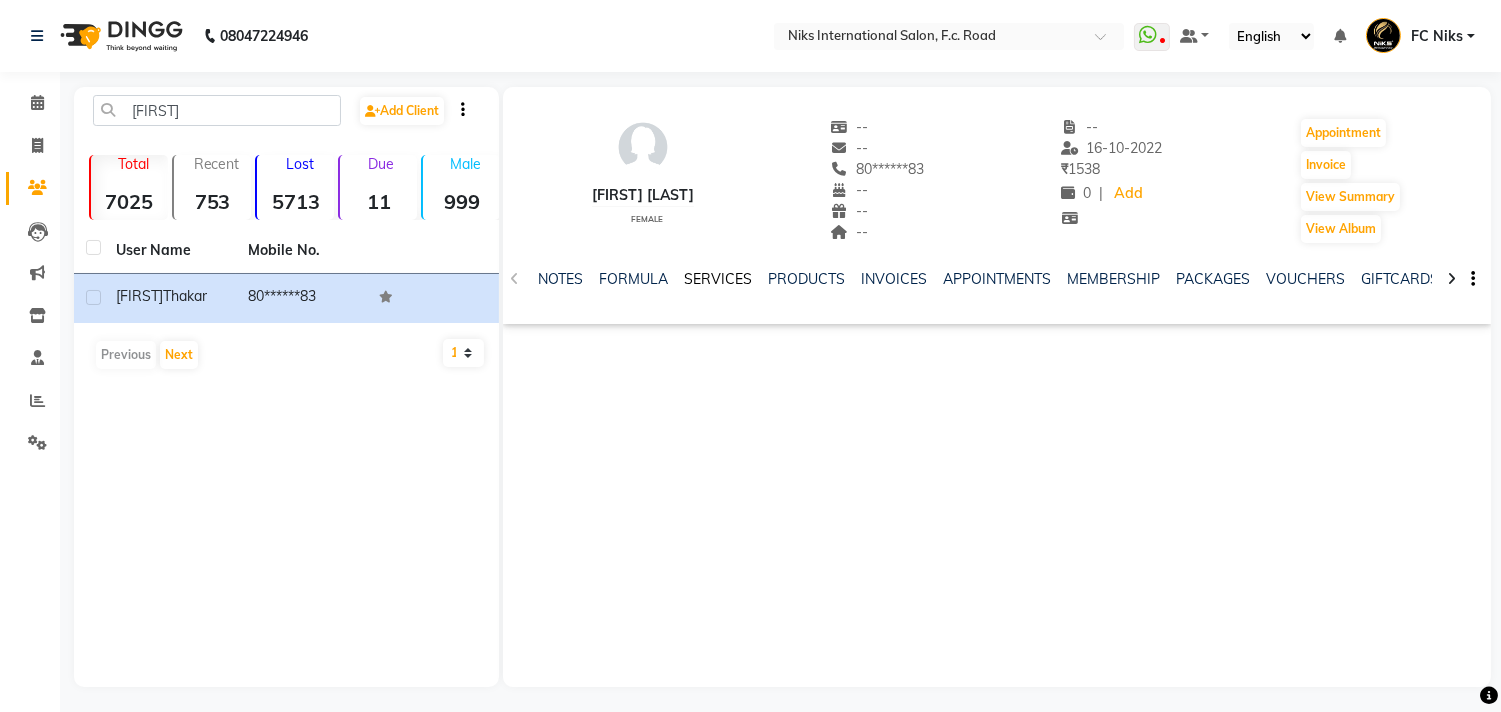 click on "SERVICES" 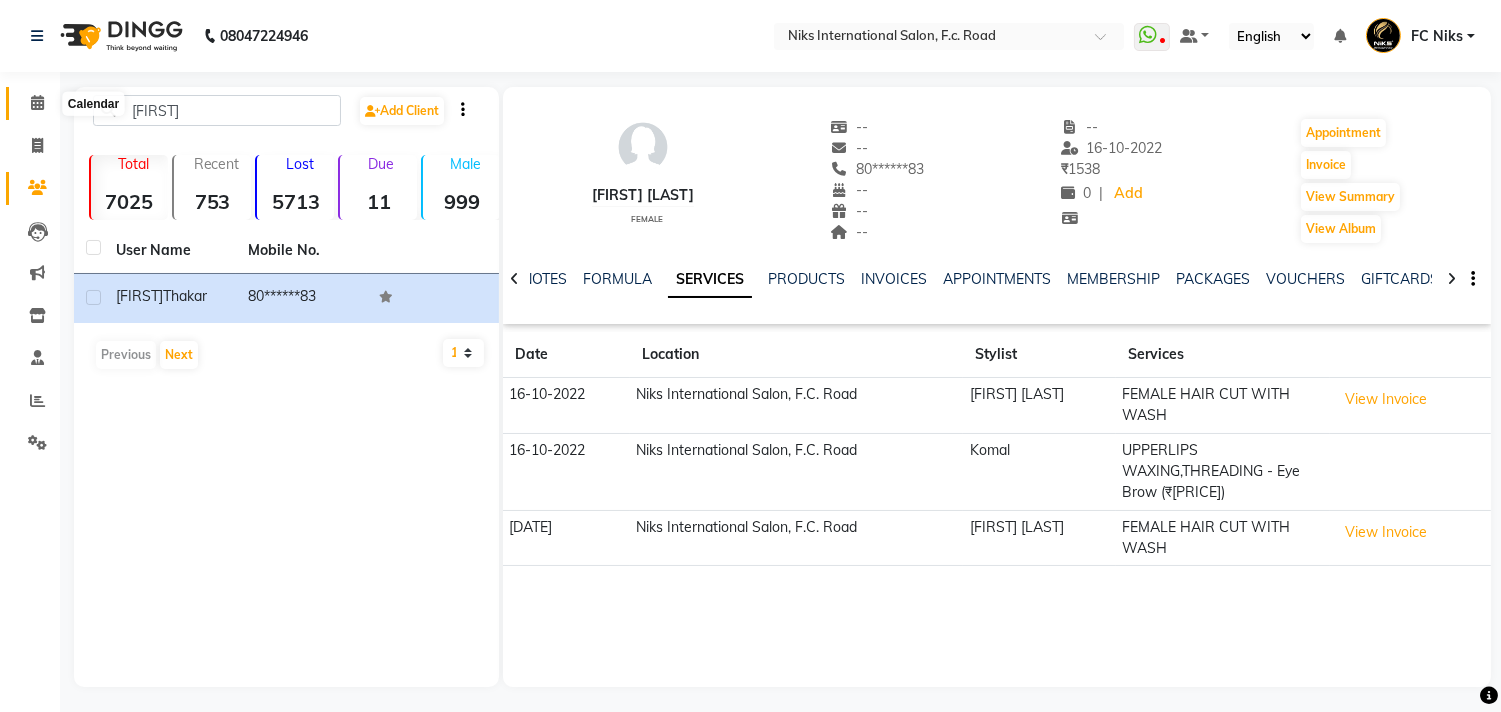 click 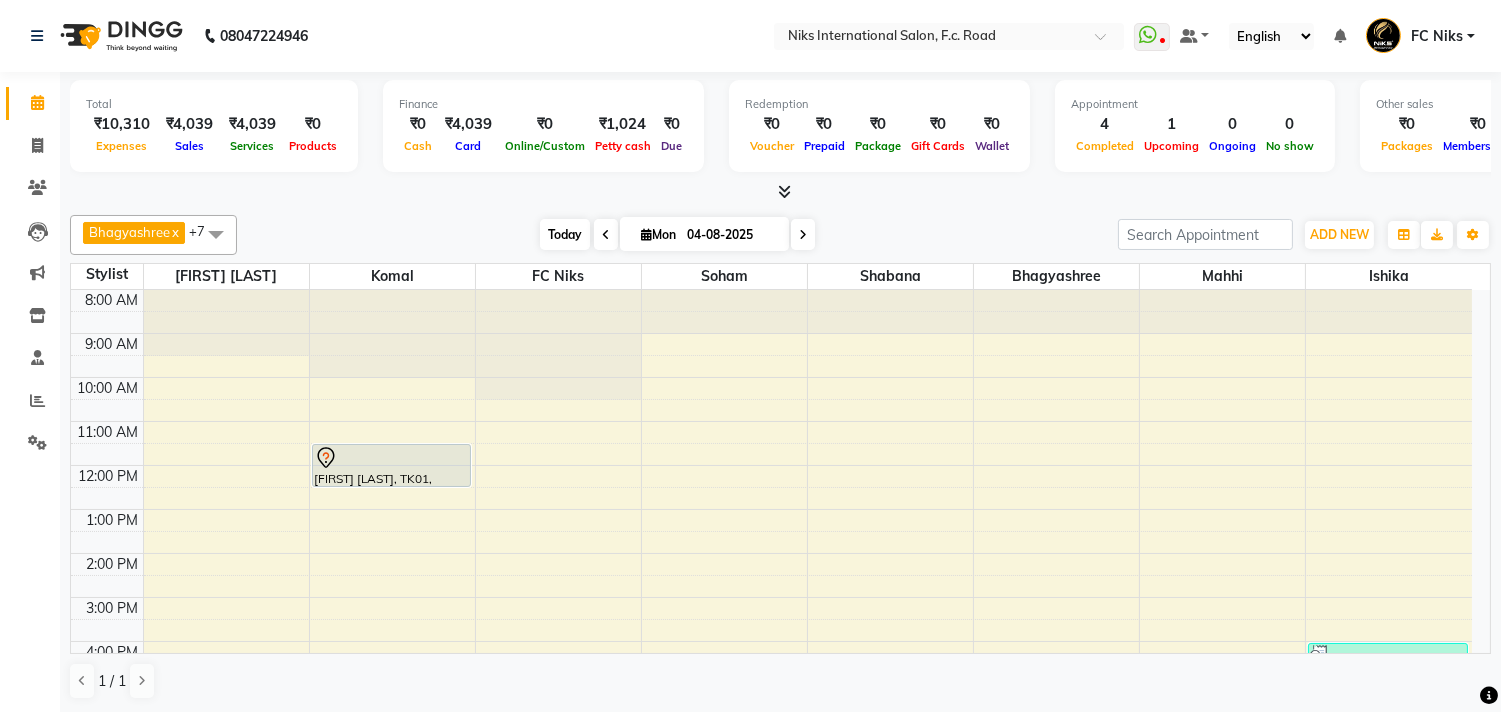 drag, startPoint x: 552, startPoint y: 228, endPoint x: 562, endPoint y: 223, distance: 11.18034 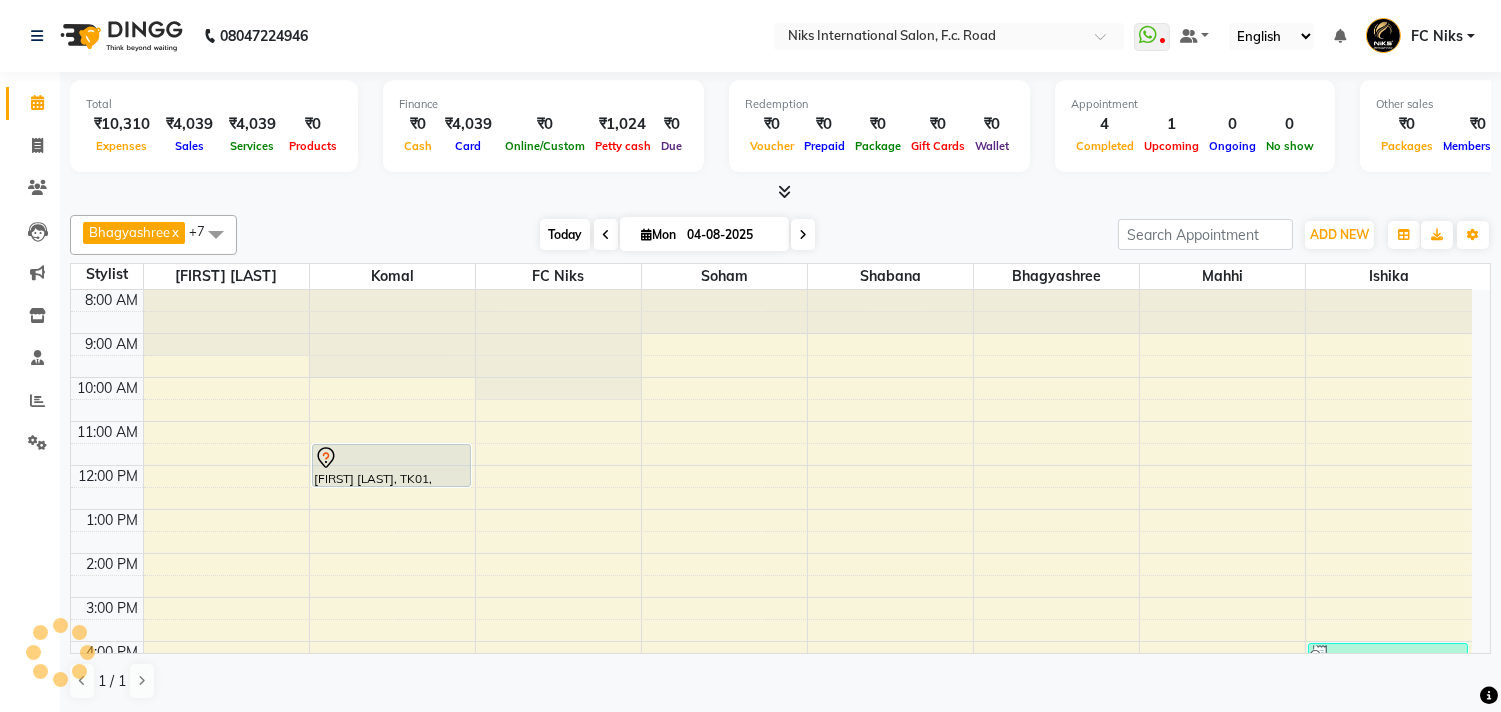 scroll, scrollTop: 298, scrollLeft: 0, axis: vertical 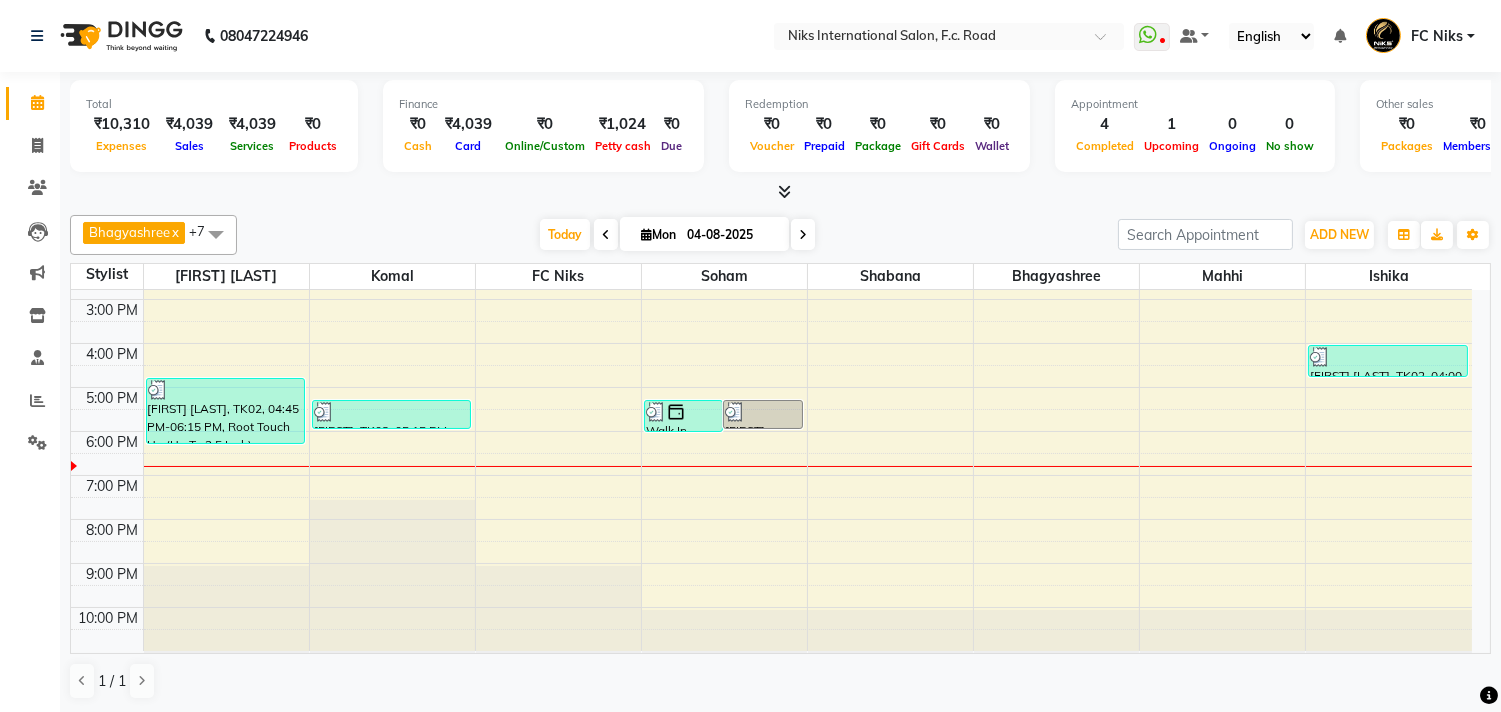 click at bounding box center [646, 234] 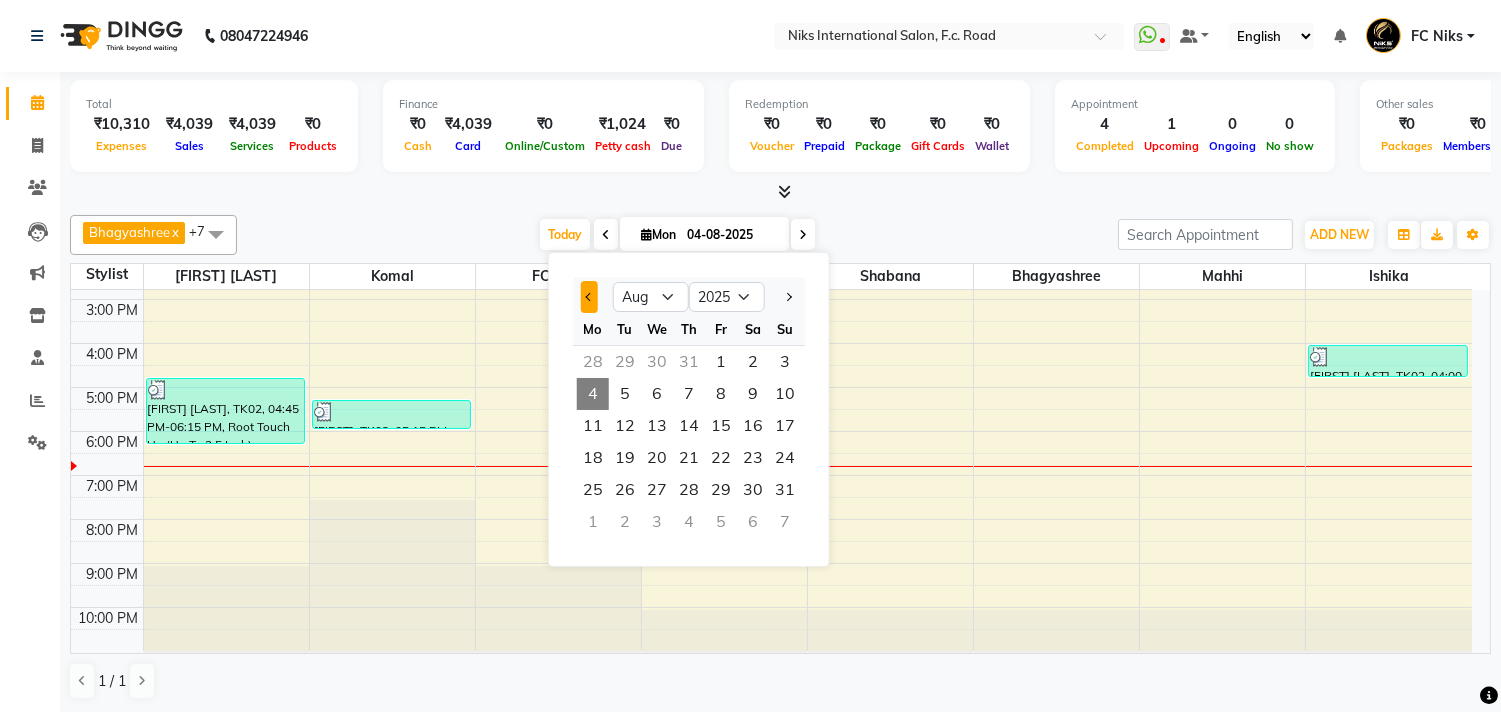 click at bounding box center (589, 297) 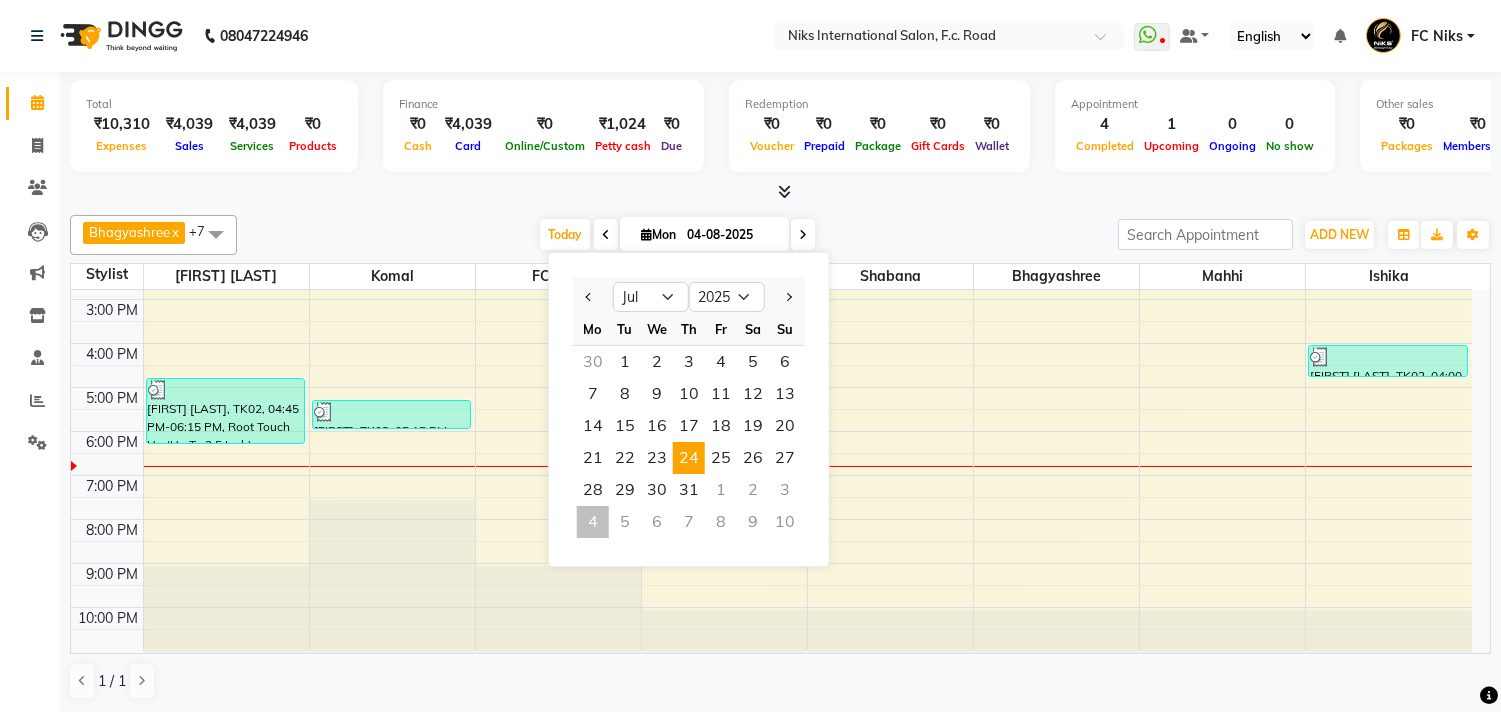 click on "24" at bounding box center [689, 458] 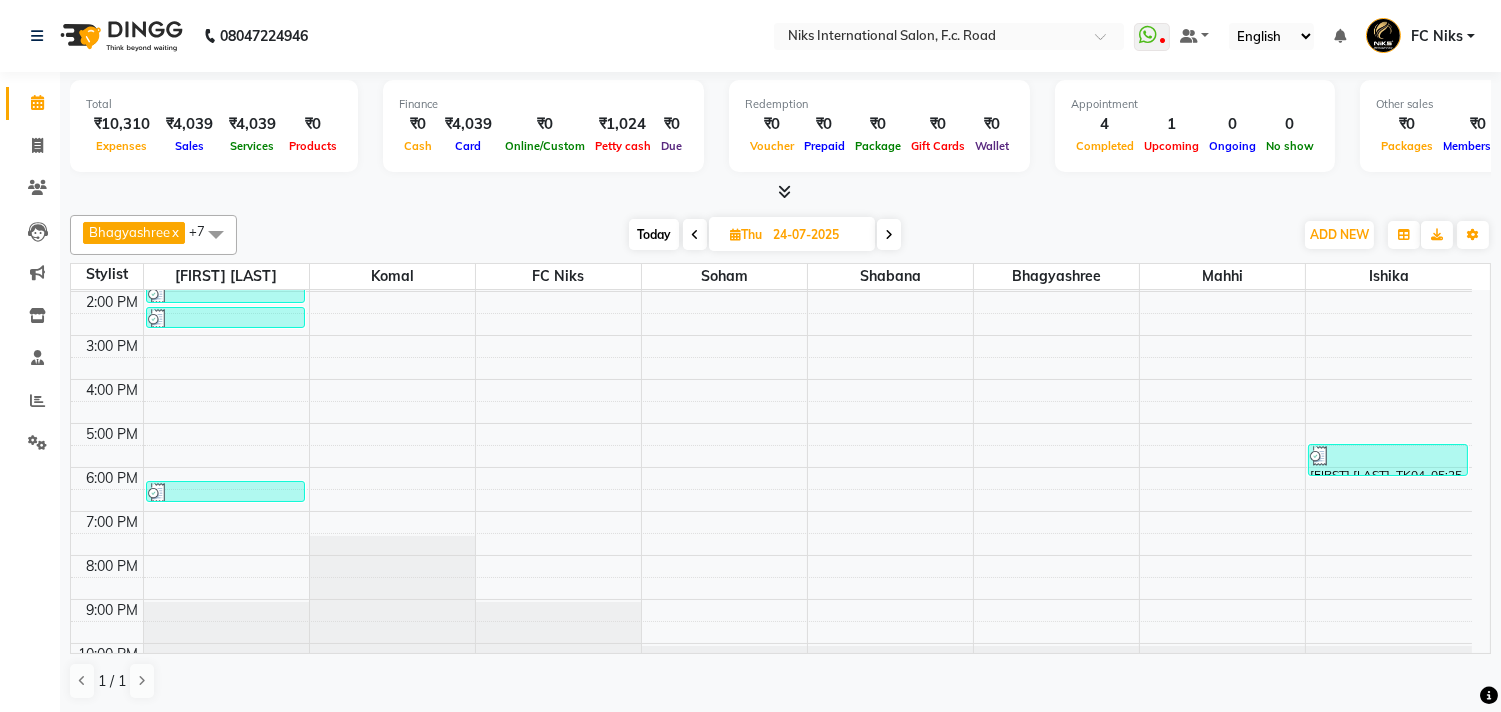 scroll, scrollTop: 298, scrollLeft: 0, axis: vertical 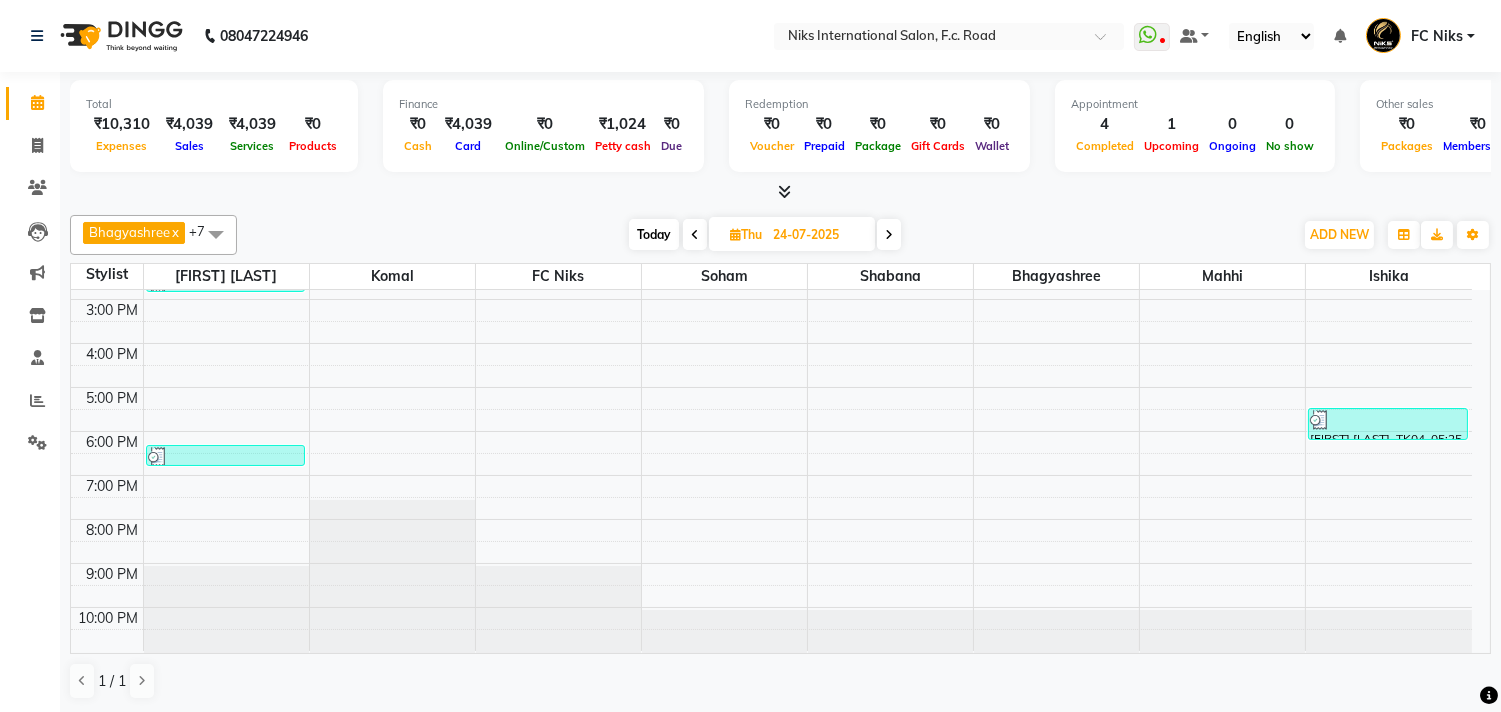 click at bounding box center (889, 234) 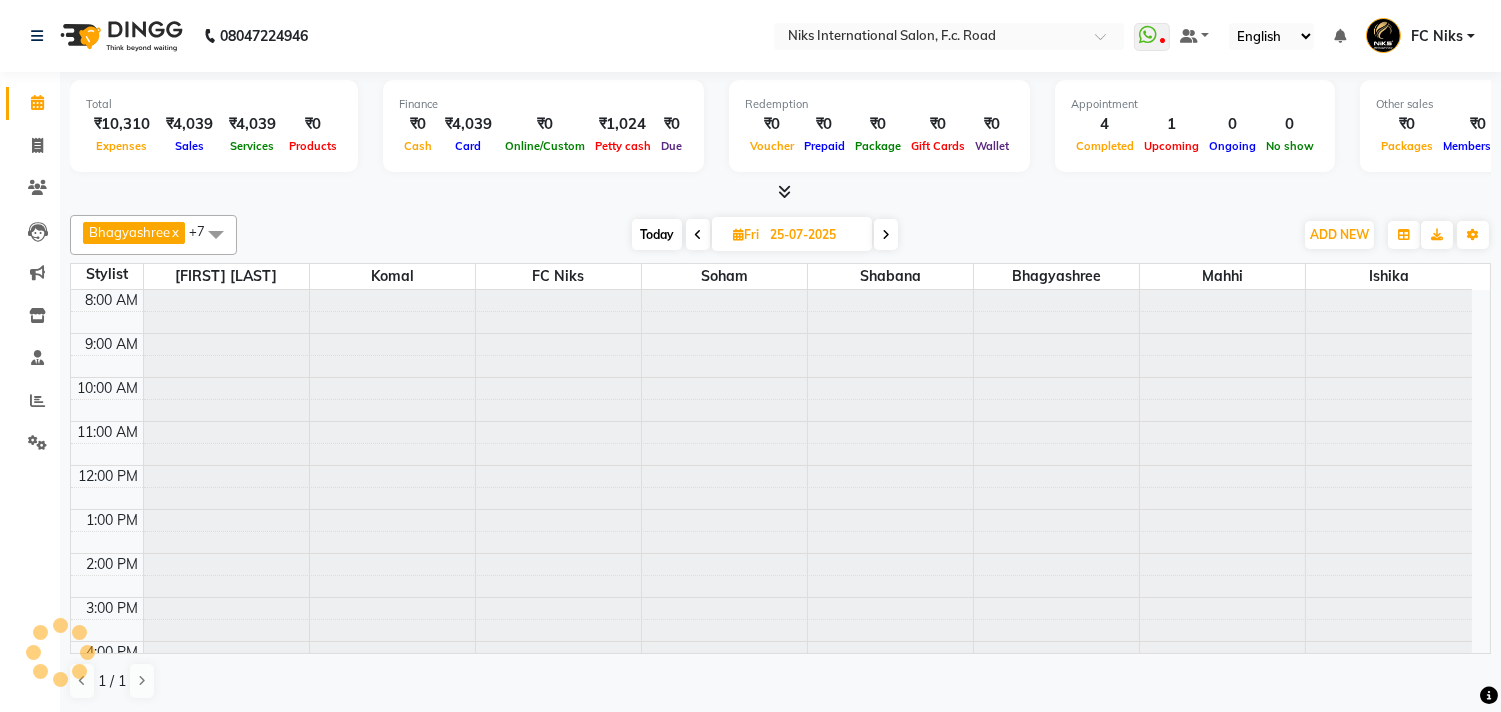 scroll, scrollTop: 298, scrollLeft: 0, axis: vertical 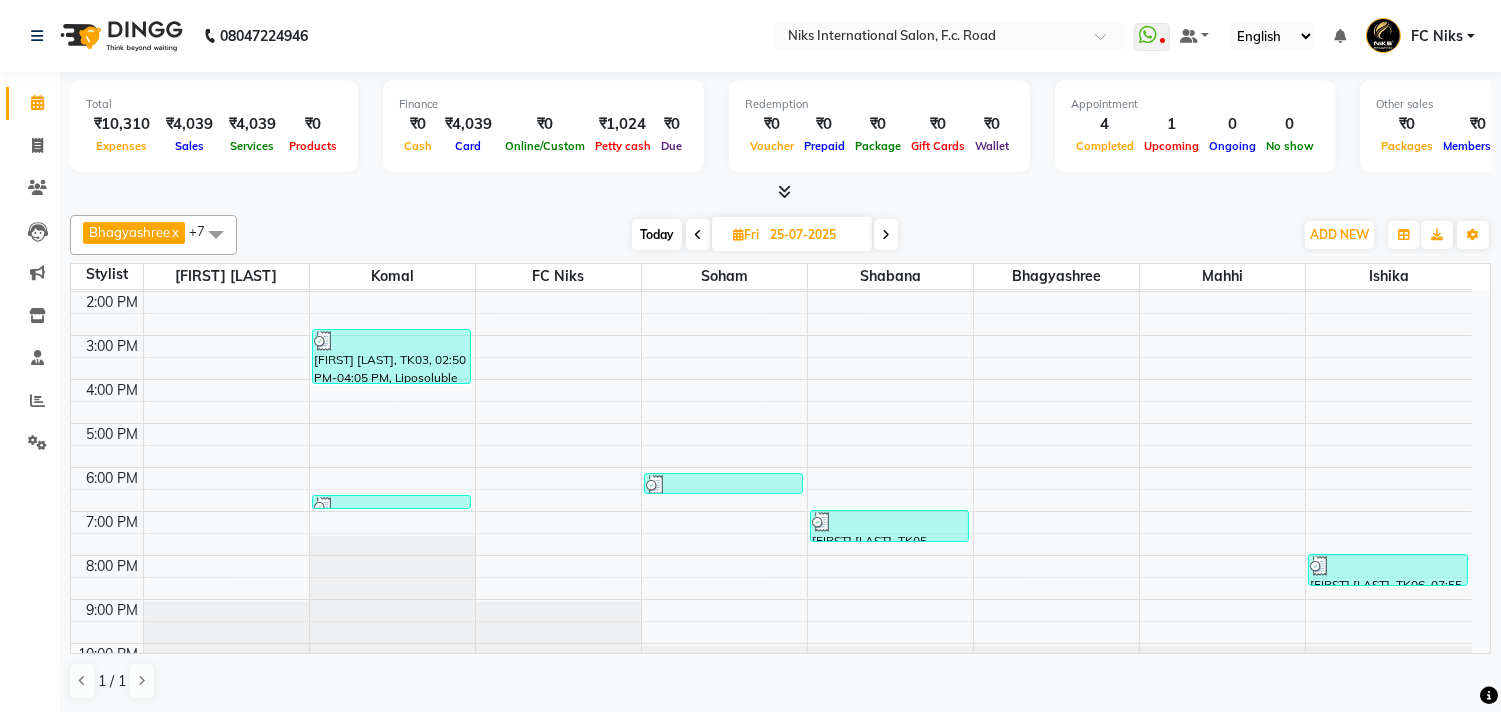 click at bounding box center (886, 235) 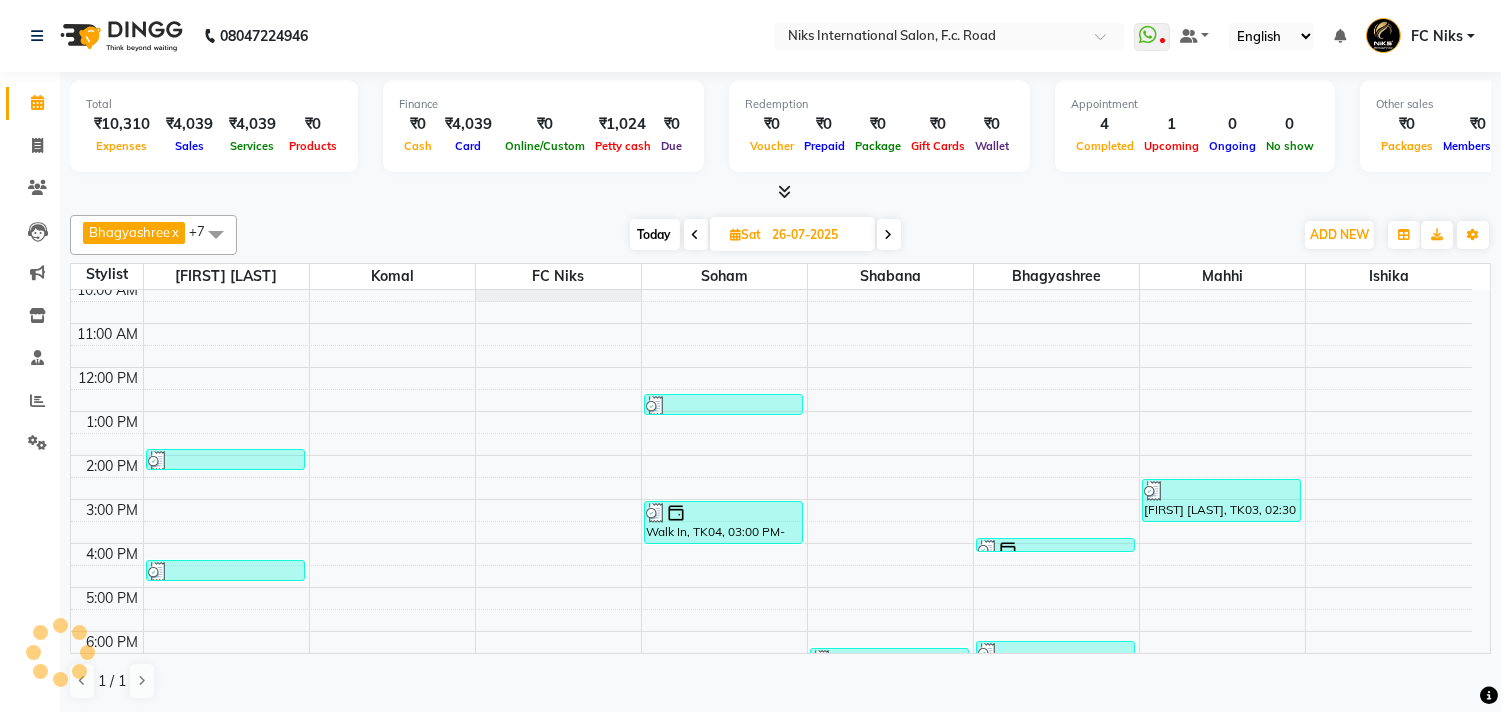 scroll, scrollTop: 76, scrollLeft: 0, axis: vertical 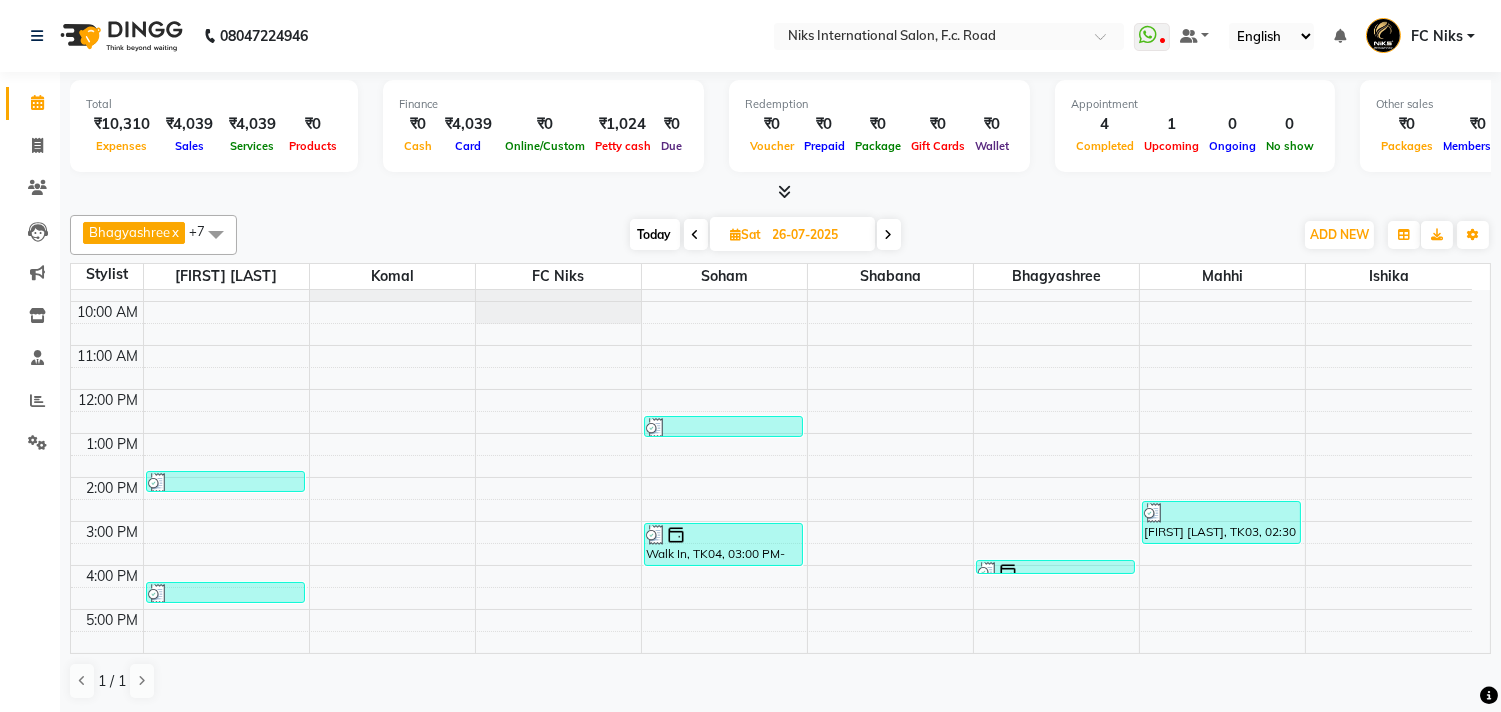 click at bounding box center [889, 234] 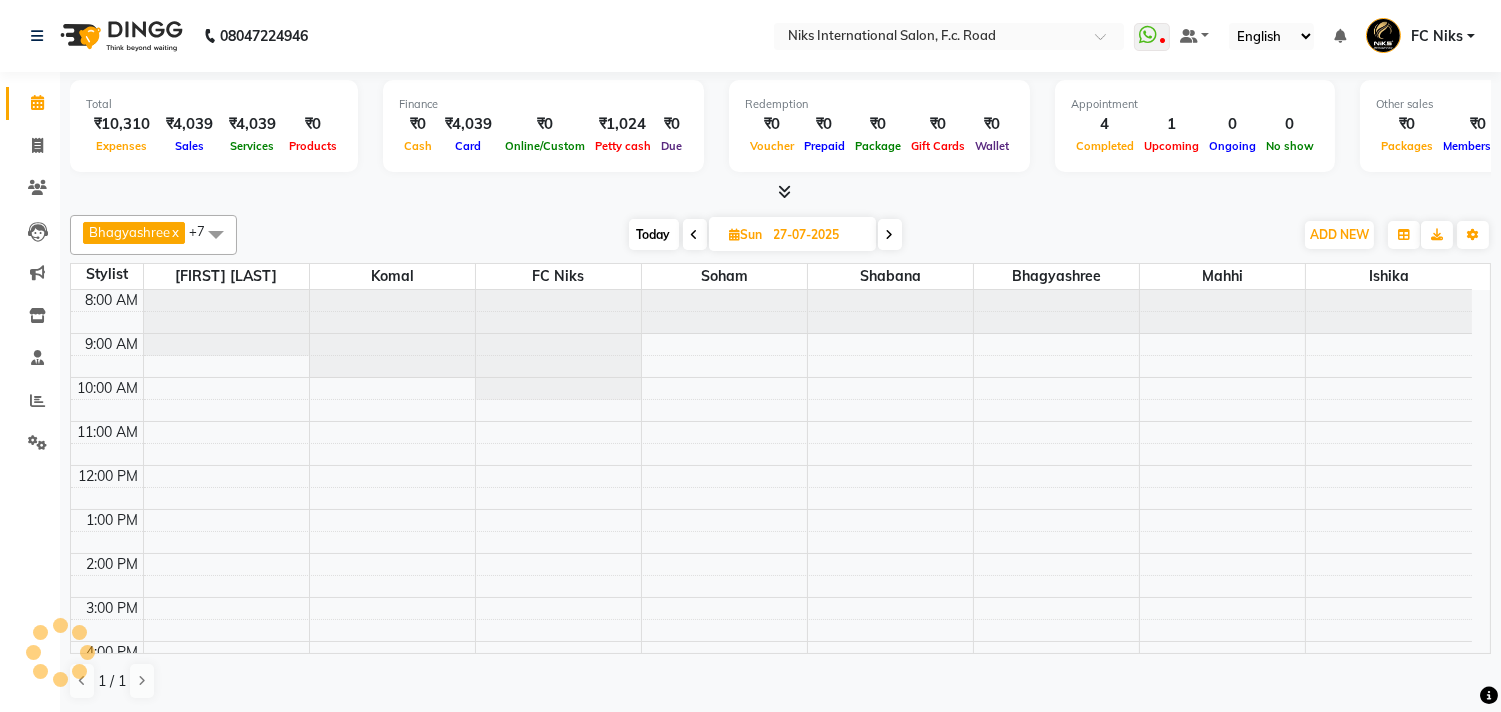 scroll, scrollTop: 298, scrollLeft: 0, axis: vertical 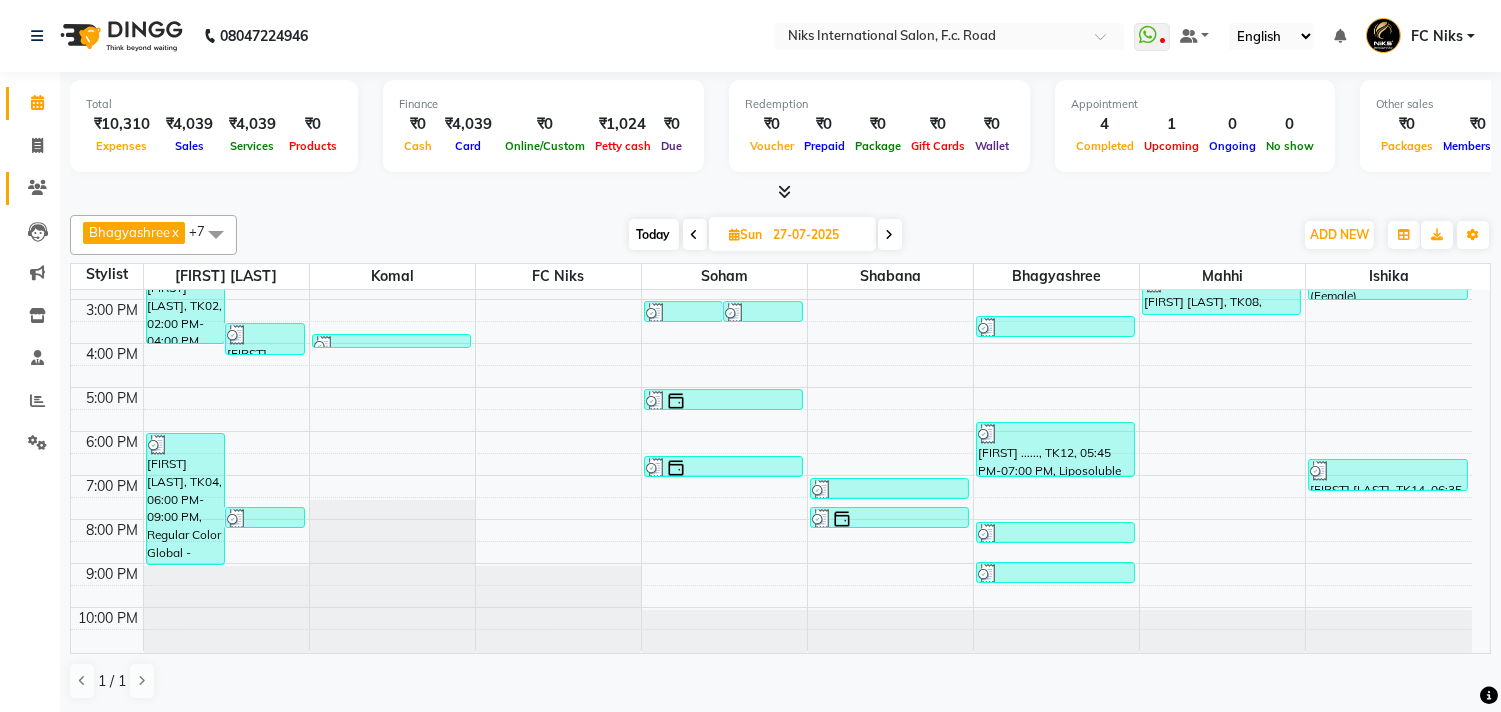drag, startPoint x: 33, startPoint y: 175, endPoint x: 45, endPoint y: 183, distance: 14.422205 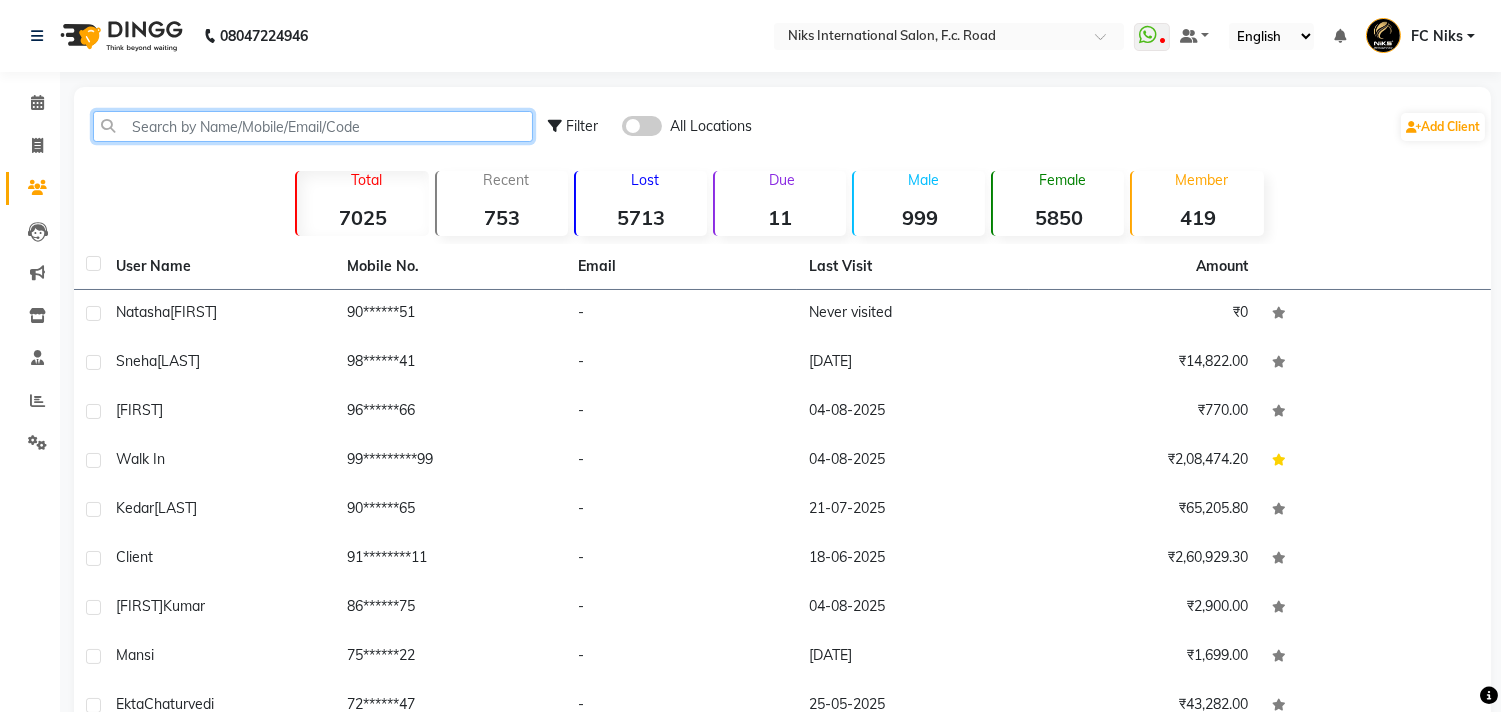 click 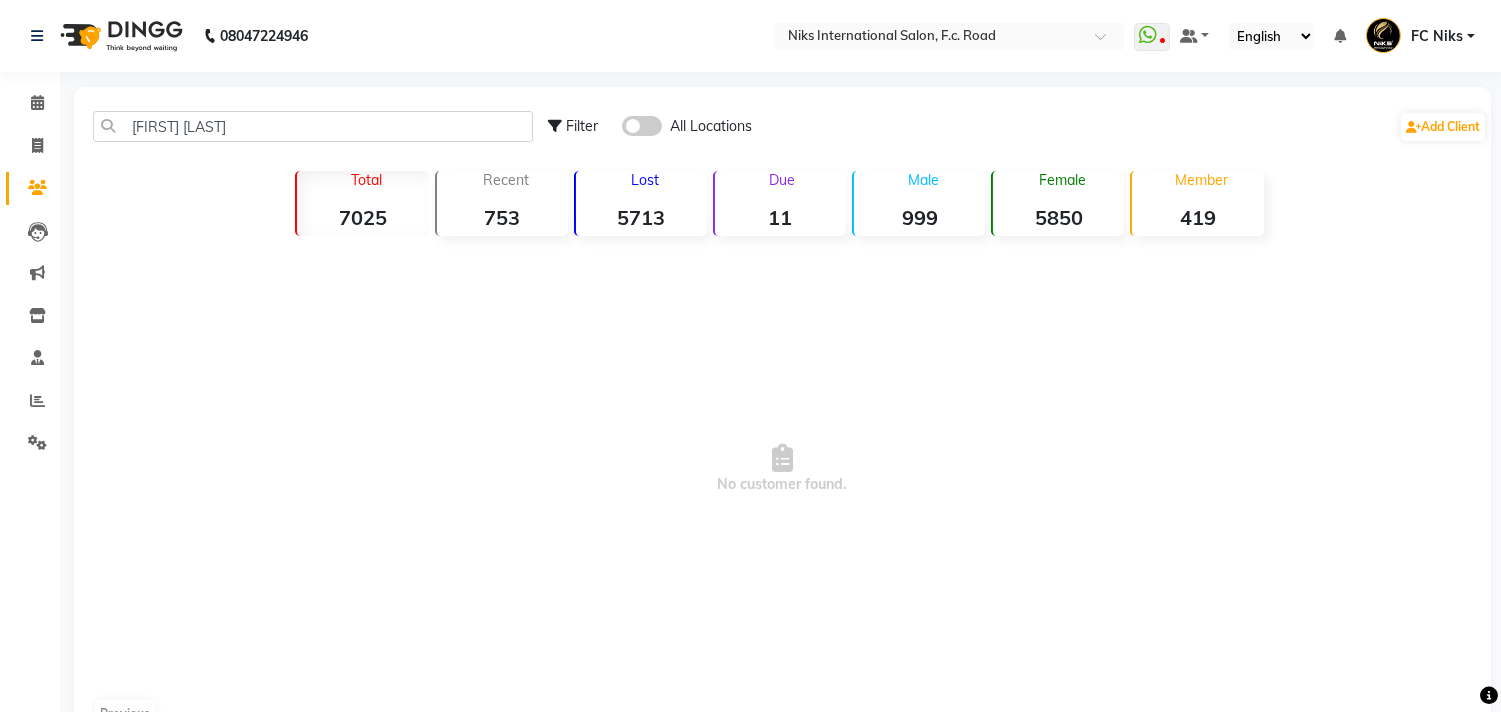 click on "No customer found." at bounding box center [782, 469] 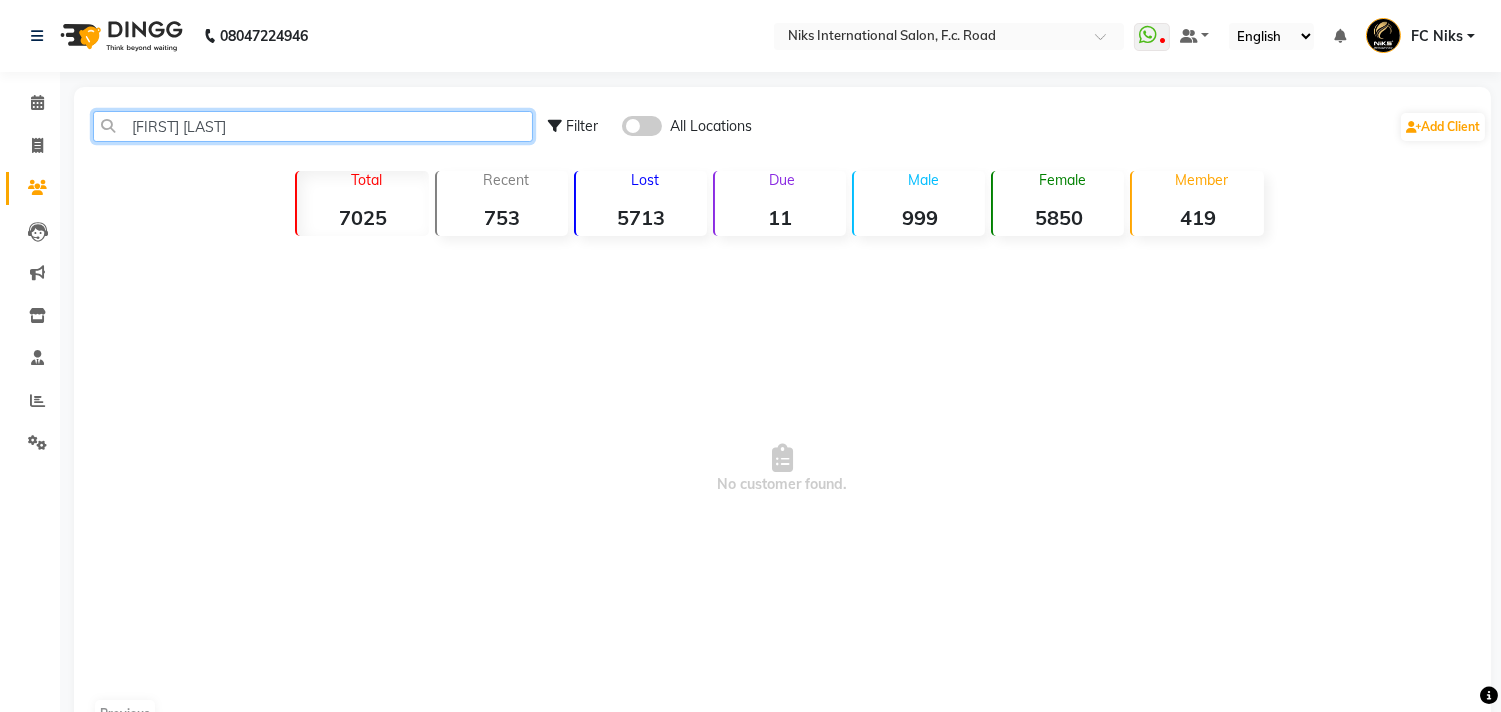 click on "[FIRST] [LAST]" 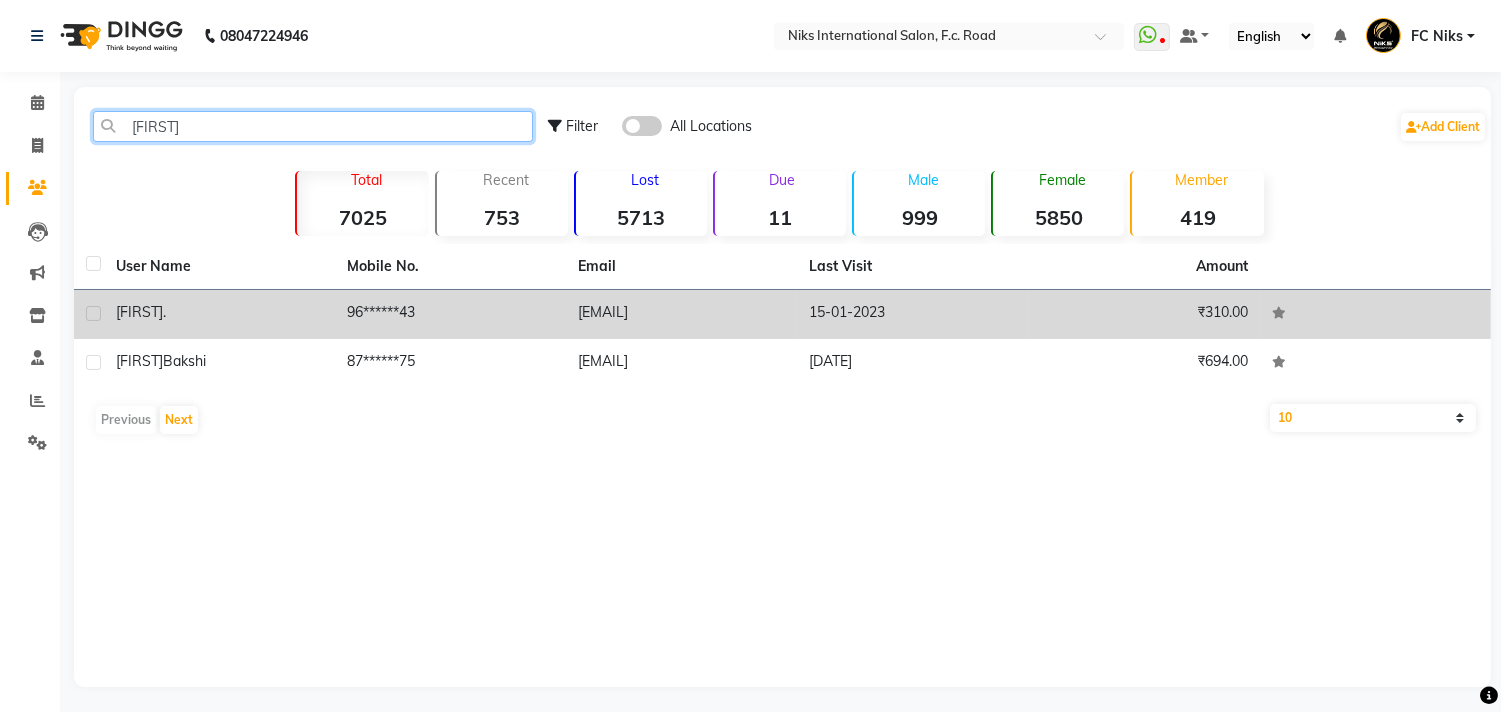 type on "[FIRST]" 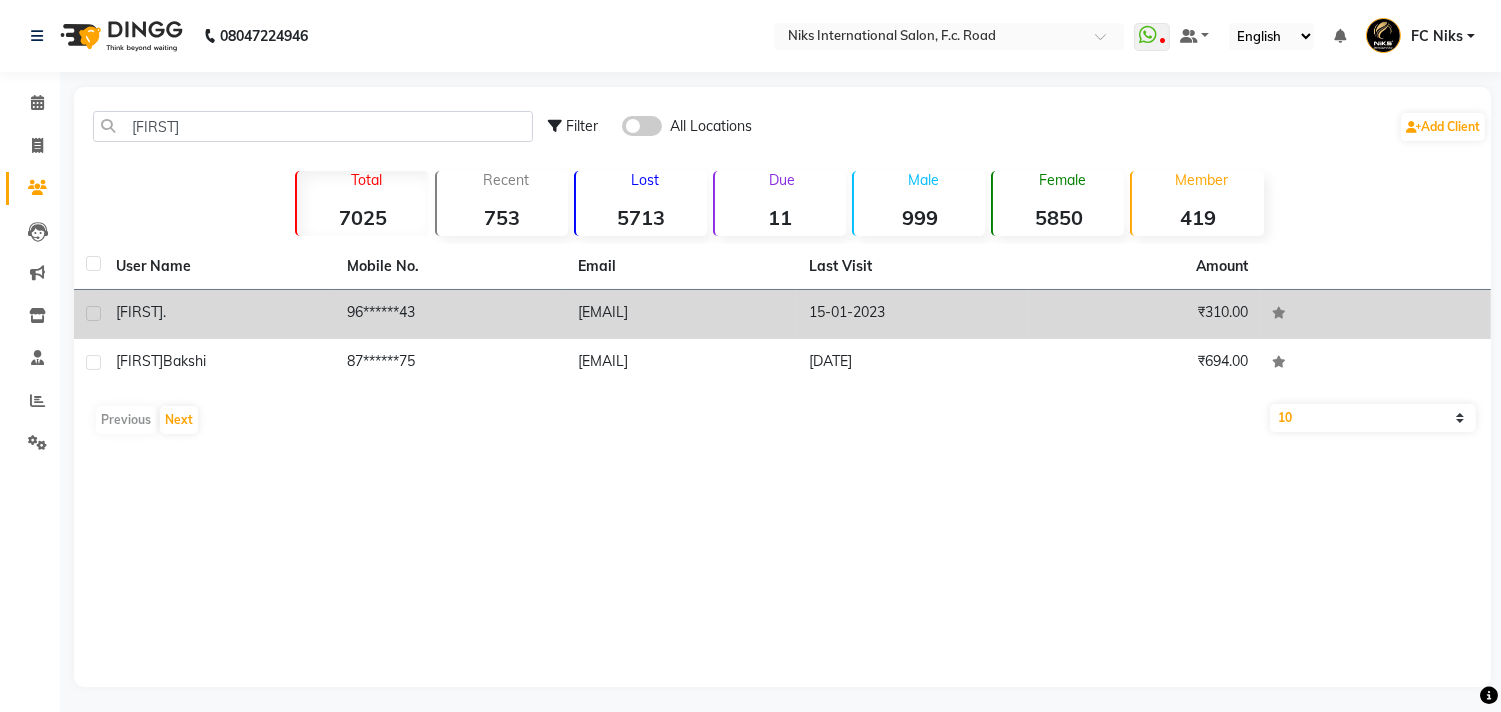 click on "[FIRST]  ." 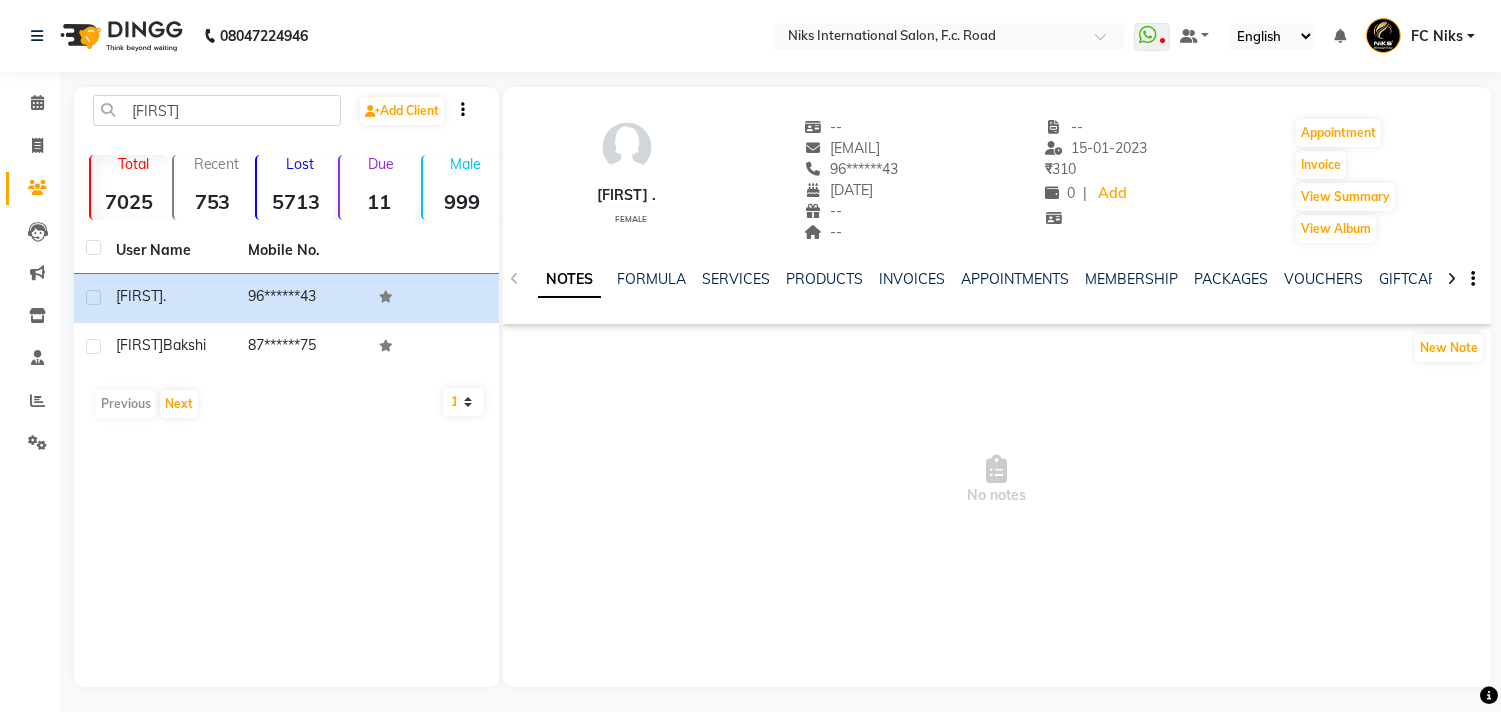 click on "SERVICES" 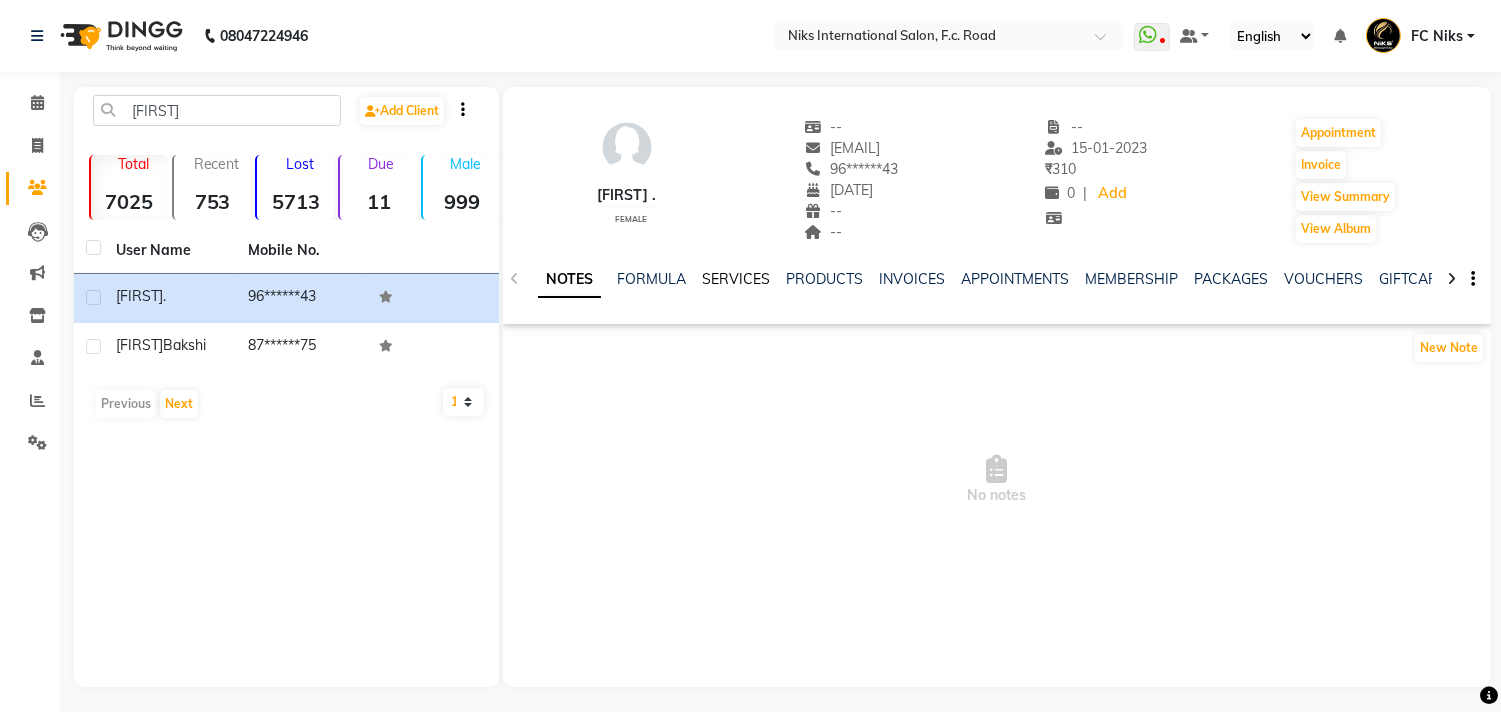 click on "SERVICES" 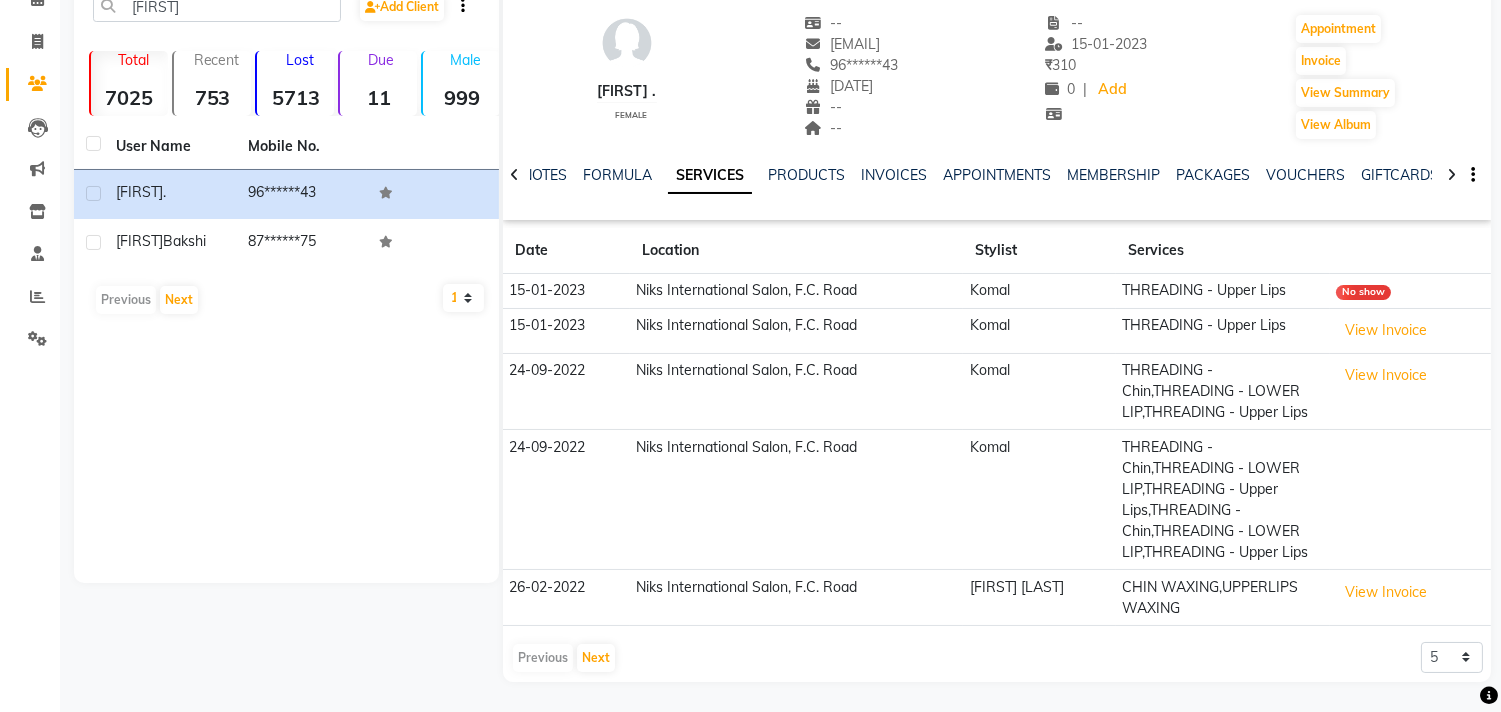 scroll, scrollTop: 67, scrollLeft: 0, axis: vertical 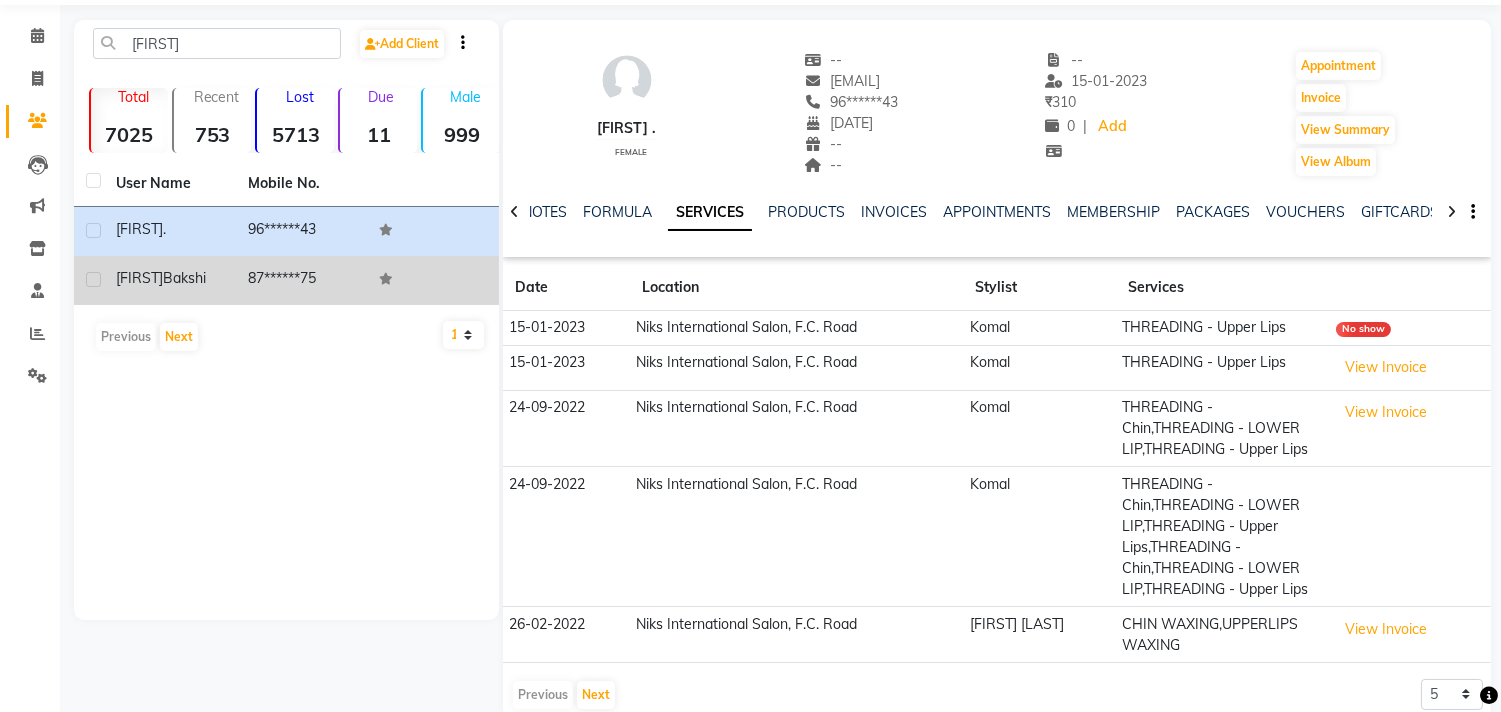 click on "87******75" 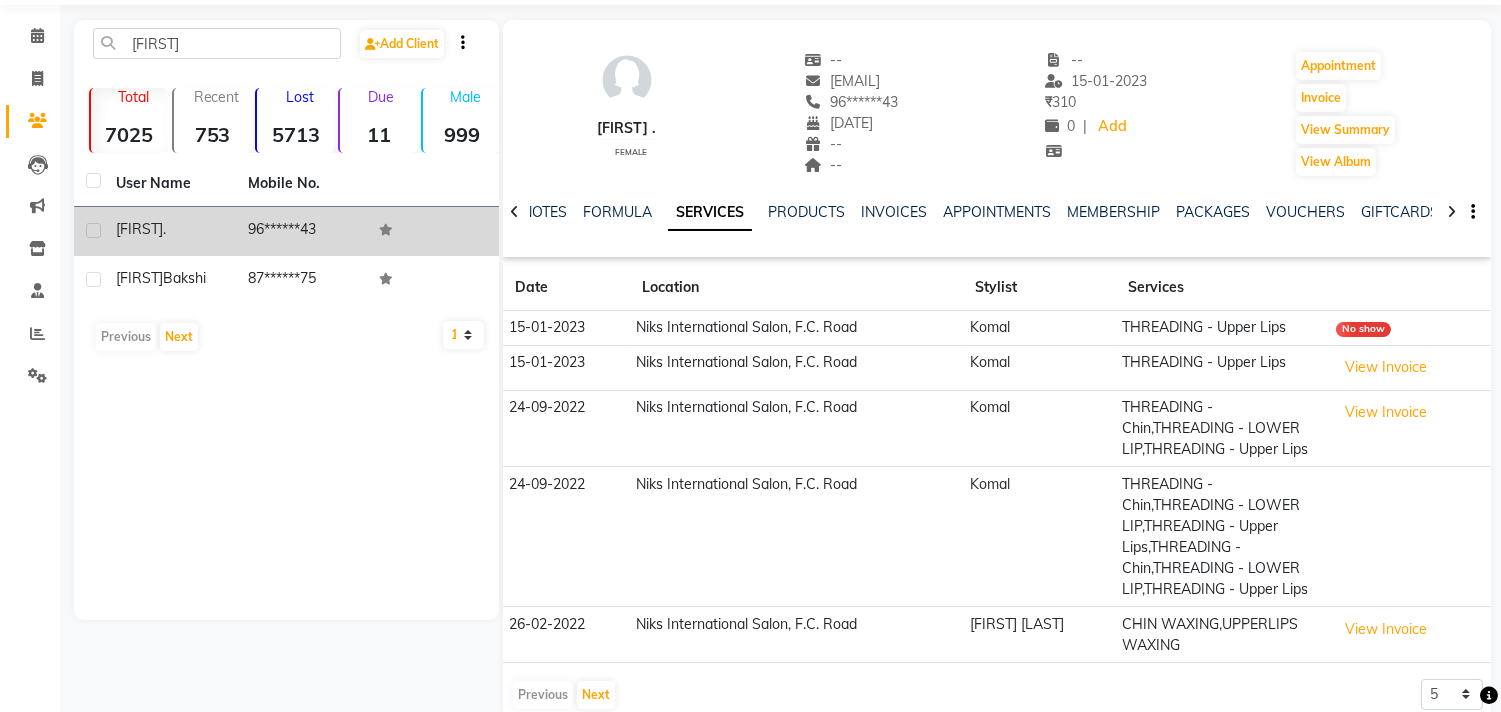 scroll, scrollTop: 4, scrollLeft: 0, axis: vertical 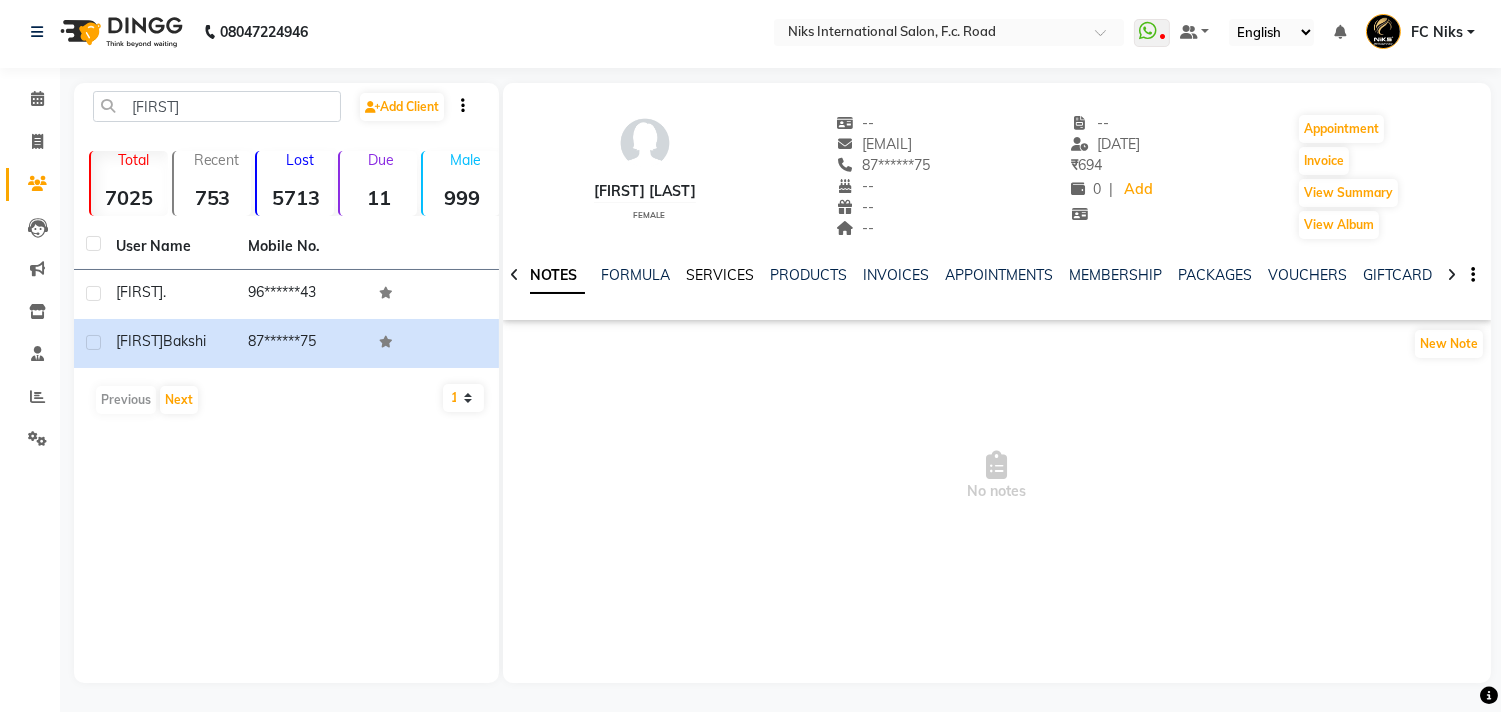 click on "SERVICES" 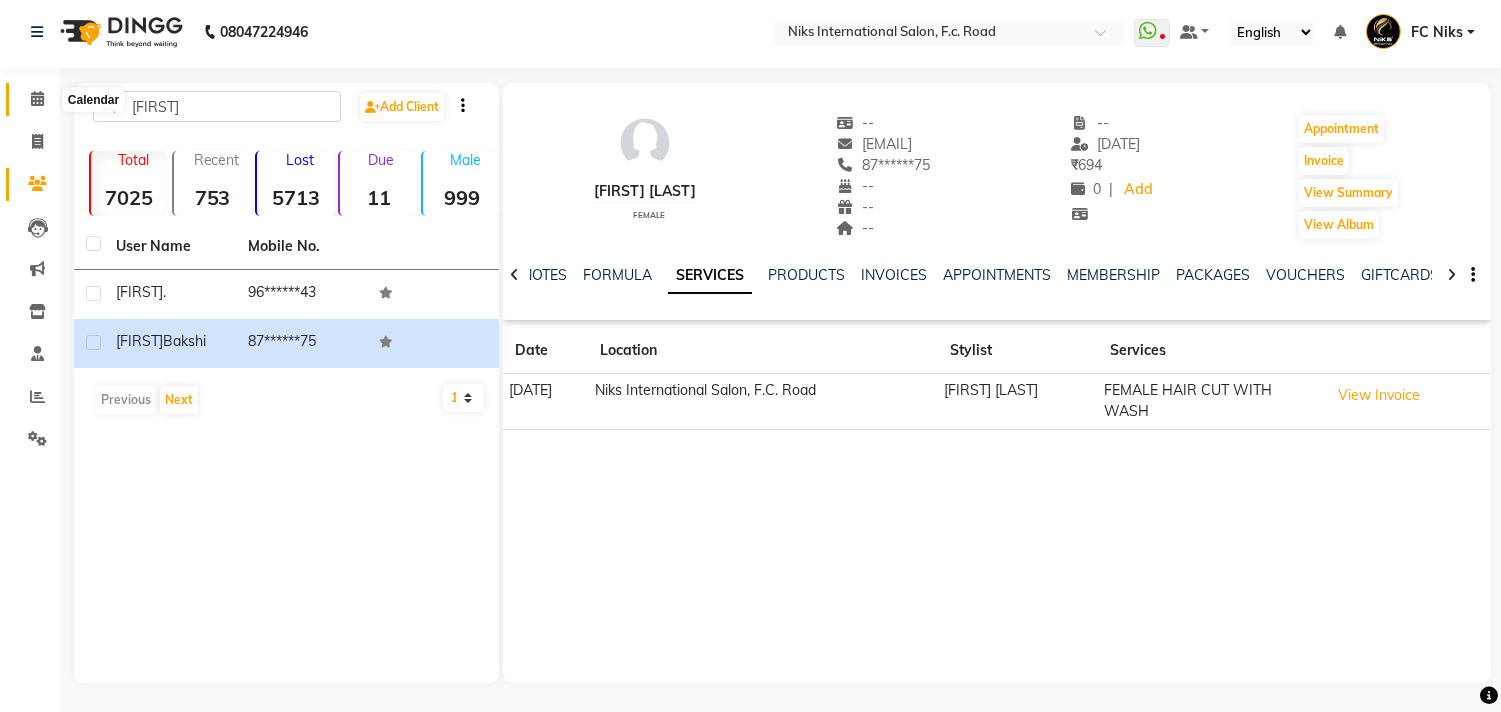 click 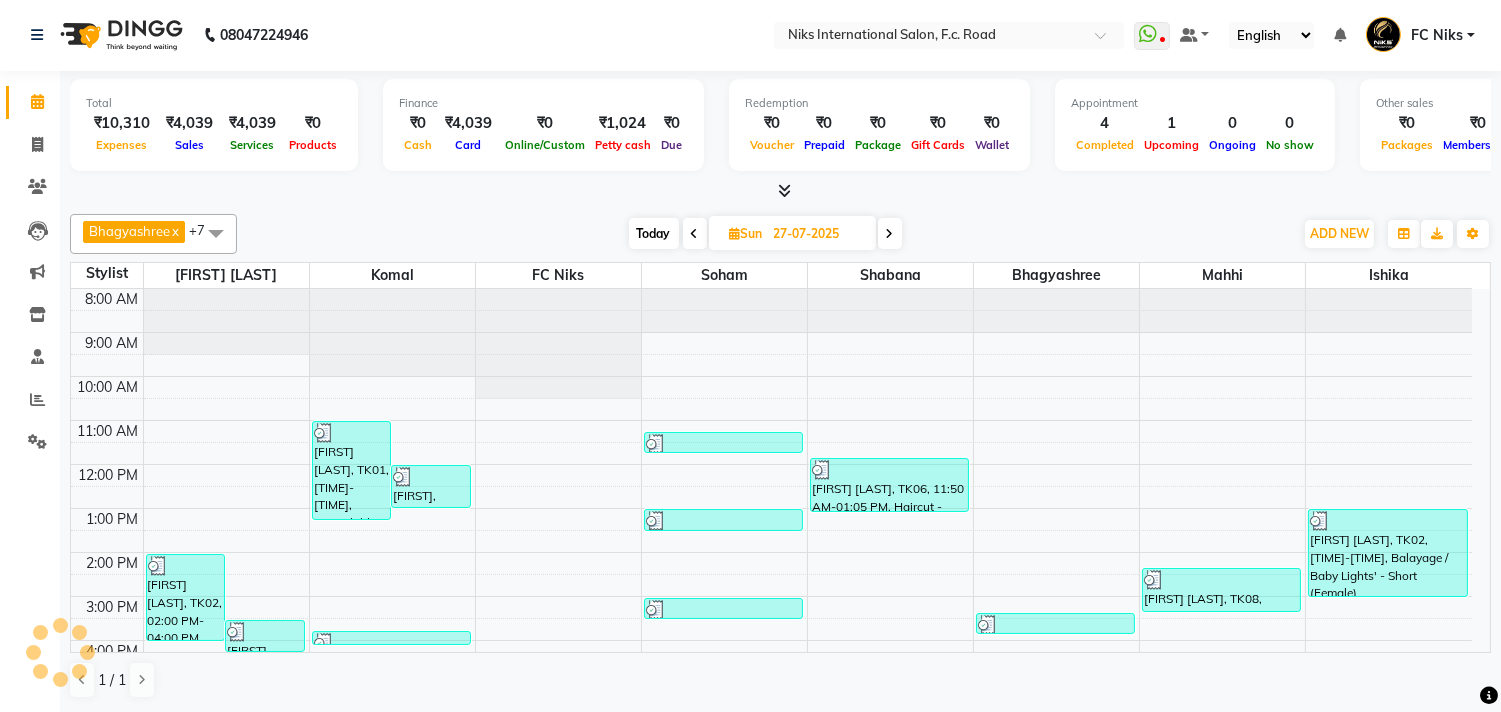 scroll, scrollTop: 0, scrollLeft: 0, axis: both 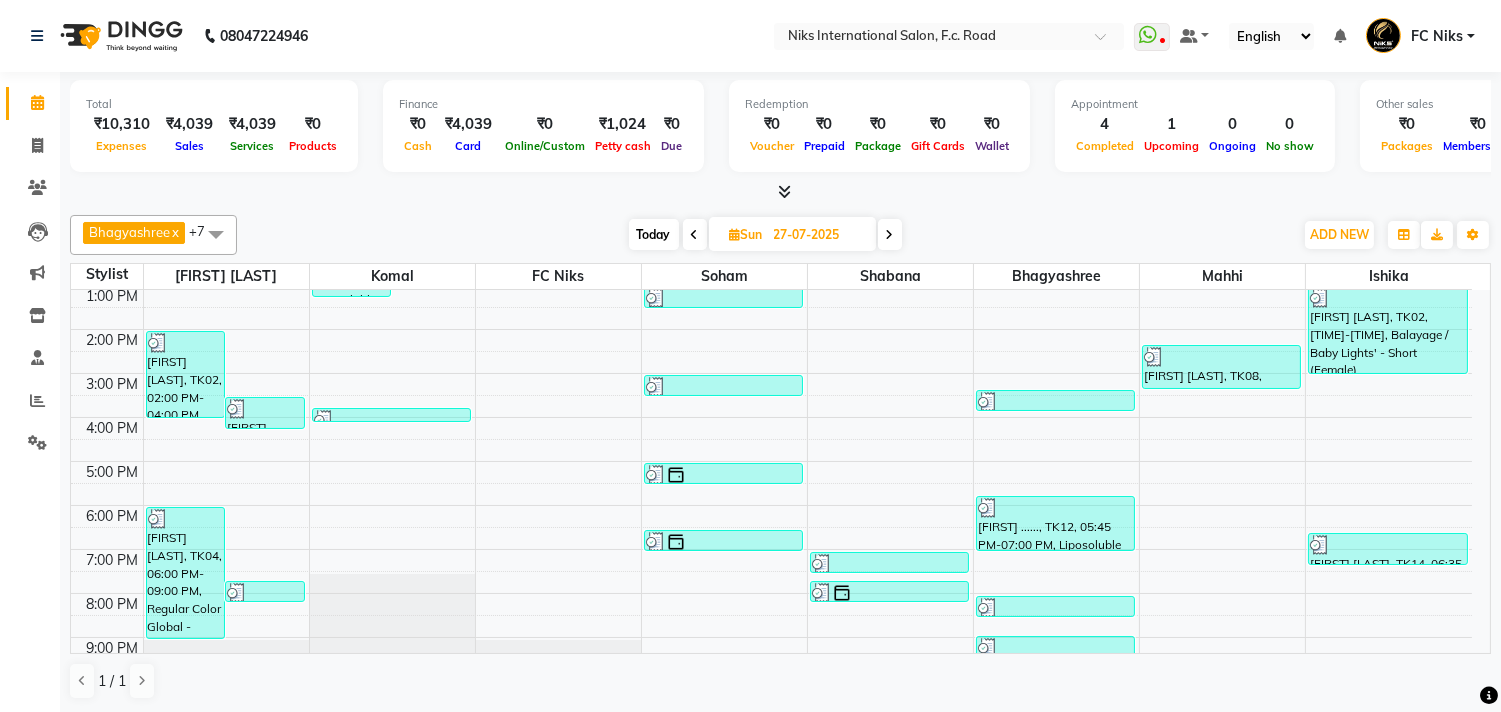click at bounding box center [890, 234] 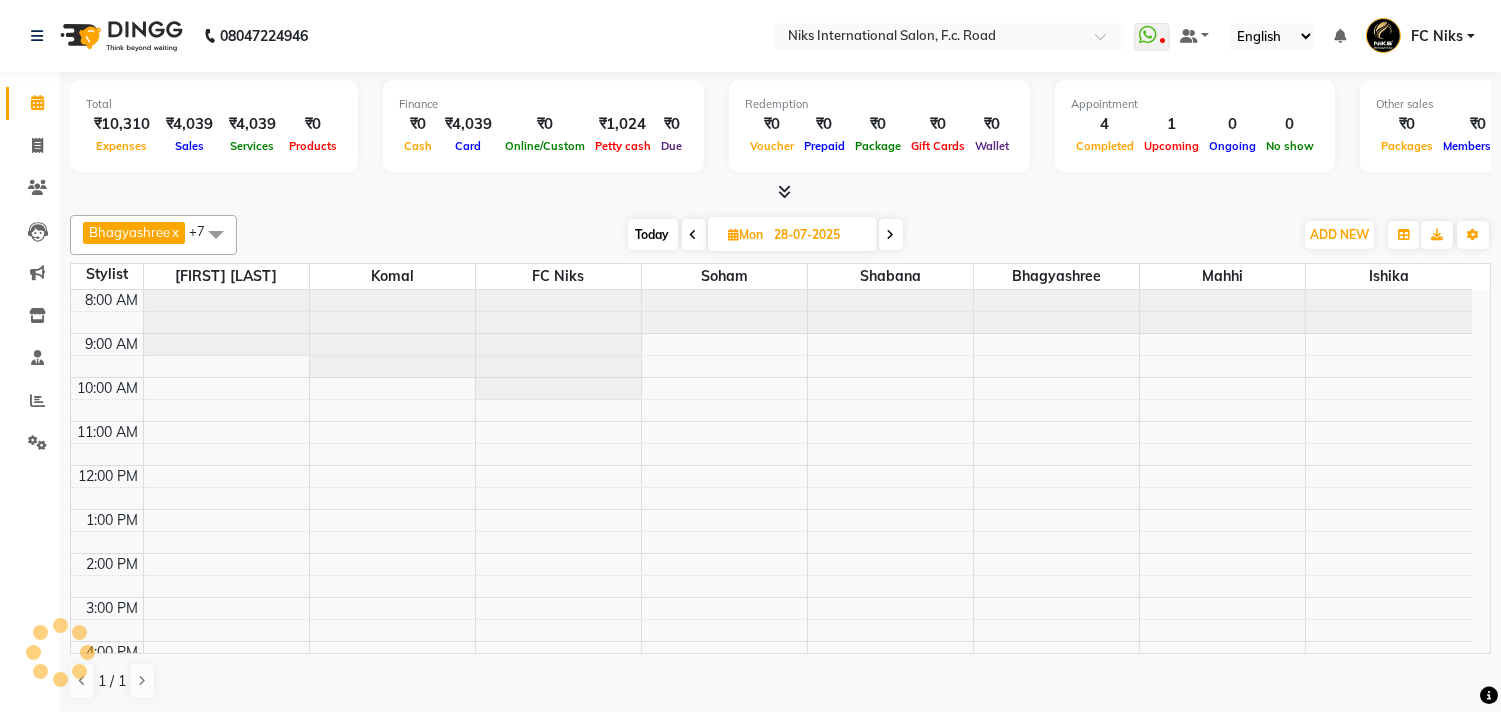 scroll, scrollTop: 298, scrollLeft: 0, axis: vertical 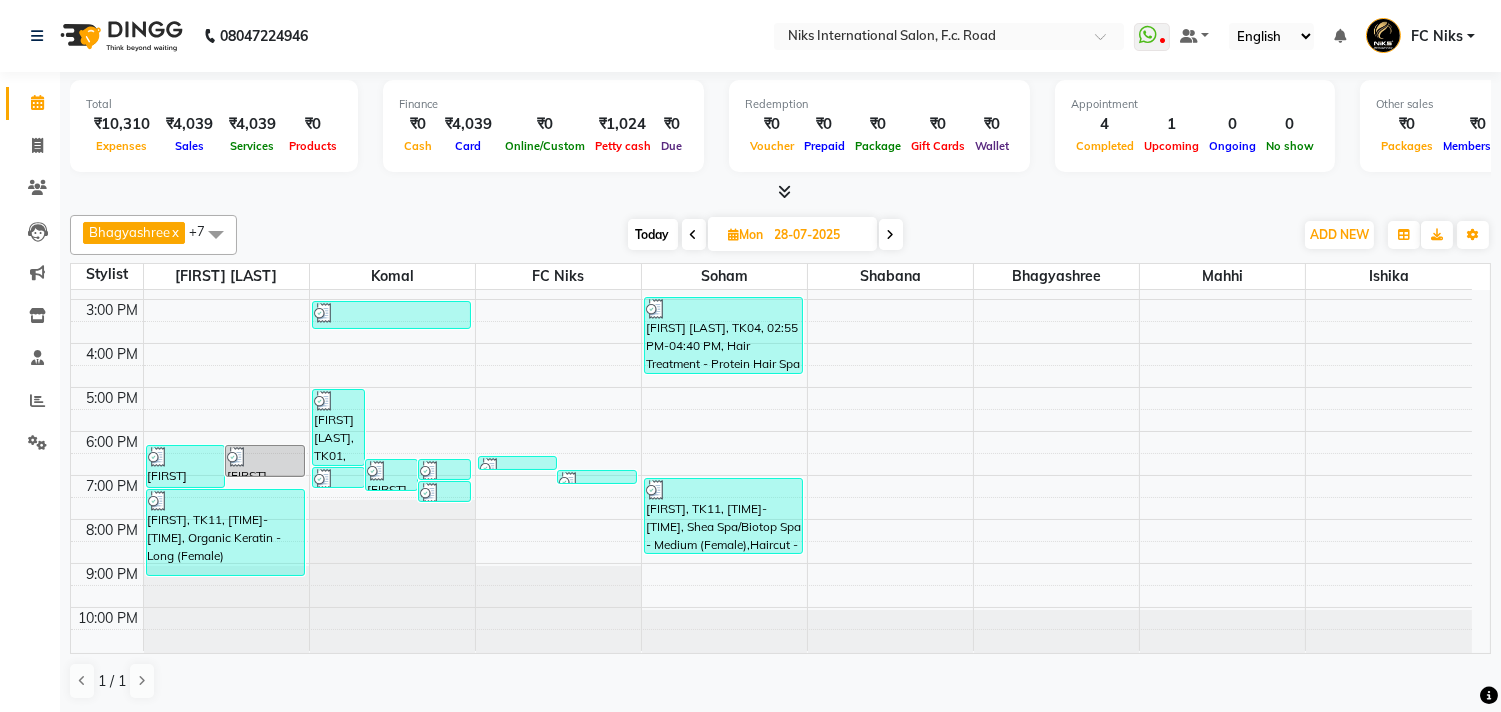 click at bounding box center (891, 234) 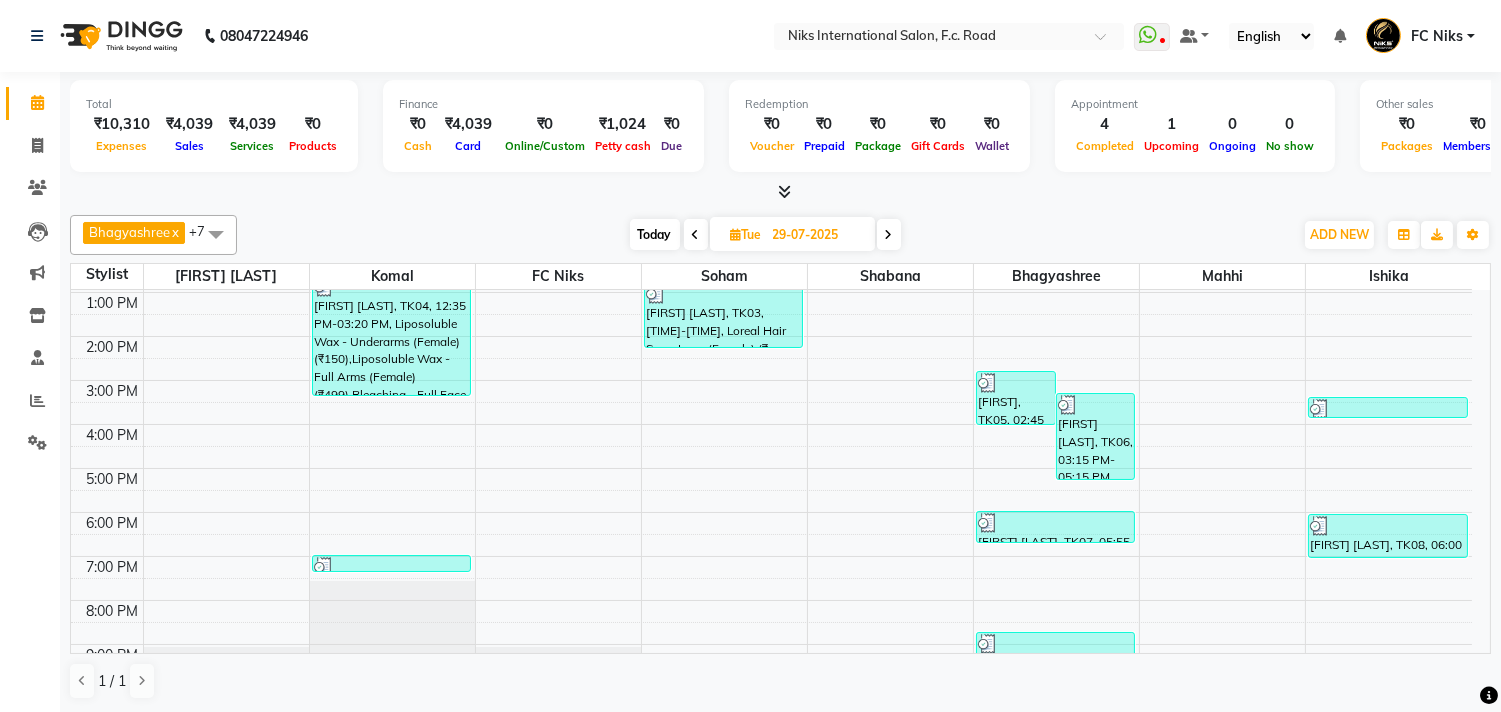 scroll, scrollTop: 76, scrollLeft: 0, axis: vertical 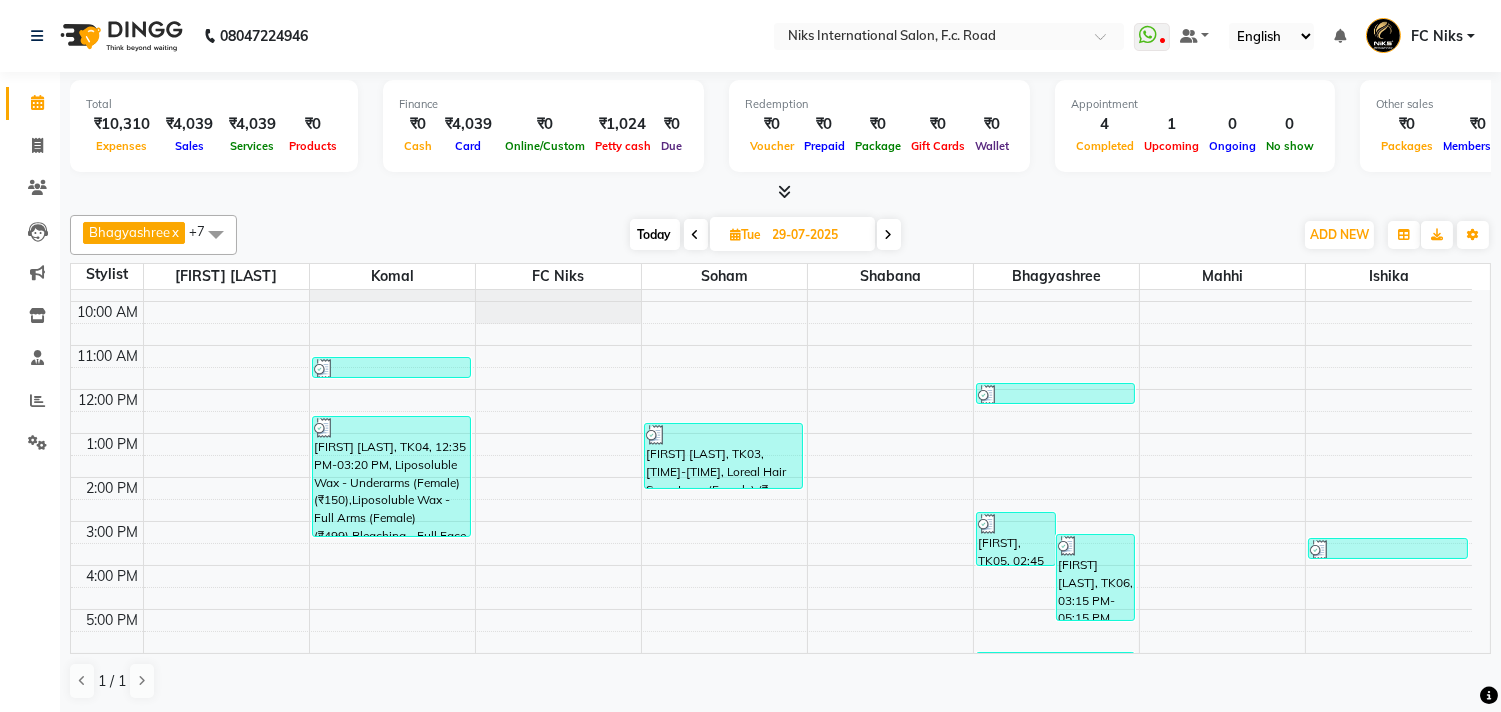 click at bounding box center [889, 234] 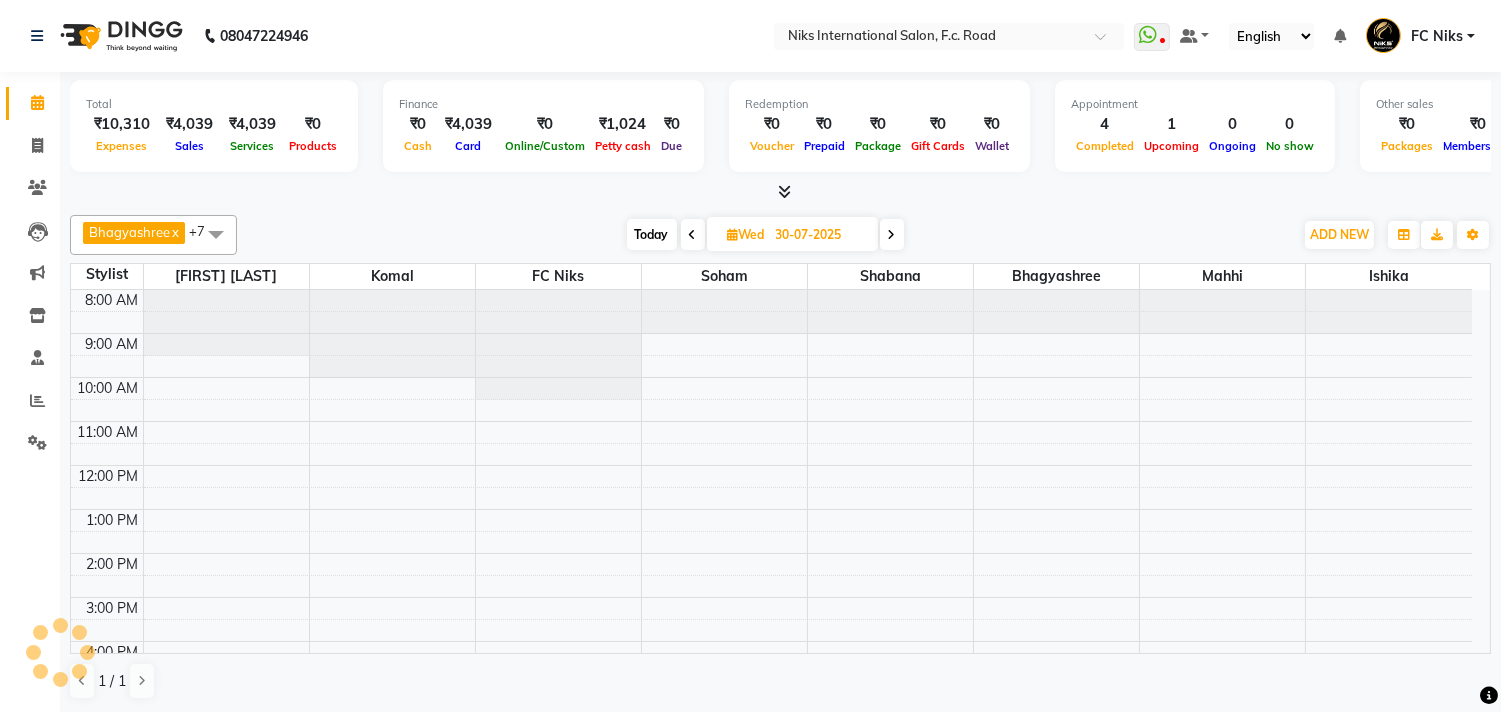 scroll, scrollTop: 298, scrollLeft: 0, axis: vertical 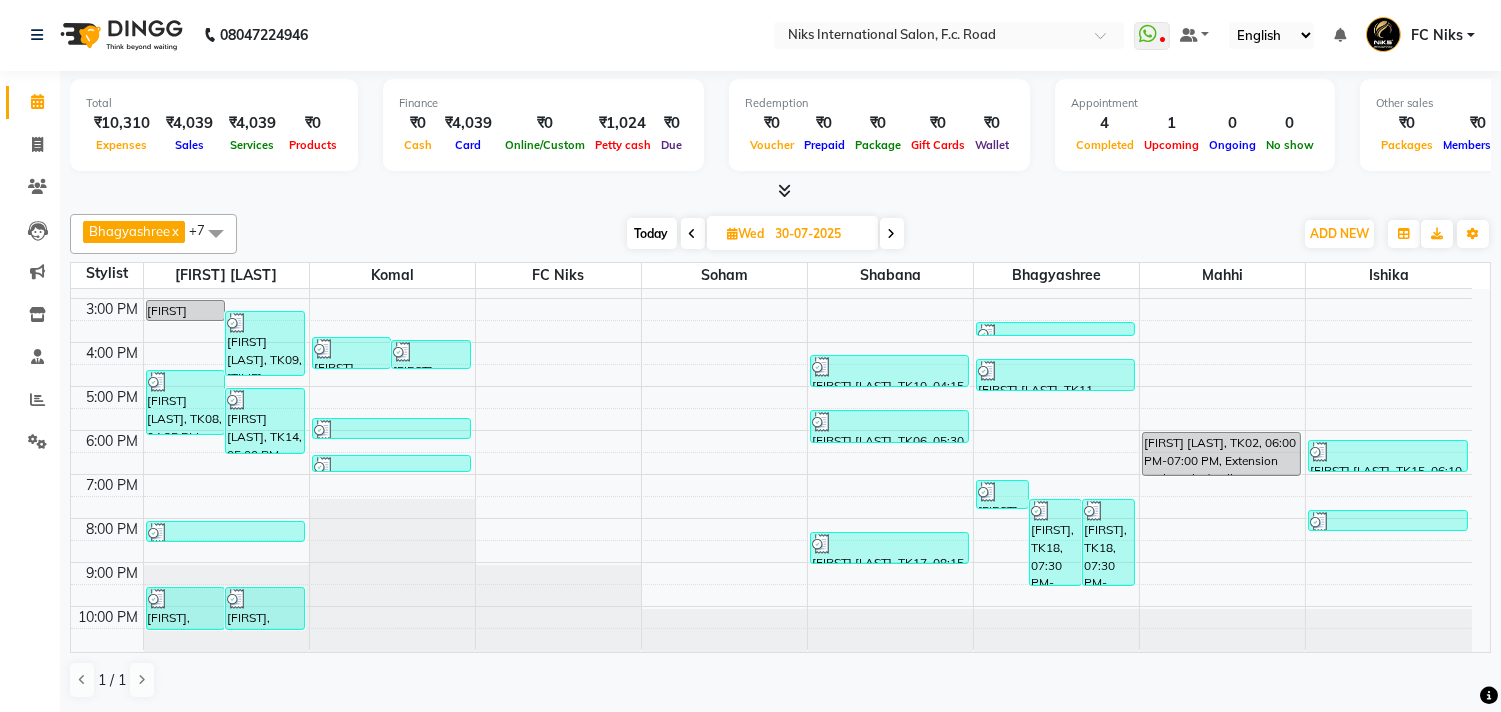 click at bounding box center (892, 234) 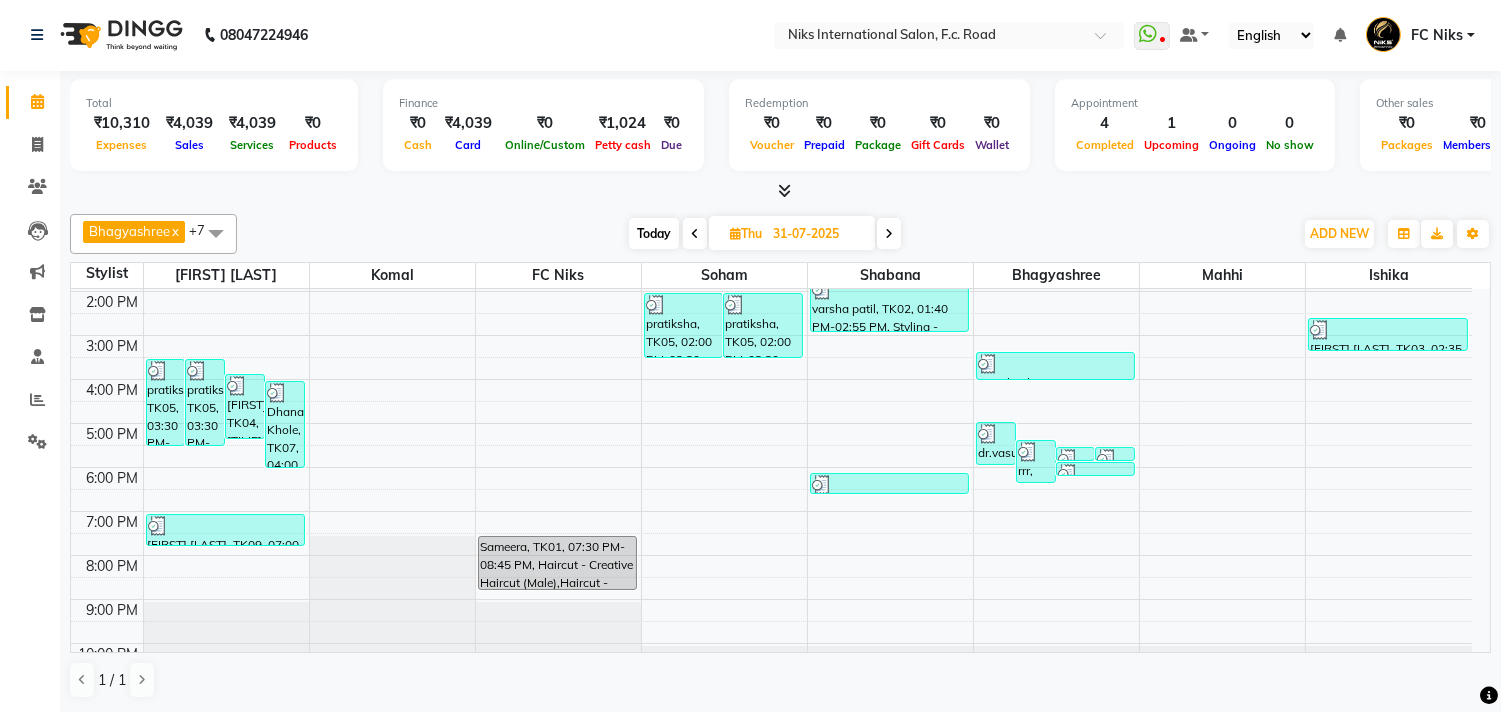 scroll, scrollTop: 224, scrollLeft: 0, axis: vertical 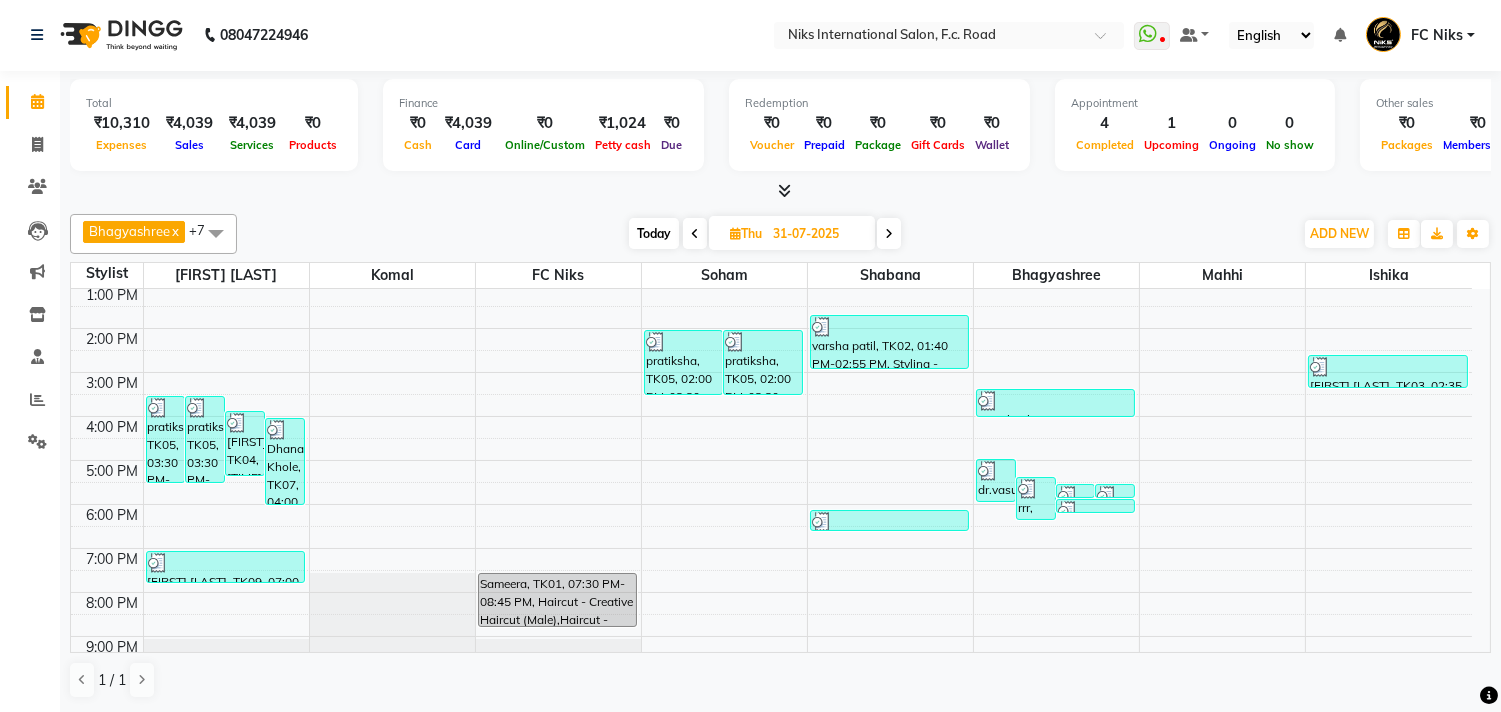 drag, startPoint x: 894, startPoint y: 233, endPoint x: 911, endPoint y: 215, distance: 24.758837 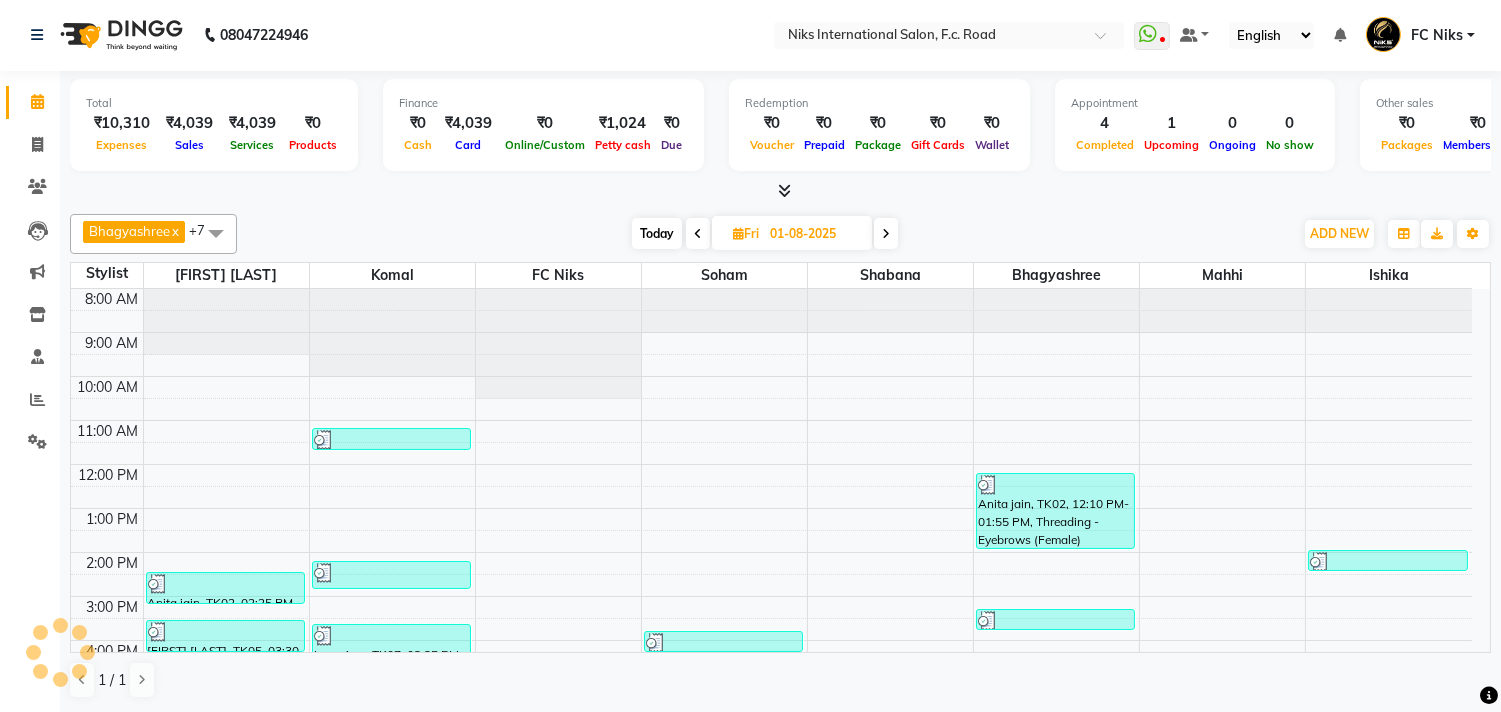 scroll, scrollTop: 298, scrollLeft: 0, axis: vertical 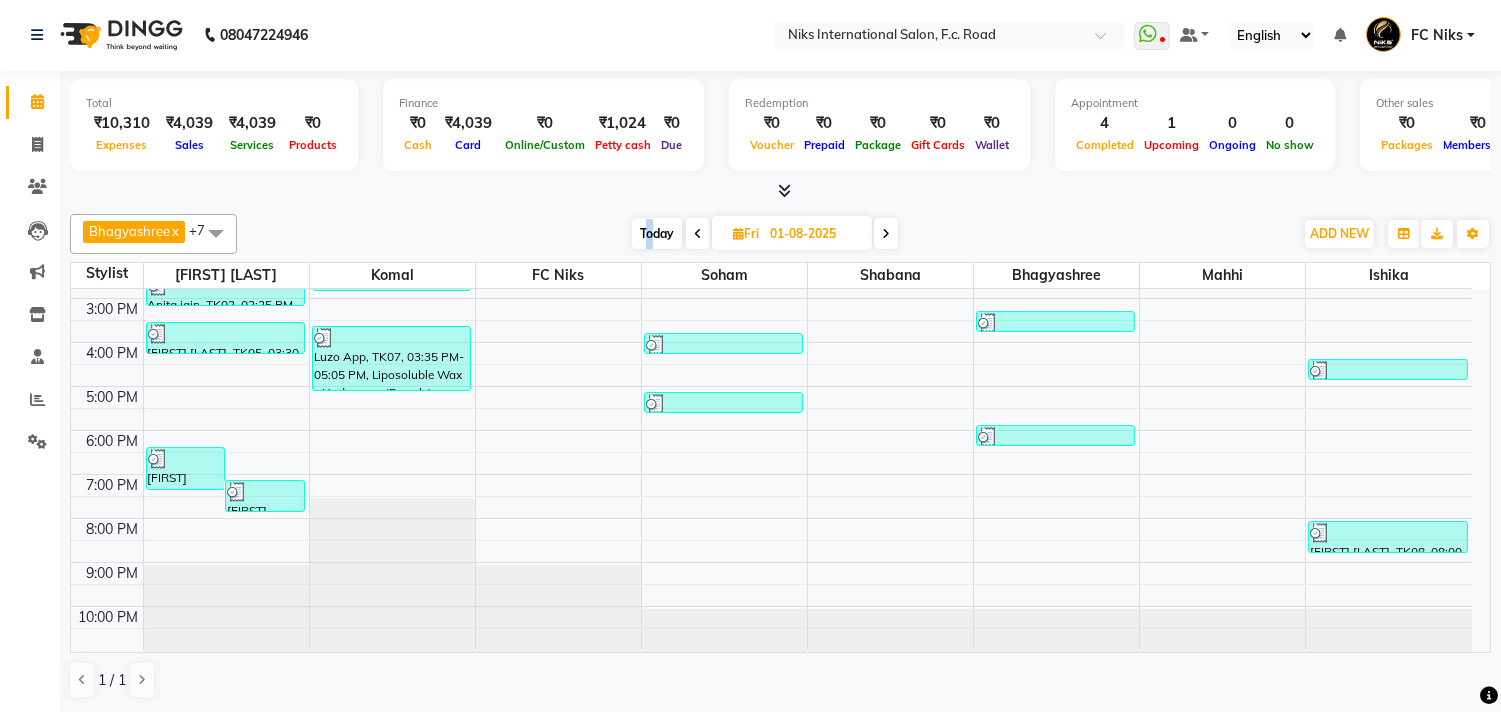 click on "Today" at bounding box center (657, 233) 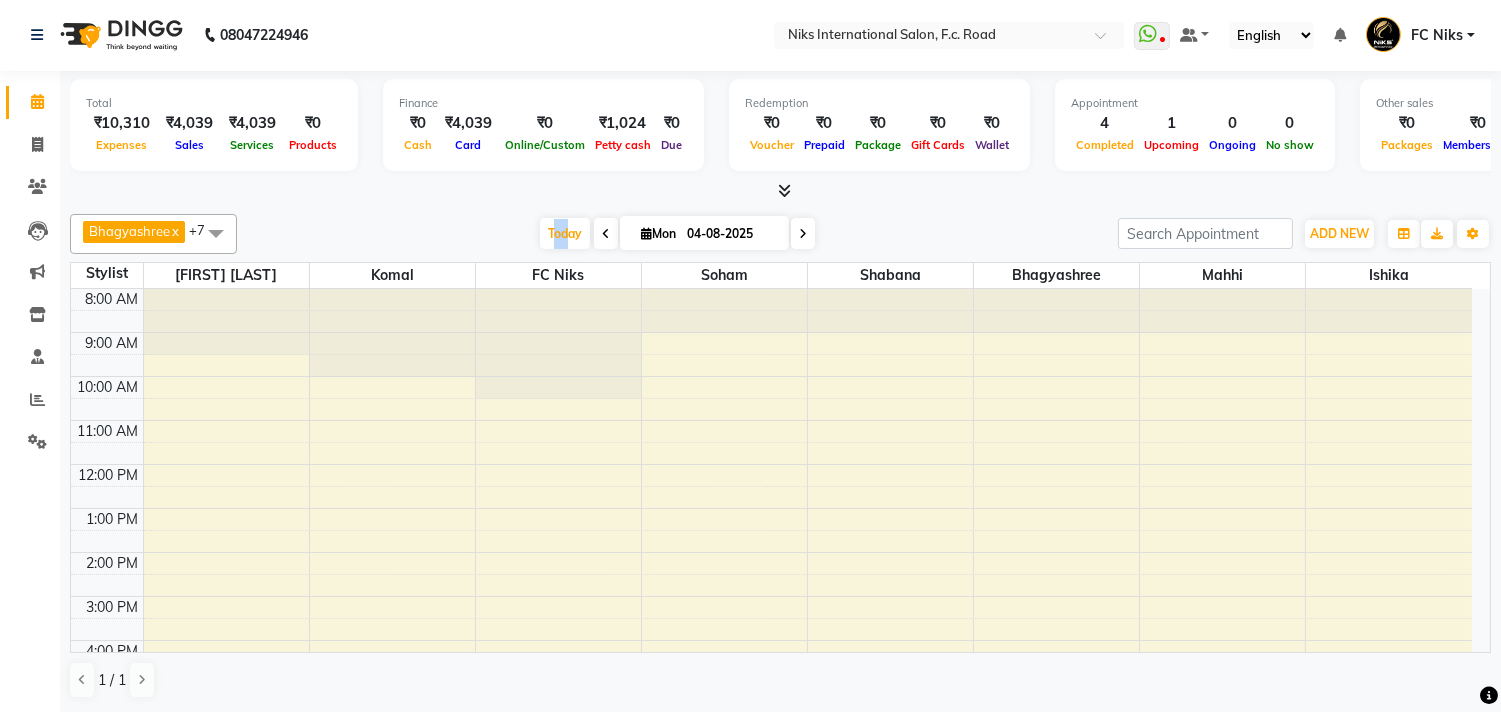 scroll, scrollTop: 298, scrollLeft: 0, axis: vertical 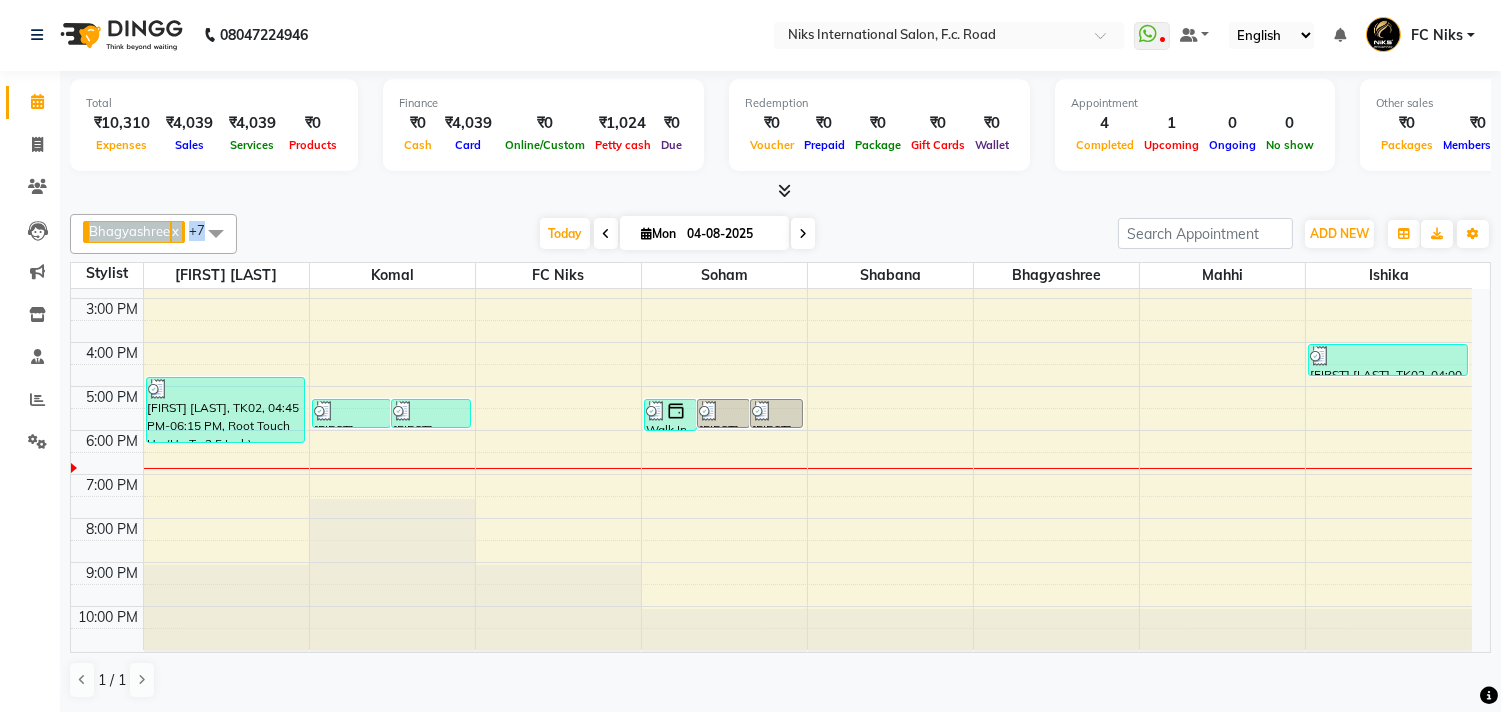 drag, startPoint x: 347, startPoint y: 201, endPoint x: 357, endPoint y: 195, distance: 11.661903 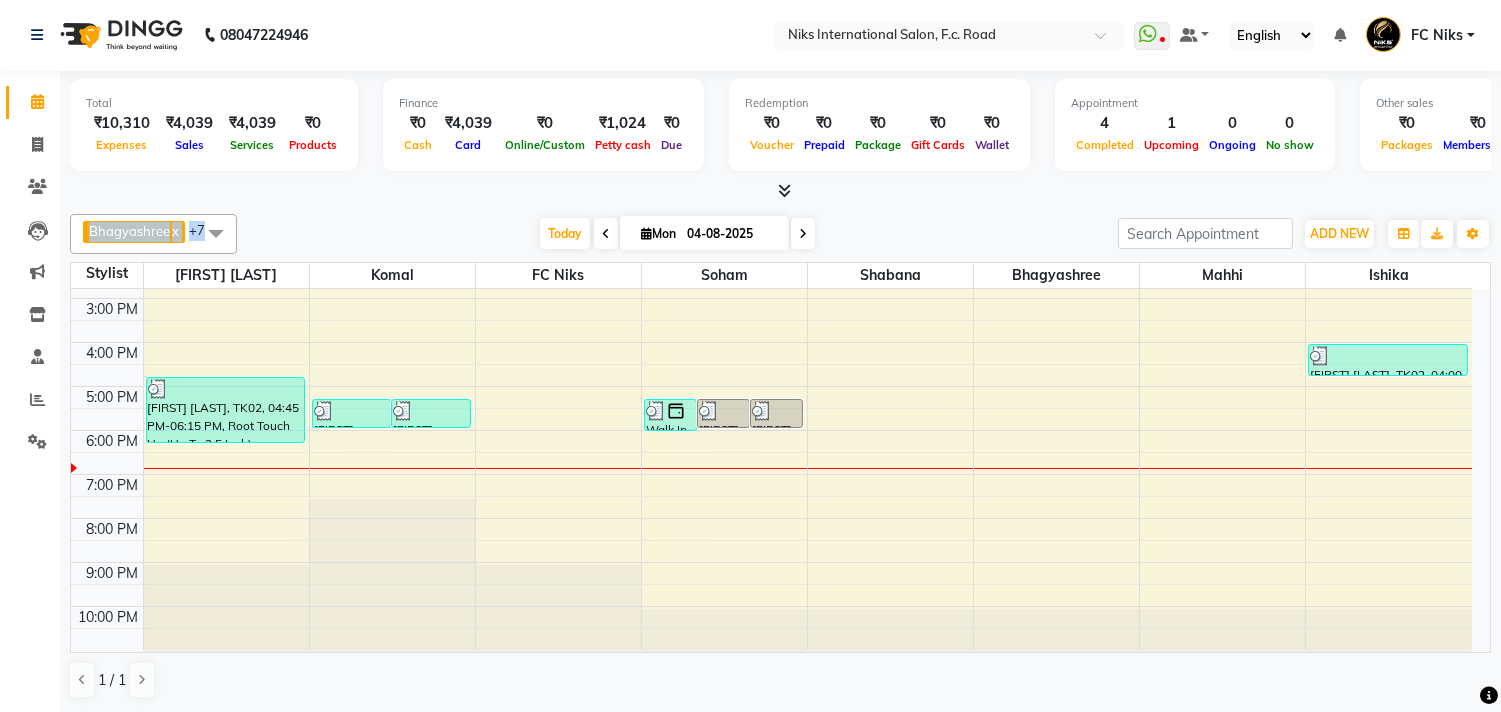 click on "Today  Mon 04-08-2025" at bounding box center [677, 234] 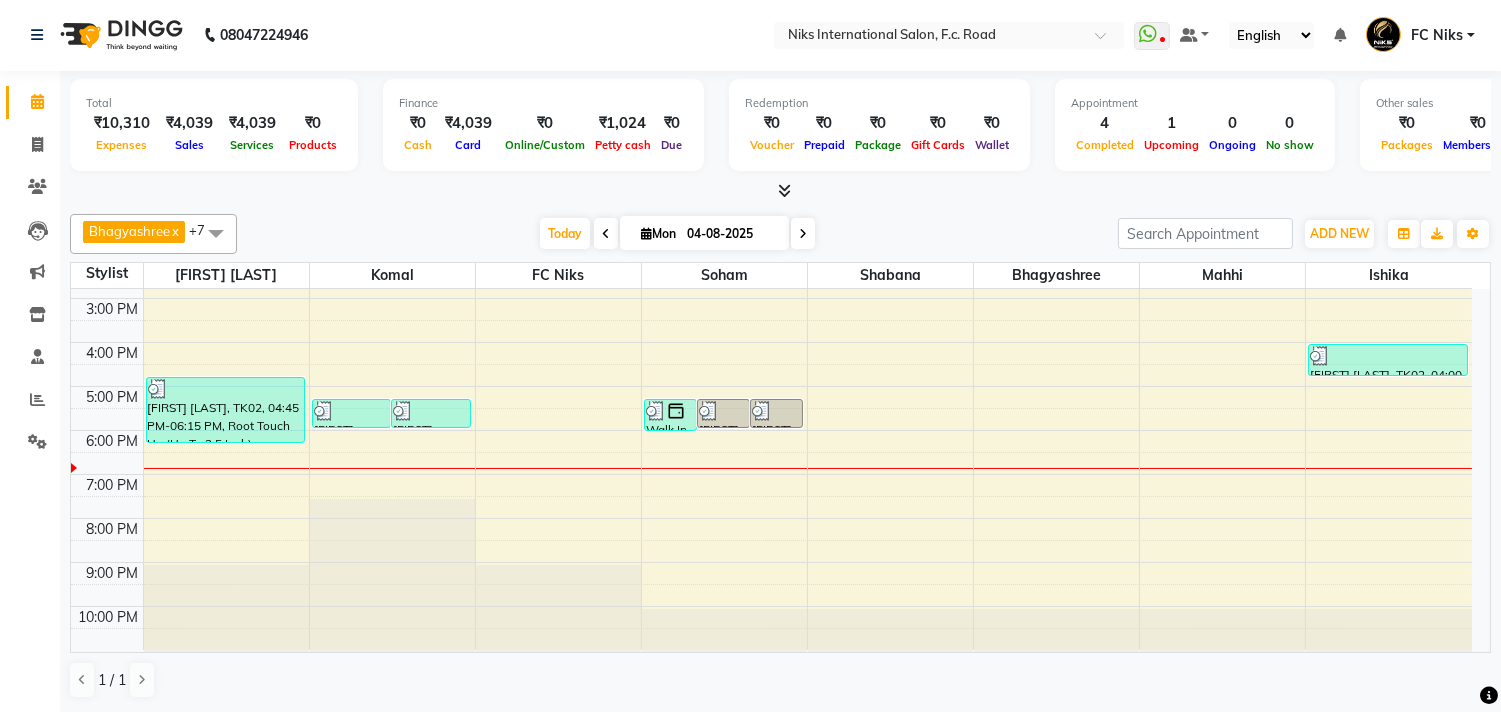 click on "Calendar  Invoice  Clients  Leads   Marketing  Inventory  Staff  Reports  Settings Completed InProgress Upcoming Dropped Tentative Check-In Confirm Bookings Segments Page Builder" 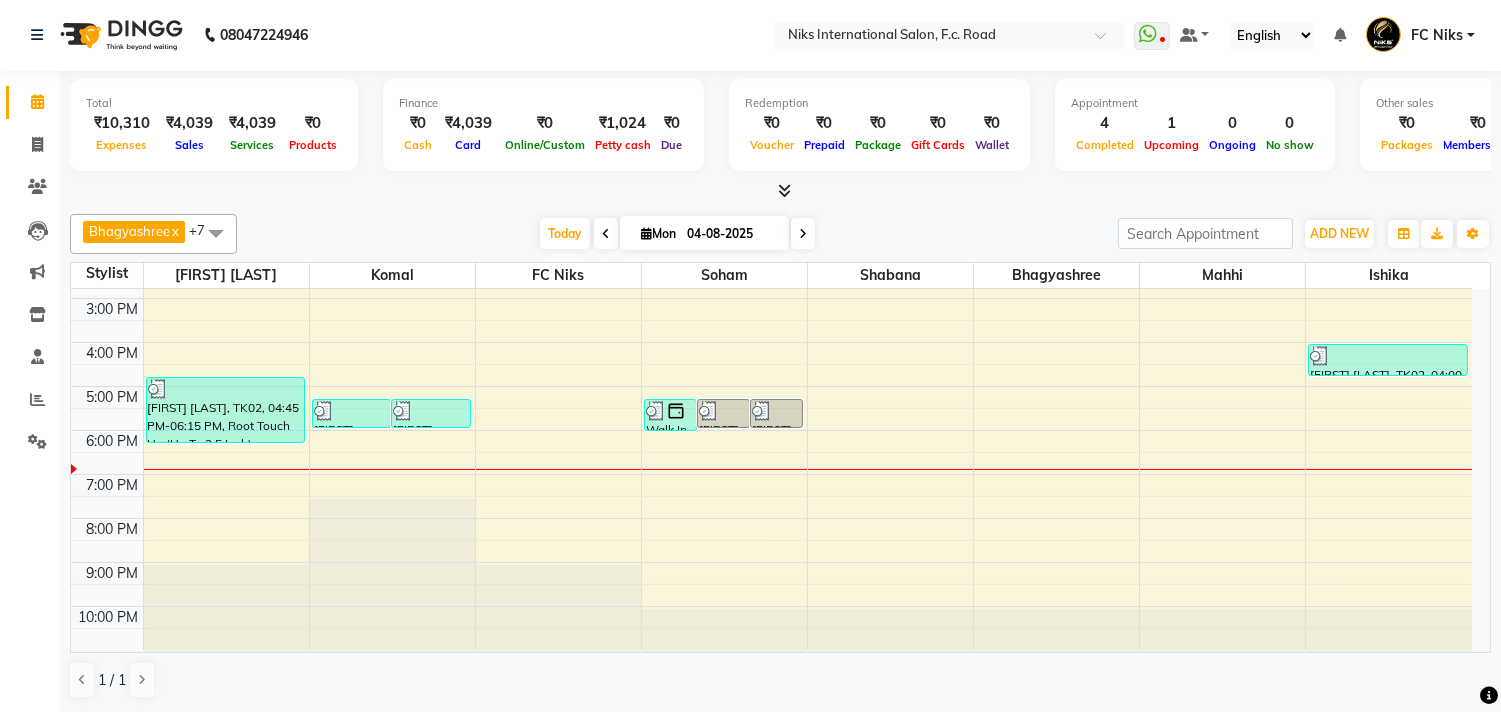 click on "Mon" at bounding box center (658, 233) 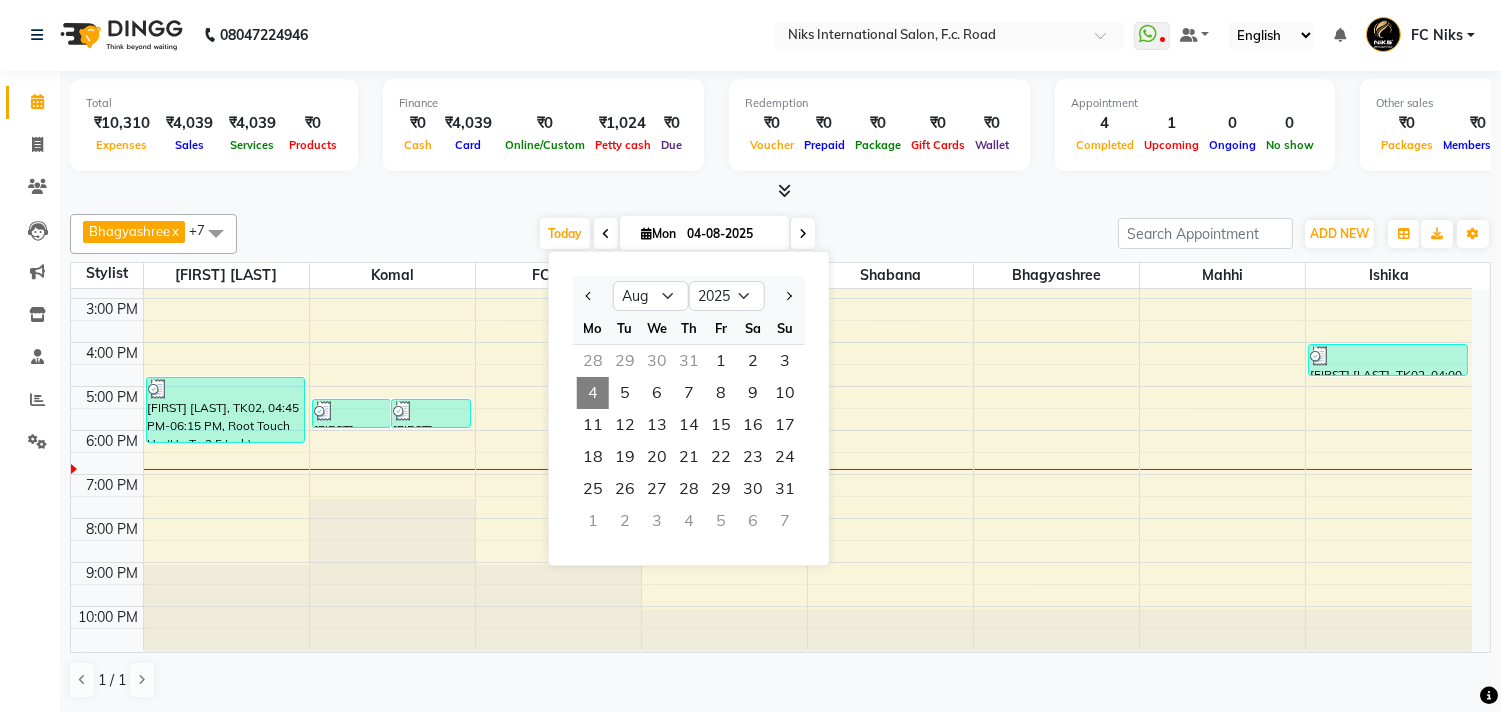 click on "29" at bounding box center (625, 361) 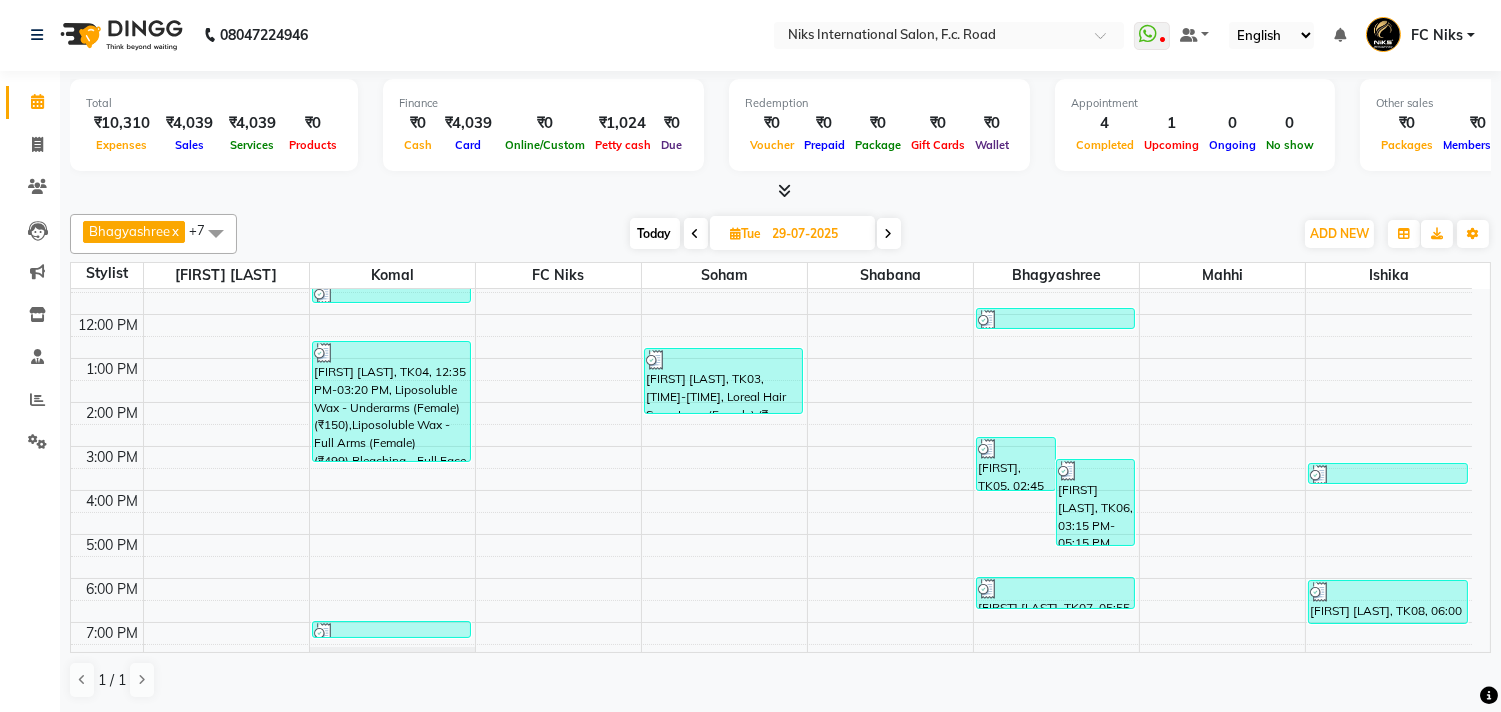 scroll, scrollTop: 113, scrollLeft: 0, axis: vertical 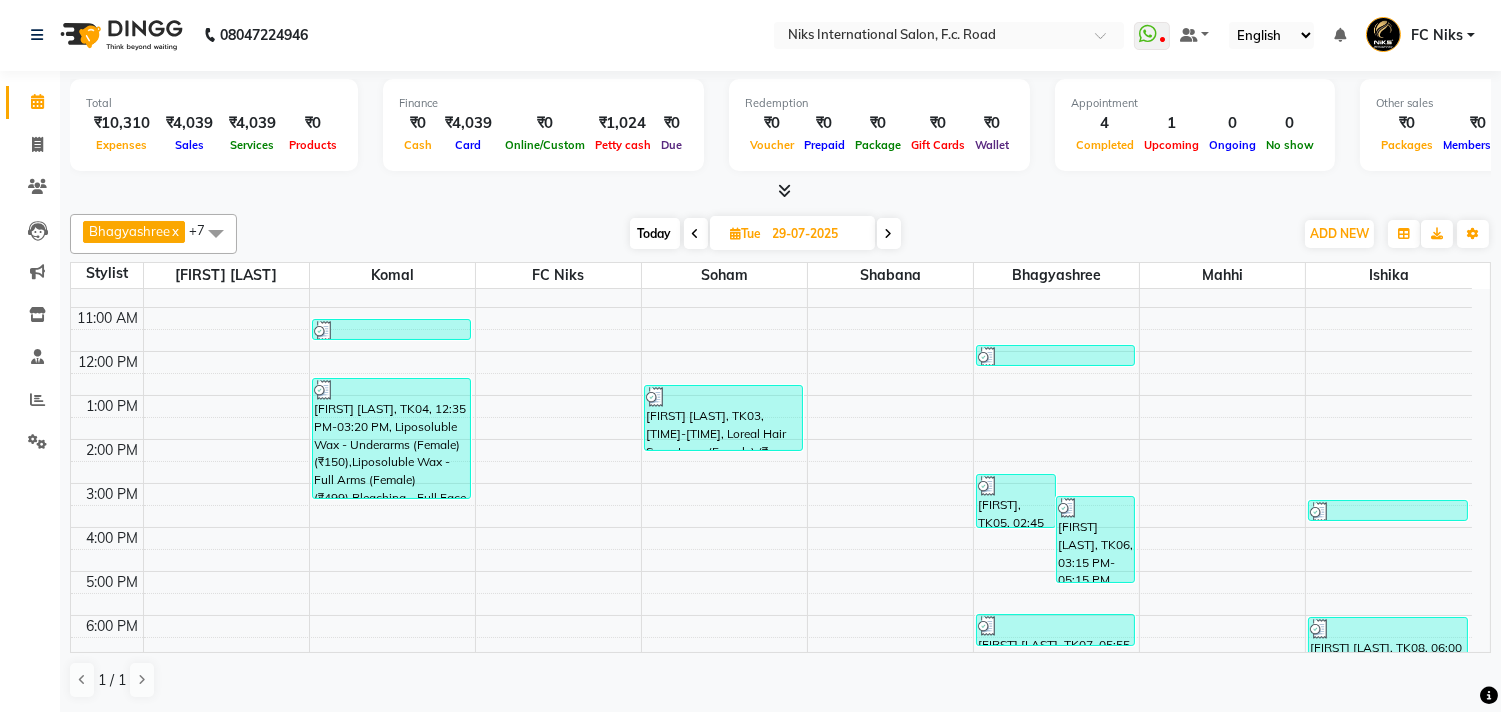 click at bounding box center (889, 234) 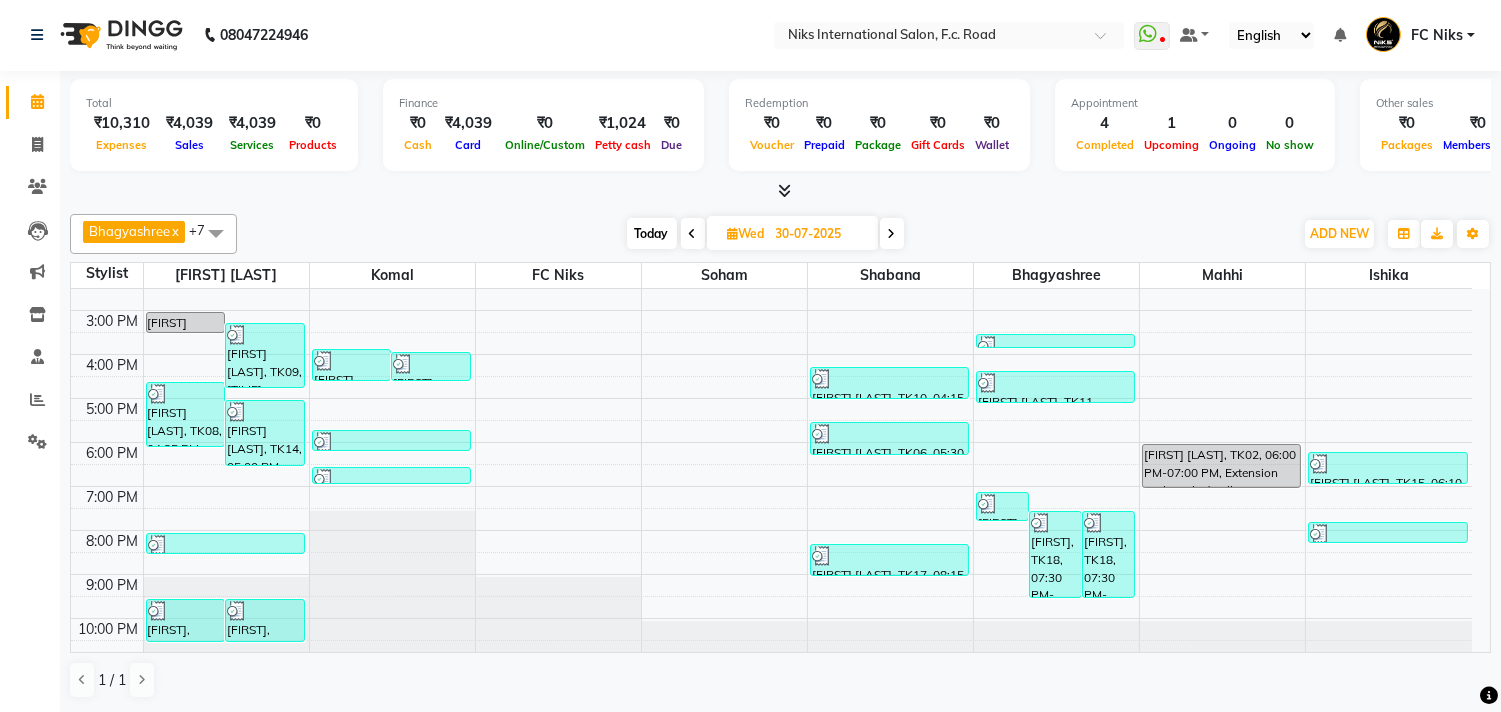 scroll, scrollTop: 298, scrollLeft: 0, axis: vertical 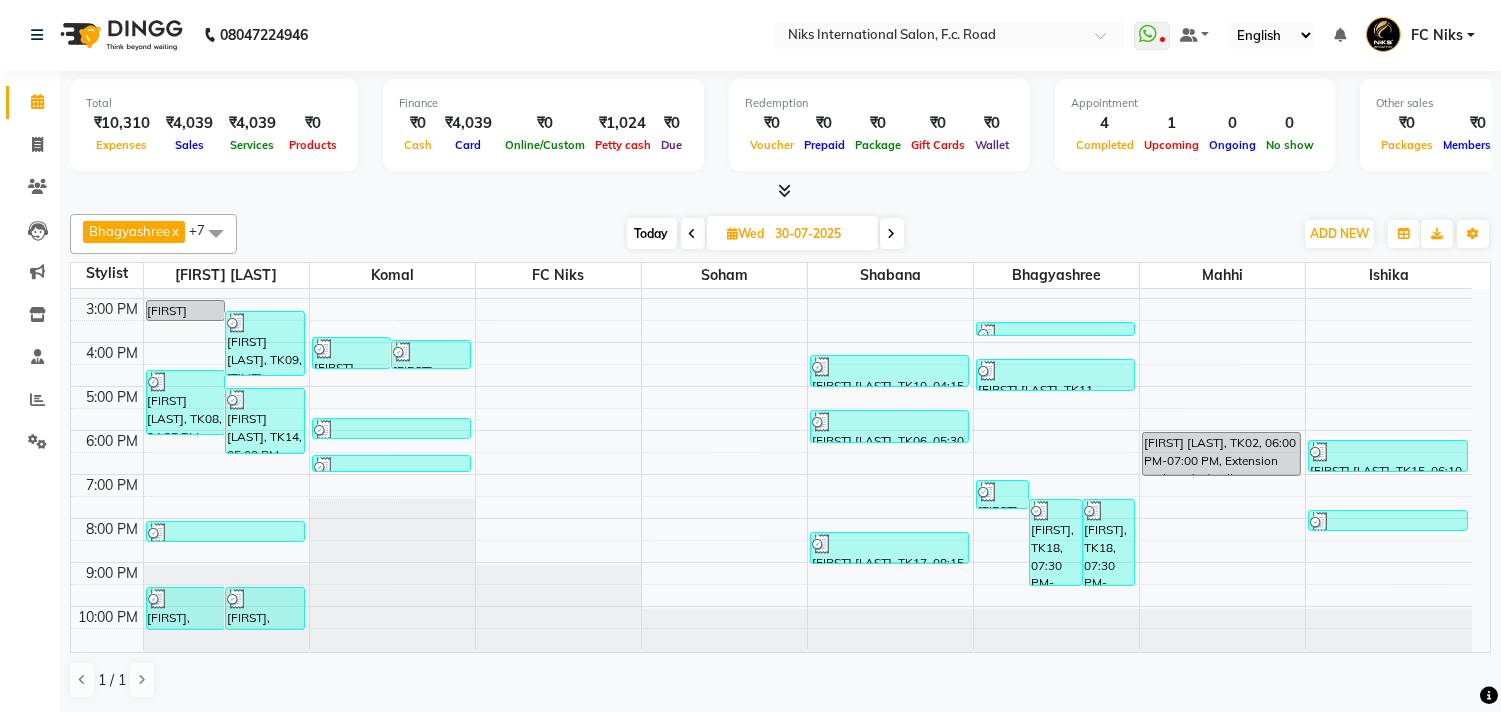 click at bounding box center [693, 233] 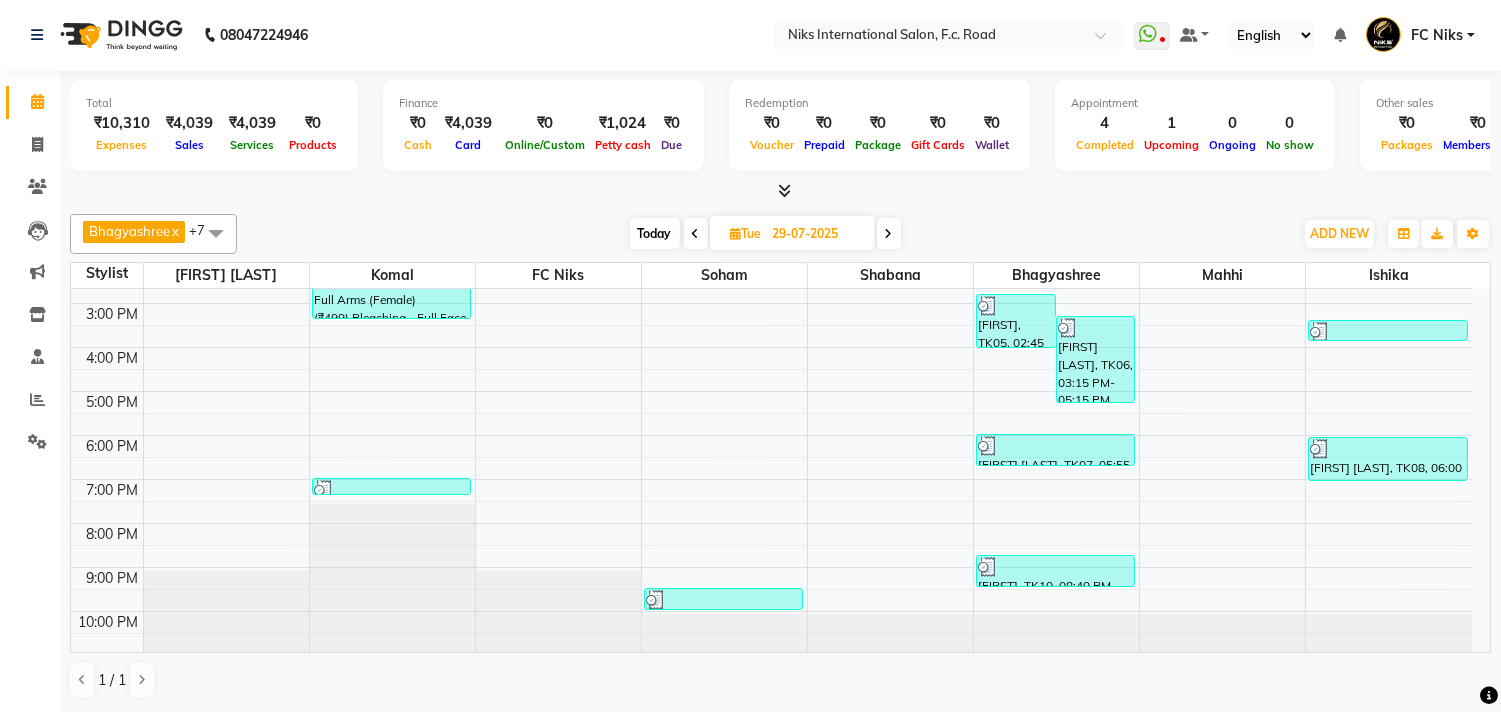 scroll, scrollTop: 298, scrollLeft: 0, axis: vertical 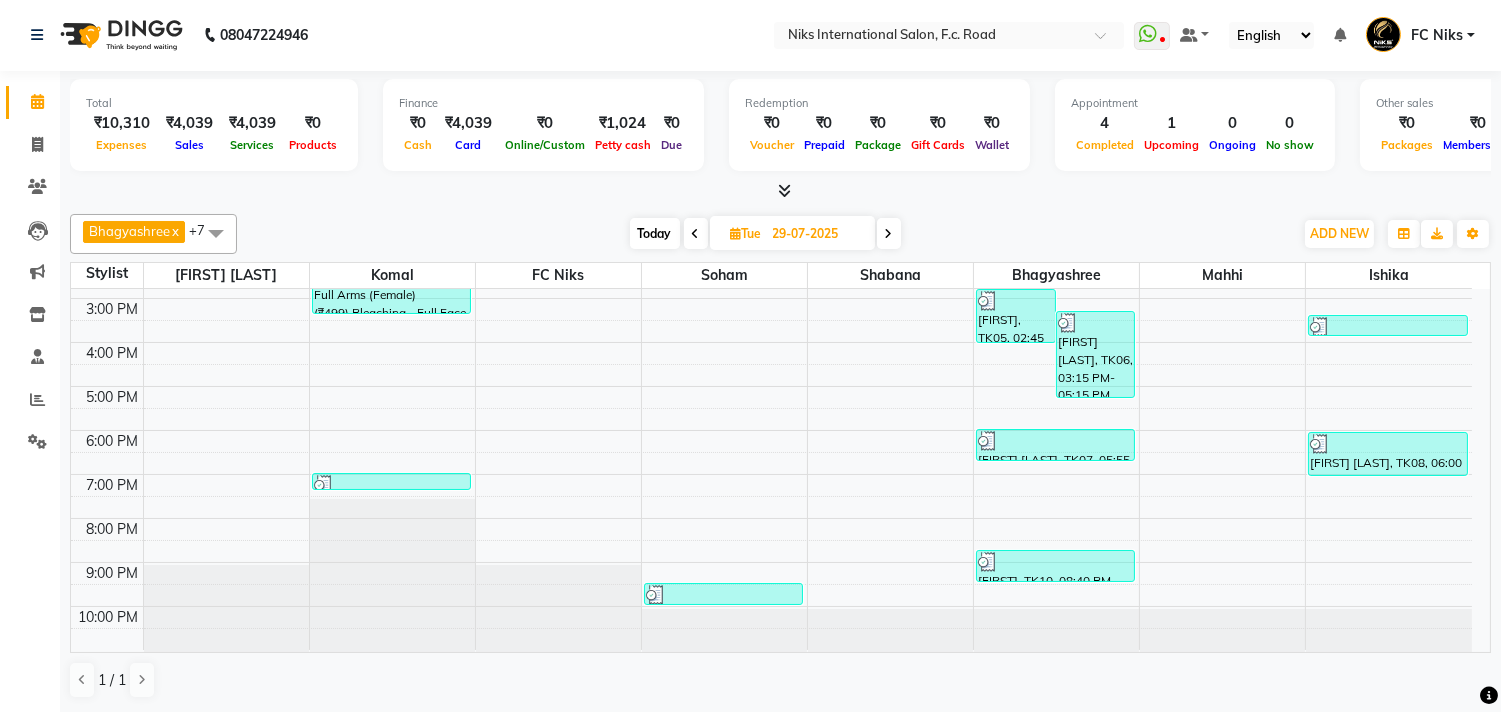 click on "Today" at bounding box center (655, 233) 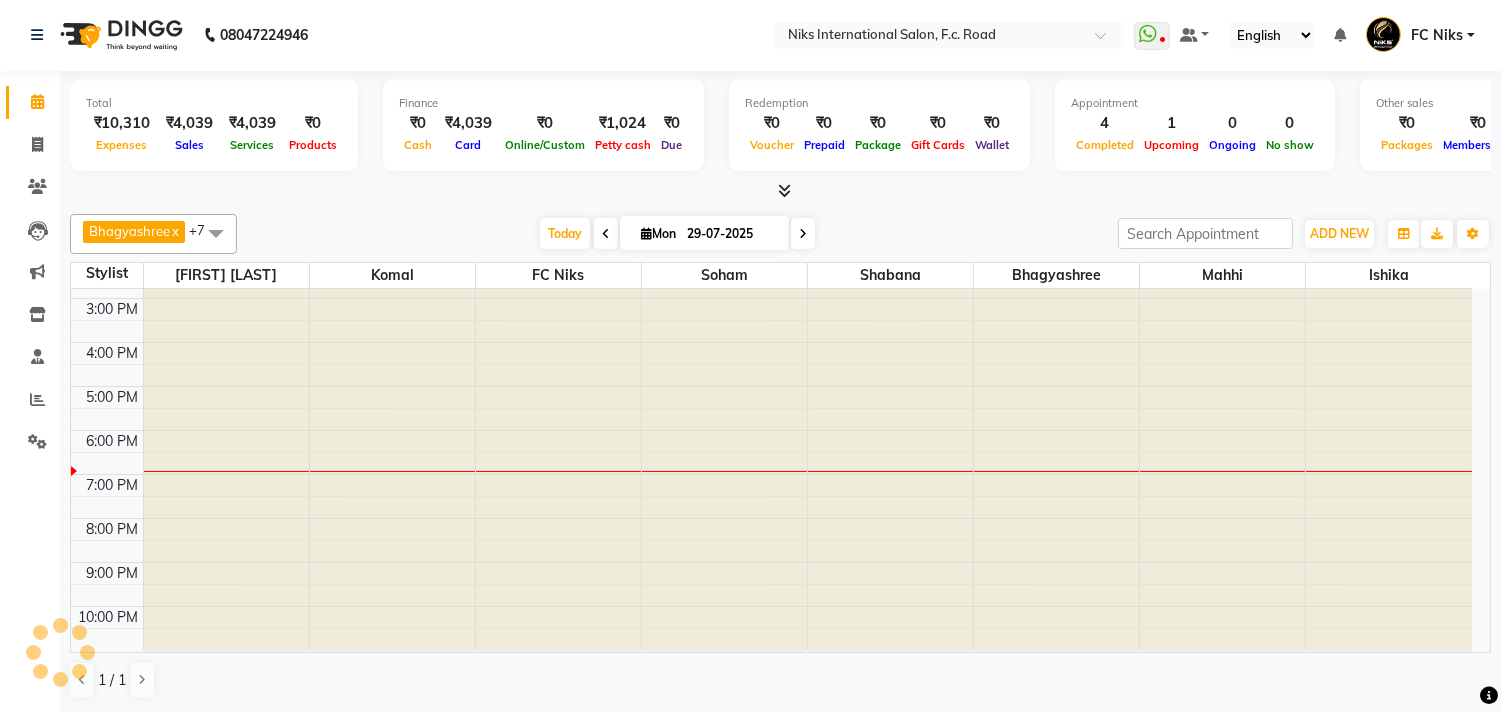 type on "04-08-2025" 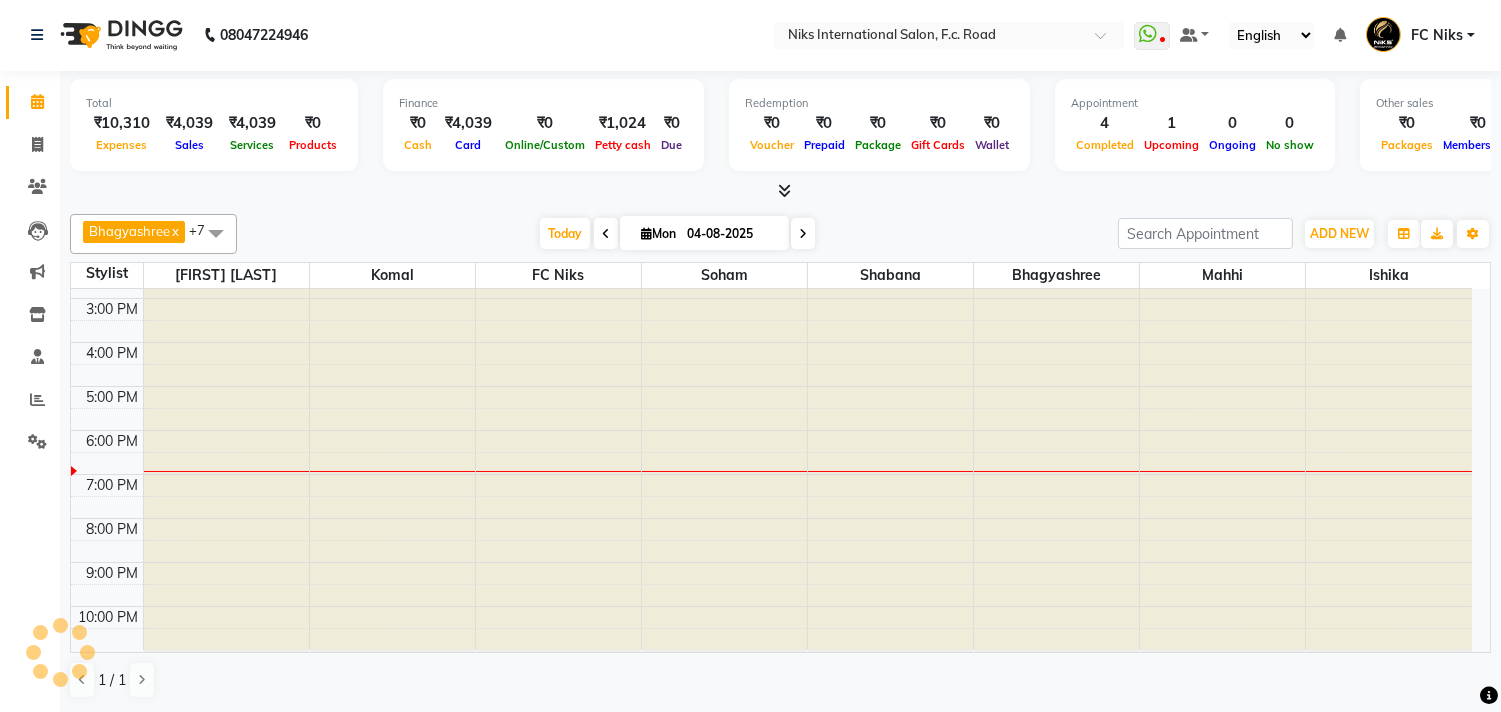 scroll, scrollTop: 298, scrollLeft: 0, axis: vertical 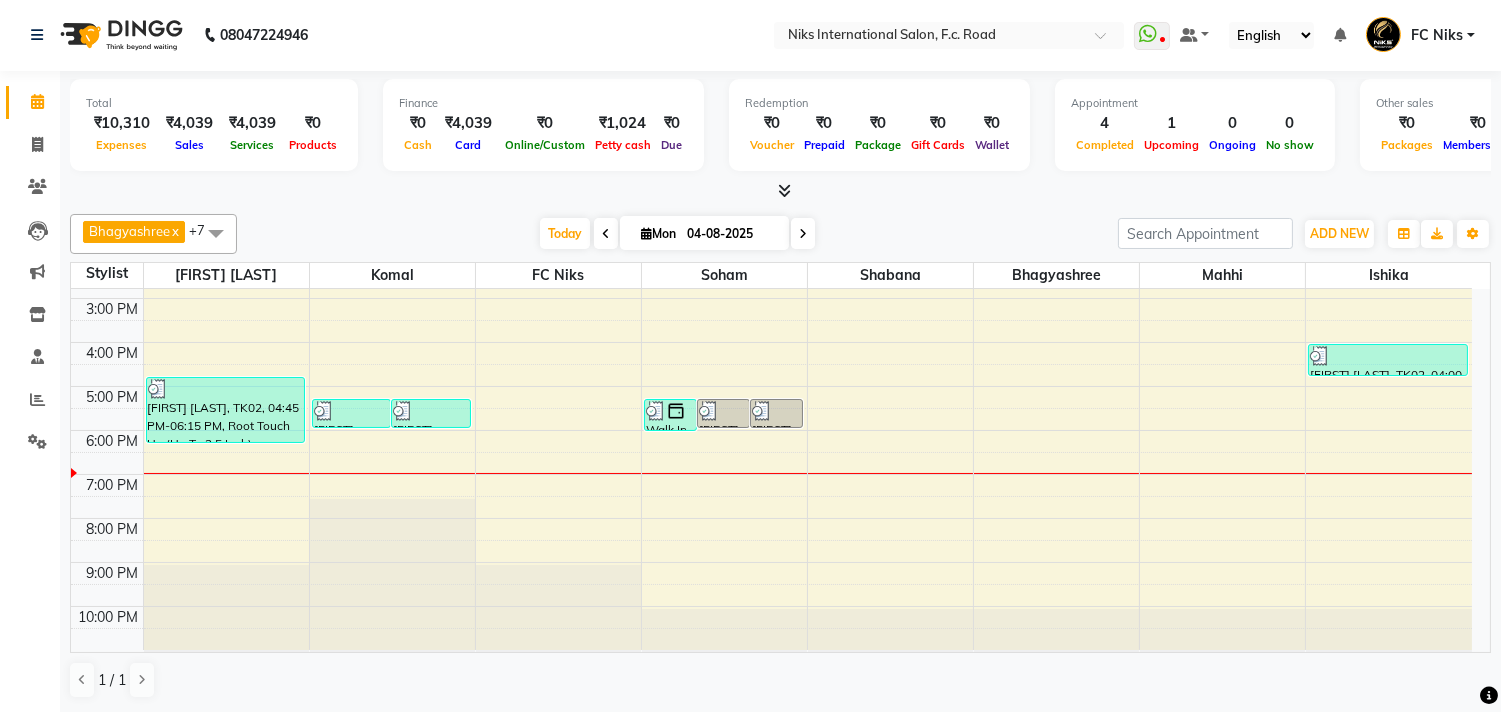 click on "[FIRST]  x [INITIAL]  x [INITIAL]  x [INITIAL]  x [INITIAL]  x [FIRST] [LAST]  x [FIRST]  x [INITIAL]  x +7 Select All [FIRST] [FIRST] [FIRST] [INITIAL] [FIRST] [FIRST] [FIRST] [FIRST] [FIRST] [FIRST] [FIRST] [FIRST] [FIRST] Today  Mon [DATE] Toggle Dropdown Add Appointment Add Invoice Add Expense Add Attendance Add Client Toggle Dropdown Add Appointment Add Invoice Add Expense Add Attendance Add Client ADD NEW Toggle Dropdown Add Appointment Add Invoice Add Expense Add Attendance Add Client [FIRST]  x [INITIAL]  x [INITIAL]  x [INITIAL]  x [INITIAL]  x [FIRST] [LAST]  x [FIRST]  x [INITIAL]  x +7 Select All [FIRST] [FIRST] [FIRST] [INITIAL] [FIRST] [FIRST] [FIRST] [FIRST] [FIRST] [FIRST] [FIRST] [FIRST] [FIRST] Group By  Staff View   Room View  View as Vertical  Vertical - Week View  Horizontal  Horizontal - Week View  List  Toggle Dropdown Calendar Settings Manage Tags   Arrange Stylists   Reset Stylists  Full Screen  Show Available Stylist  Appointment Form Zoom 50% Staff/Room Display Count 13 Stylist [FIRST]" 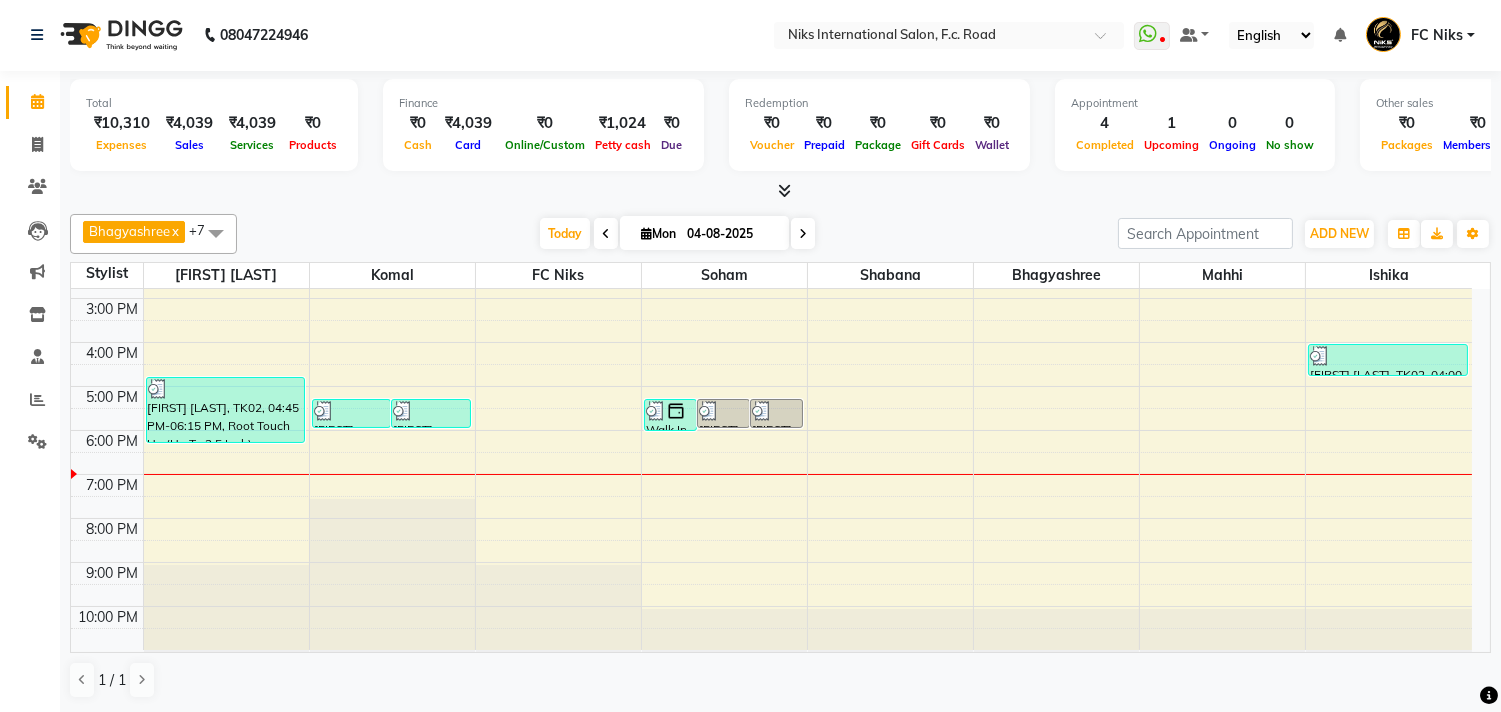 click at bounding box center (646, 233) 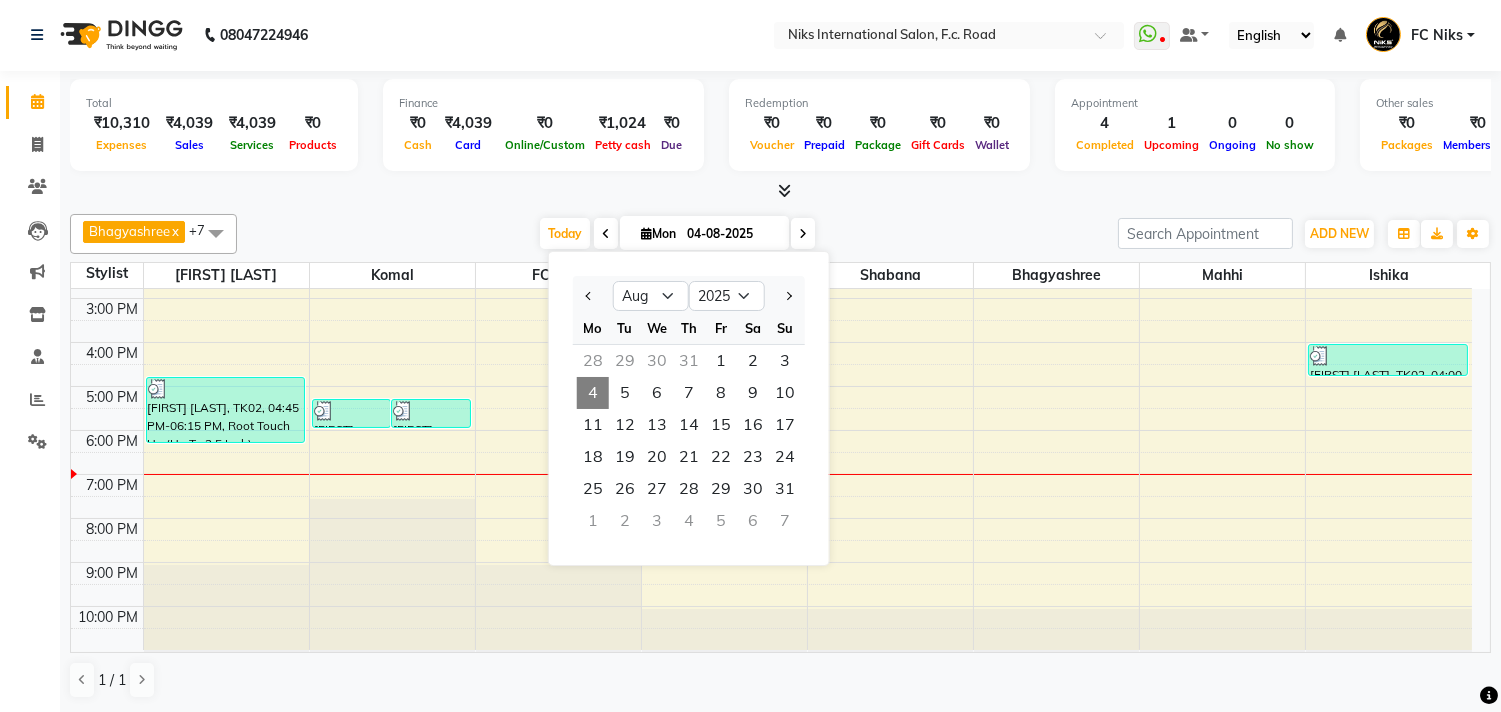 click on "29" at bounding box center [625, 361] 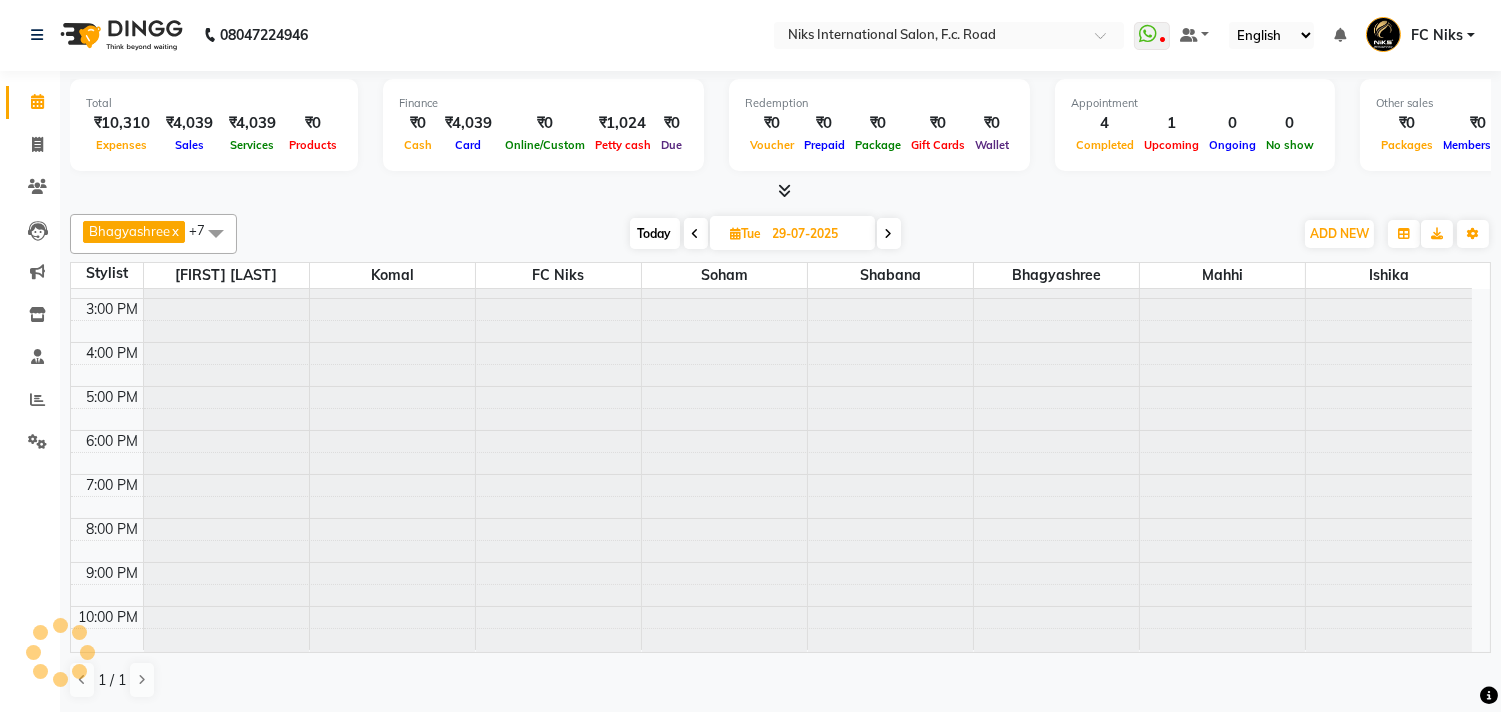 scroll, scrollTop: 298, scrollLeft: 0, axis: vertical 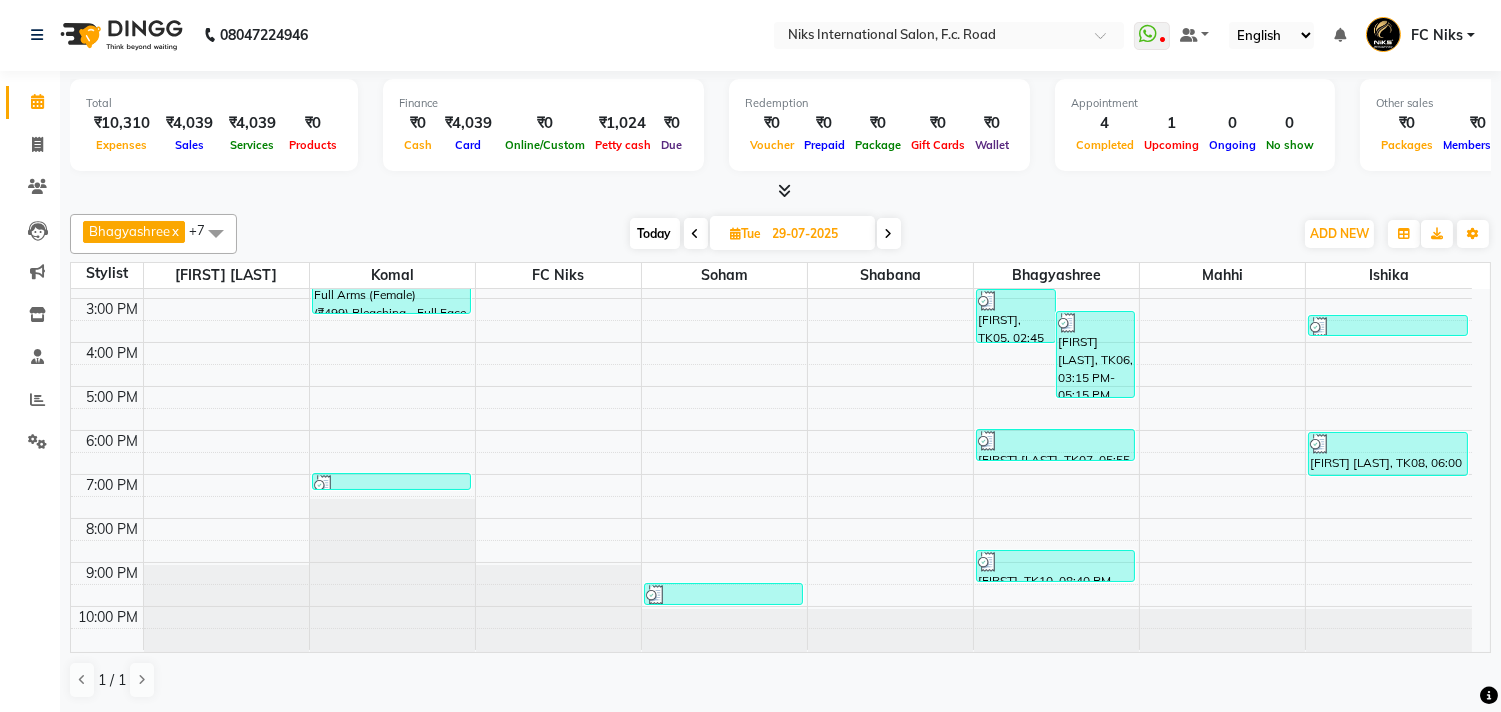 click at bounding box center (889, 233) 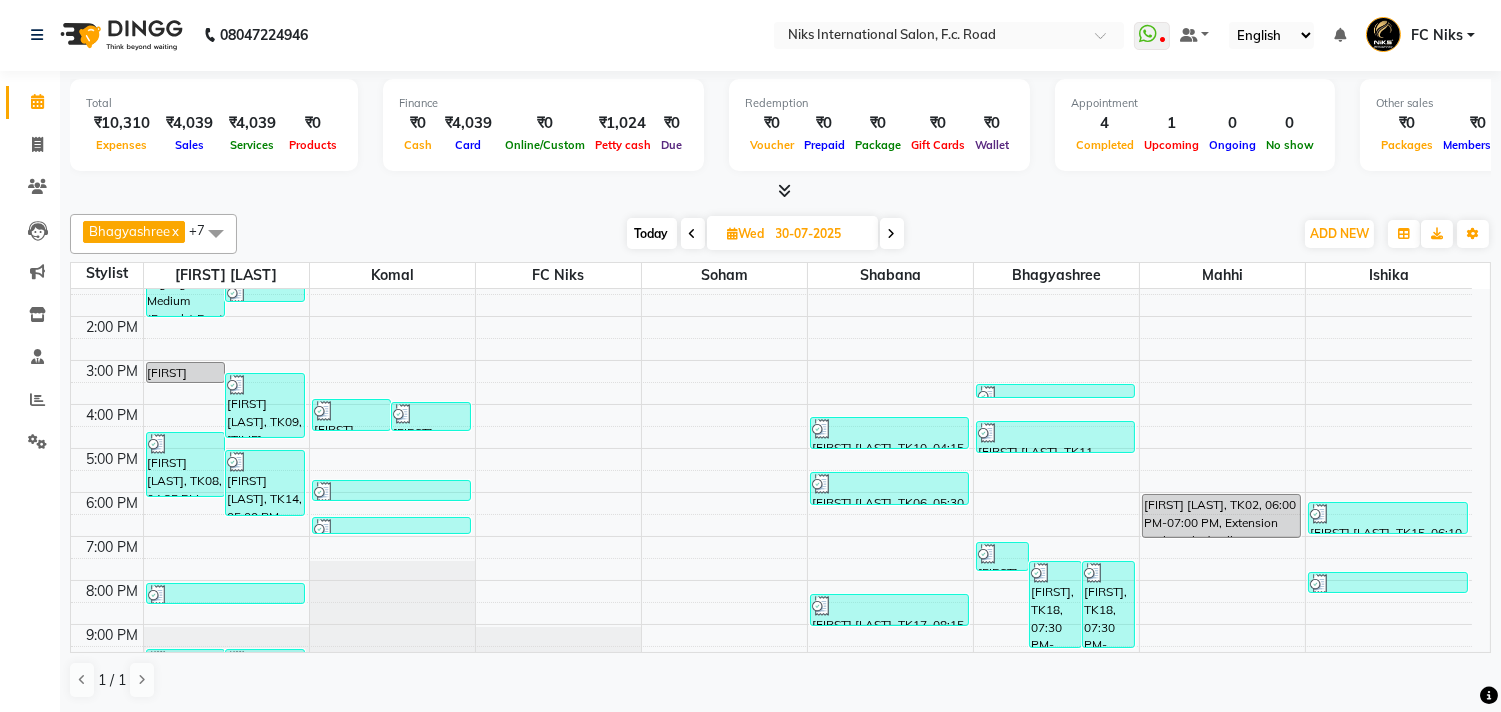 scroll, scrollTop: 224, scrollLeft: 0, axis: vertical 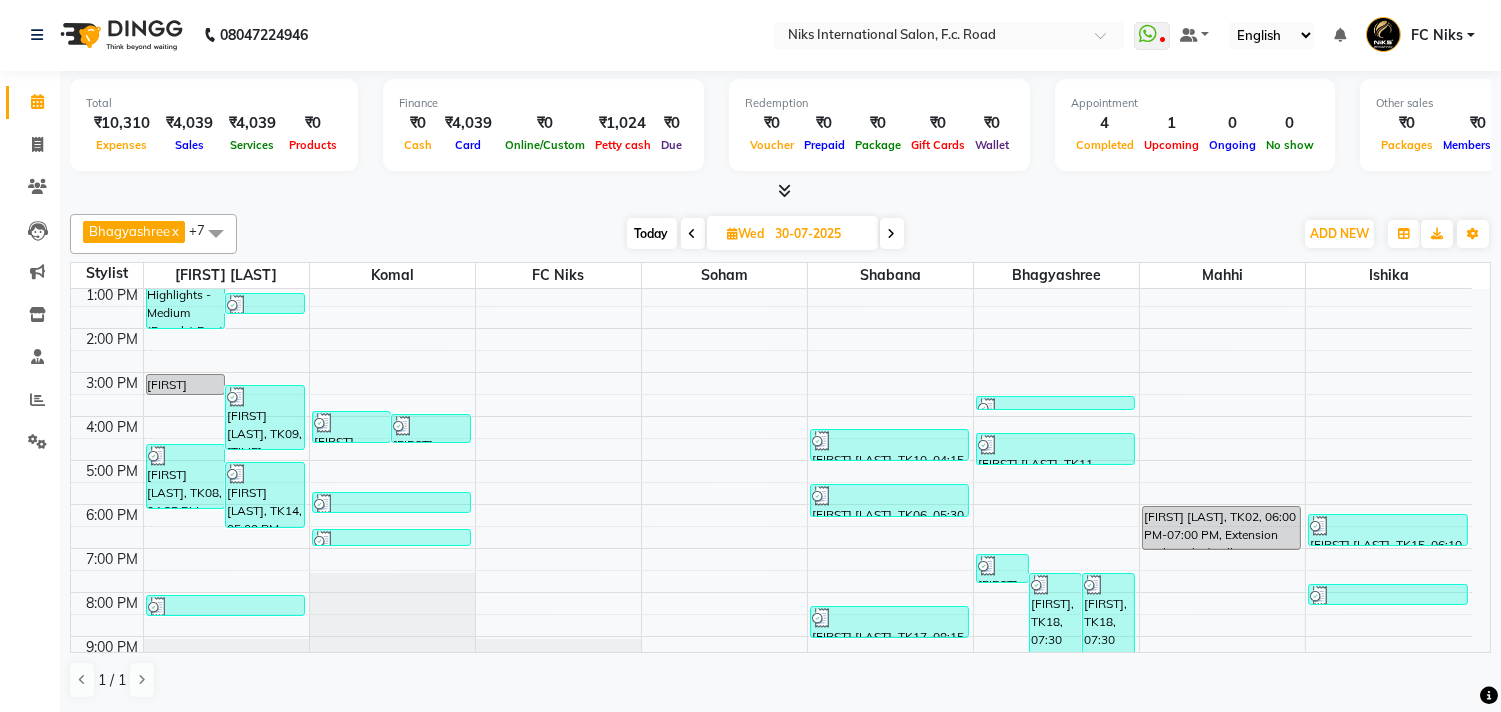 click at bounding box center [892, 234] 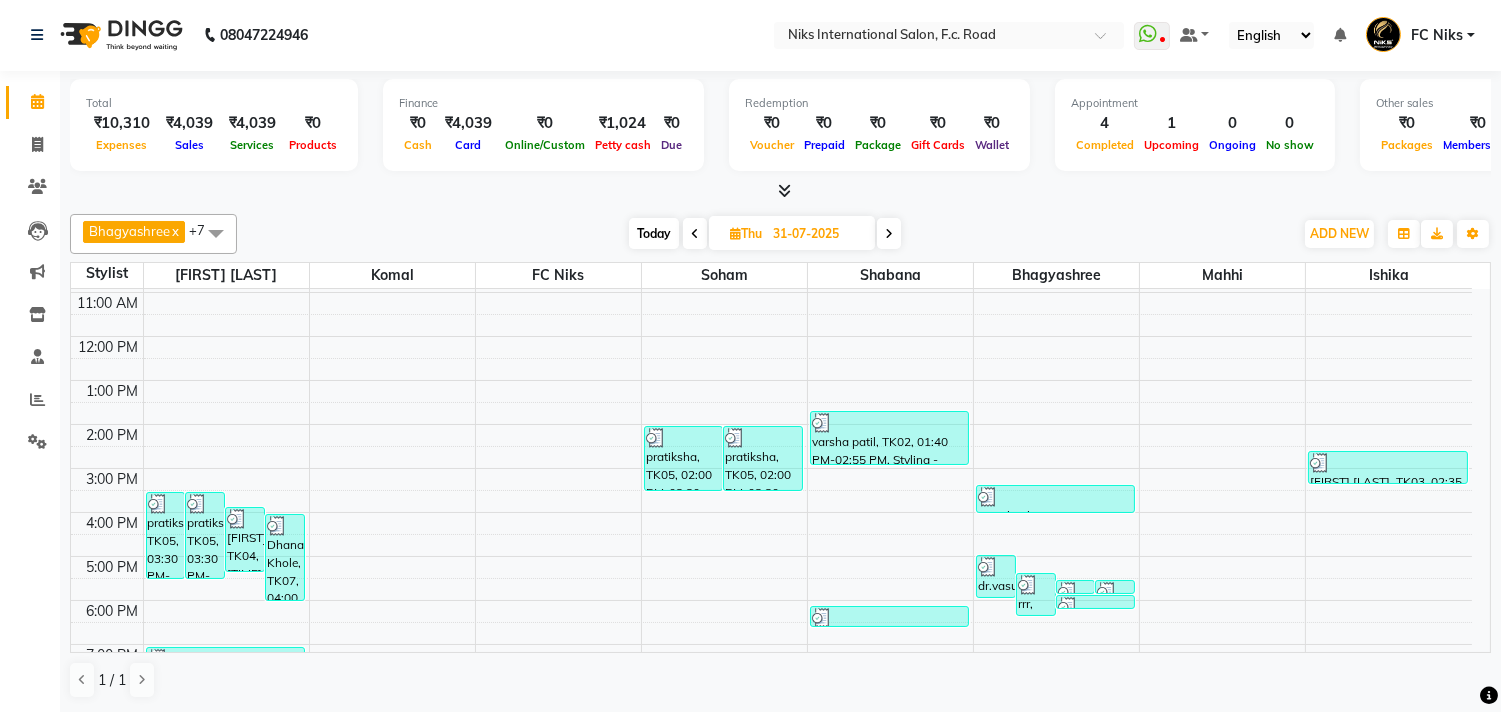 scroll, scrollTop: 113, scrollLeft: 0, axis: vertical 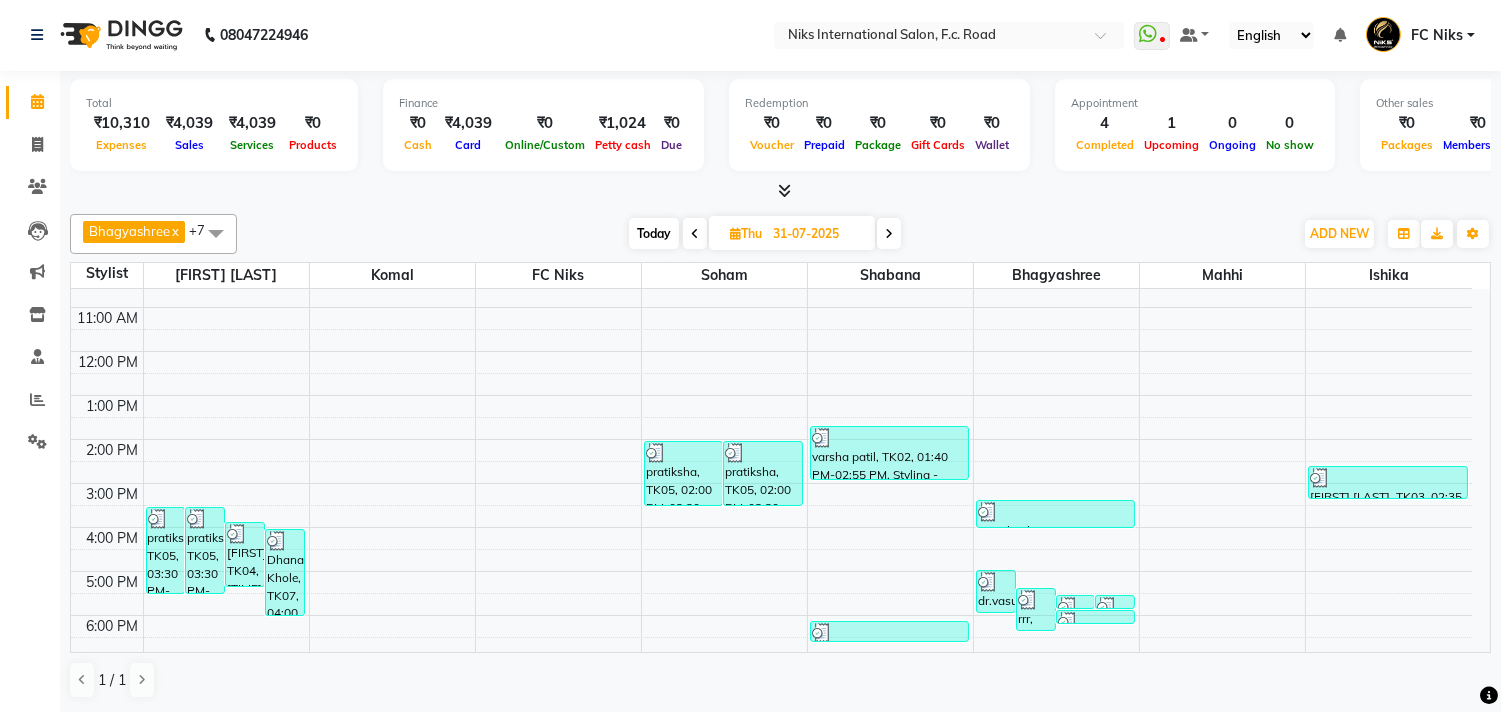 click at bounding box center [695, 234] 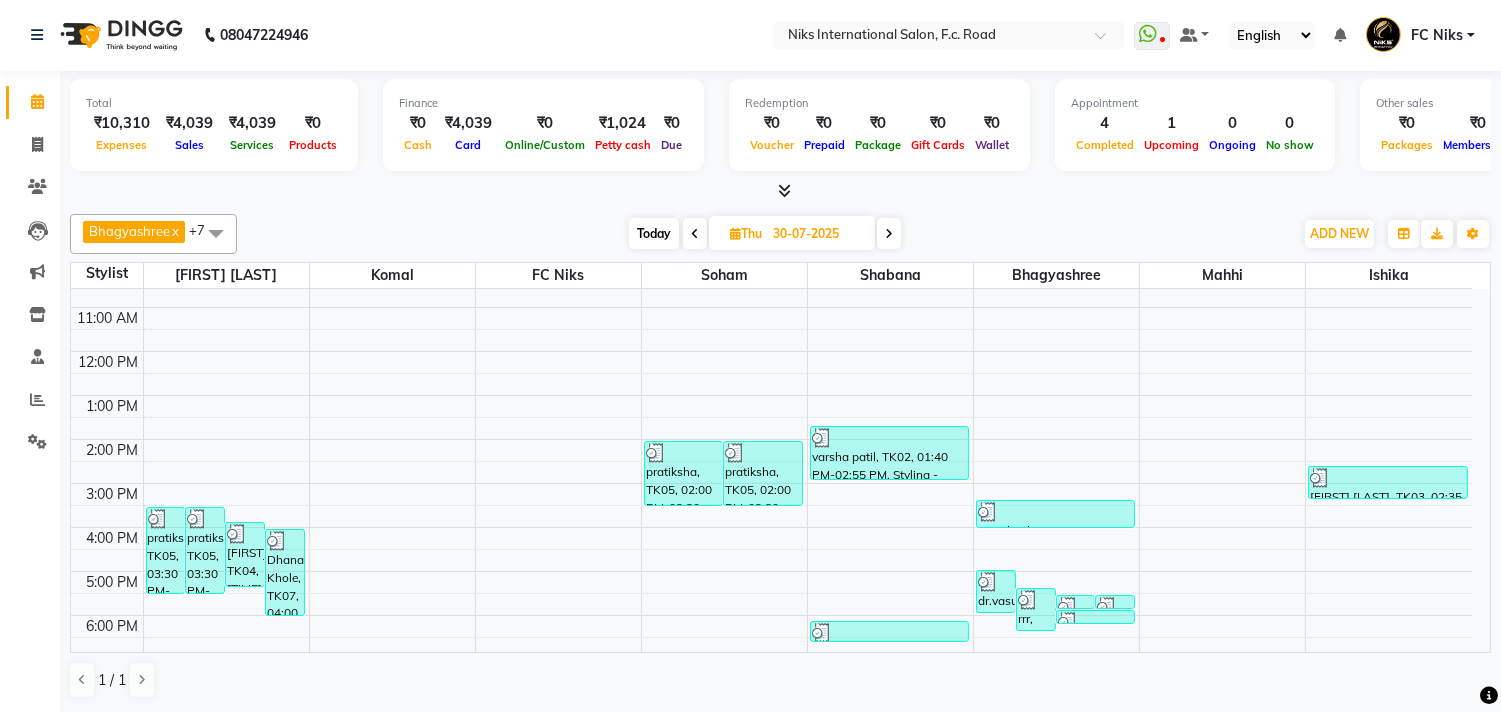 scroll, scrollTop: 298, scrollLeft: 0, axis: vertical 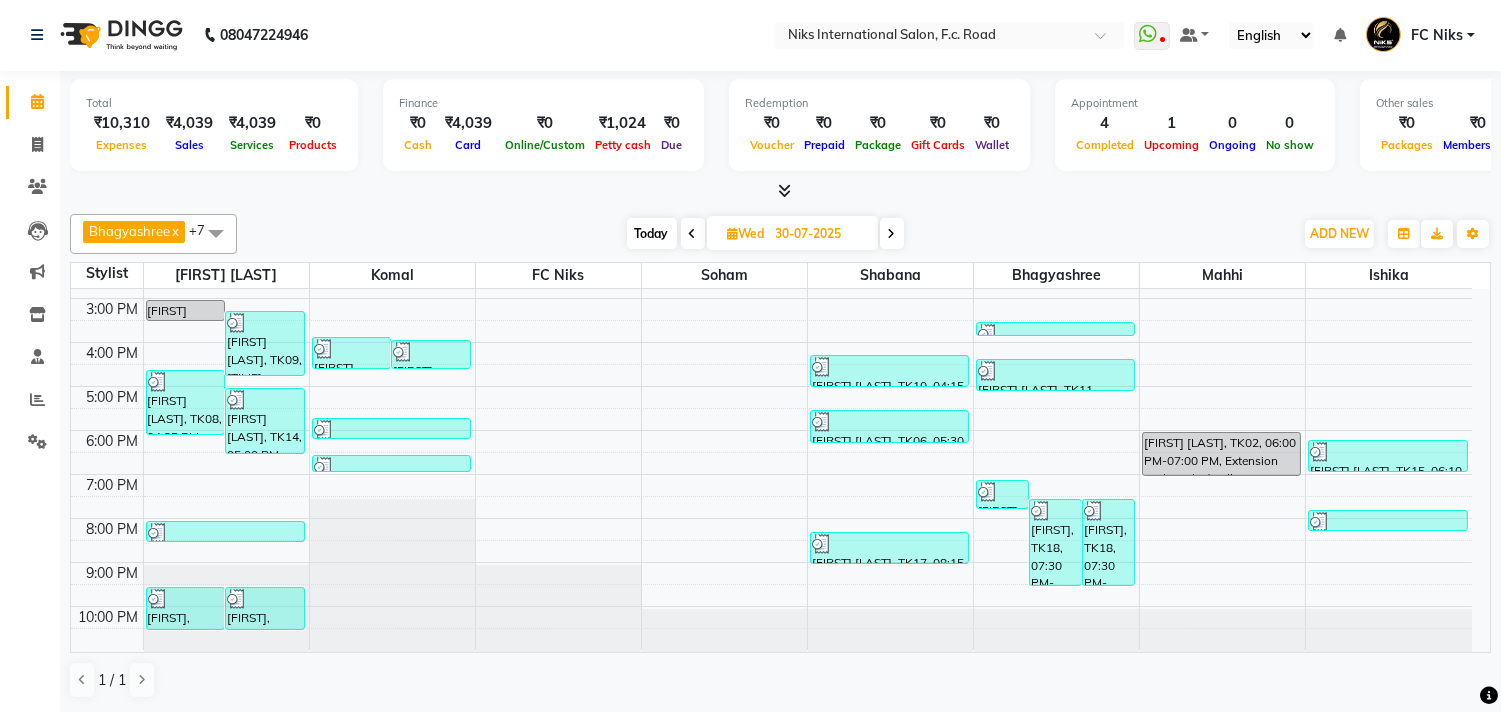 click at bounding box center [693, 233] 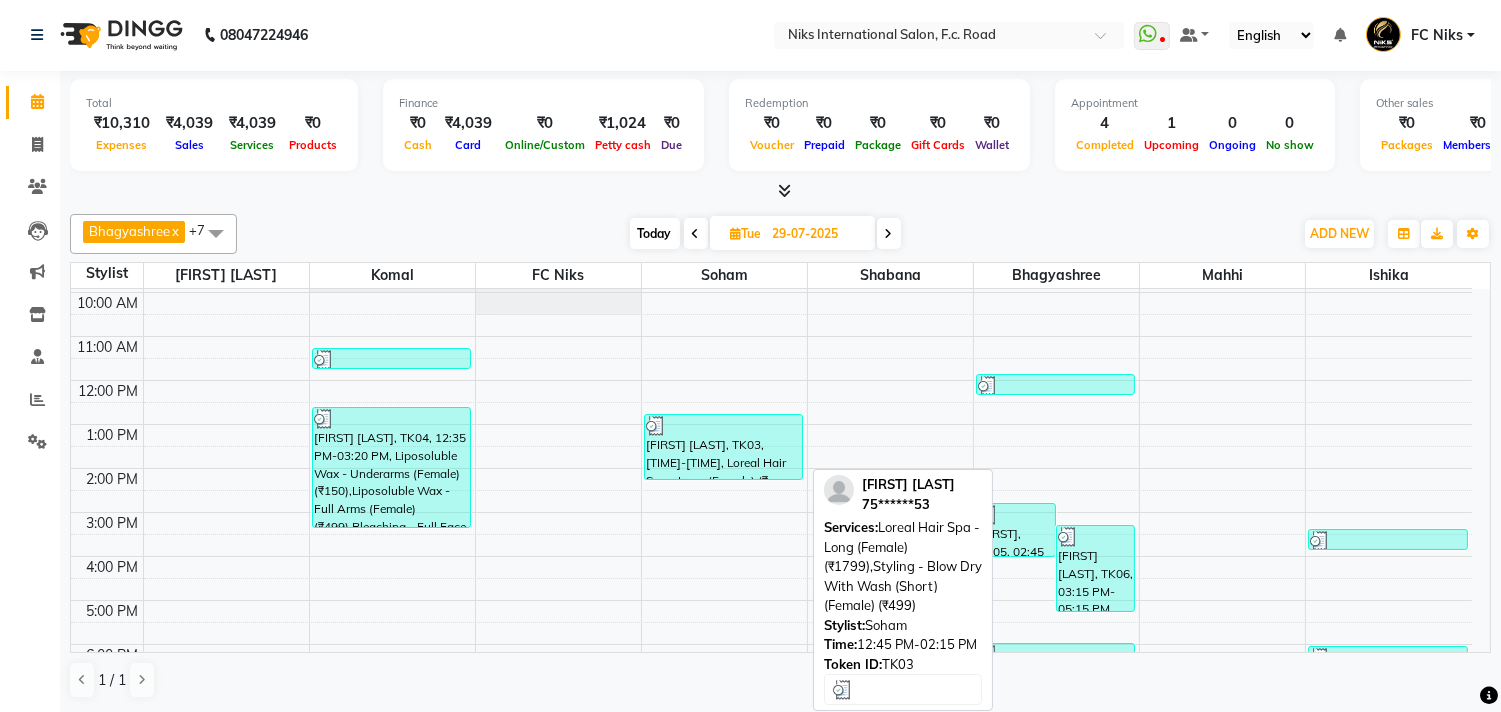 scroll, scrollTop: 76, scrollLeft: 0, axis: vertical 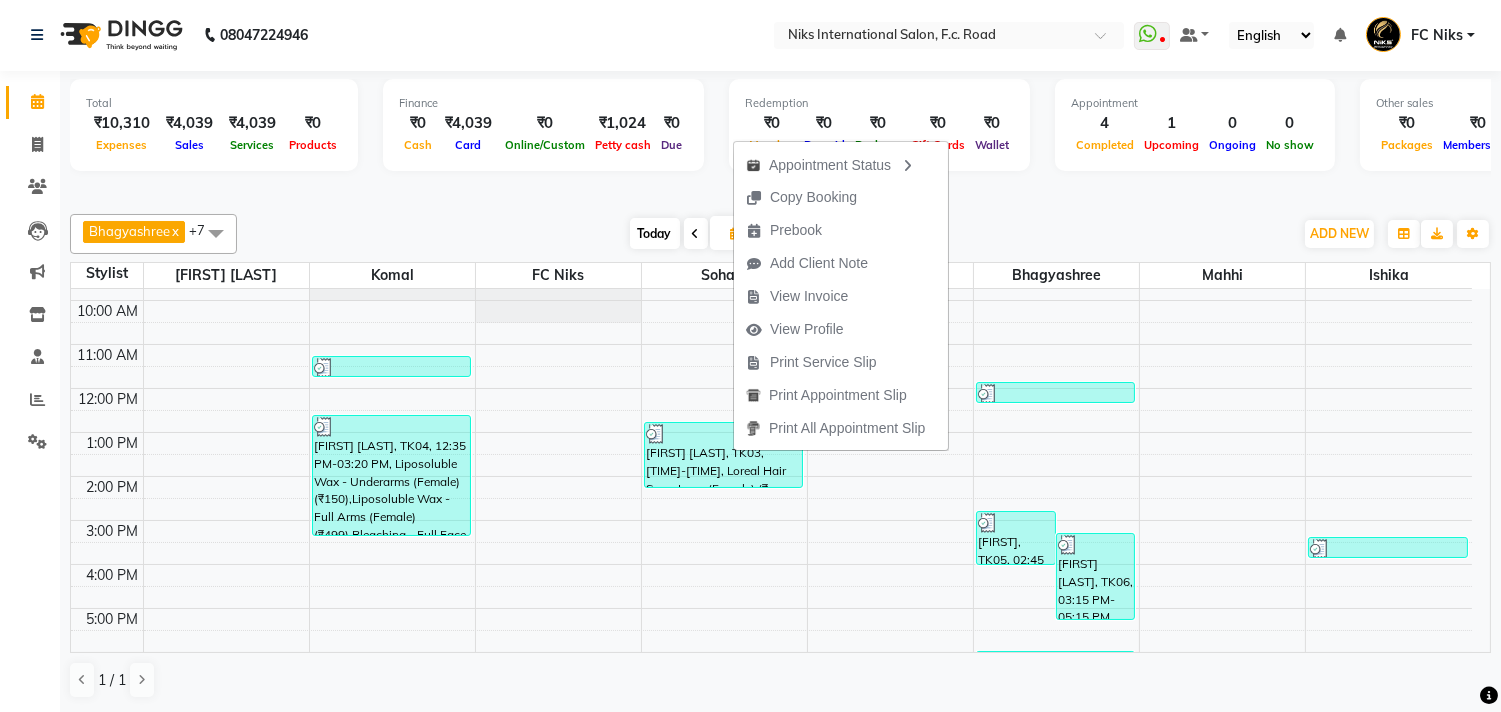 click on "View Invoice" at bounding box center [809, 296] 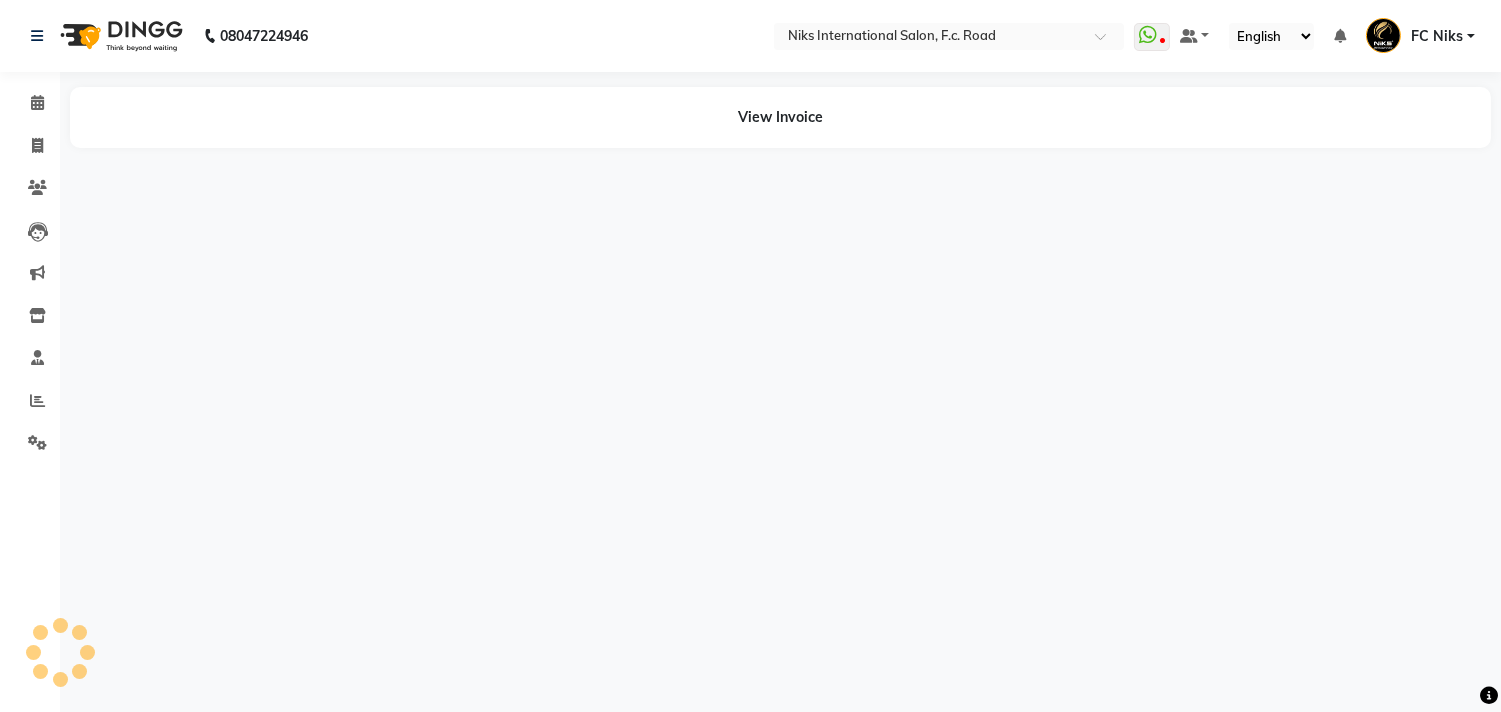 scroll, scrollTop: 0, scrollLeft: 0, axis: both 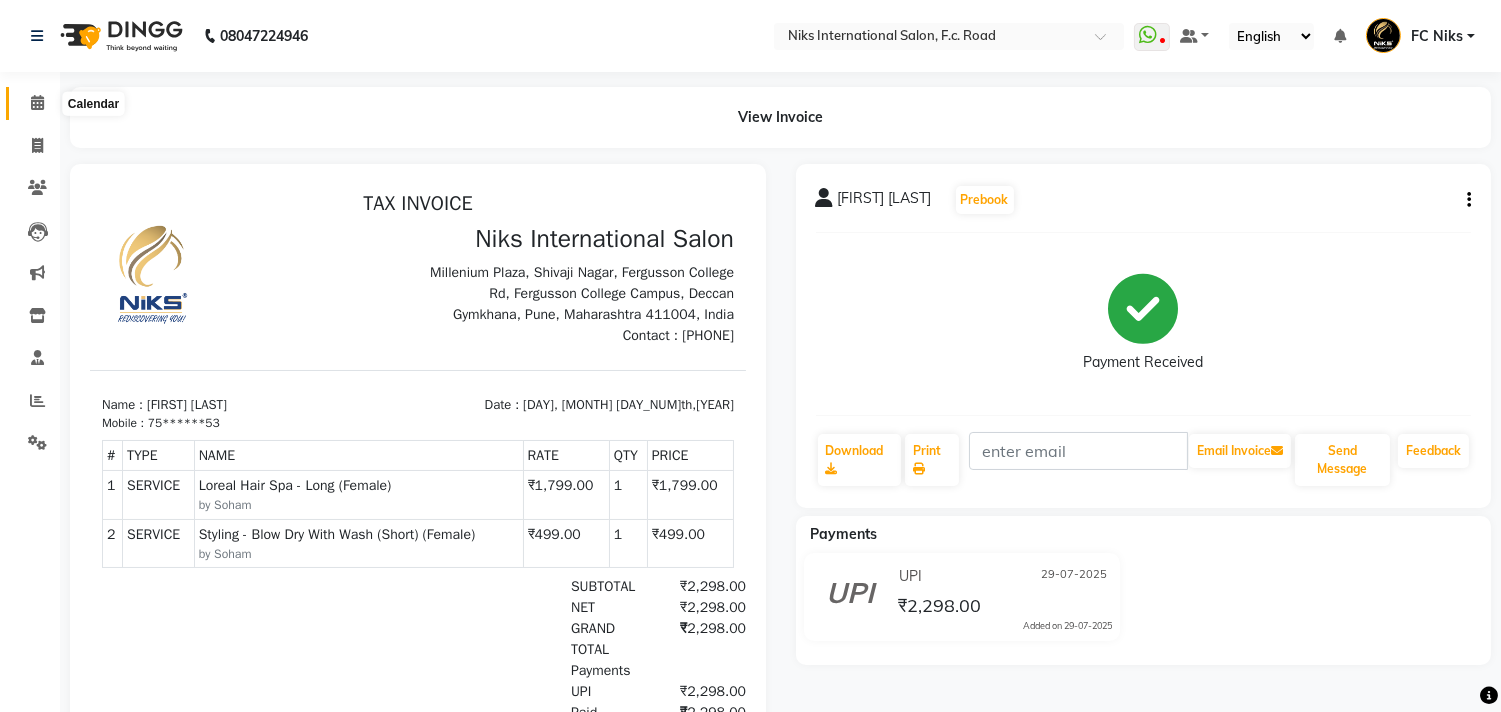click 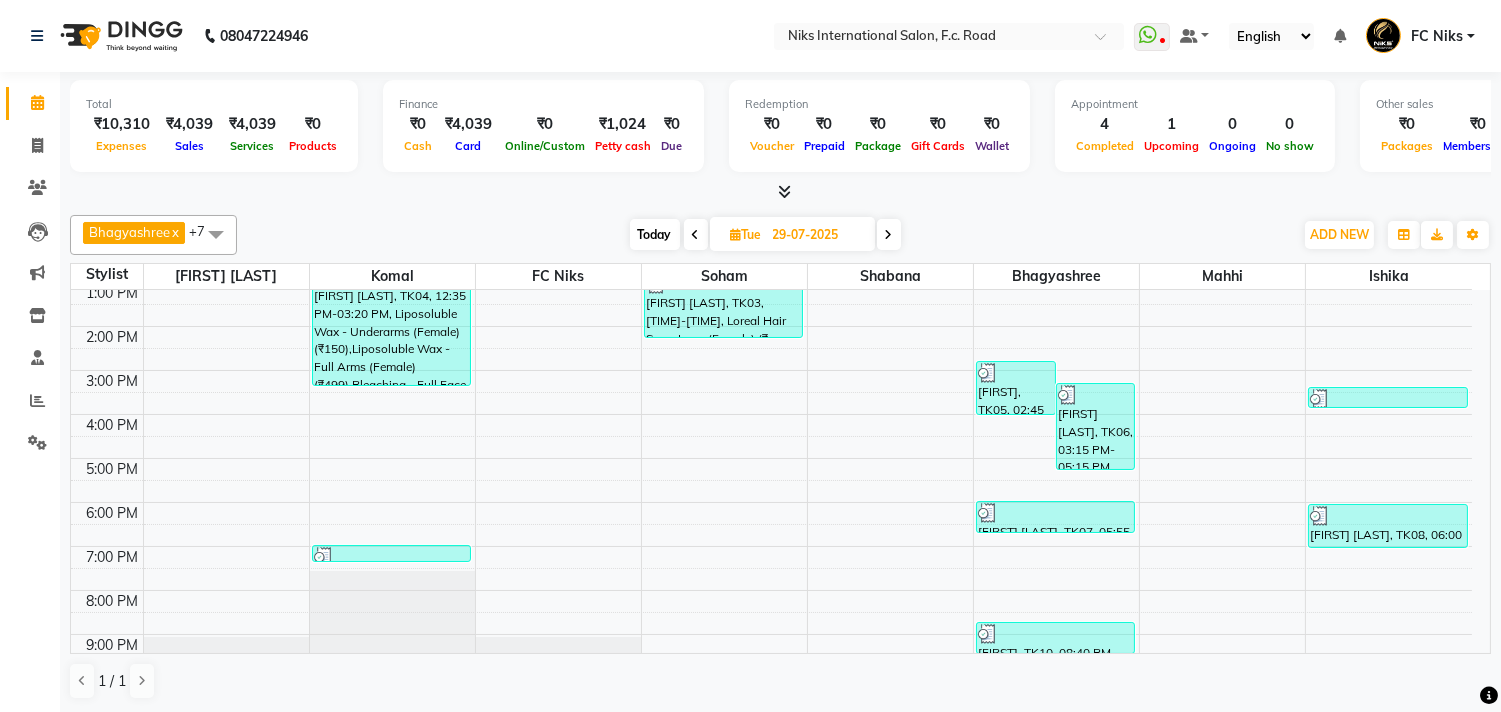 scroll, scrollTop: 298, scrollLeft: 0, axis: vertical 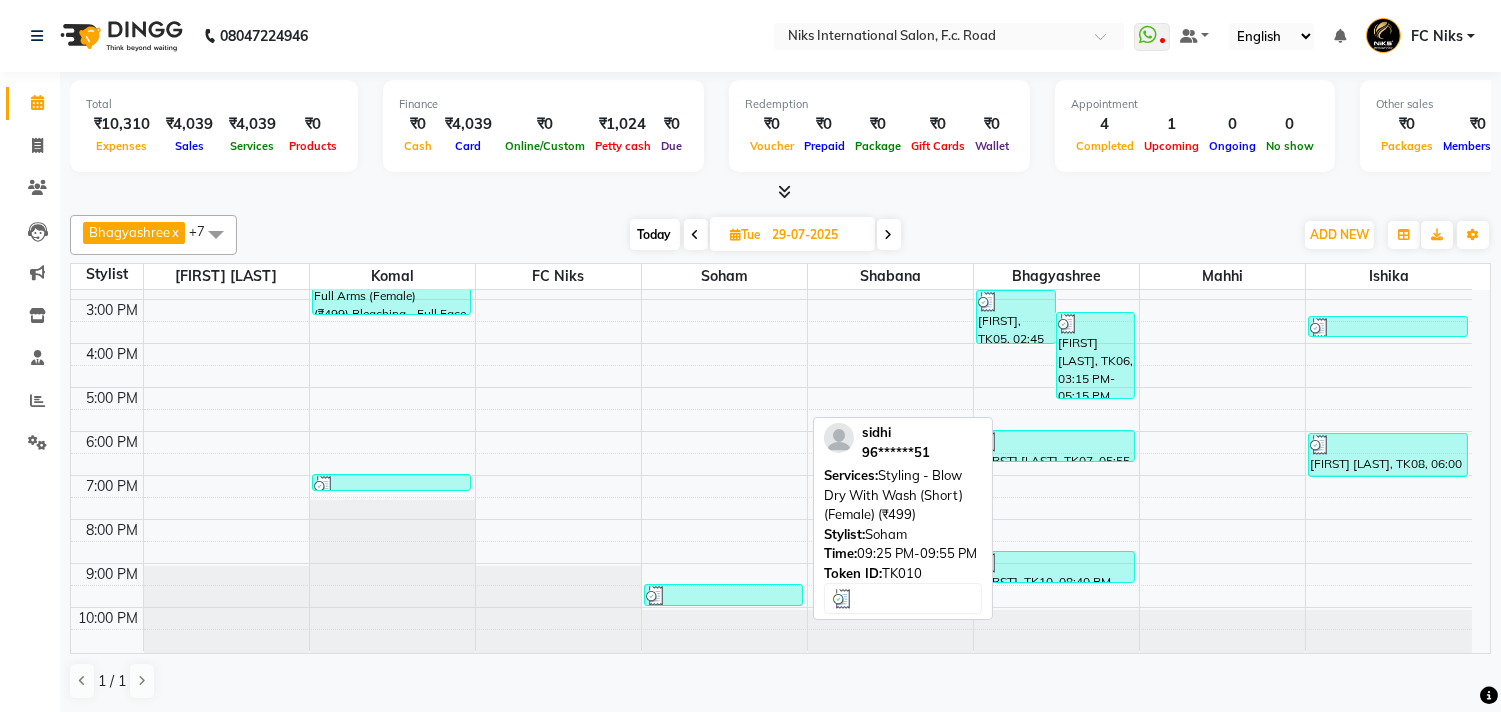 click at bounding box center [723, 596] 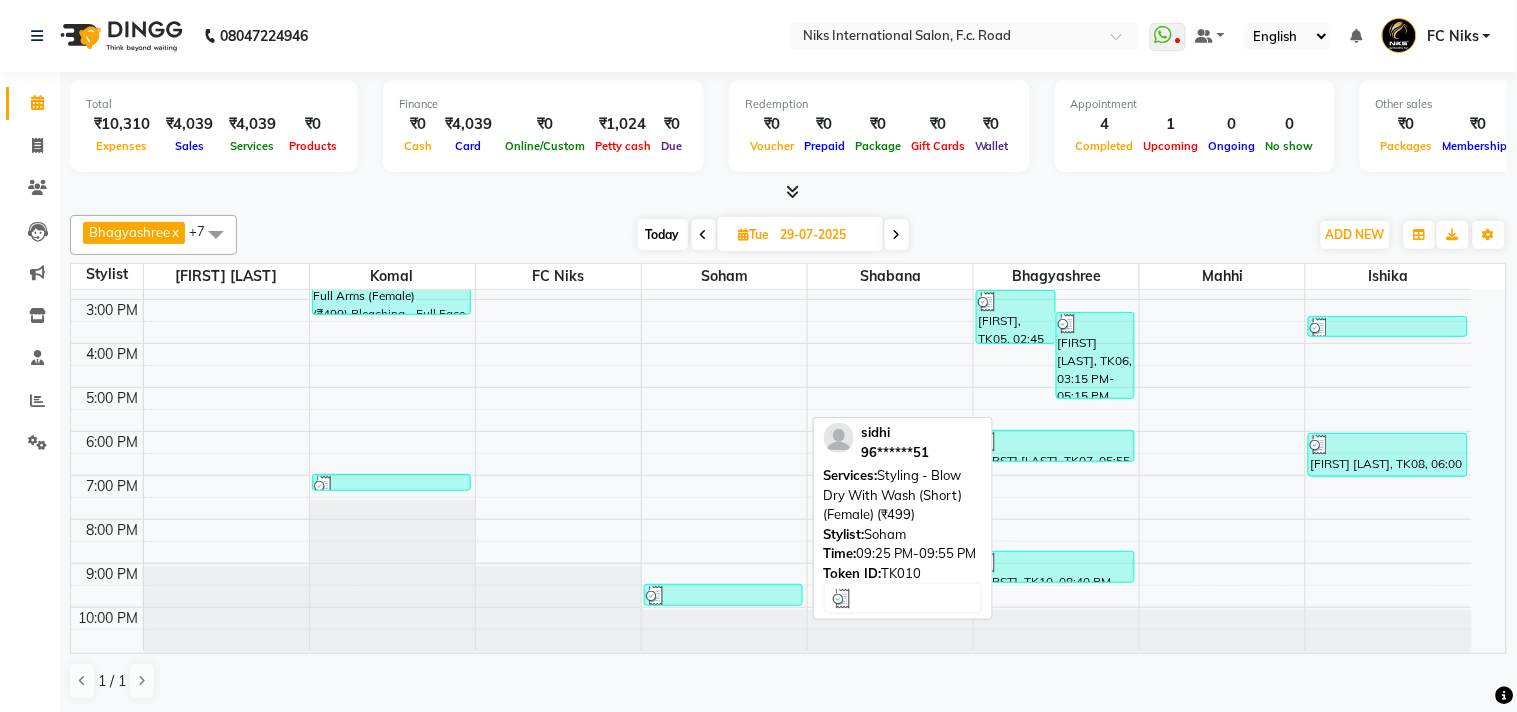 select on "3" 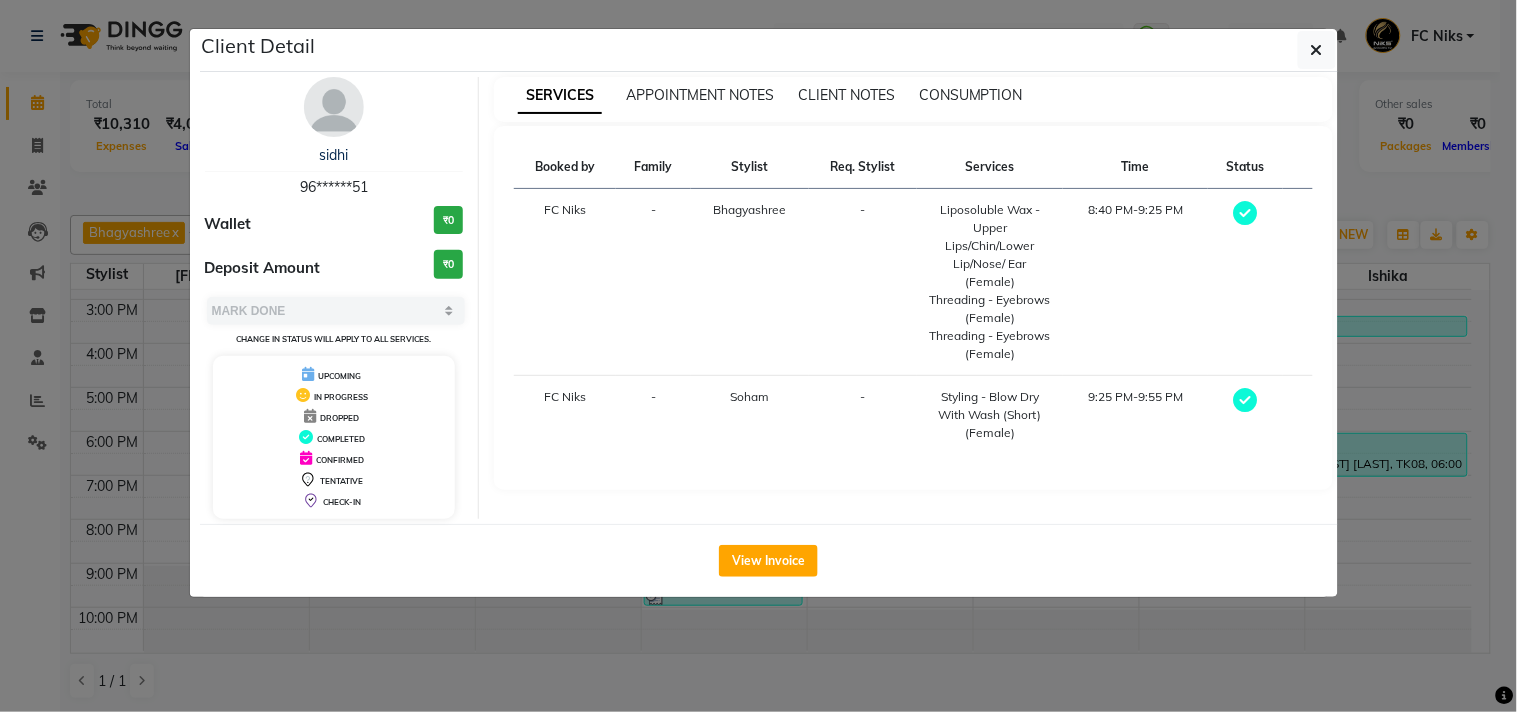 click on "View Invoice" 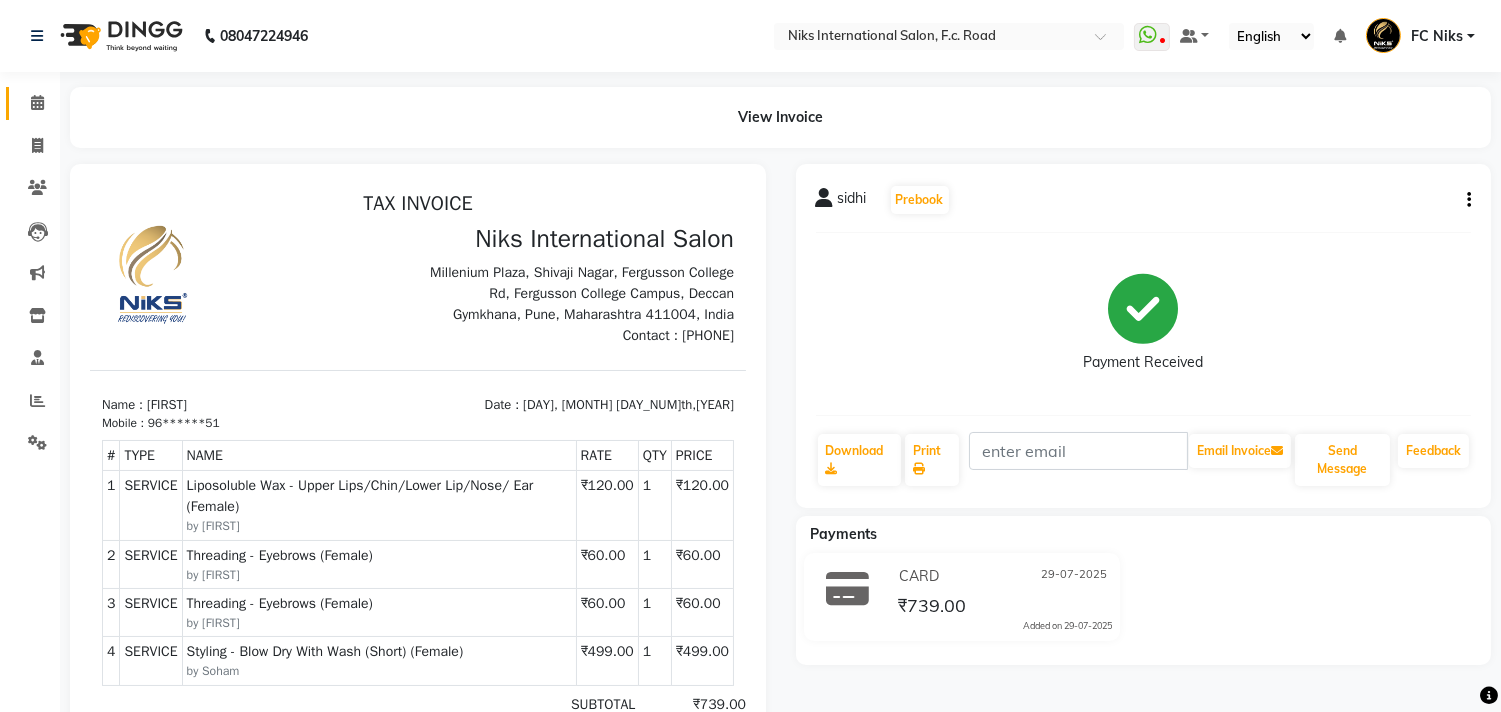 scroll, scrollTop: 36, scrollLeft: 0, axis: vertical 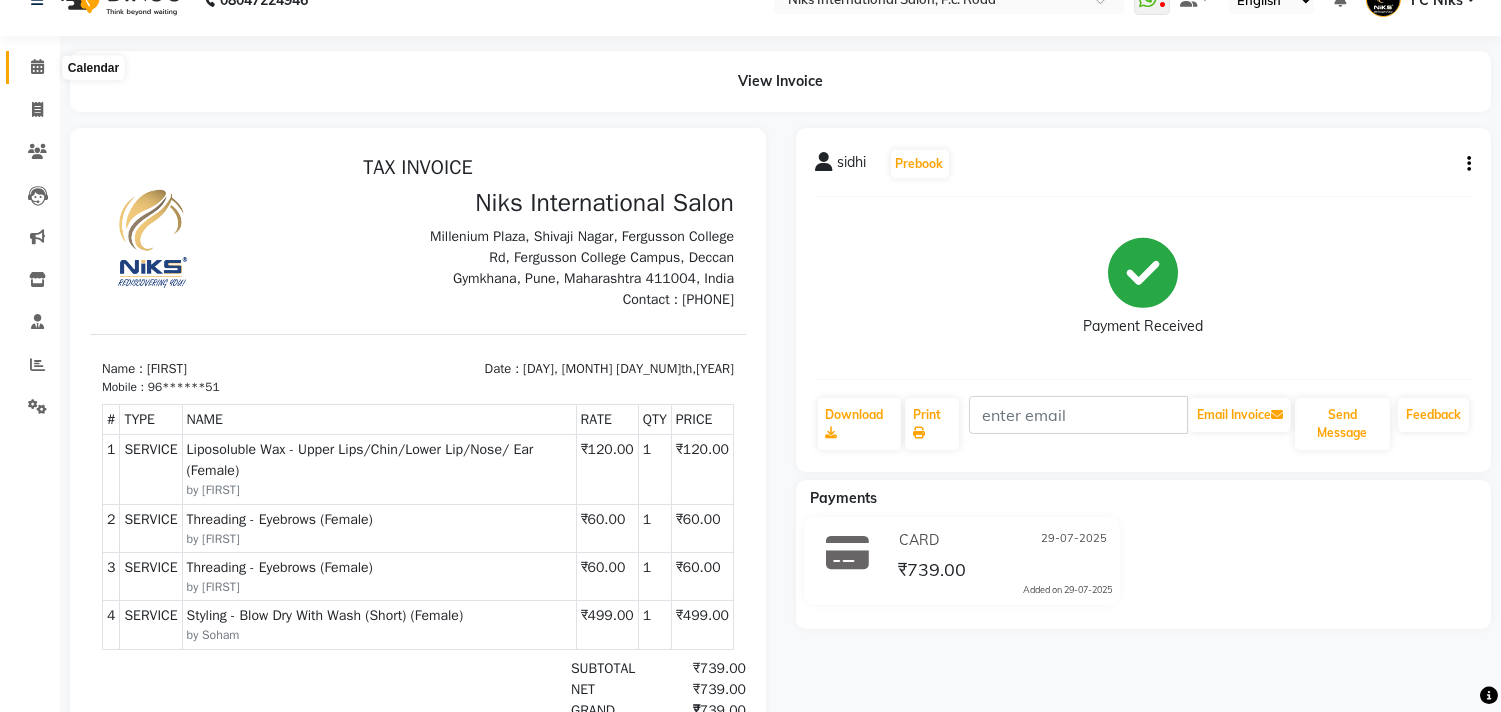 click 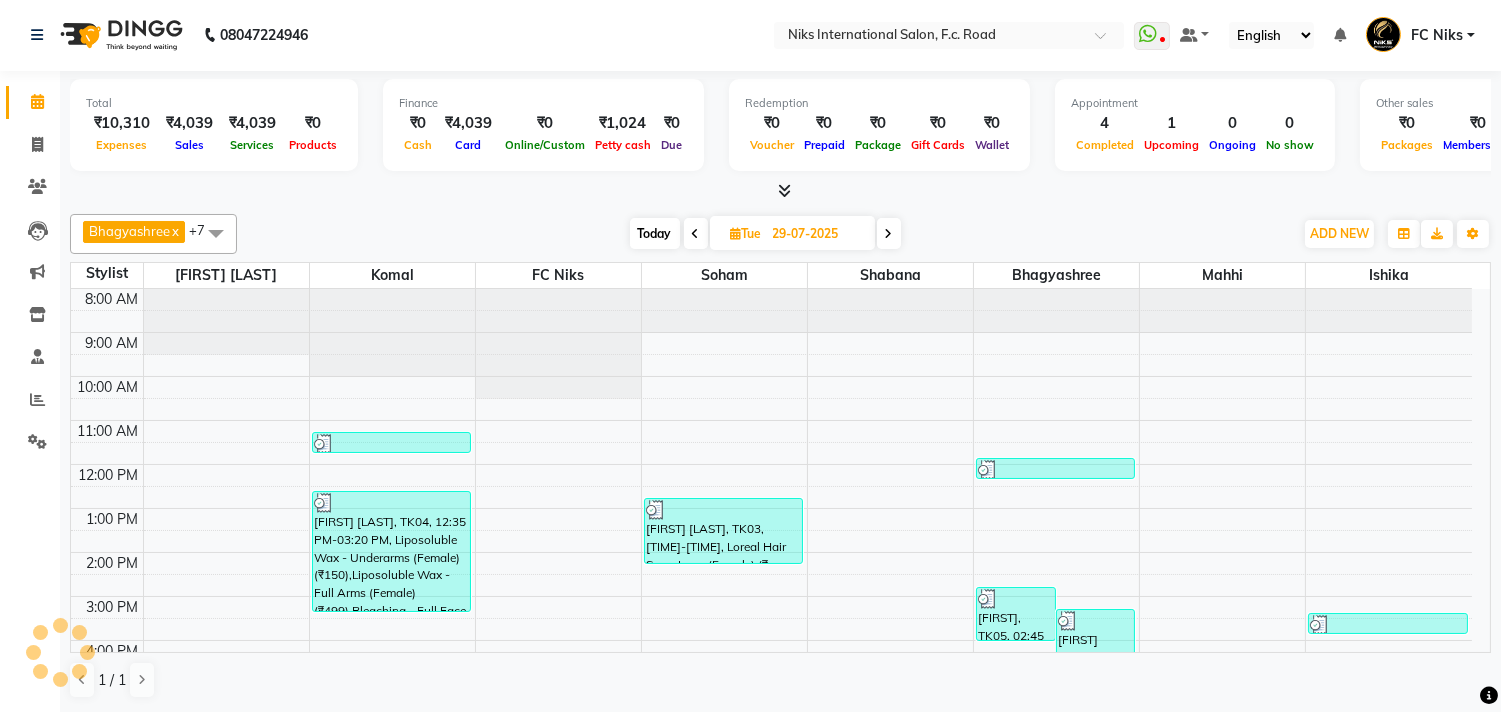 scroll, scrollTop: 0, scrollLeft: 0, axis: both 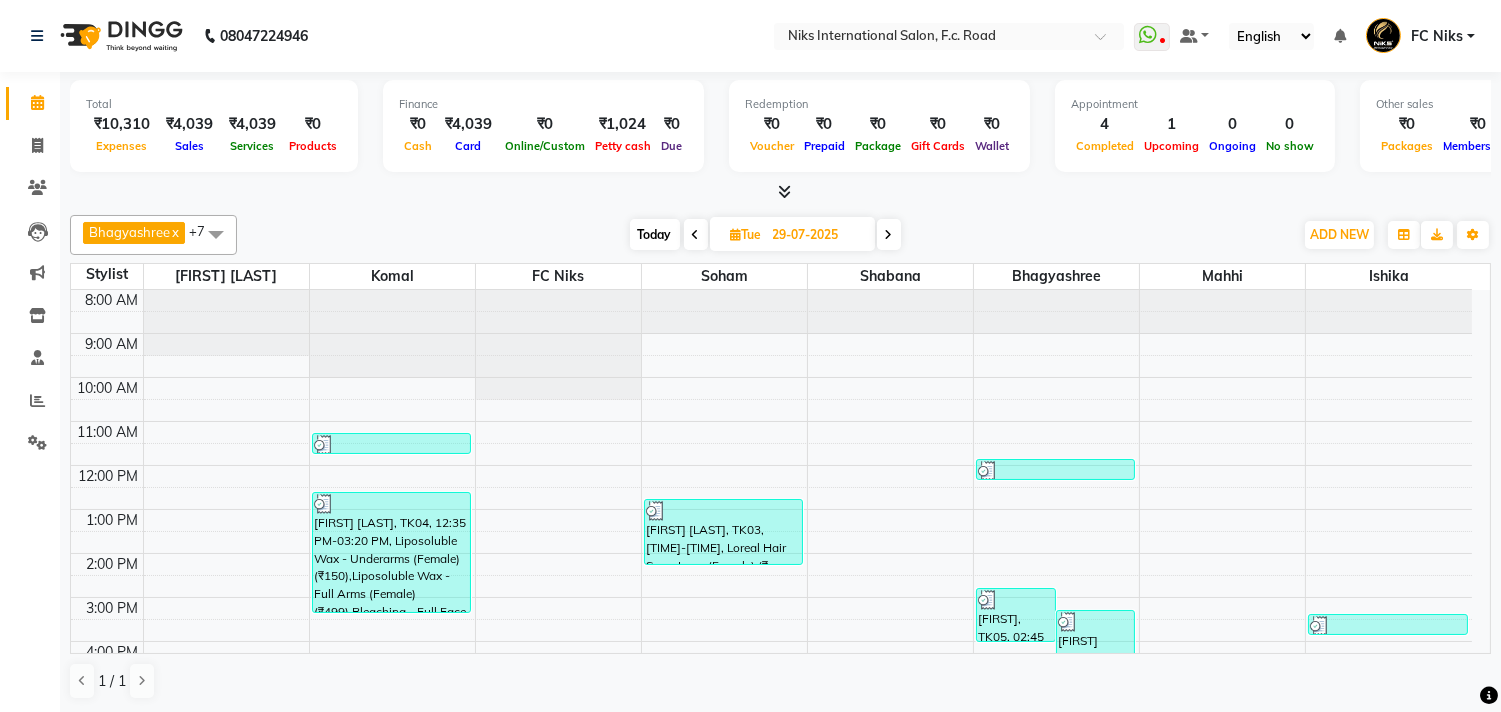 click on "Today" at bounding box center (655, 234) 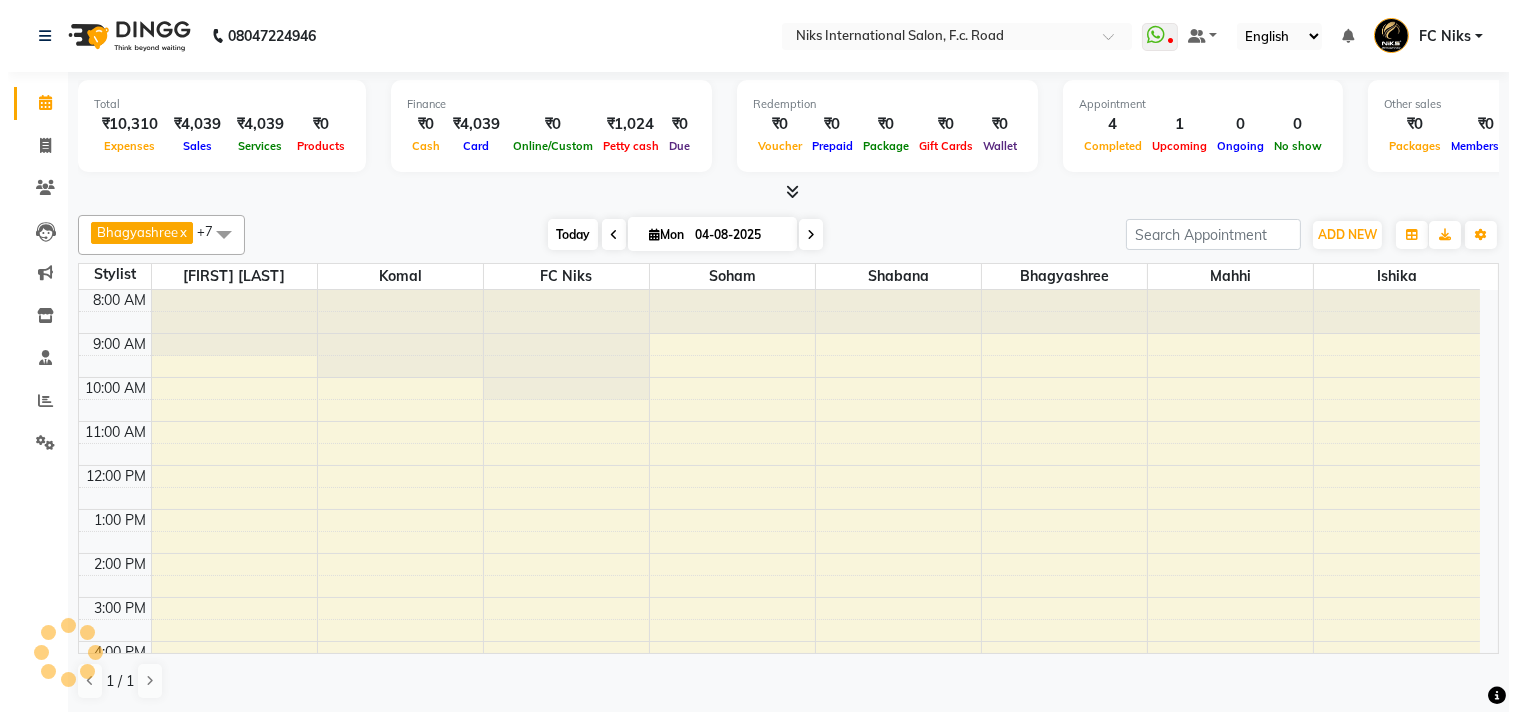 scroll, scrollTop: 298, scrollLeft: 0, axis: vertical 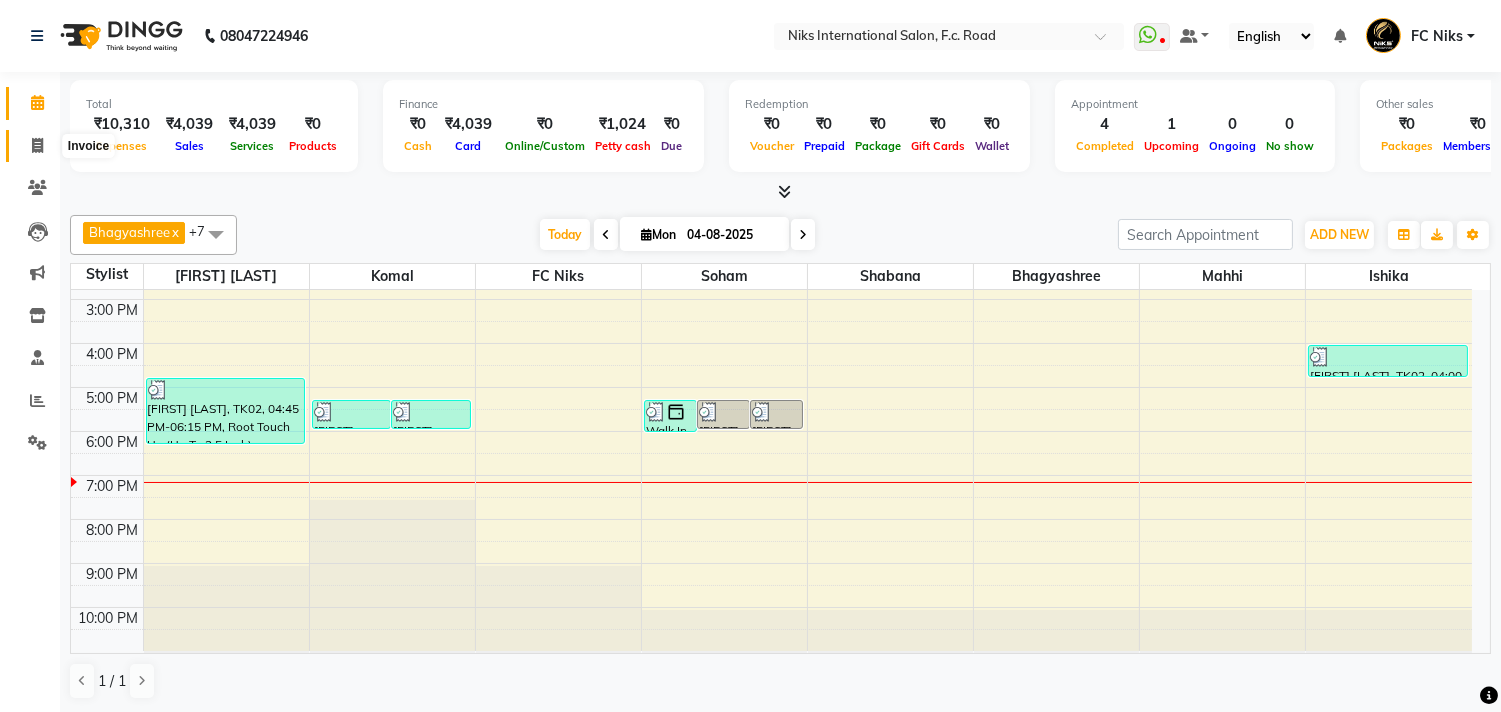 click 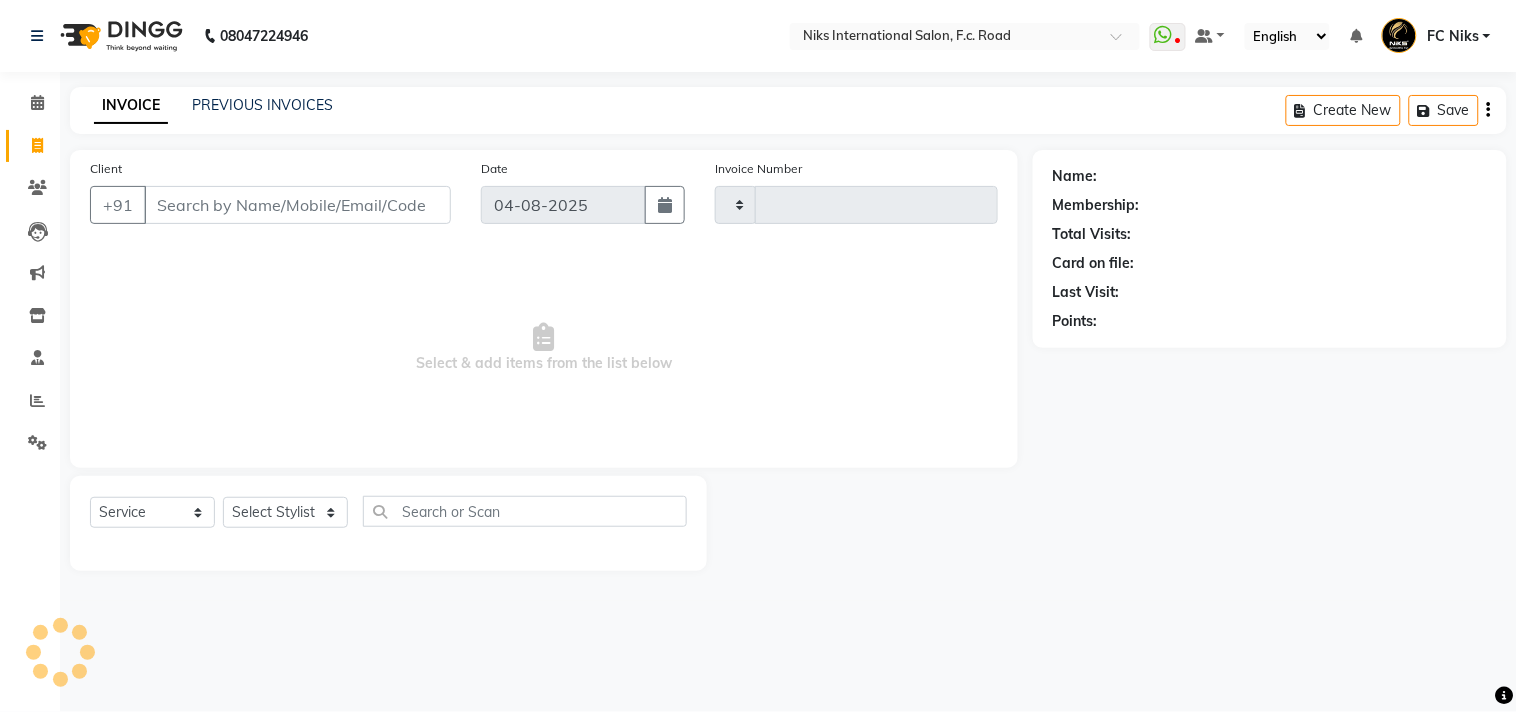 type on "1518" 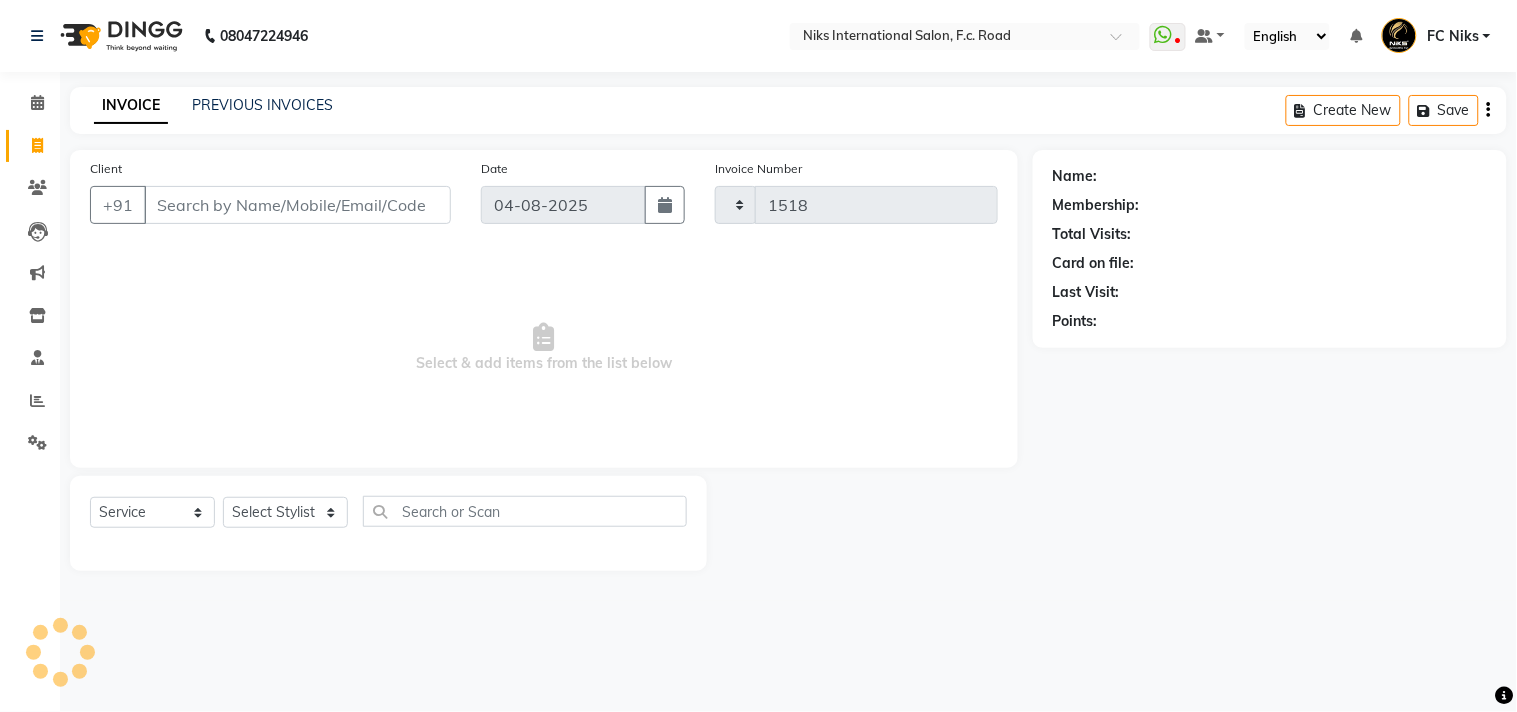 select on "7" 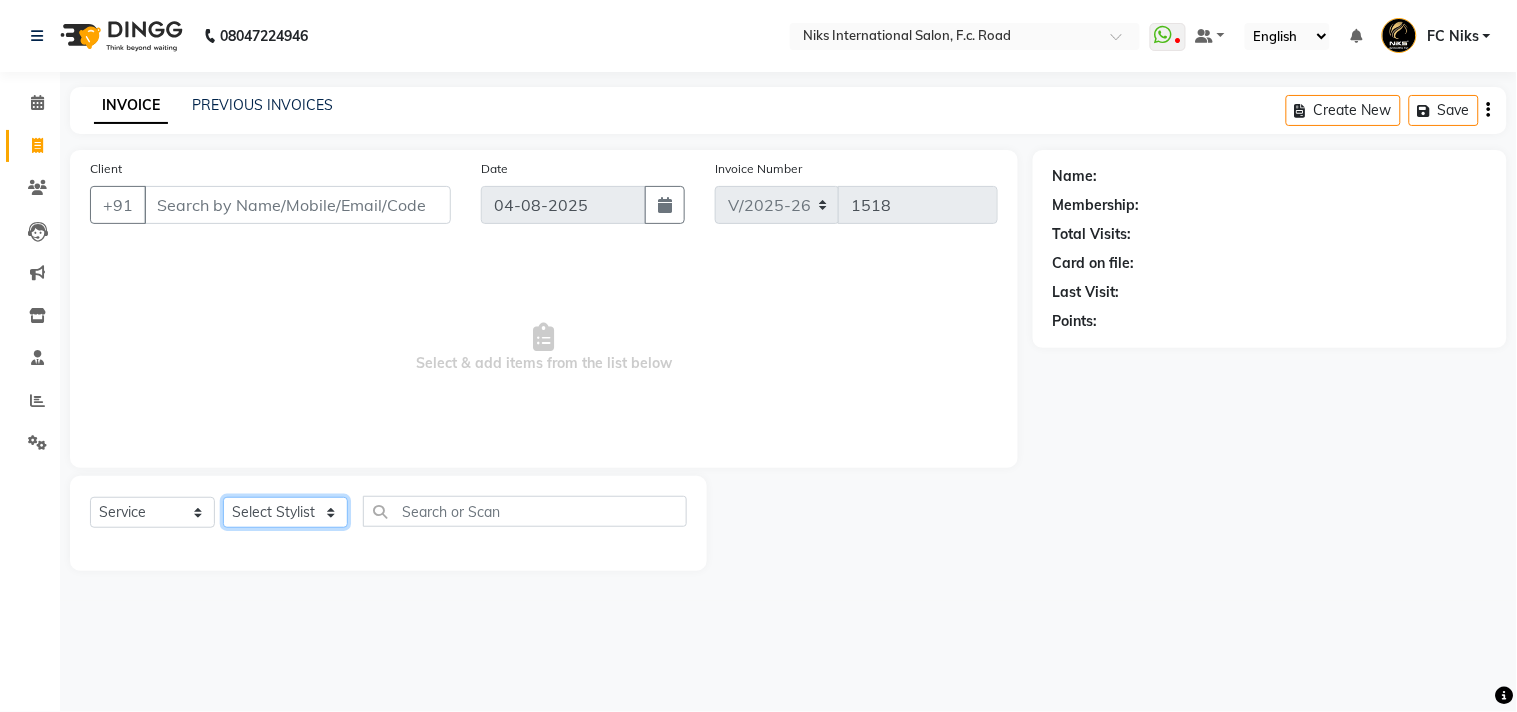drag, startPoint x: 302, startPoint y: 515, endPoint x: 295, endPoint y: 501, distance: 15.652476 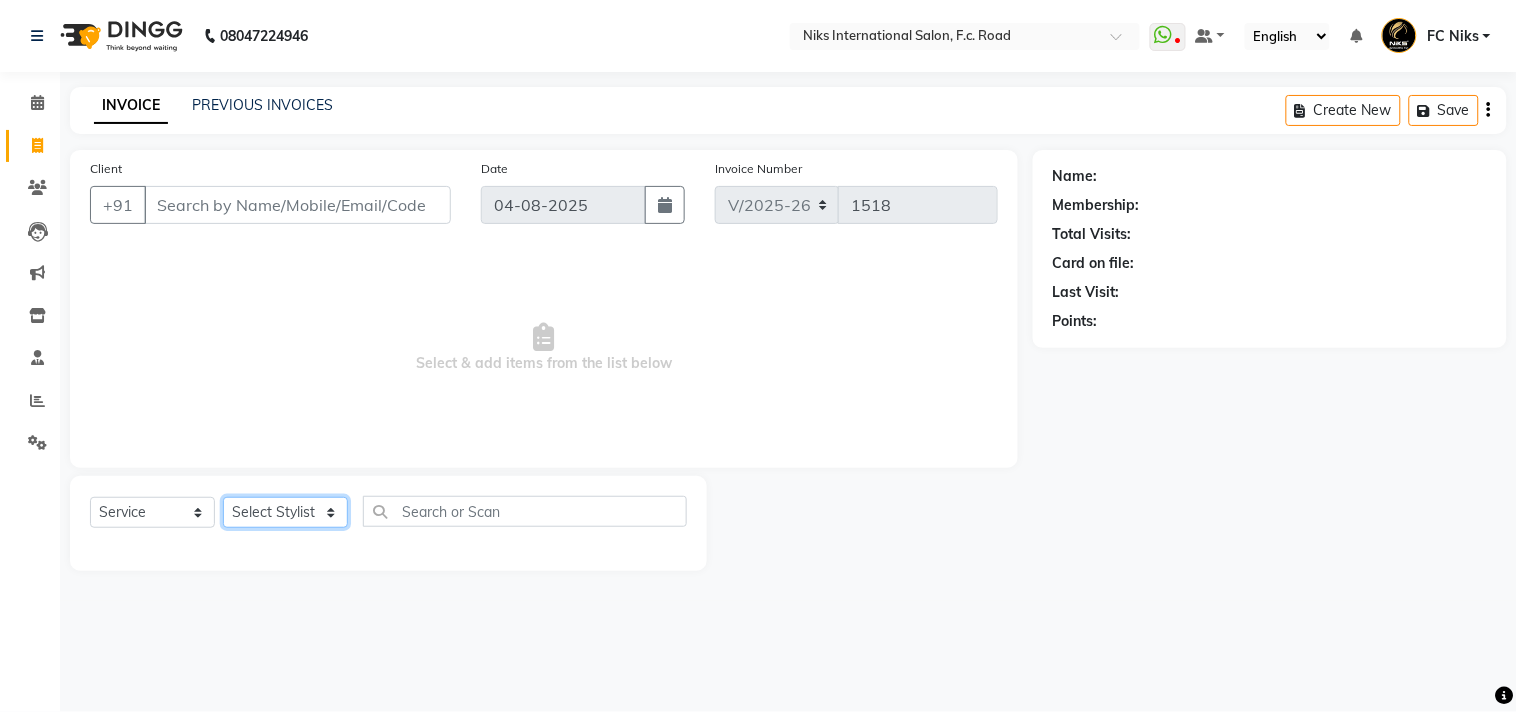 select on "160" 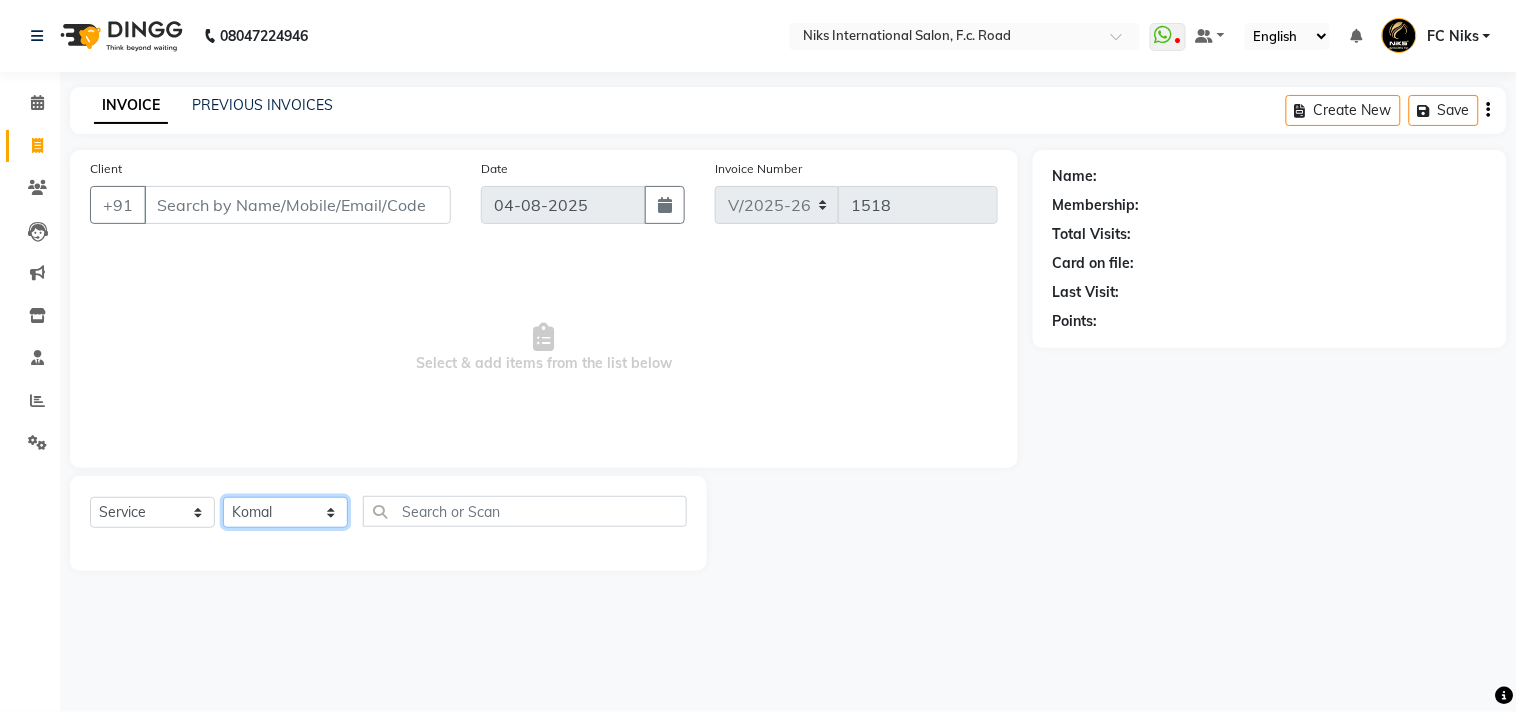 click on "Select Stylist Abhishek Amruta Bhagyashree CA Devkar FC Niks Ishika Kirti Komal Krishi Mahhi Nakshatra Nikhil Rajesh Savita Shabana Shrikant Gaikwad Soham" 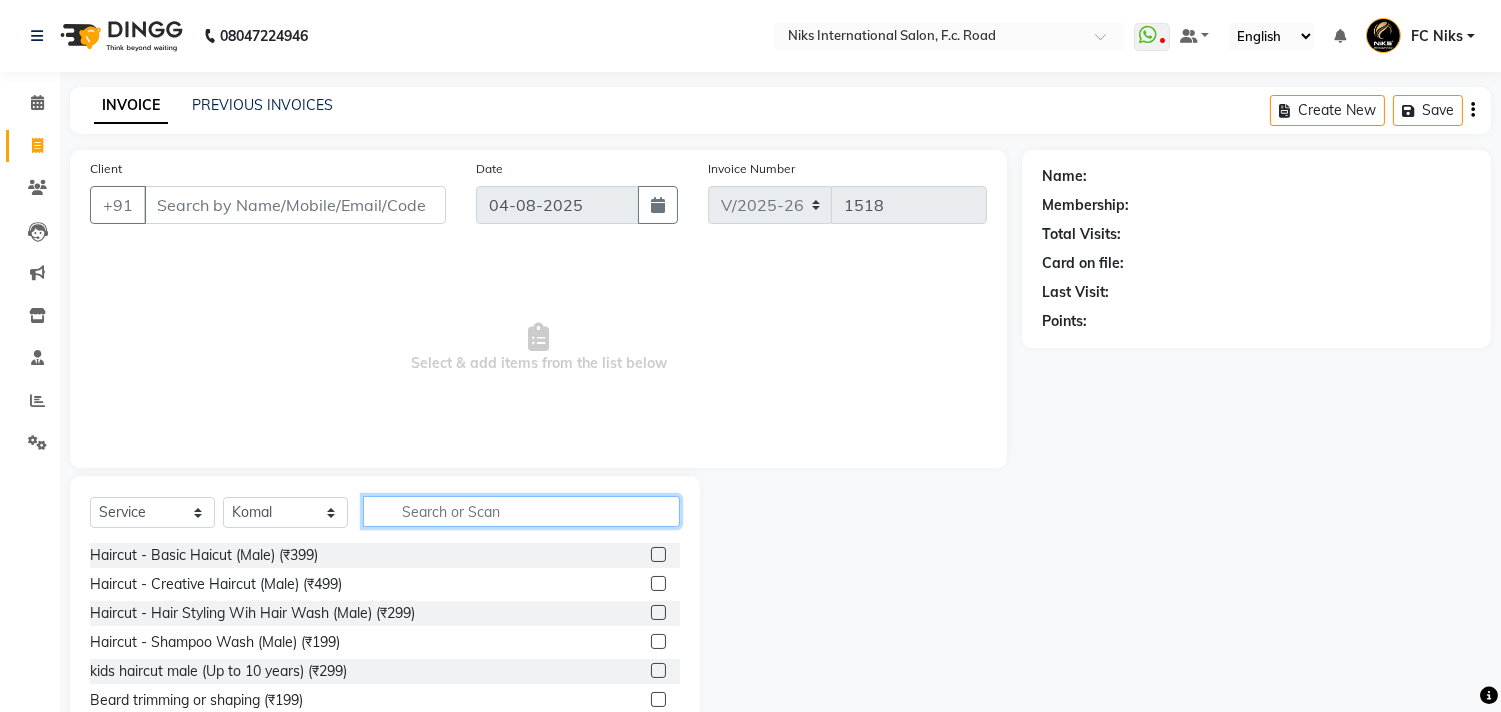click 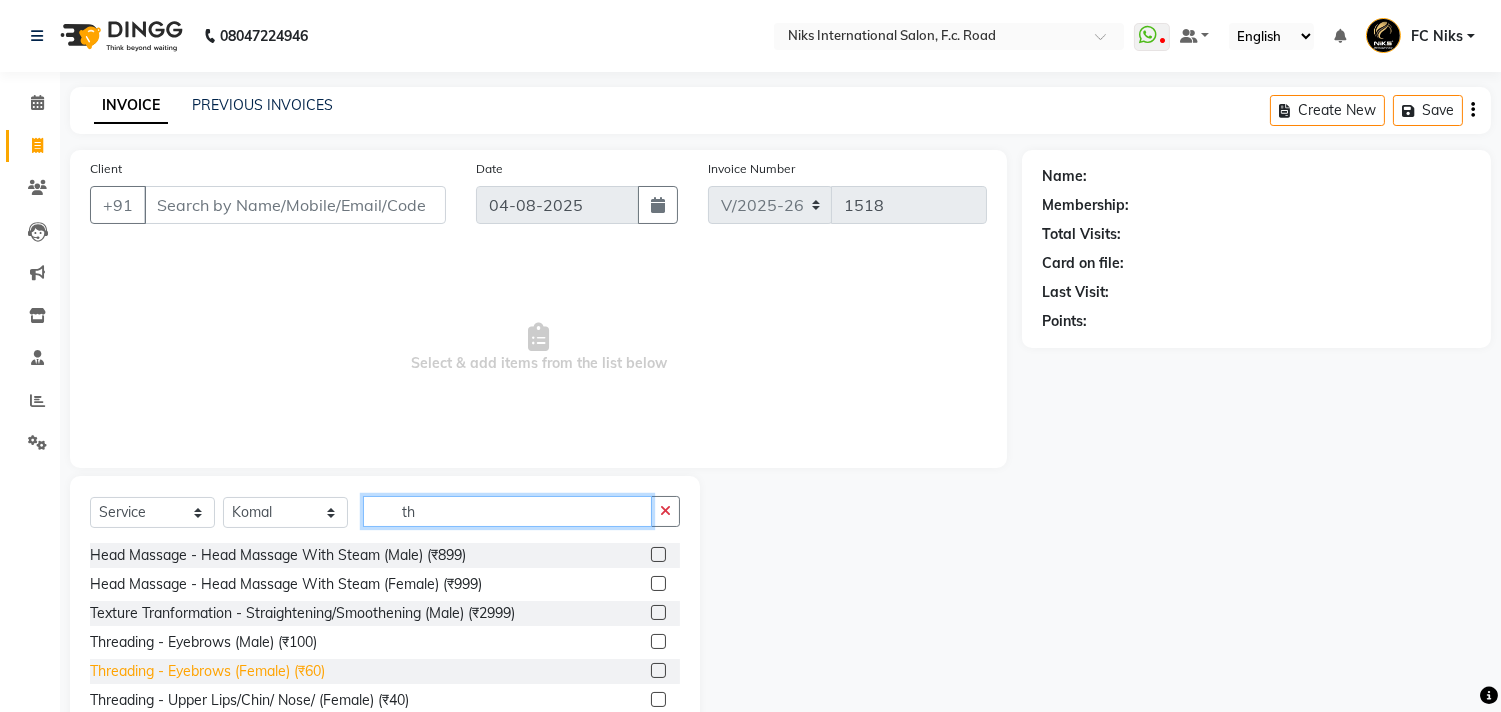 type on "th" 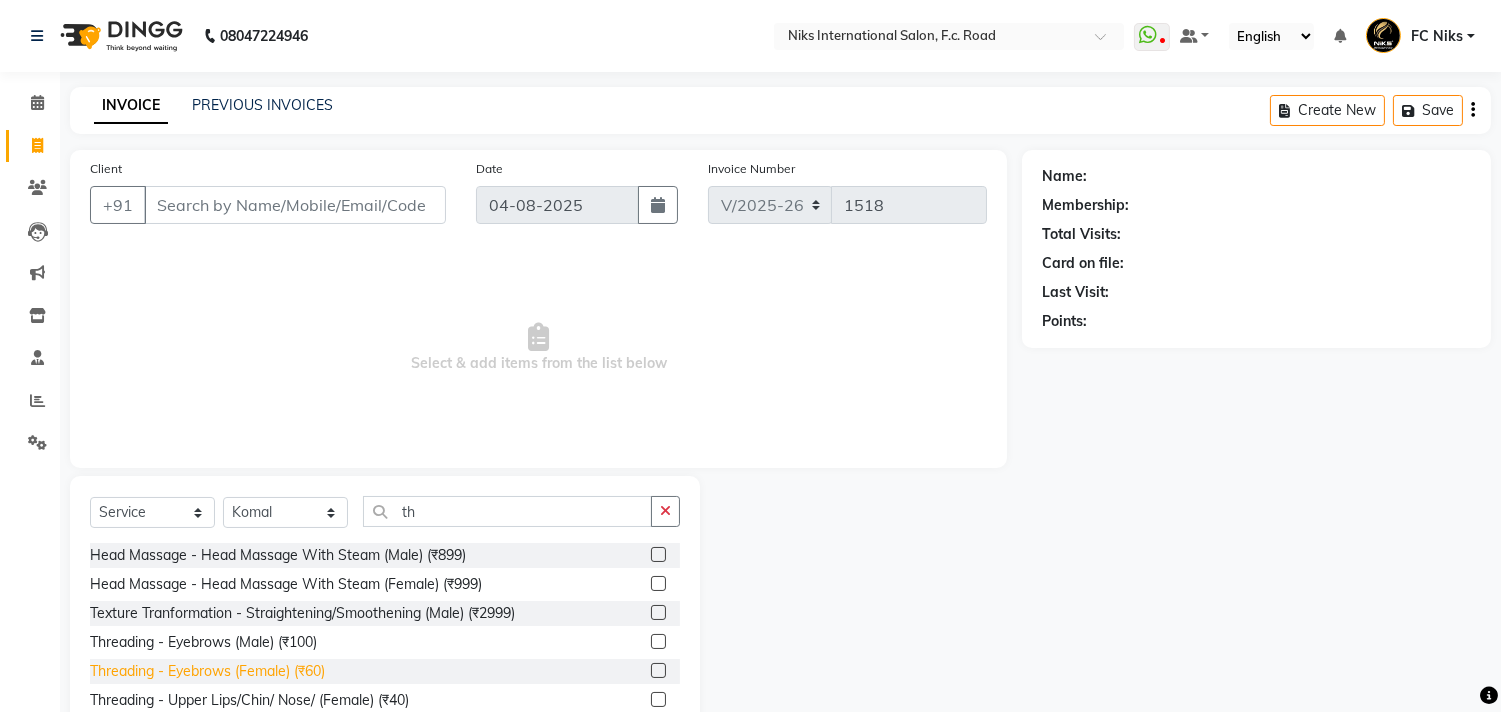 click on "Threading - Eyebrows (Female) (₹60)" 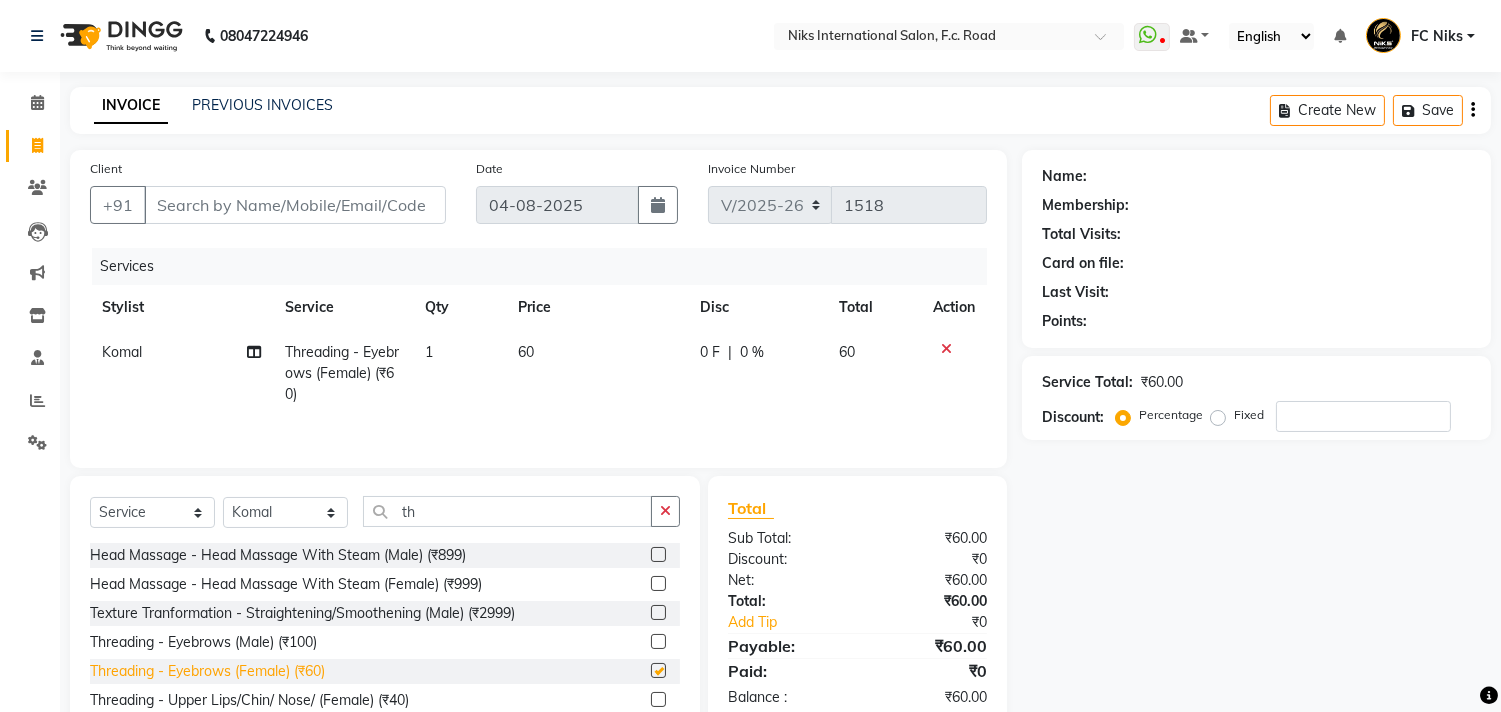 checkbox on "false" 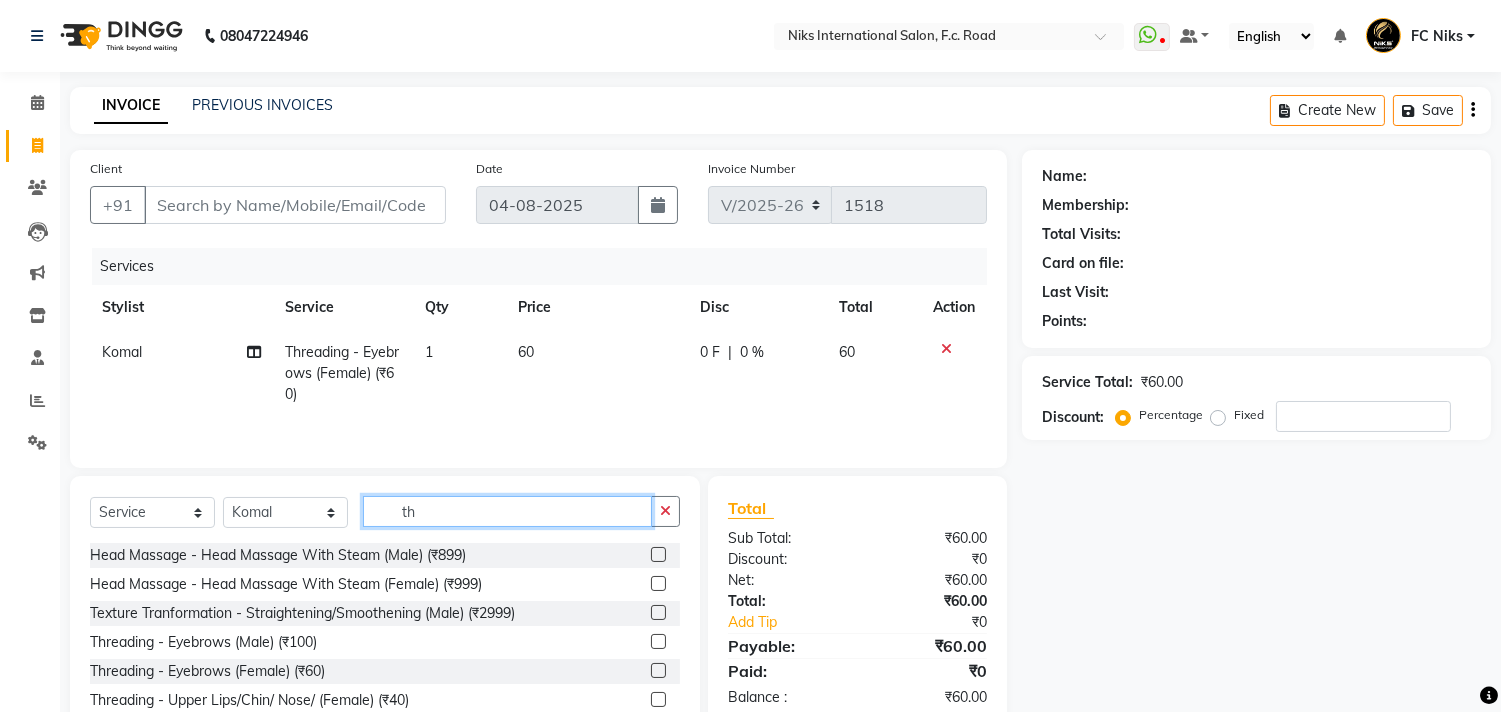 click on "th" 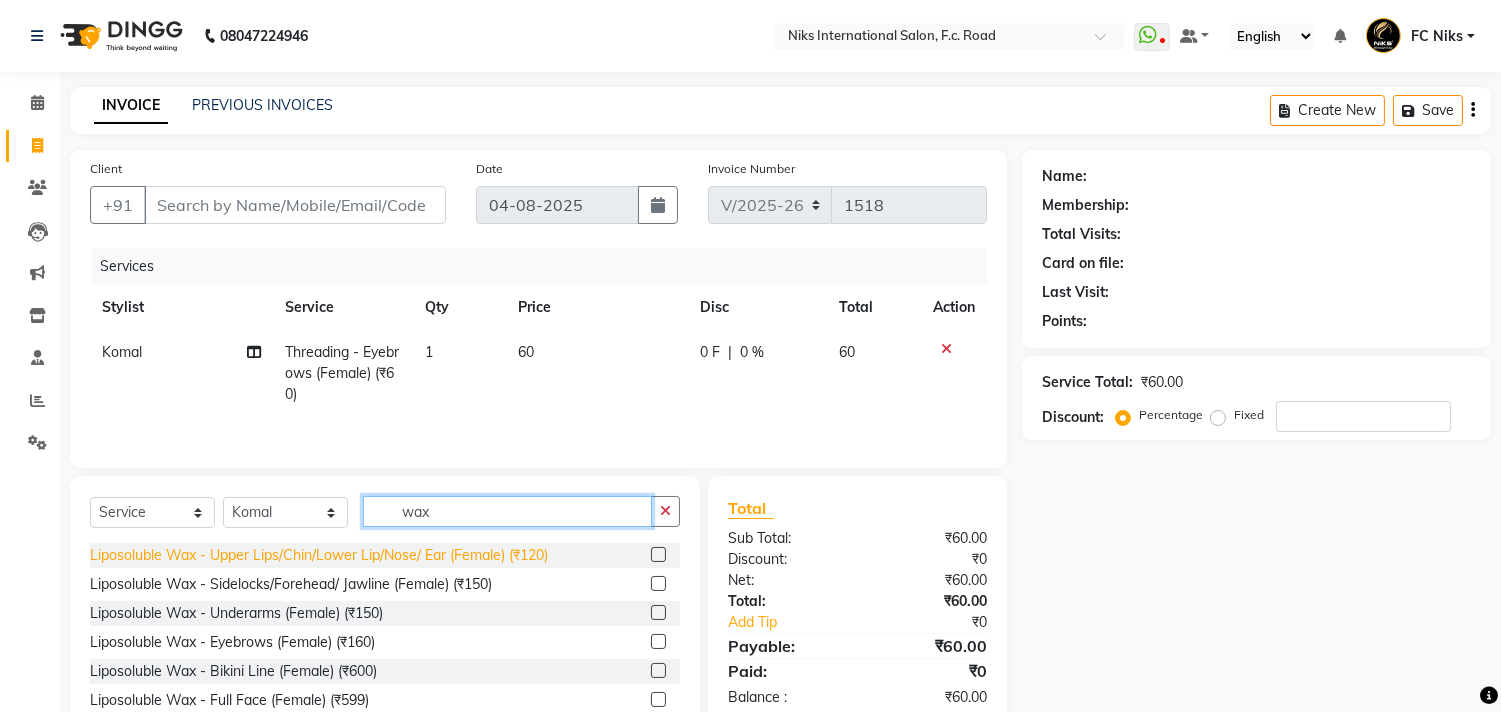 type on "wax" 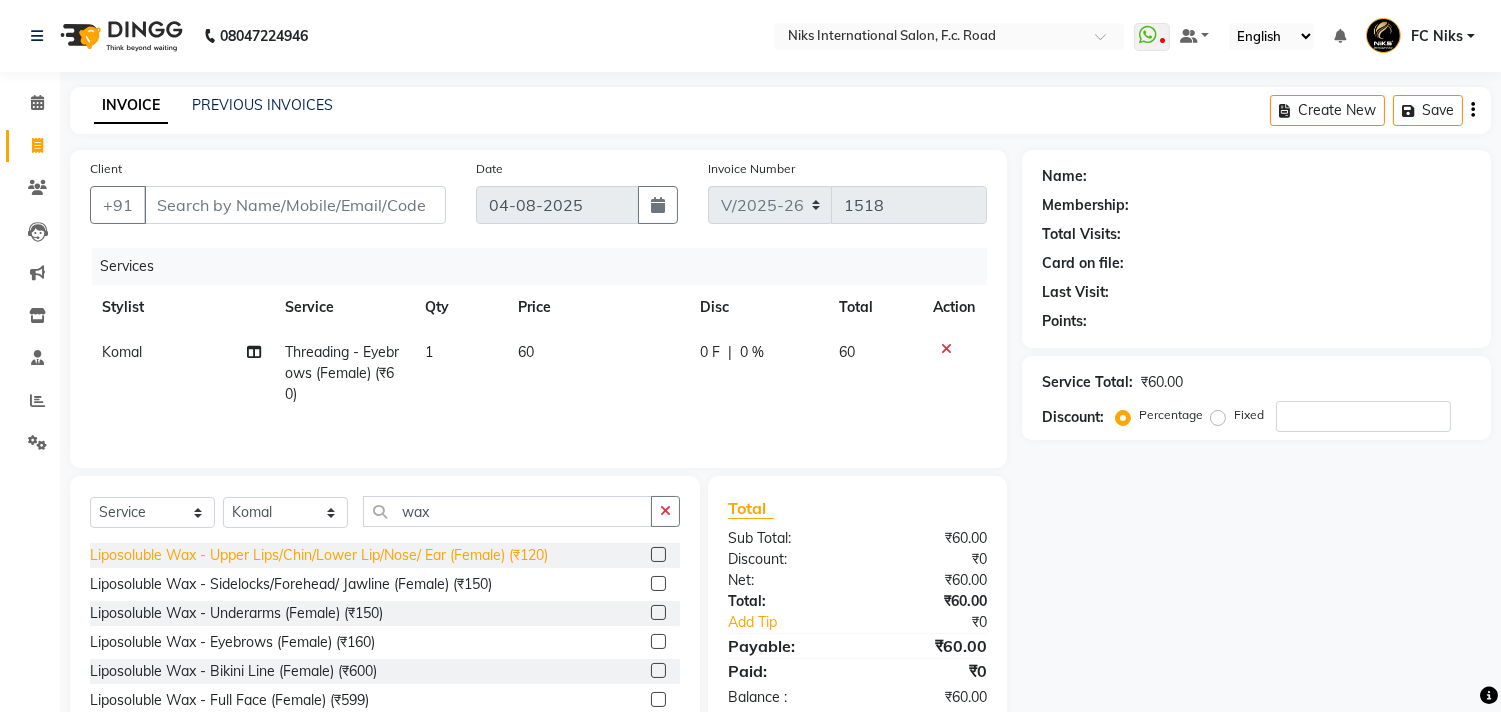 click on "Liposoluble Wax - Upper Lips/Chin/Lower Lip/Nose/ Ear (Female) (₹120)" 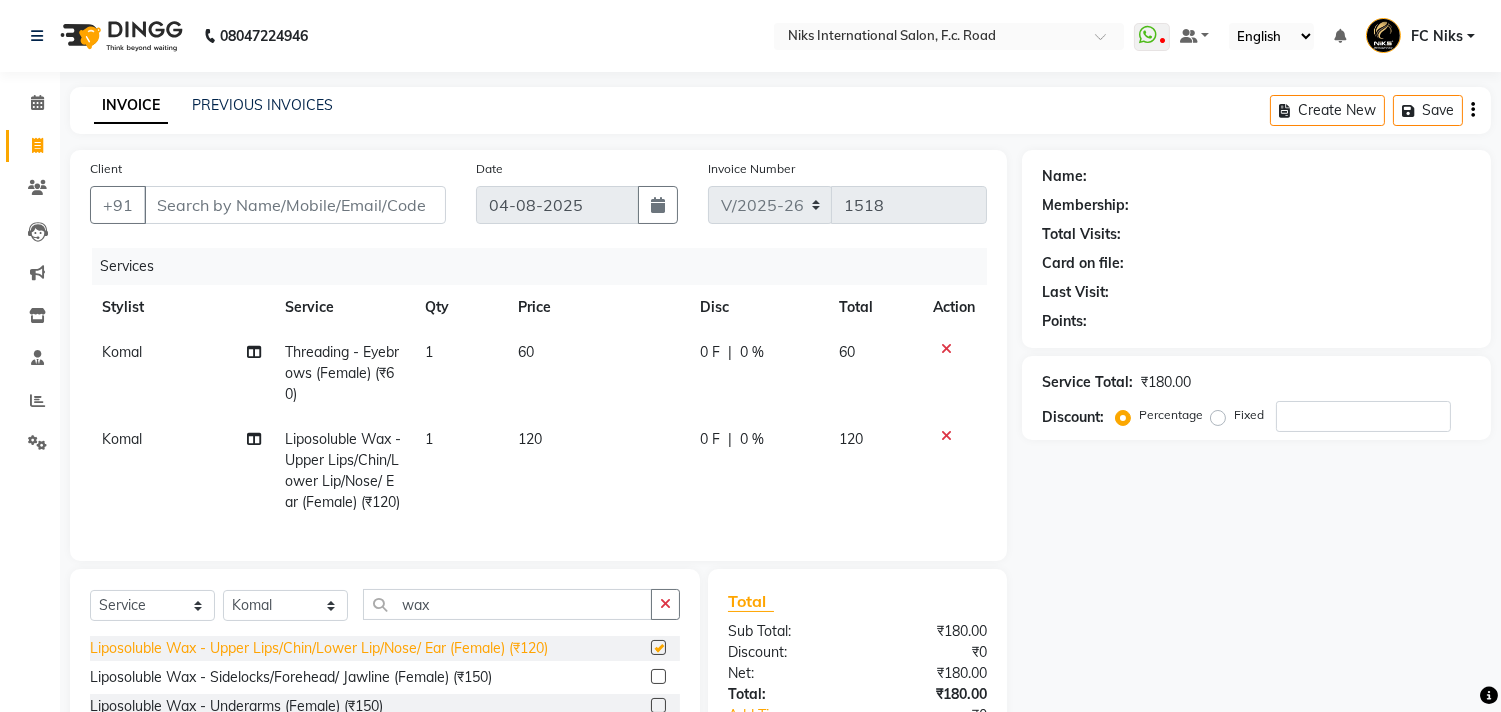 checkbox on "false" 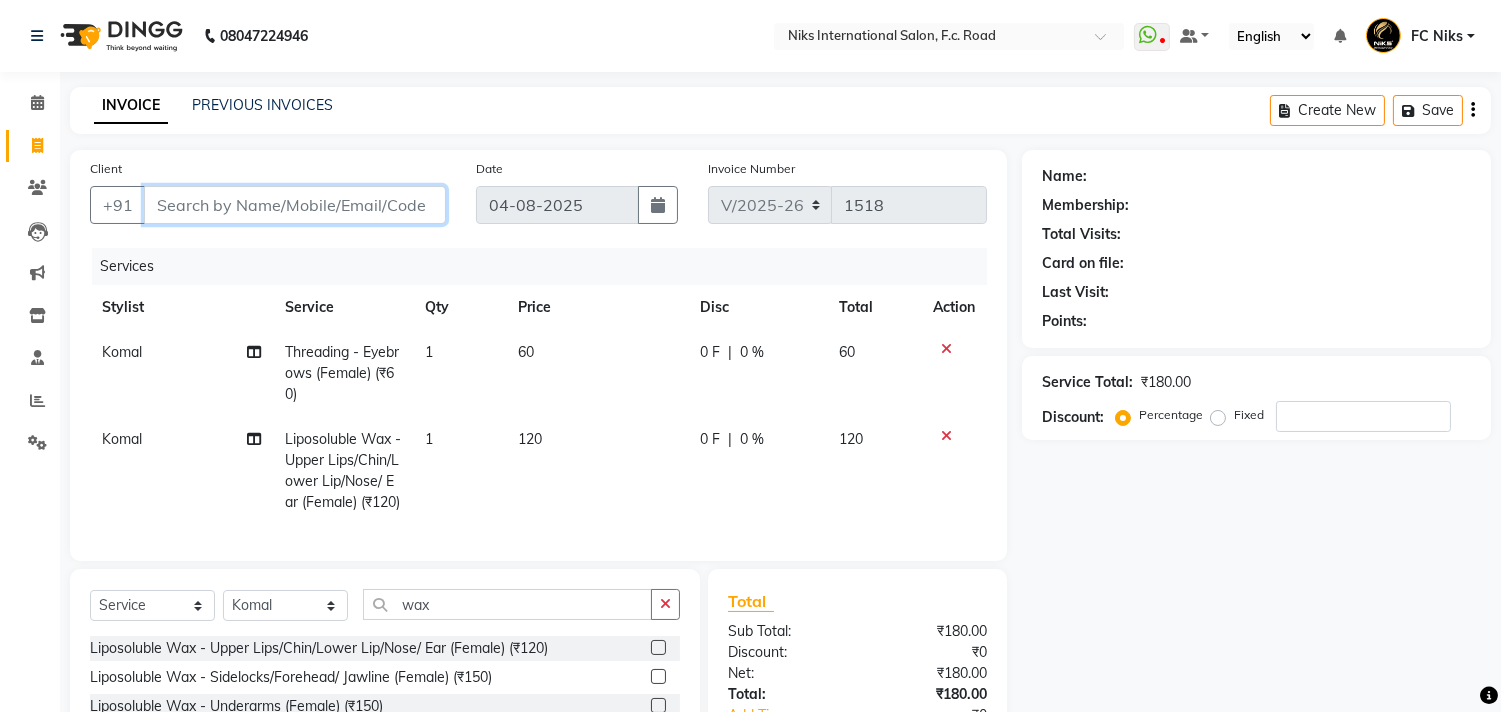 click on "Client" at bounding box center (295, 205) 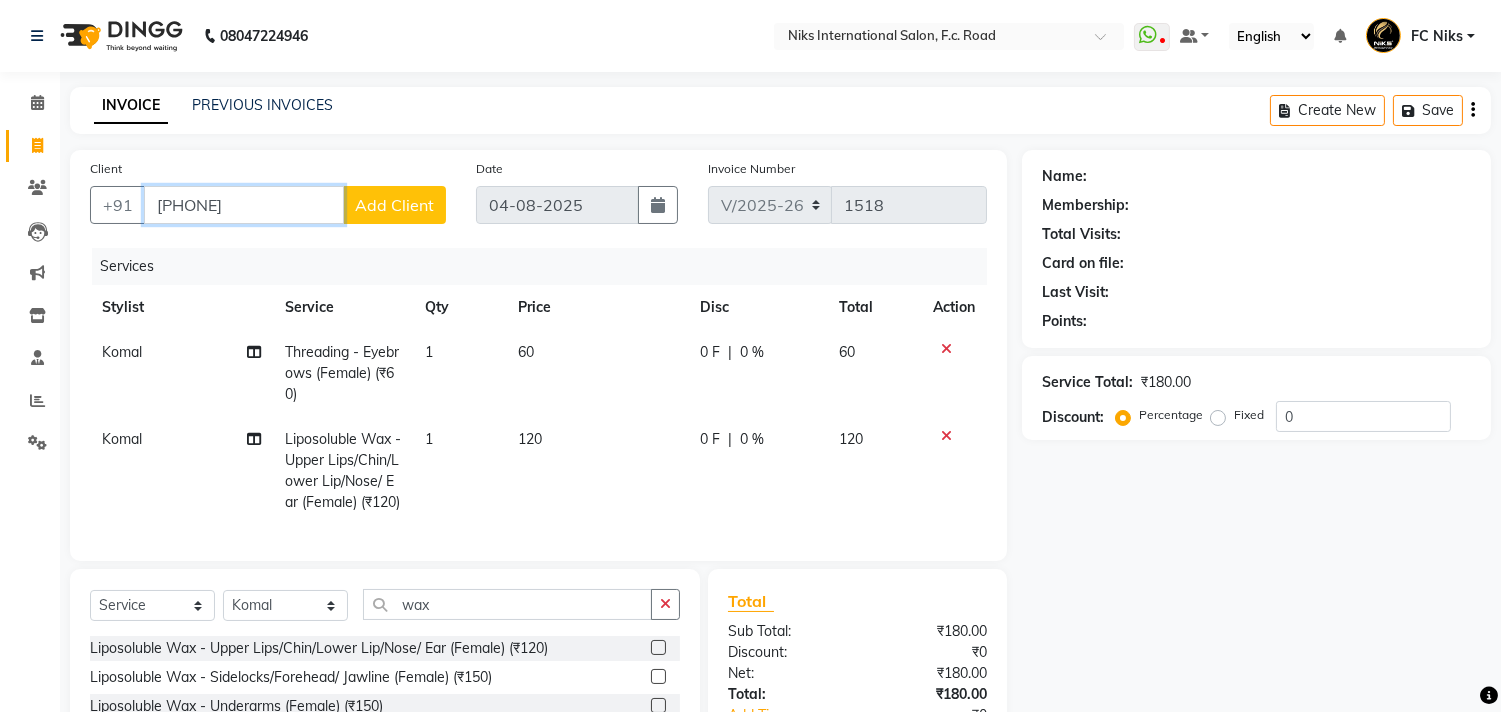 type on "[PHONE]" 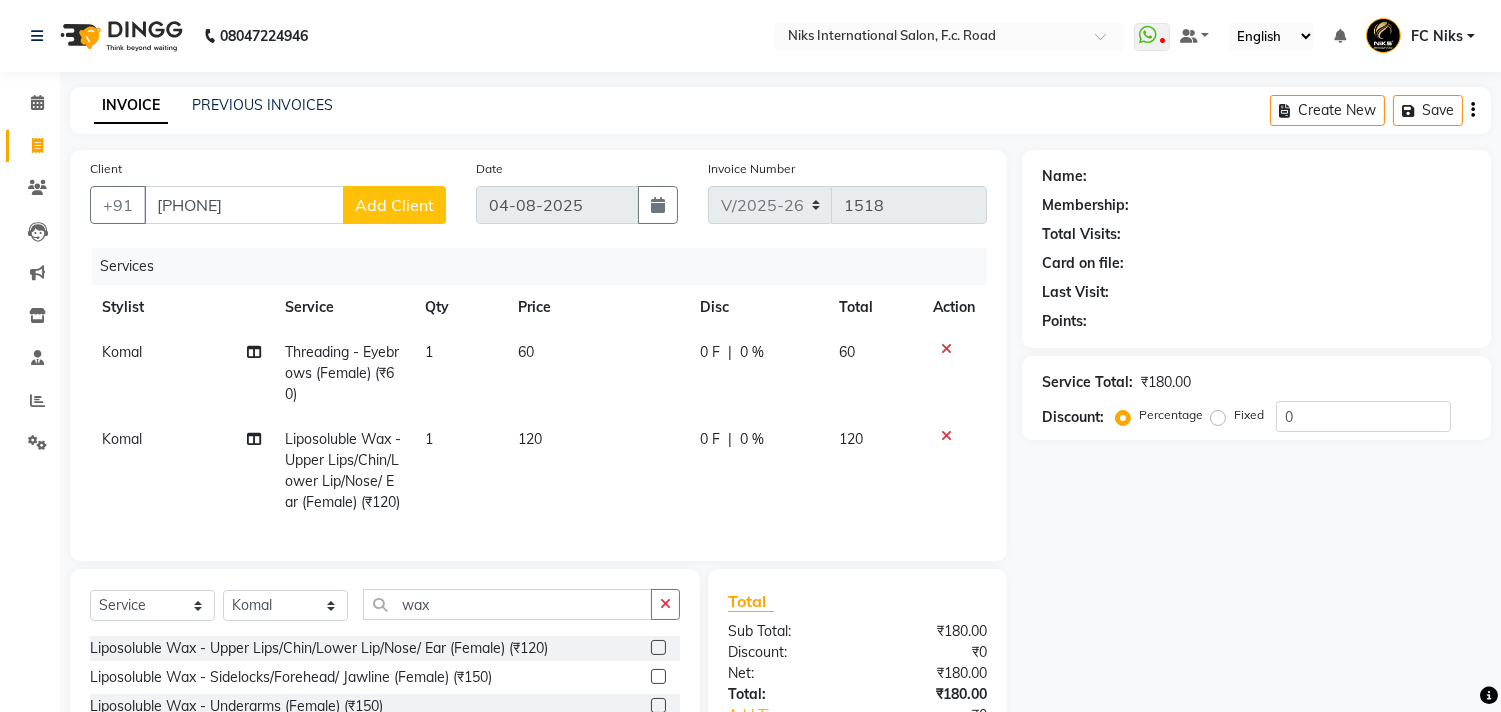 click on "Add Client" 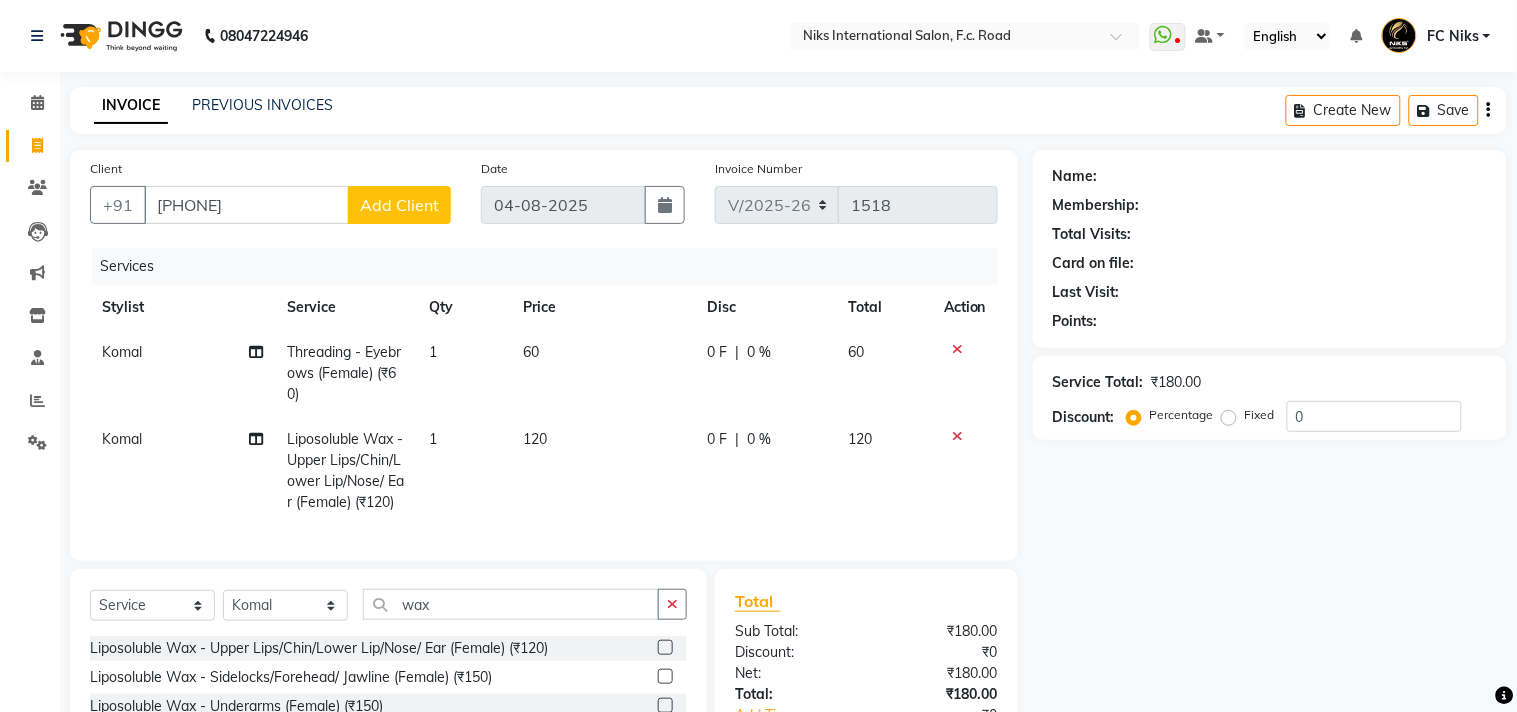 select on "22" 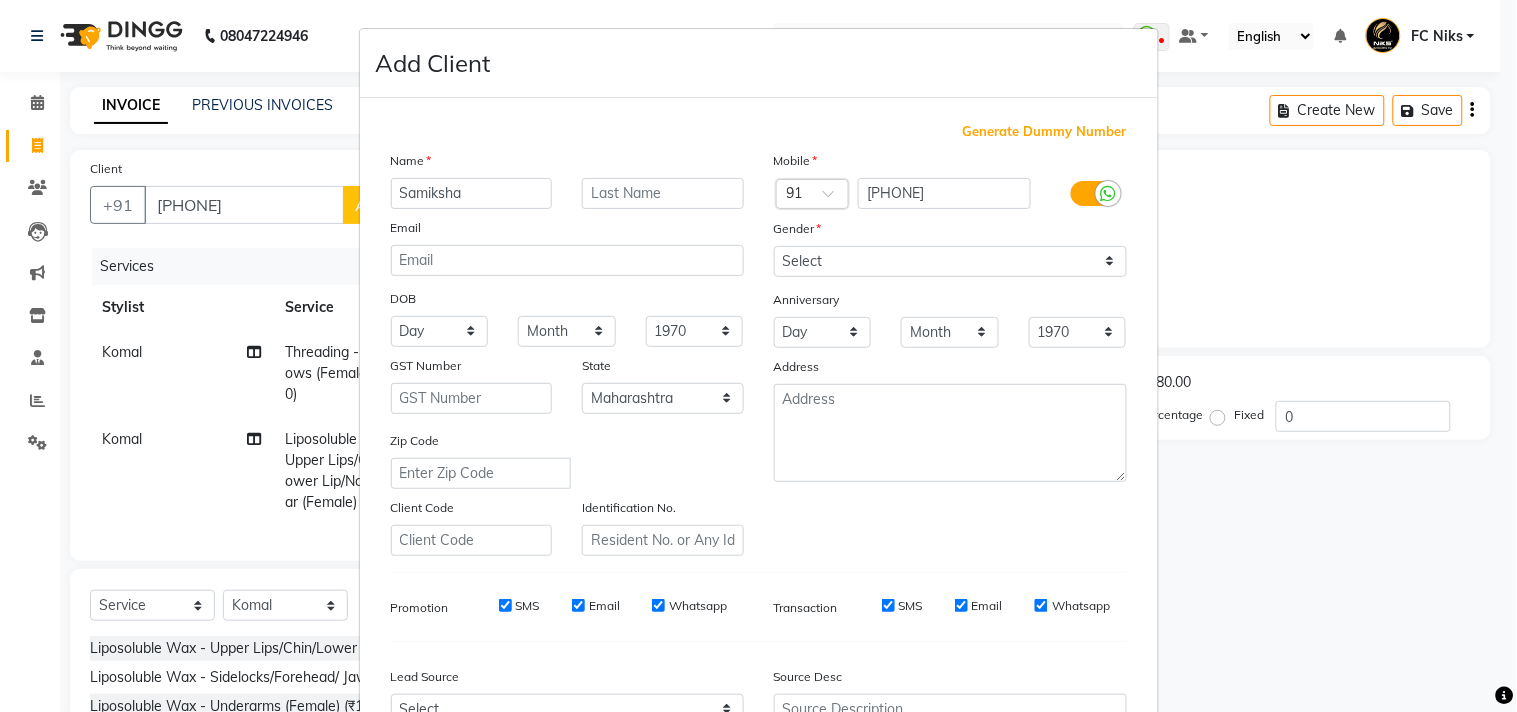 type on "Samiksha" 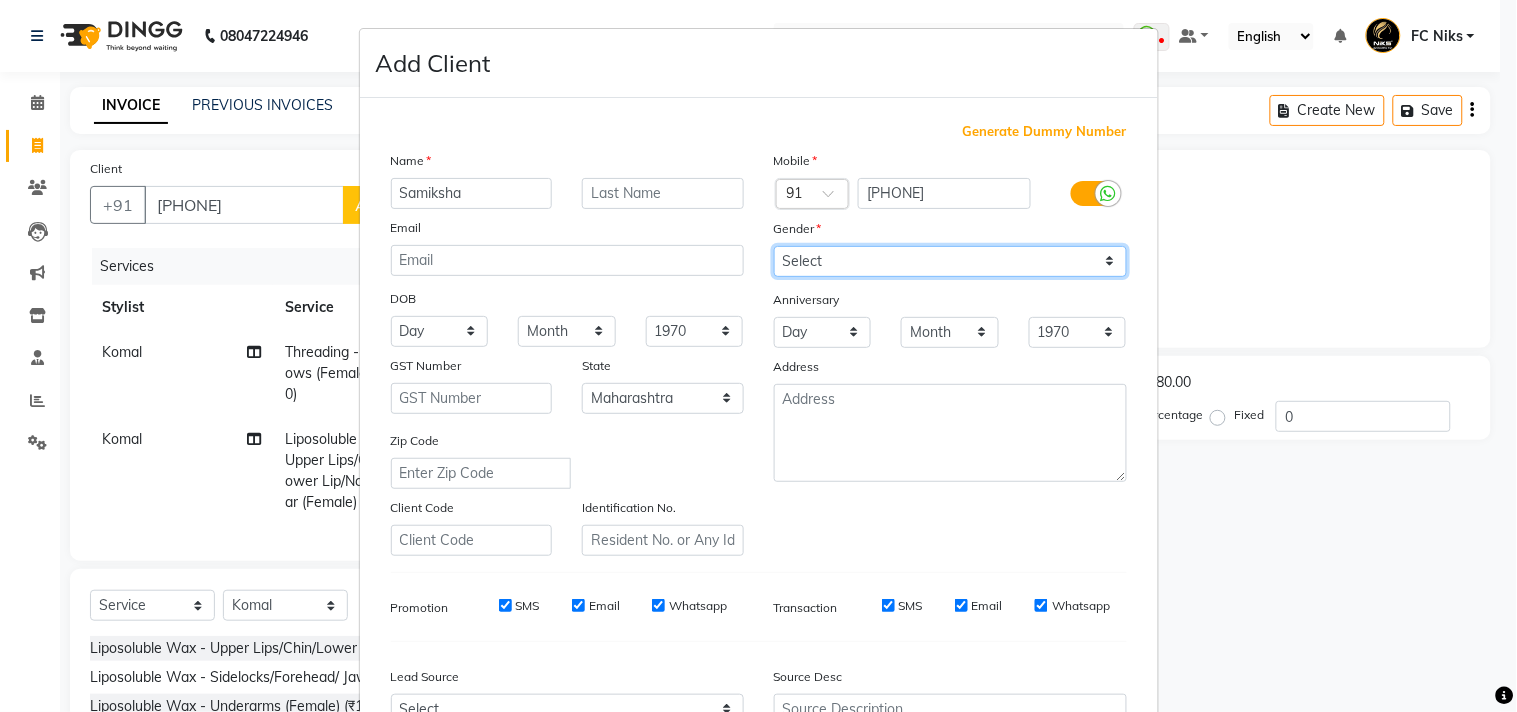 click on "Select Male Female Other Prefer Not To Say" at bounding box center (950, 261) 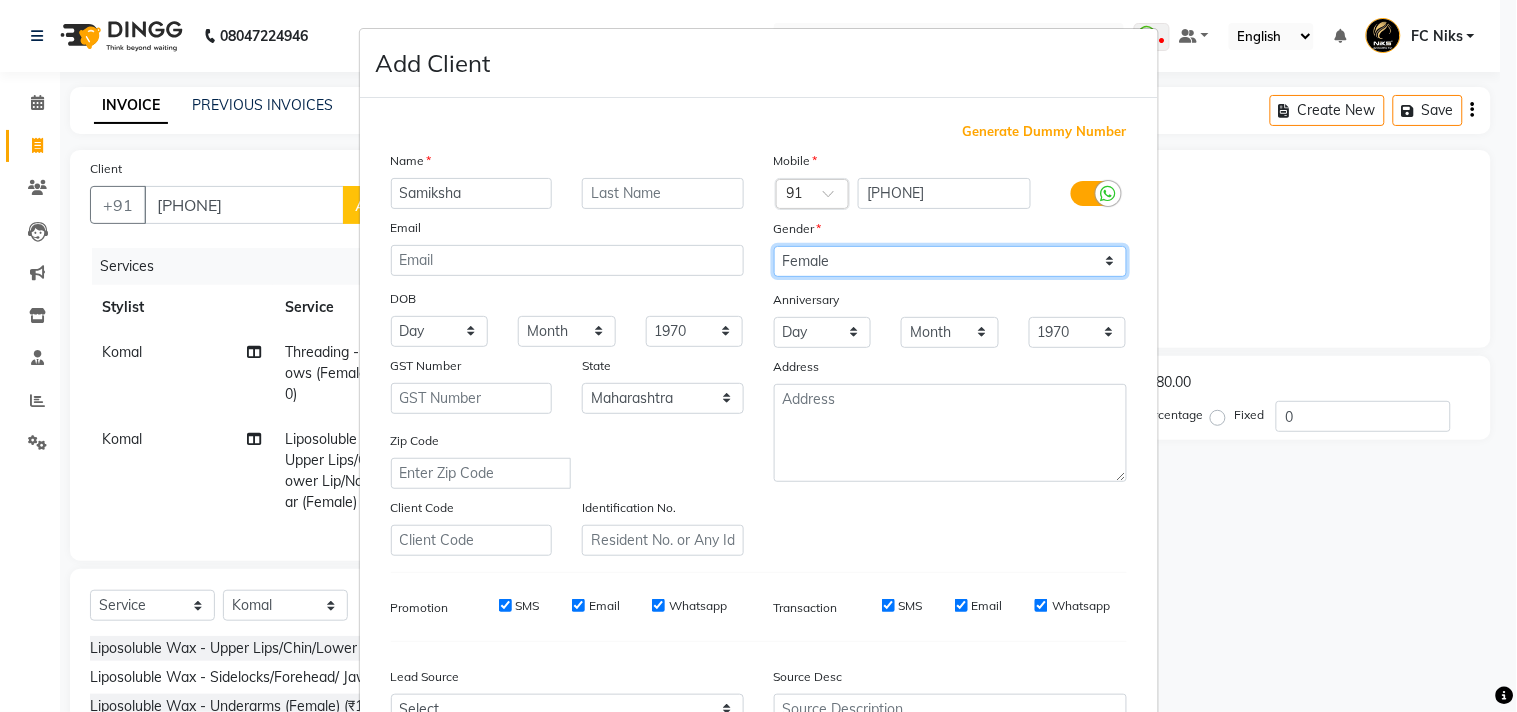 click on "Select Male Female Other Prefer Not To Say" at bounding box center (950, 261) 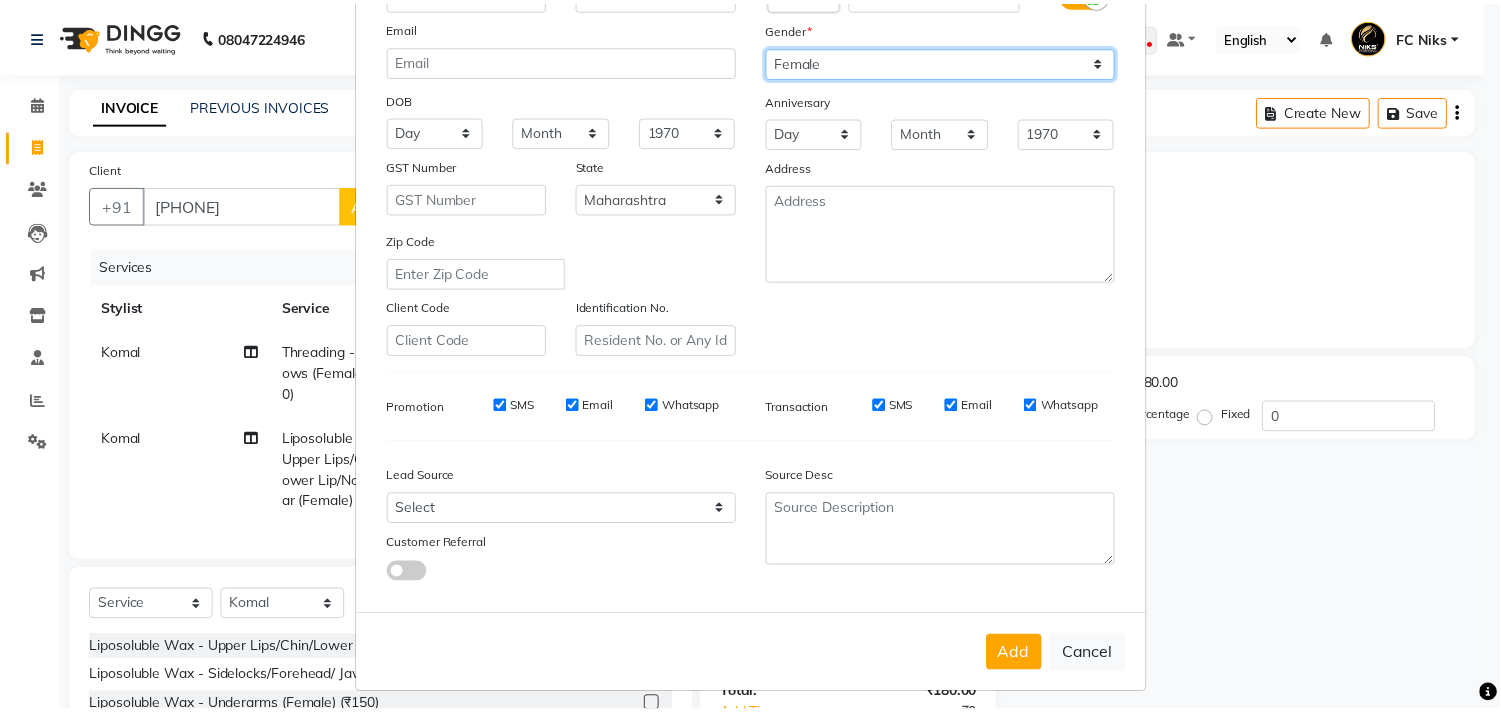 scroll, scrollTop: 212, scrollLeft: 0, axis: vertical 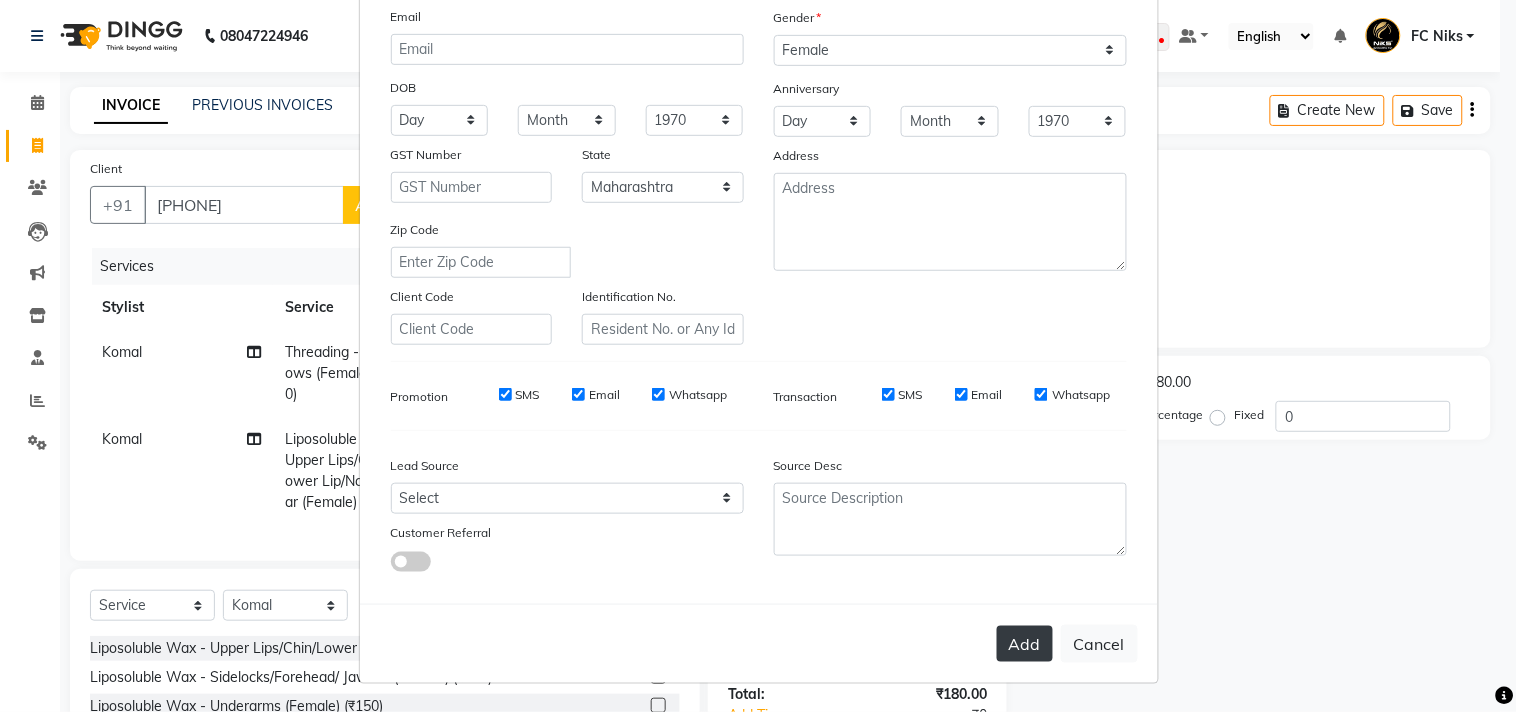 click on "Add" at bounding box center [1025, 644] 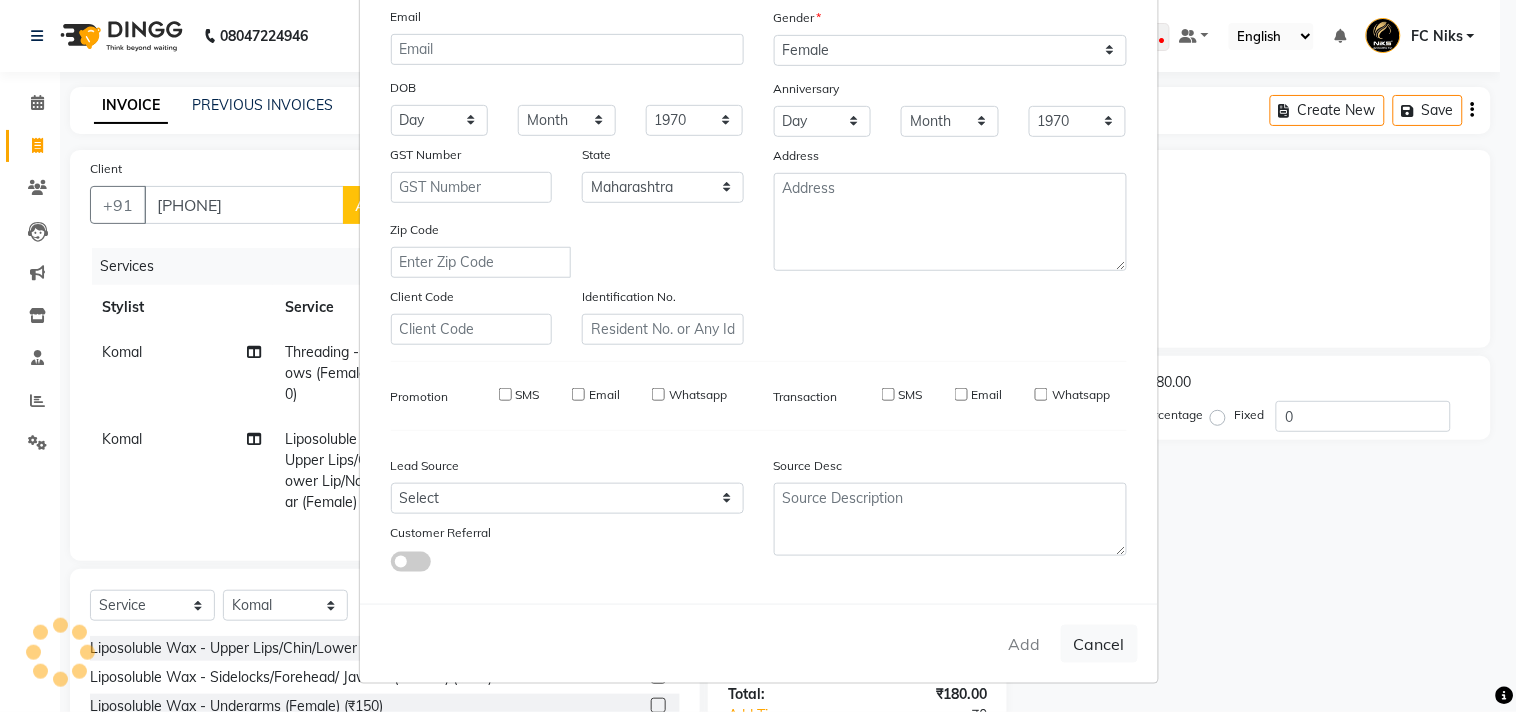 type on "77******10" 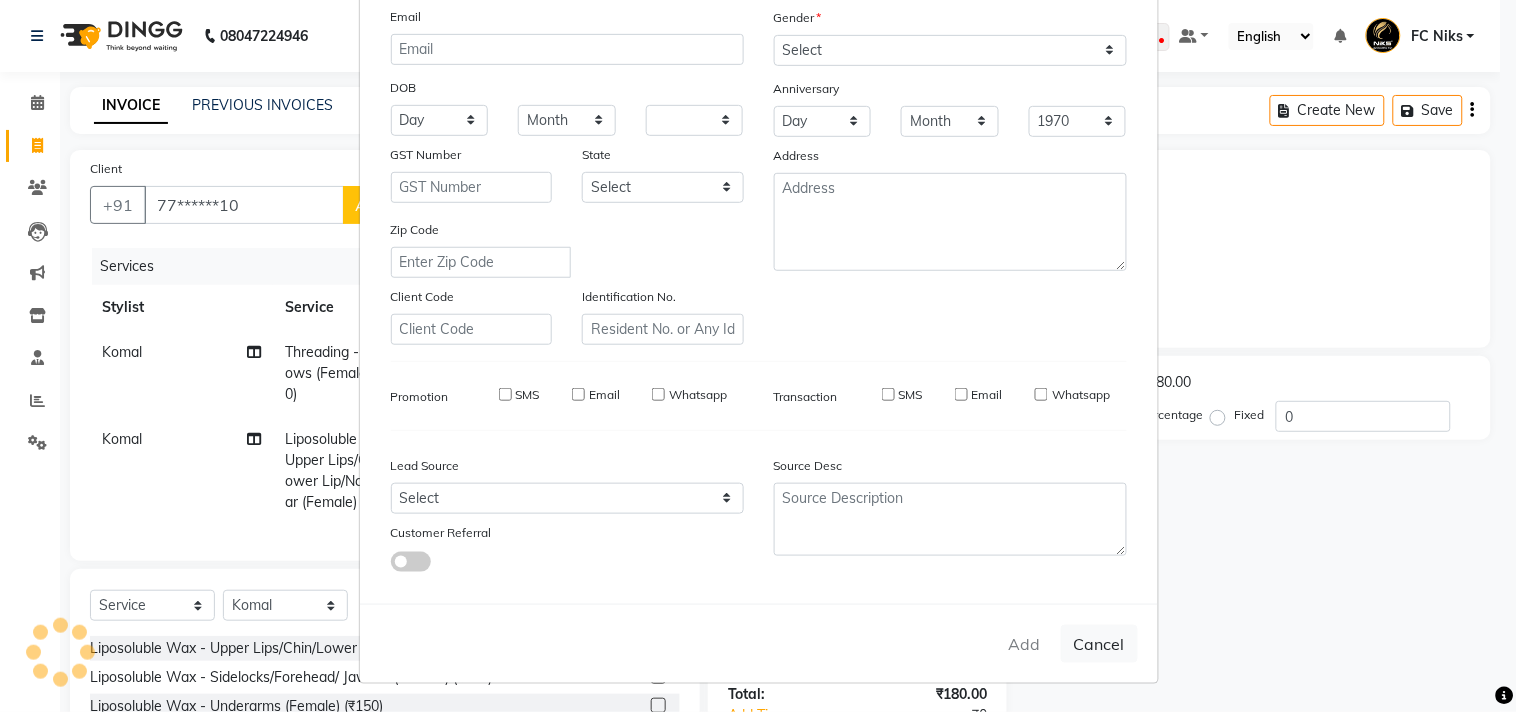 select 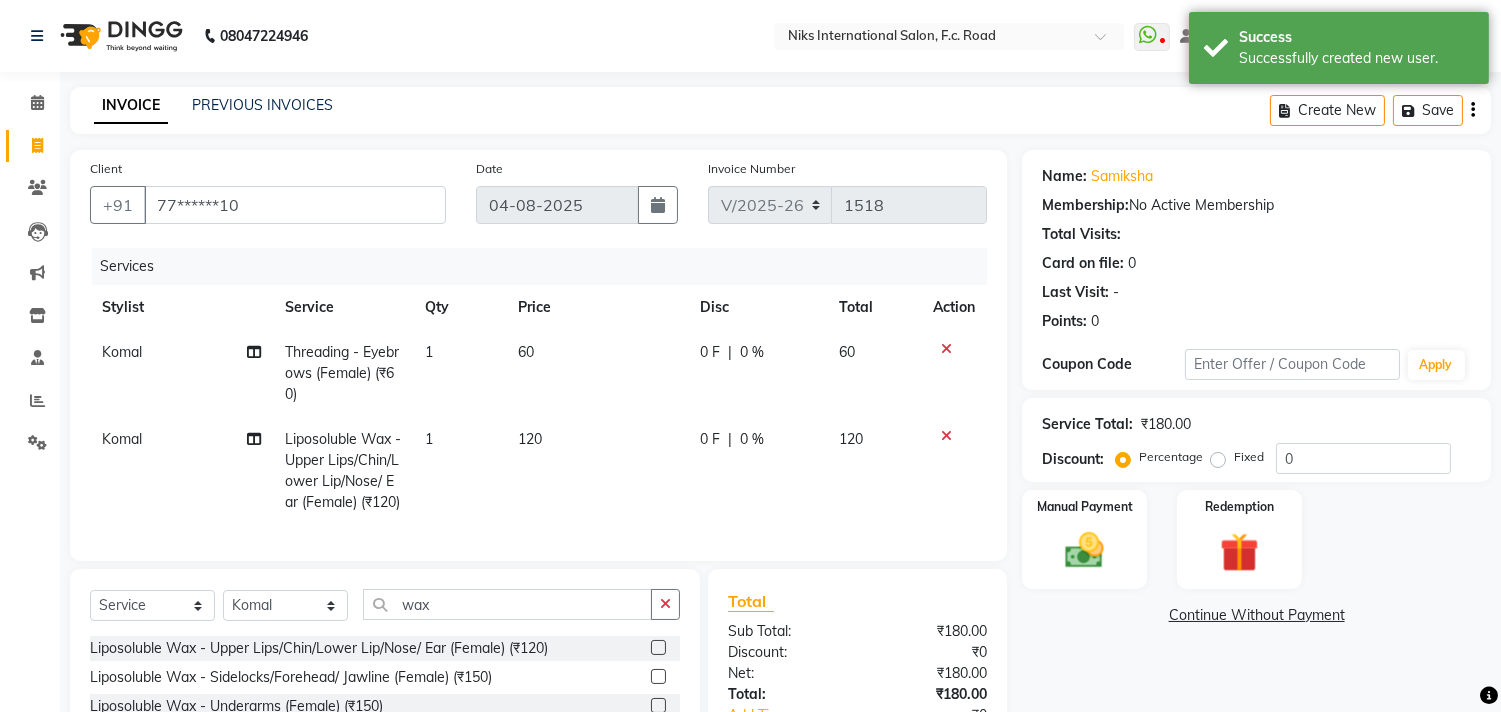 scroll, scrollTop: 74, scrollLeft: 0, axis: vertical 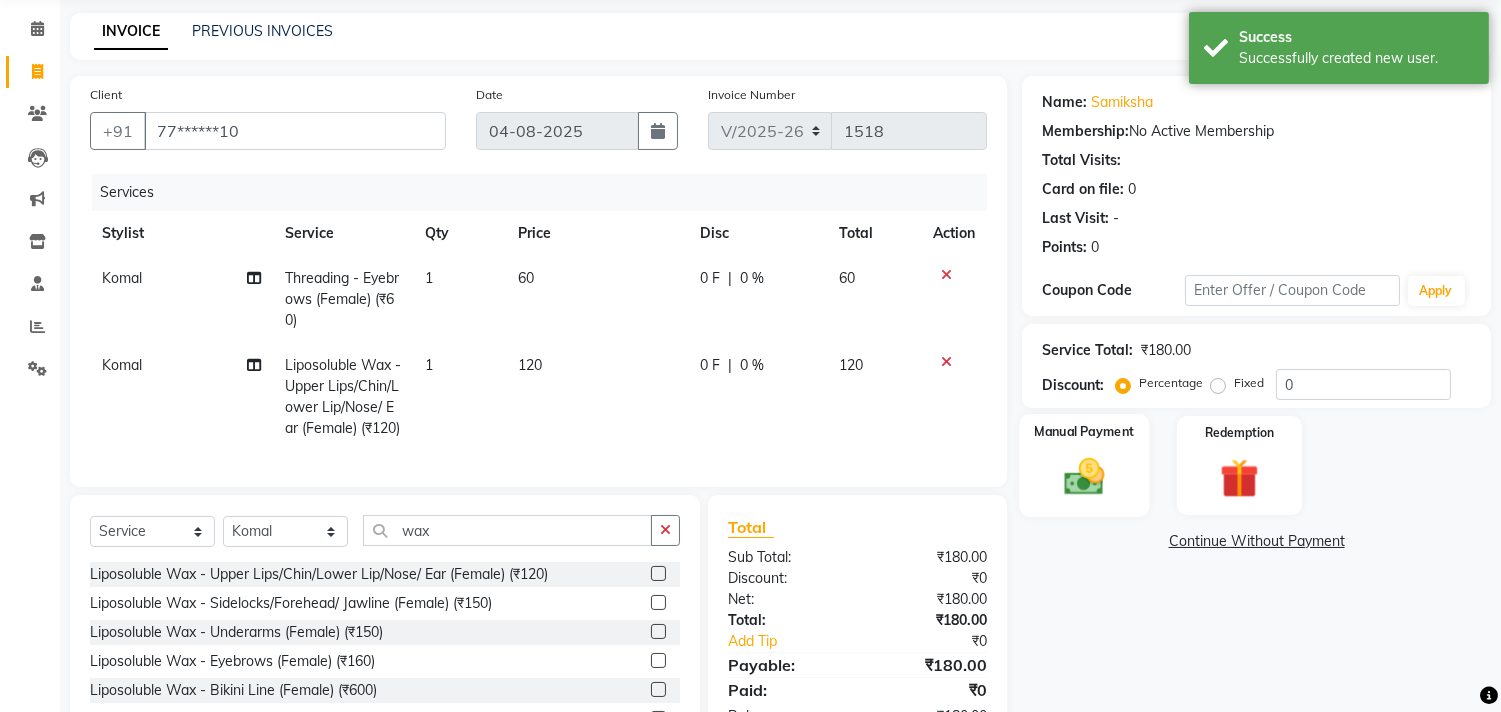 click 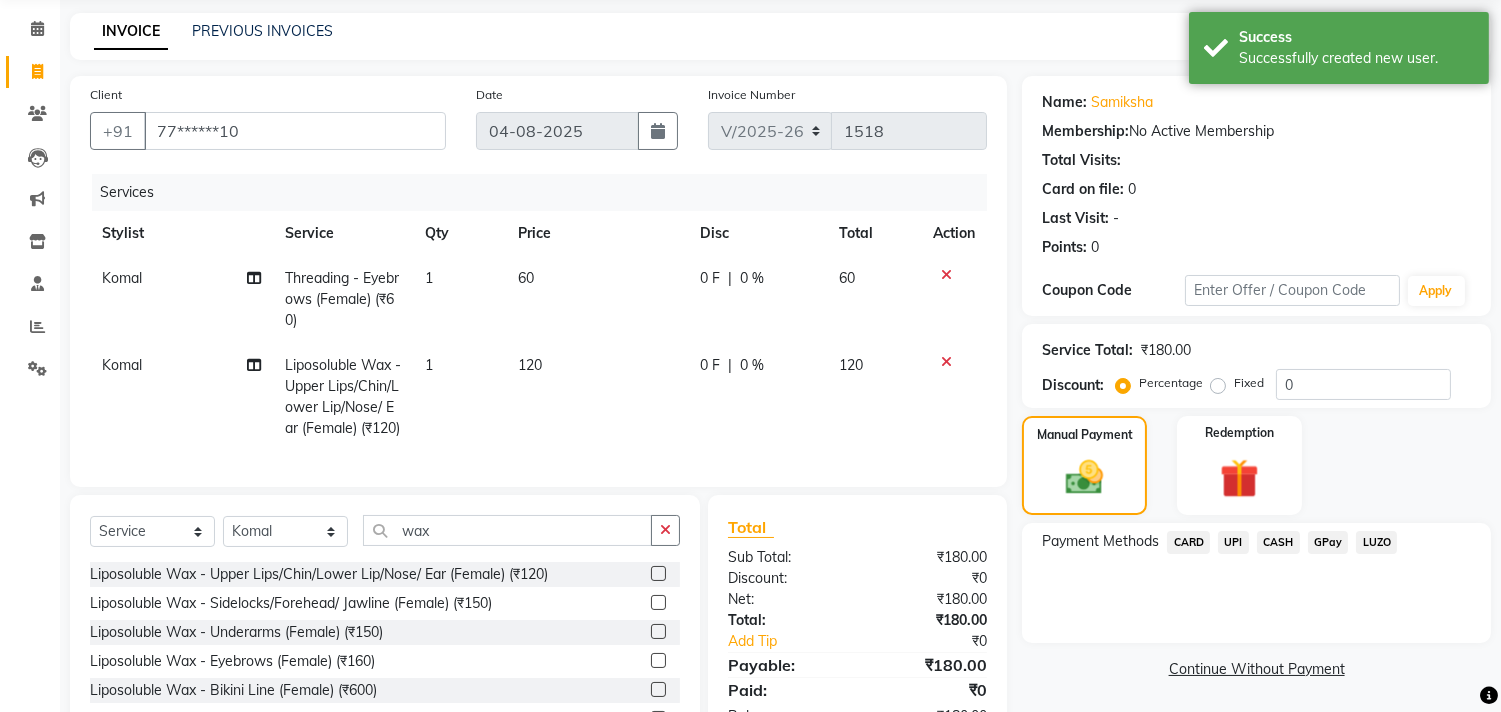 scroll, scrollTop: 185, scrollLeft: 0, axis: vertical 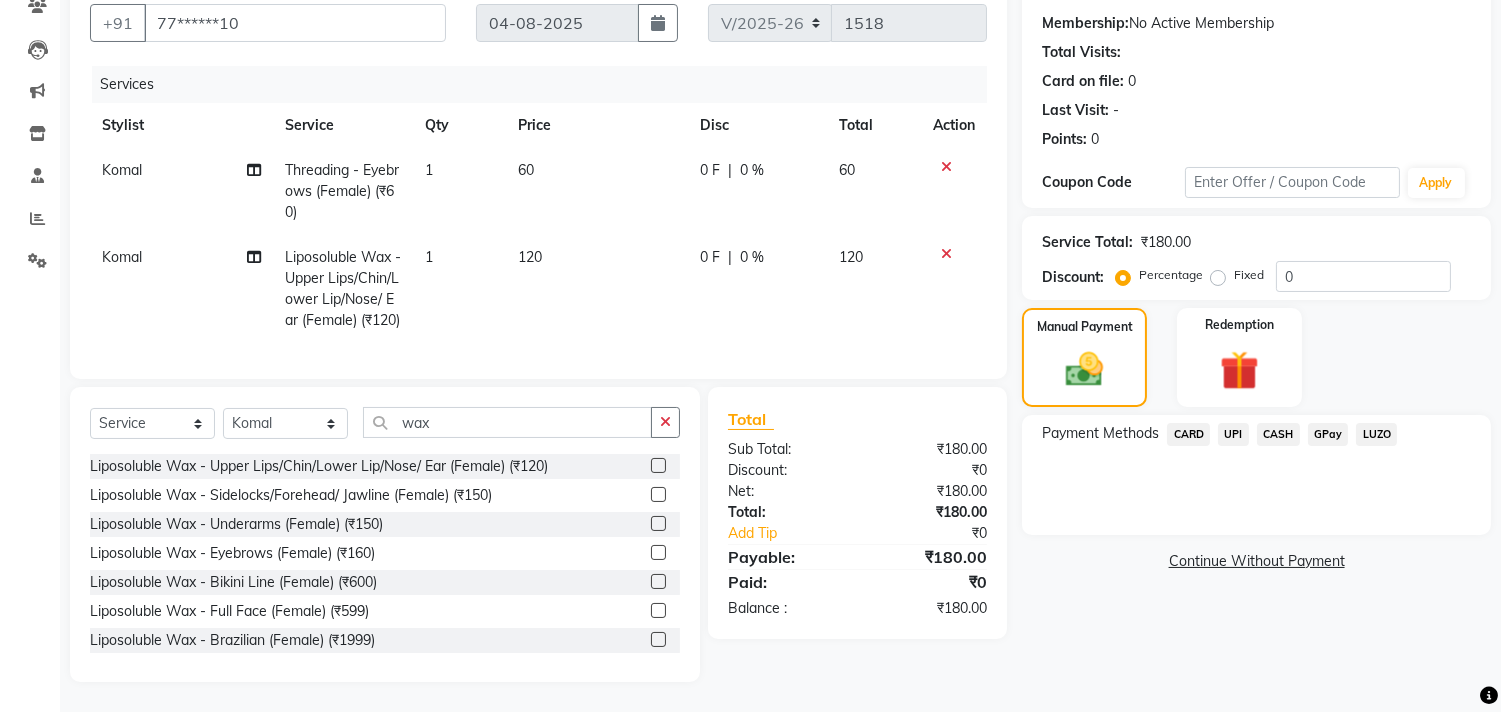 drag, startPoint x: 1278, startPoint y: 426, endPoint x: 1298, endPoint y: 420, distance: 20.880613 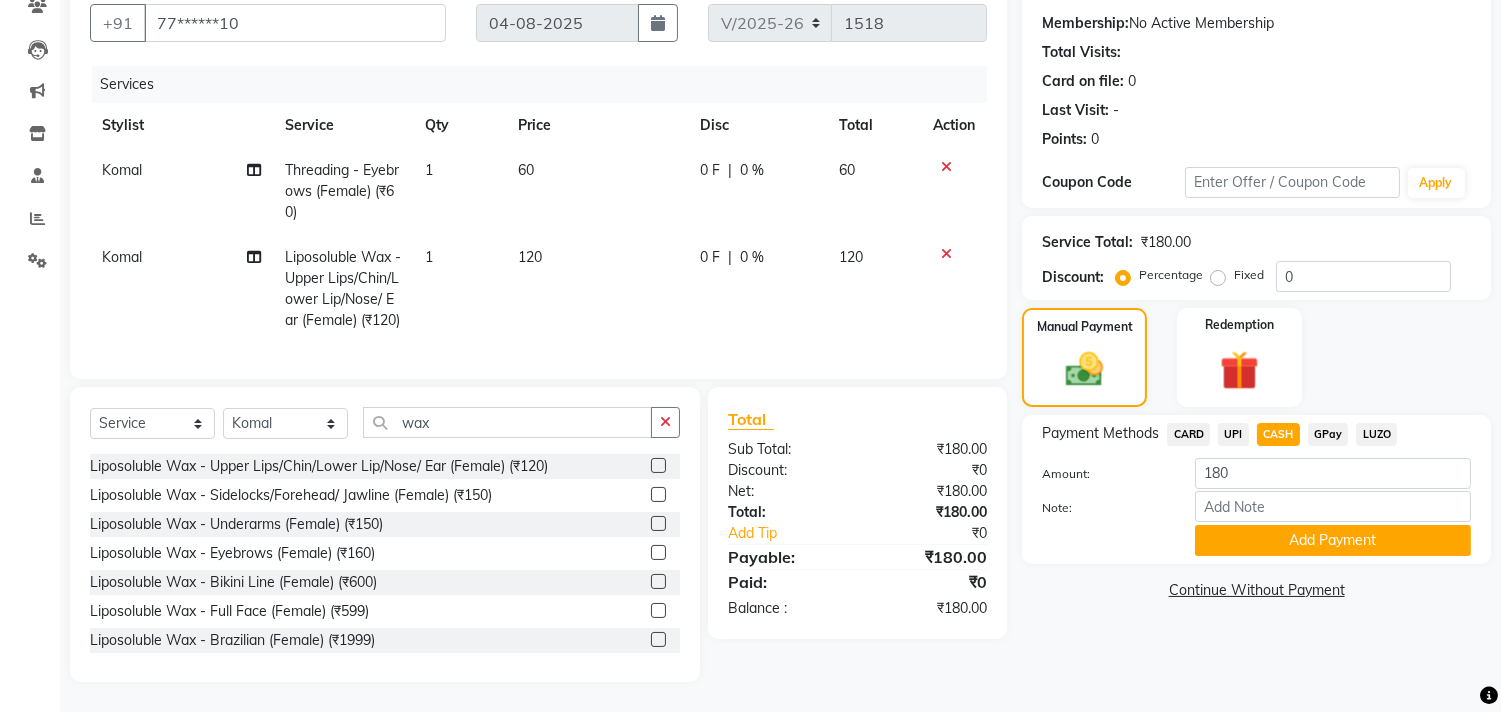 click on "Add Payment" 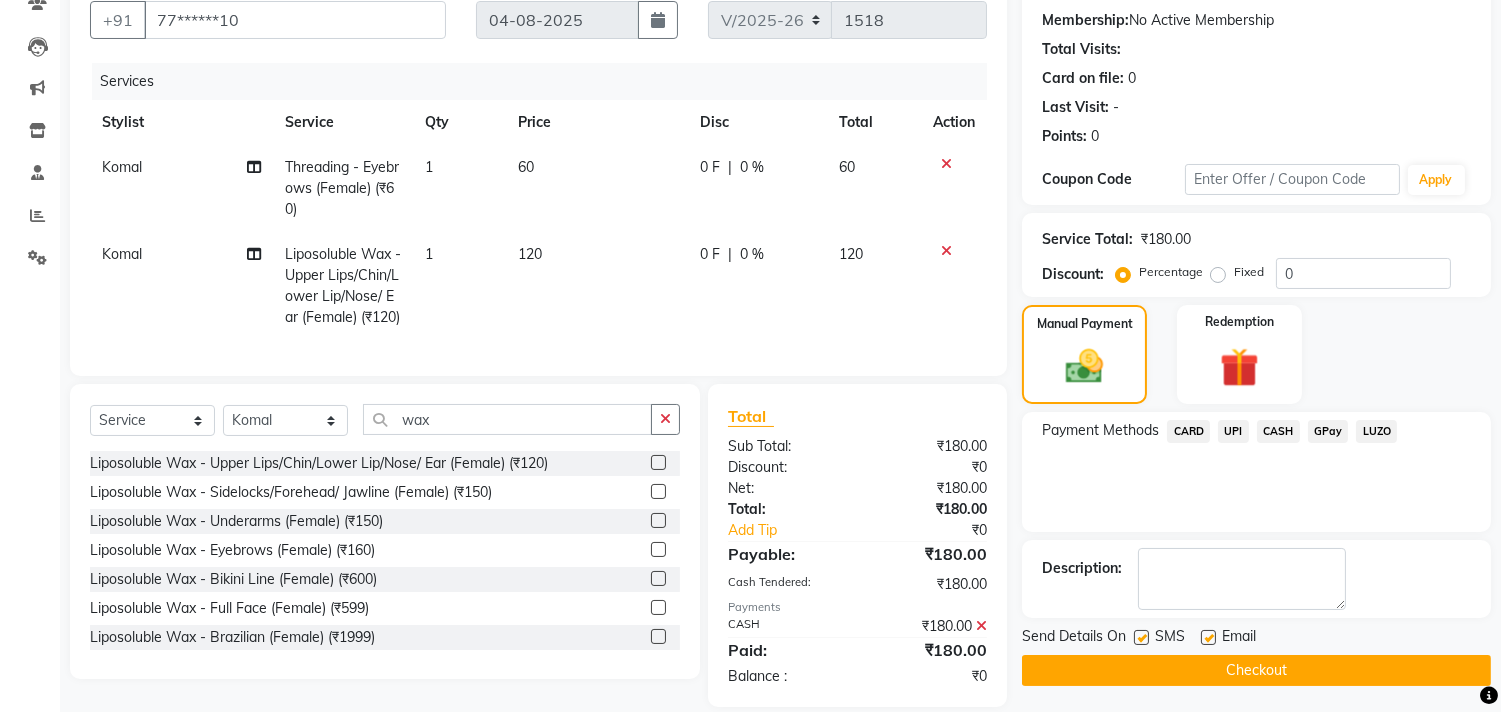 click on "Checkout" 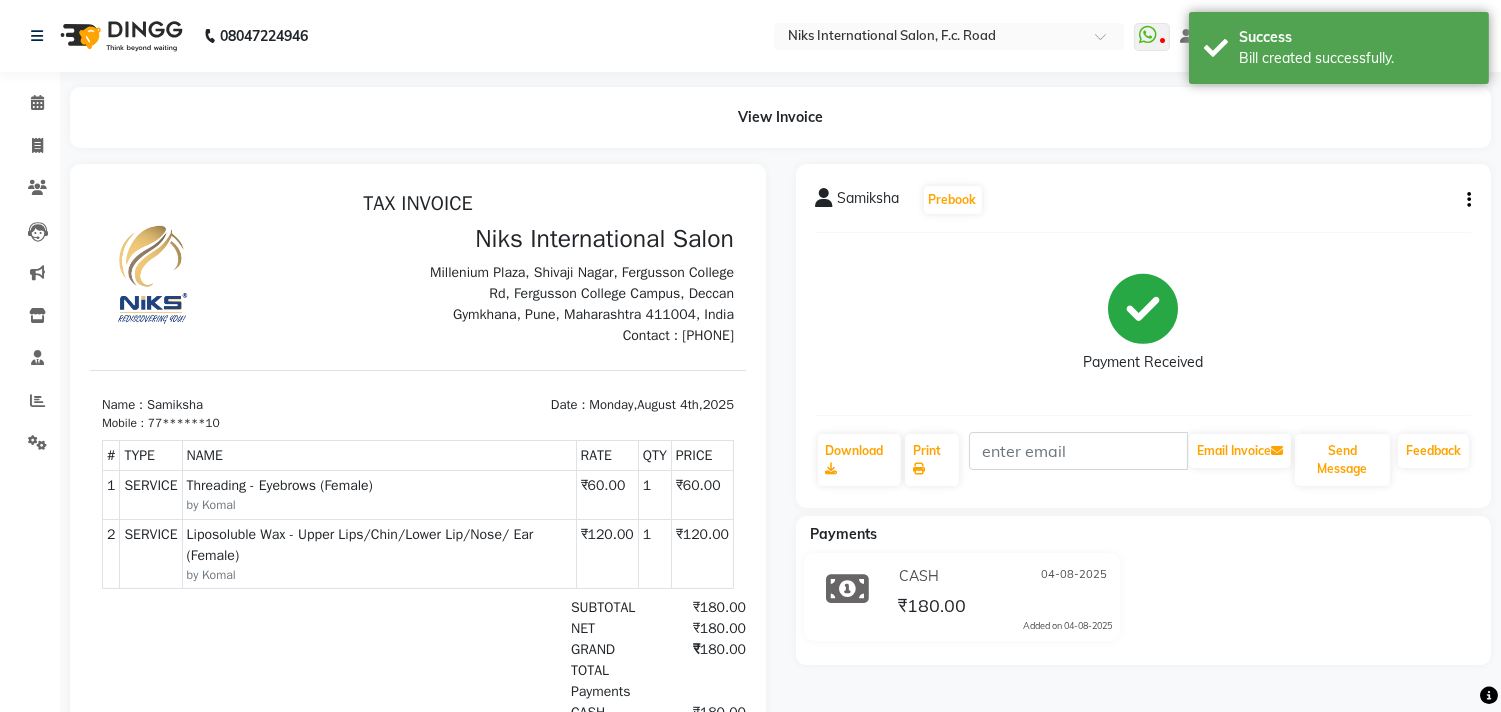 scroll, scrollTop: 0, scrollLeft: 0, axis: both 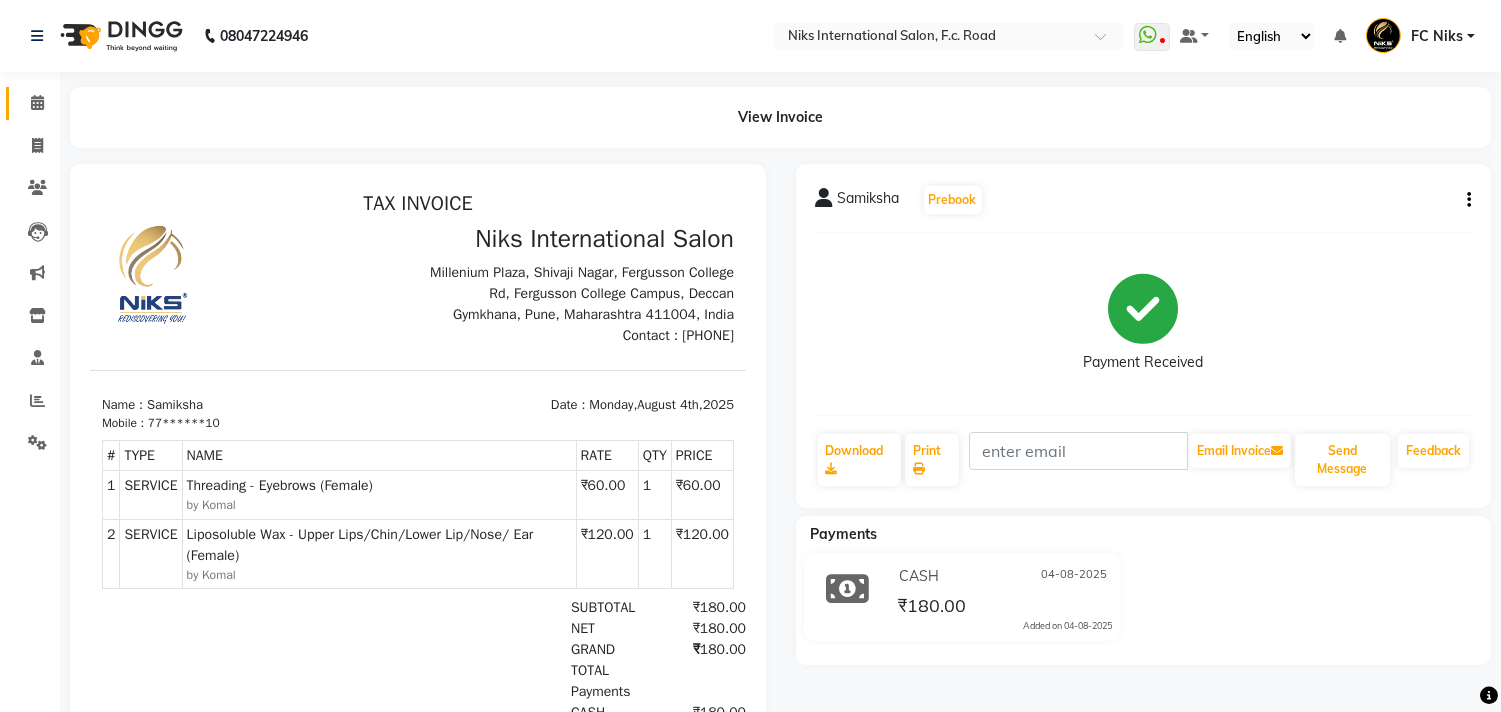 click 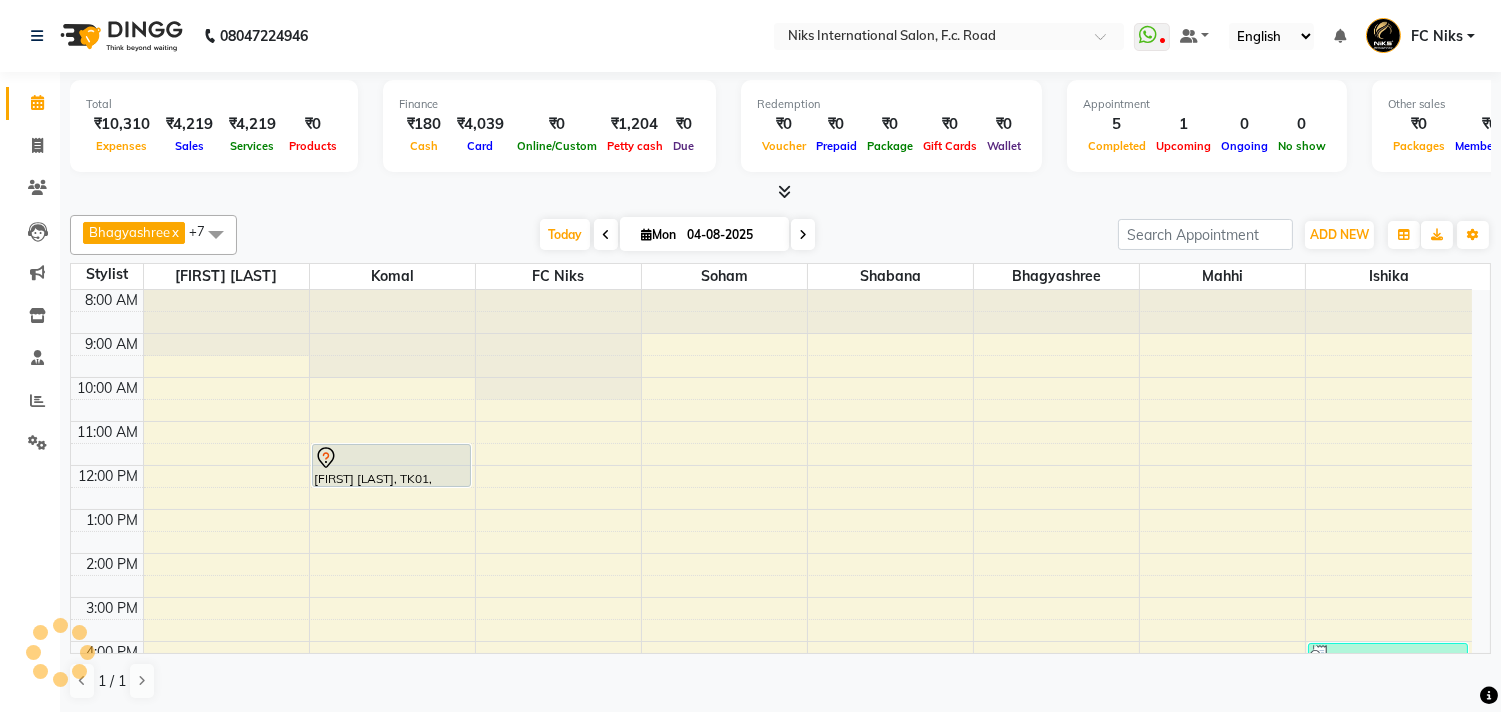 scroll, scrollTop: 0, scrollLeft: 0, axis: both 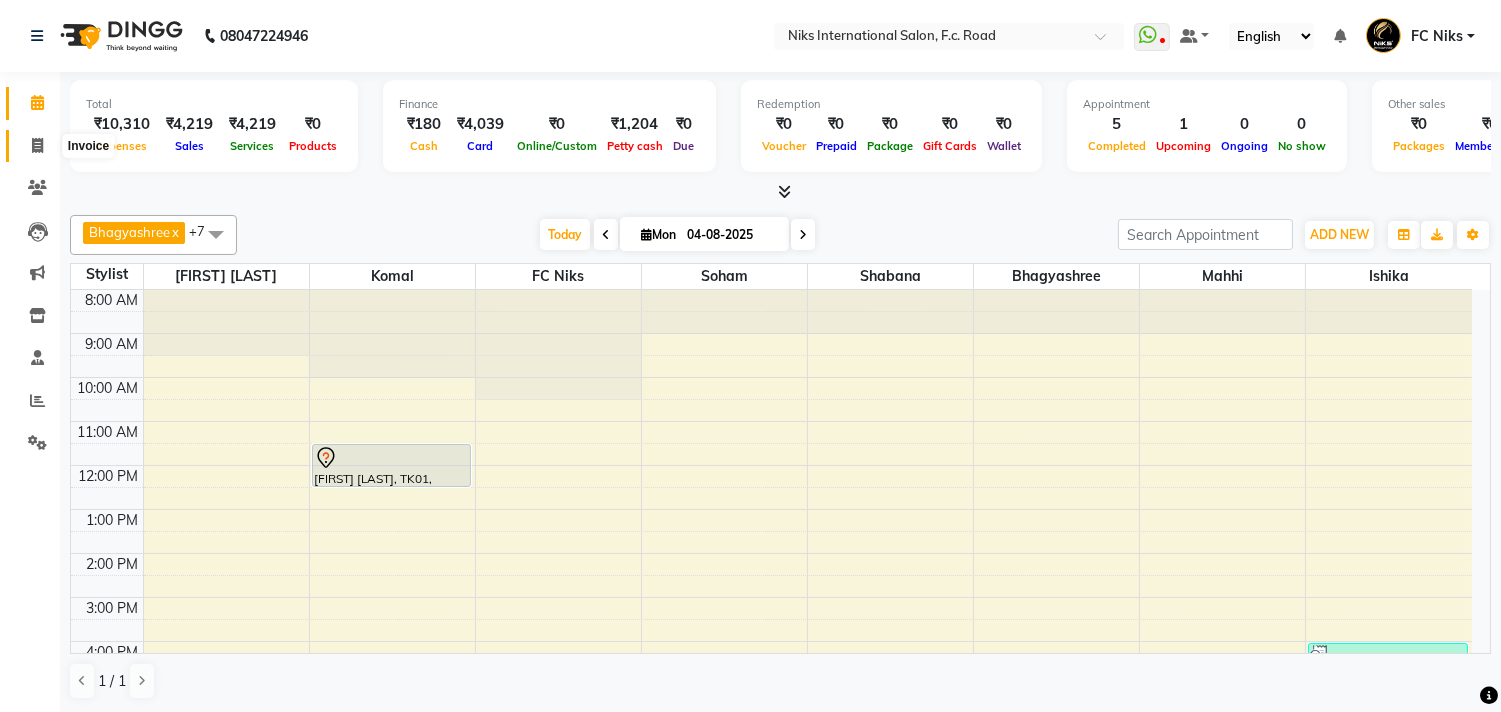 click 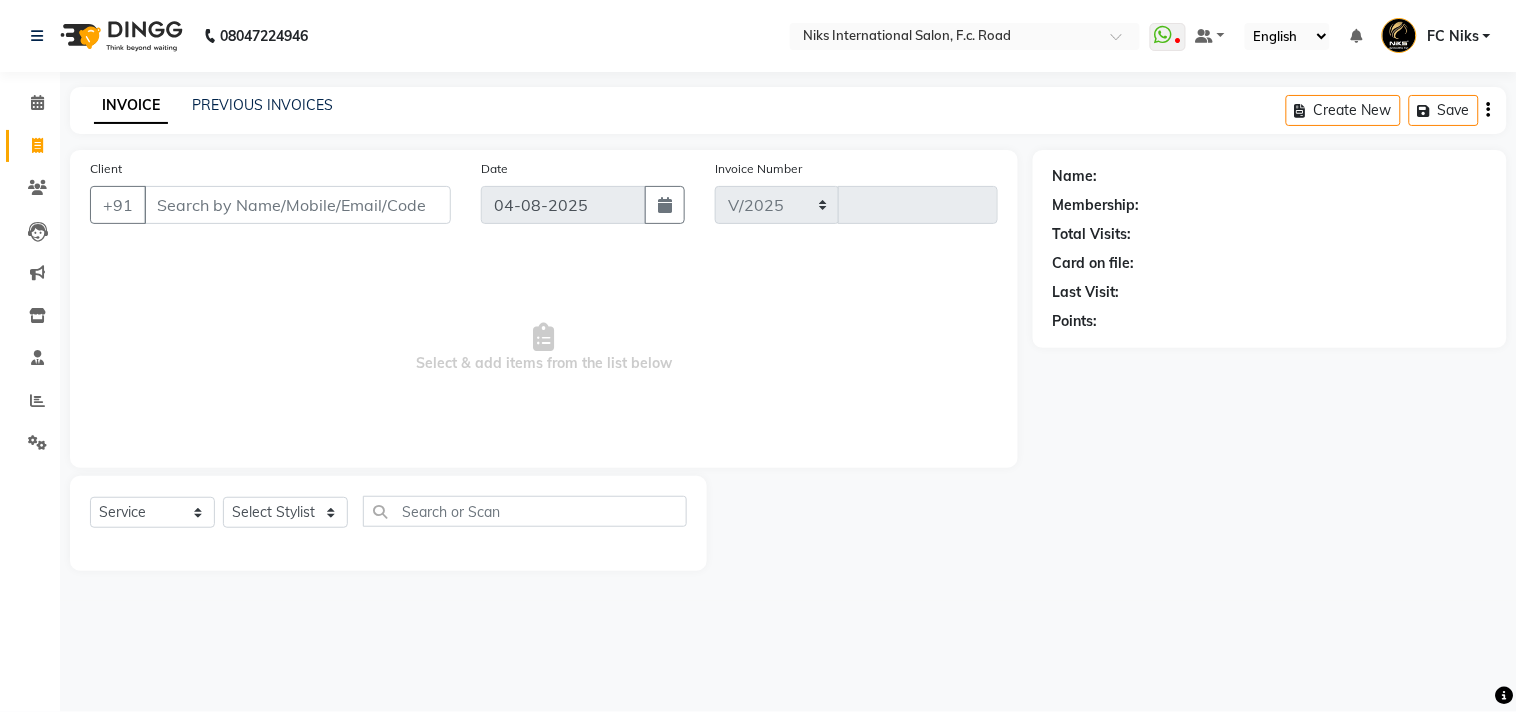 select on "7" 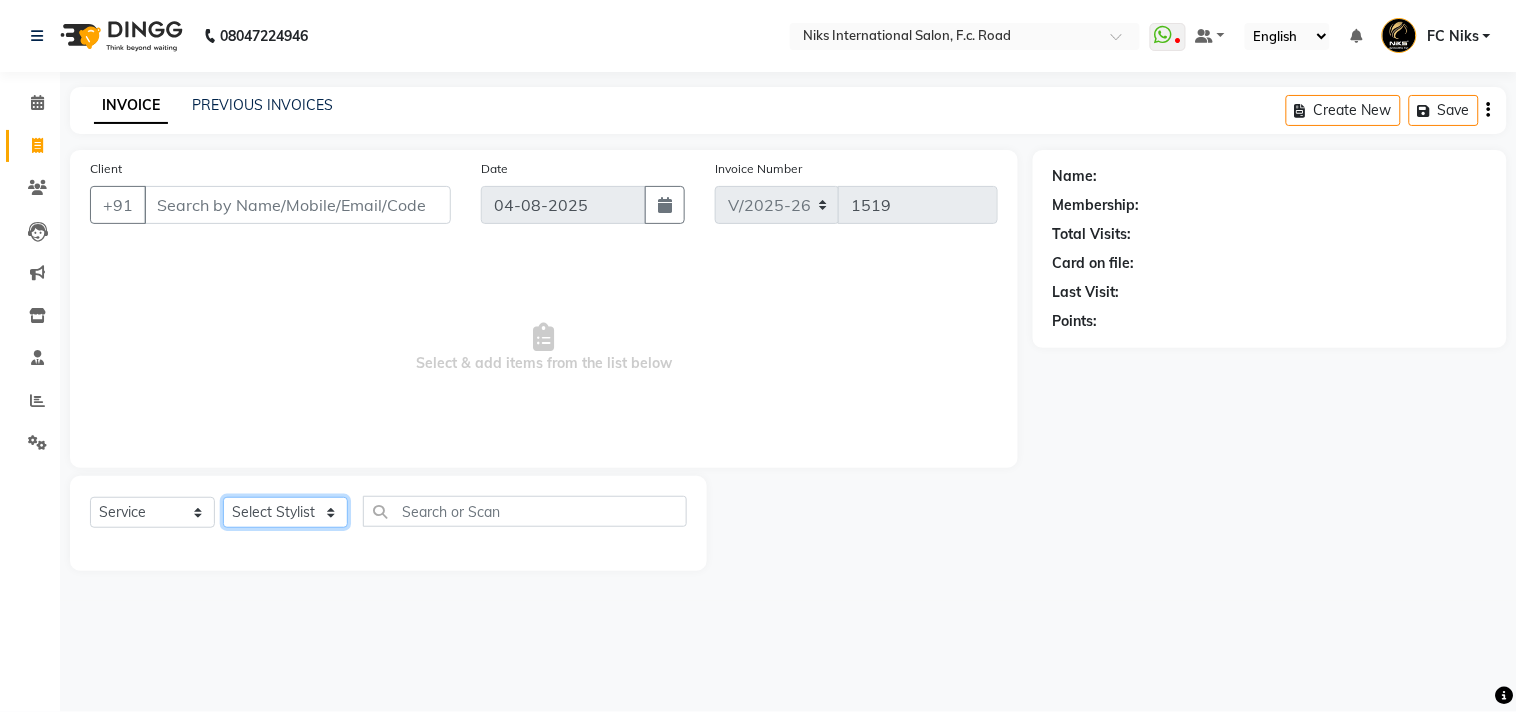 click on "Select Stylist Abhishek Amruta Bhagyashree CA Devkar FC Niks Ishika Kirti Komal Krishi Mahhi Nakshatra Nikhil Rajesh Savita Shabana Shrikant Gaikwad Soham" 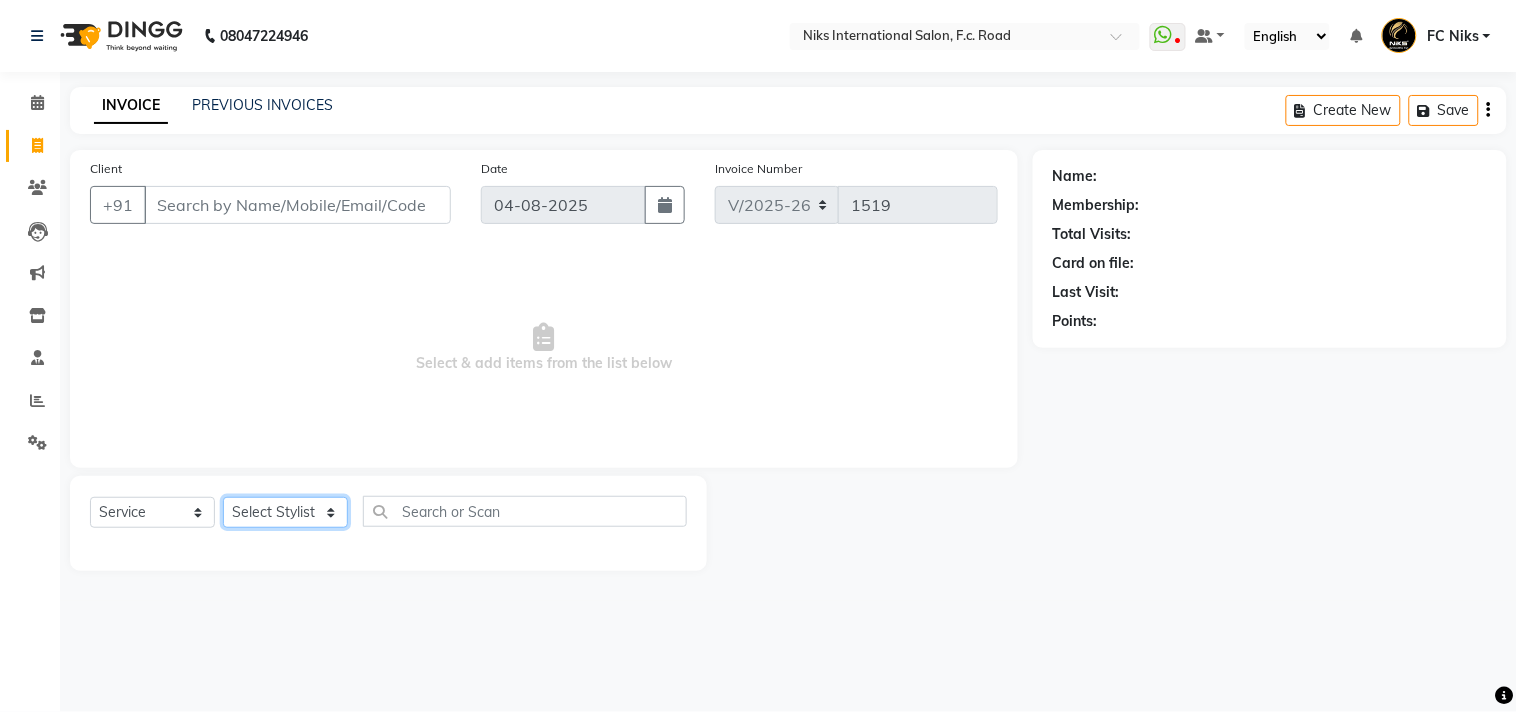 select on "160" 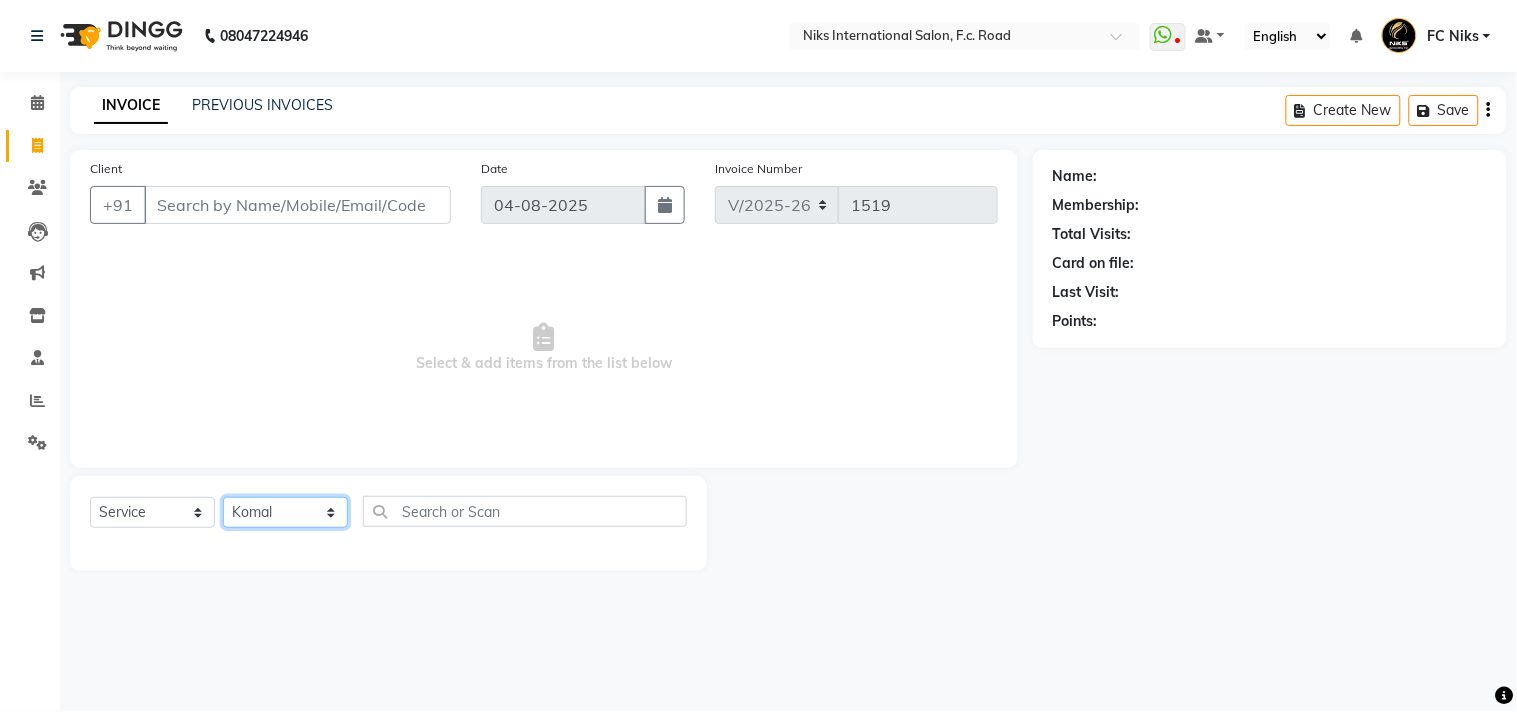 click on "Select Stylist Abhishek Amruta Bhagyashree CA Devkar FC Niks Ishika Kirti Komal Krishi Mahhi Nakshatra Nikhil Rajesh Savita Shabana Shrikant Gaikwad Soham" 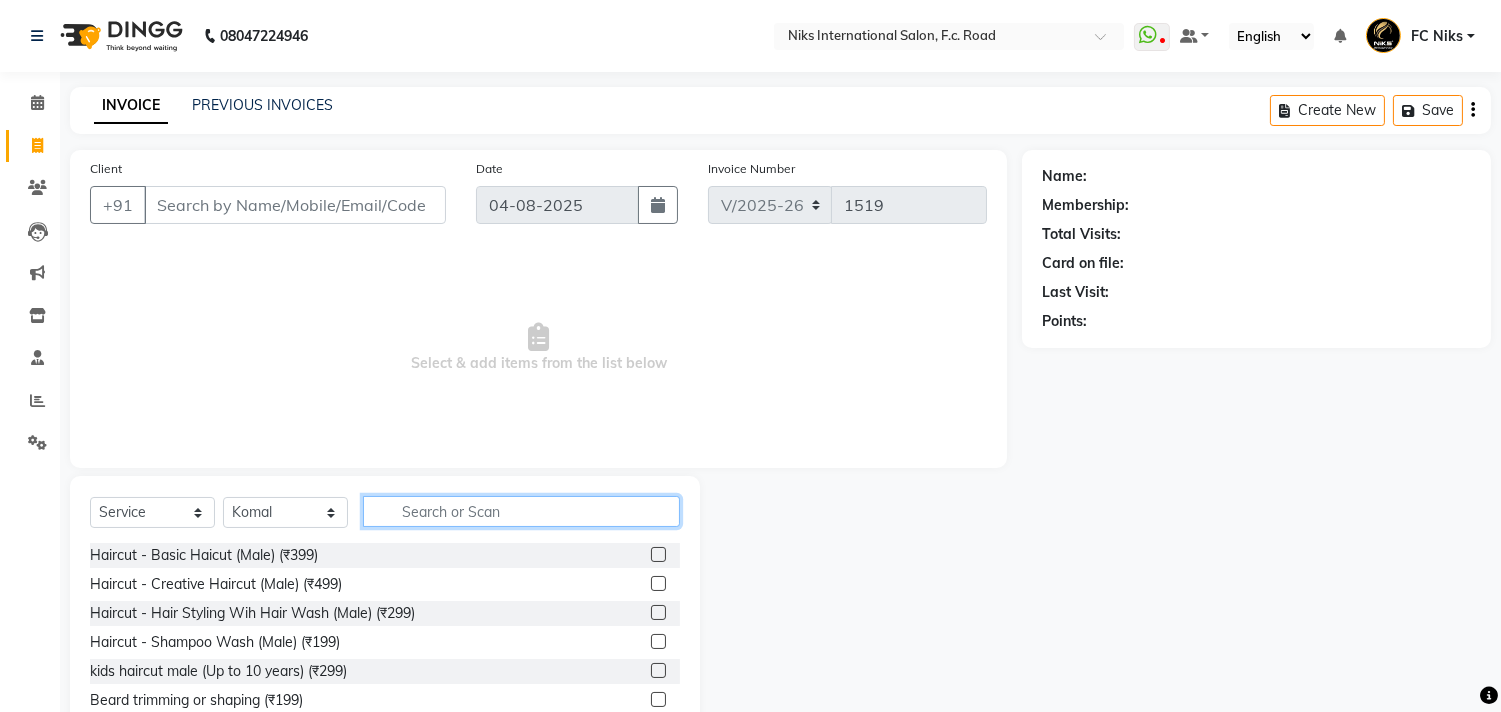 click 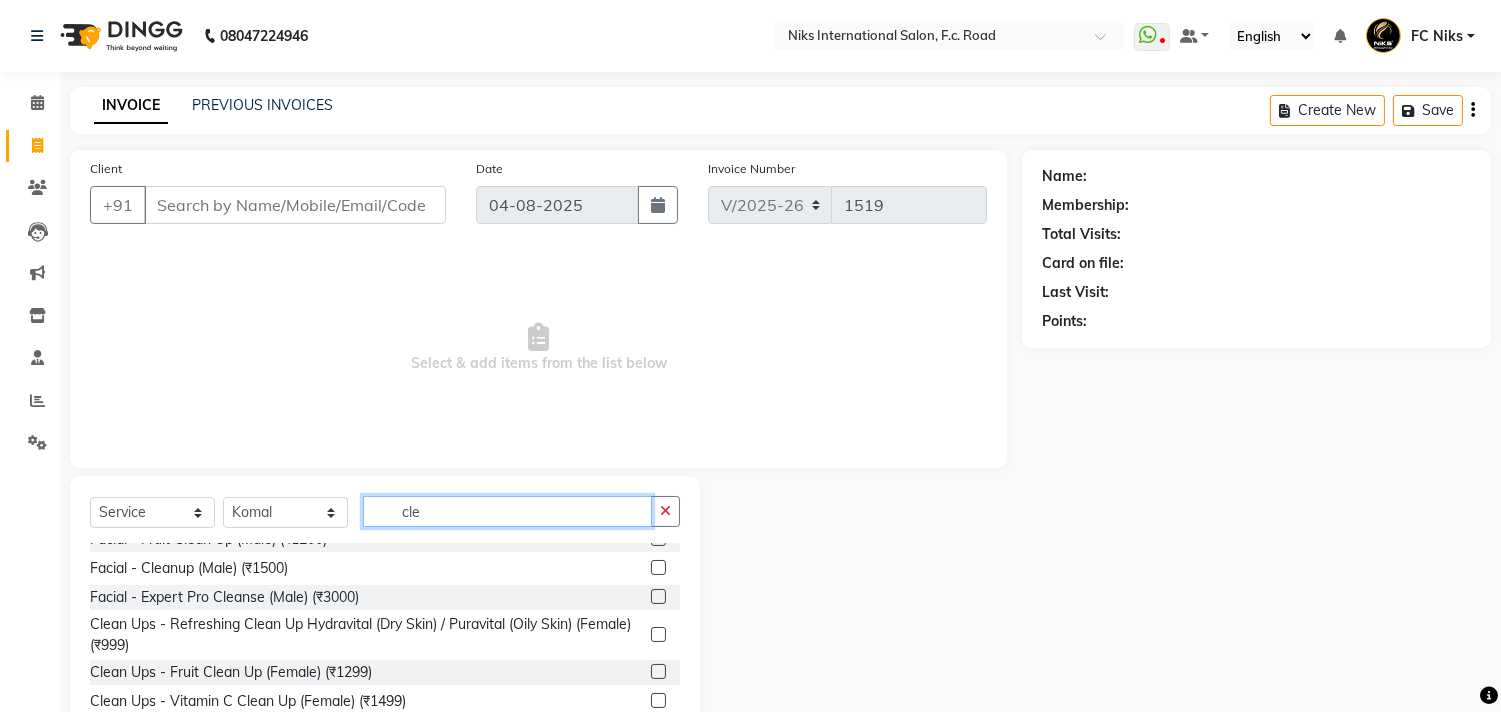 scroll, scrollTop: 20, scrollLeft: 0, axis: vertical 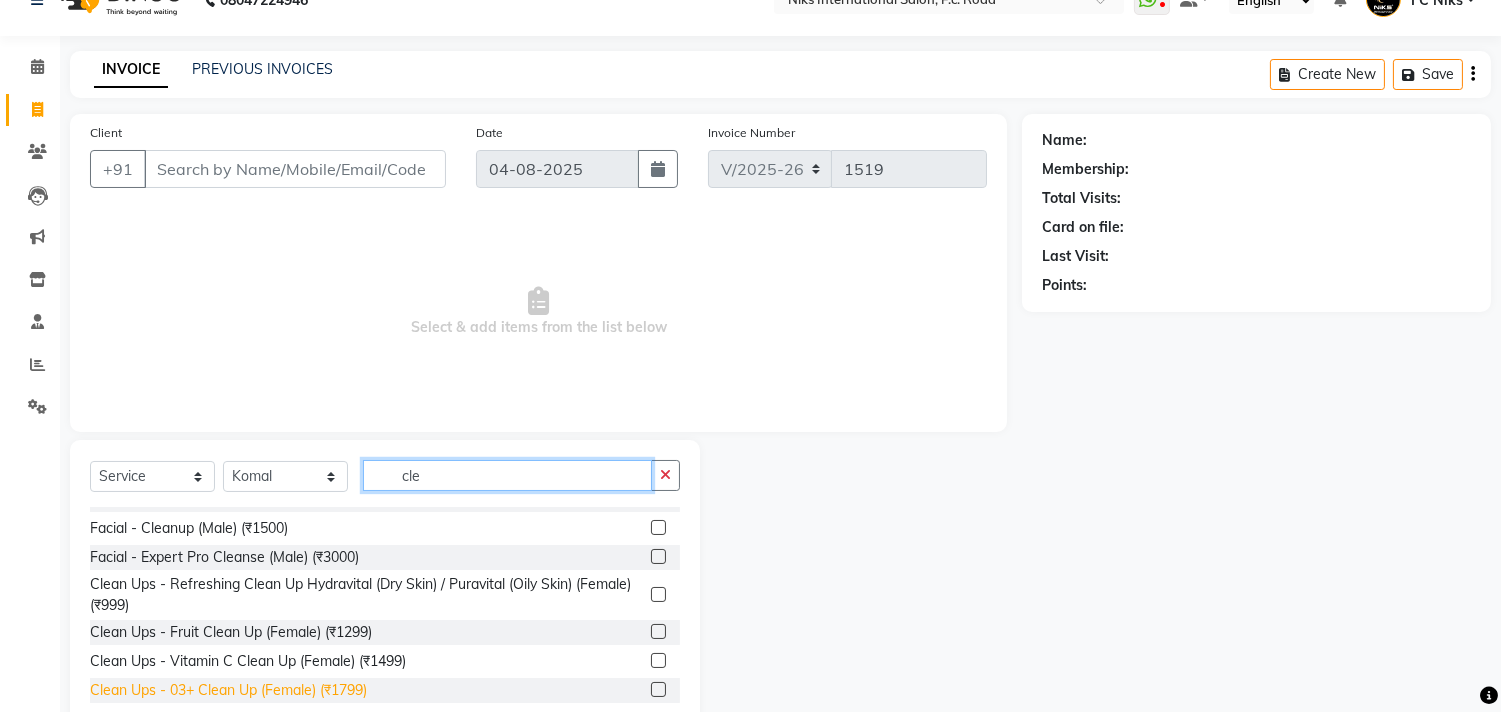 type on "cle" 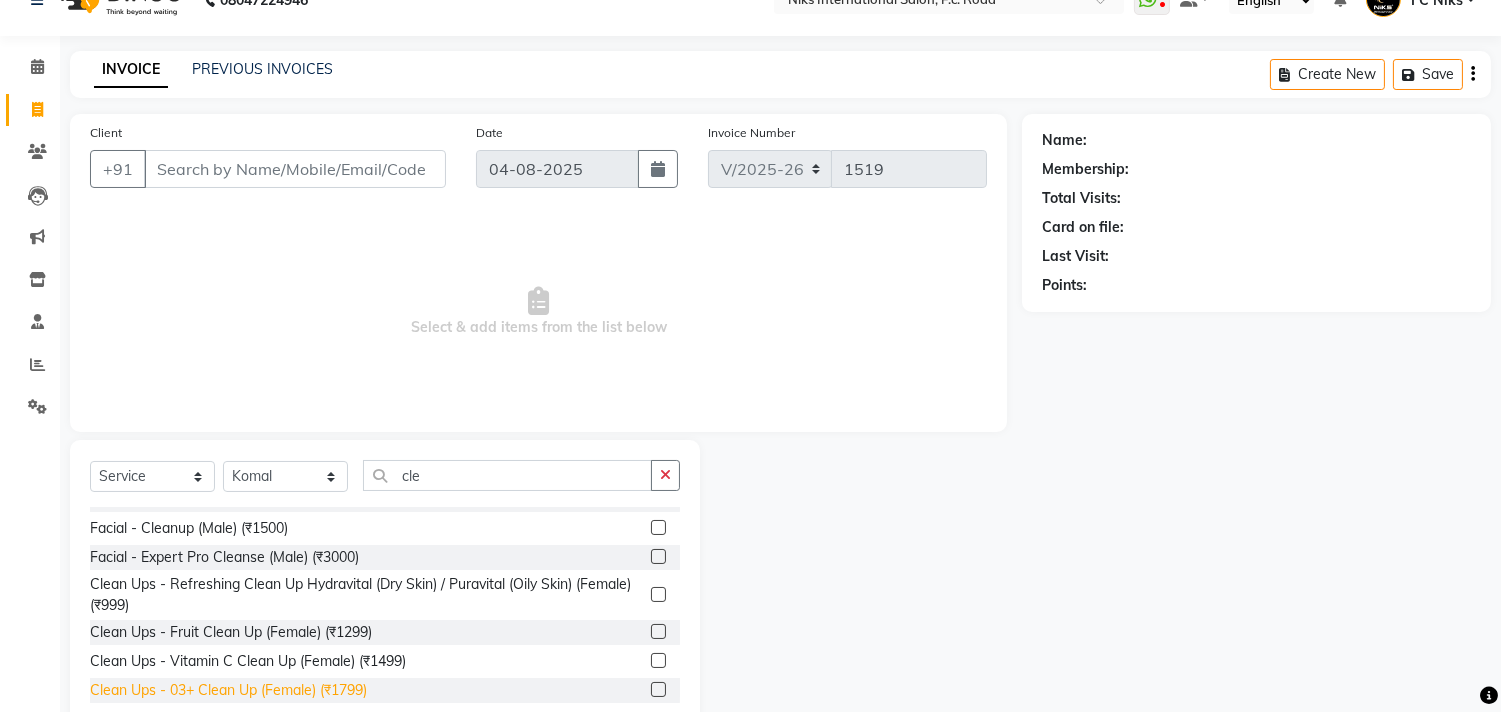click on "Clean Ups - 03+ Clean Up (Female) (₹1799)" 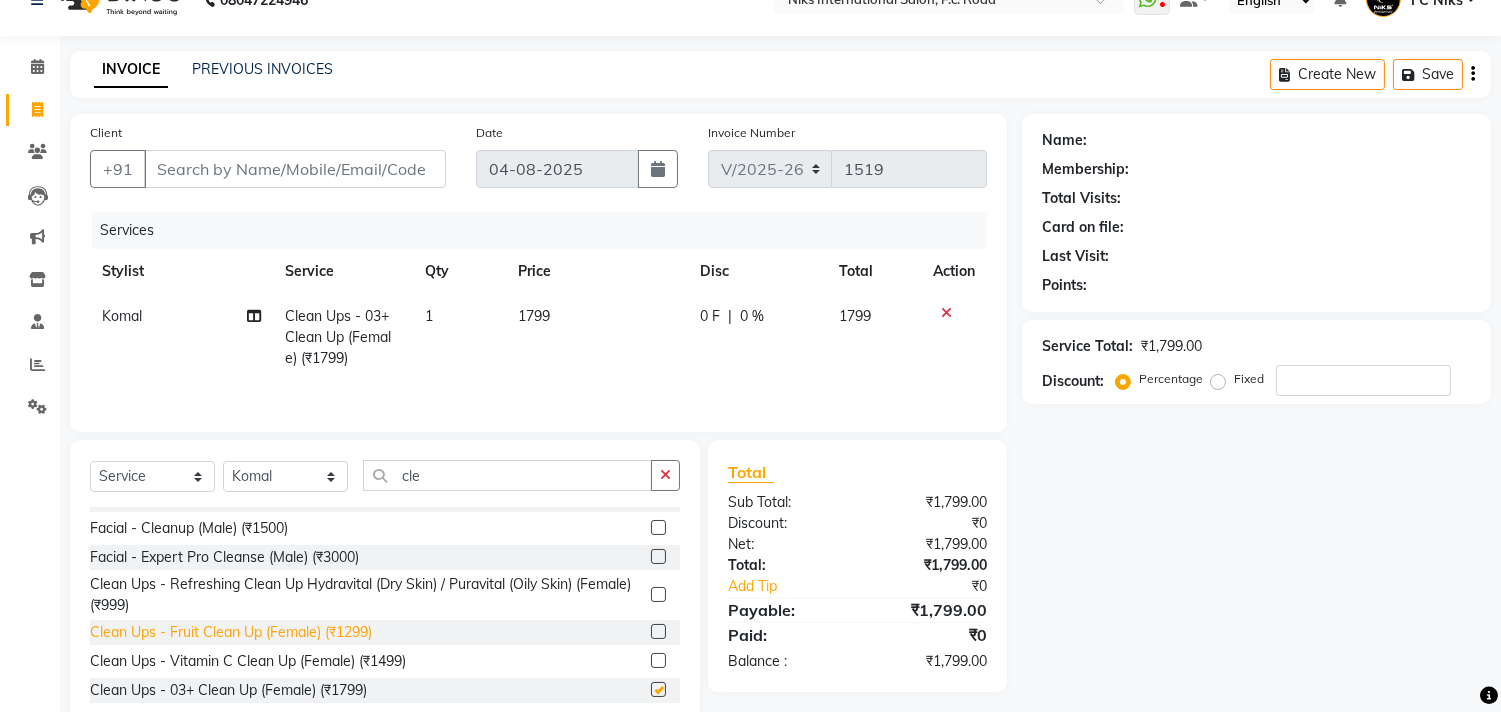 checkbox on "false" 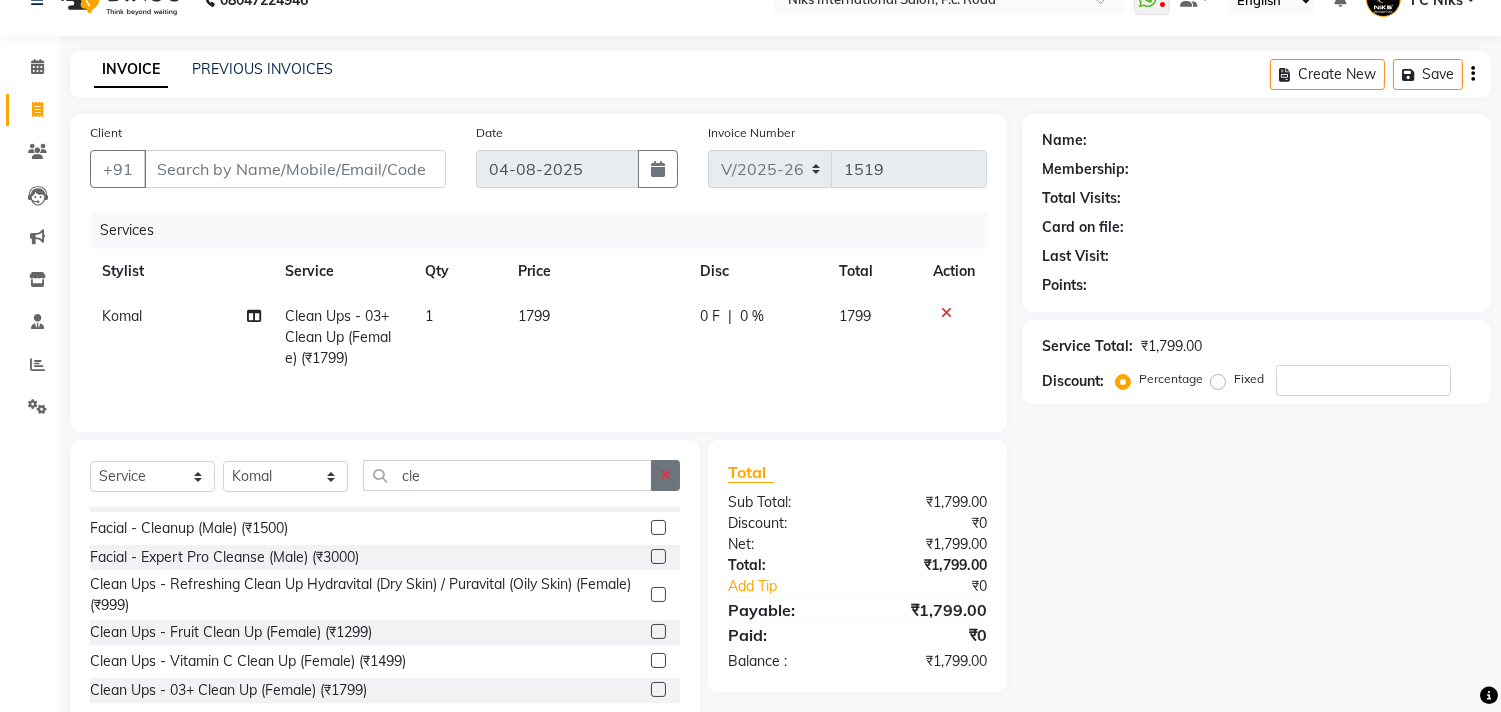 click 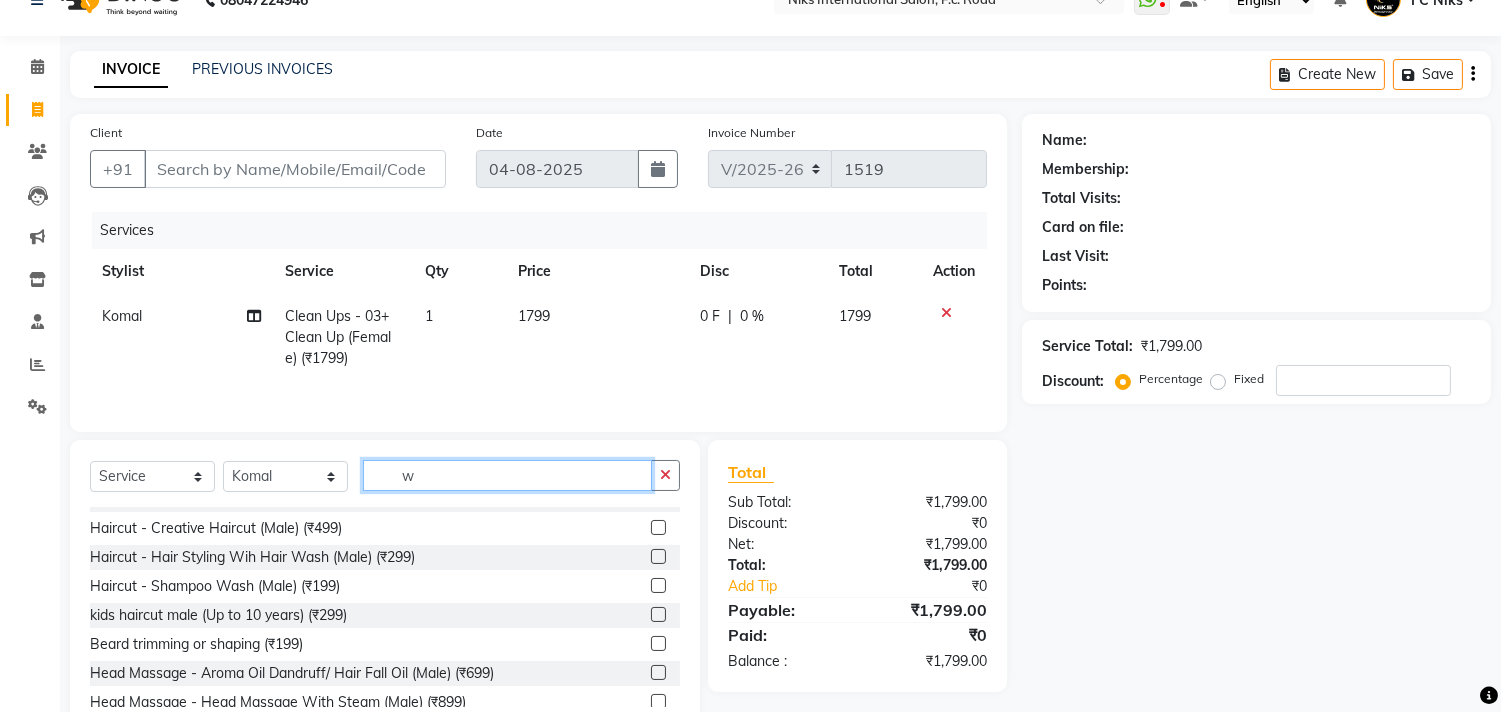 scroll, scrollTop: 0, scrollLeft: 0, axis: both 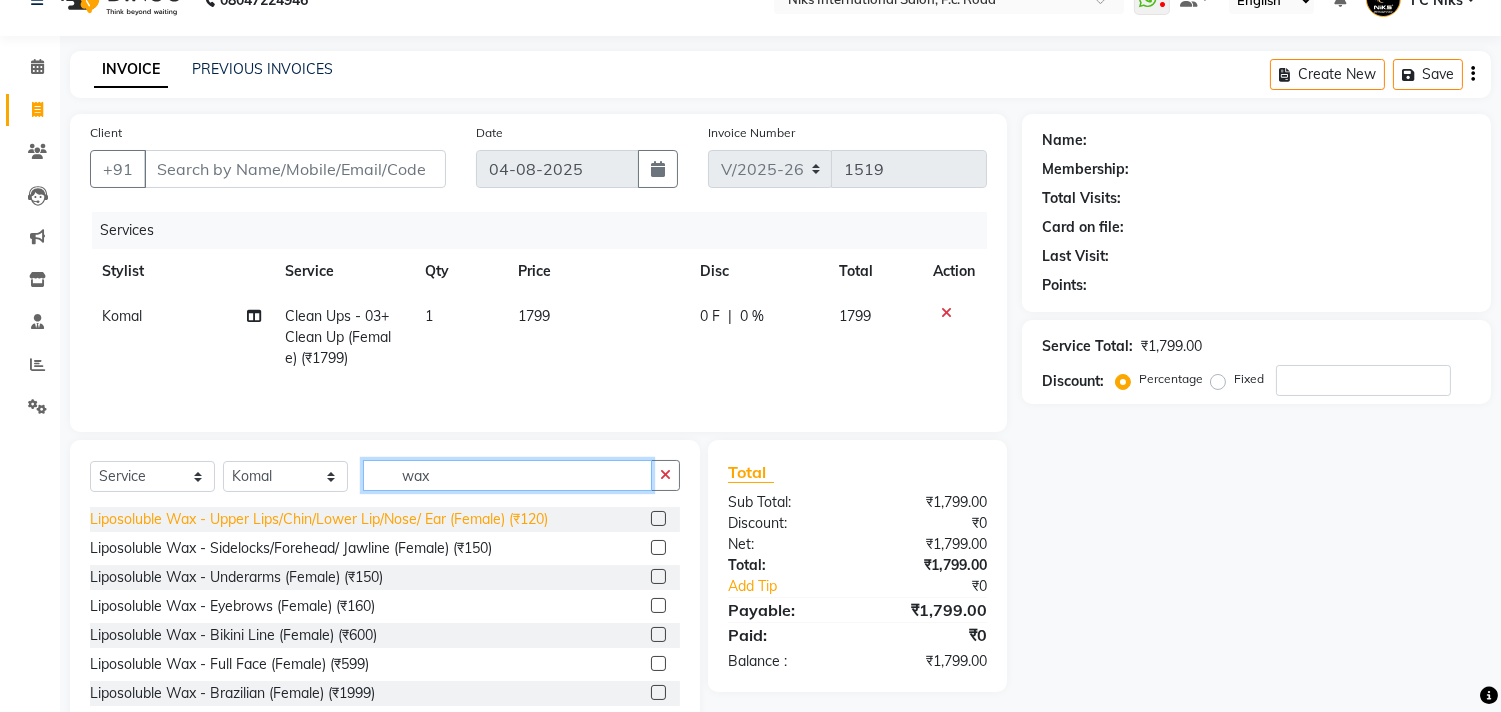type on "wax" 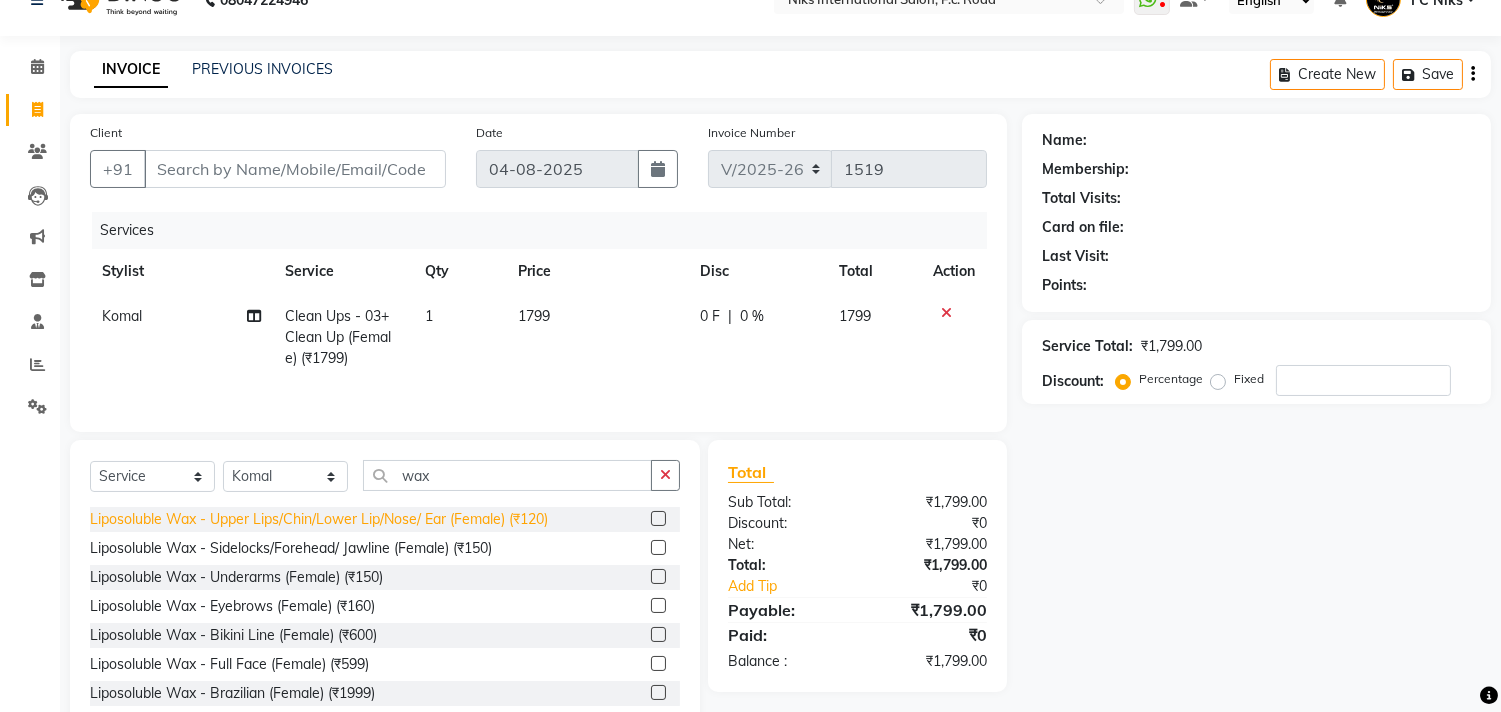 click on "Liposoluble Wax - Upper Lips/Chin/Lower Lip/Nose/ Ear (Female) (₹120)" 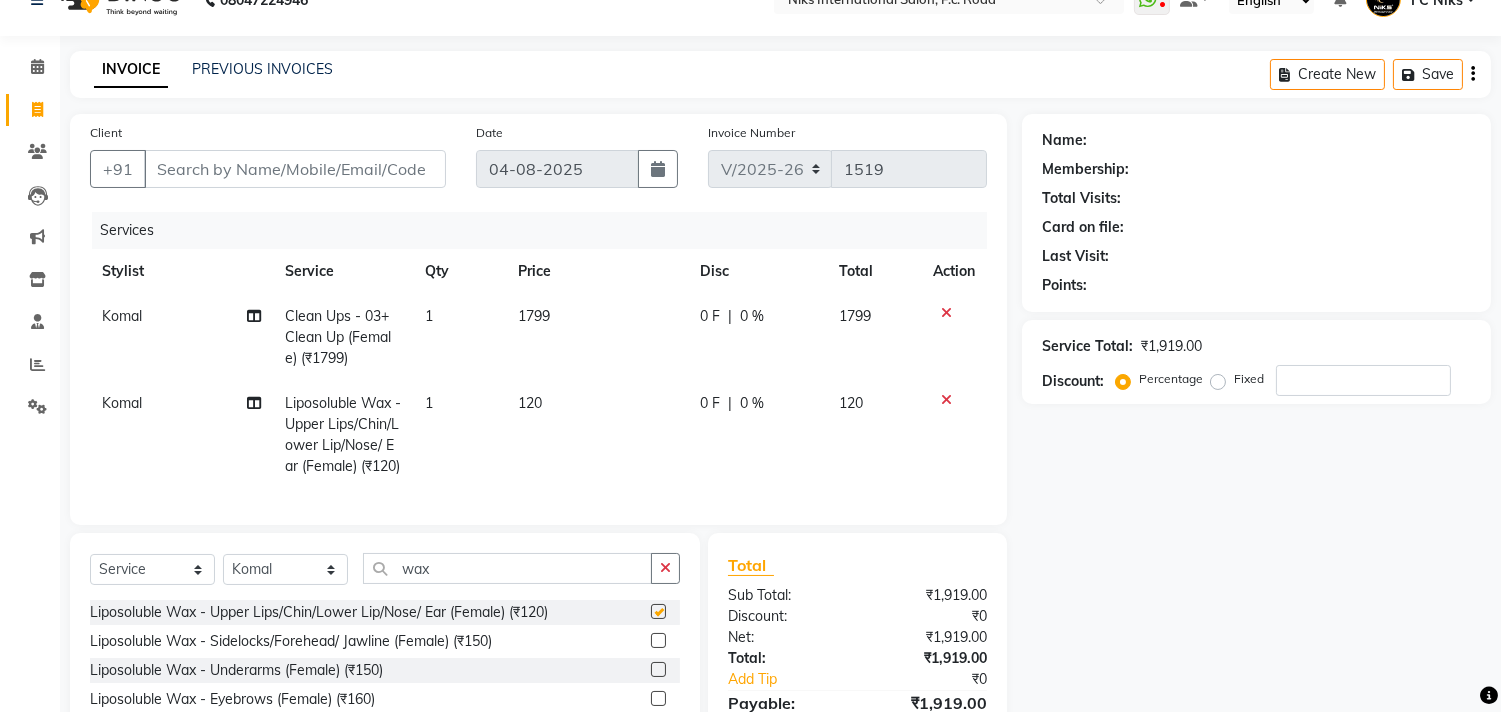 checkbox on "false" 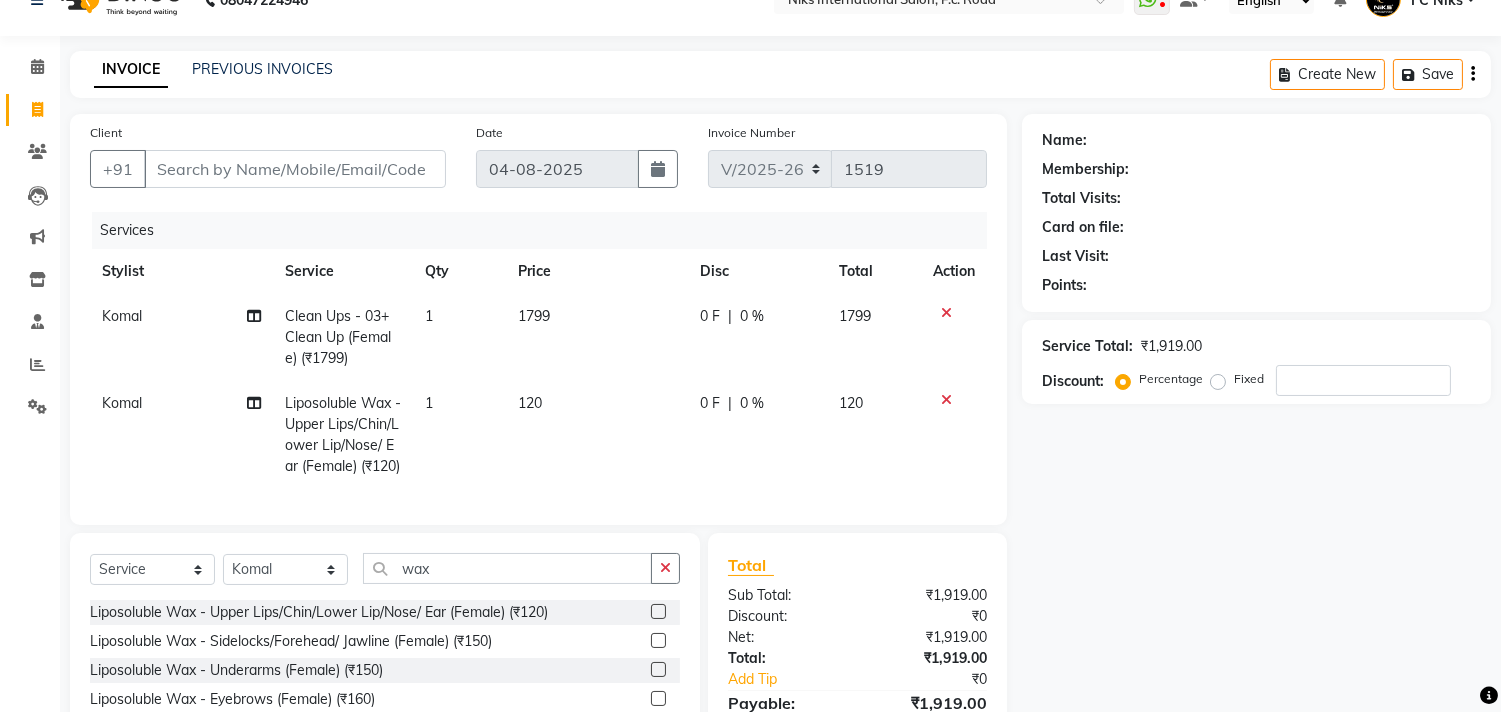 click 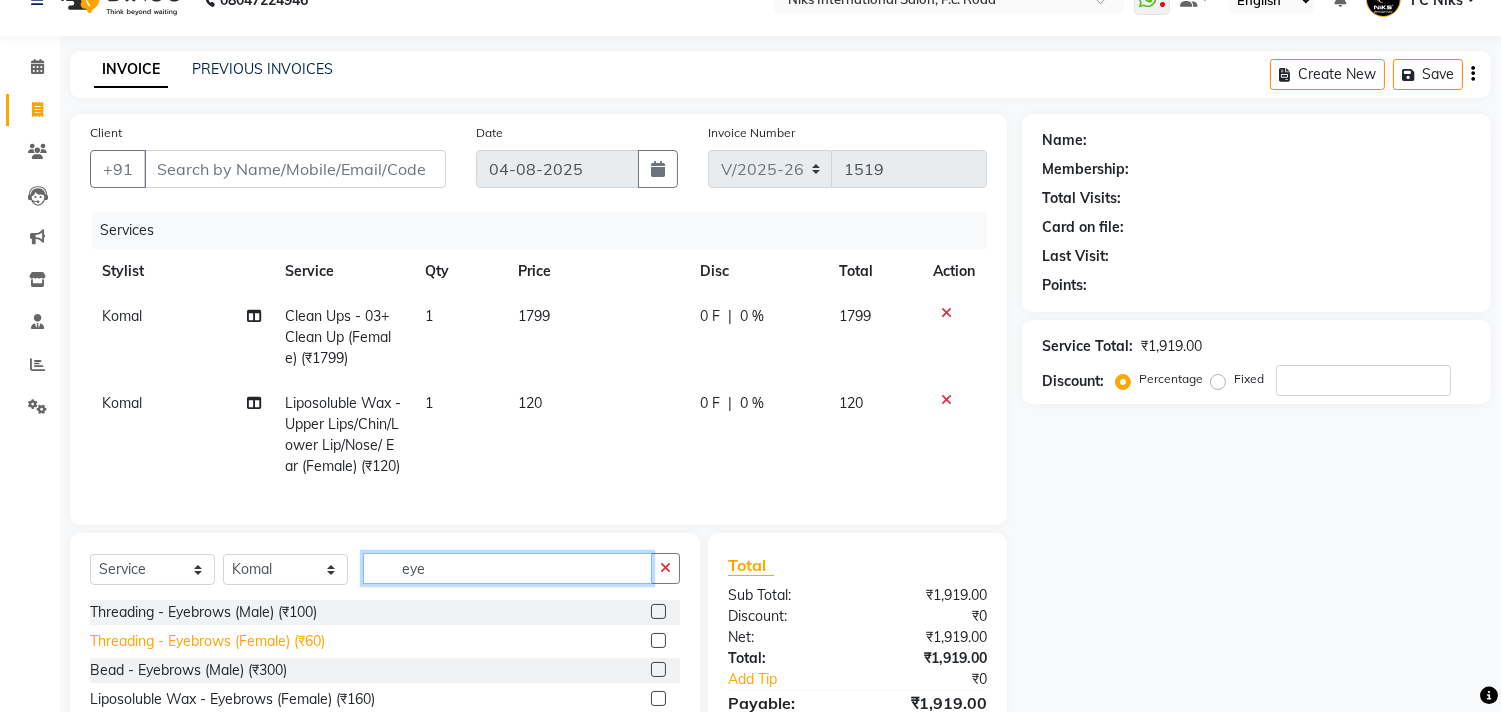 type on "eye" 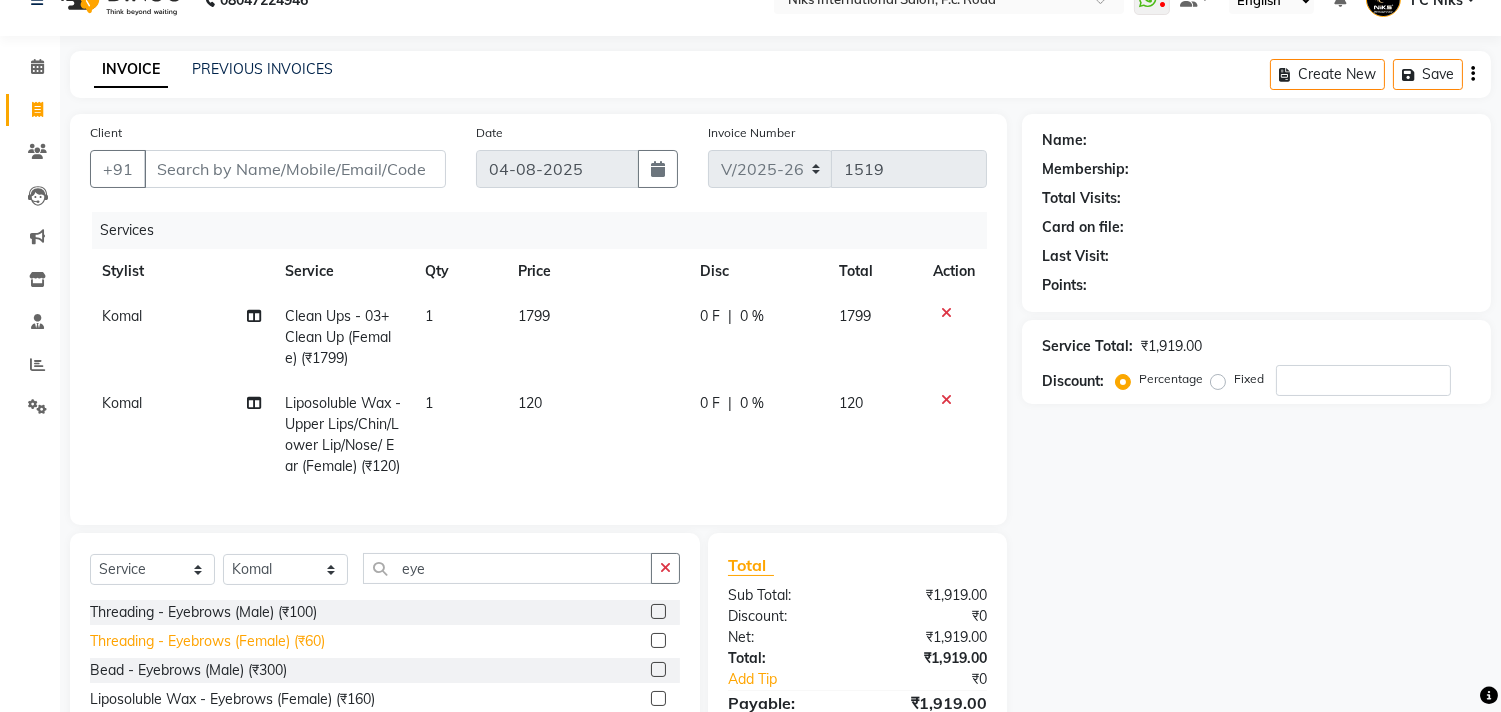 click on "Threading - Eyebrows (Female) (₹60)" 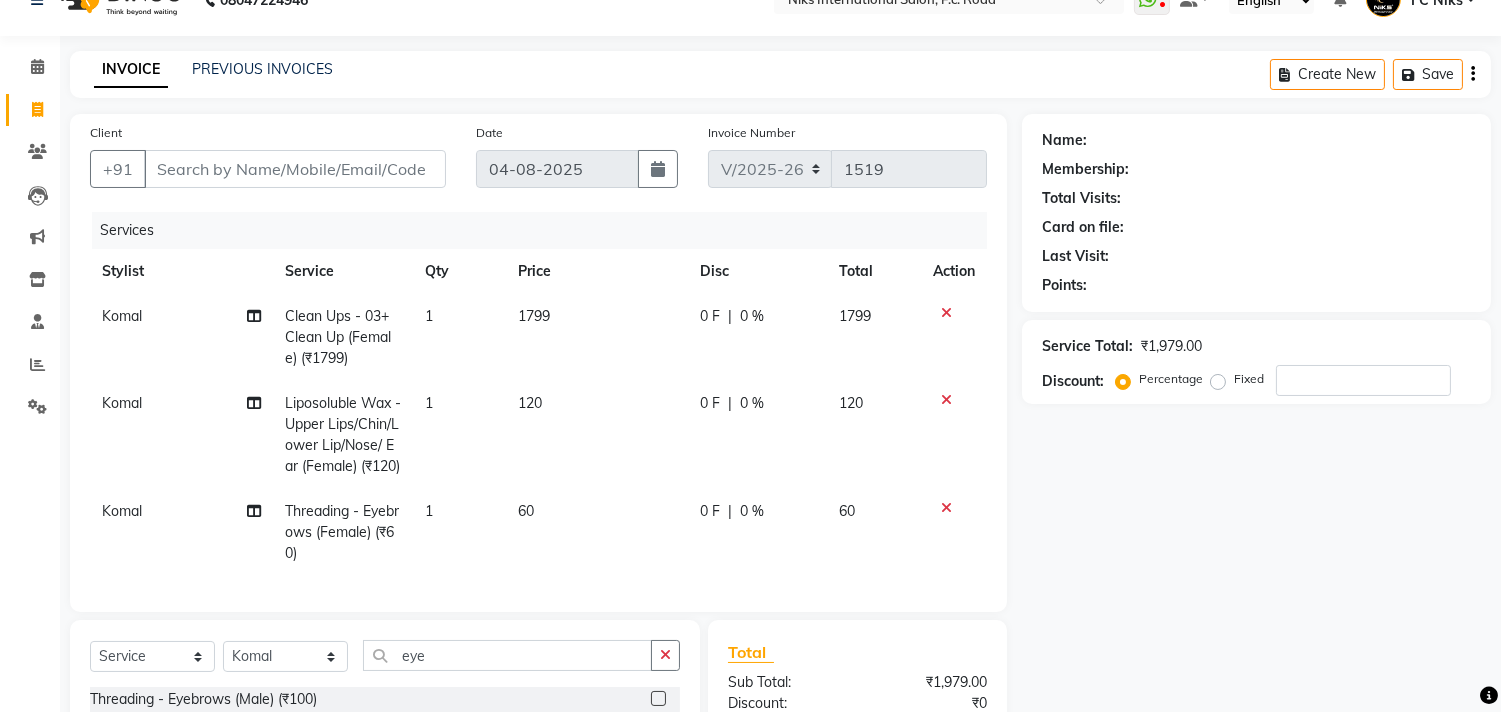 checkbox on "false" 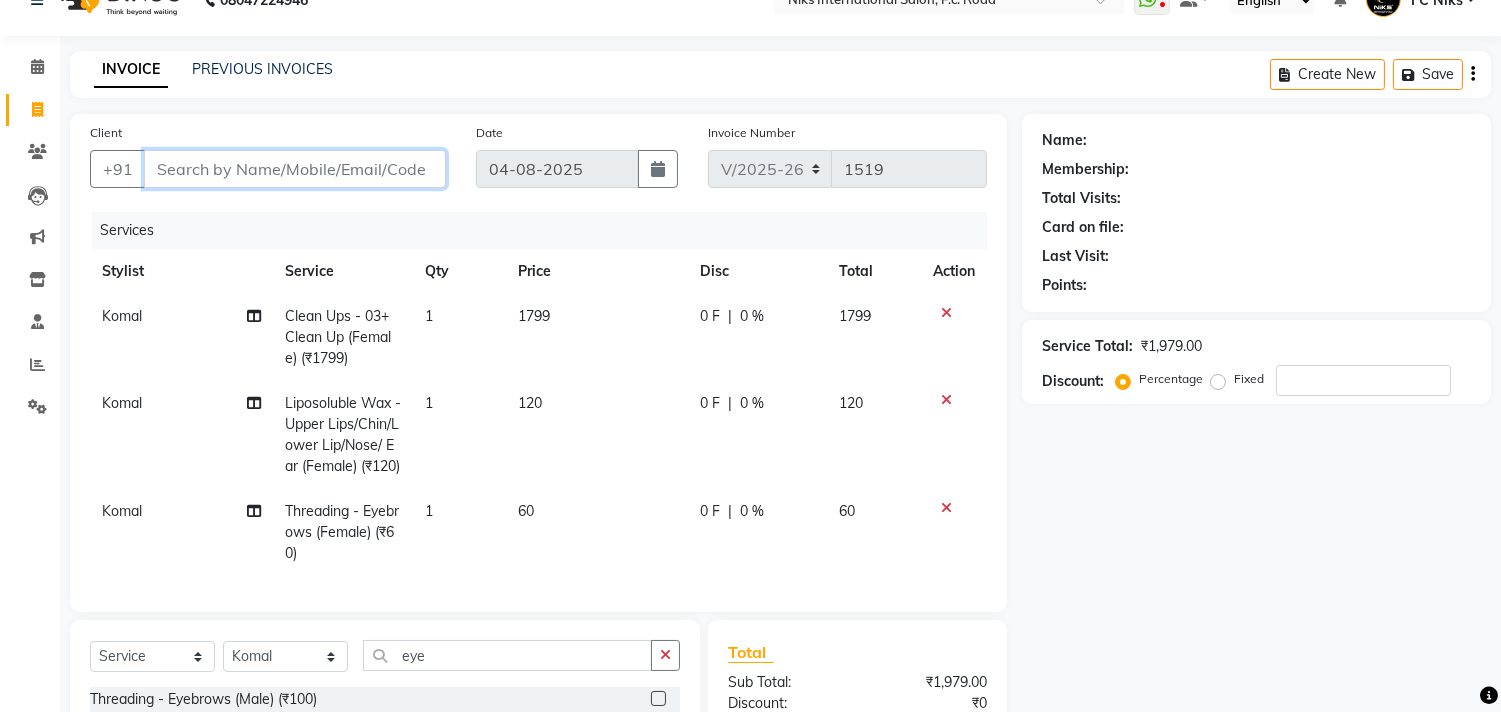 click on "Client" at bounding box center (295, 169) 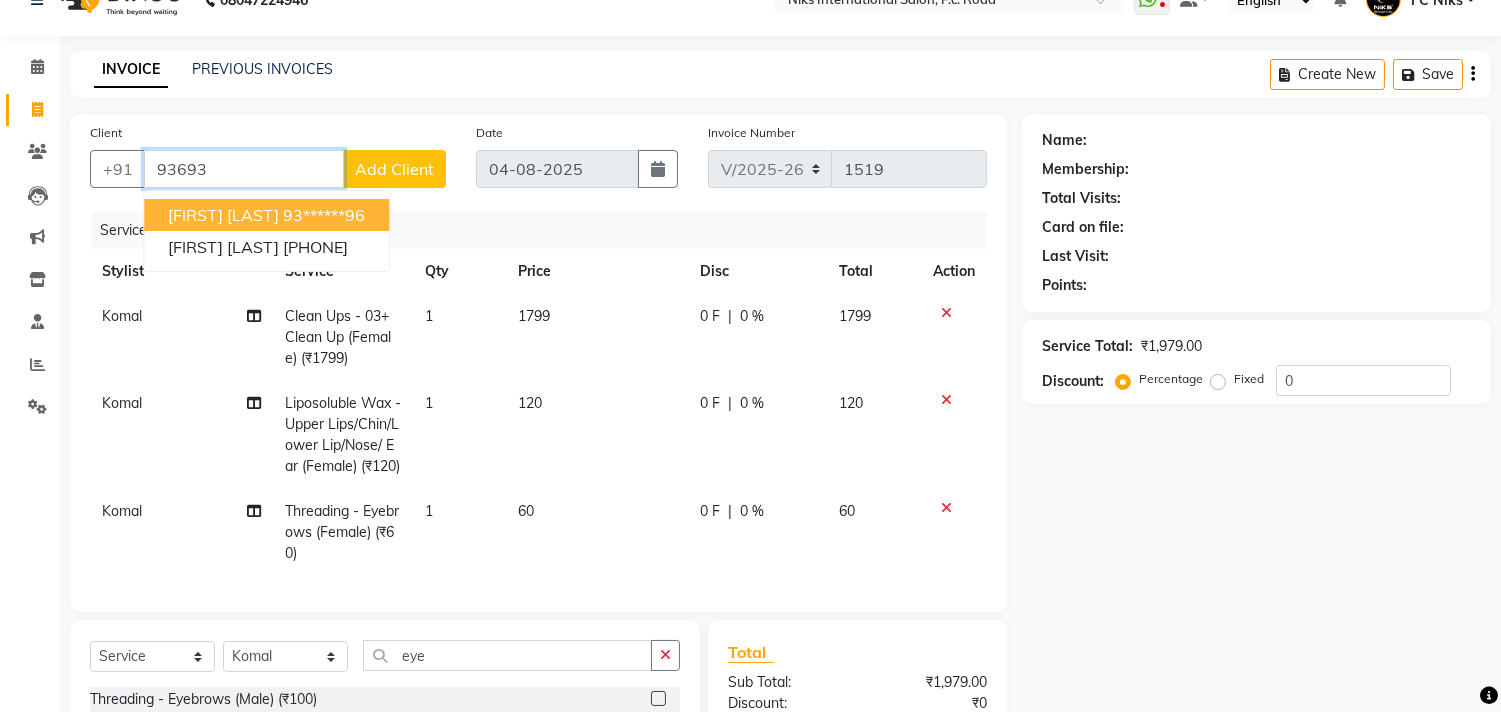 click on "93******96" at bounding box center (324, 215) 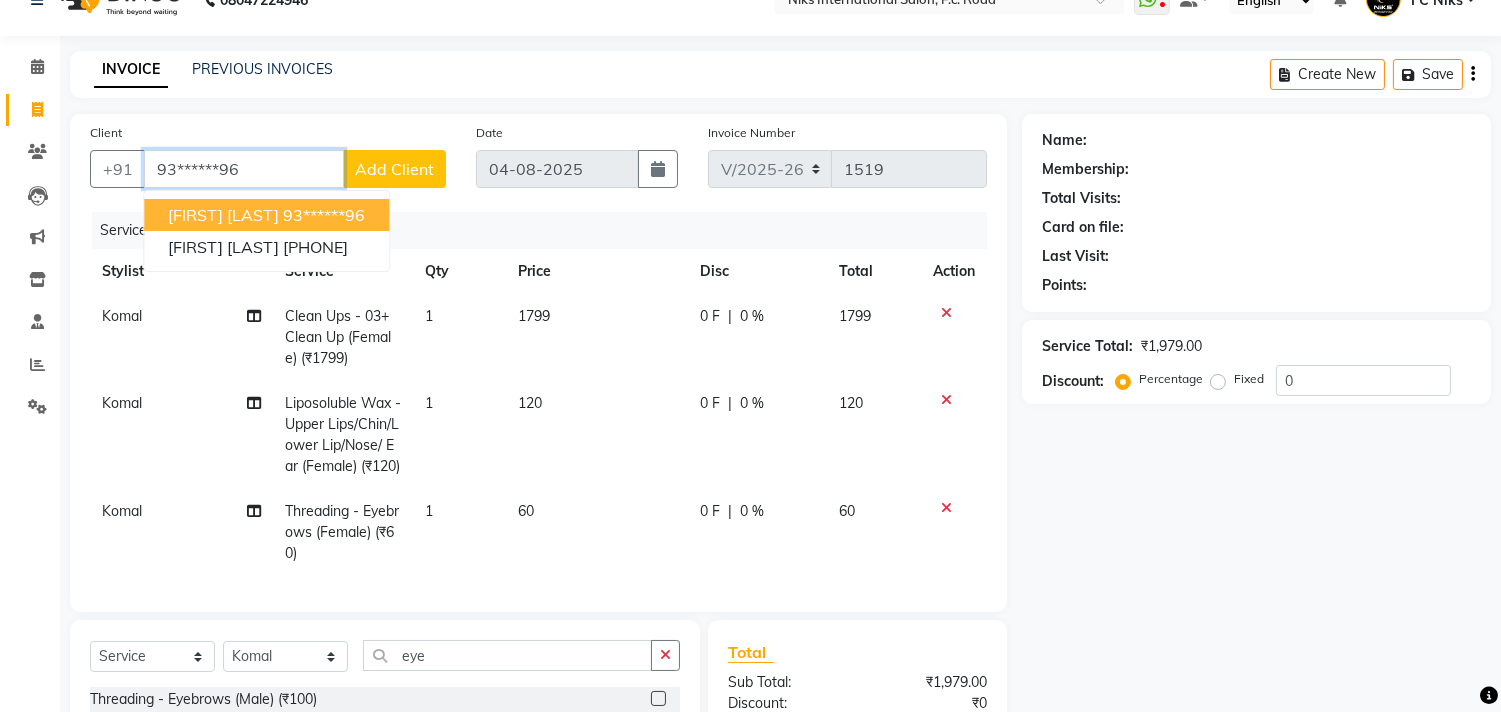 type on "93******96" 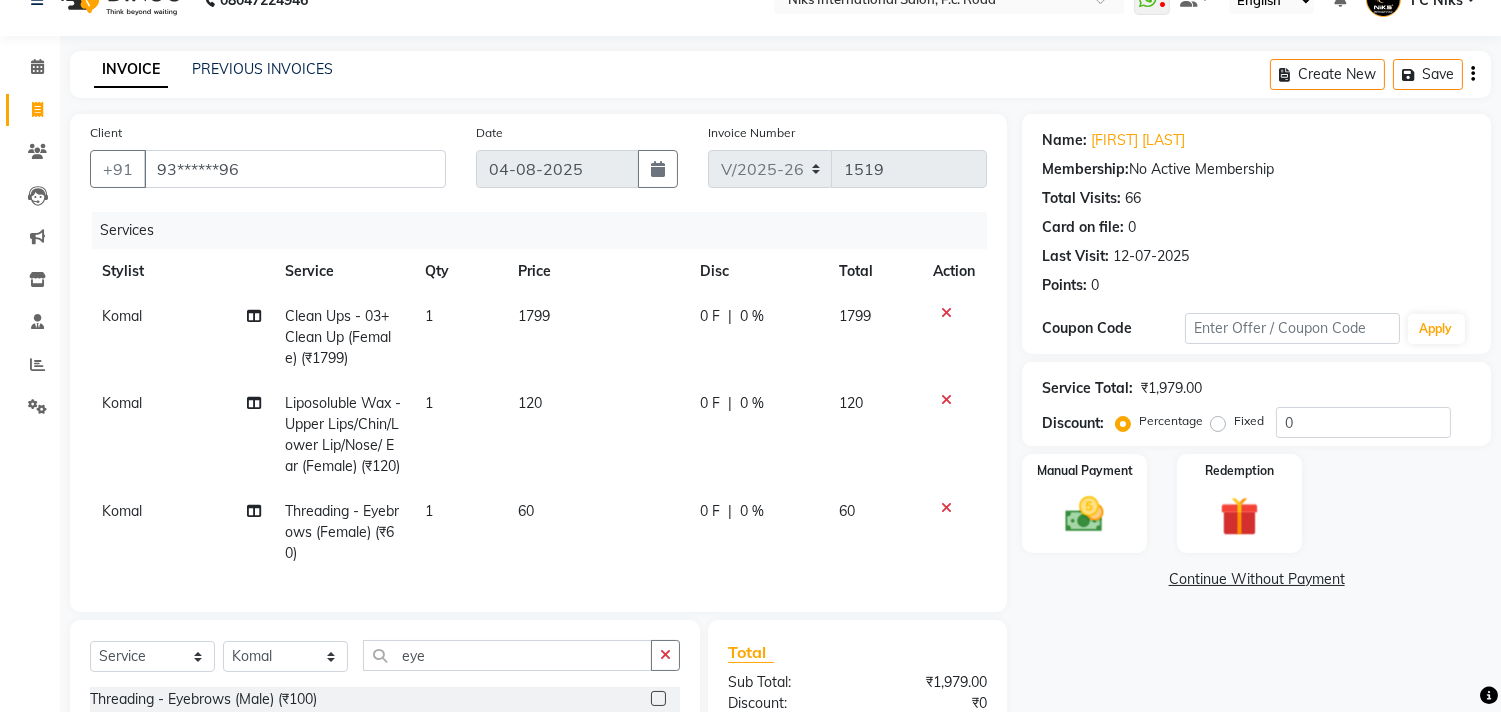 scroll, scrollTop: 185, scrollLeft: 0, axis: vertical 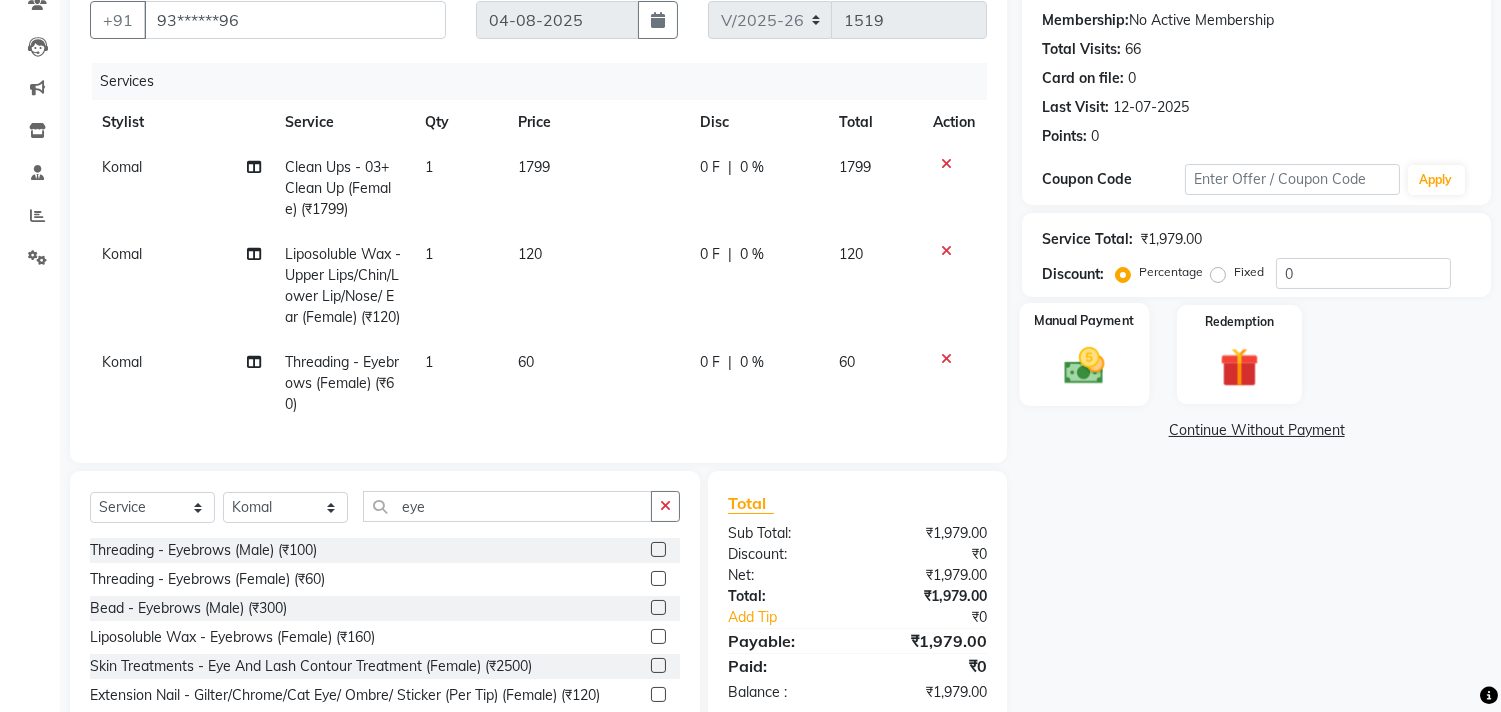 click on "Manual Payment" 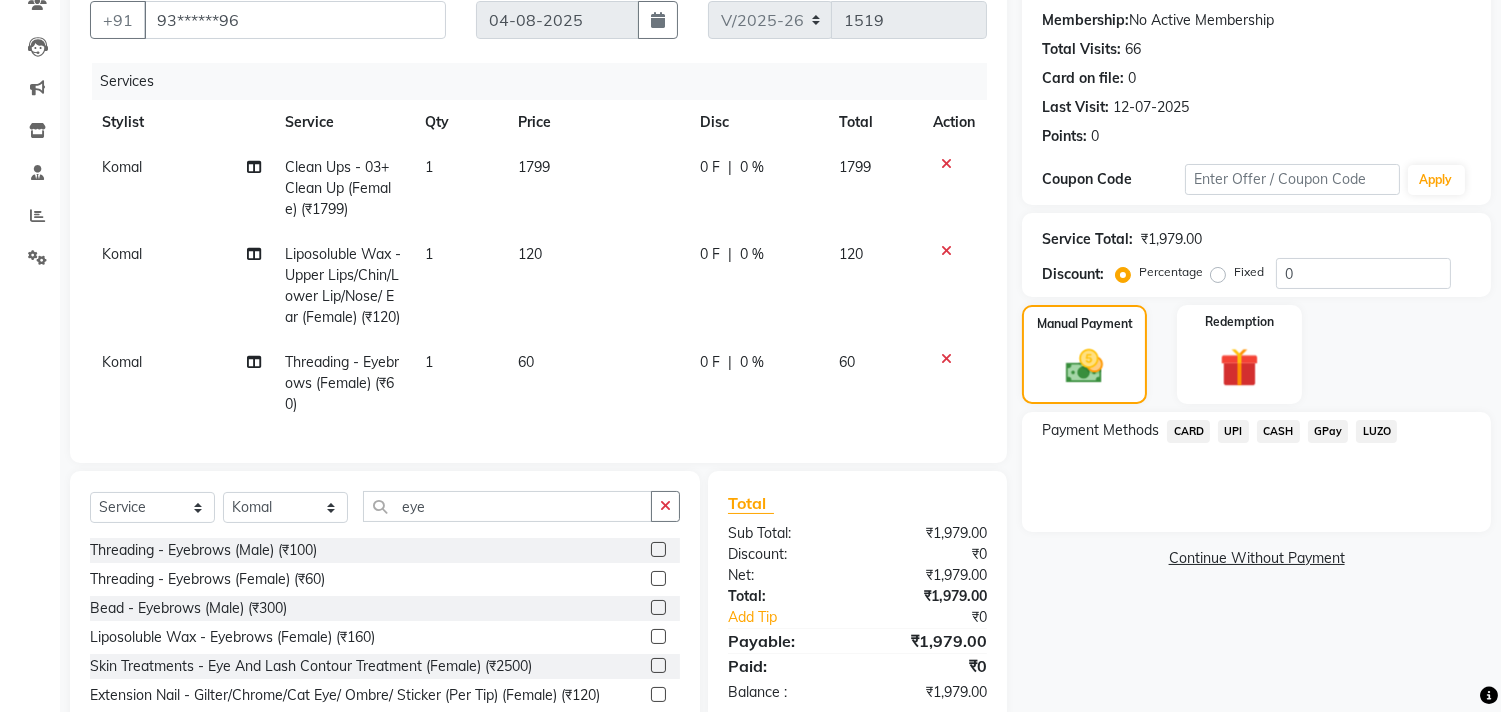 click on "CARD" 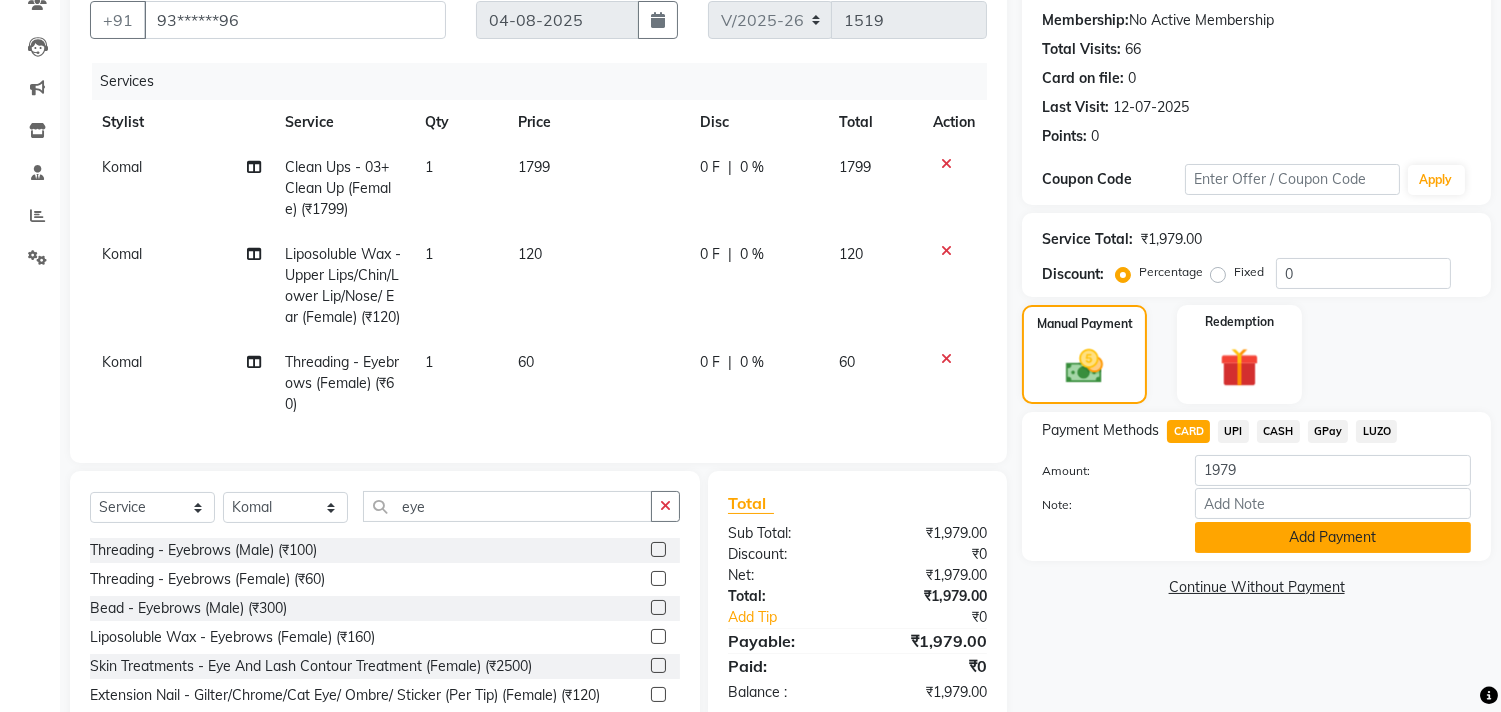click on "Add Payment" 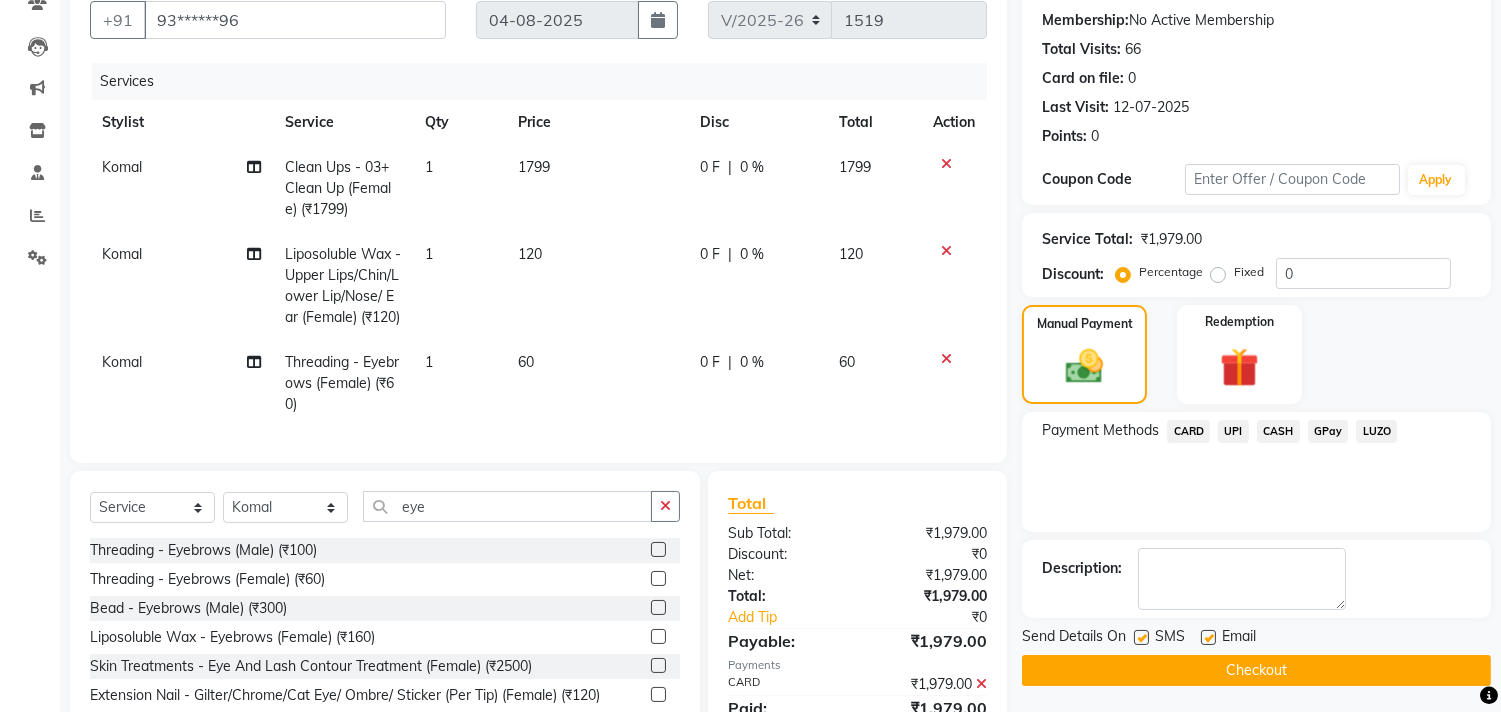 scroll, scrollTop: 305, scrollLeft: 0, axis: vertical 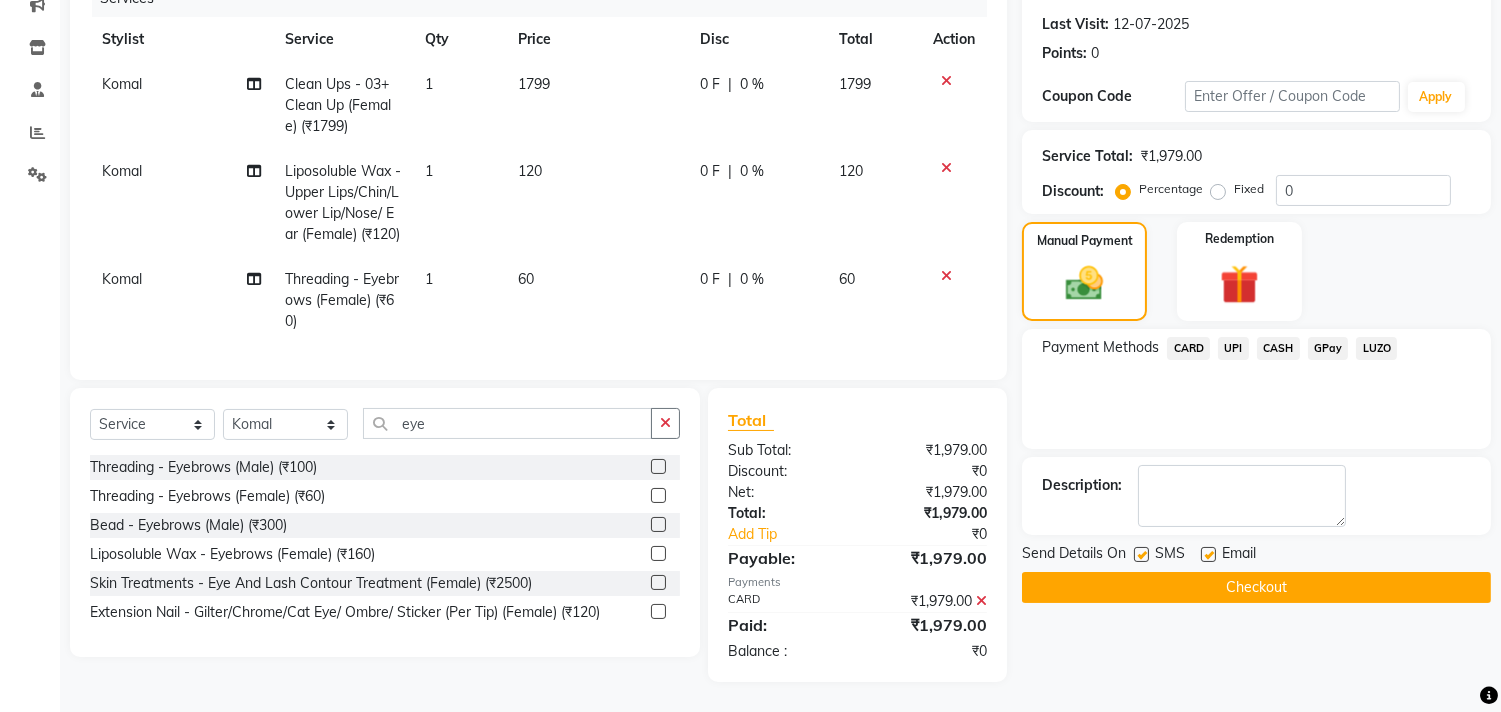 click on "Checkout" 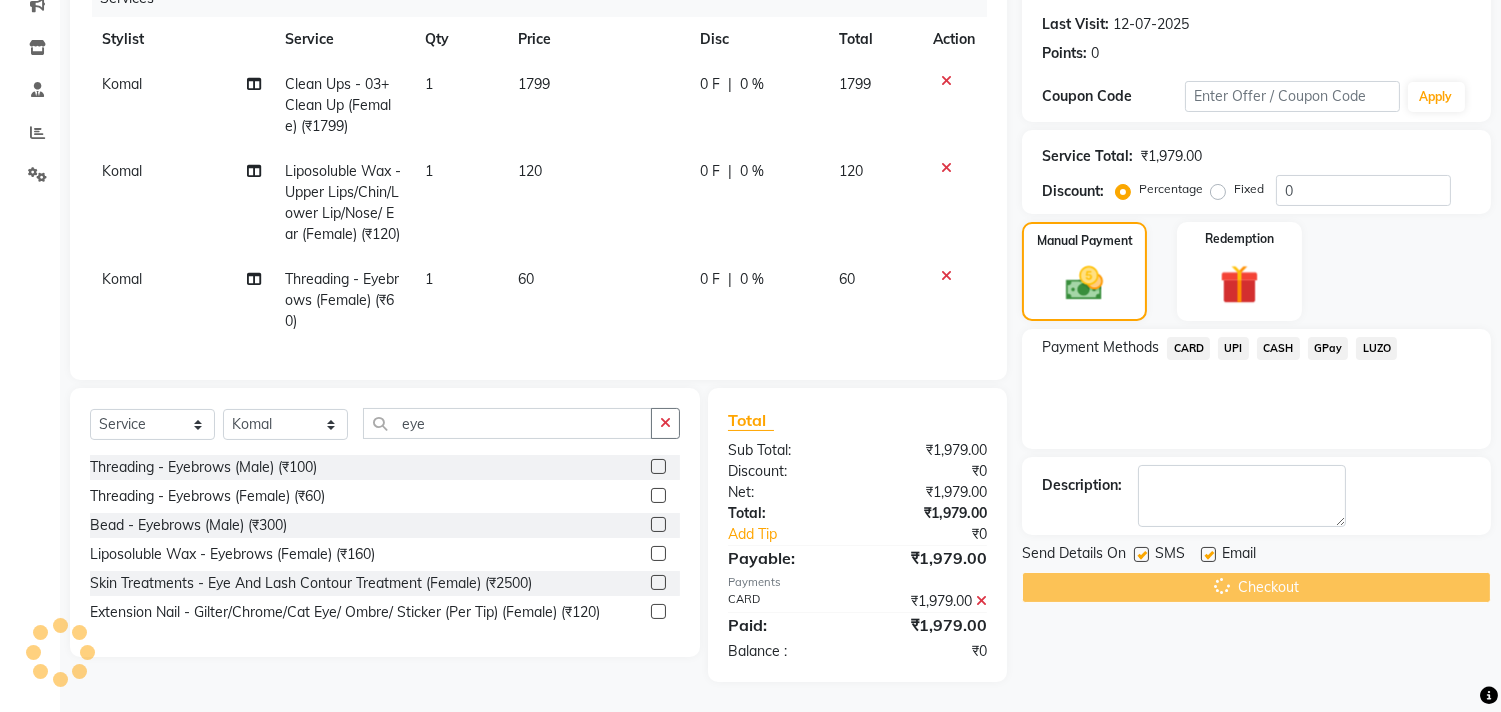 scroll, scrollTop: 194, scrollLeft: 0, axis: vertical 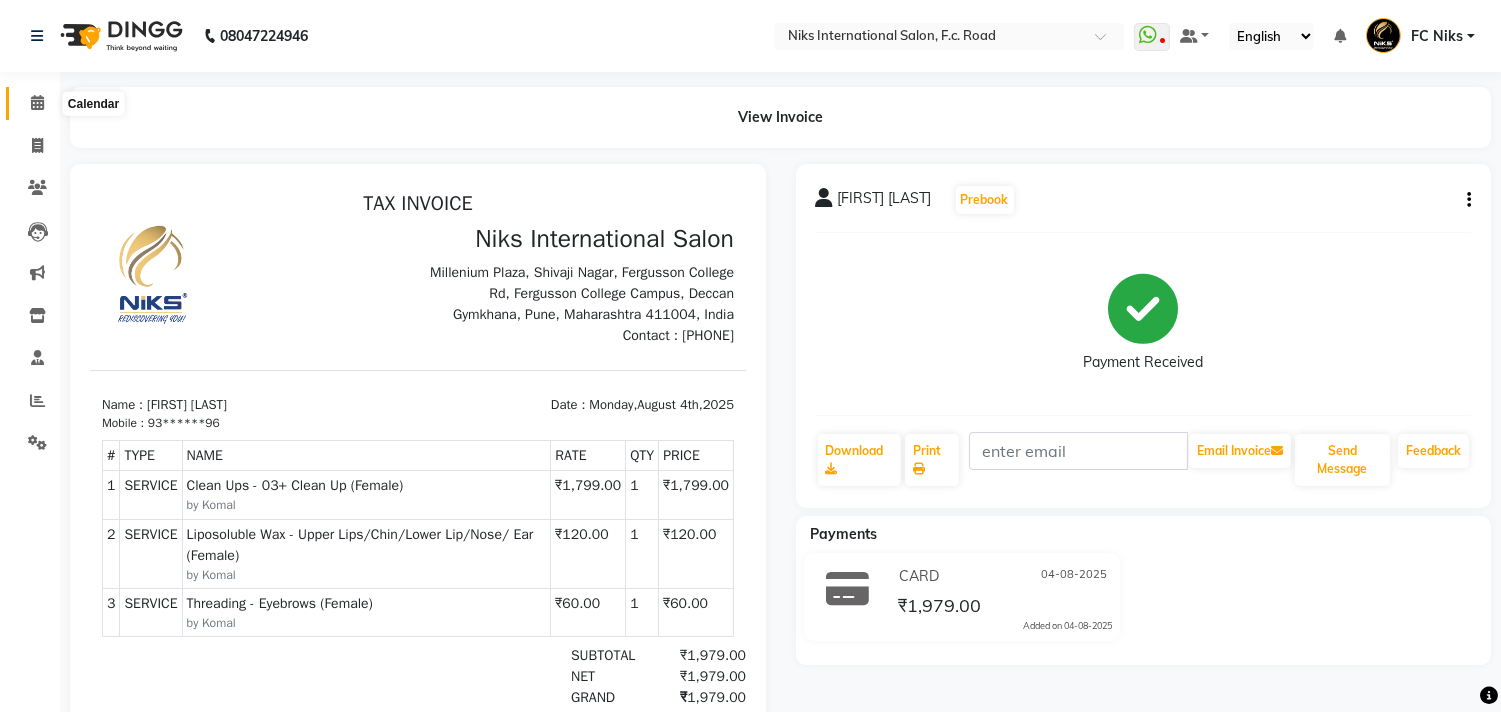 click 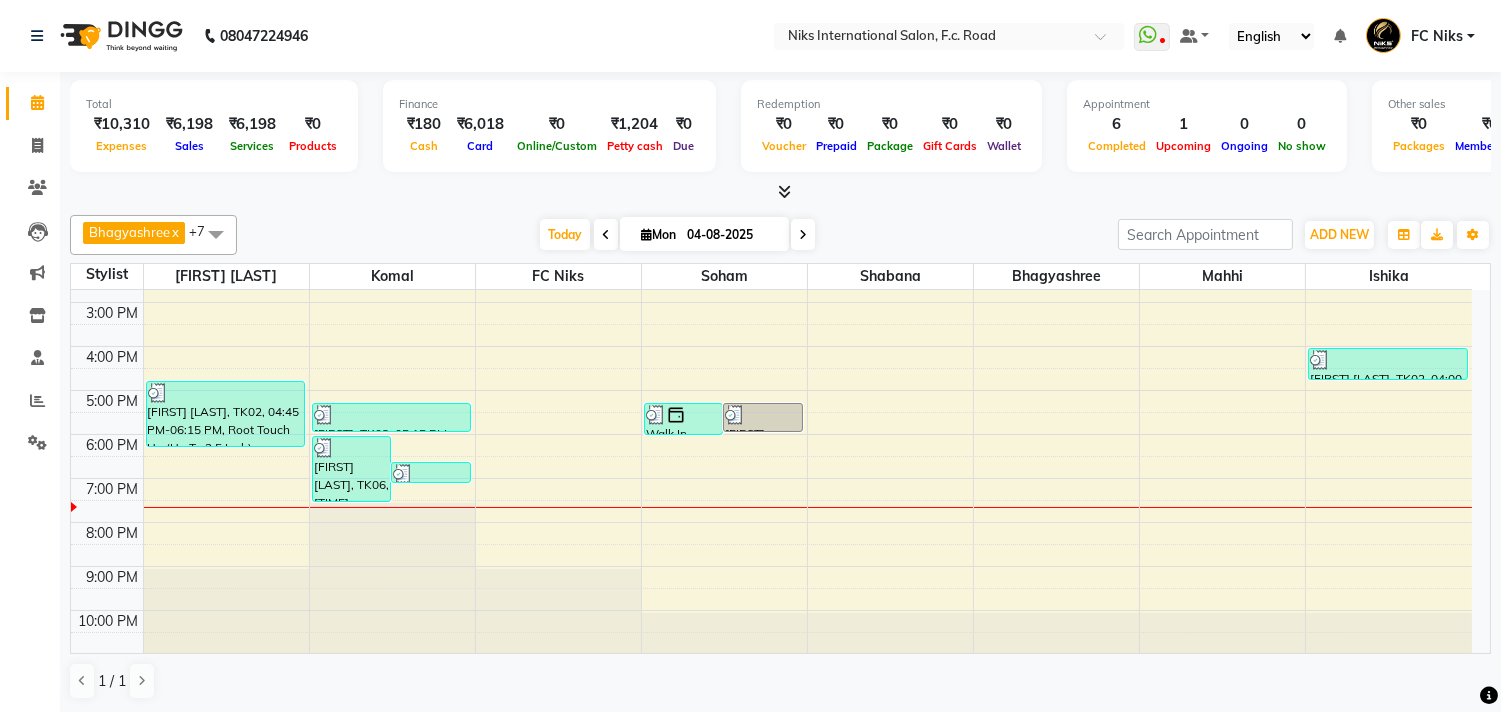 scroll, scrollTop: 298, scrollLeft: 0, axis: vertical 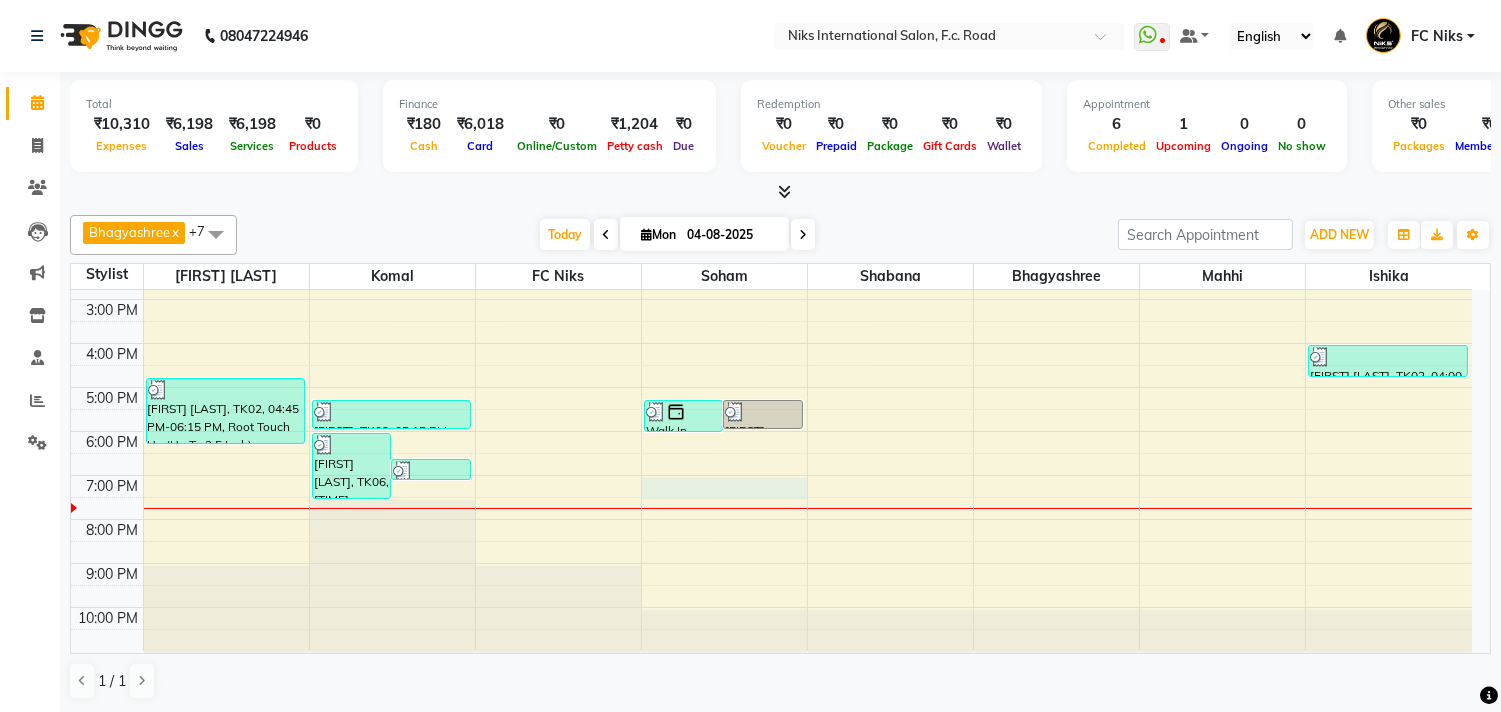 click on "8:00 AM 9:00 AM 10:00 AM 11:00 AM 12:00 PM 1:00 PM 2:00 PM 3:00 PM 4:00 PM 5:00 PM 6:00 PM 7:00 PM 8:00 PM 9:00 PM 10:00 PM     [FIRST] [LAST], TK02, 04:45 PM-06:15 PM, Root Touch Up (Up To 2.5 Inch) - Ammonia Free Colour  (Female) (₹1899)     [FIRST] [LAST], TK06, 06:00 PM-07:30 PM, Clean Ups - 03+ Clean Up (Female) (₹1799),Liposoluble Wax - Upper Lips/Chin/Lower Lip/Nose/ Ear (Female) (₹120),Threading - Eyebrows (Female) (₹60)     [FIRST], TK05, 06:35 PM-07:05 PM, Threading - Eyebrows (Female) (₹60),Liposoluble Wax - Upper Lips/Chin/Lower Lip/Nose/ Ear (Female) (₹120)             [FIRST] [LAST], TK01, 11:30 AM-12:30 PM, Extension Nail - Overlays Acrylic/ Gel (Female)     [FIRST], TK03, 05:15 PM-05:55 PM, Threading - Eyebrows (Female),Threading - Upper Lips/Chin/ Nose/ (Female),Threading - Lower Lip / Forehead (Female)     Walk In, TK04, 05:15 PM-06:00 PM, Haircut - Creative Haircut (Wash & Blowdry Complimentary) (Female) (₹999)" at bounding box center (771, 321) 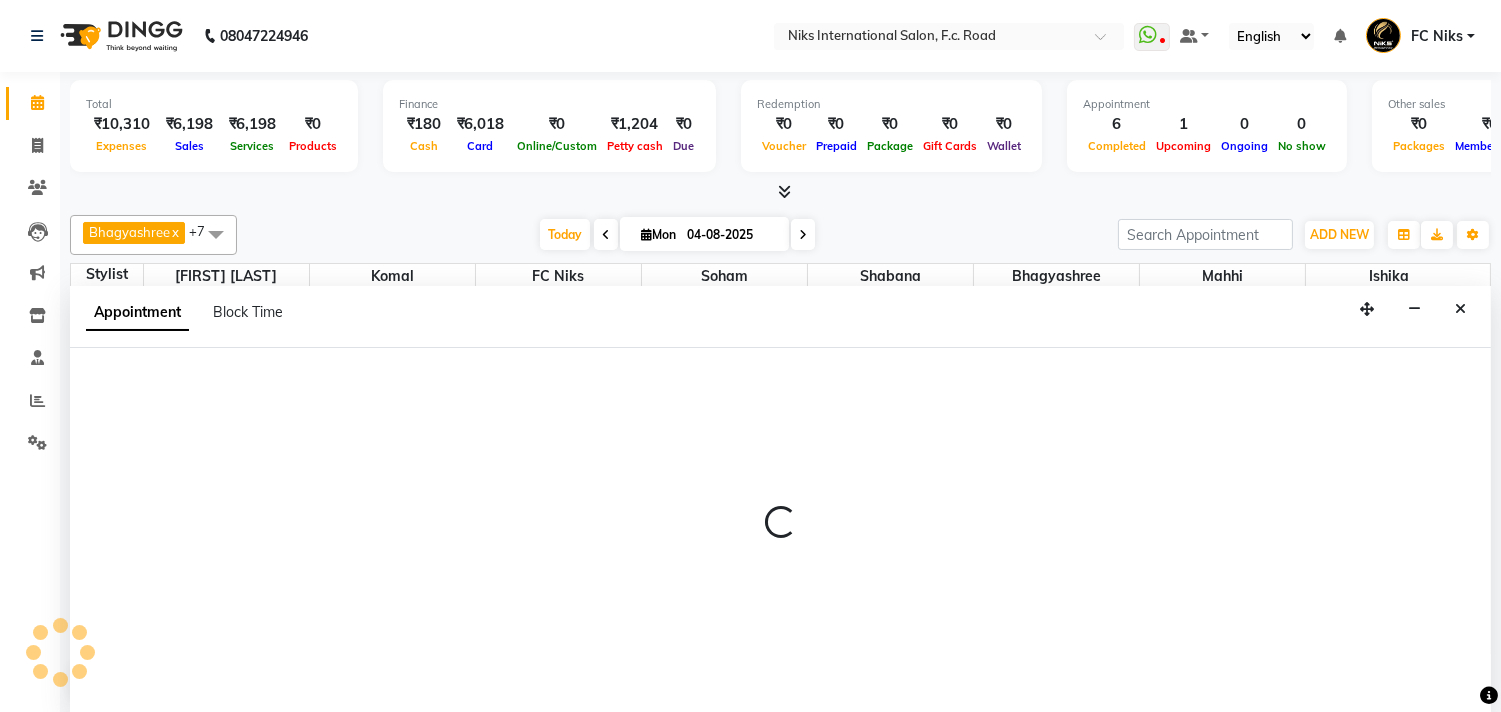 select on "19394" 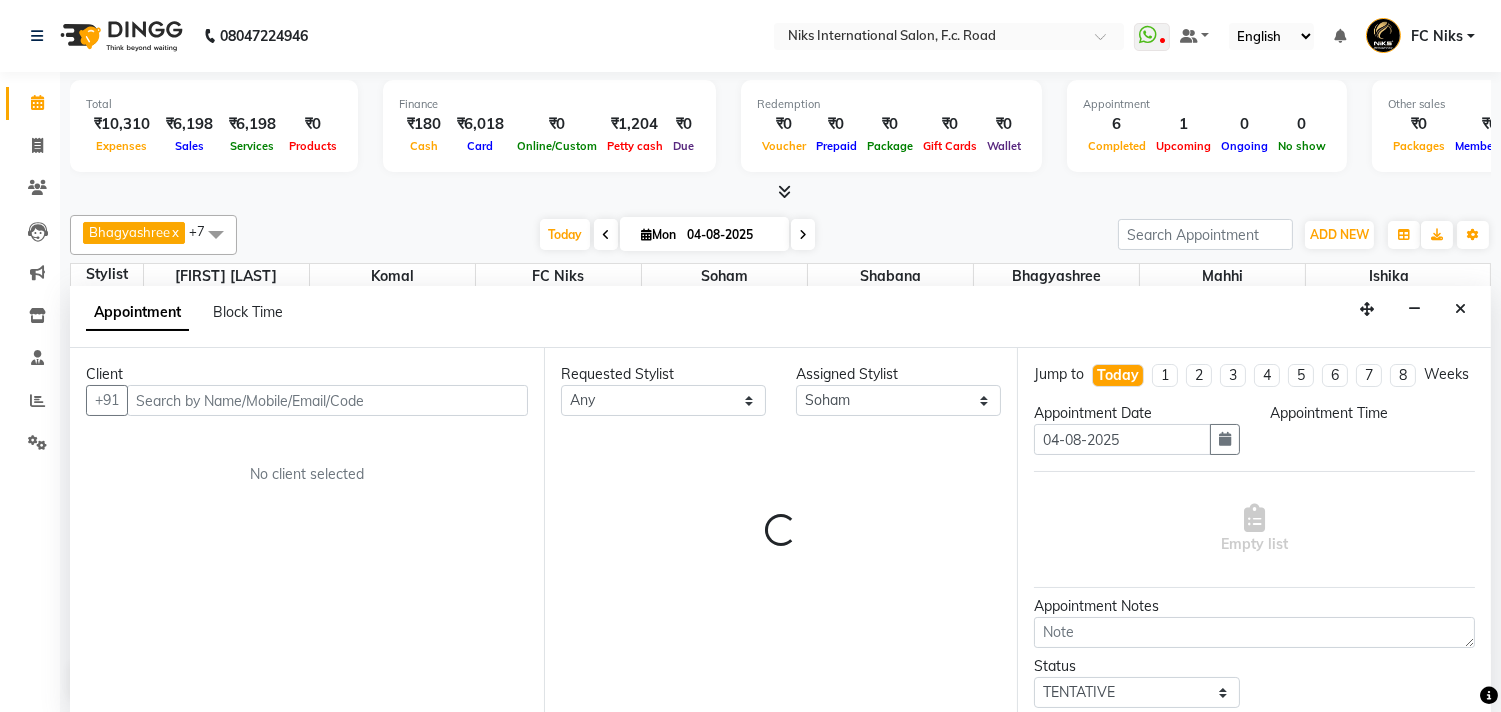 scroll, scrollTop: 1, scrollLeft: 0, axis: vertical 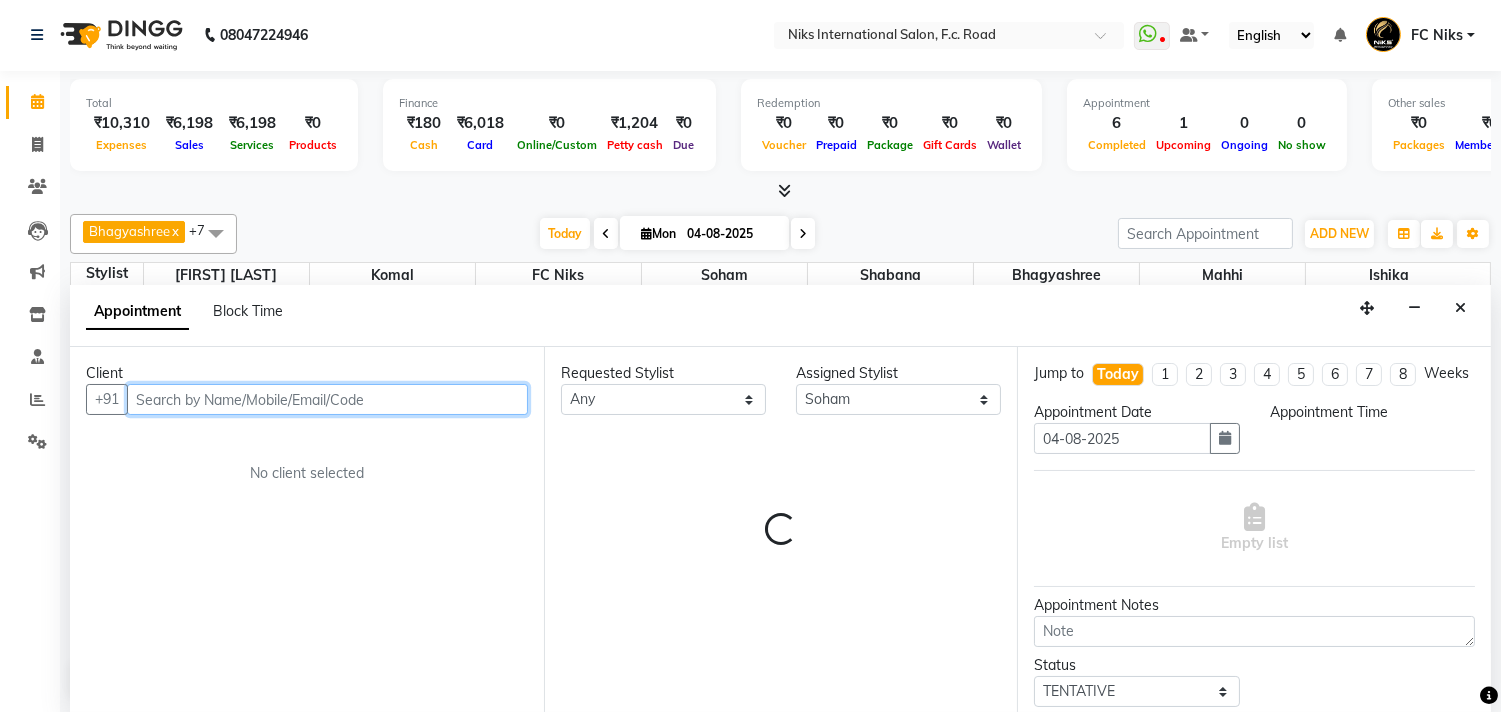 select on "1140" 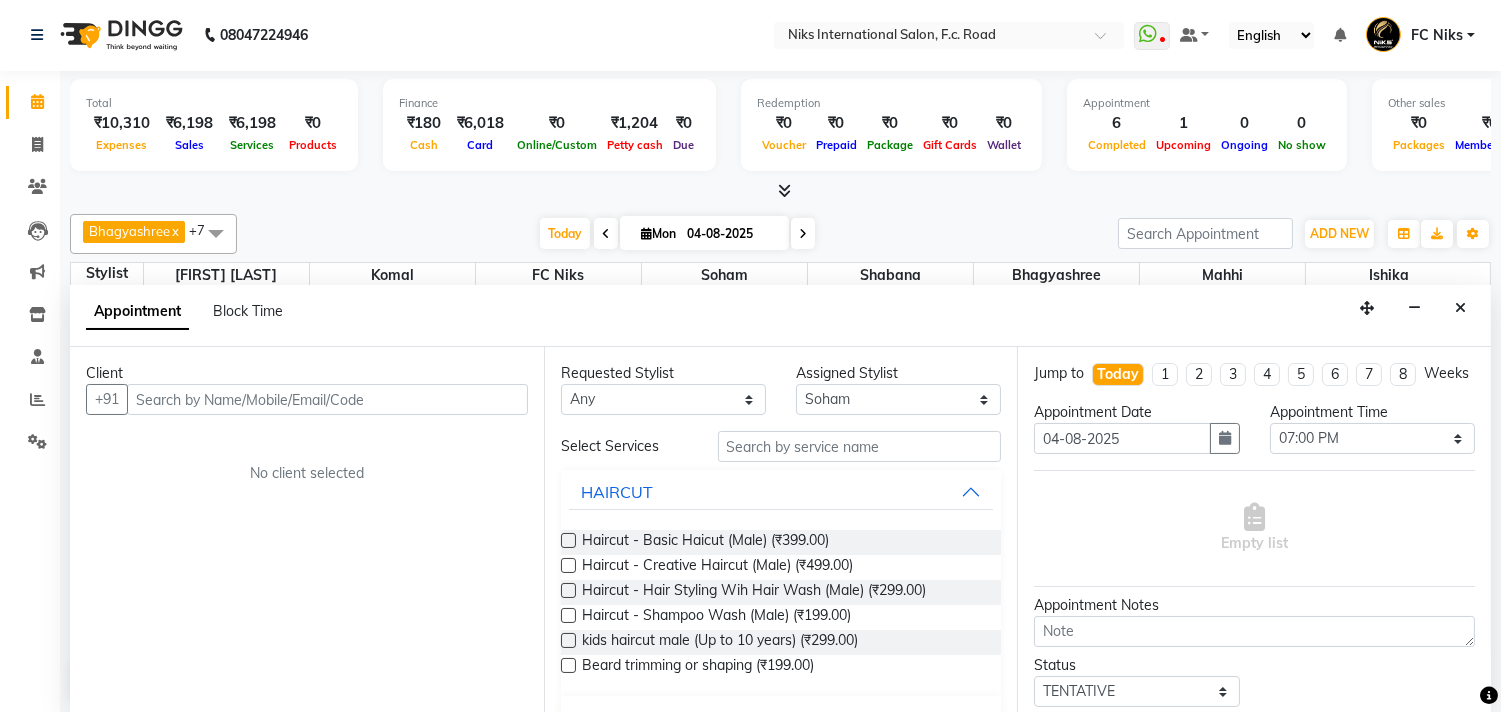 drag, startPoint x: 1453, startPoint y: 304, endPoint x: 1244, endPoint y: 270, distance: 211.7475 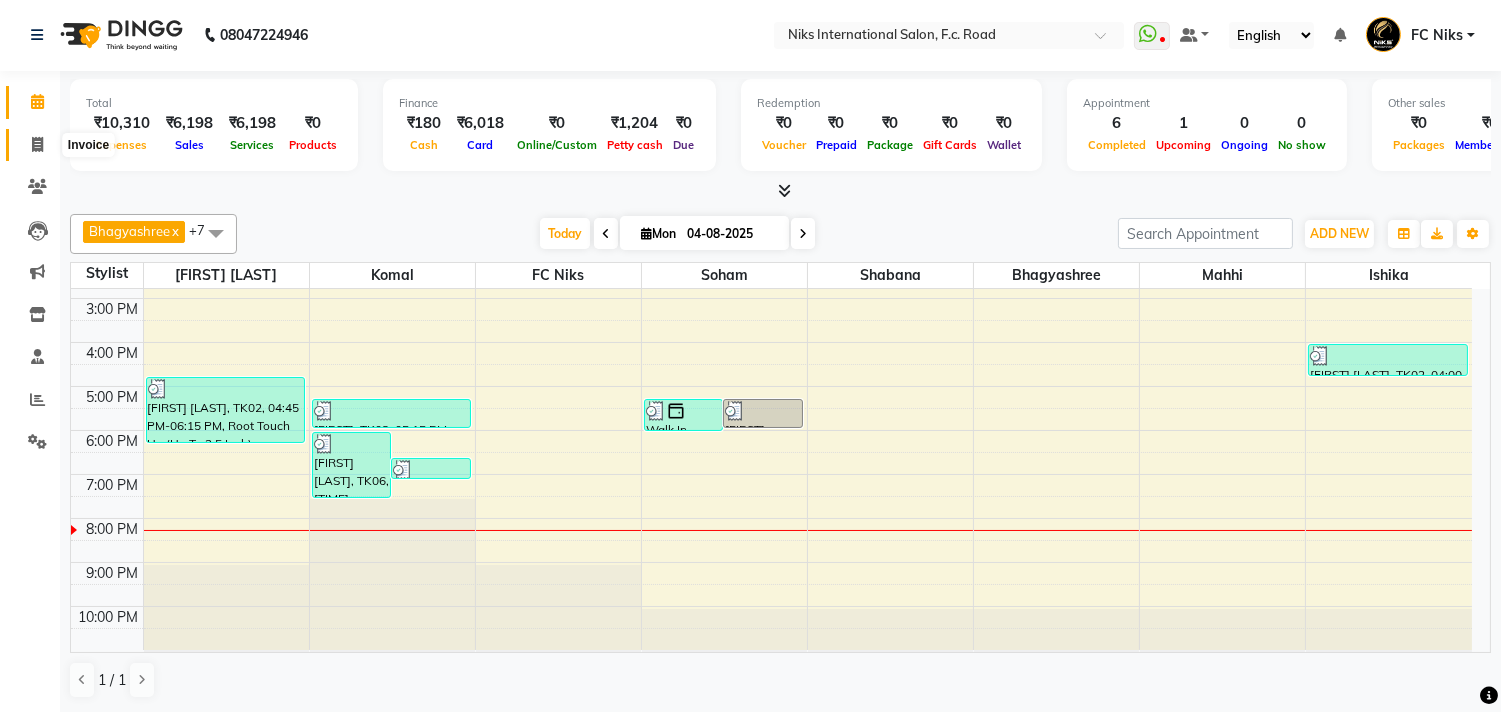 click 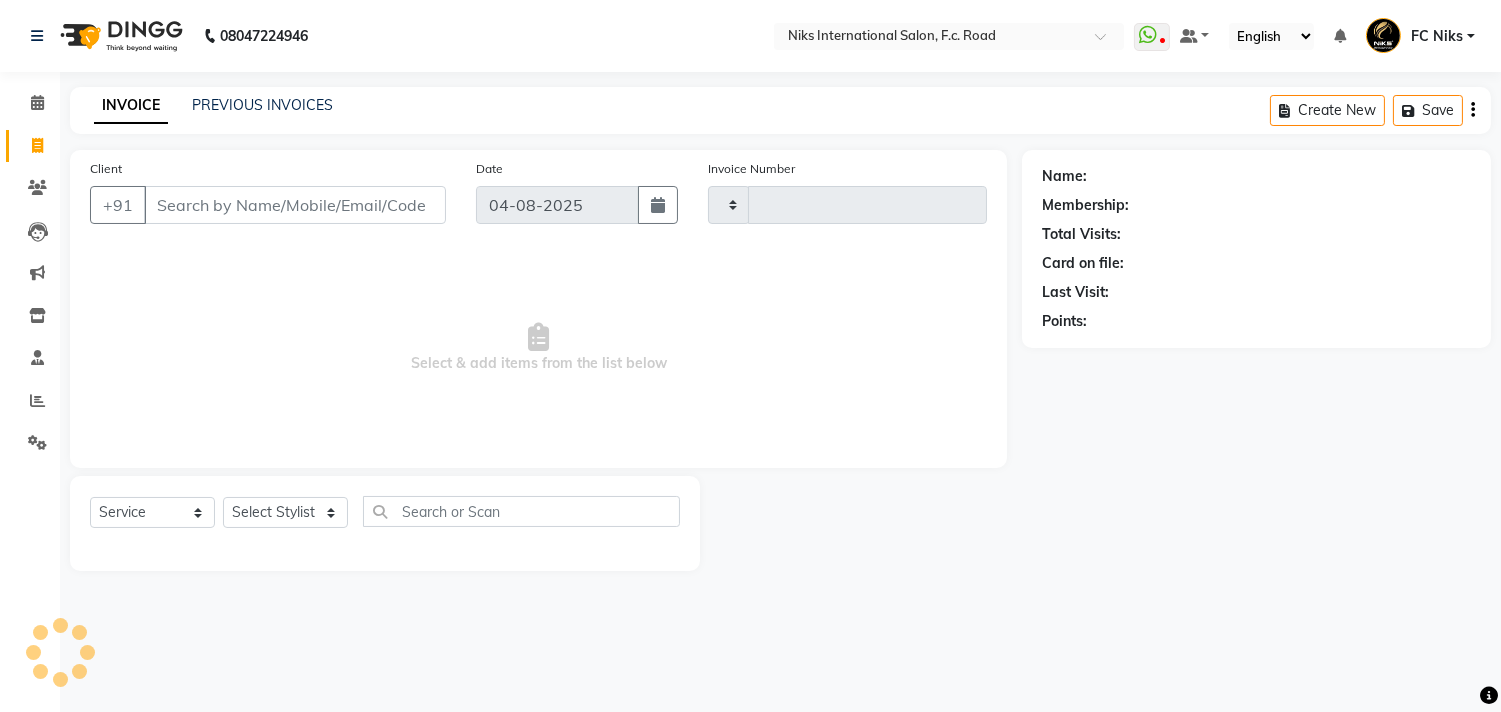 scroll, scrollTop: 0, scrollLeft: 0, axis: both 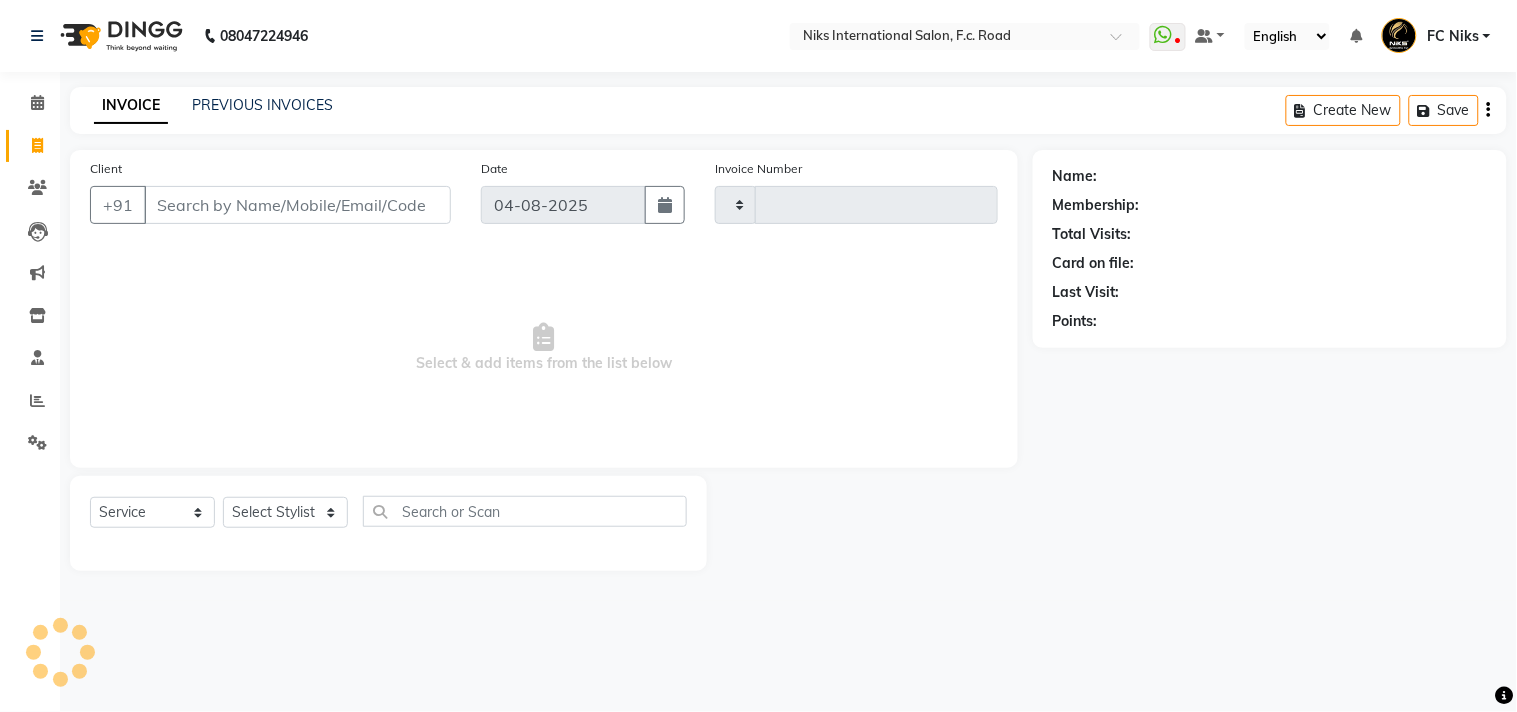 type on "1520" 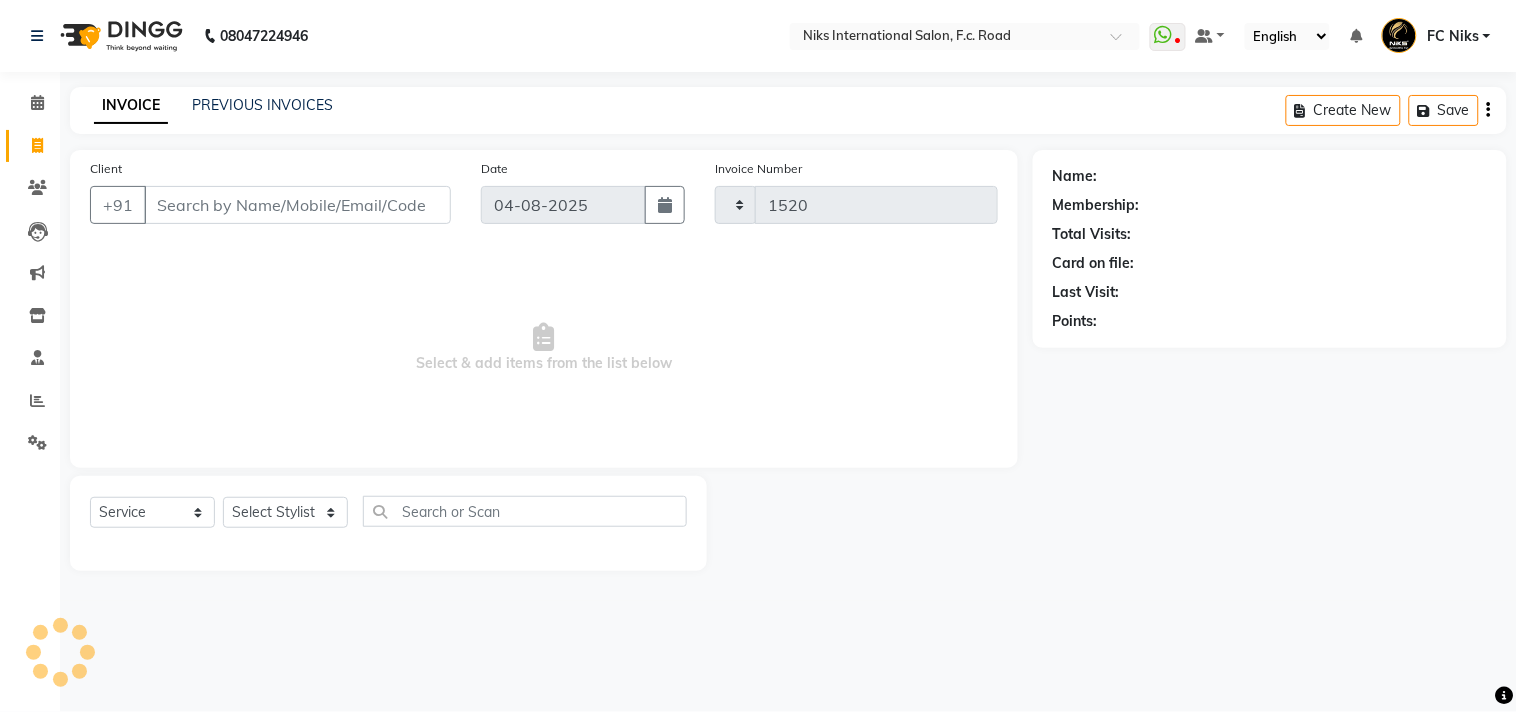 select on "7" 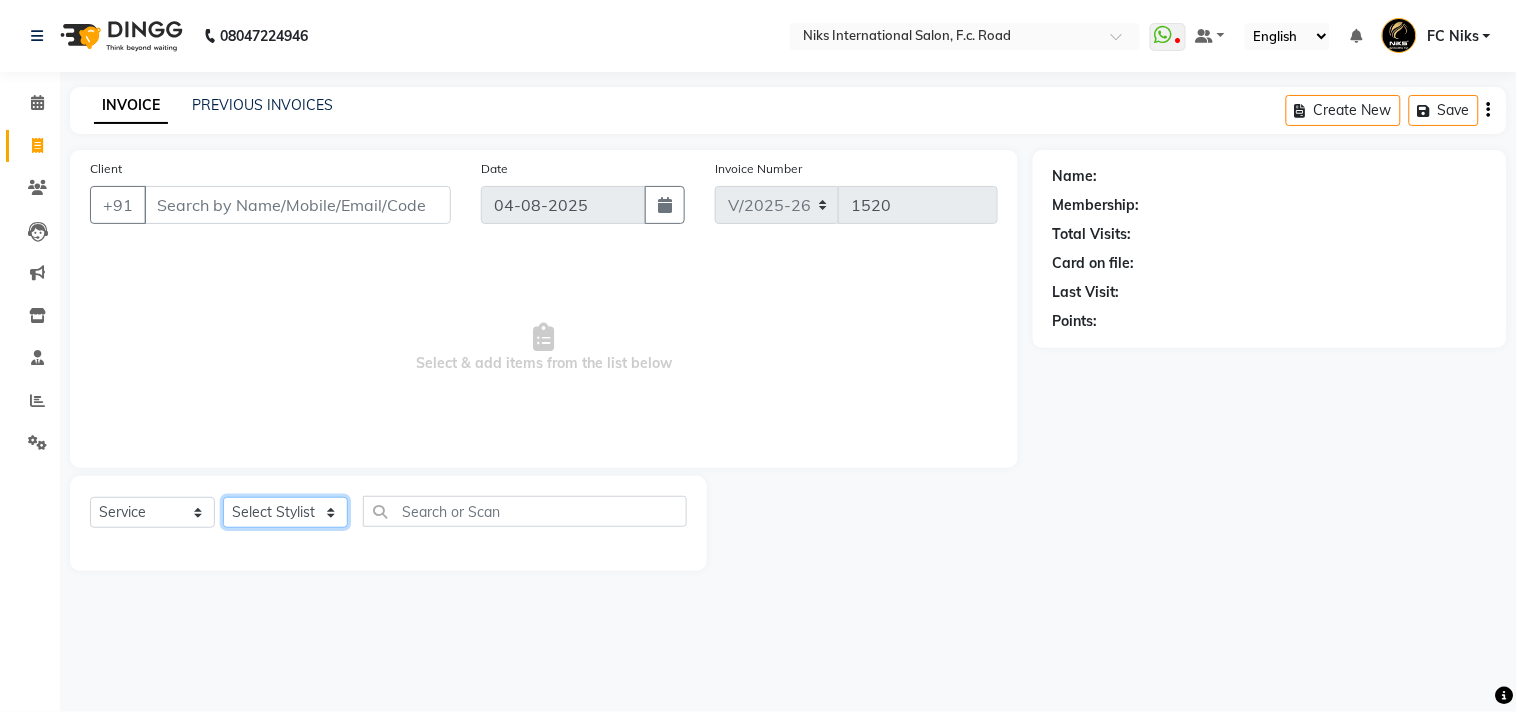 click on "Select Stylist Abhishek Amruta Bhagyashree CA Devkar FC Niks Ishika Kirti Komal Krishi Mahhi Nakshatra Nikhil Rajesh Savita Shabana Shrikant Gaikwad Soham" 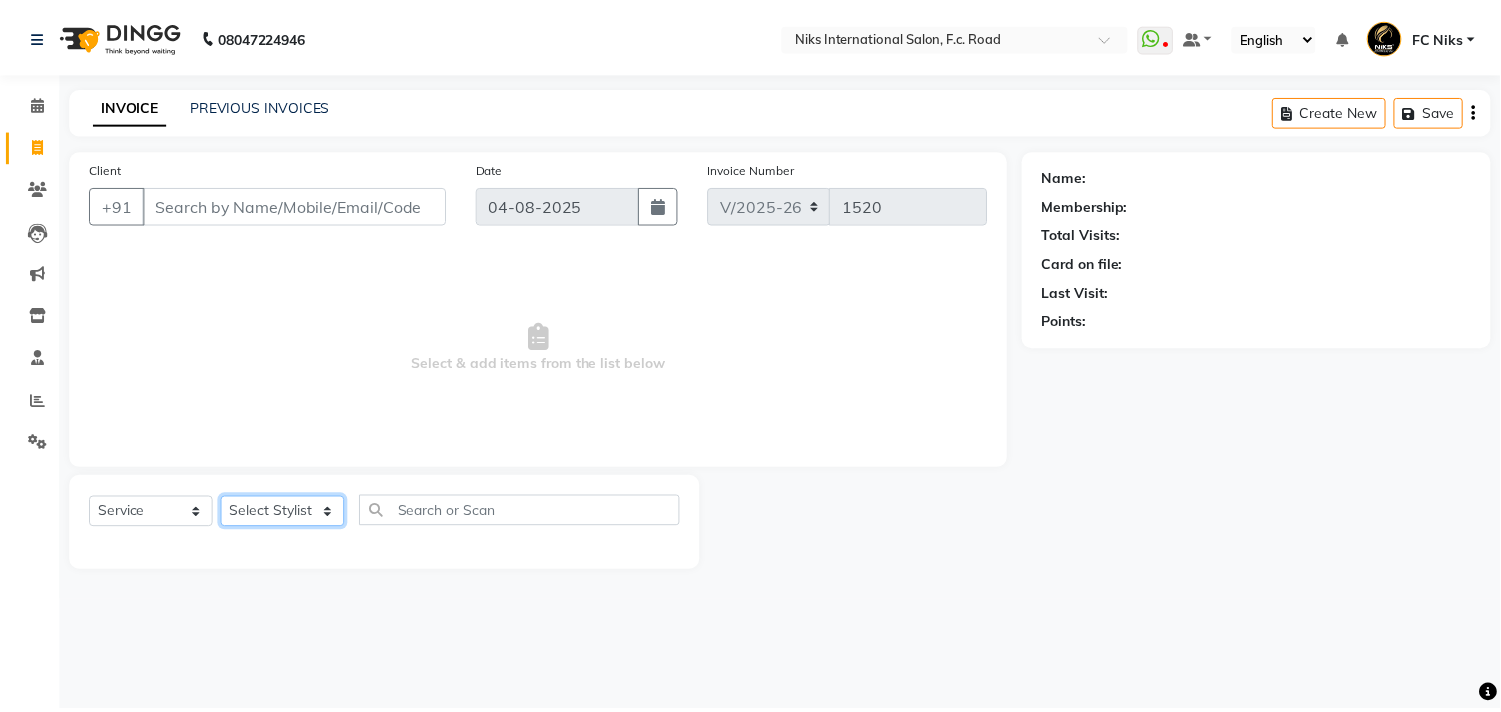 type 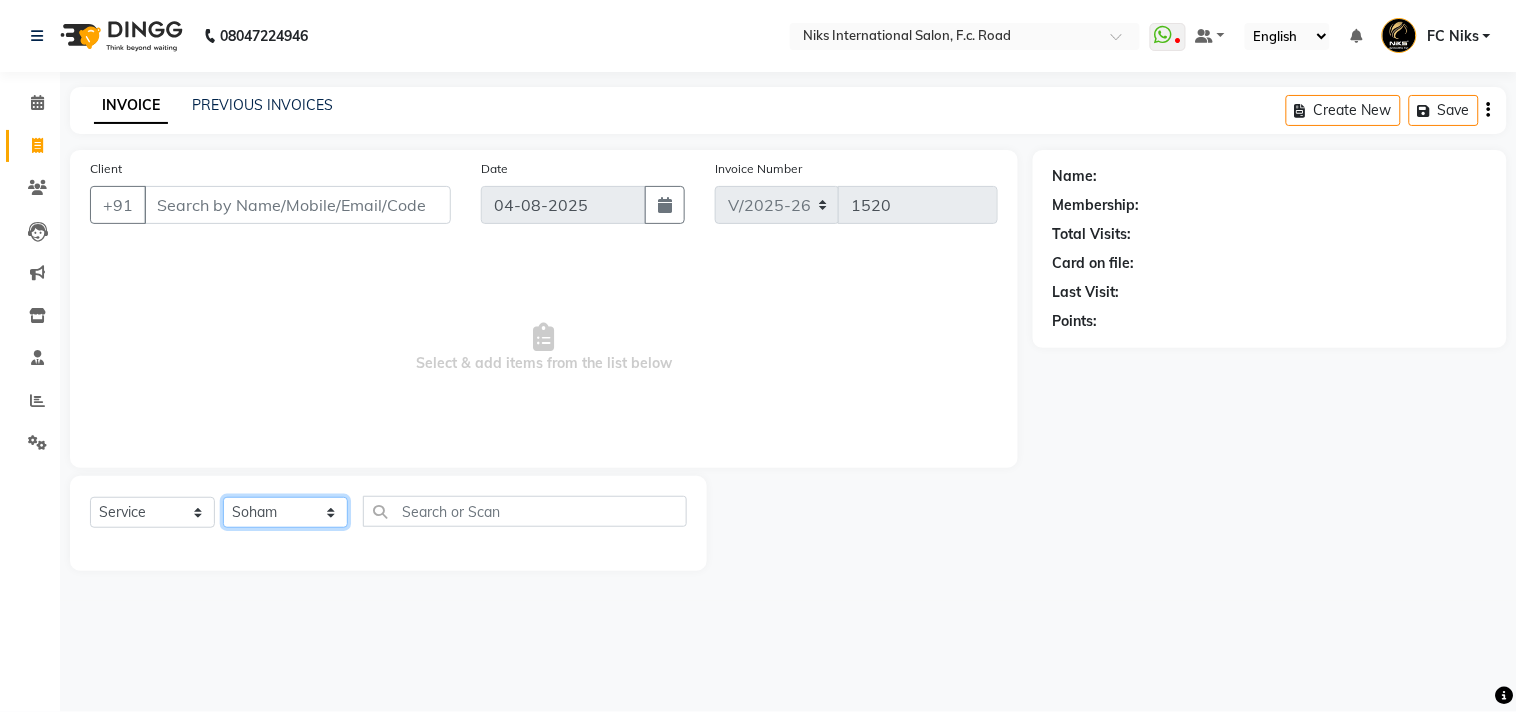 click on "Select Stylist Abhishek Amruta Bhagyashree CA Devkar FC Niks Ishika Kirti Komal Krishi Mahhi Nakshatra Nikhil Rajesh Savita Shabana Shrikant Gaikwad Soham" 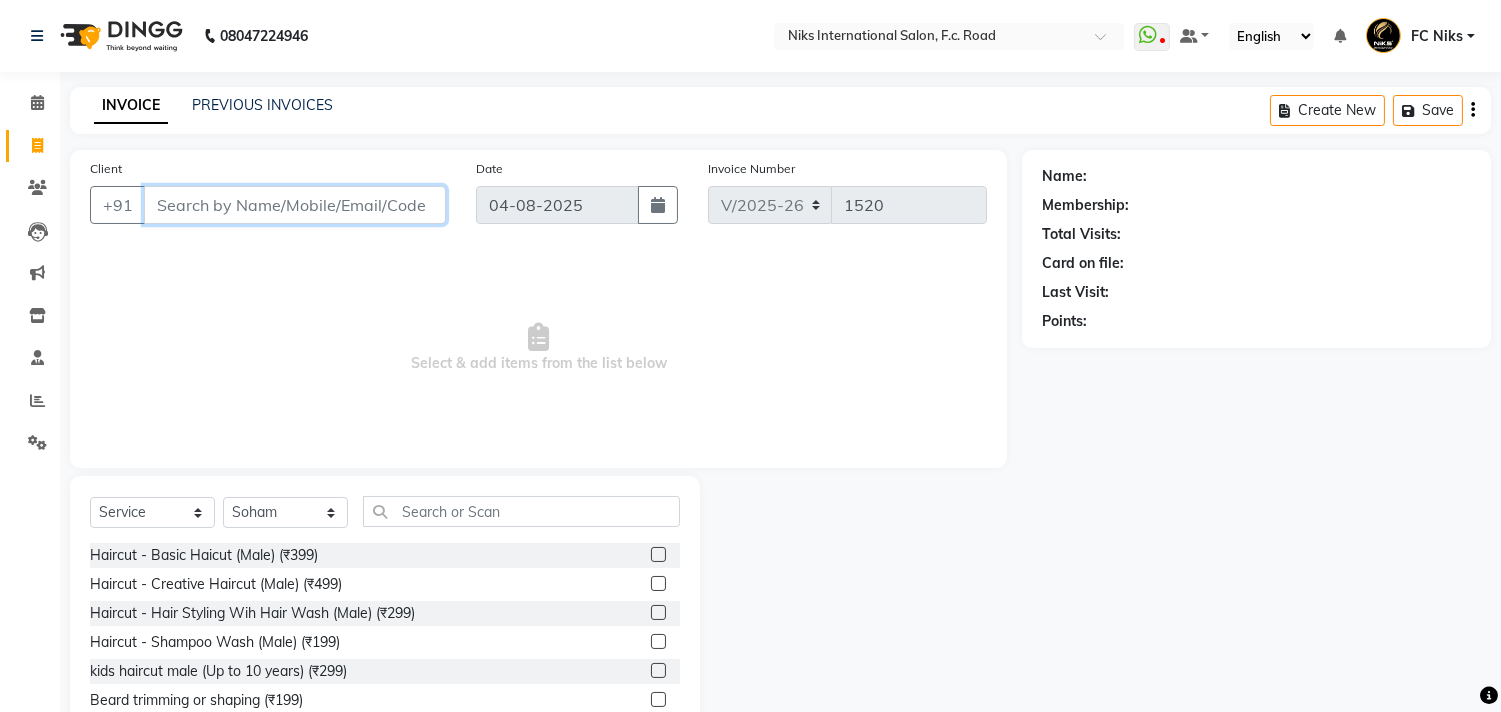click on "Client" at bounding box center [295, 205] 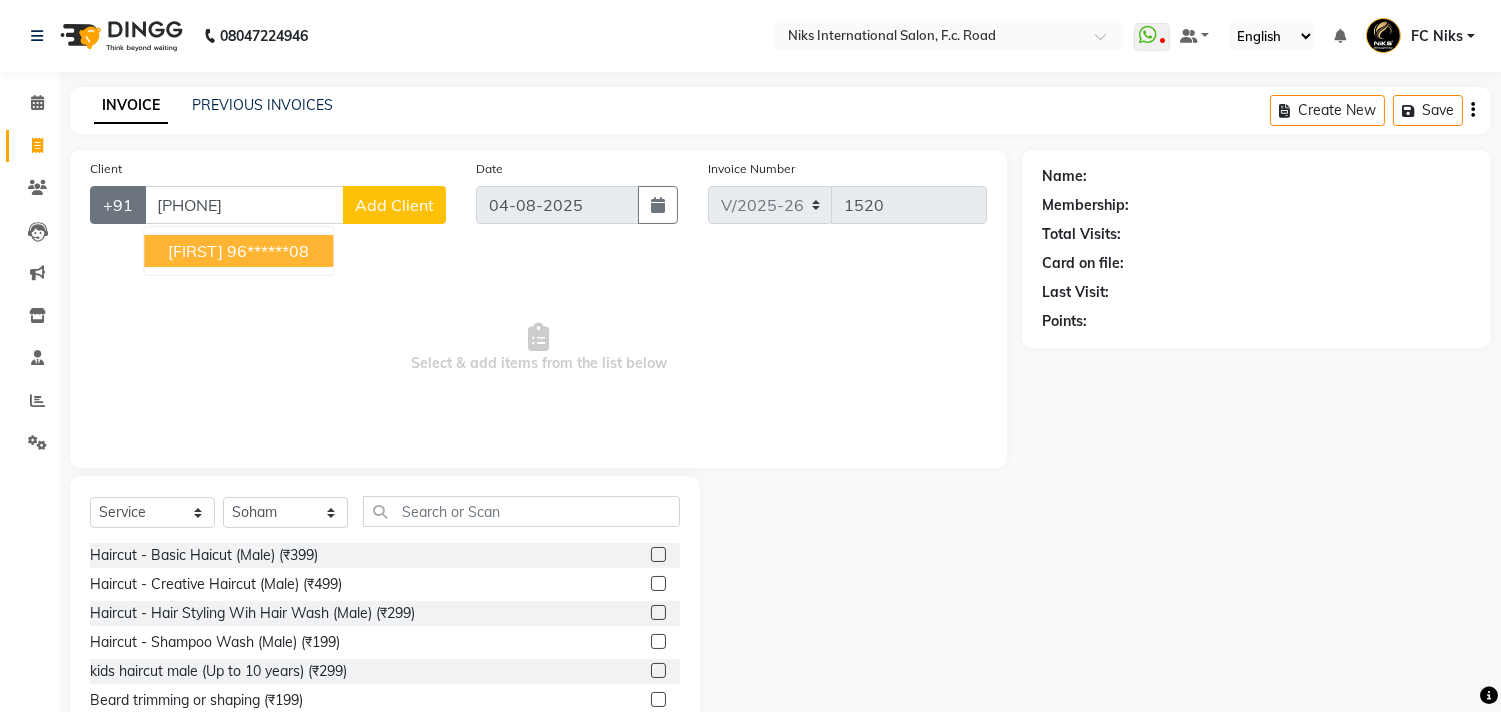 click on "+91" 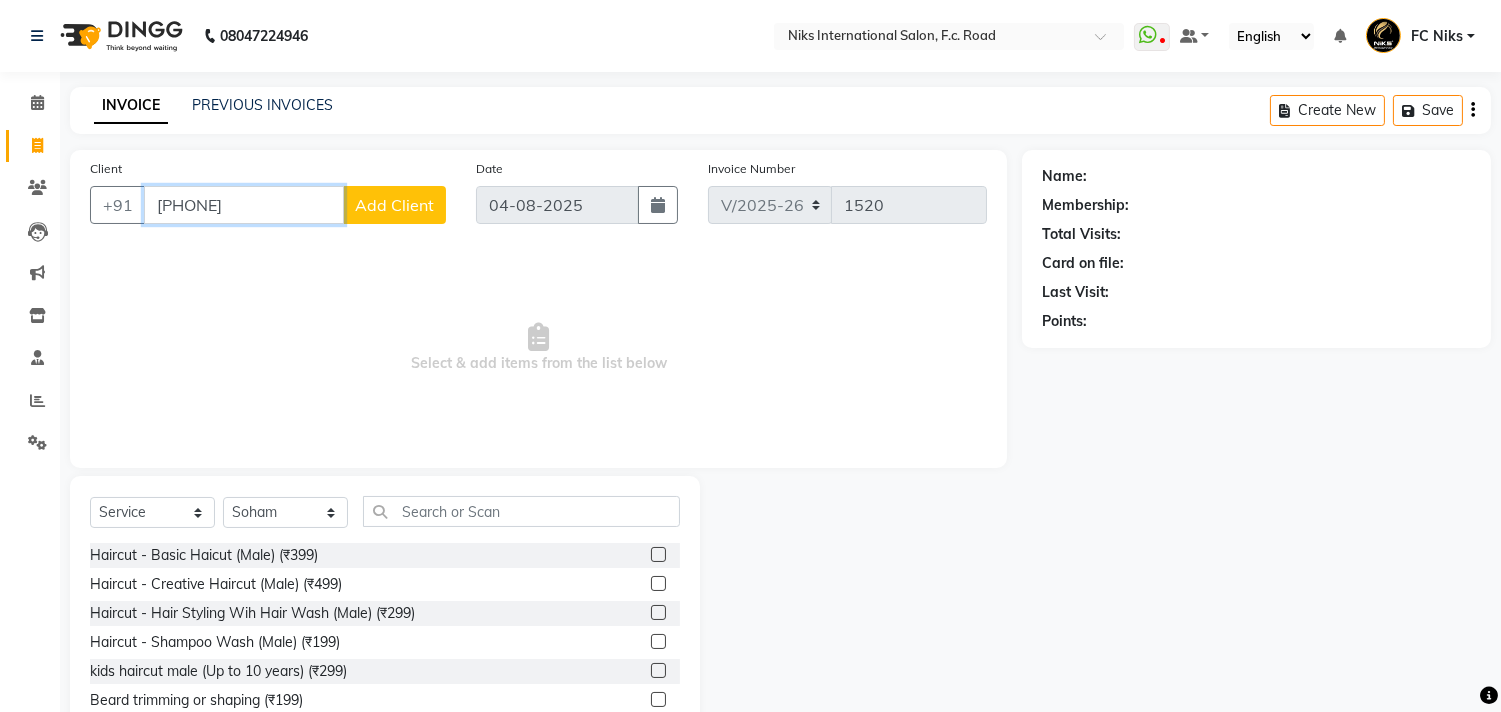 click on "[PHONE]" at bounding box center [244, 205] 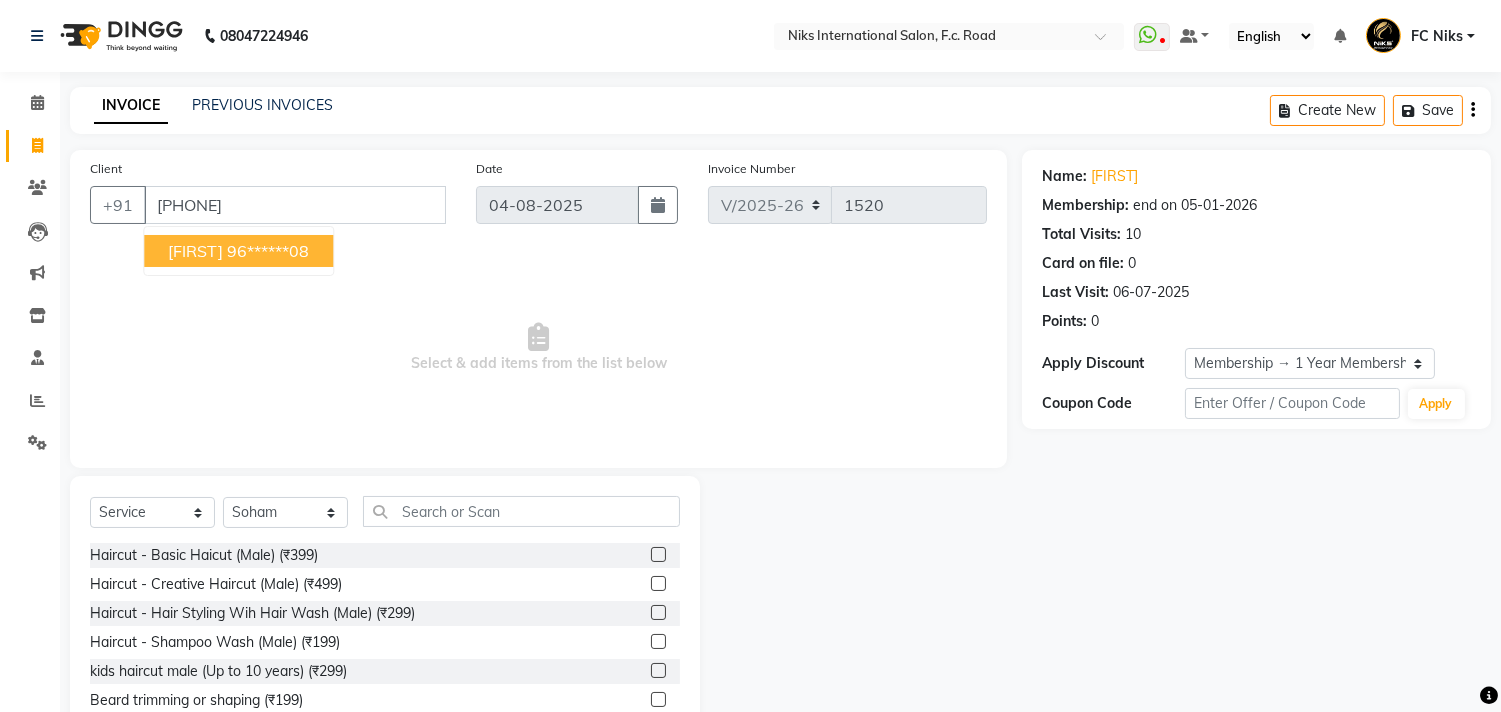 click on "96******08" at bounding box center [268, 251] 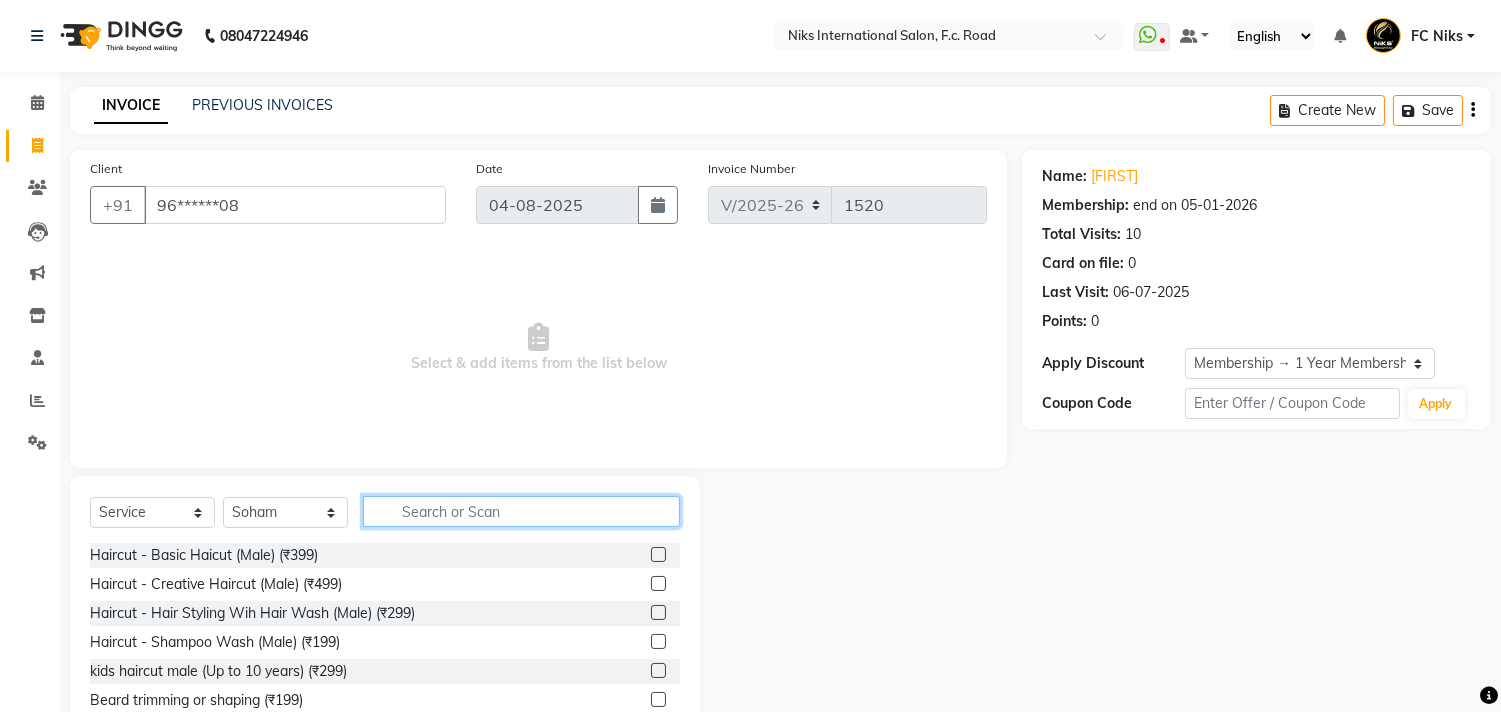 click 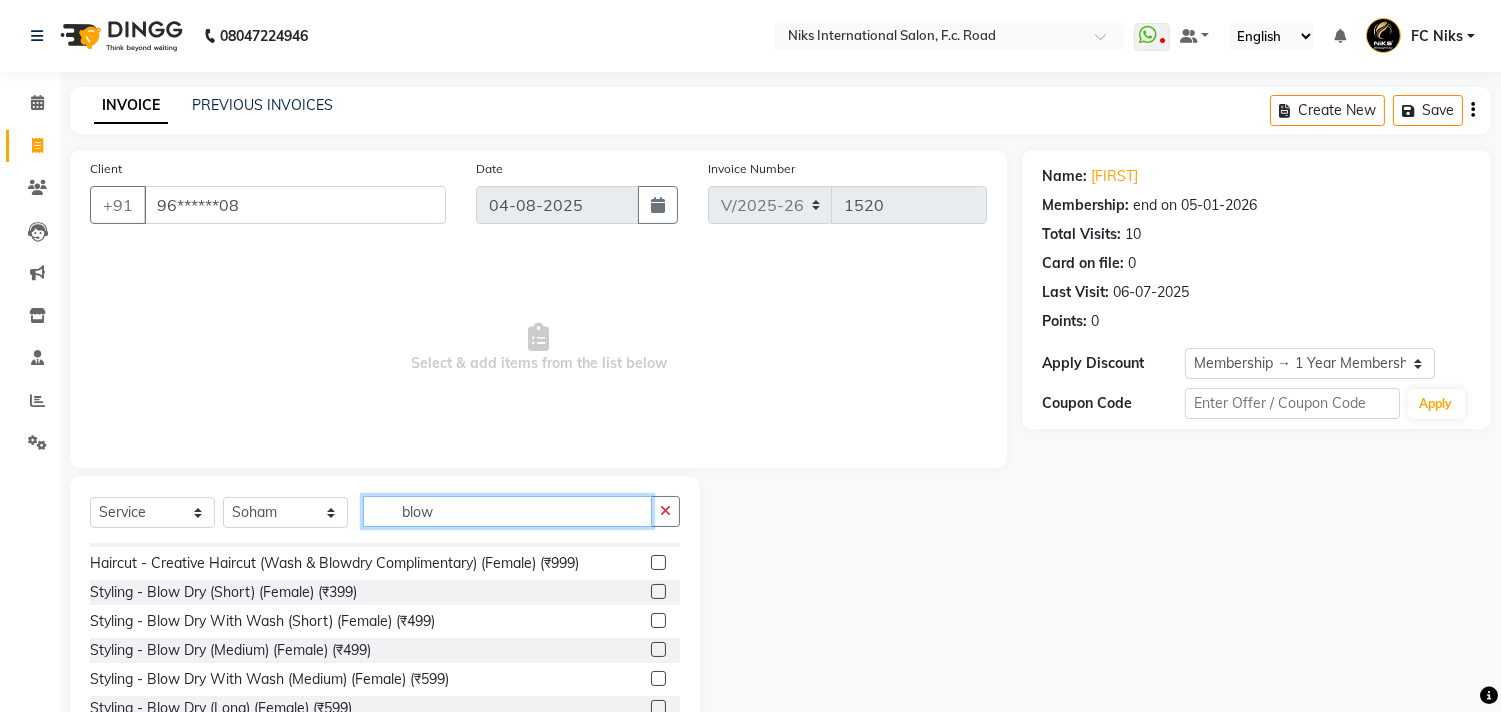 scroll, scrollTop: 32, scrollLeft: 0, axis: vertical 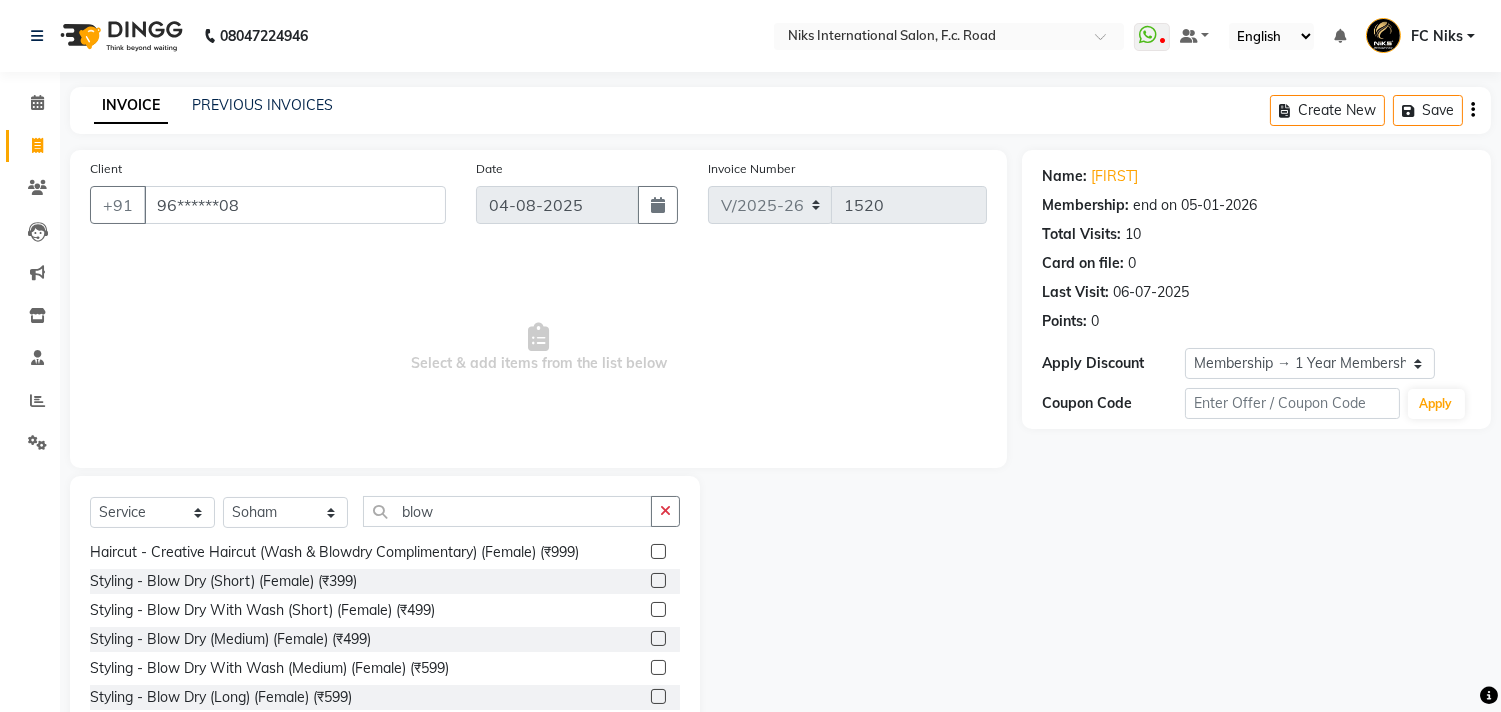 click on "Select  Service  Product  Membership  Package Voucher Prepaid Gift Card  Select Stylist [FIRST] [FIRST] [FIRST] [FIRST] [FIRST] [FIRST] [FIRST] [FIRST] [FIRST] [FIRST] [FIRST] [FIRST] [FIRST] [FIRST] [FIRST] [FIRST] Haircut - Female Haircut (Wash & Blowdry Complimentary) (Female) (₹[PRICE])  Haircut - Creative Haircut (Wash & Blowdry Complimentary) (Female) (₹[PRICE])  Styling  - Blow Dry  (Short) (Female) (₹[PRICE])  Styling  - Blow Dry With Wash  (Short) (Female) (₹[PRICE])  Styling  - Blow Dry  (Medium) (Female) (₹[PRICE])  Styling  - Blow Dry With Wash  (Medium) (Female) (₹[PRICE])  Styling  - Blow Dry  (Long) (Female) (₹[PRICE])  Styling  - Blow Dry With Wash  (Long) (Female) (₹[PRICE])" 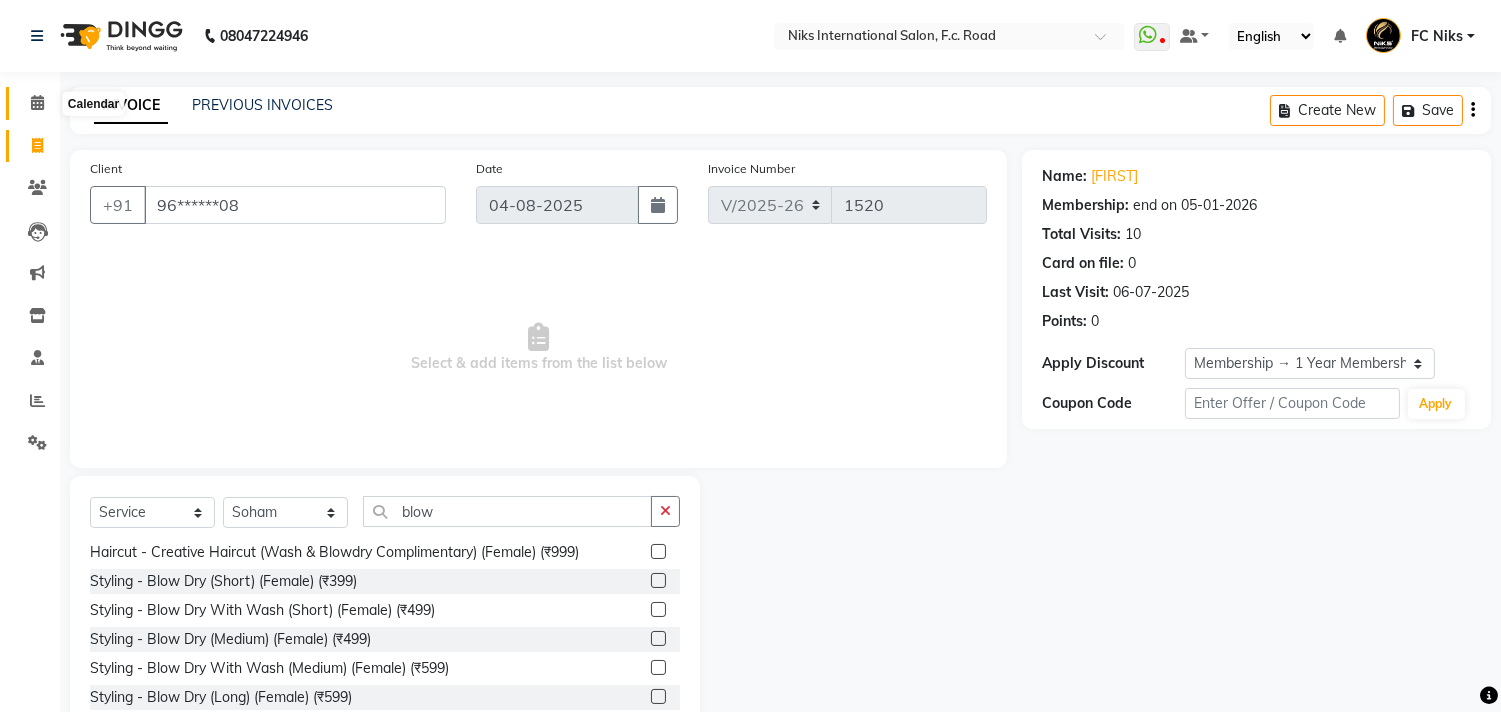 click 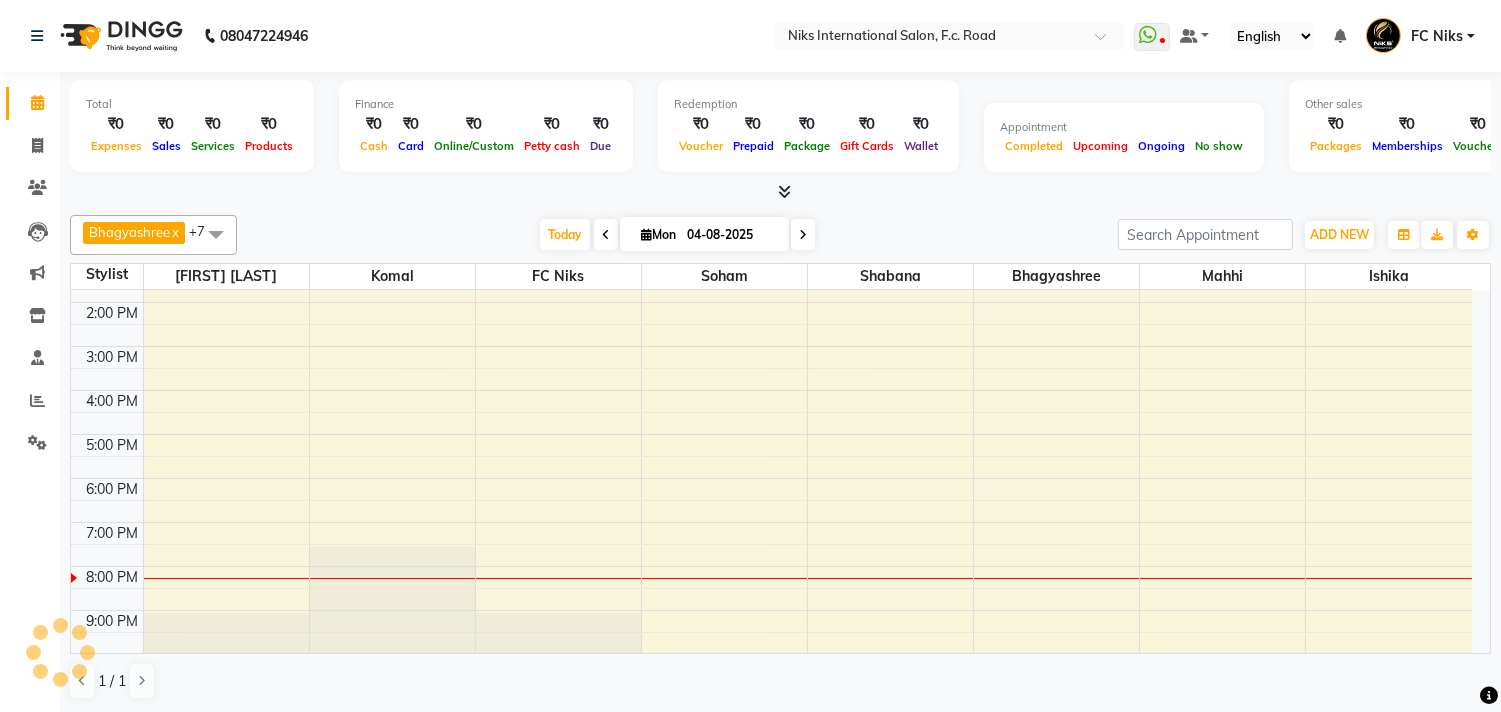 scroll, scrollTop: 0, scrollLeft: 0, axis: both 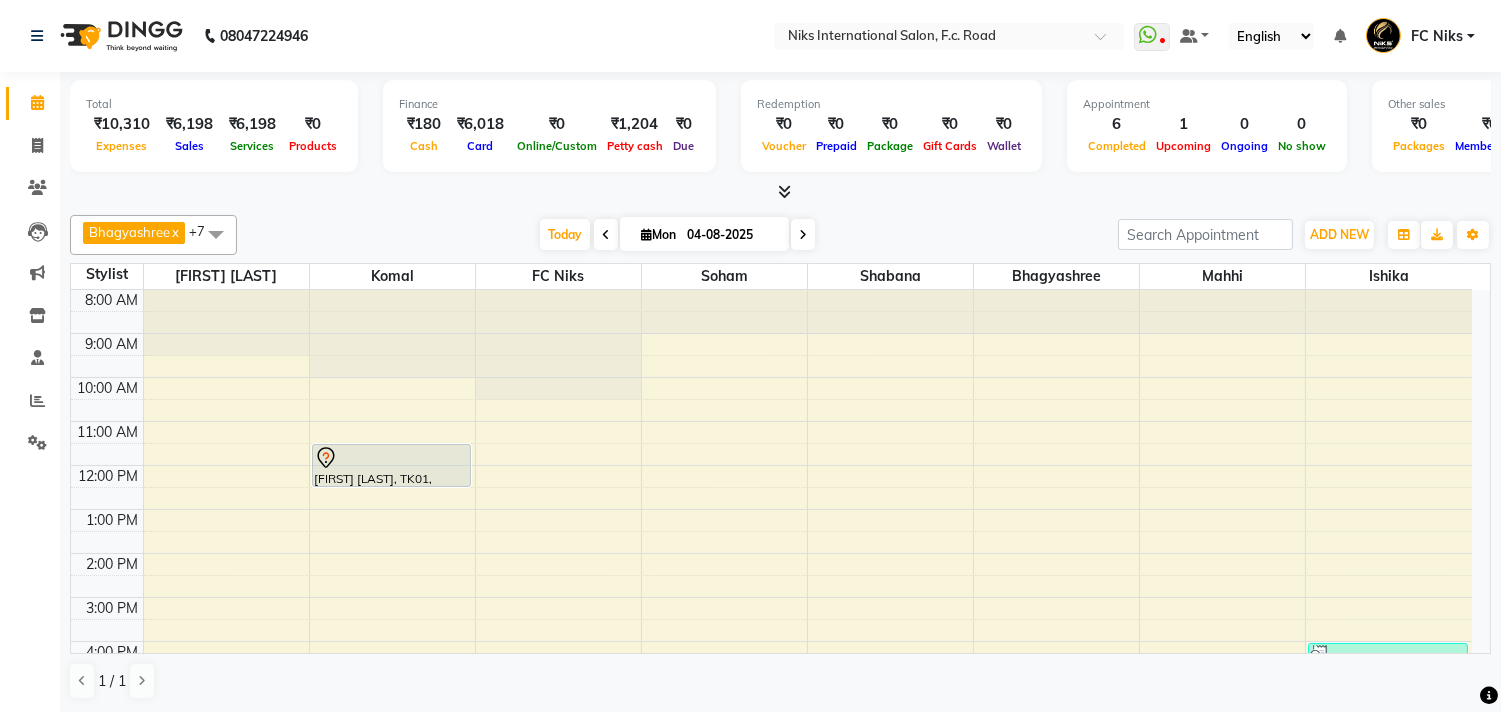 drag, startPoint x: 42, startPoint y: 98, endPoint x: 862, endPoint y: 155, distance: 821.9787 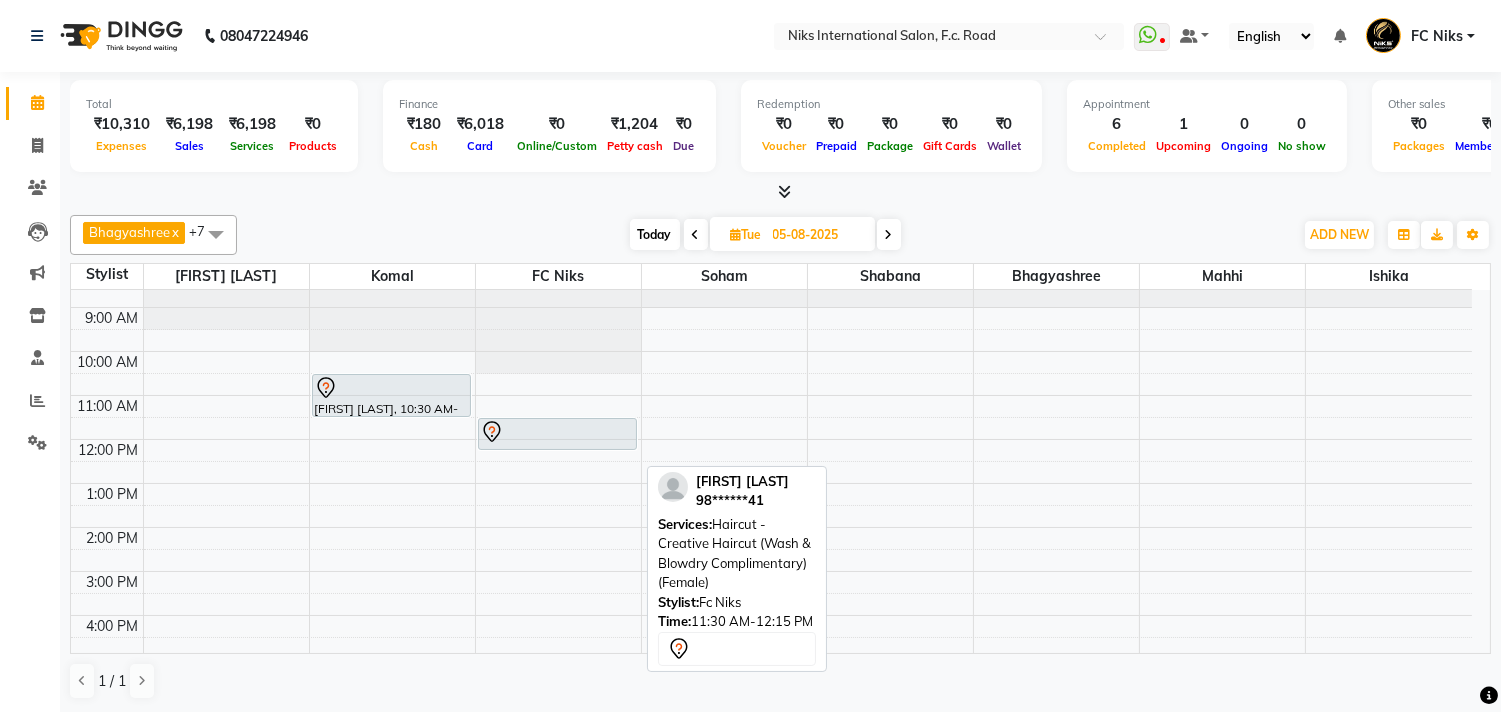scroll, scrollTop: 0, scrollLeft: 0, axis: both 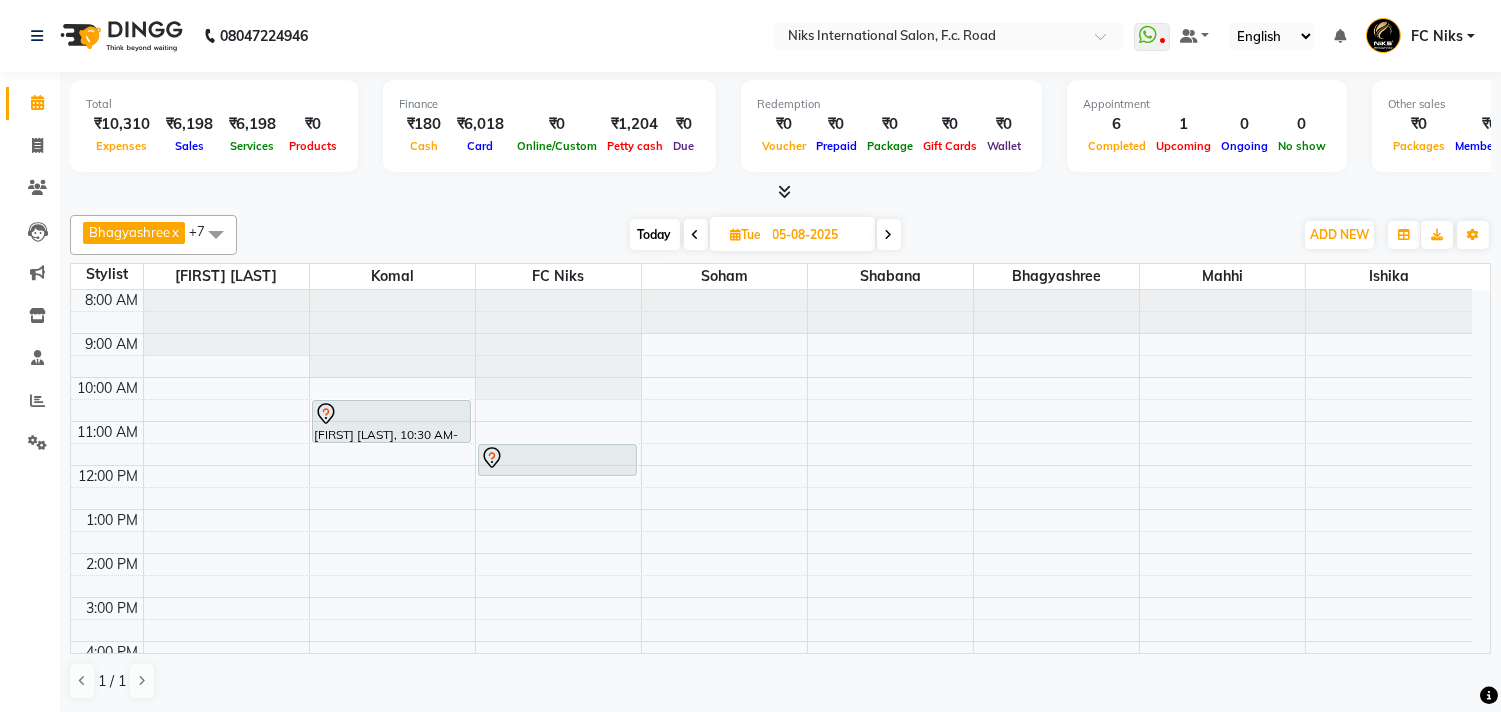 click on "Today" at bounding box center (655, 234) 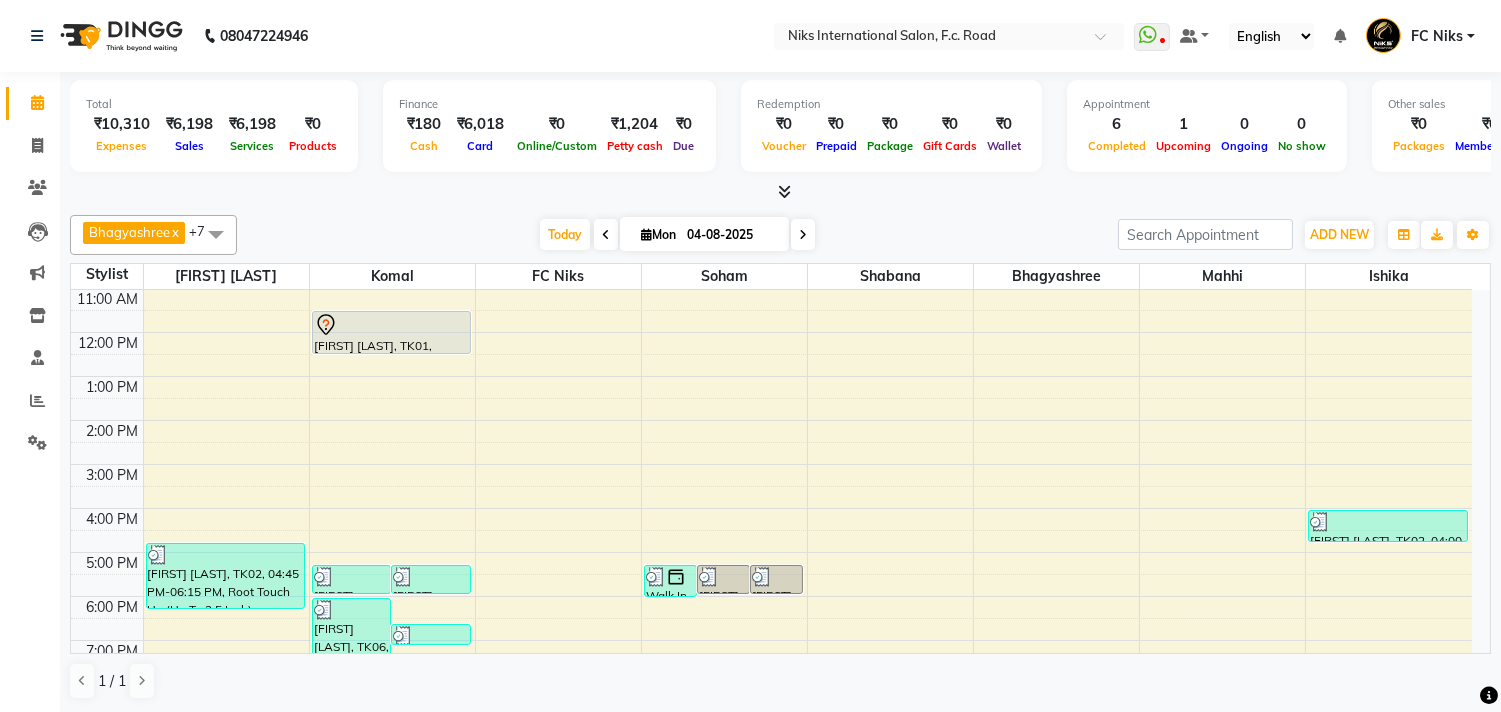 scroll, scrollTop: 298, scrollLeft: 0, axis: vertical 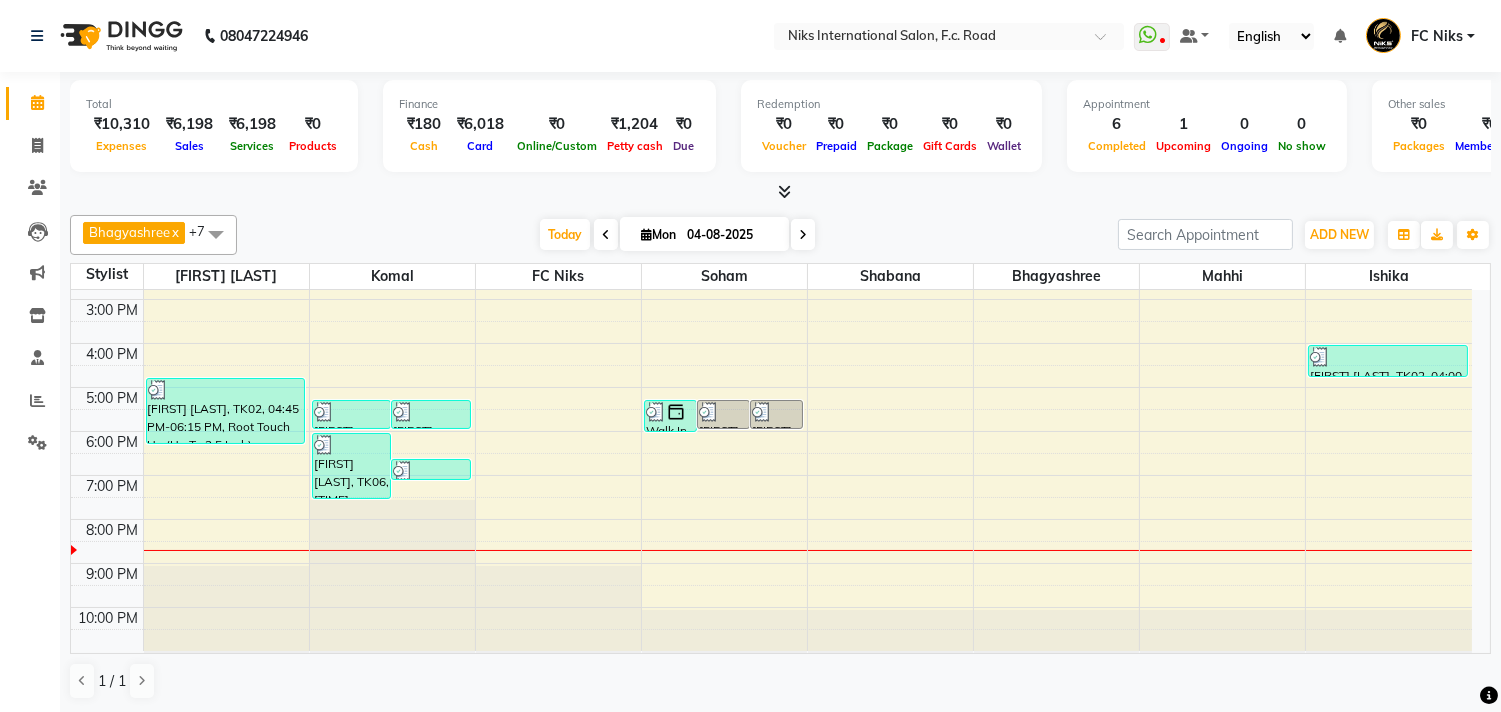 click at bounding box center (803, 235) 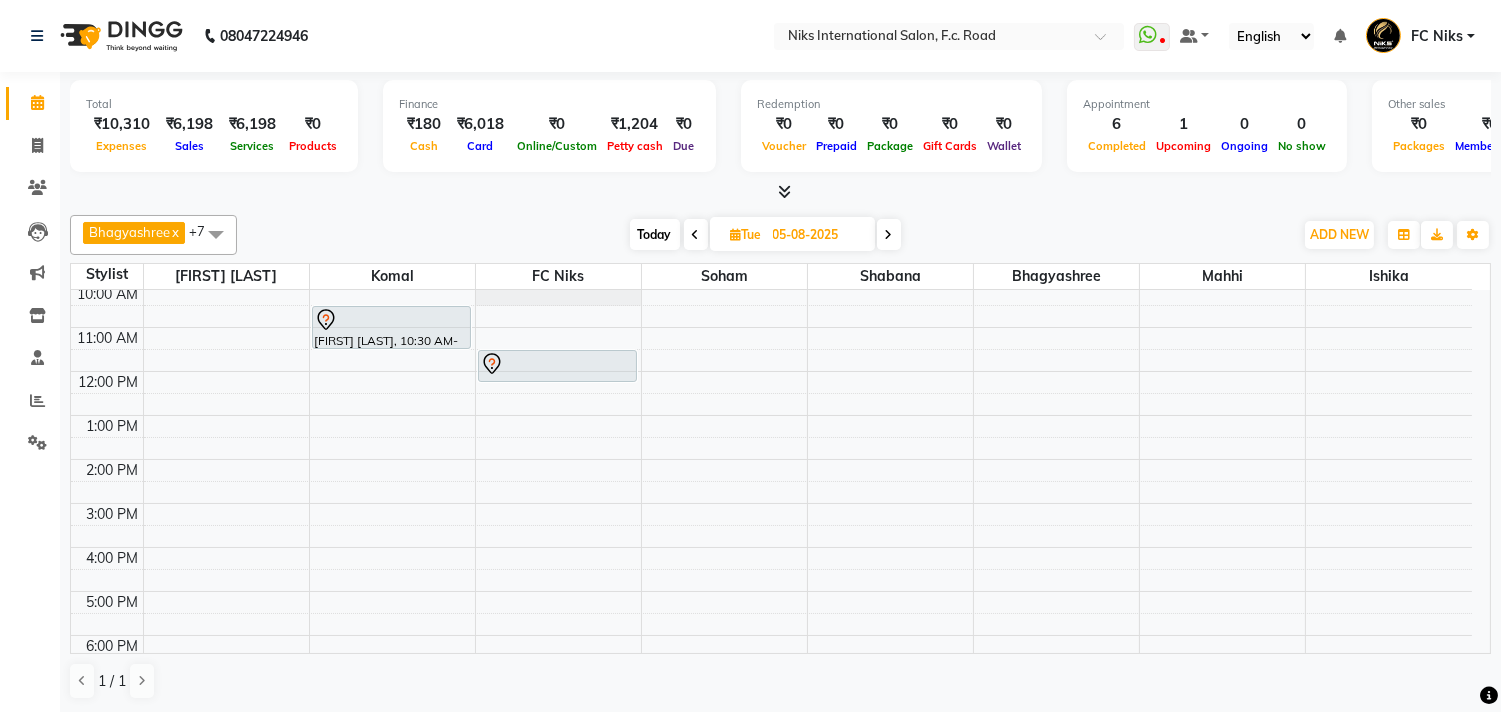 scroll, scrollTop: 111, scrollLeft: 0, axis: vertical 